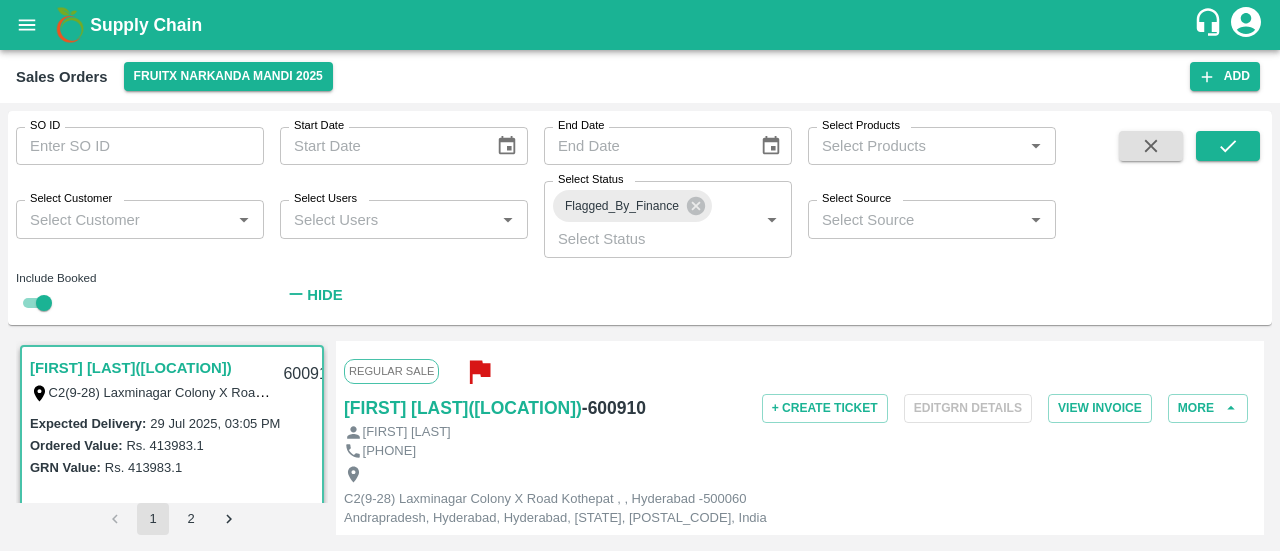 scroll, scrollTop: 0, scrollLeft: 0, axis: both 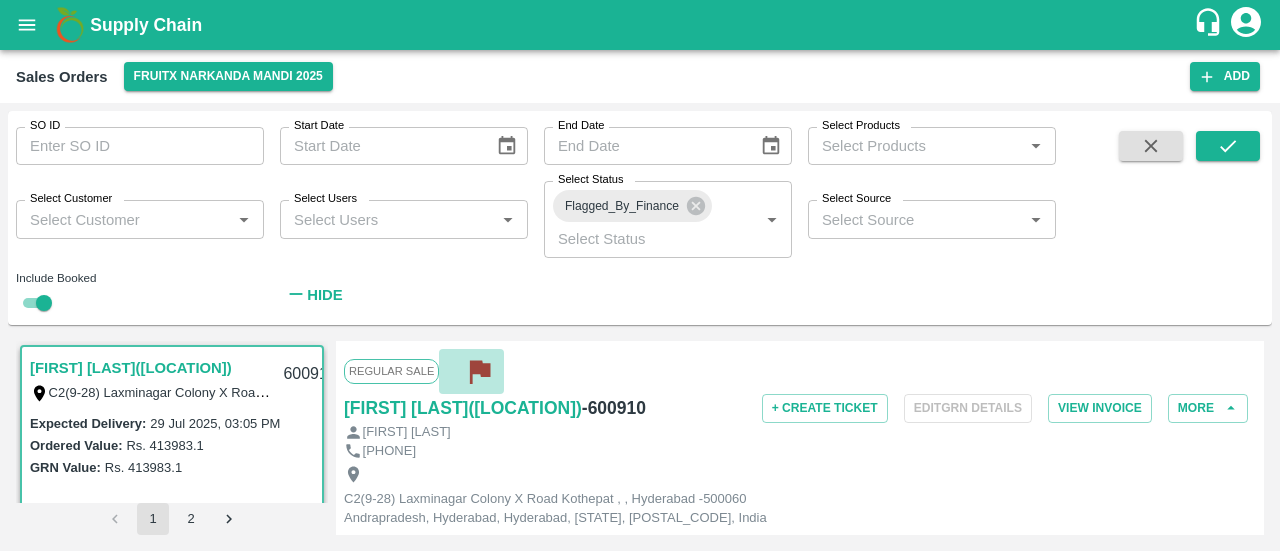 click 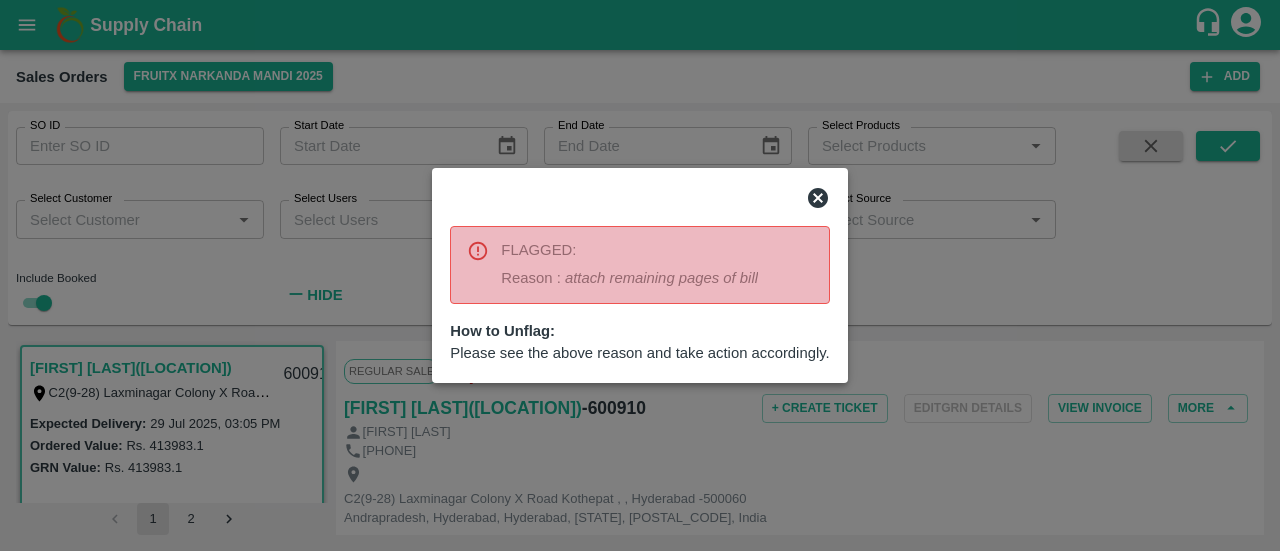 click 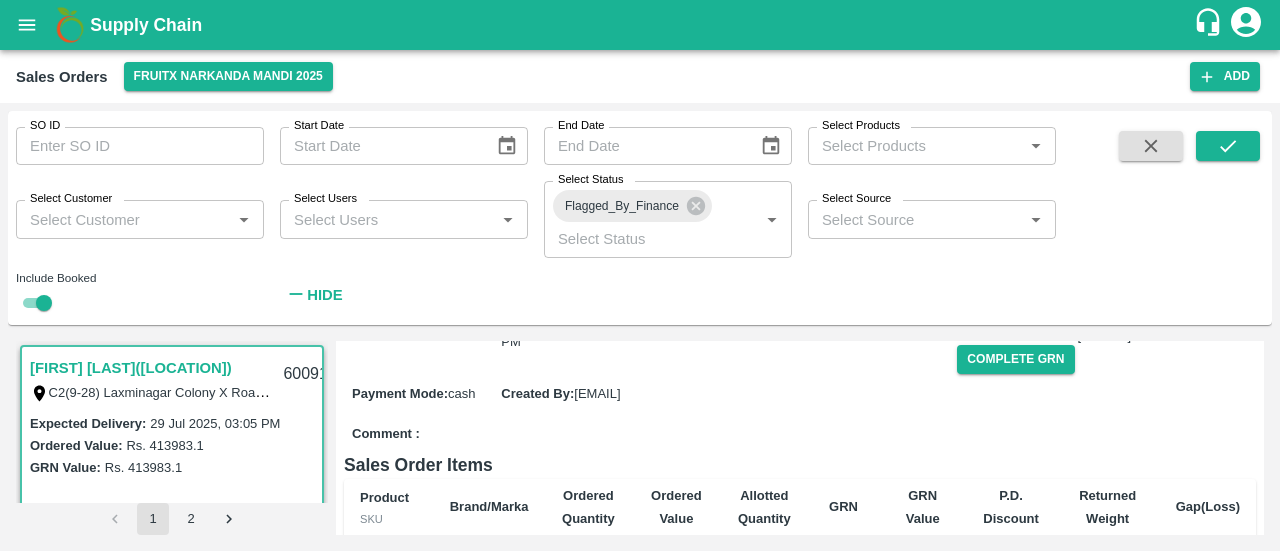 scroll, scrollTop: 258, scrollLeft: 0, axis: vertical 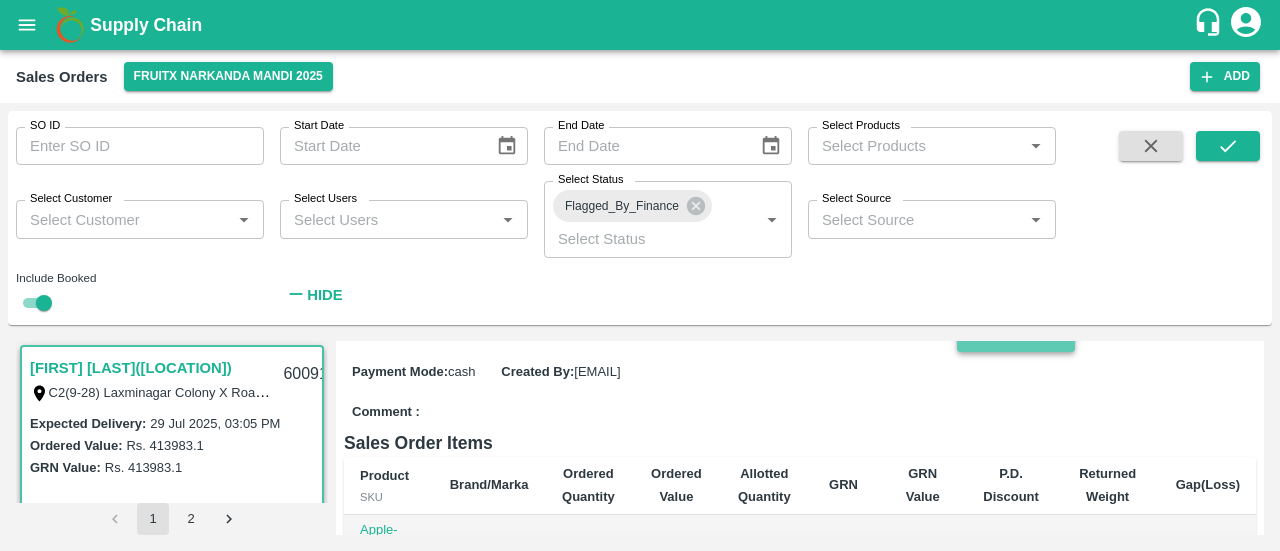 click on "Complete GRN" at bounding box center [1015, 337] 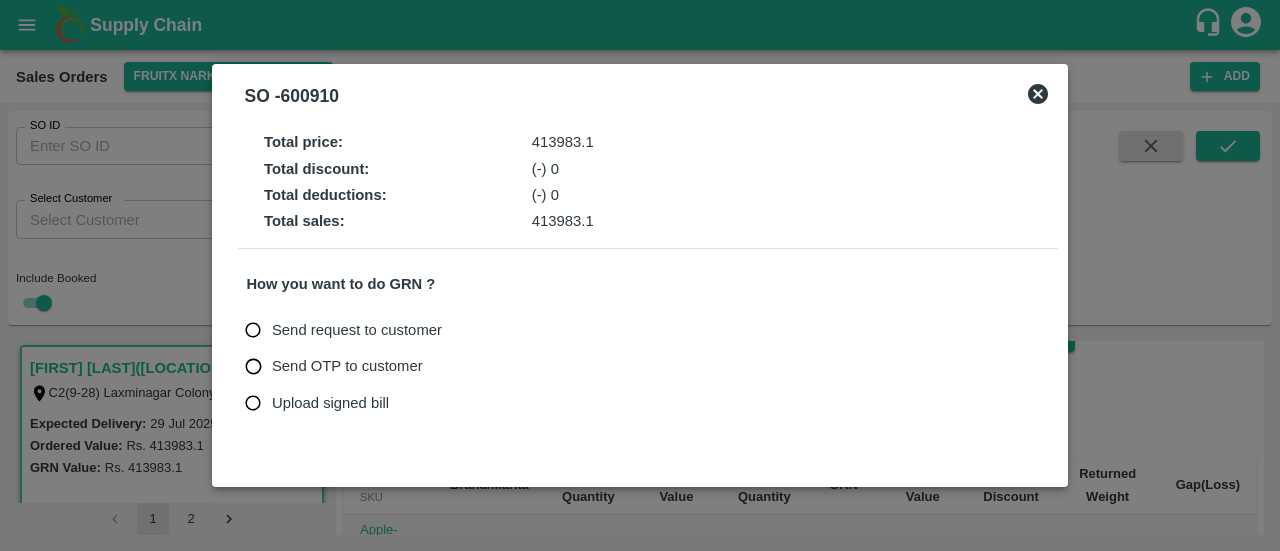 click on "Upload signed bill" at bounding box center [330, 403] 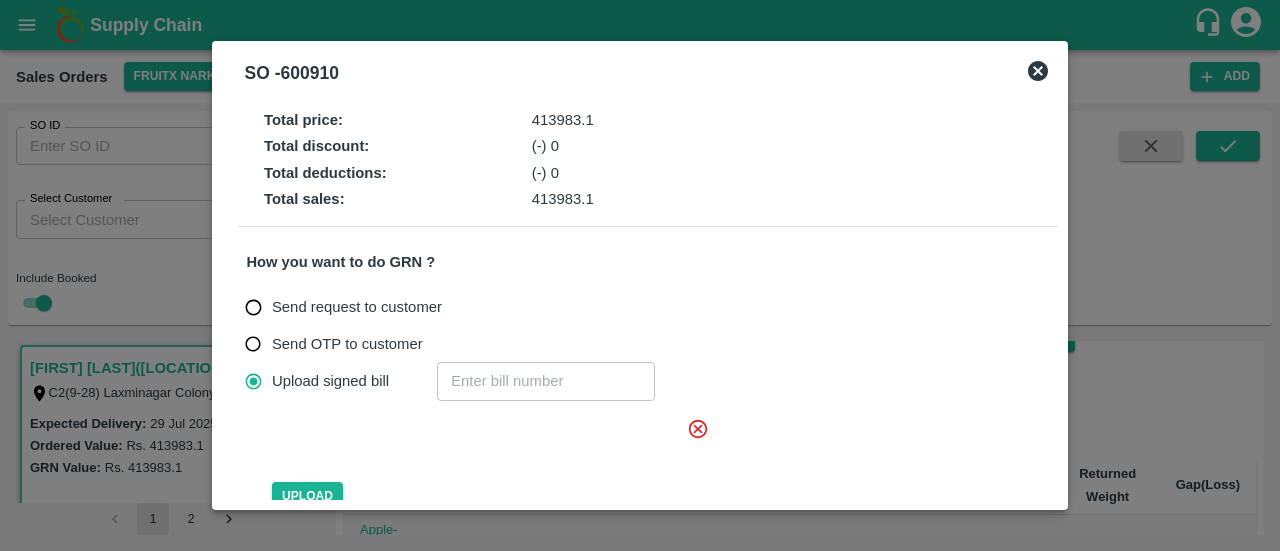 scroll, scrollTop: 130, scrollLeft: 0, axis: vertical 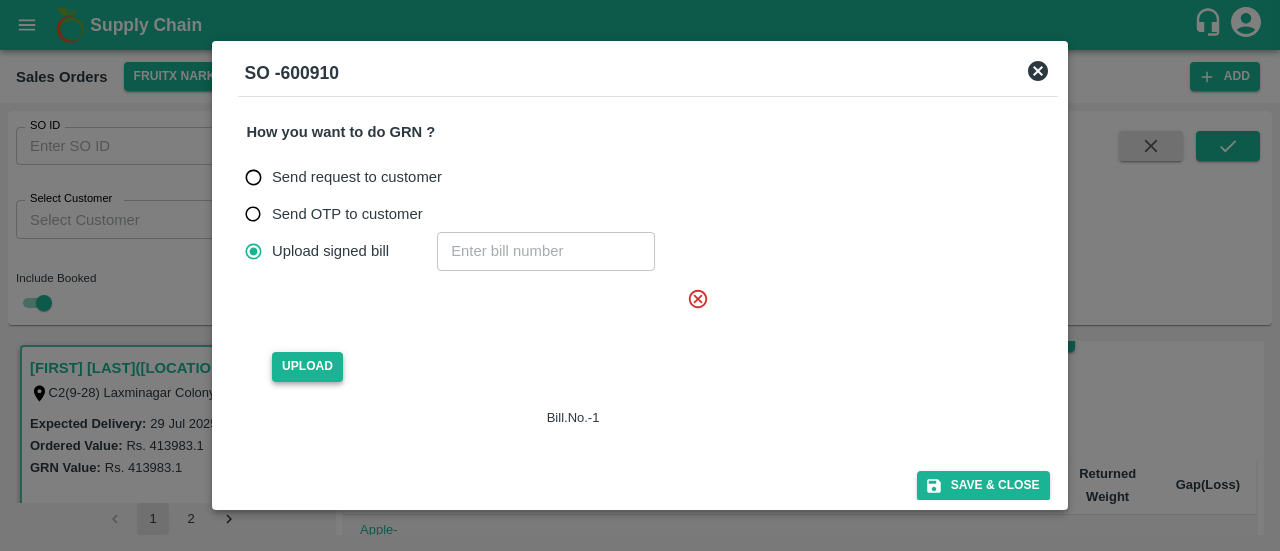 click on "Upload" at bounding box center [307, 366] 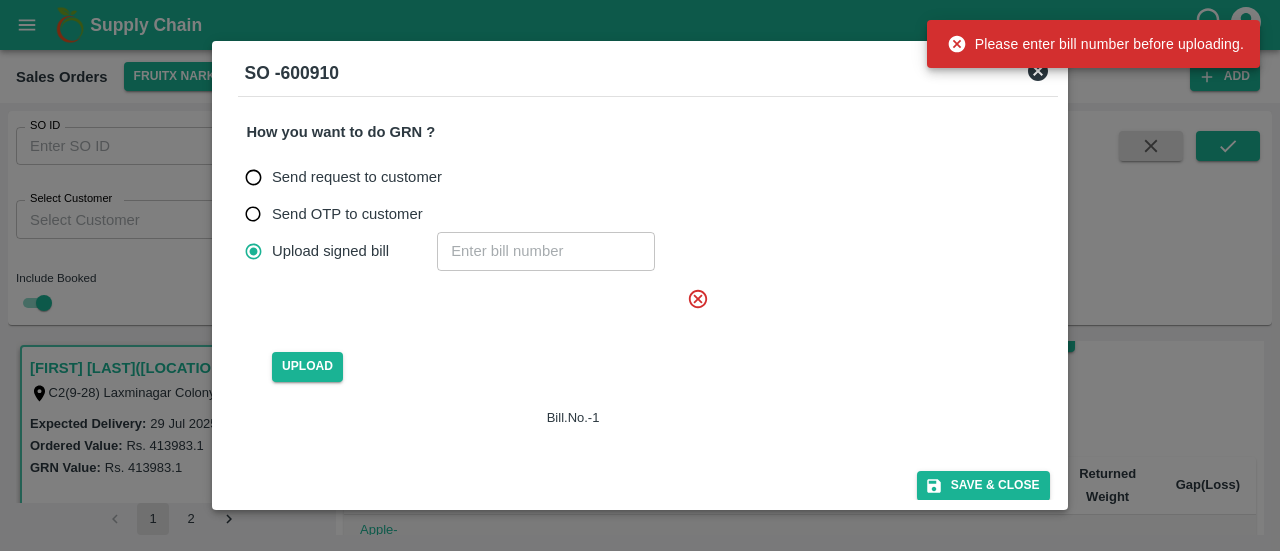 click 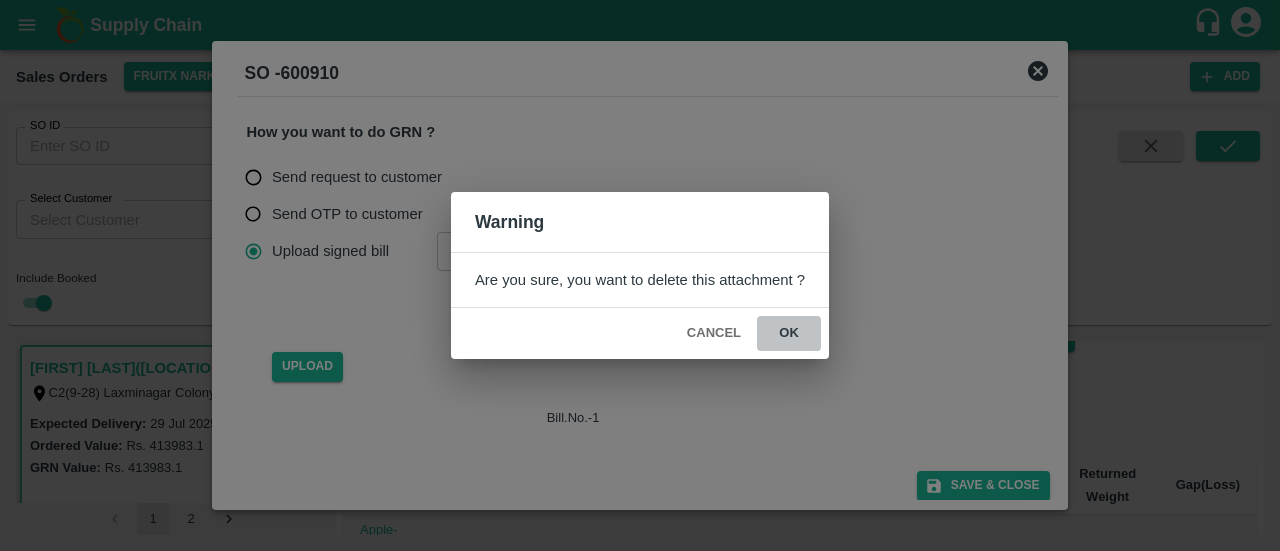 click on "ok" at bounding box center [789, 333] 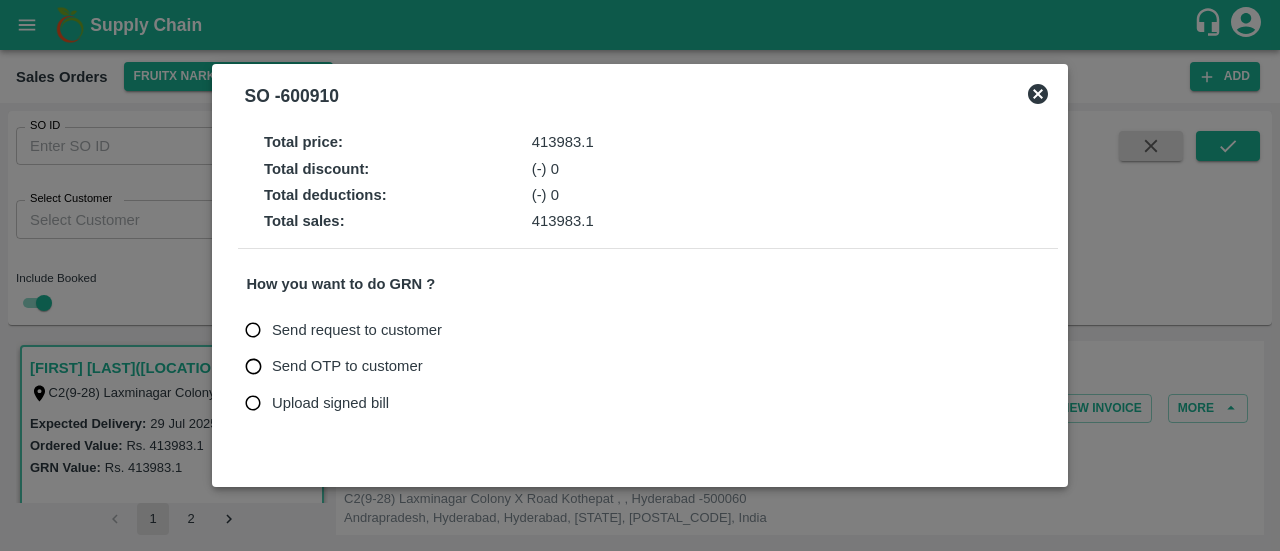 click on "Upload signed bill" at bounding box center (330, 403) 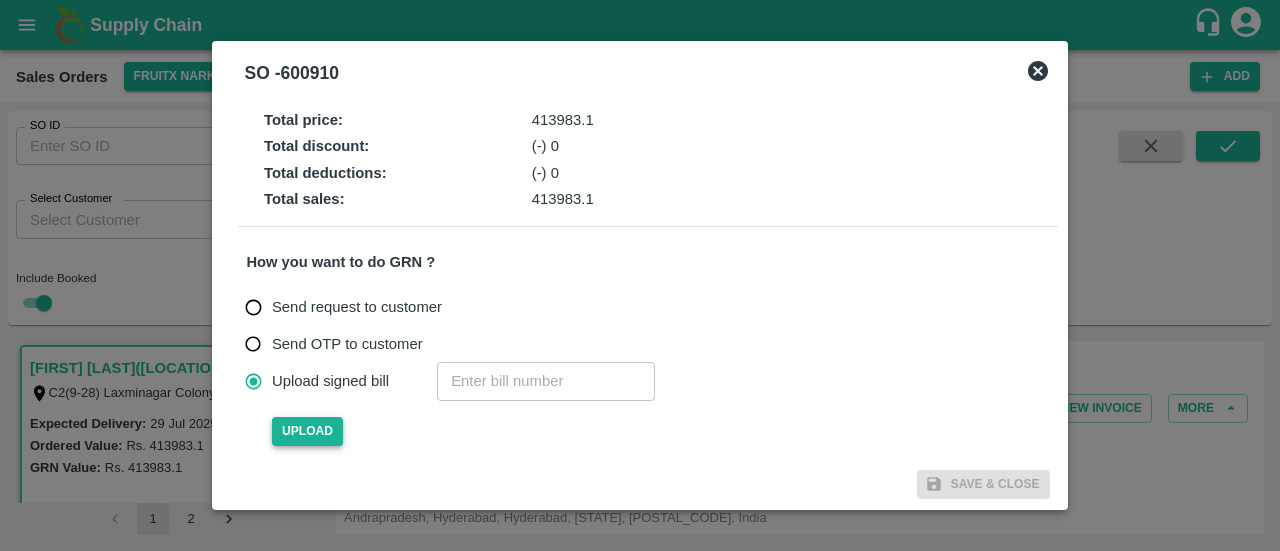 click on "Upload" at bounding box center [307, 431] 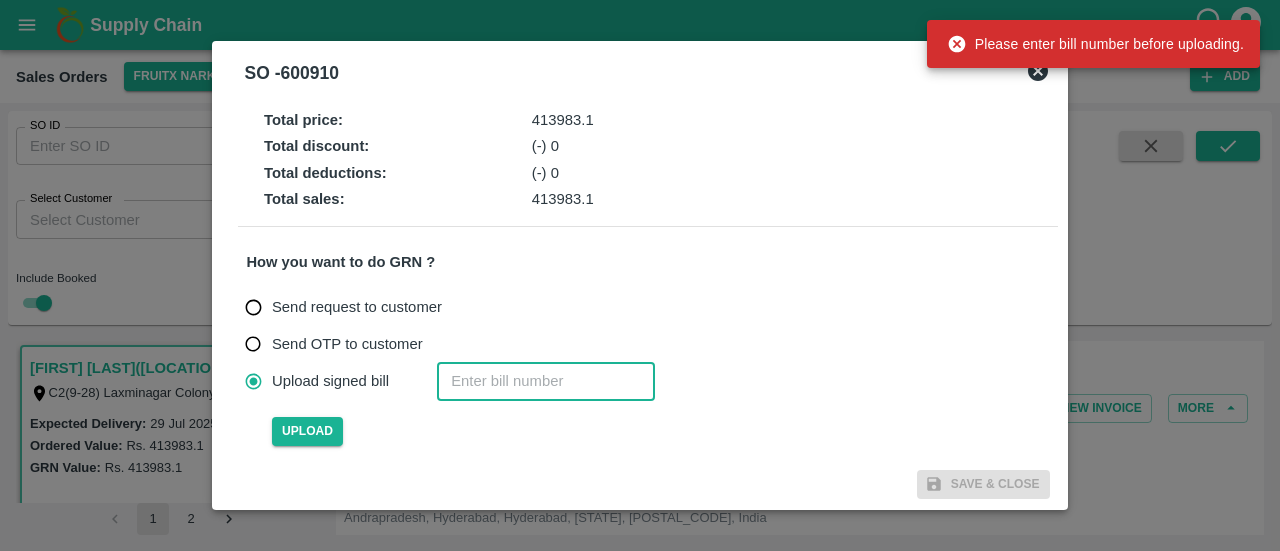 click at bounding box center [546, 381] 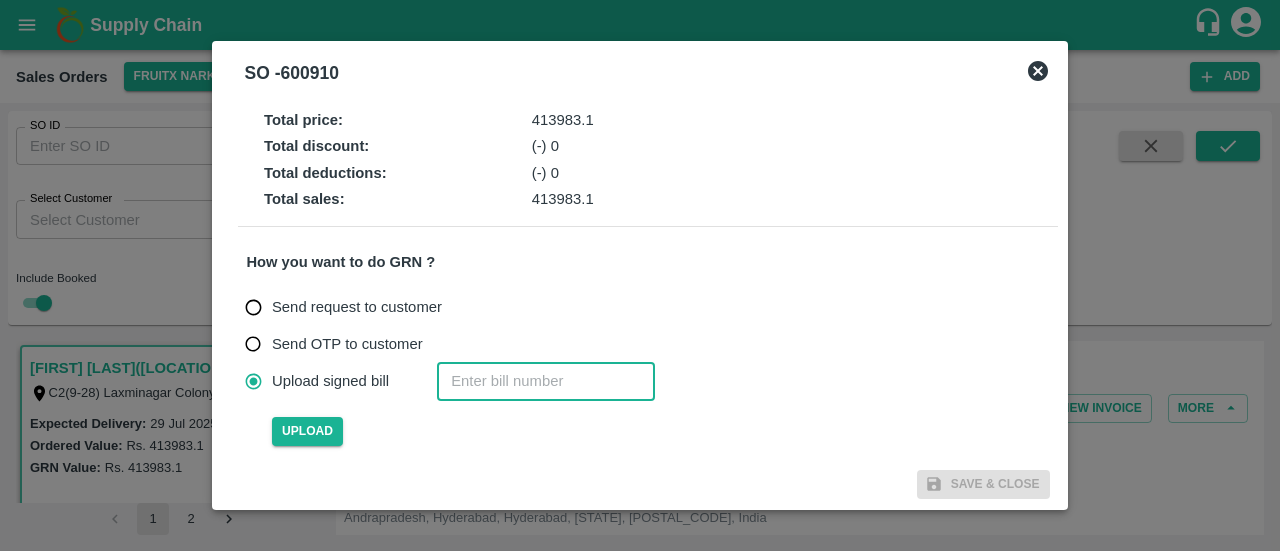 click at bounding box center (546, 381) 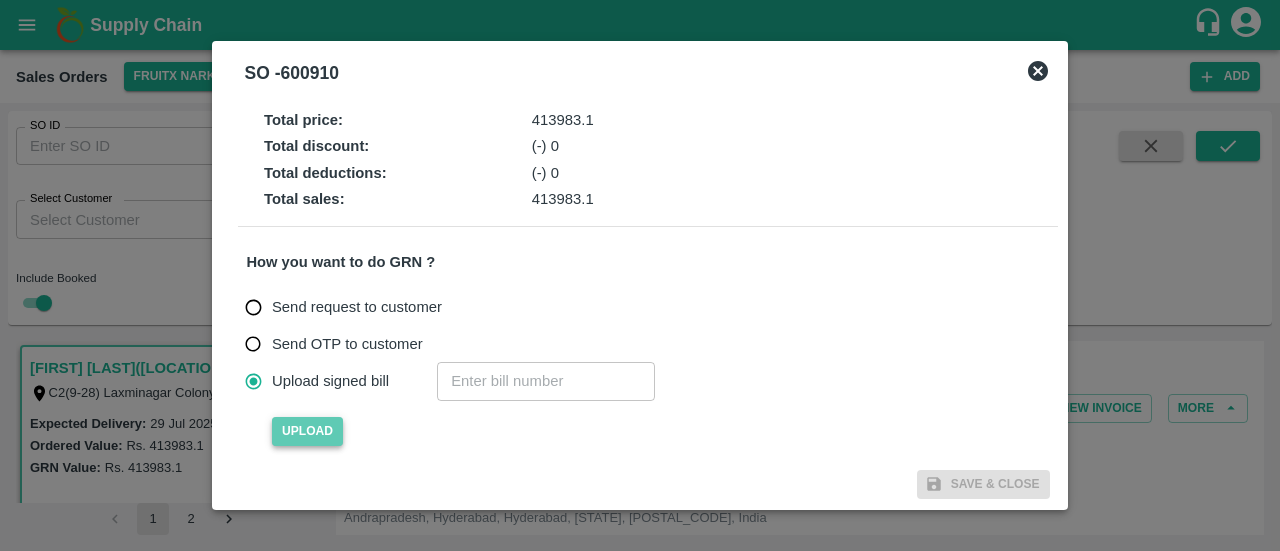 click on "Upload" at bounding box center (307, 431) 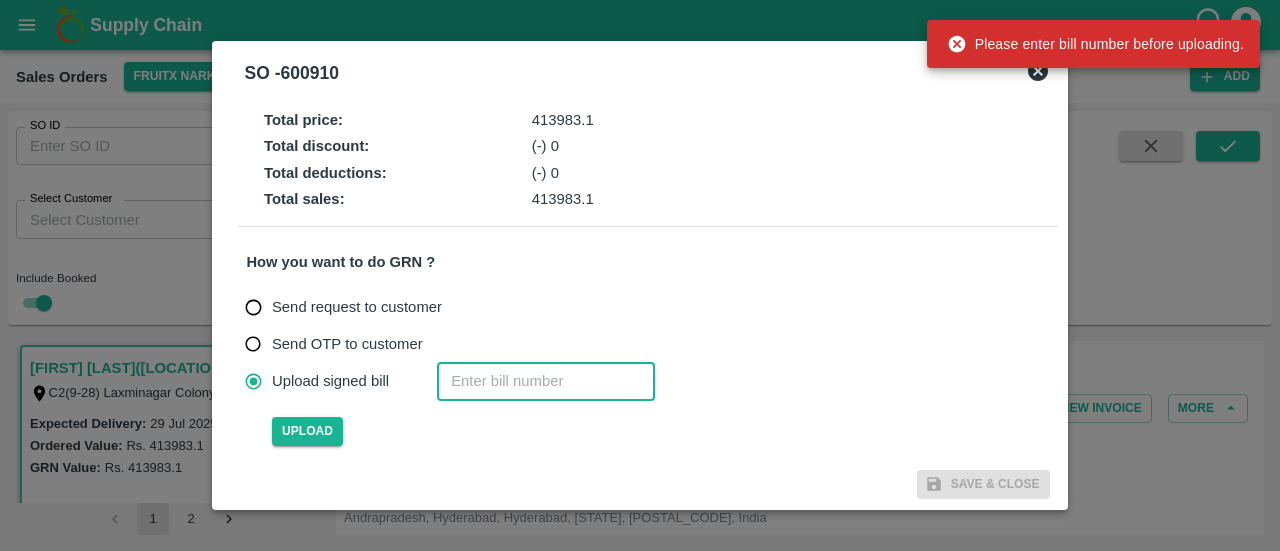 click at bounding box center (546, 381) 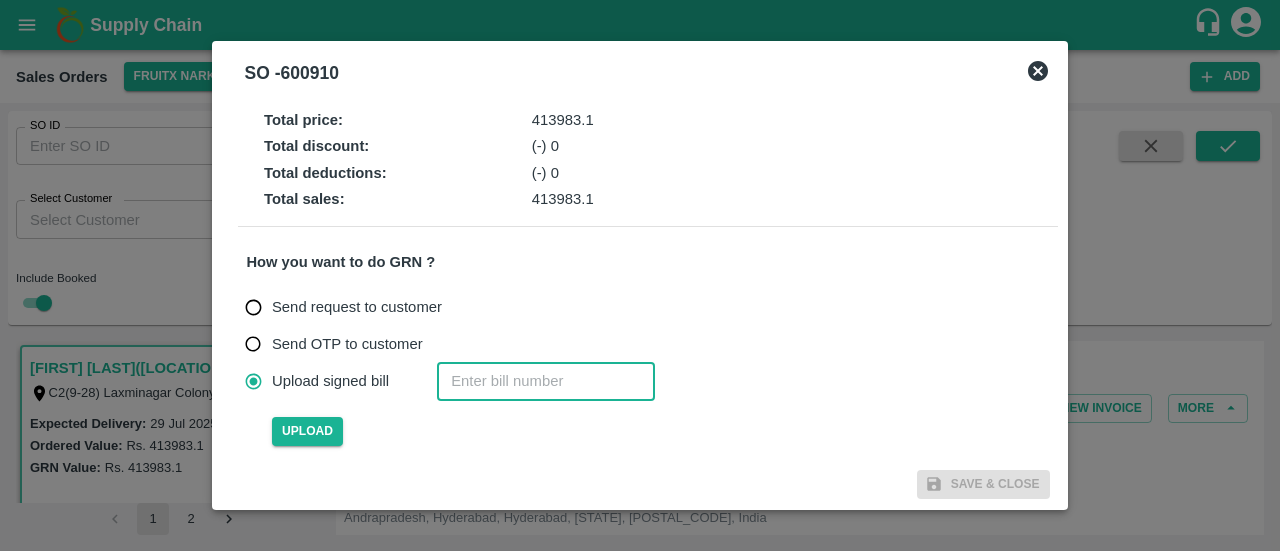 click at bounding box center [546, 381] 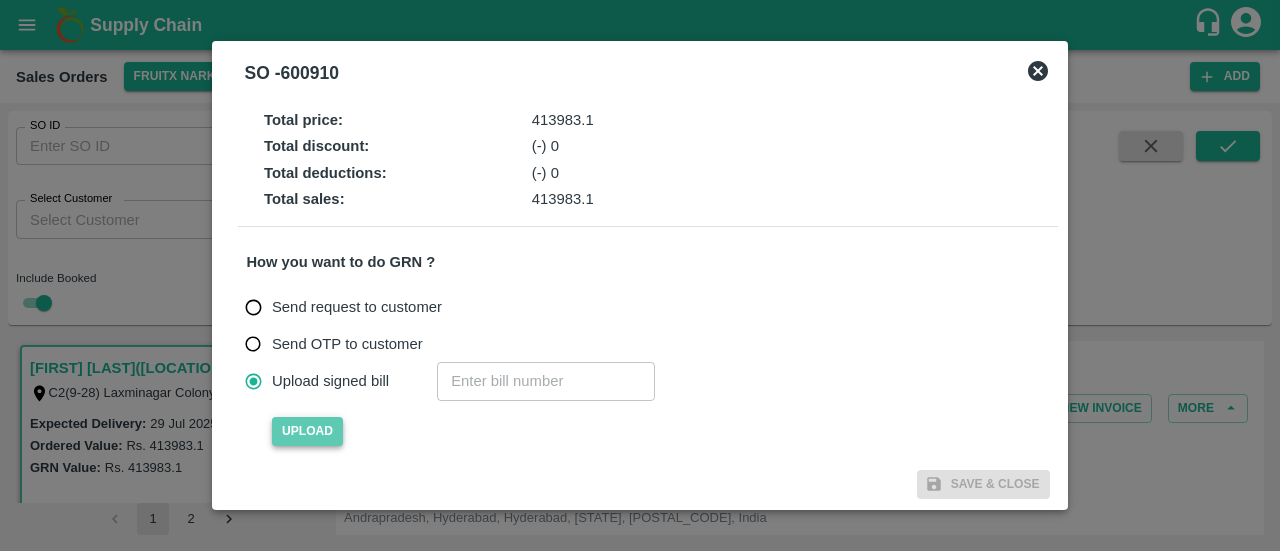 click on "Upload" at bounding box center [307, 431] 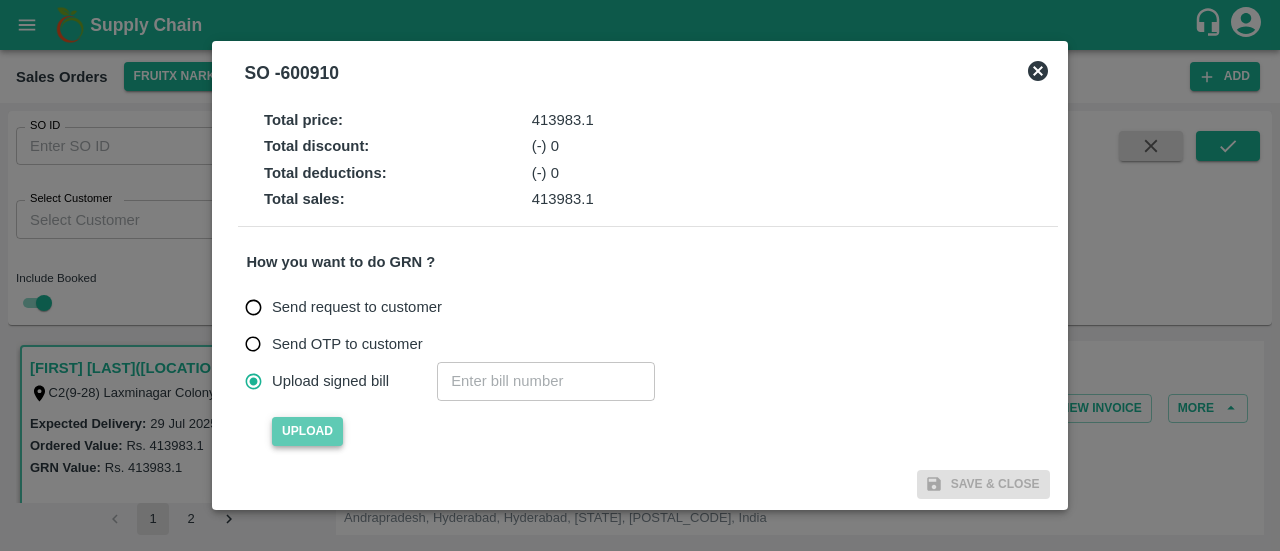 click on "Upload" at bounding box center [307, 431] 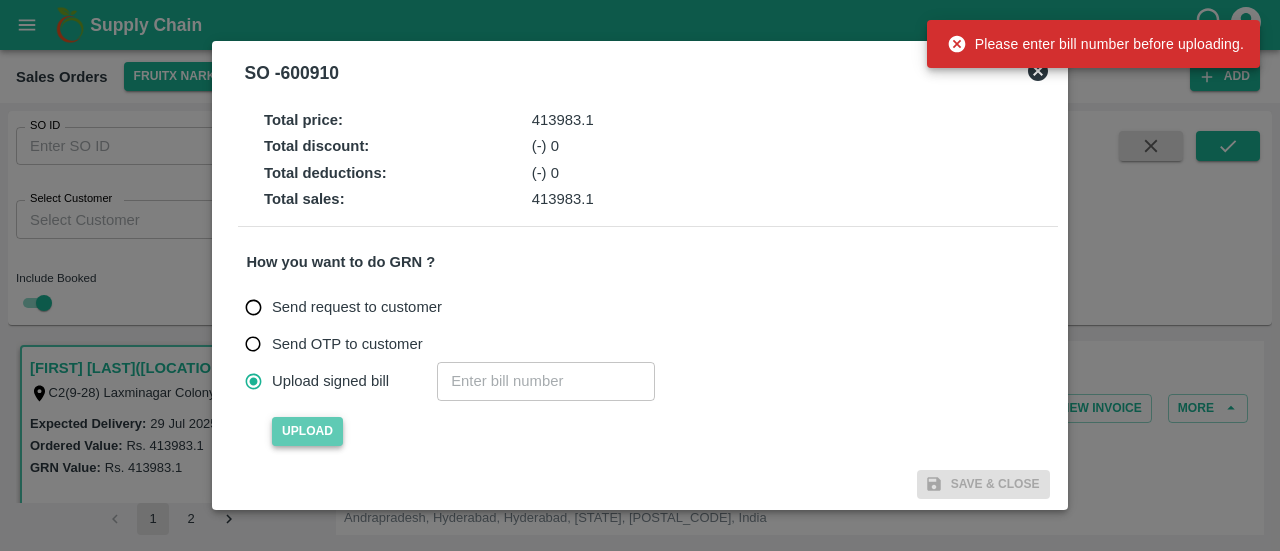 click on "Upload" at bounding box center (307, 431) 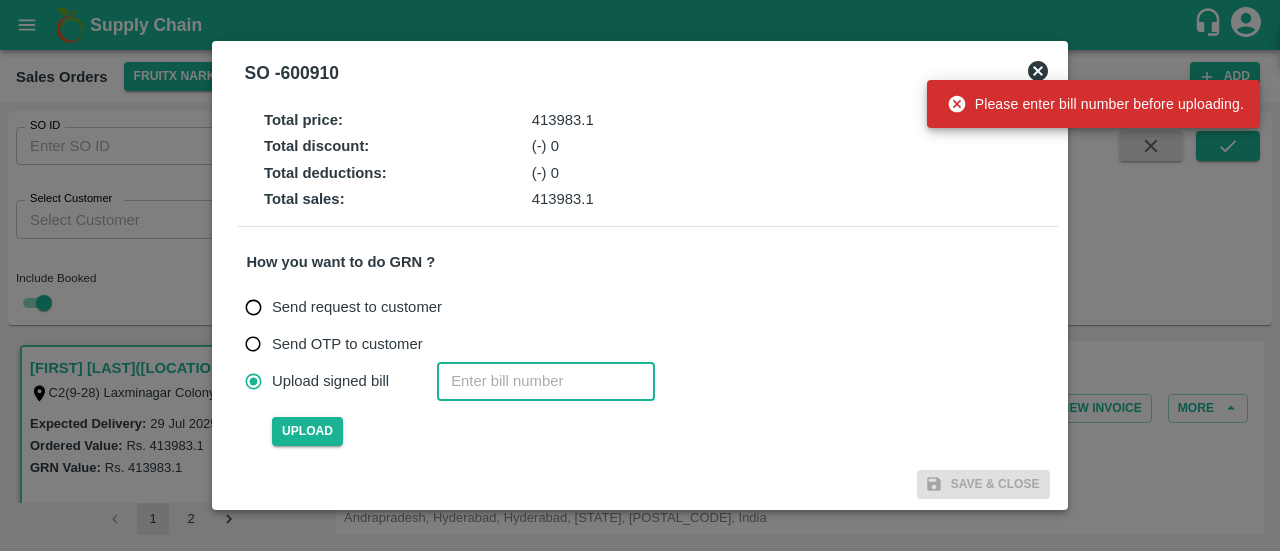 click at bounding box center [546, 381] 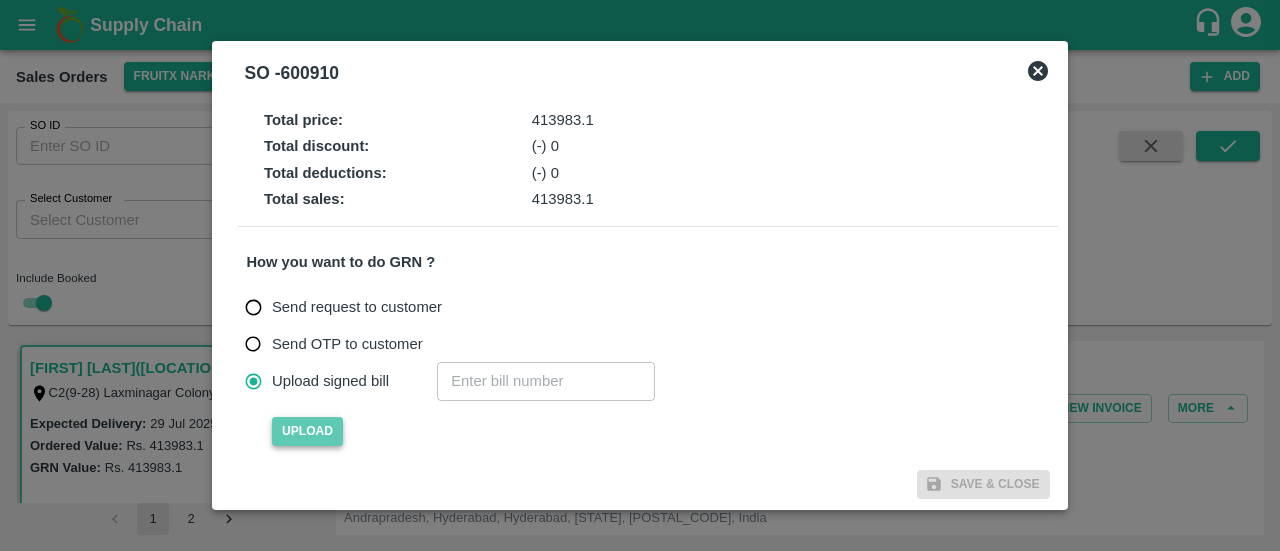 click on "Upload" at bounding box center [307, 431] 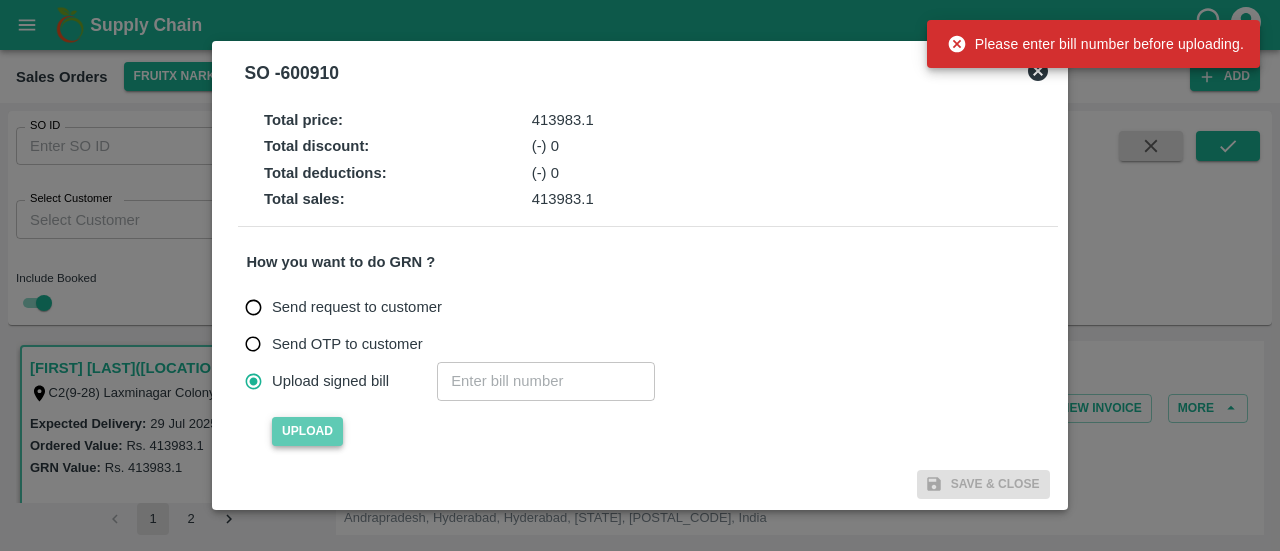 click on "Upload" at bounding box center (307, 431) 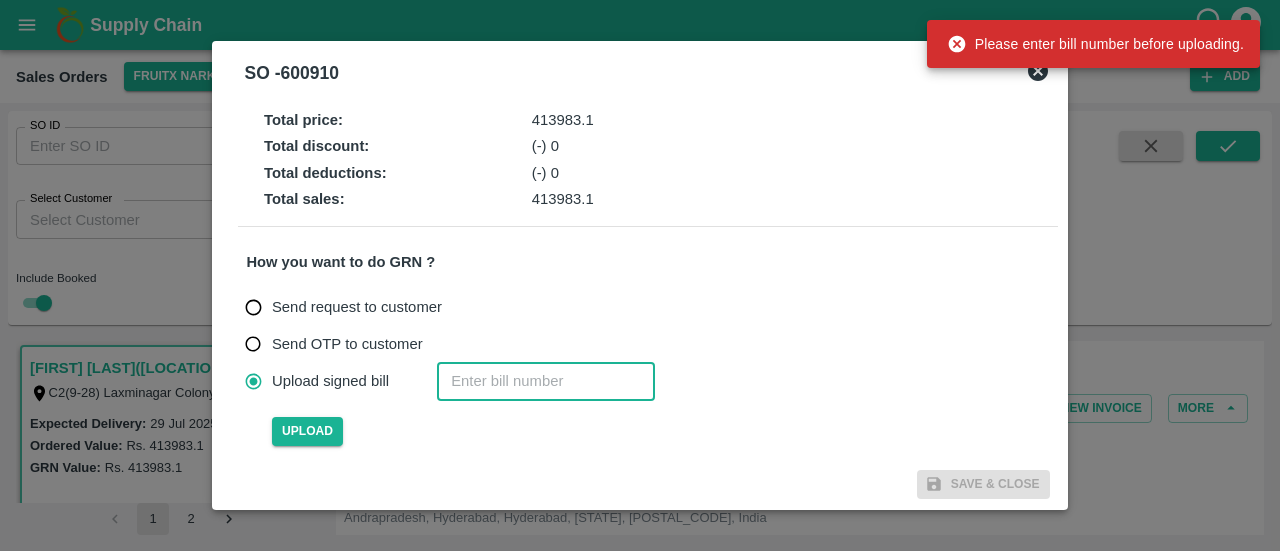 click at bounding box center (546, 381) 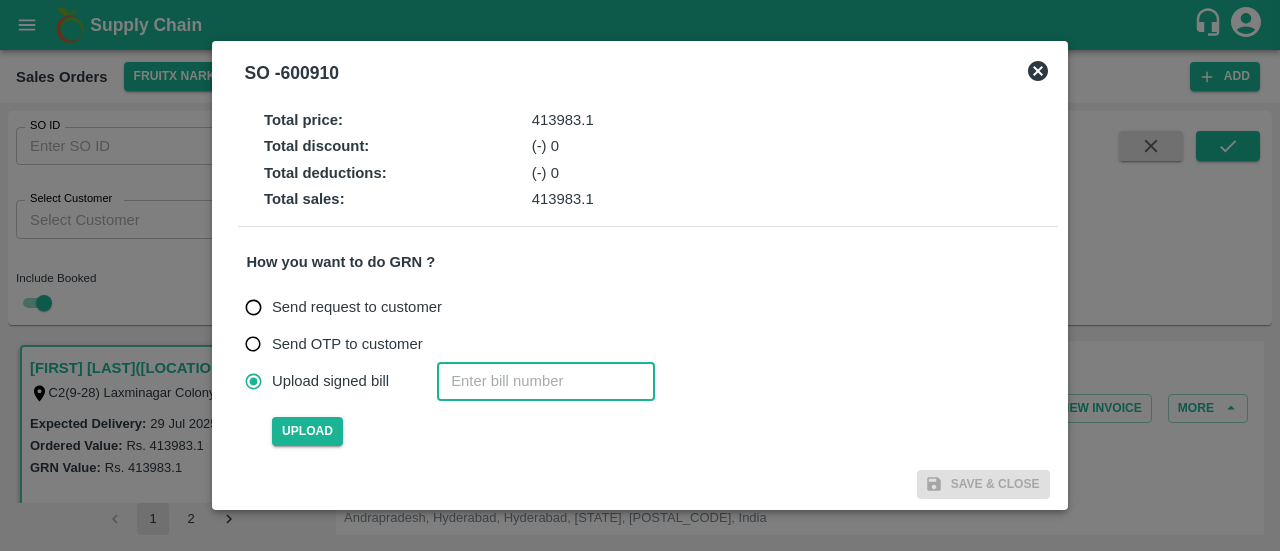 click at bounding box center [546, 381] 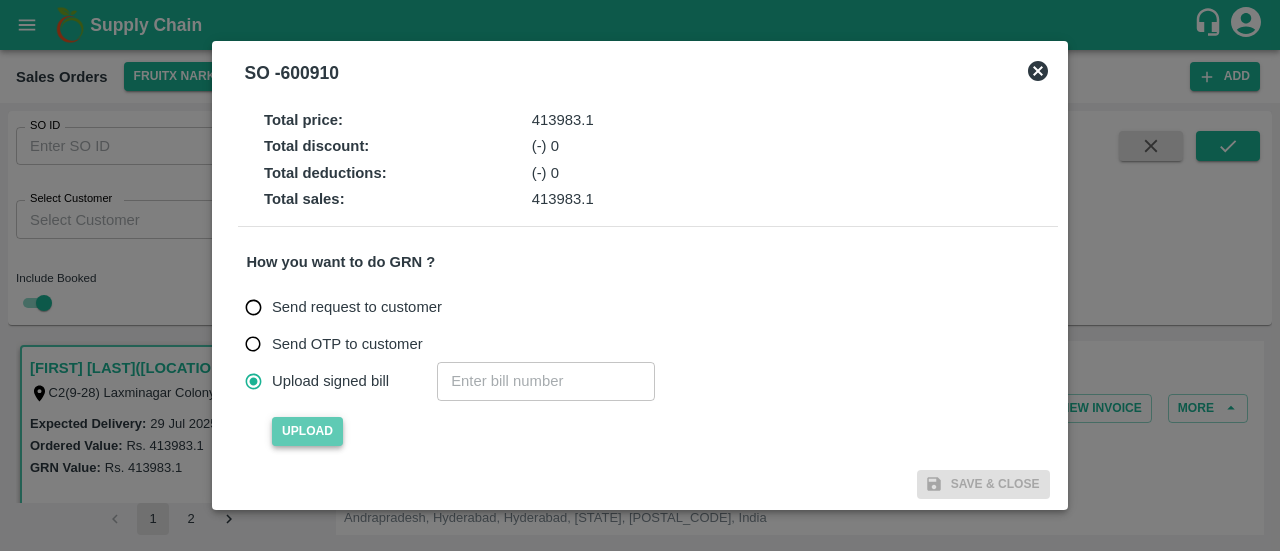 click on "Upload" at bounding box center (307, 431) 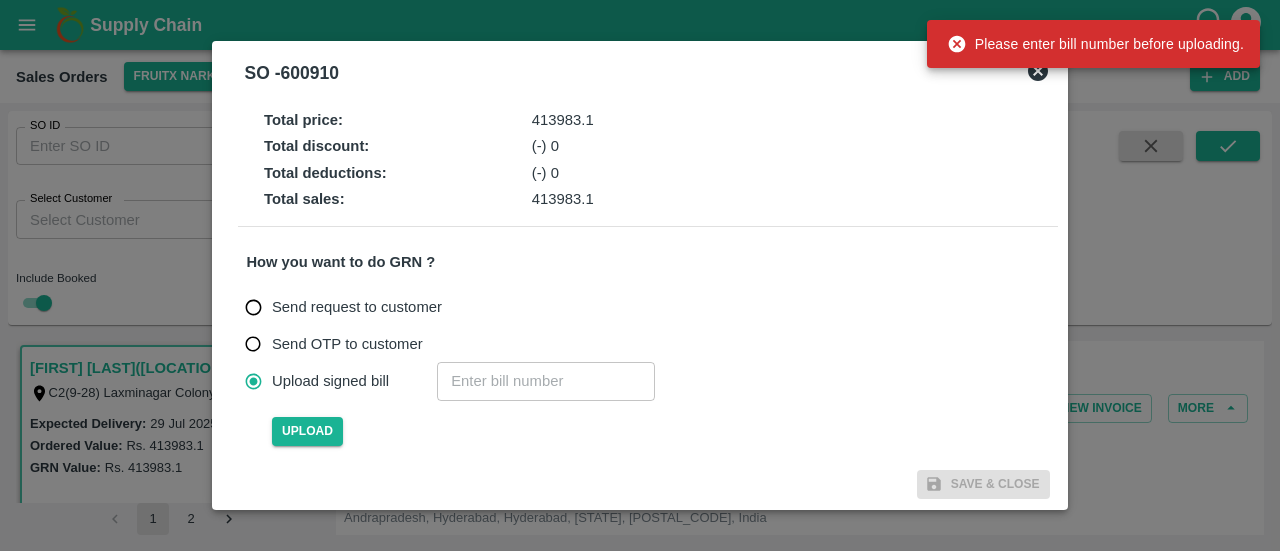 click 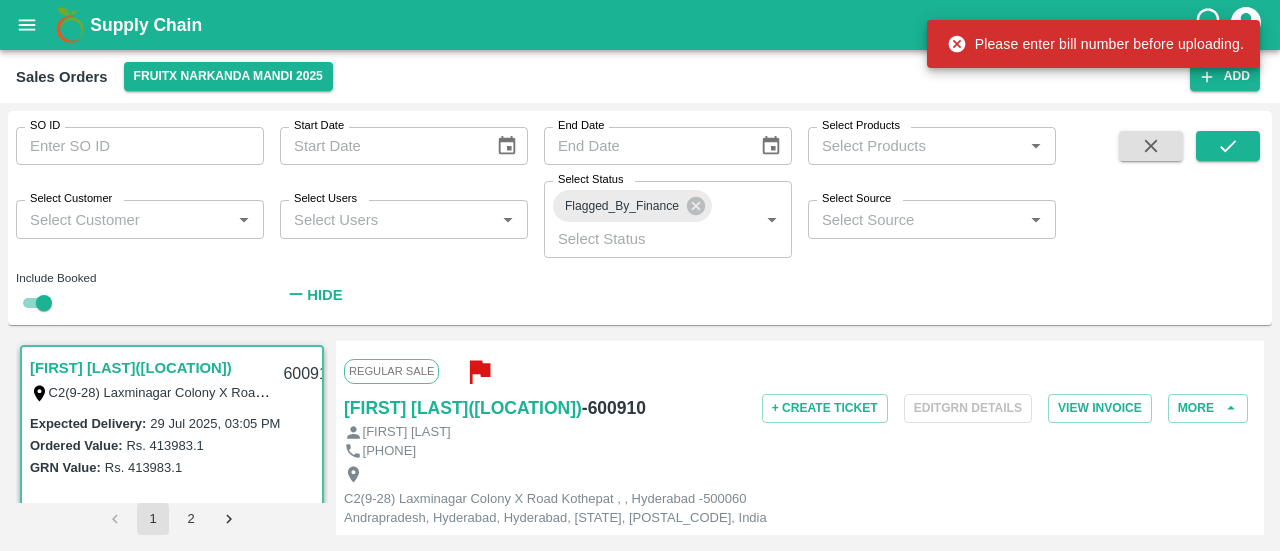 click on "Sales Orders FruitX Narkanda Mandi [YEAR]" at bounding box center [603, 76] 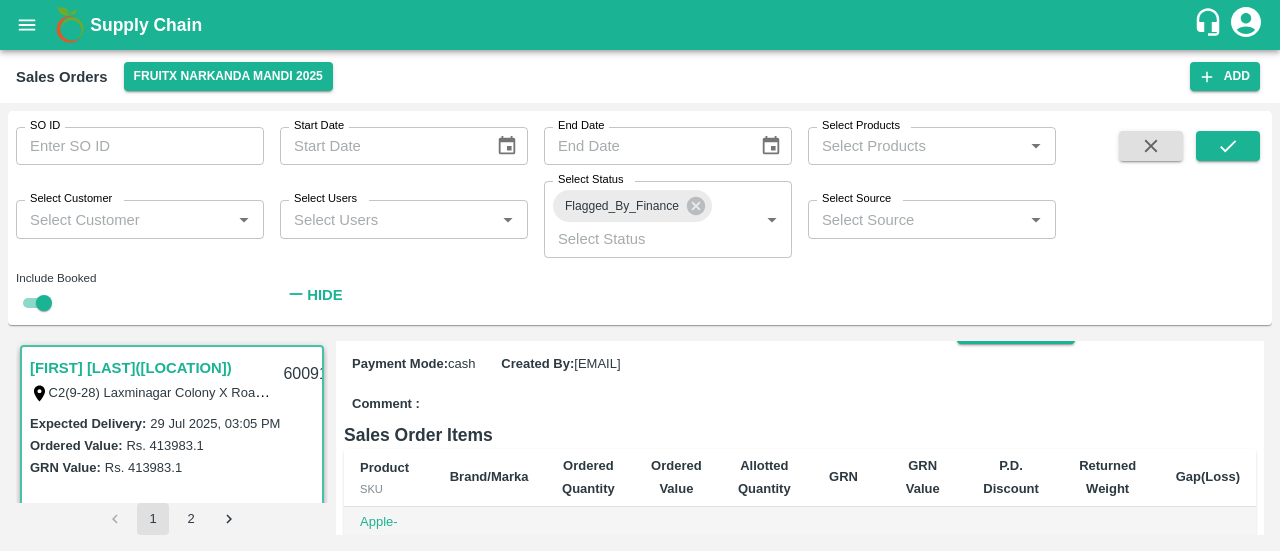scroll, scrollTop: 265, scrollLeft: 0, axis: vertical 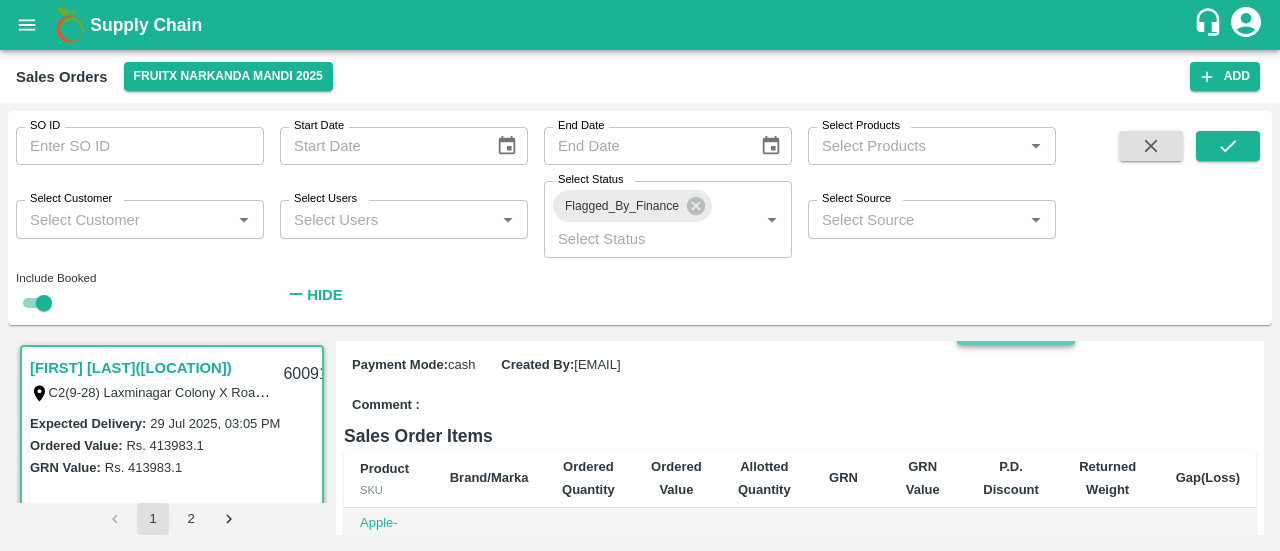 click on "Complete GRN" at bounding box center (1015, 330) 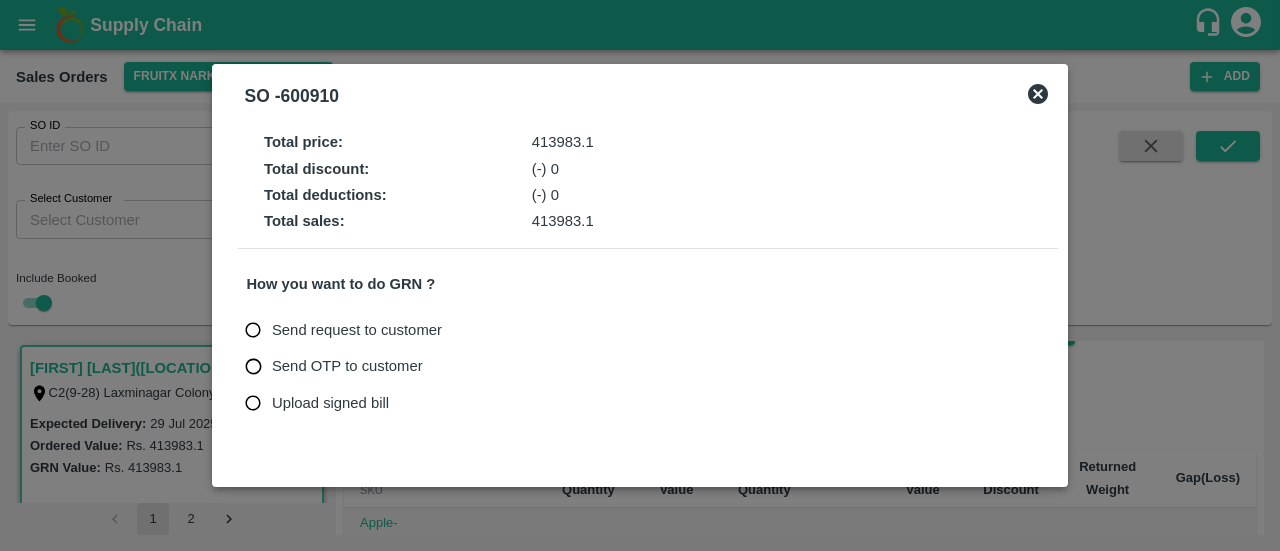 click on "Upload signed bill" at bounding box center [330, 403] 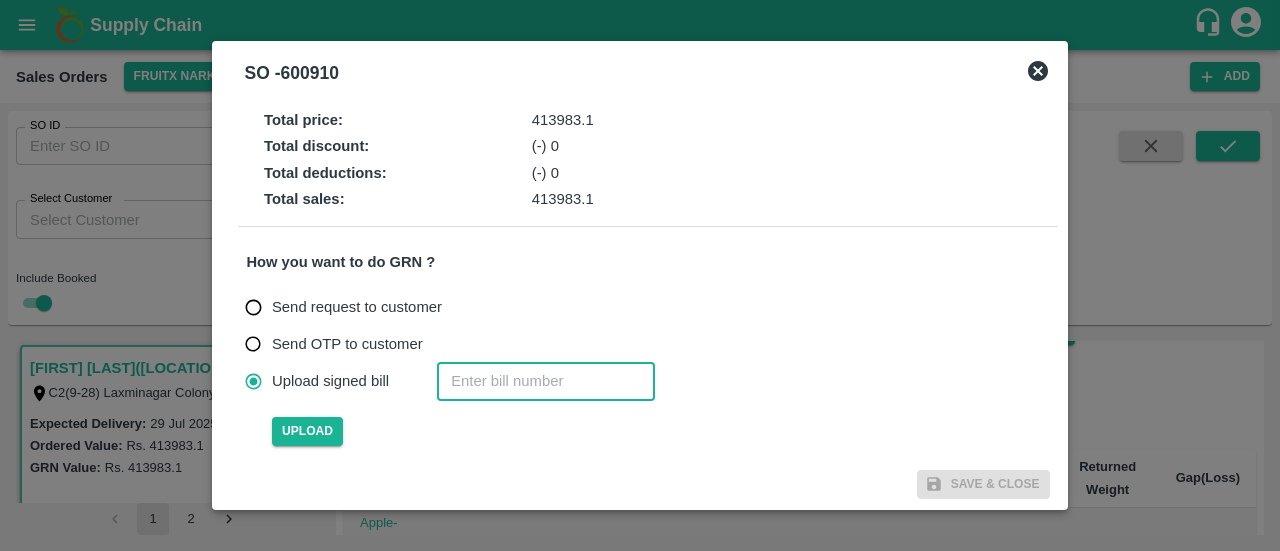 click at bounding box center [546, 381] 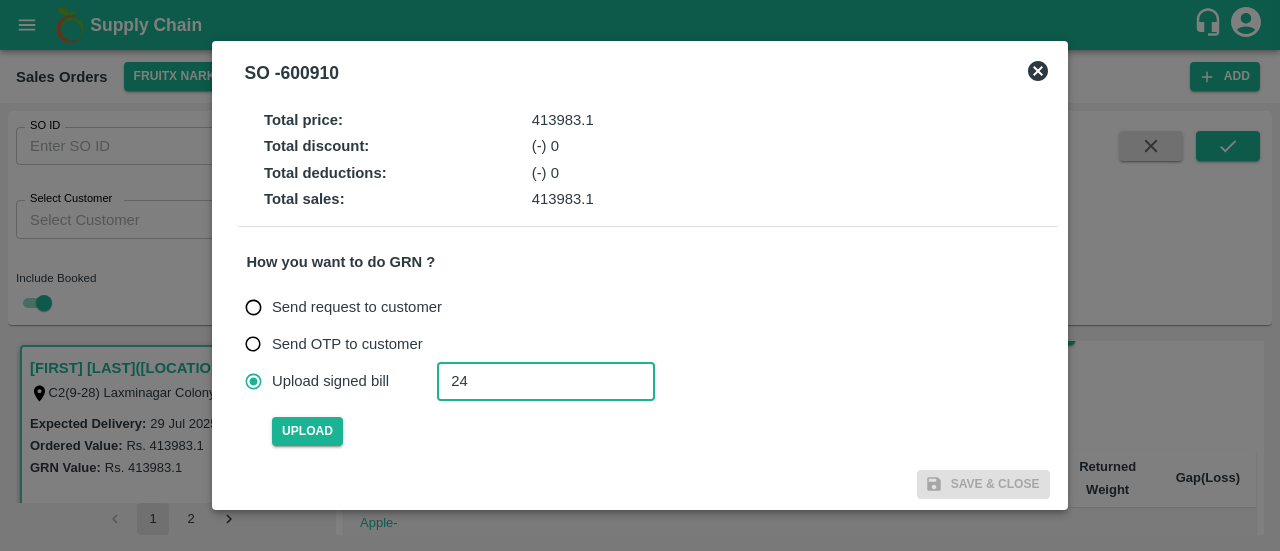 type on "2" 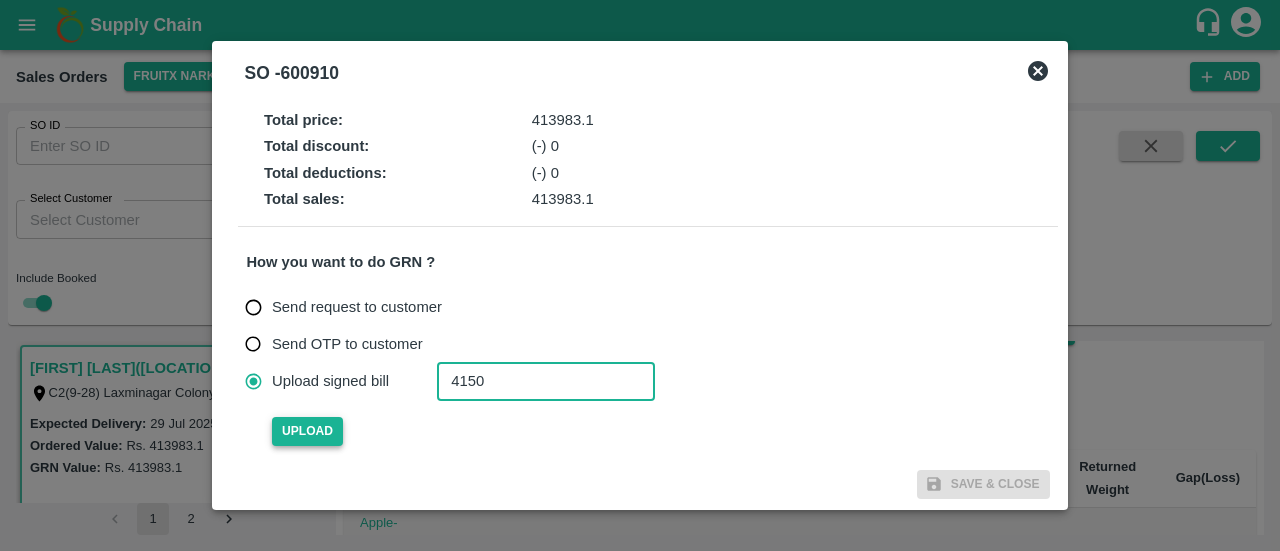 type on "4150" 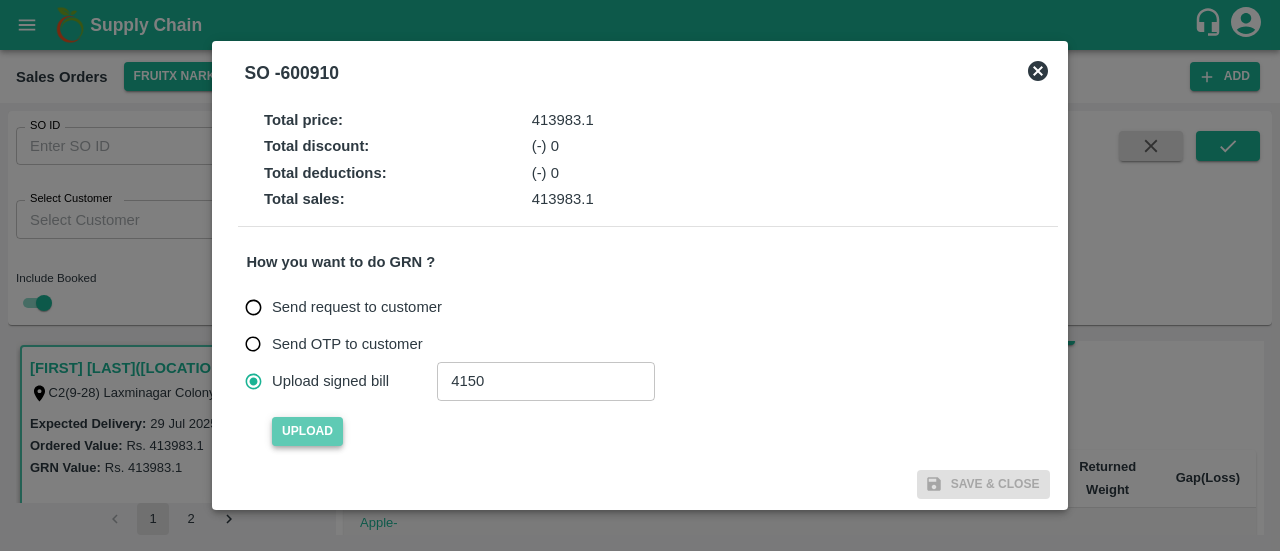click on "Upload" at bounding box center [307, 431] 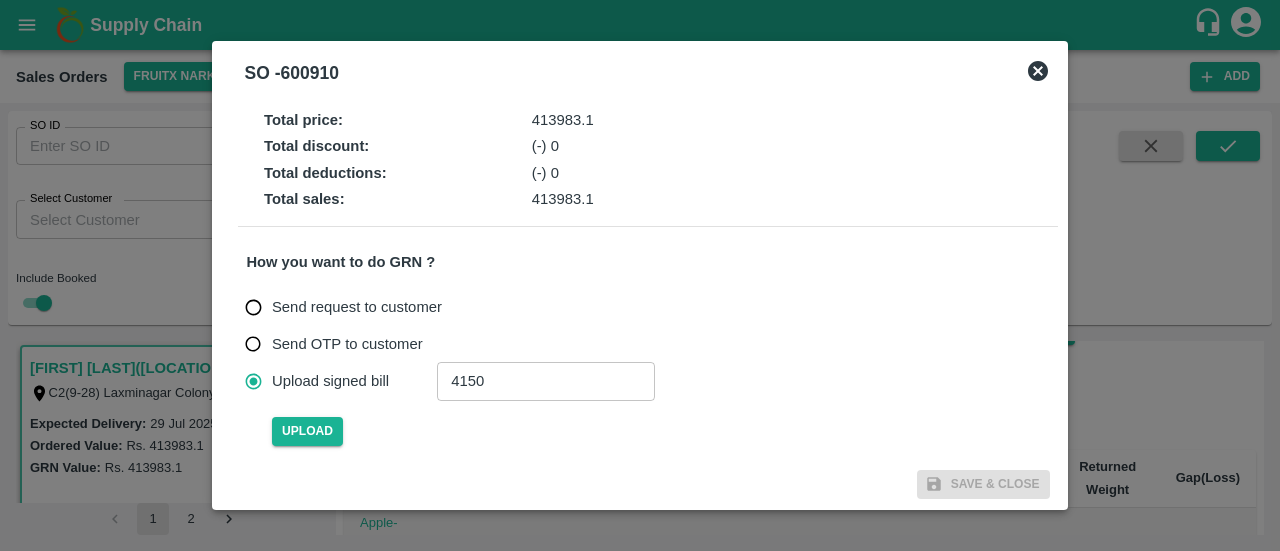 type 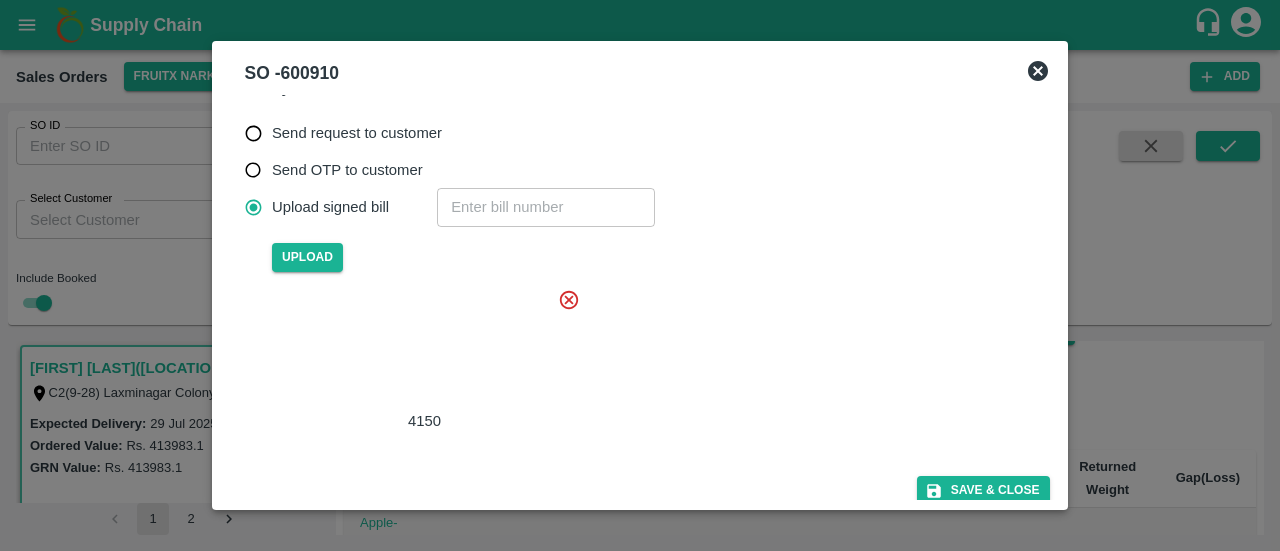 scroll, scrollTop: 179, scrollLeft: 0, axis: vertical 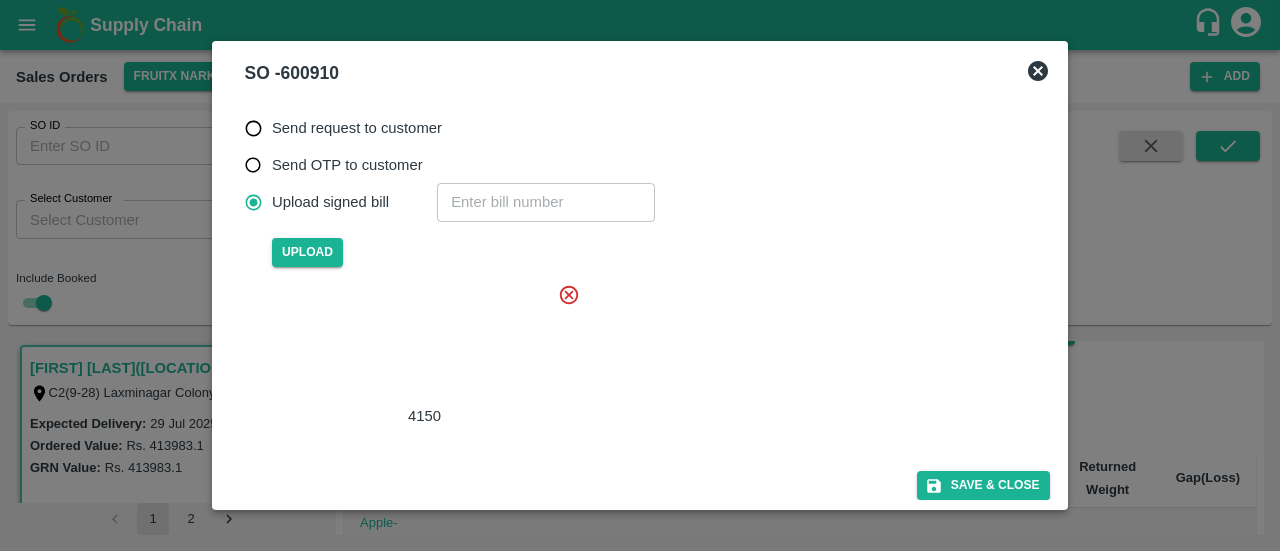 click at bounding box center [420, 344] 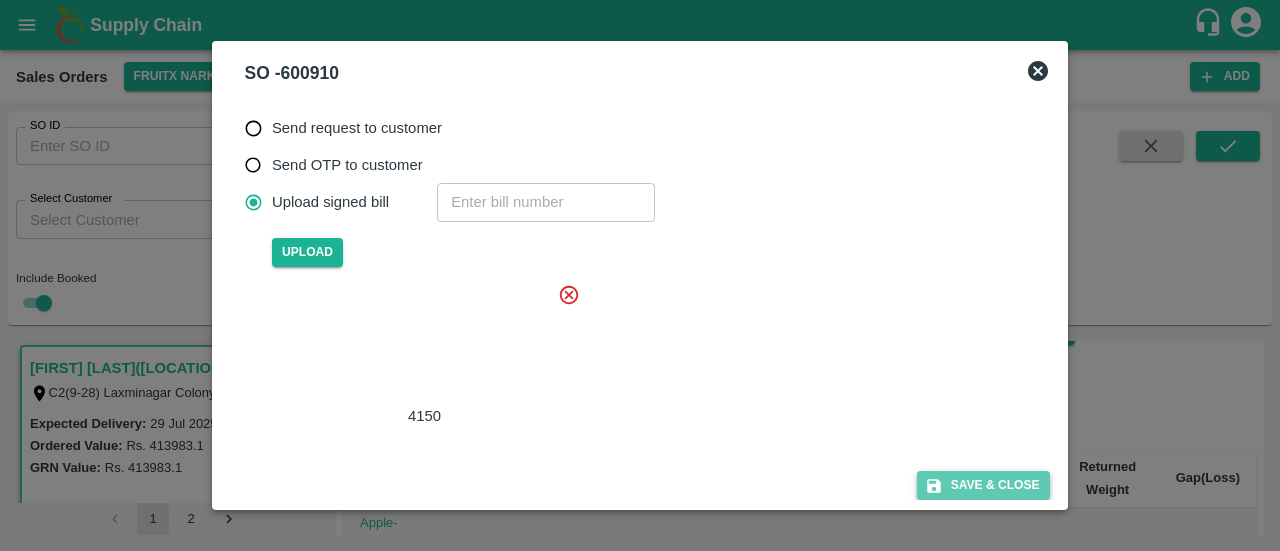 click on "Save & Close" at bounding box center [983, 485] 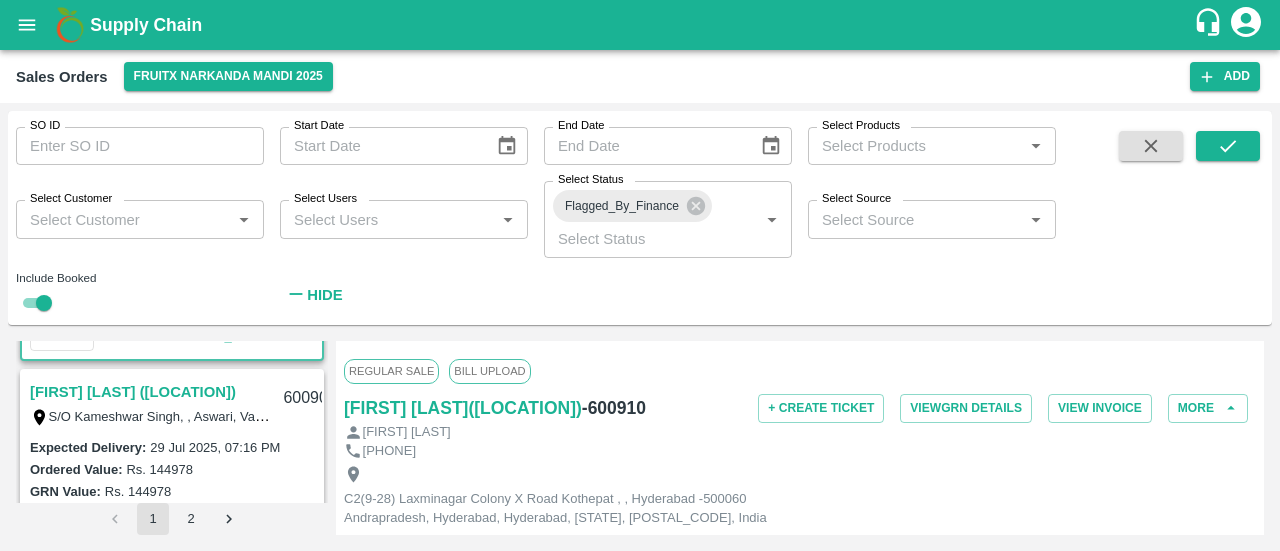 scroll, scrollTop: 252, scrollLeft: 0, axis: vertical 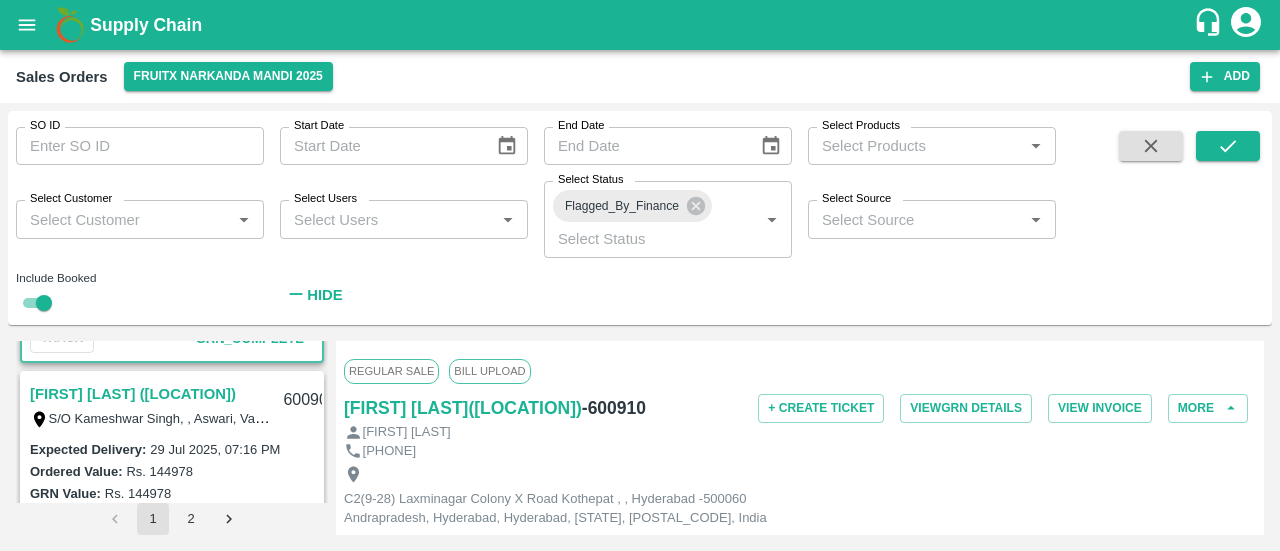 click on "[FIRST] [LAST] ([LOCATION])" at bounding box center (133, 394) 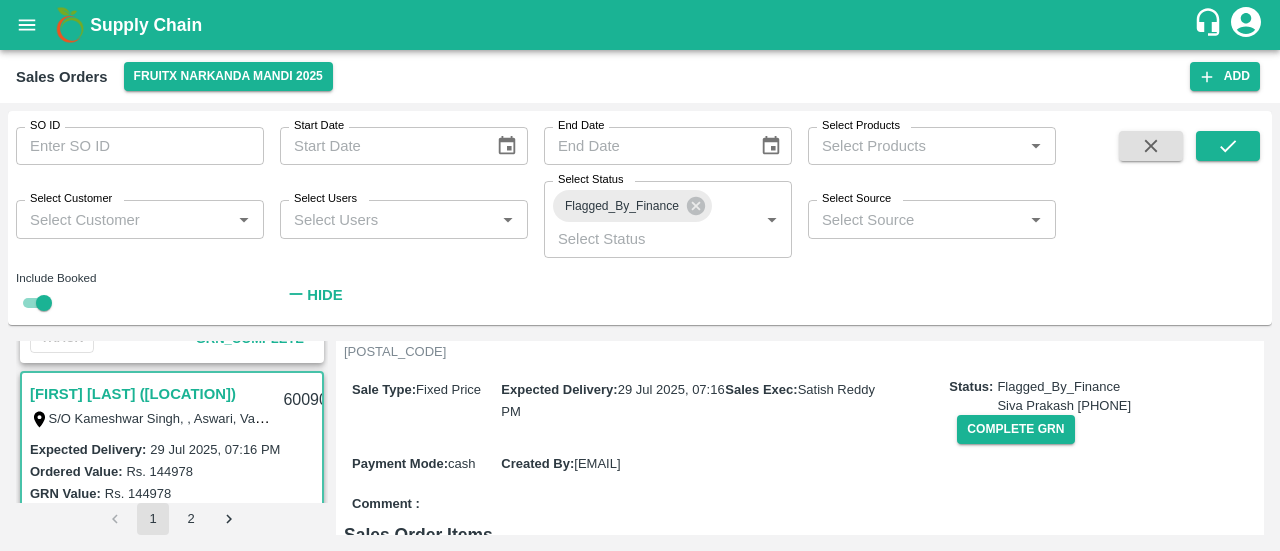 scroll, scrollTop: 195, scrollLeft: 0, axis: vertical 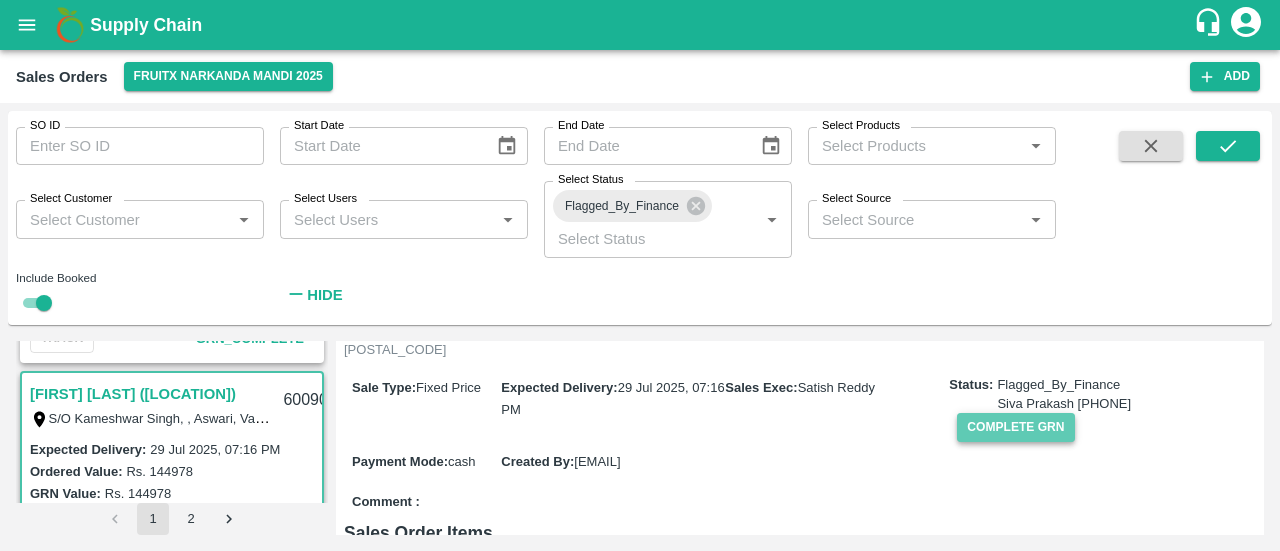 click on "Complete GRN" at bounding box center (1015, 427) 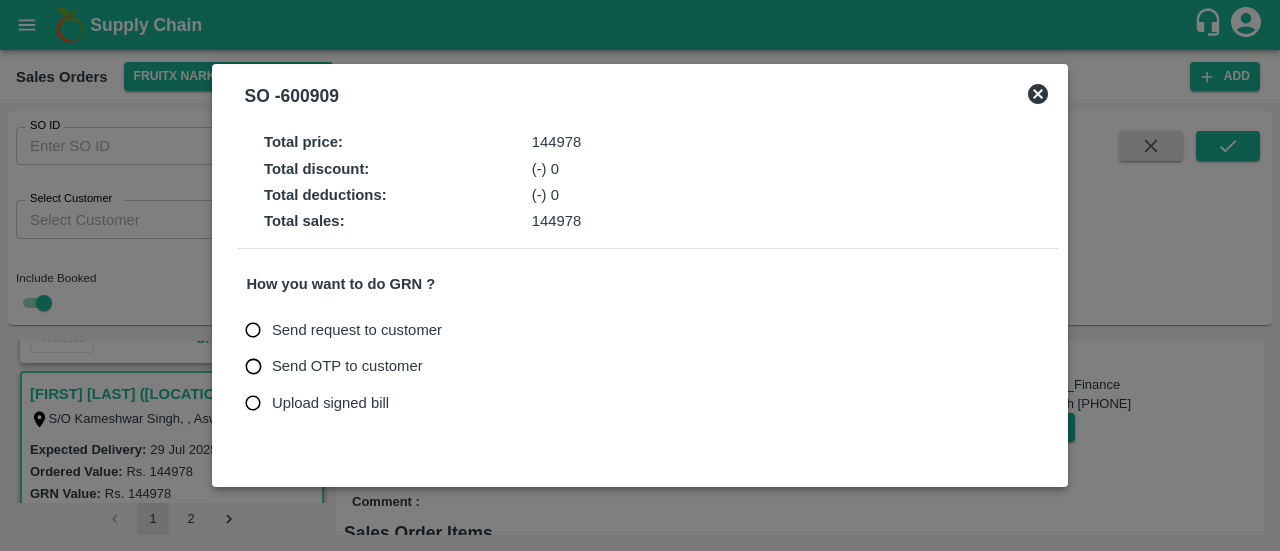 click on "Upload signed bill" at bounding box center [330, 403] 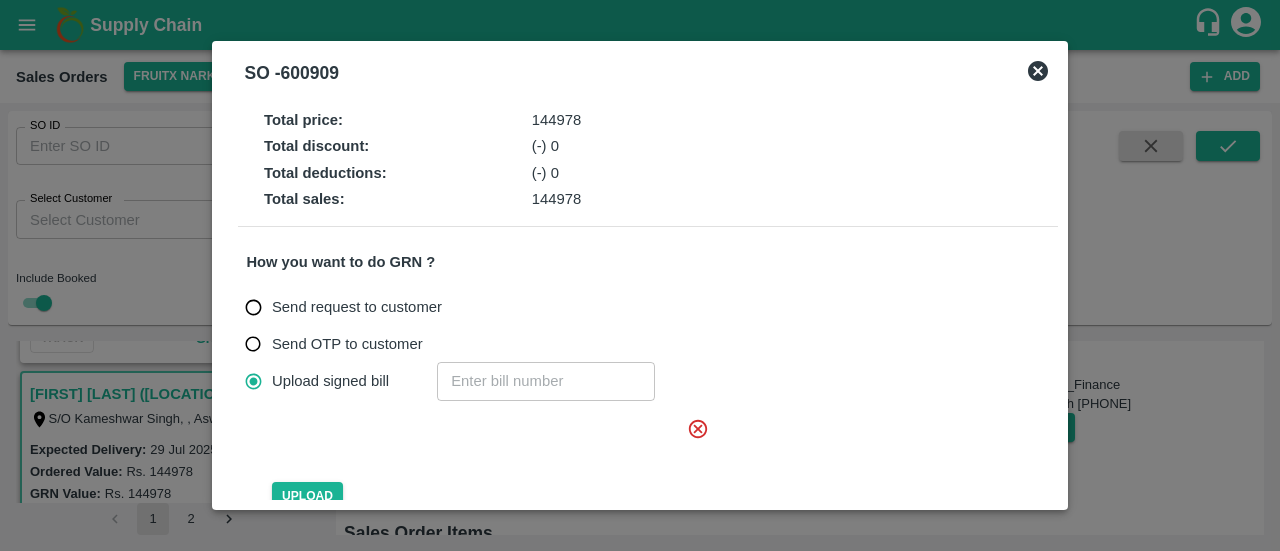 click 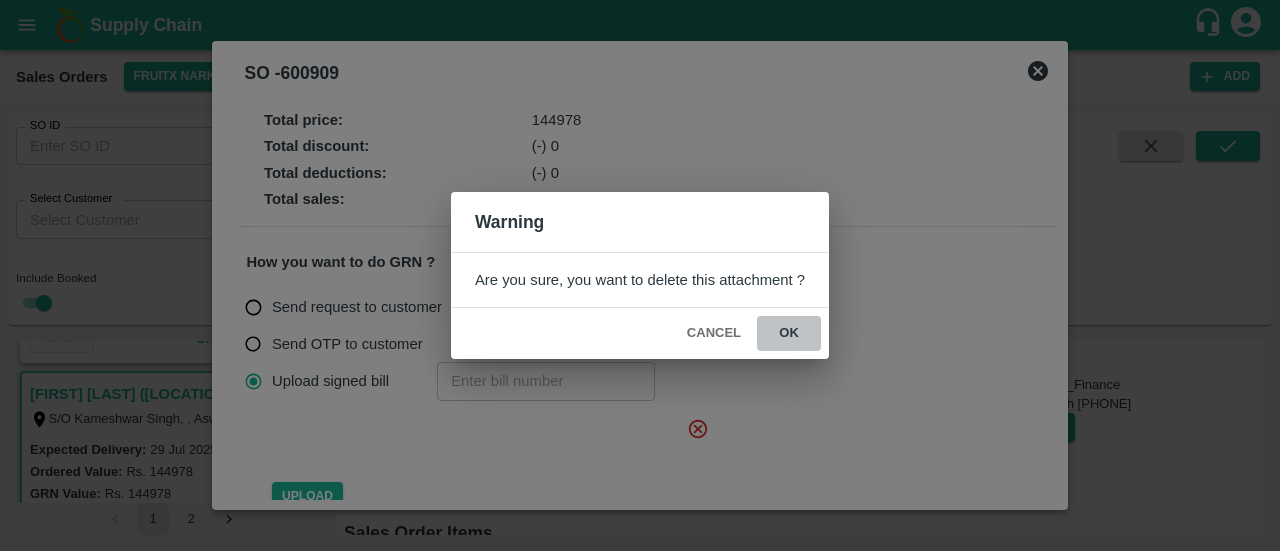 click on "ok" at bounding box center (789, 333) 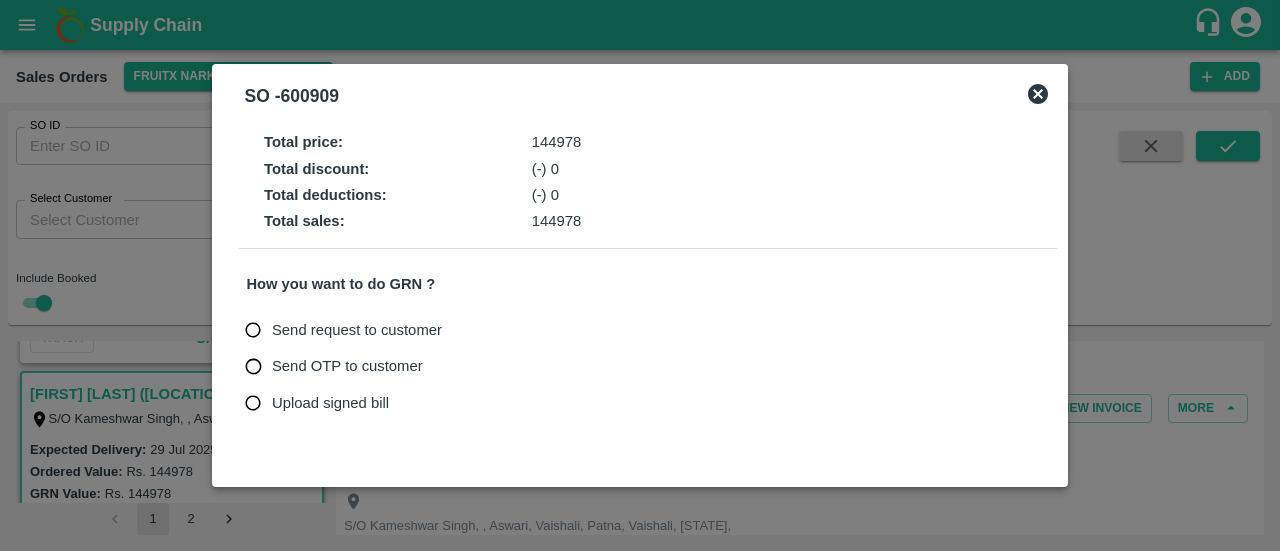 click on "Upload signed bill" at bounding box center (330, 403) 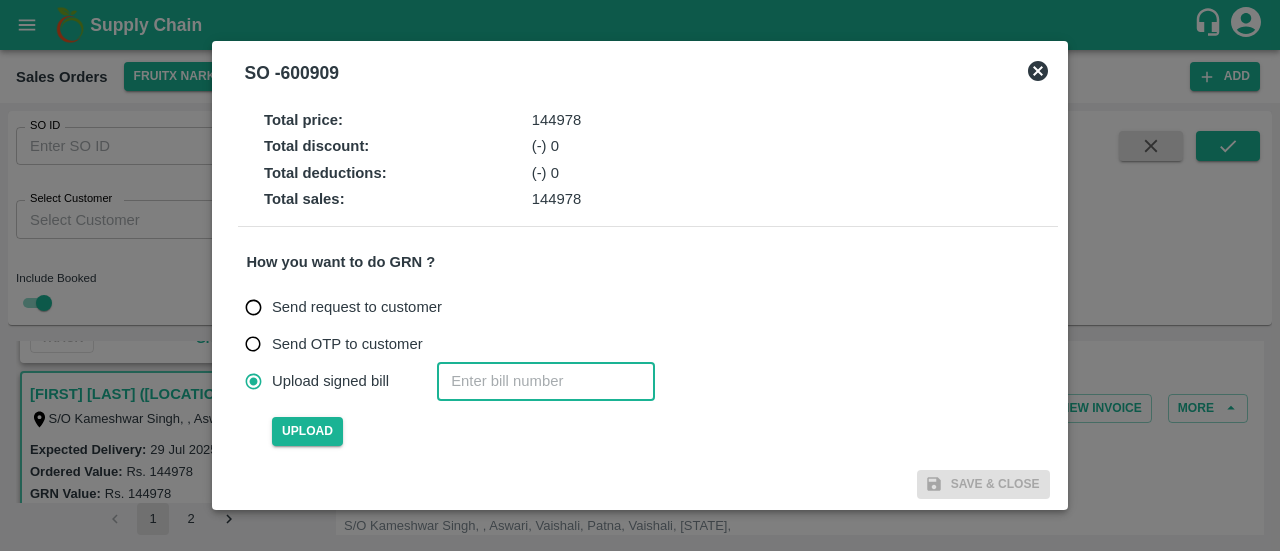 click at bounding box center [546, 381] 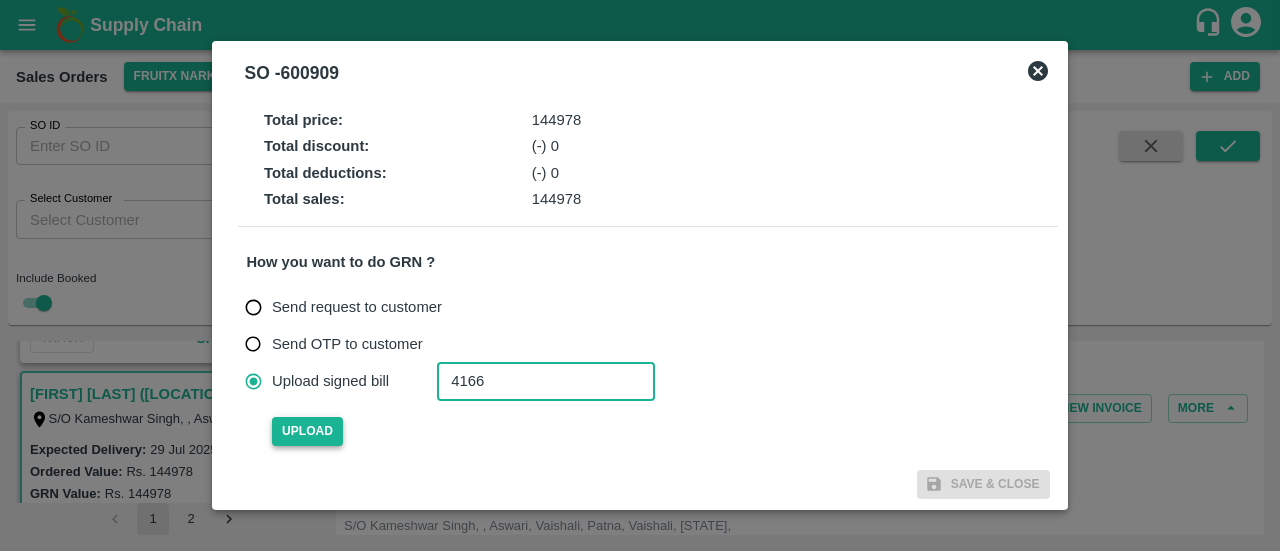type on "4166" 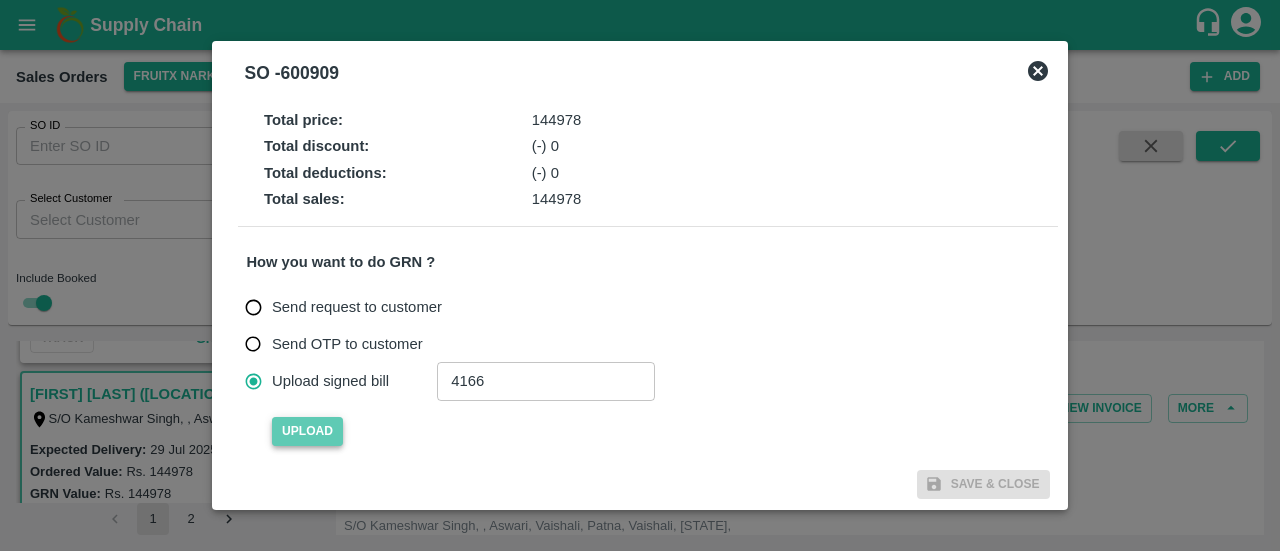 click on "Upload" at bounding box center [307, 431] 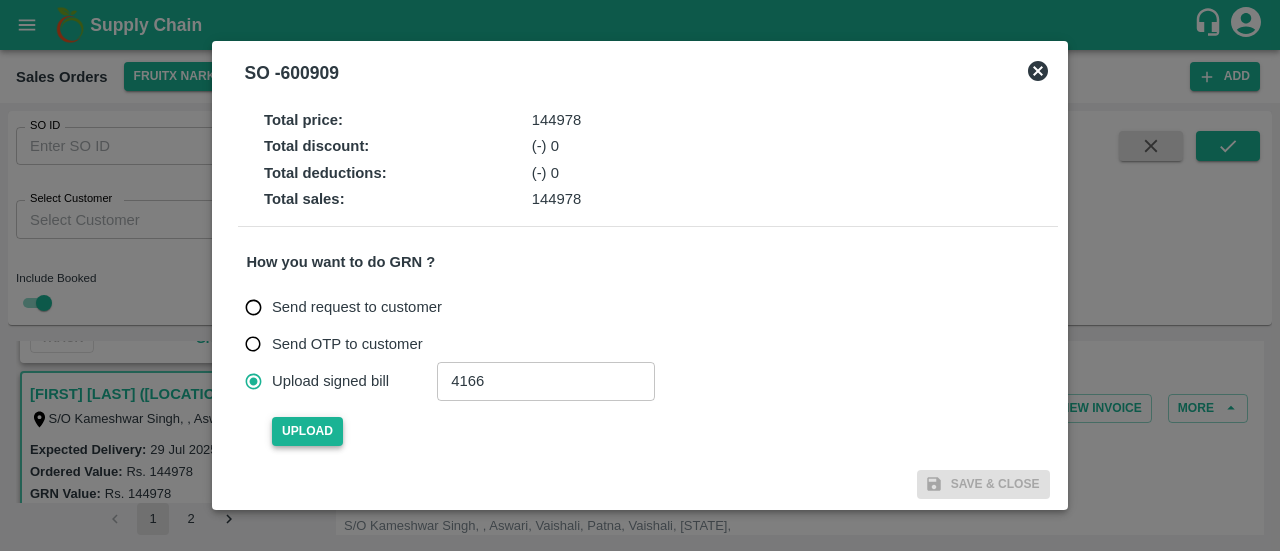 type 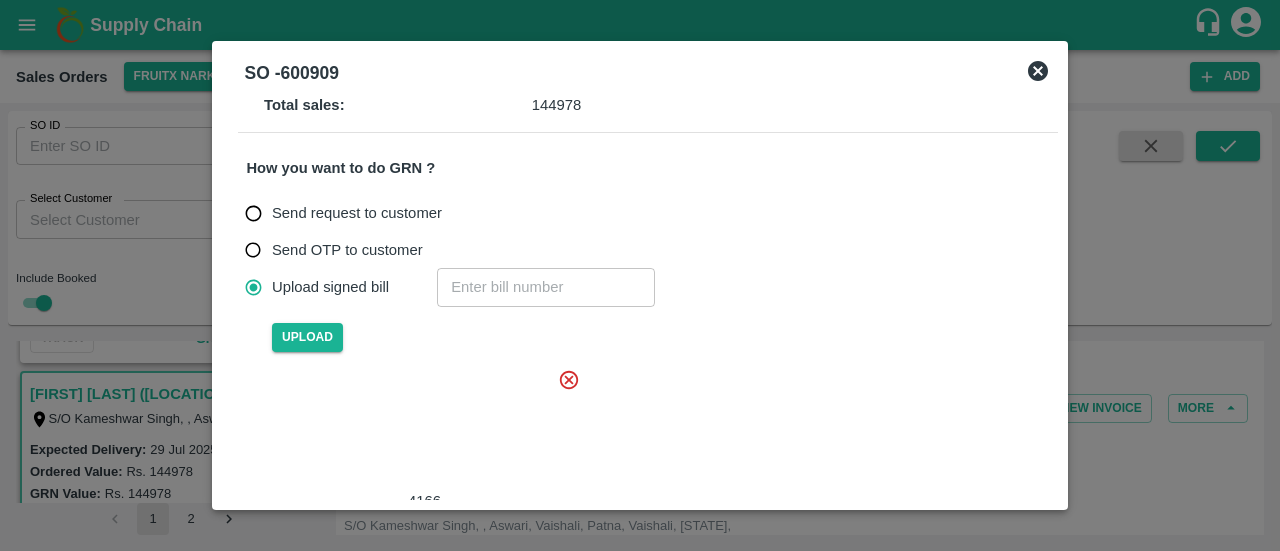 scroll, scrollTop: 179, scrollLeft: 0, axis: vertical 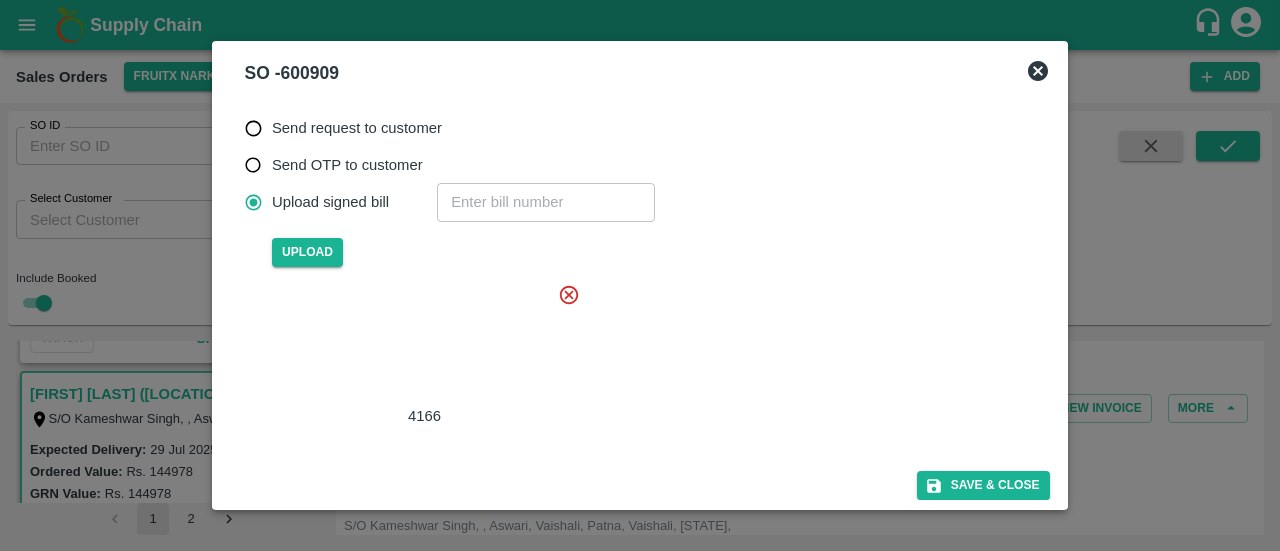 click at bounding box center [420, 344] 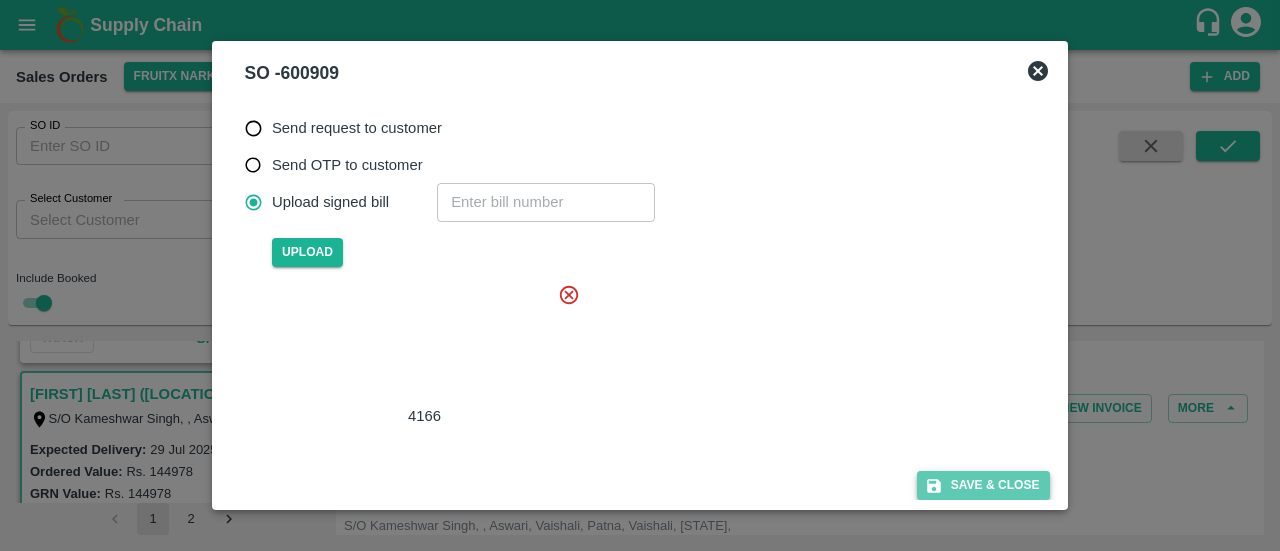 click on "Save & Close" at bounding box center [983, 485] 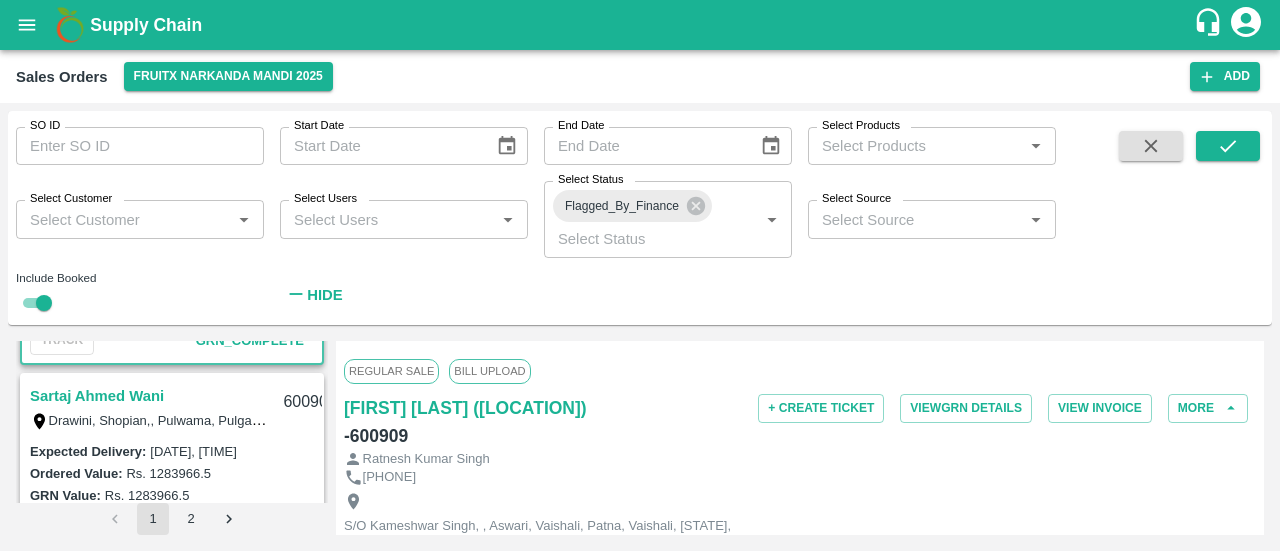 scroll, scrollTop: 527, scrollLeft: 0, axis: vertical 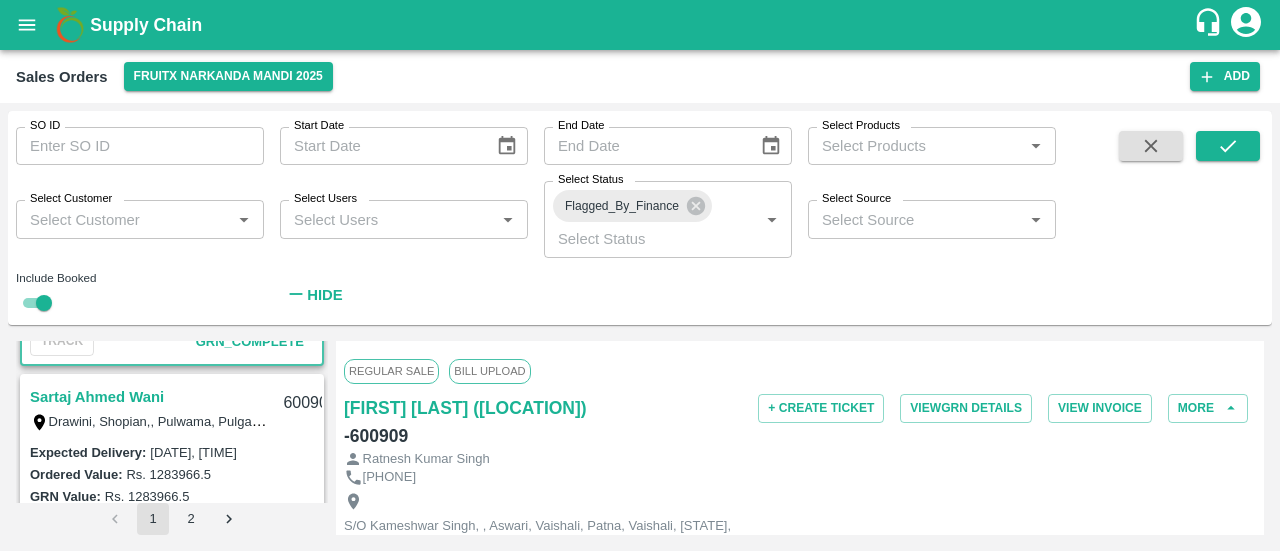 click on "Sartaj Ahmed Wani" at bounding box center (97, 397) 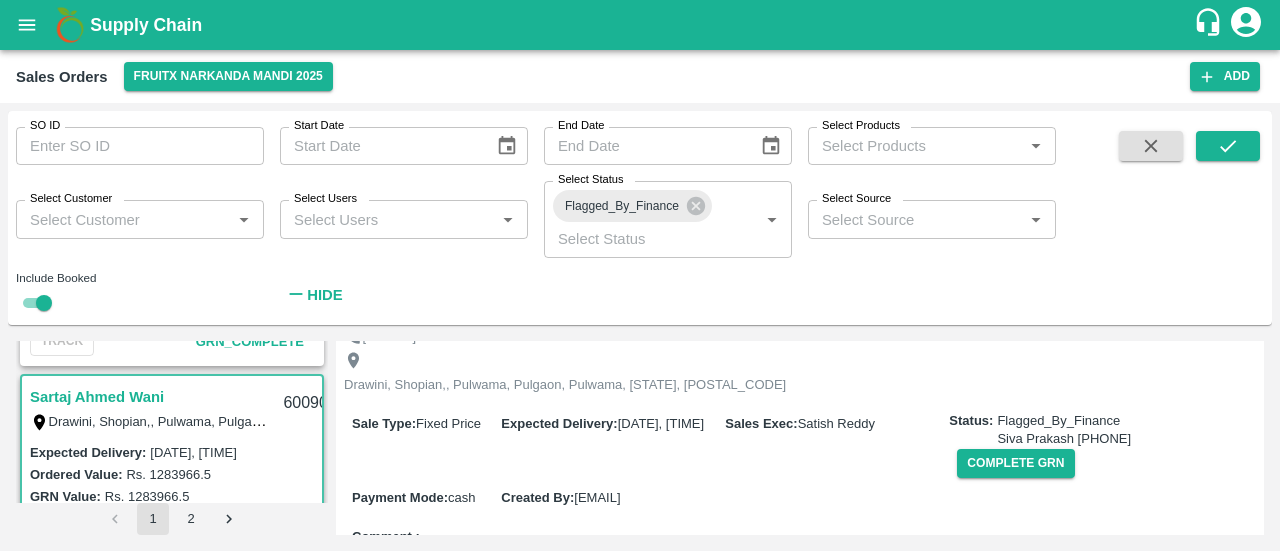 scroll, scrollTop: 154, scrollLeft: 0, axis: vertical 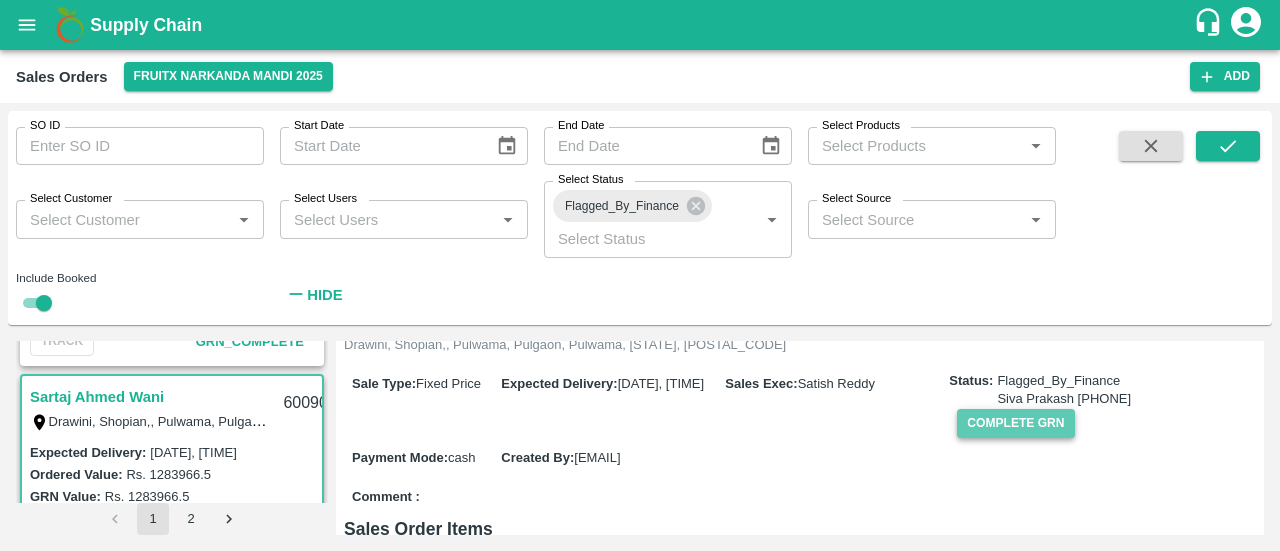 click on "Complete GRN" at bounding box center (1015, 423) 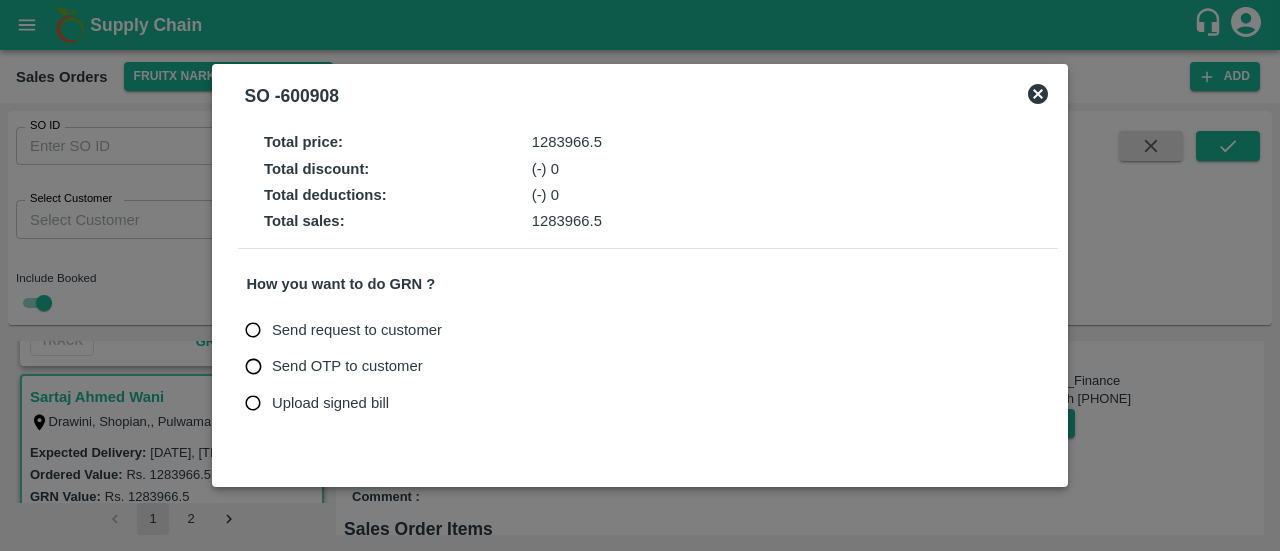 click on "Upload signed bill" at bounding box center [330, 403] 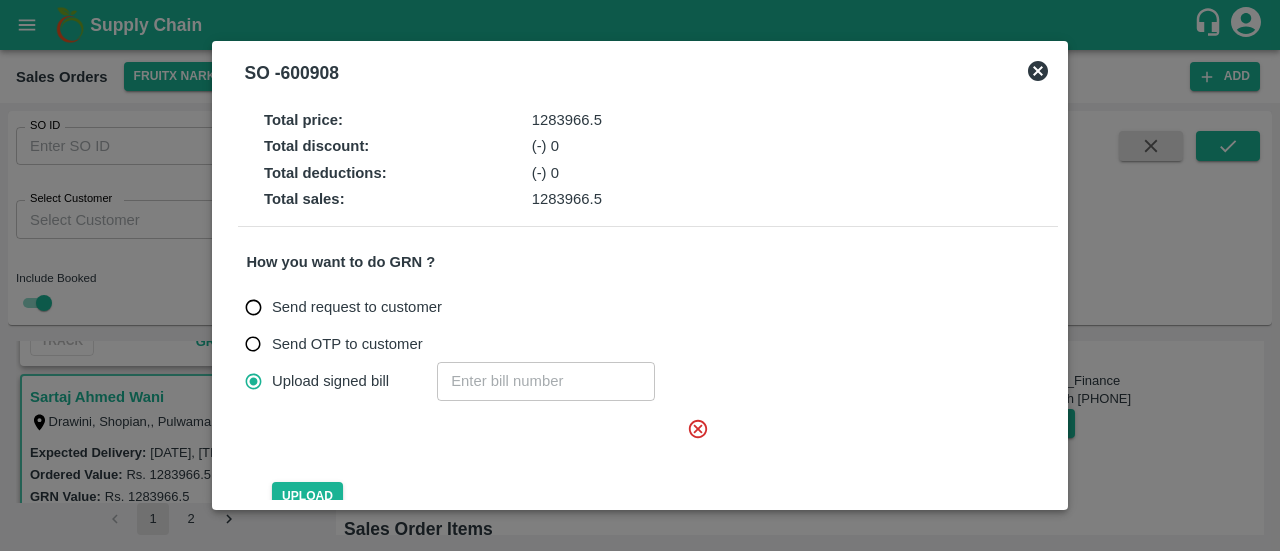 click 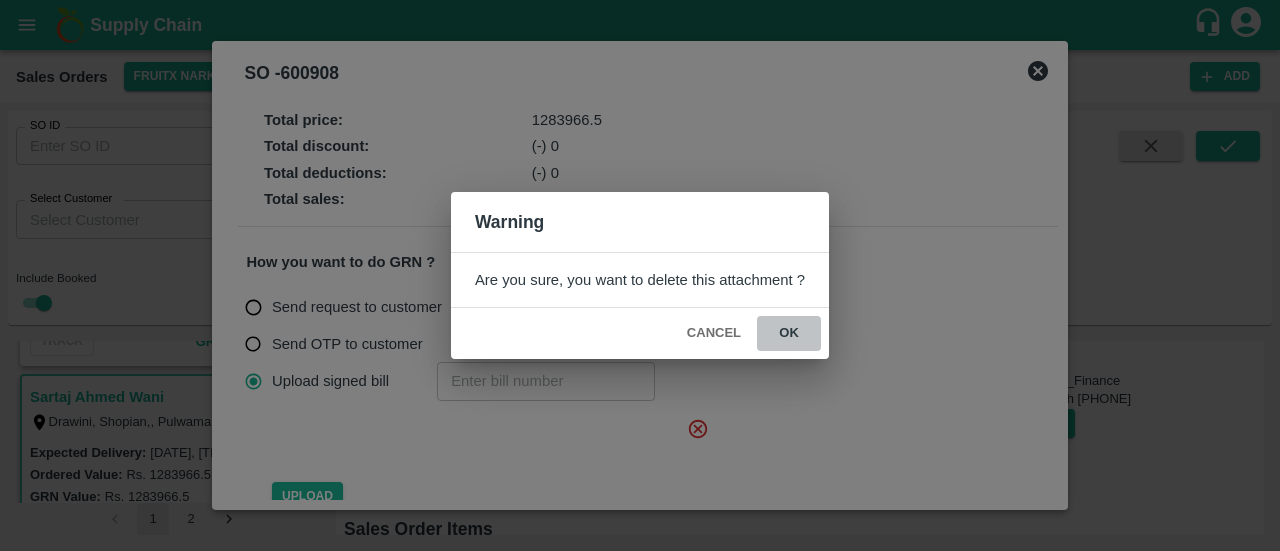 click on "ok" at bounding box center (789, 333) 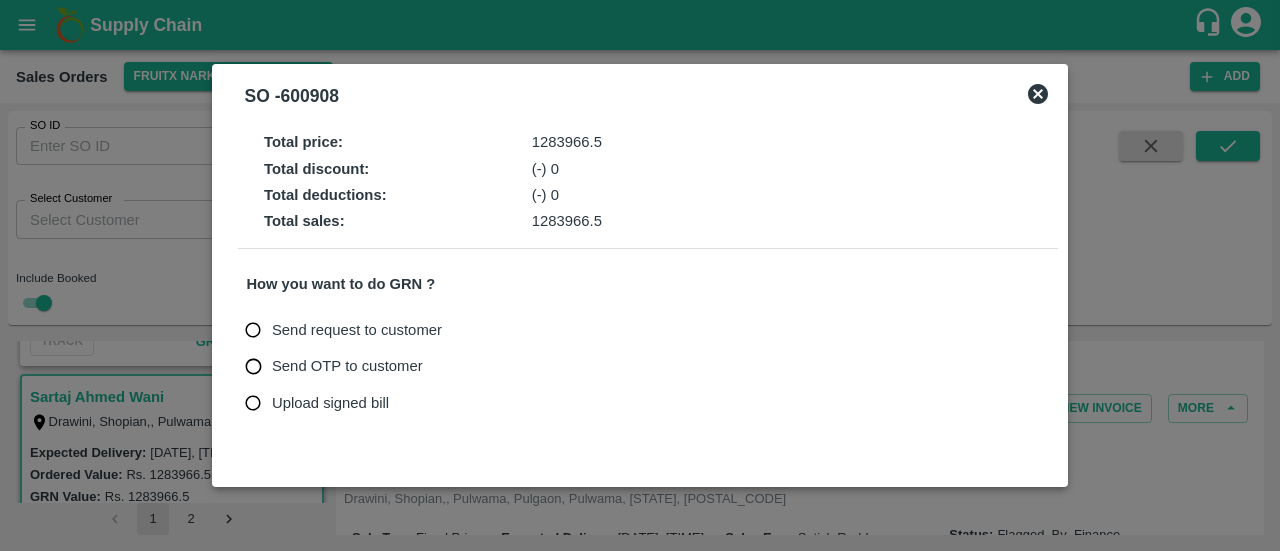 click on "Upload signed bill" at bounding box center (330, 403) 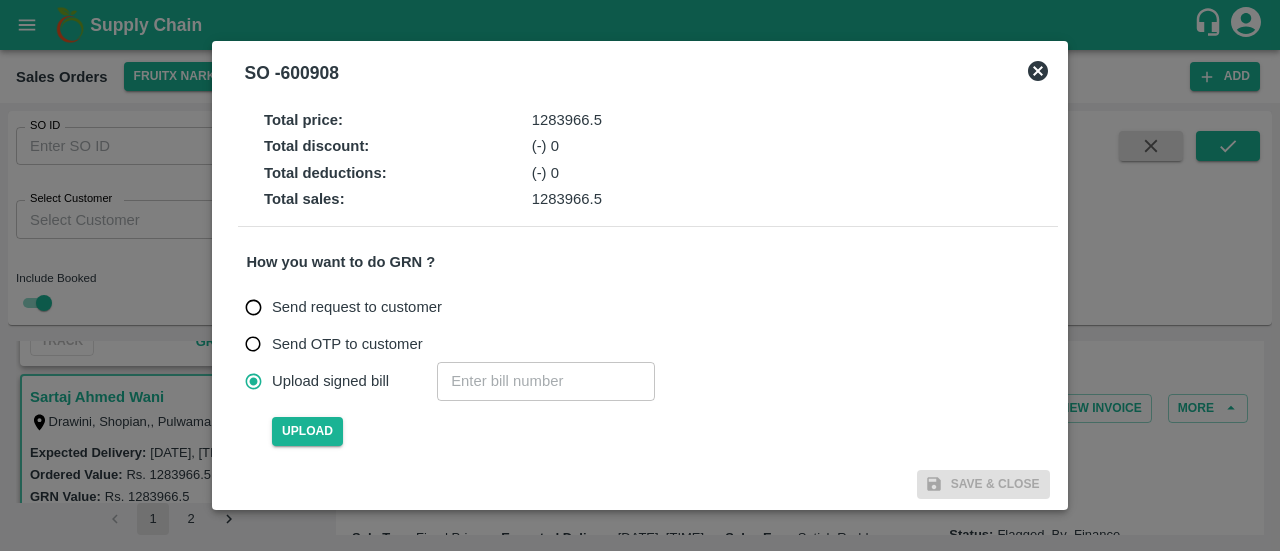 click at bounding box center [546, 381] 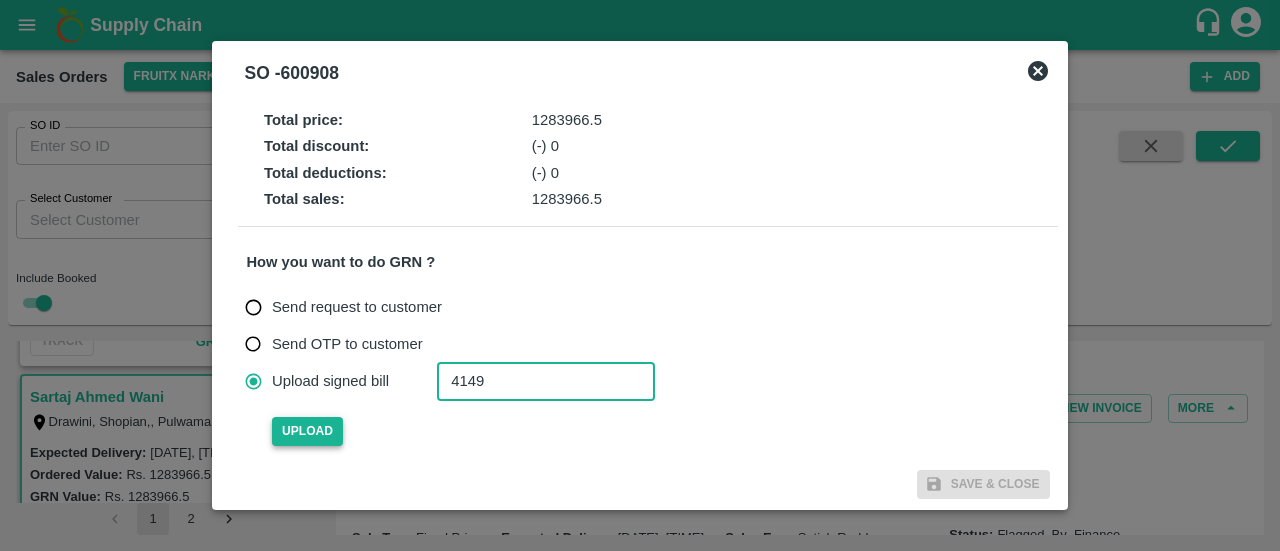 type on "4149" 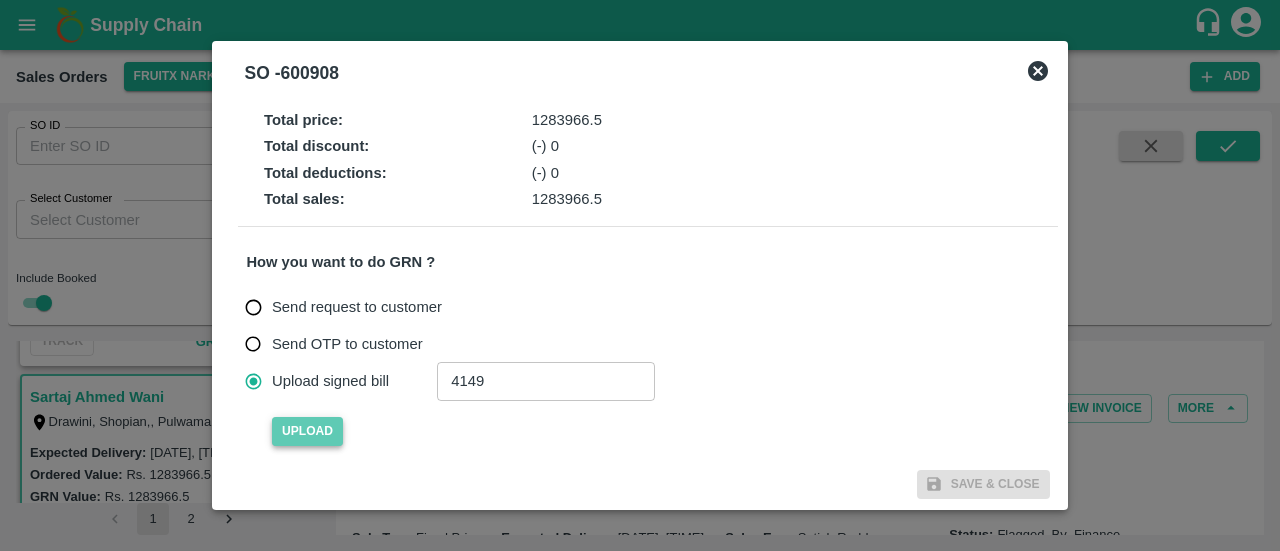 click on "Upload" at bounding box center (307, 431) 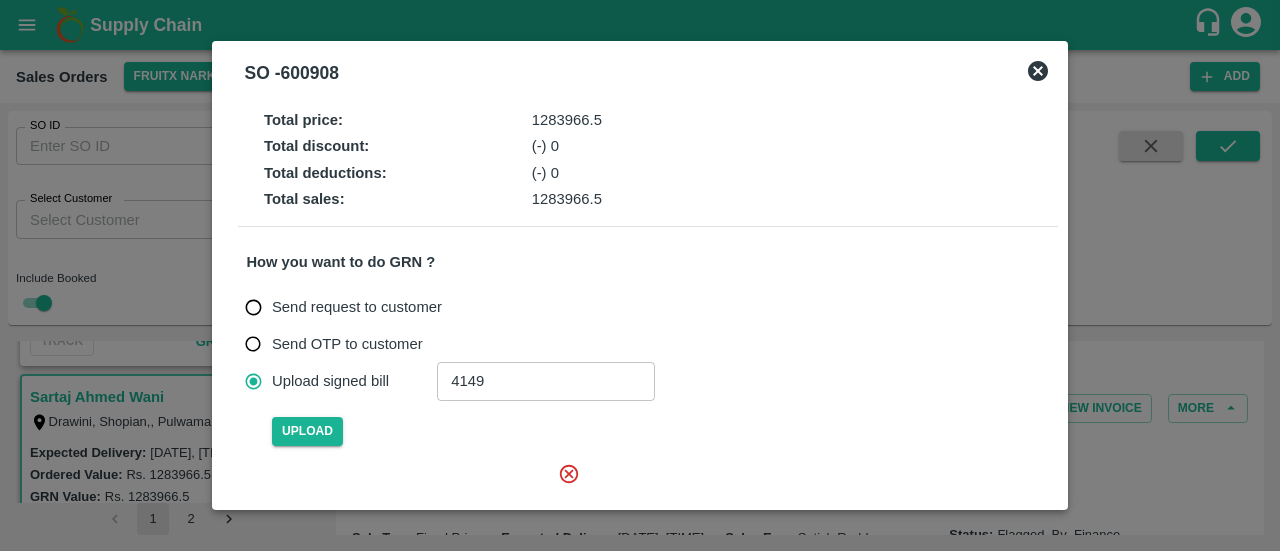type 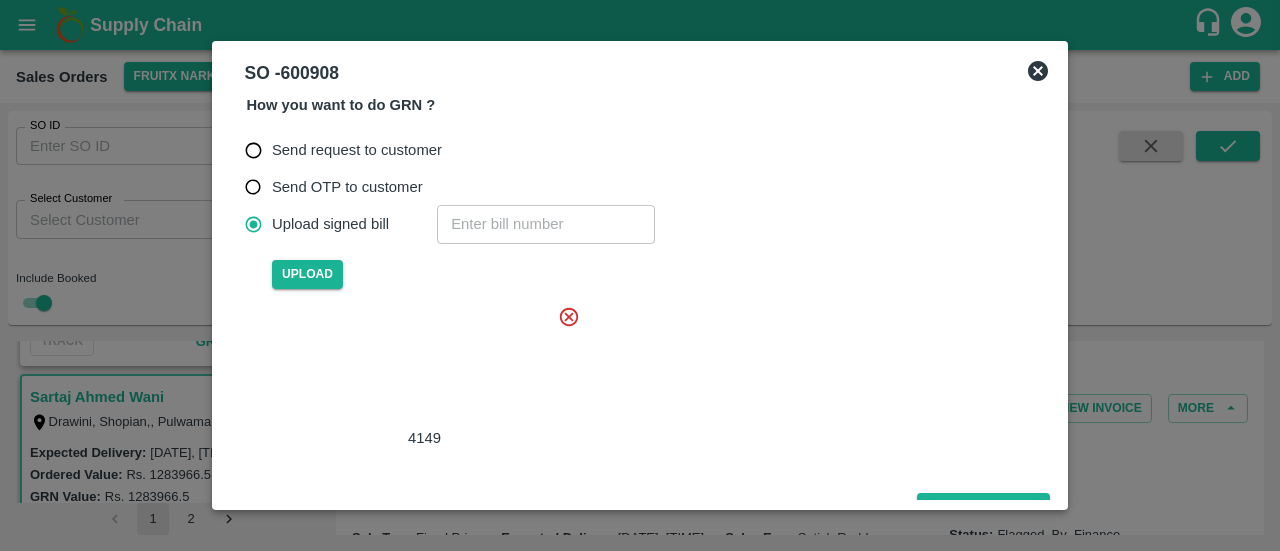 scroll, scrollTop: 158, scrollLeft: 0, axis: vertical 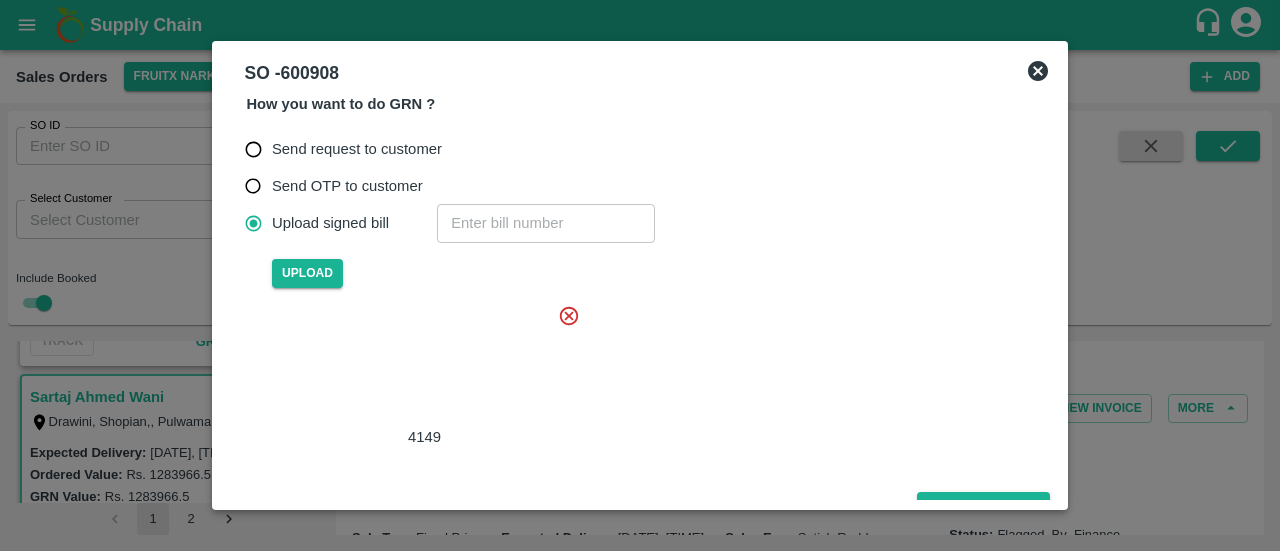 click at bounding box center (420, 365) 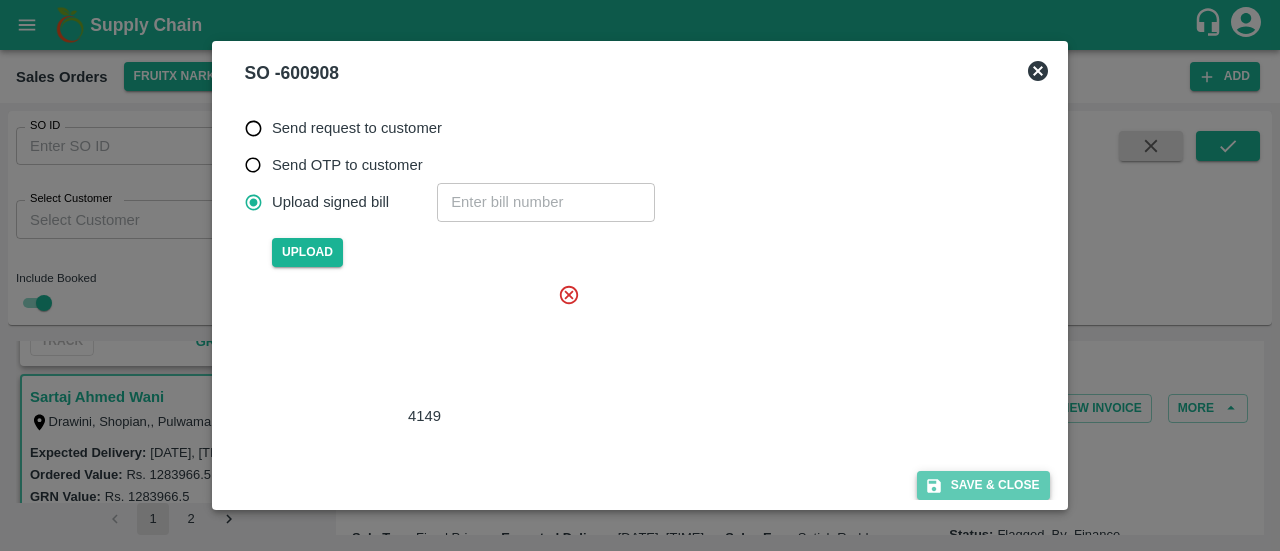 click on "Save & Close" at bounding box center (983, 485) 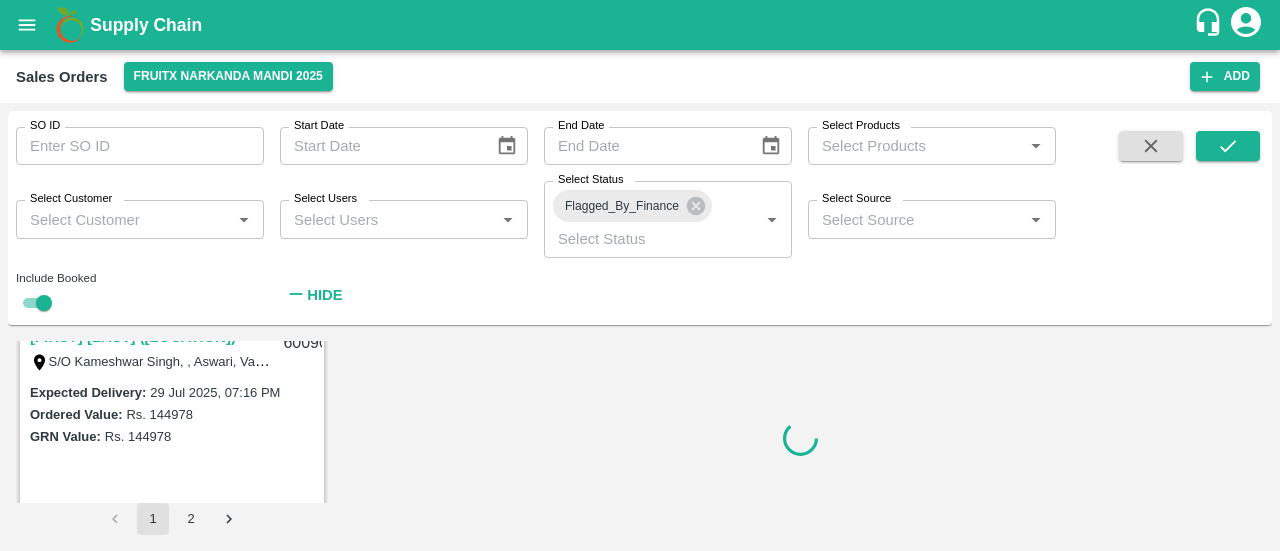 scroll, scrollTop: 304, scrollLeft: 0, axis: vertical 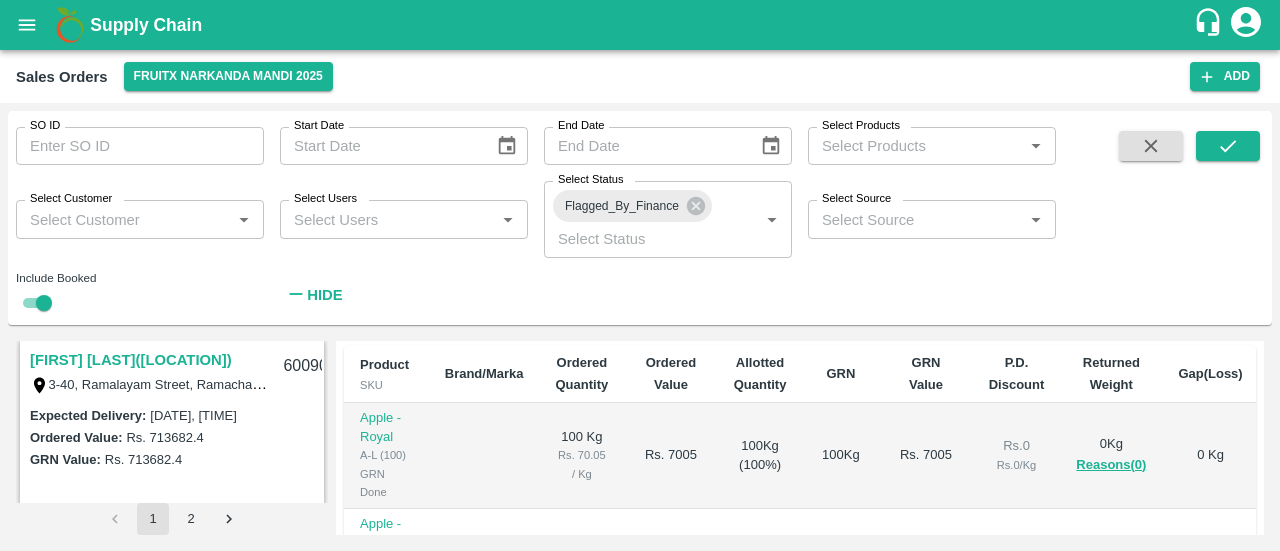 click on "[FIRST] [LAST]([LOCATION])" at bounding box center (131, 360) 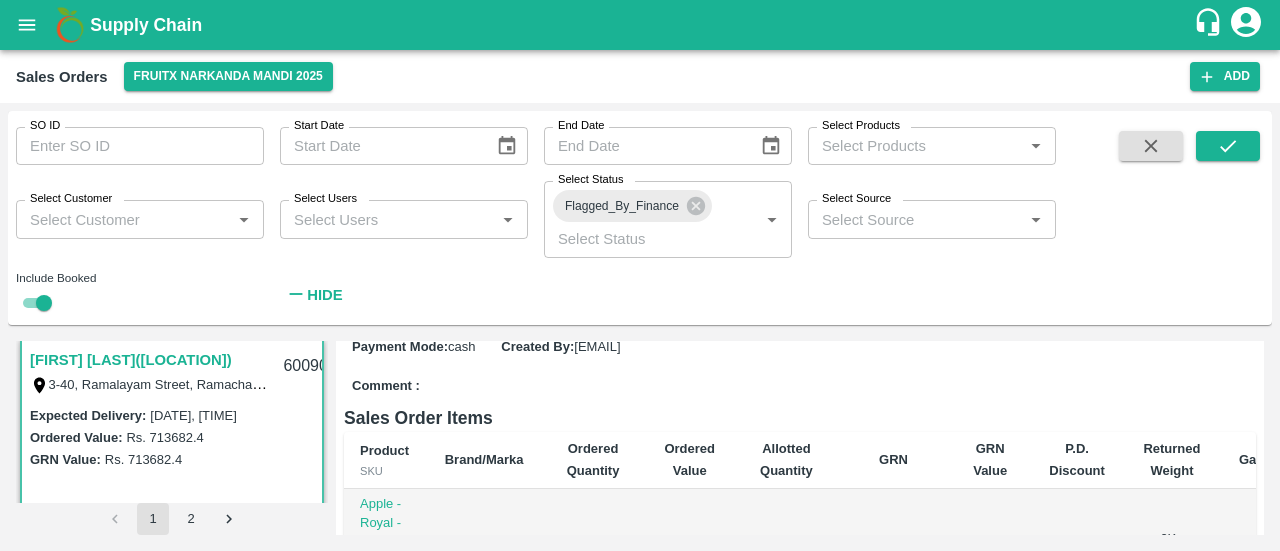 scroll, scrollTop: 303, scrollLeft: 0, axis: vertical 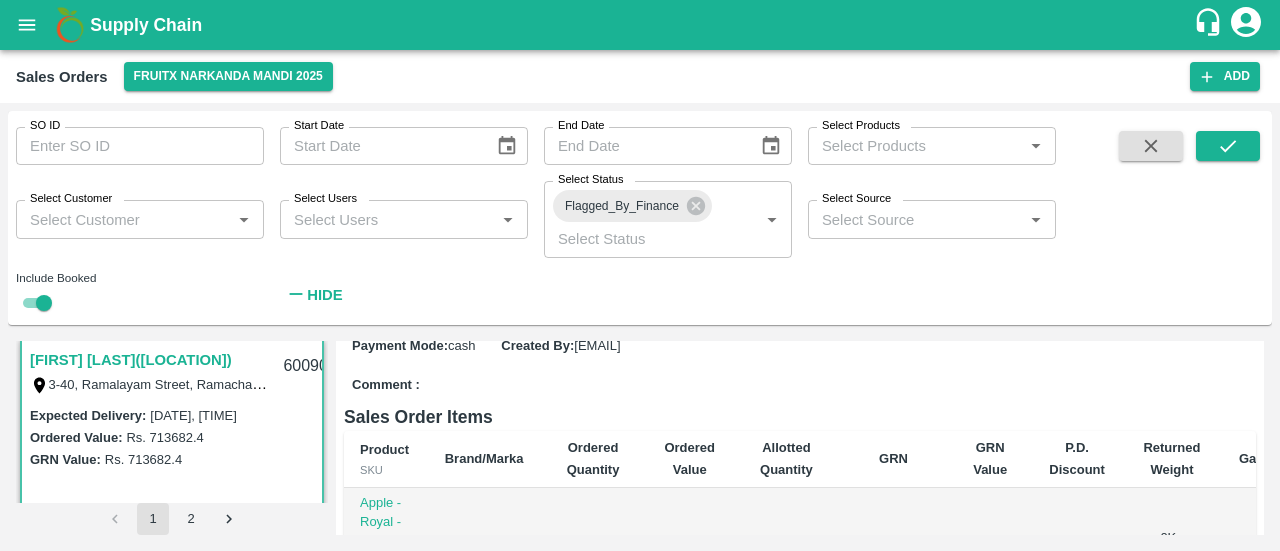 click on "Complete GRN" at bounding box center [1015, 311] 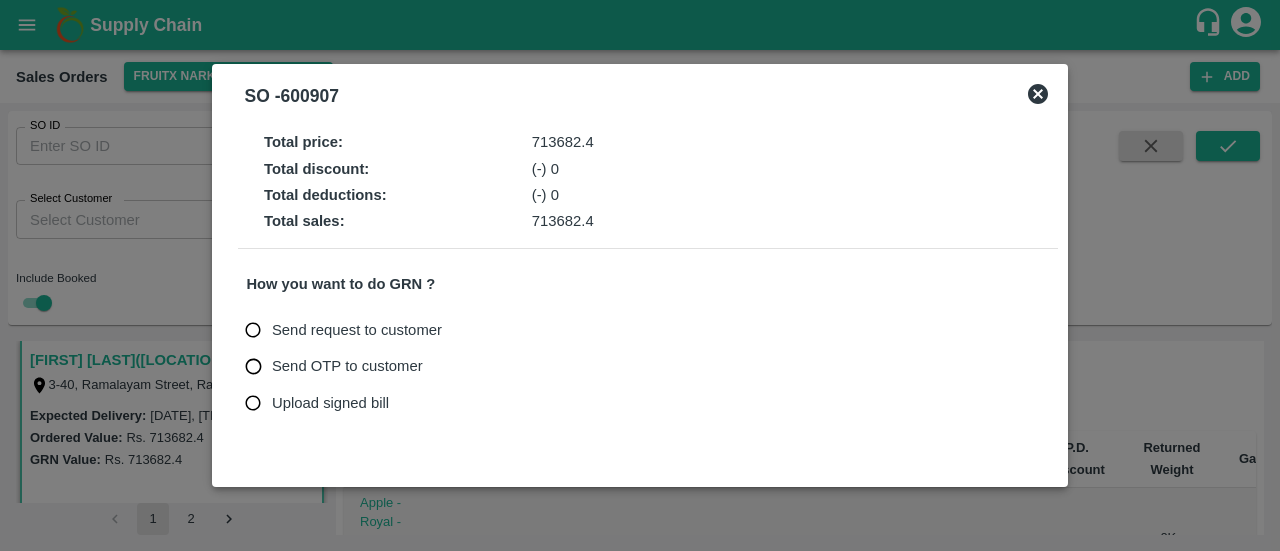 click on "Upload signed bill" at bounding box center (330, 403) 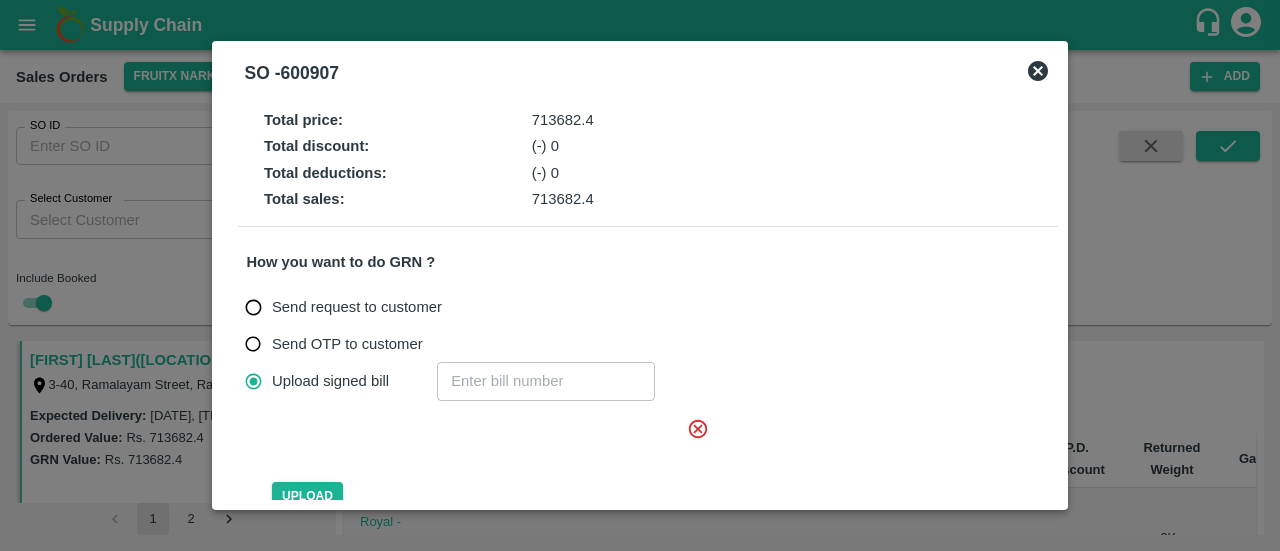click 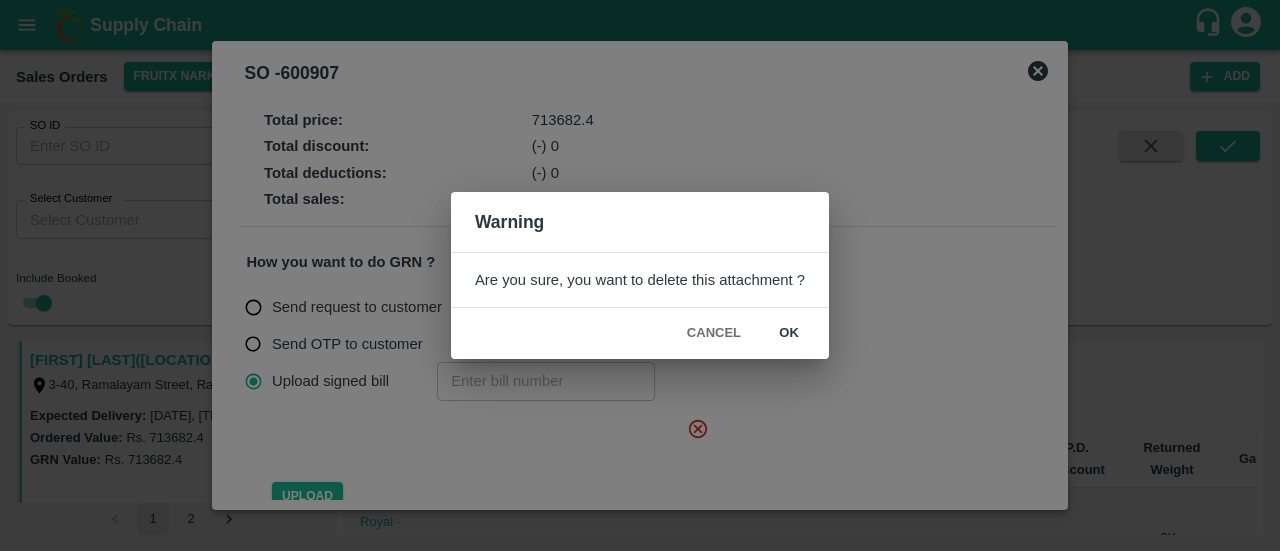 click on "ok" at bounding box center (789, 333) 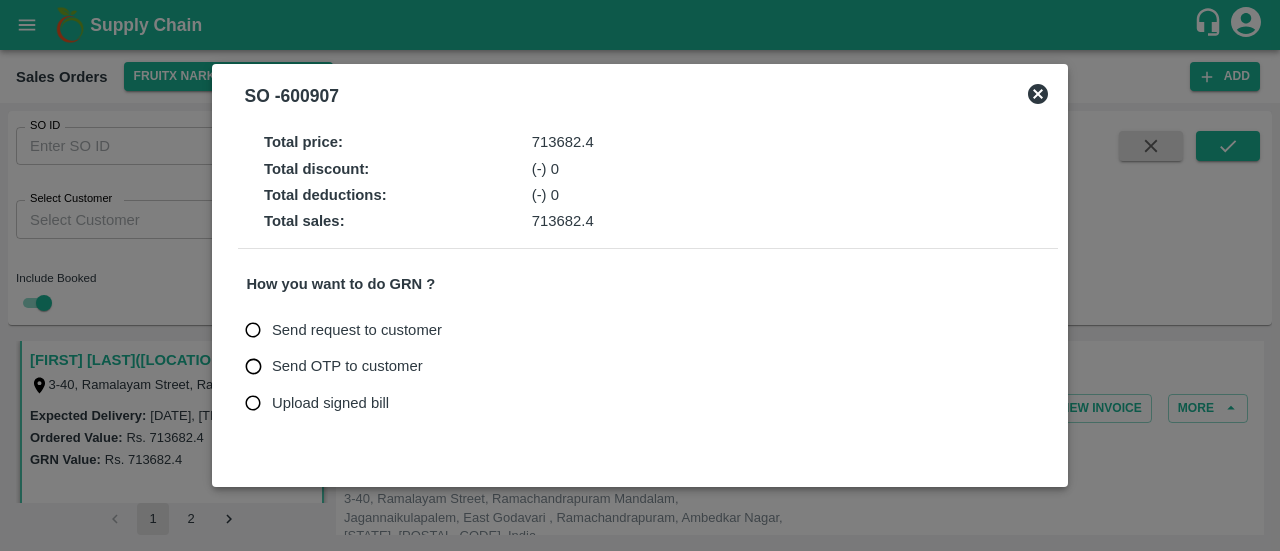 click on "Upload signed bill" at bounding box center (330, 403) 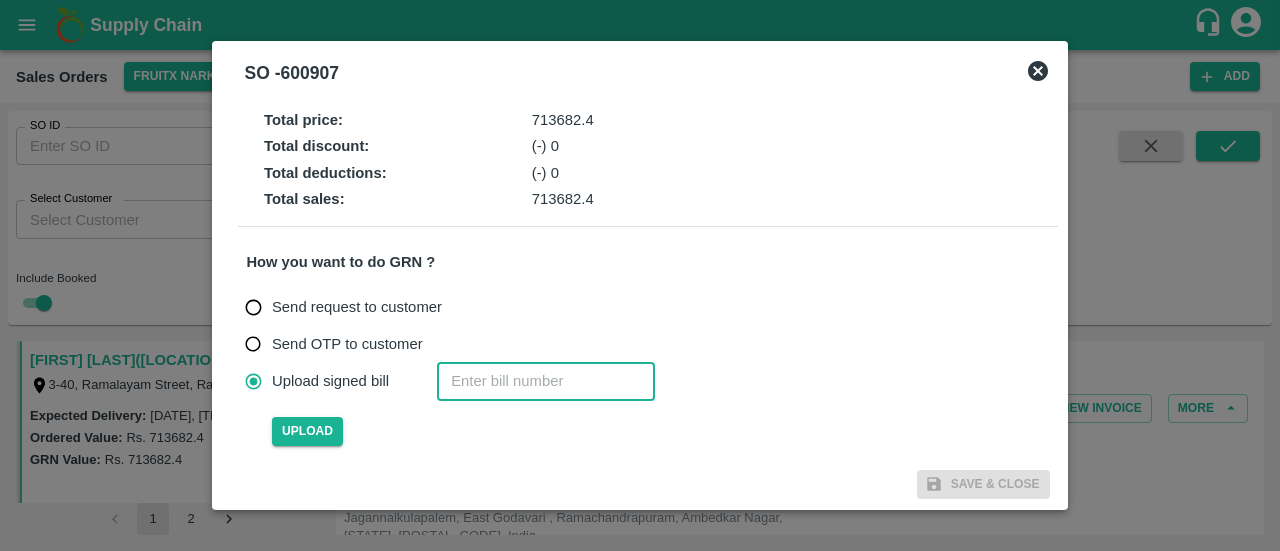 click at bounding box center (546, 381) 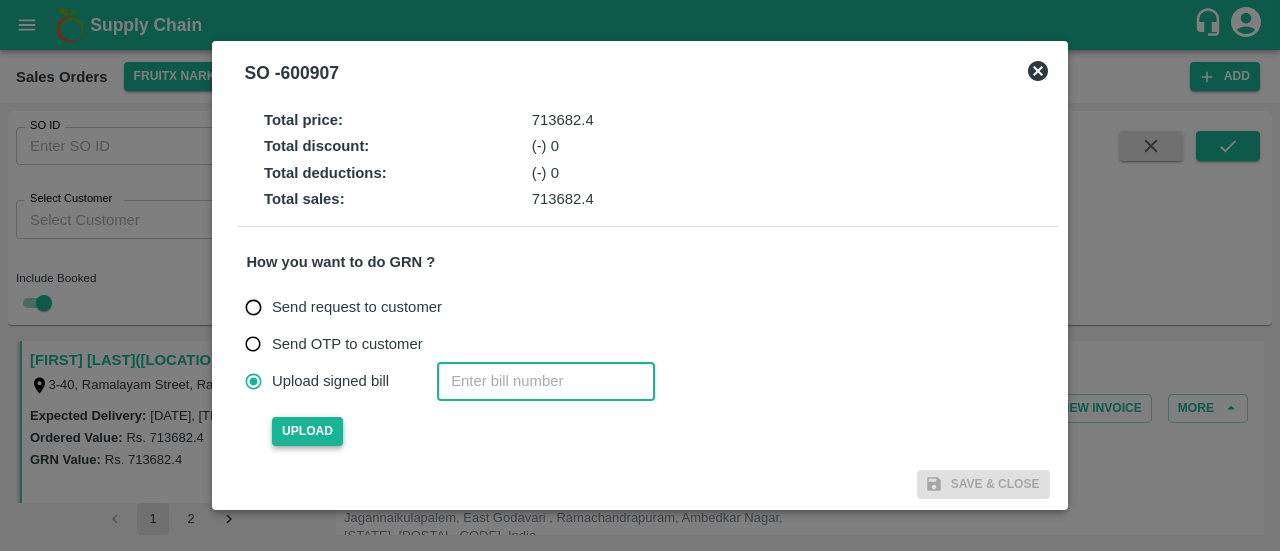 type on "[NUMBER]" 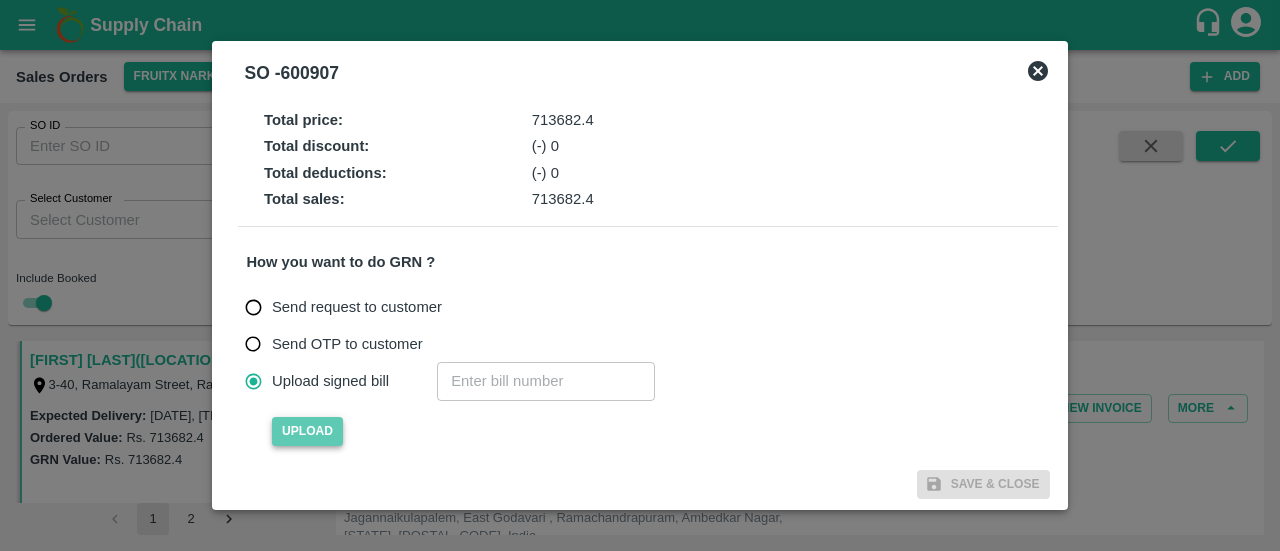 click on "Upload" at bounding box center [307, 431] 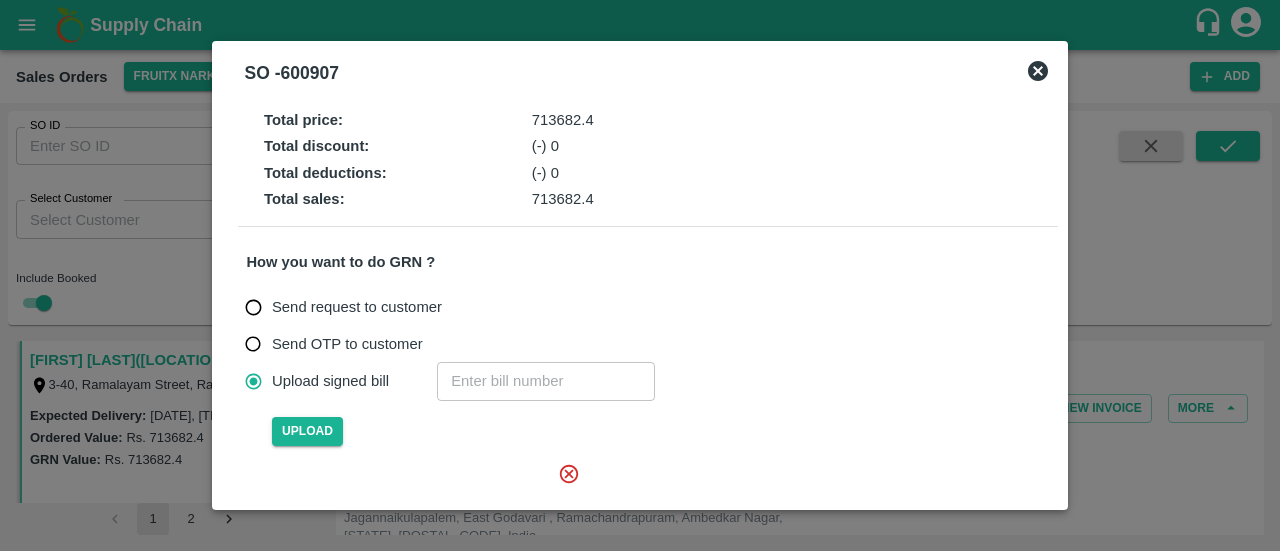 type 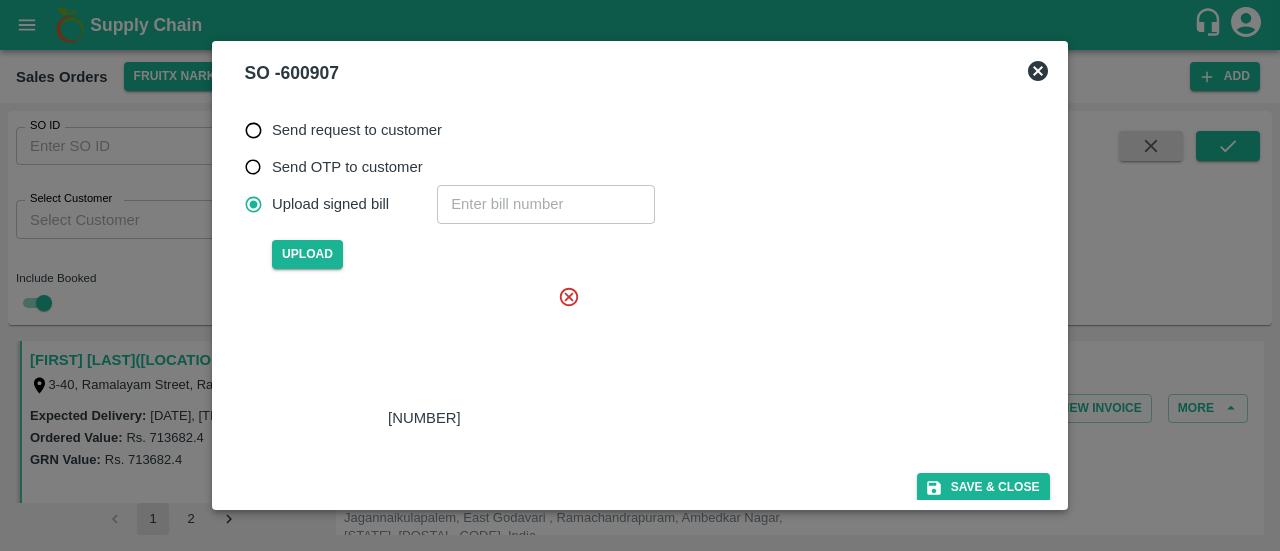 scroll, scrollTop: 179, scrollLeft: 0, axis: vertical 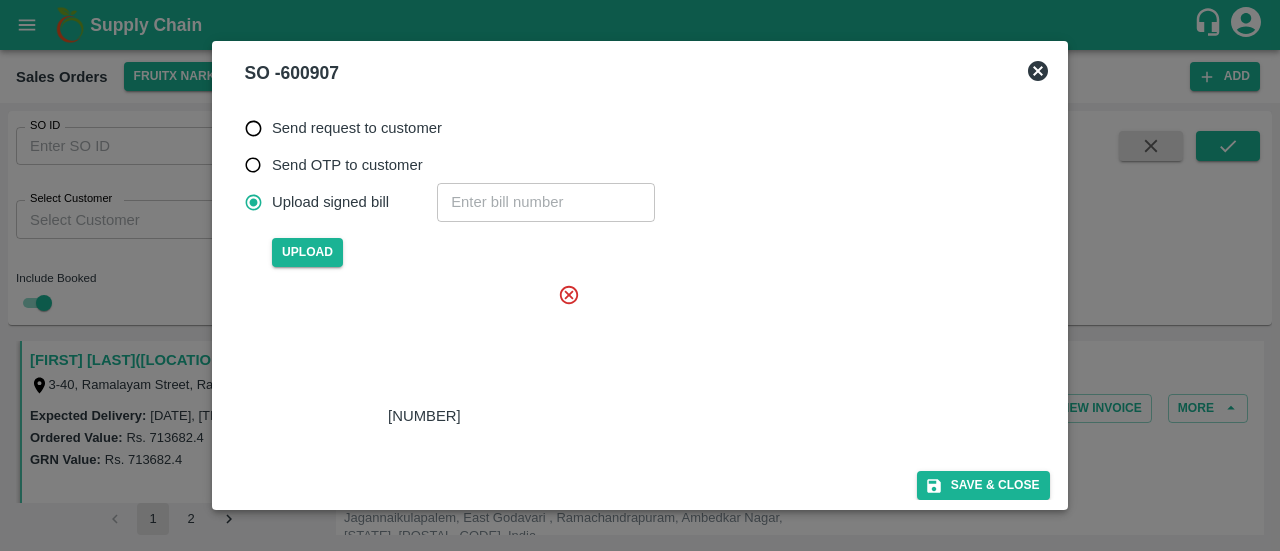 click at bounding box center (420, 344) 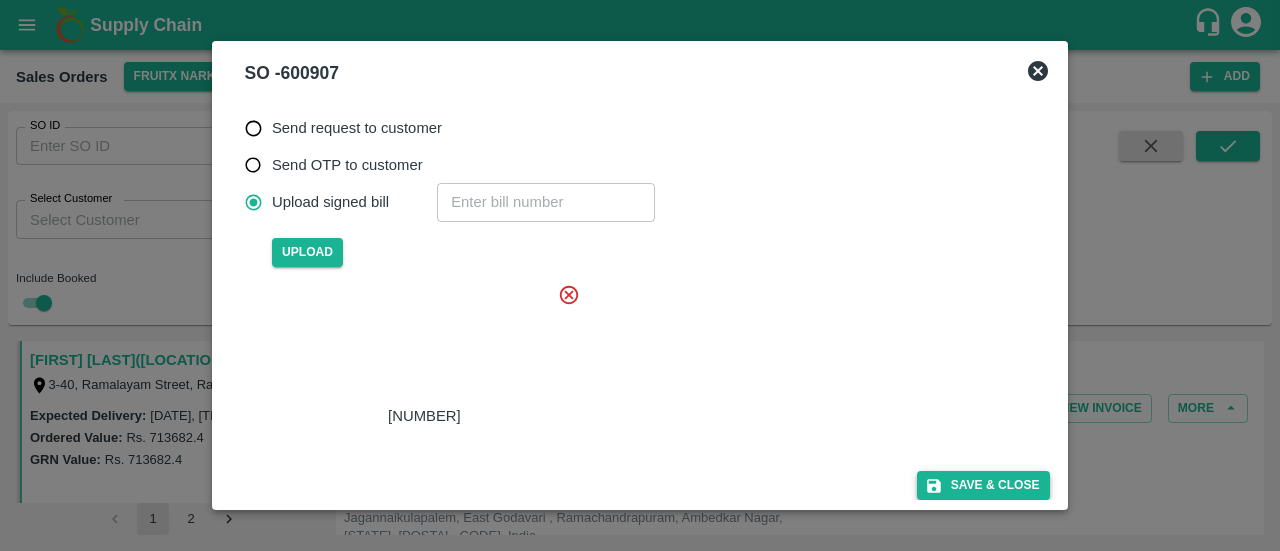 click on "Save & Close" at bounding box center (983, 485) 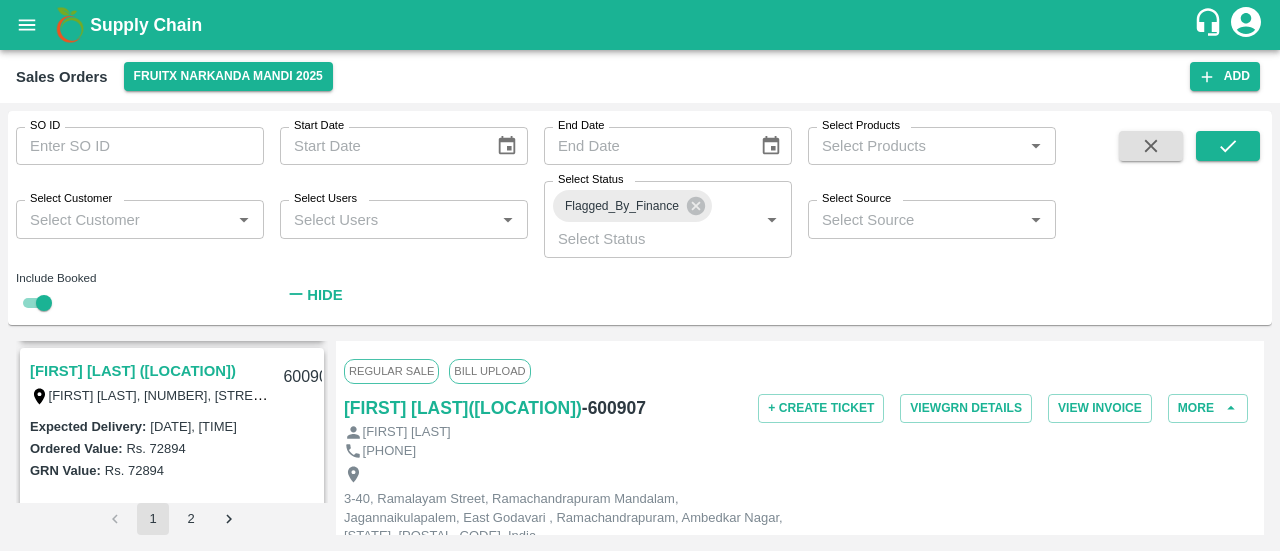 scroll, scrollTop: 1116, scrollLeft: 0, axis: vertical 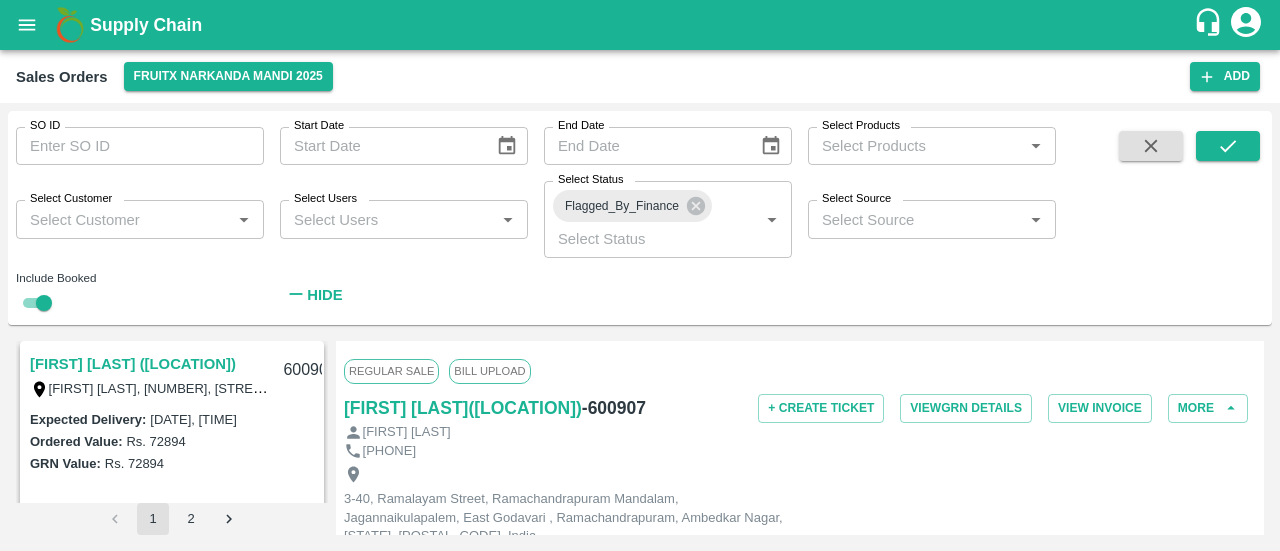 click on "[FIRST] [LAST] ([LOCATION])" at bounding box center [133, 364] 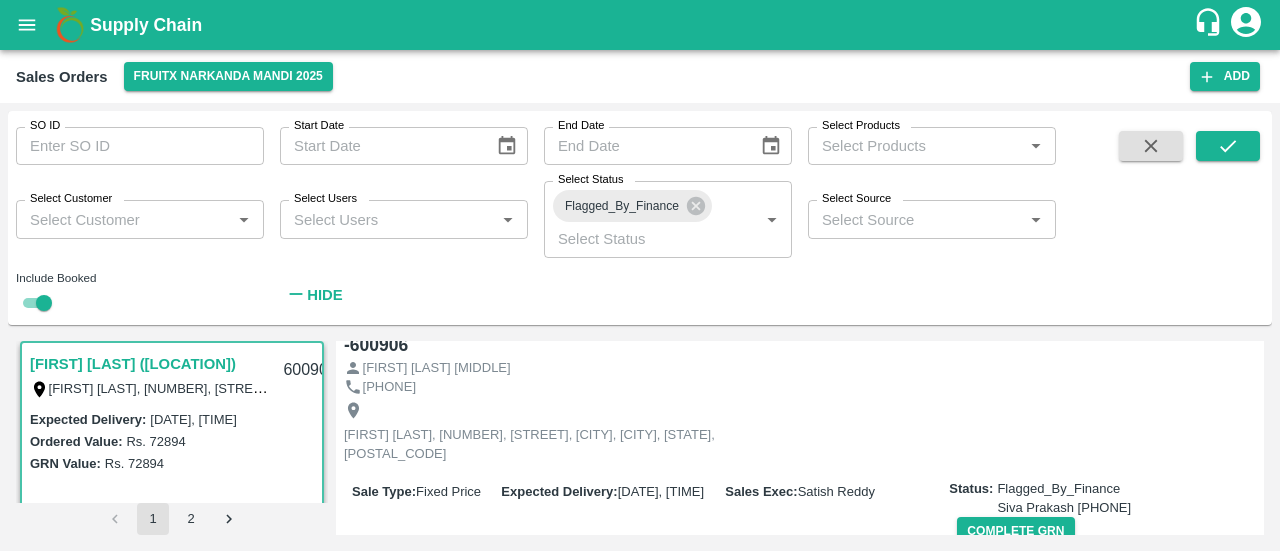 scroll, scrollTop: 115, scrollLeft: 0, axis: vertical 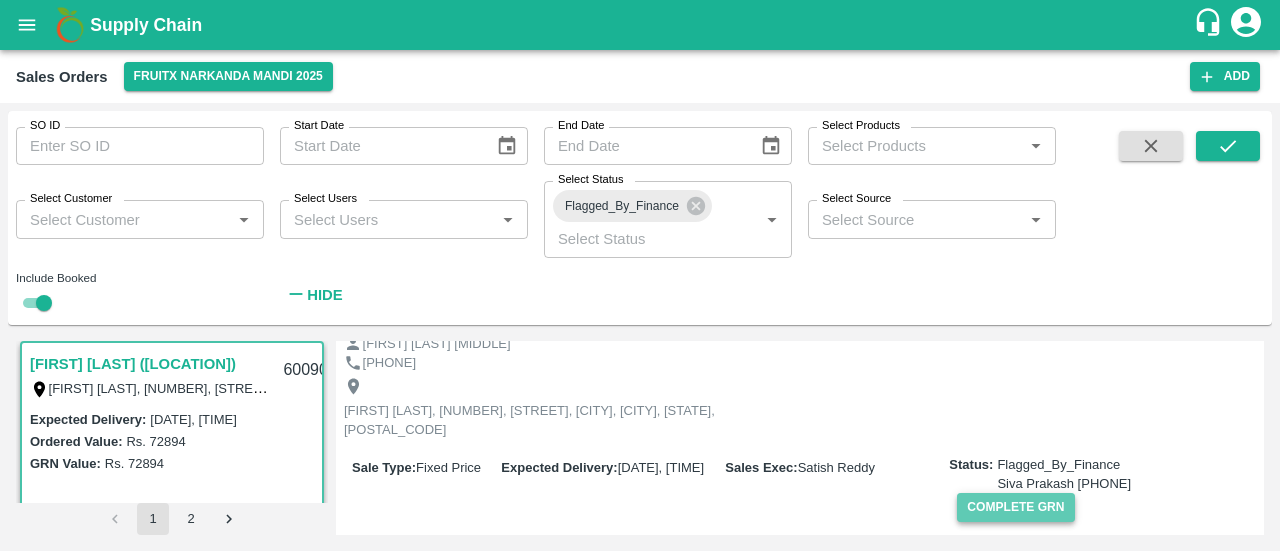 click on "Complete GRN" at bounding box center (1015, 507) 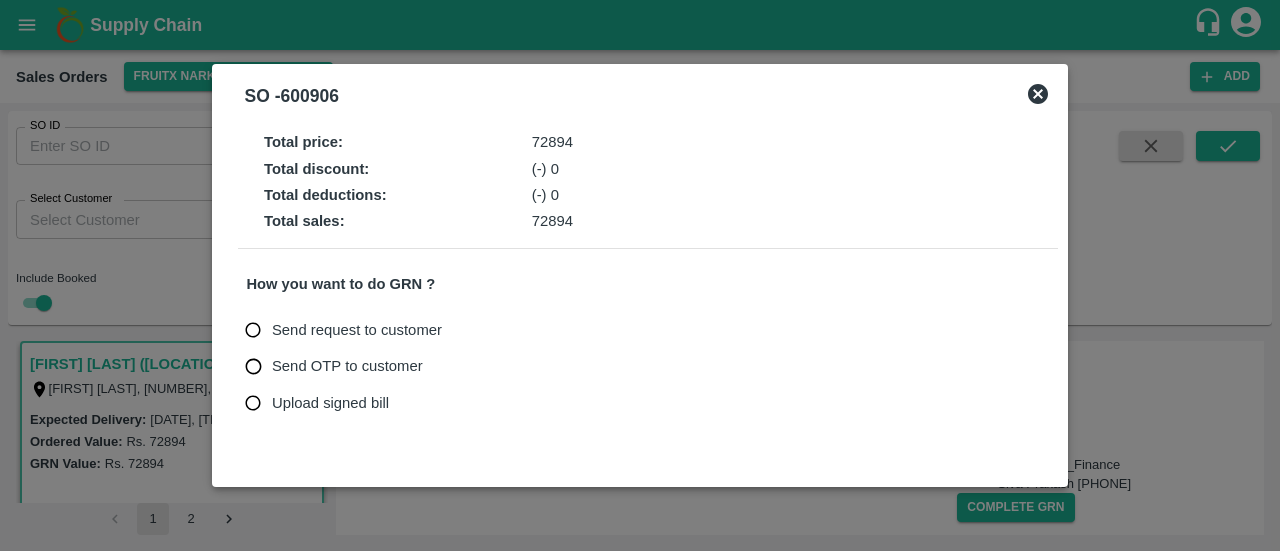 click on "Upload signed bill" at bounding box center [330, 403] 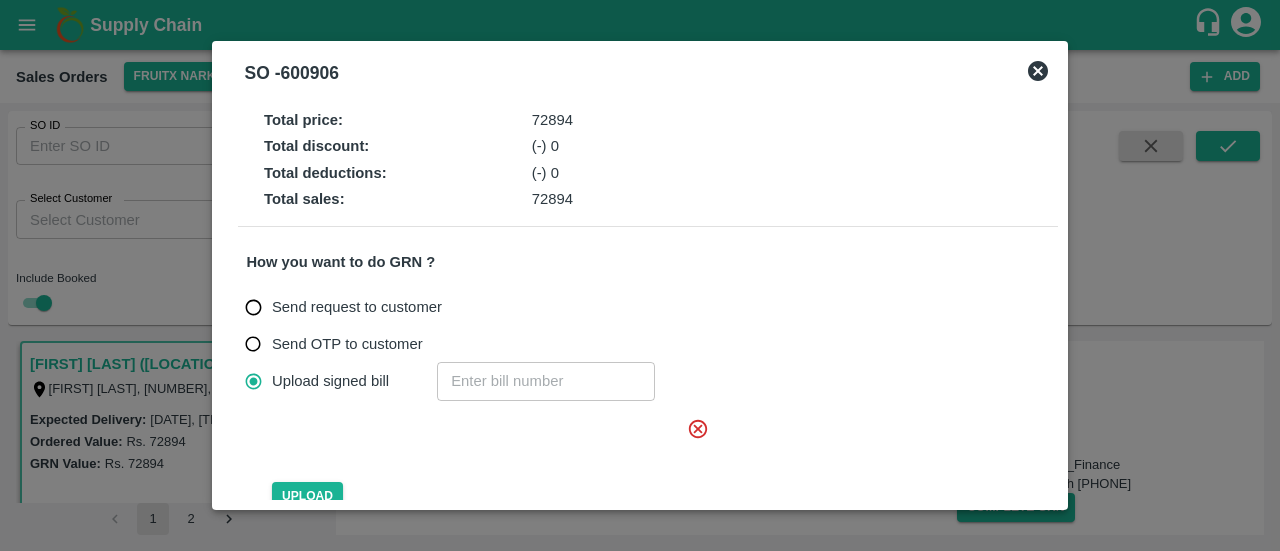 click 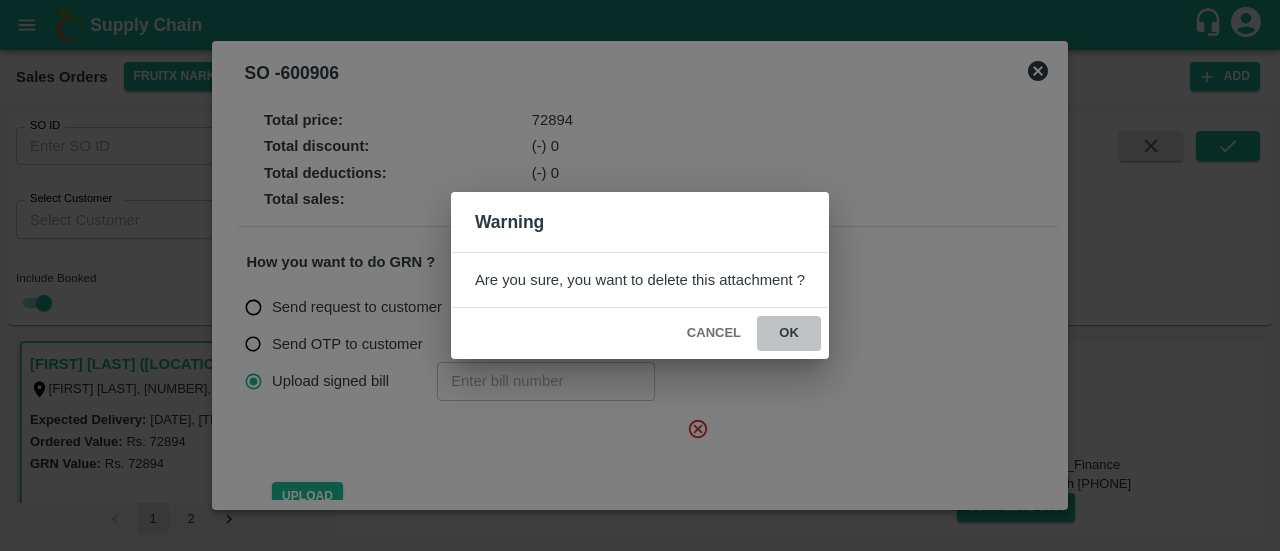 click on "ok" at bounding box center (789, 333) 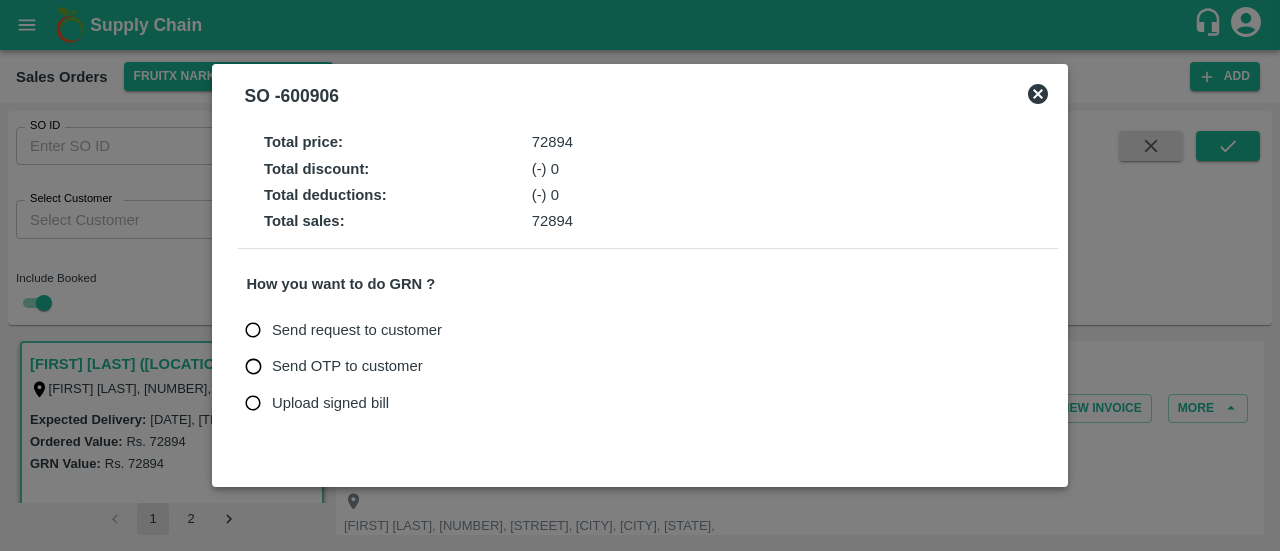 click on "Upload signed bill" at bounding box center [330, 403] 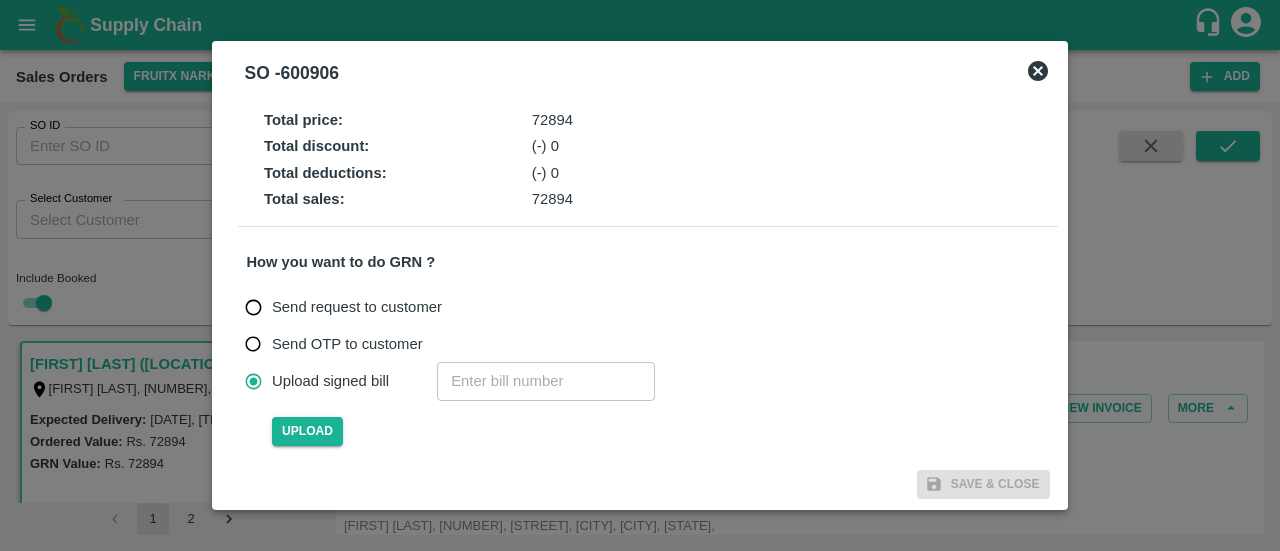 click at bounding box center [546, 381] 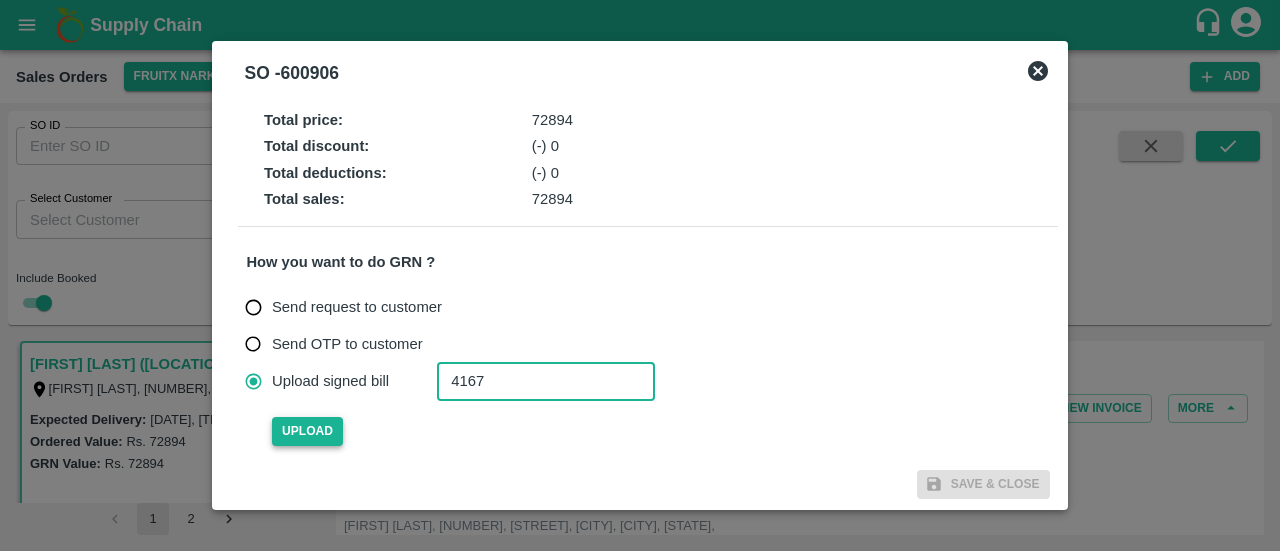 type on "4167" 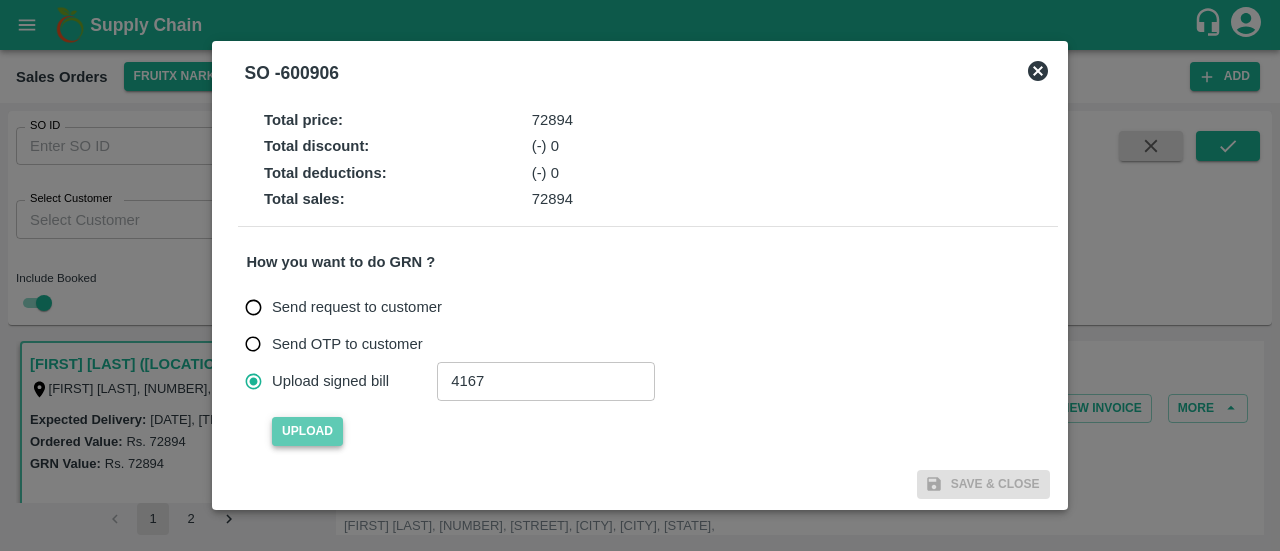 click on "Upload" at bounding box center [307, 431] 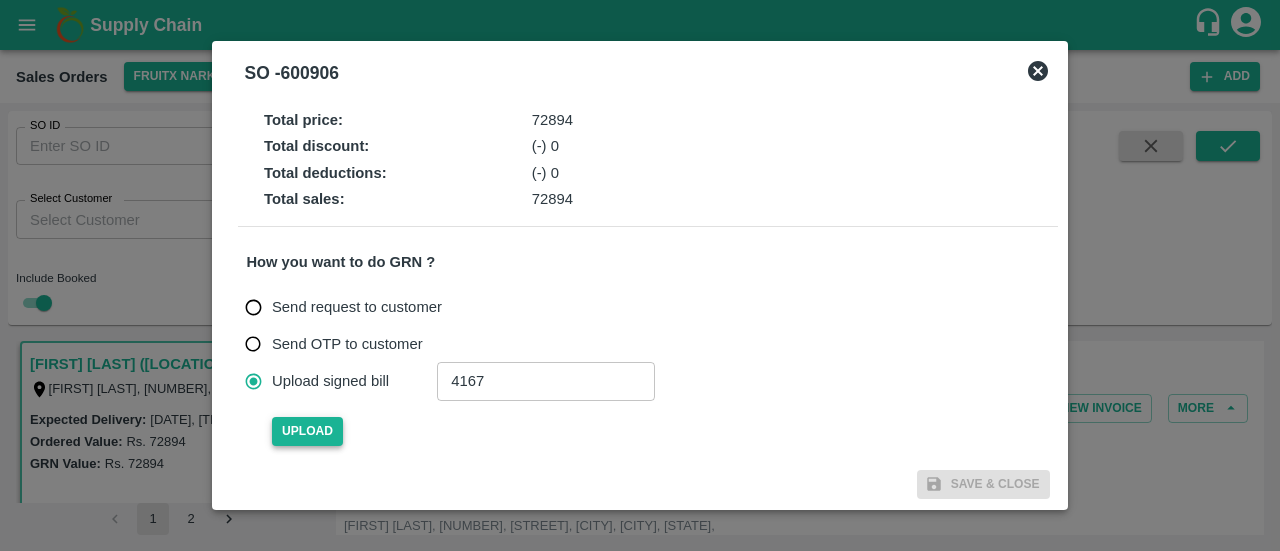 type 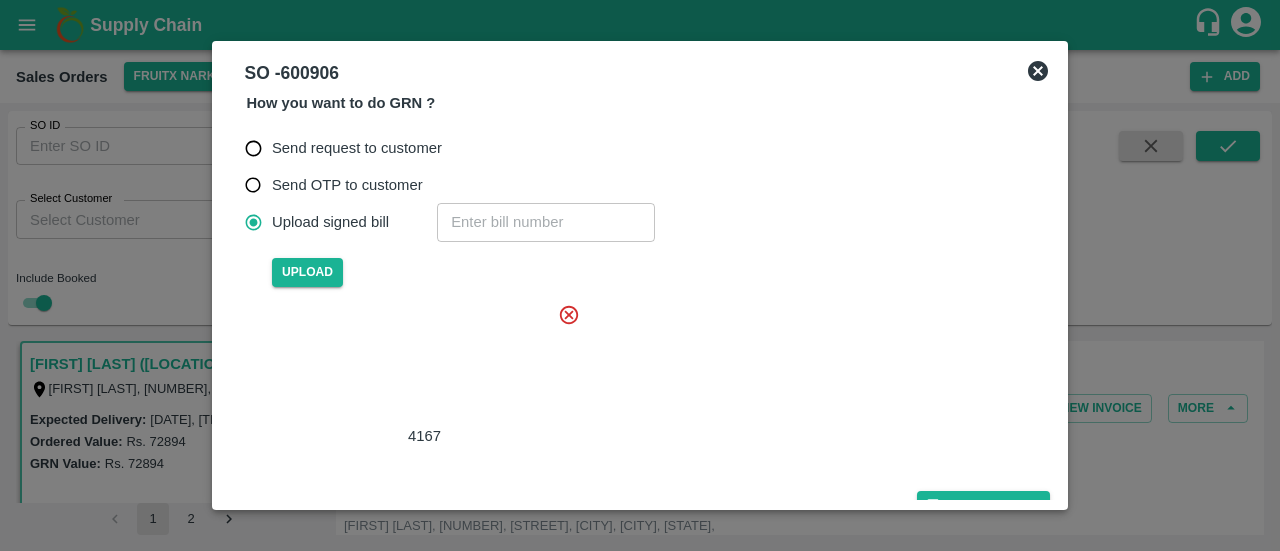 scroll, scrollTop: 178, scrollLeft: 0, axis: vertical 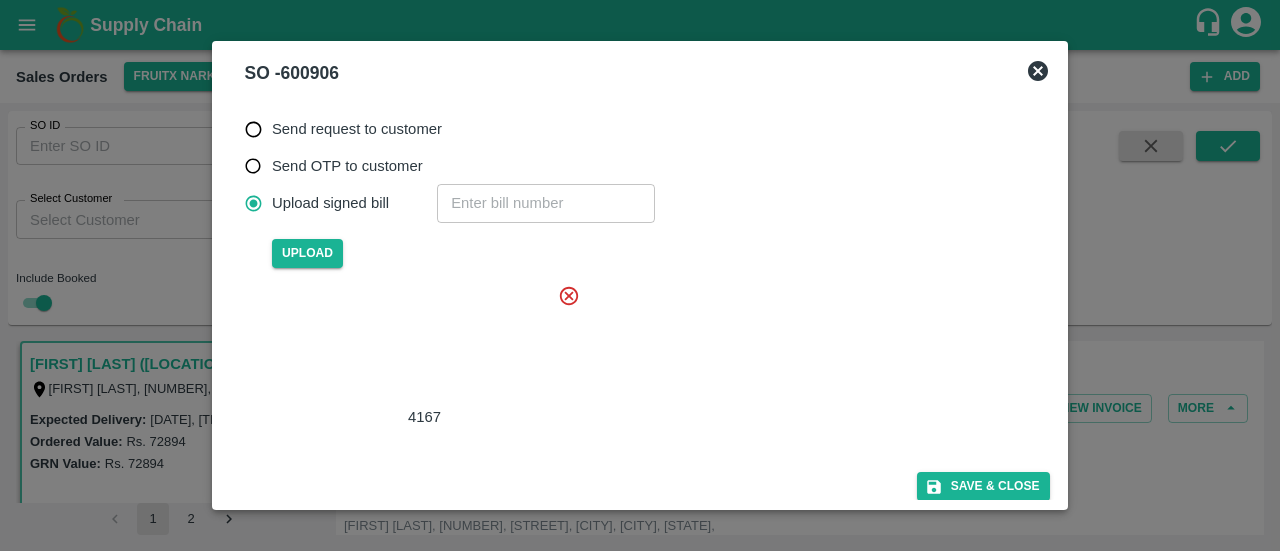 click at bounding box center (420, 345) 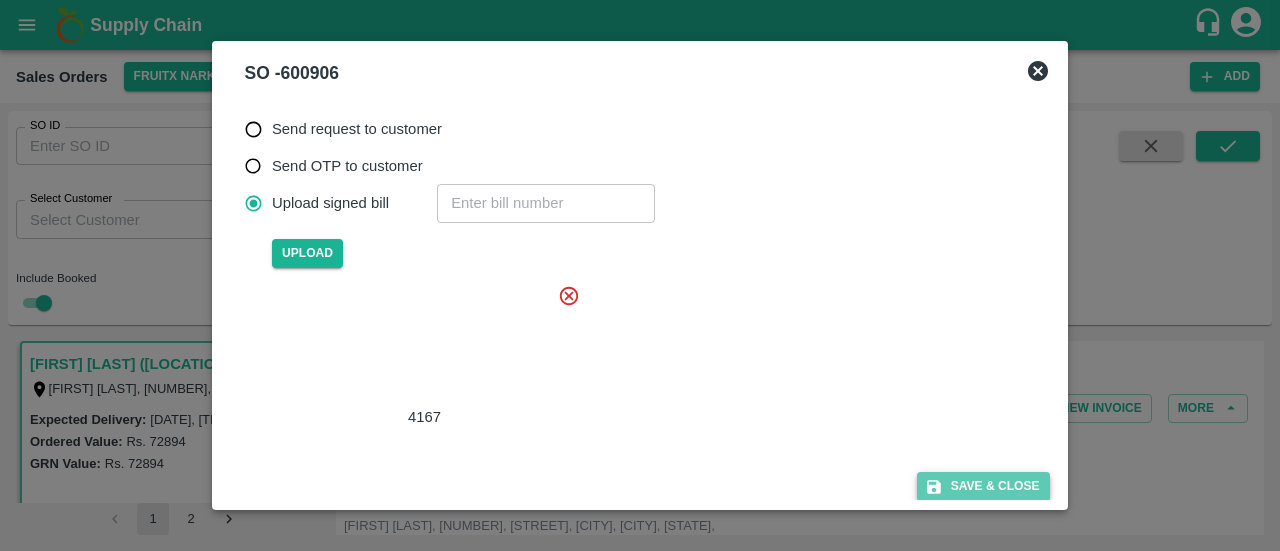 click on "Save & Close" at bounding box center [983, 486] 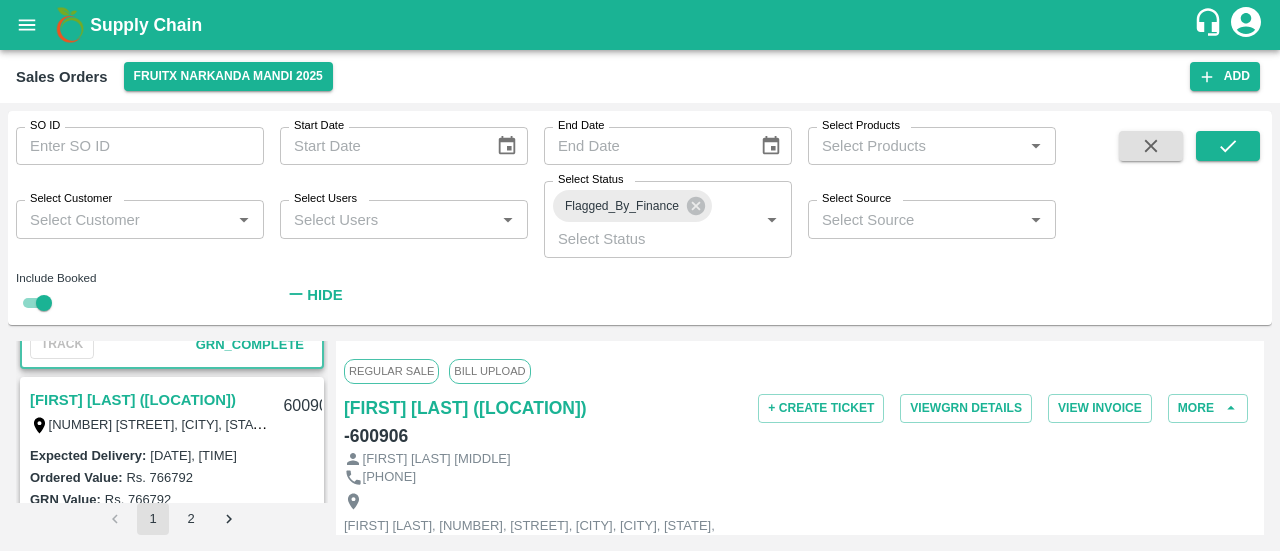scroll, scrollTop: 1342, scrollLeft: 0, axis: vertical 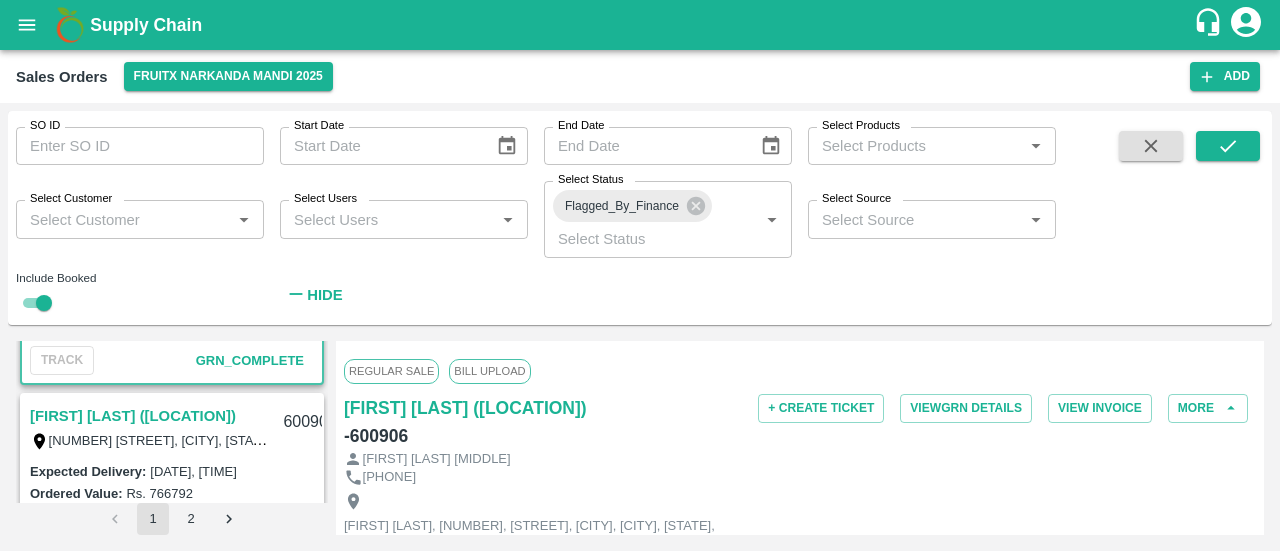 click on "[FIRST] [LAST] ([LOCATION])" at bounding box center [133, 416] 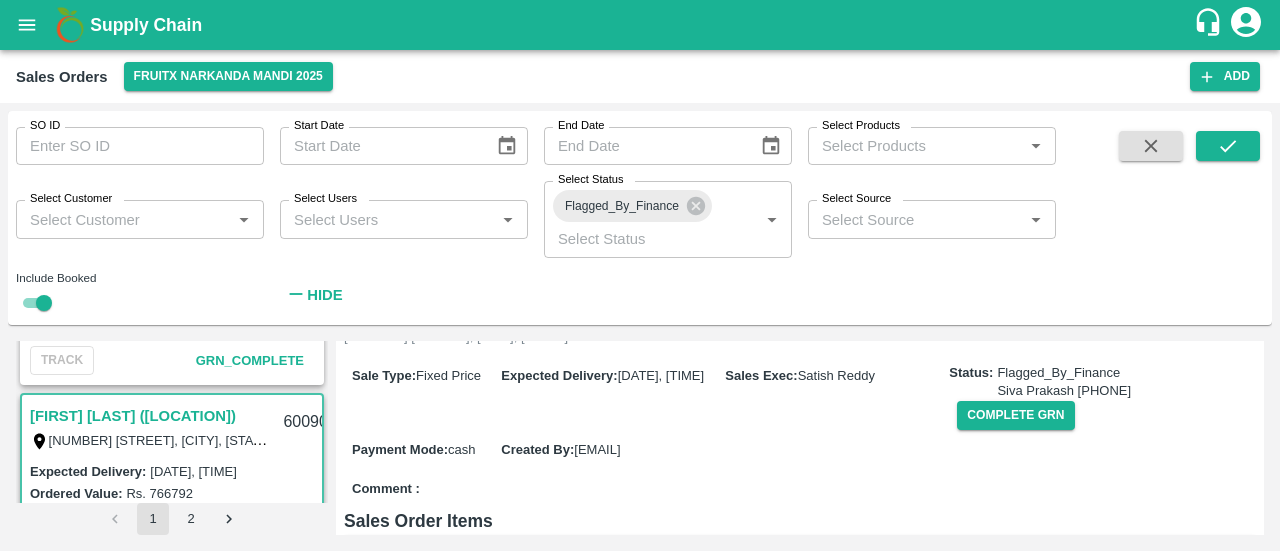 scroll, scrollTop: 190, scrollLeft: 0, axis: vertical 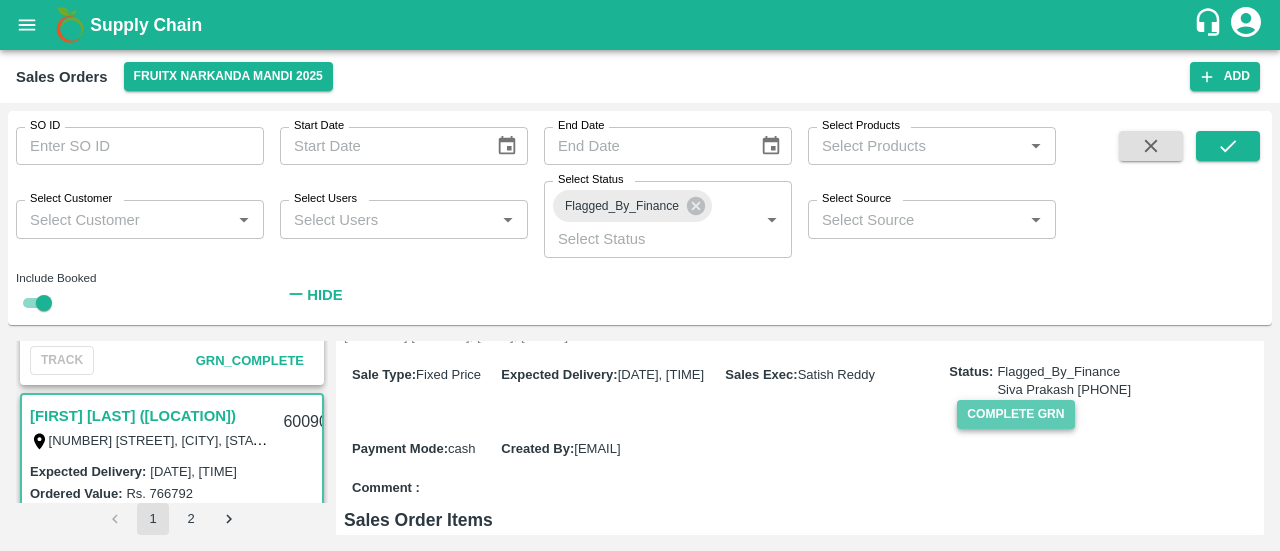 click on "Complete GRN" at bounding box center [1015, 414] 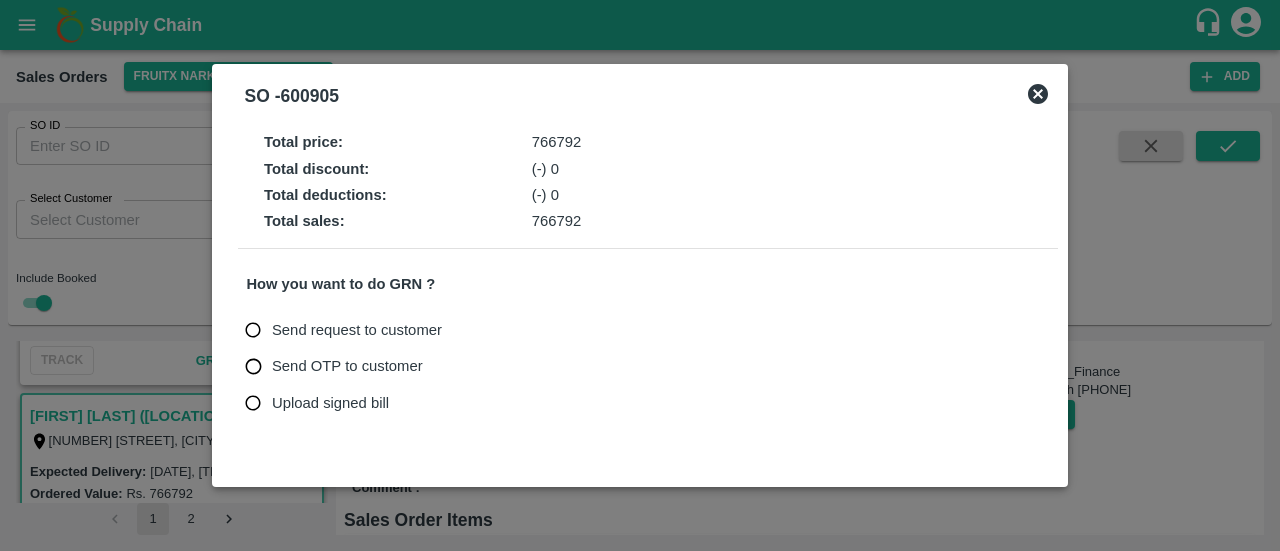 click on "Upload signed bill" at bounding box center (330, 403) 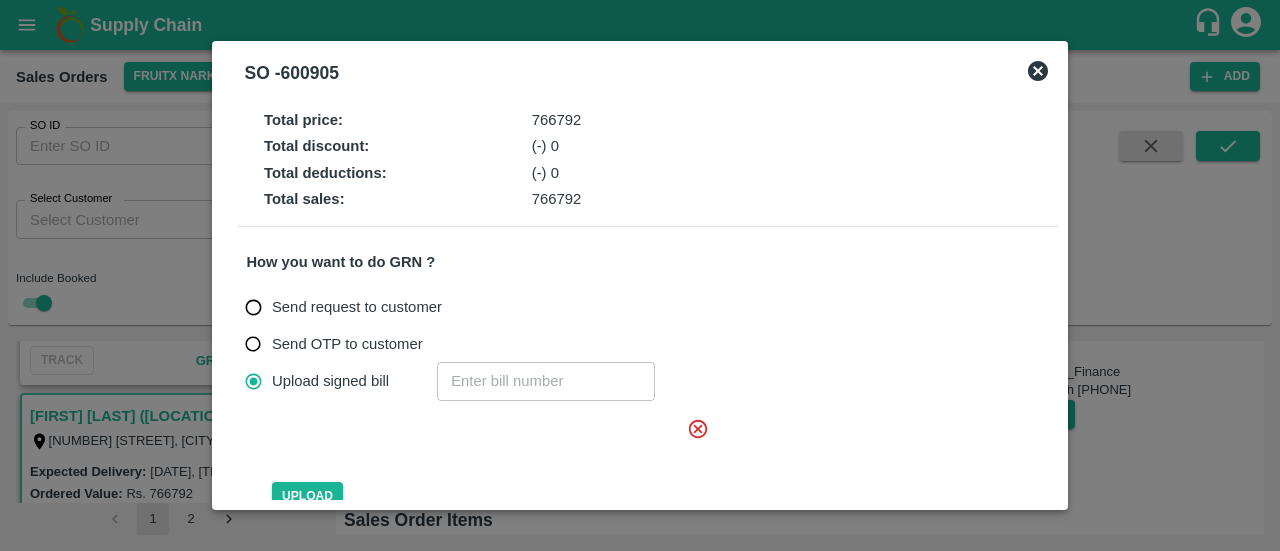 click 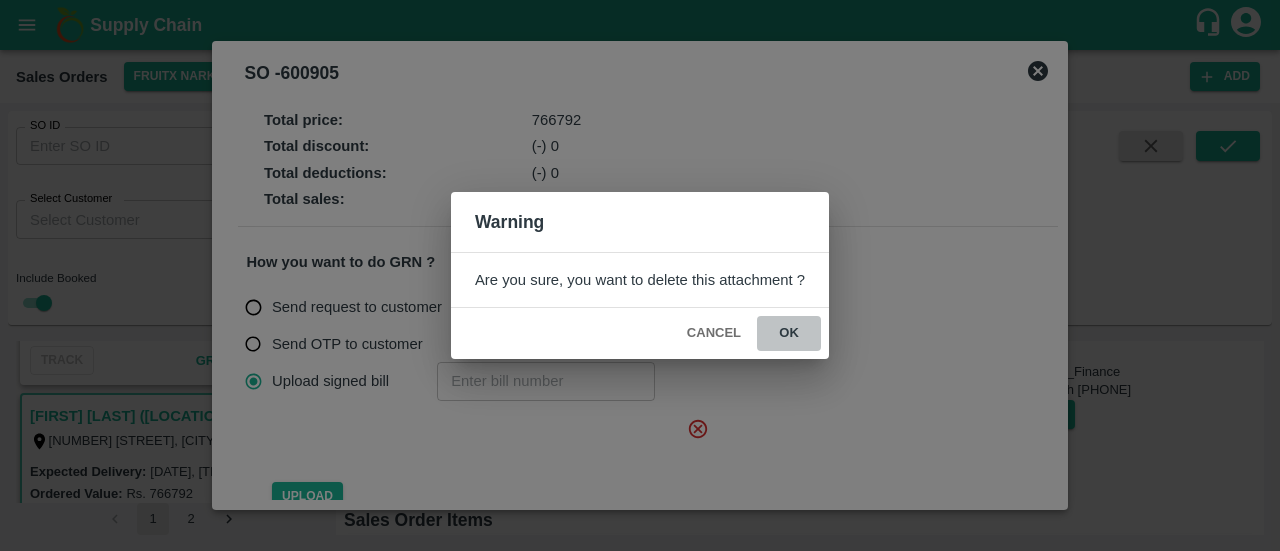 click on "ok" at bounding box center (789, 333) 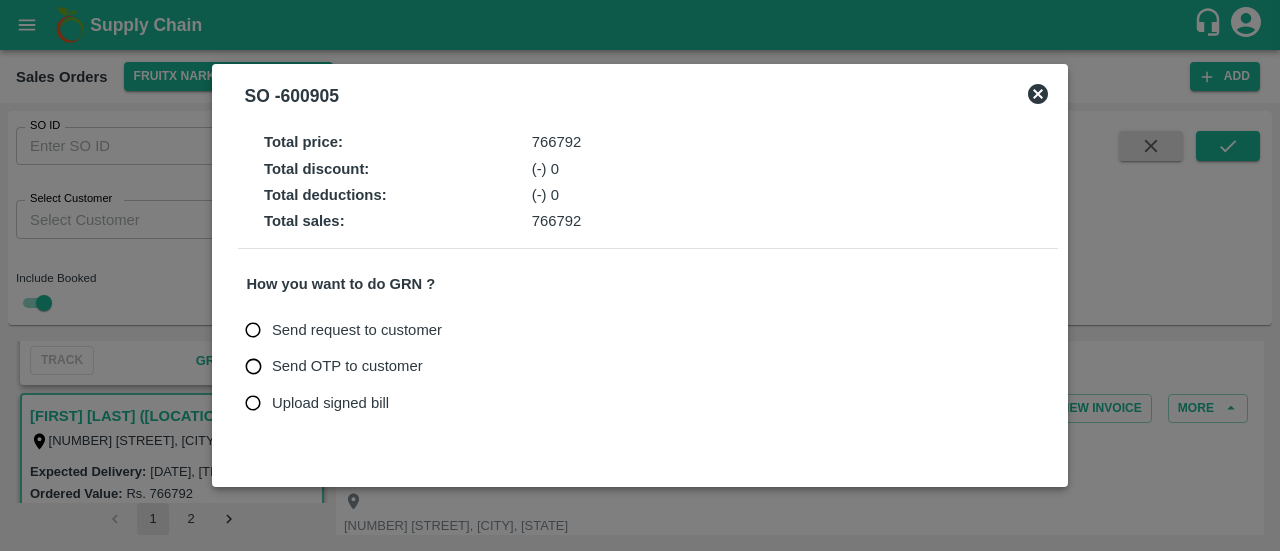 click on "Upload signed bill" at bounding box center (330, 403) 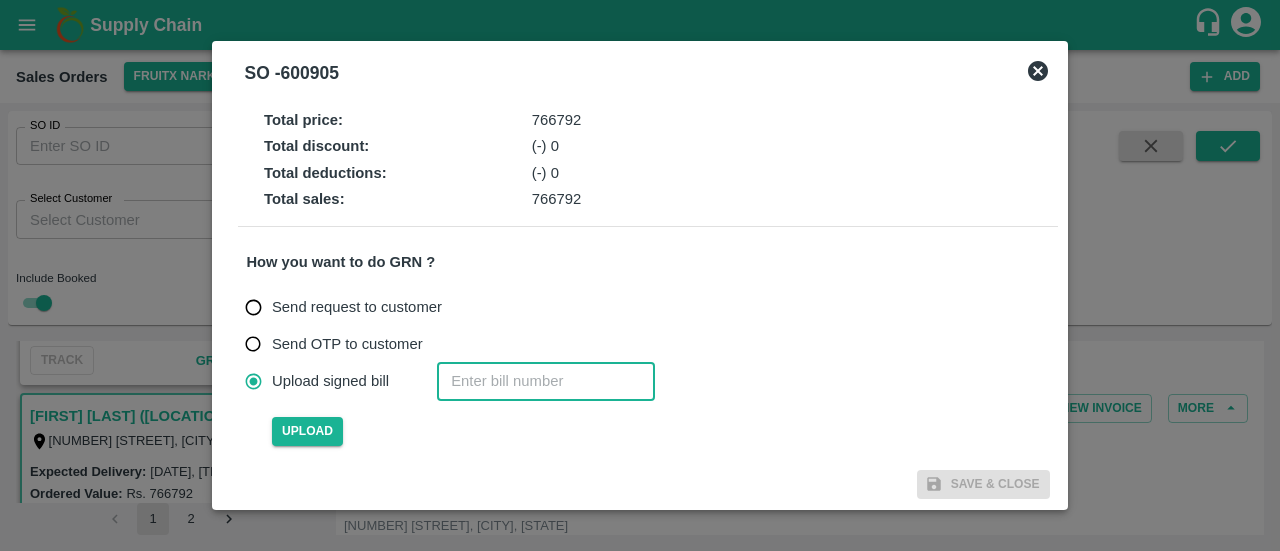 click at bounding box center [546, 381] 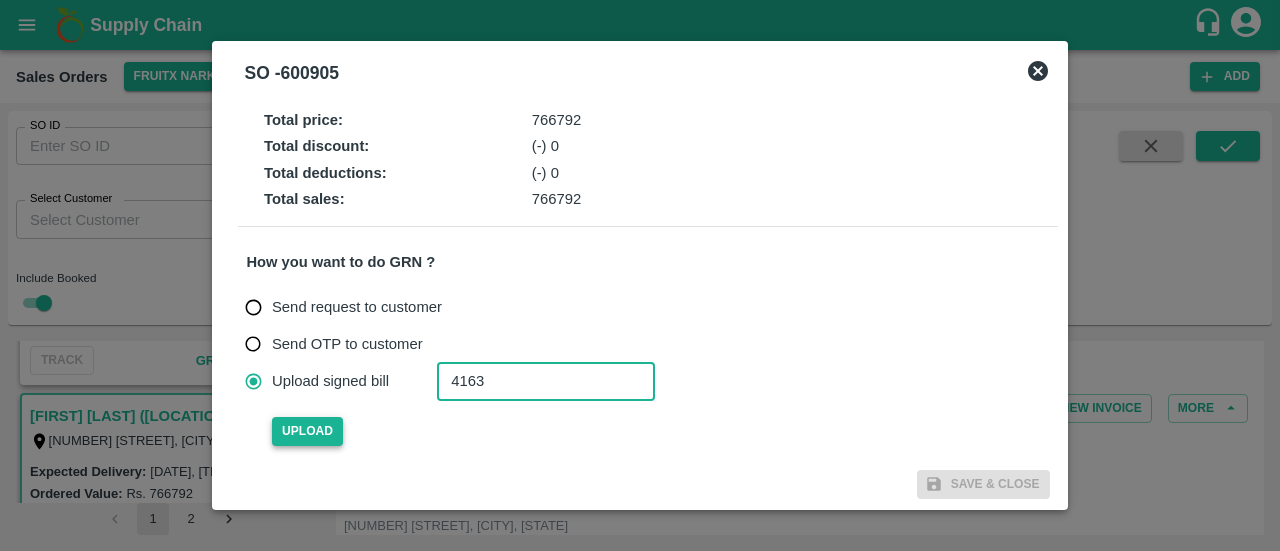 type on "4163" 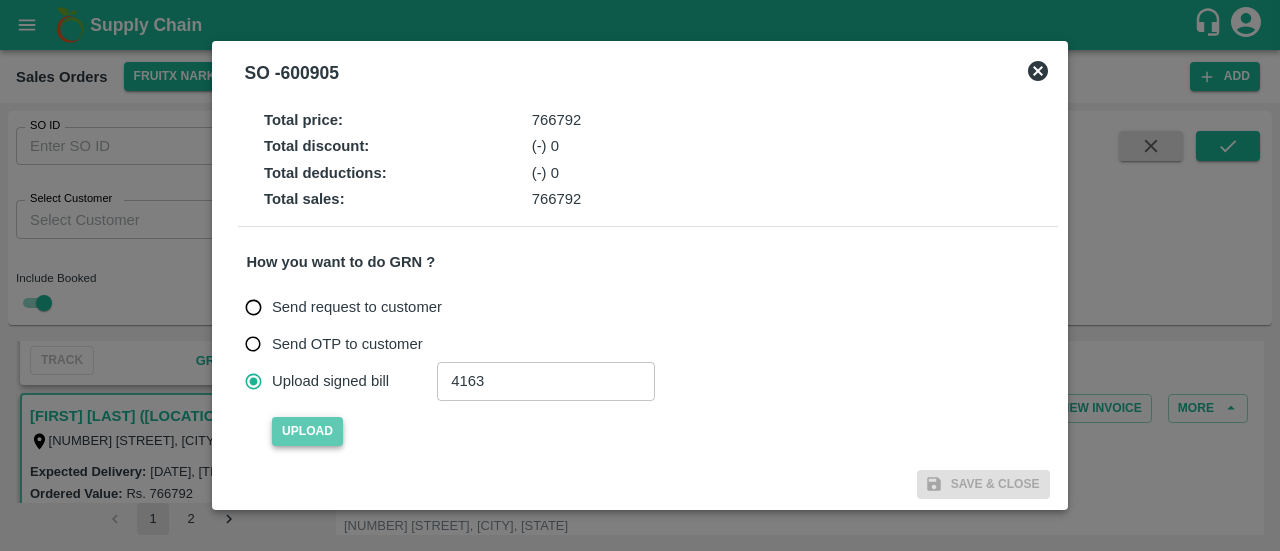 click on "Upload" at bounding box center (307, 431) 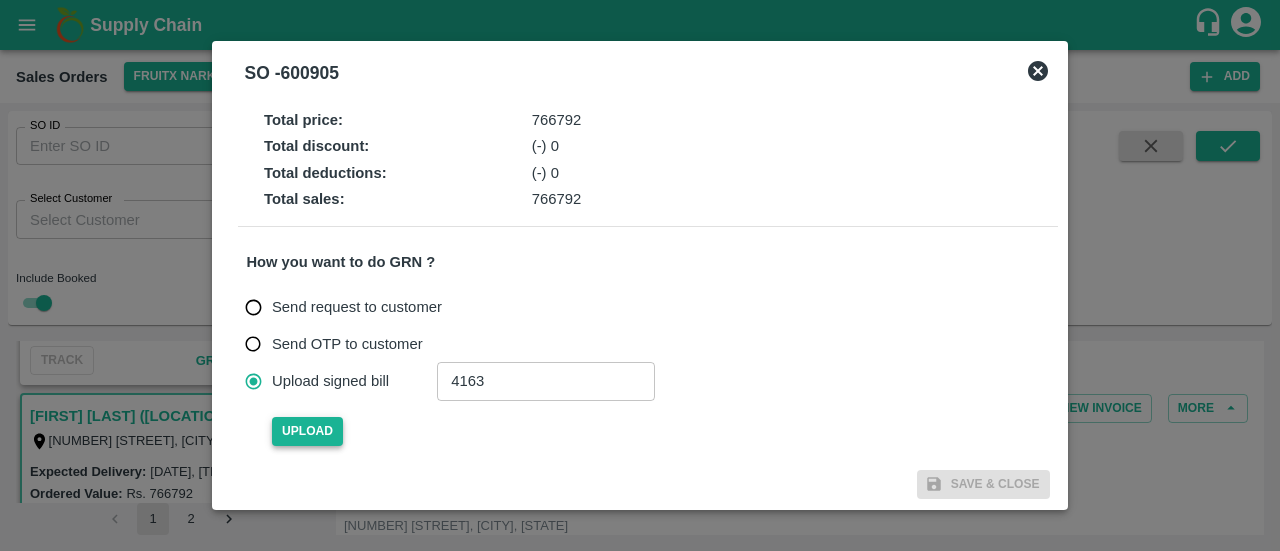 type 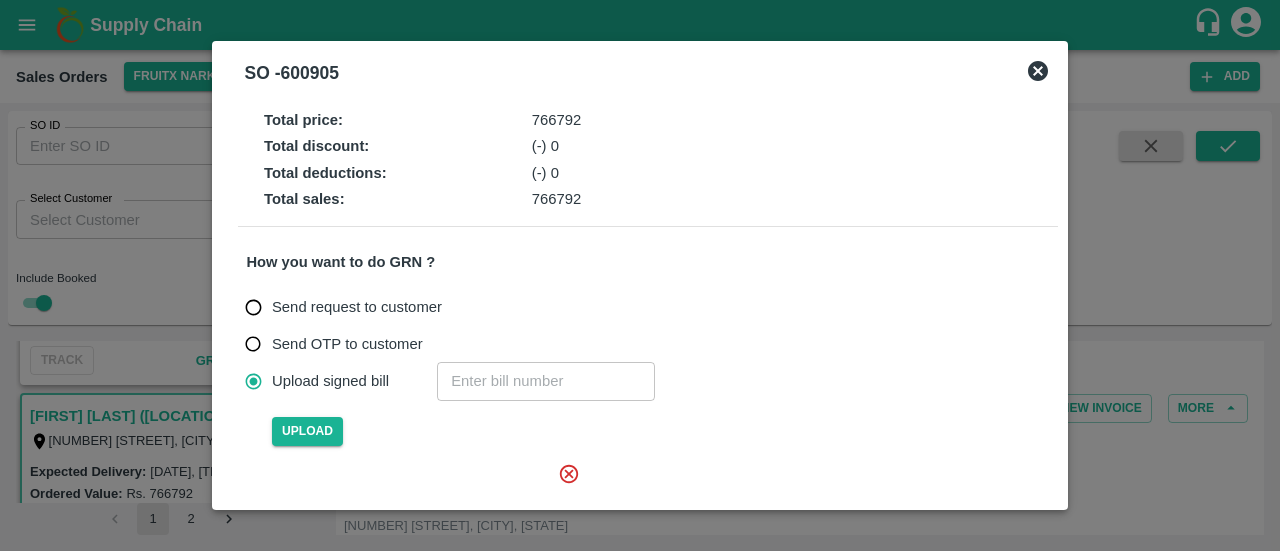 scroll, scrollTop: 179, scrollLeft: 0, axis: vertical 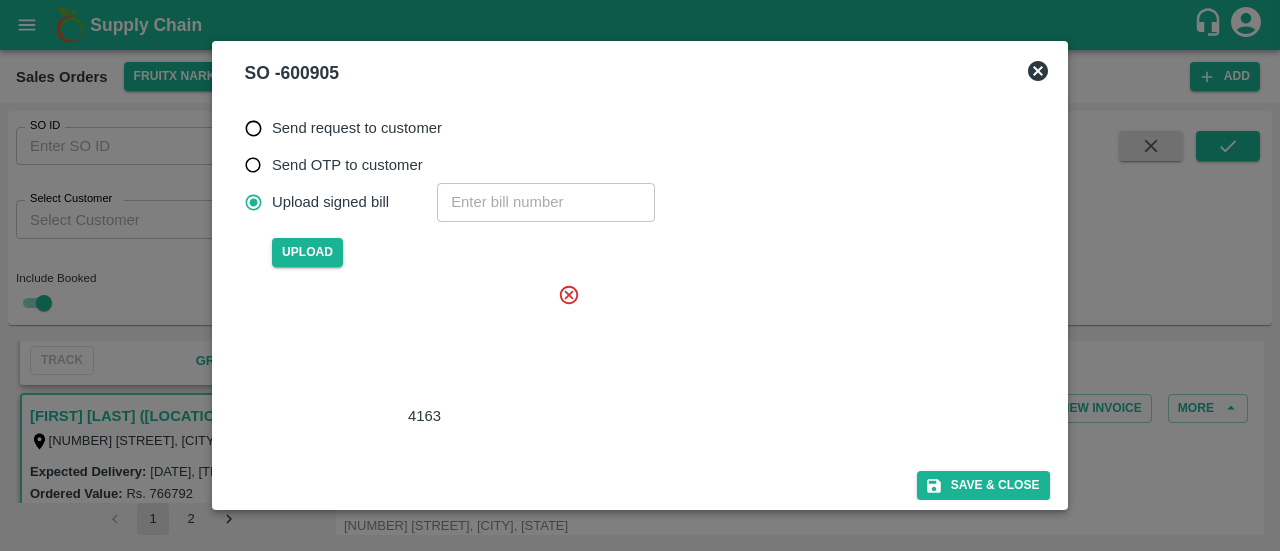 click at bounding box center [420, 344] 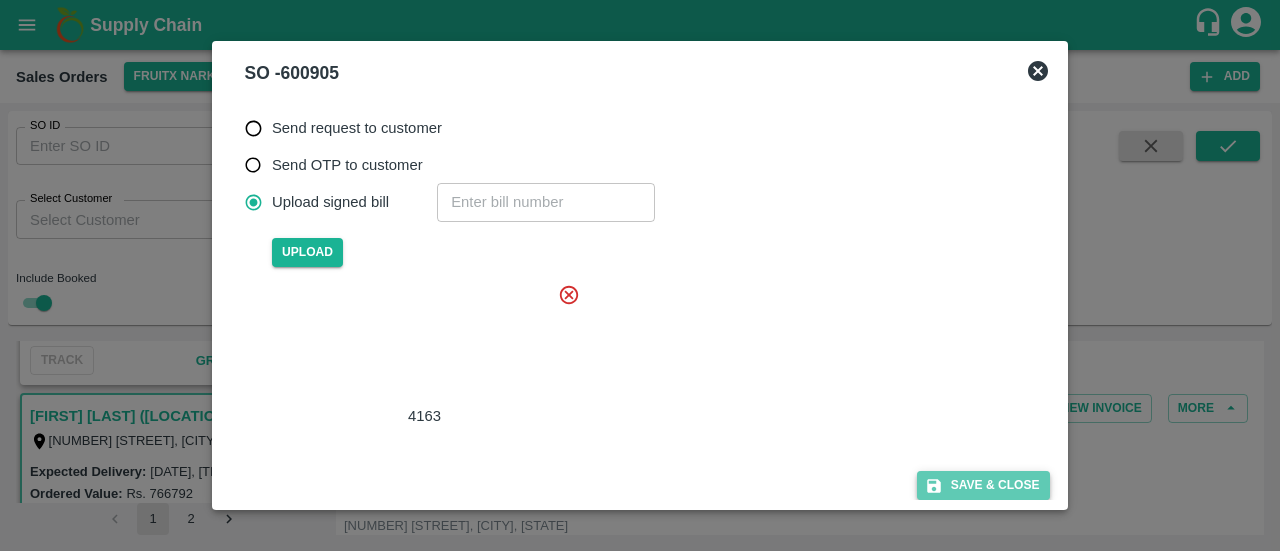 click on "Save & Close" at bounding box center [983, 485] 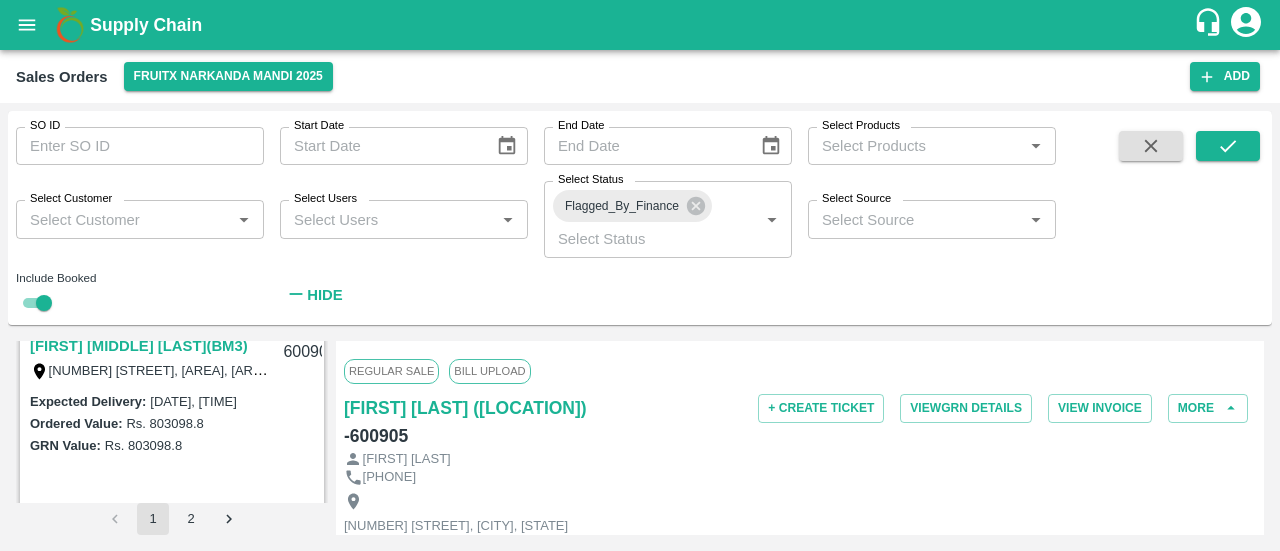 scroll, scrollTop: 1657, scrollLeft: 0, axis: vertical 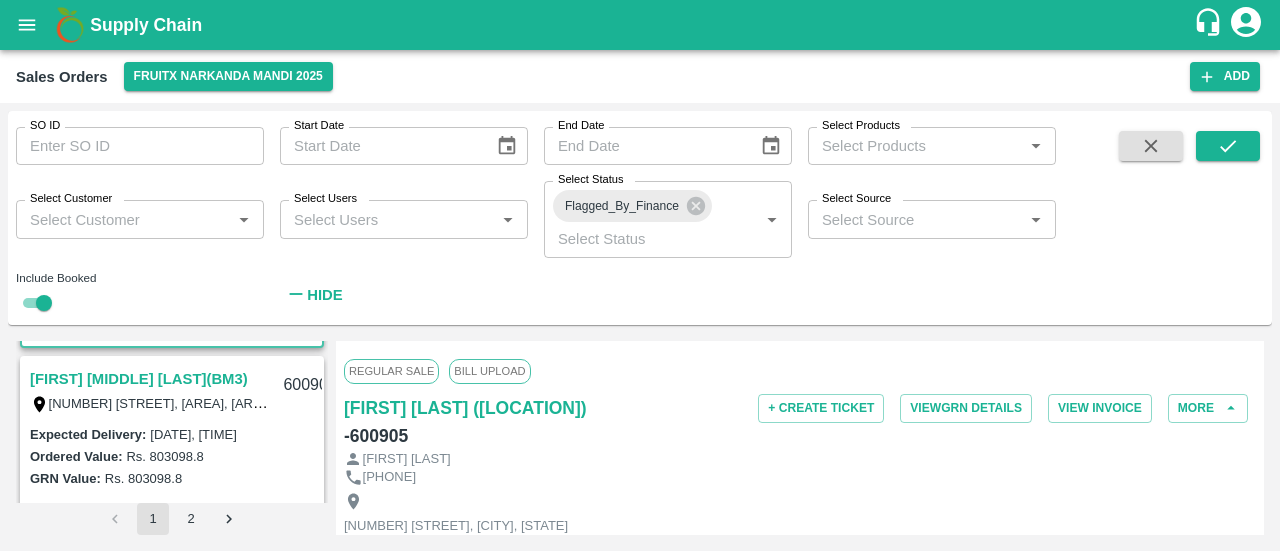 click on "[FIRST] [MIDDLE] [LAST](BM3)" at bounding box center (139, 379) 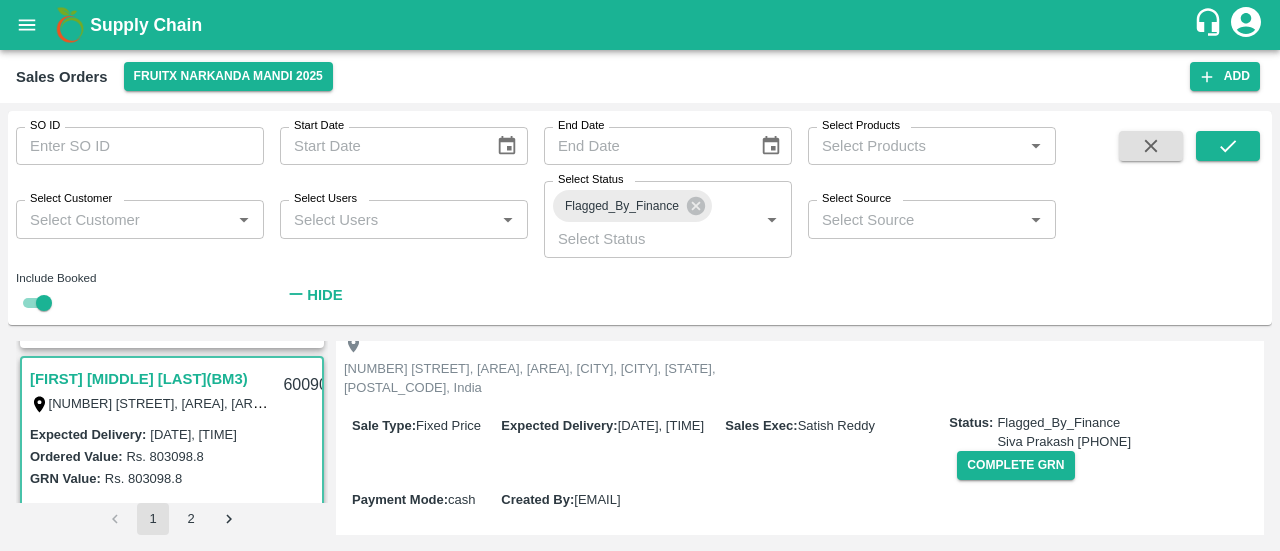 scroll, scrollTop: 158, scrollLeft: 0, axis: vertical 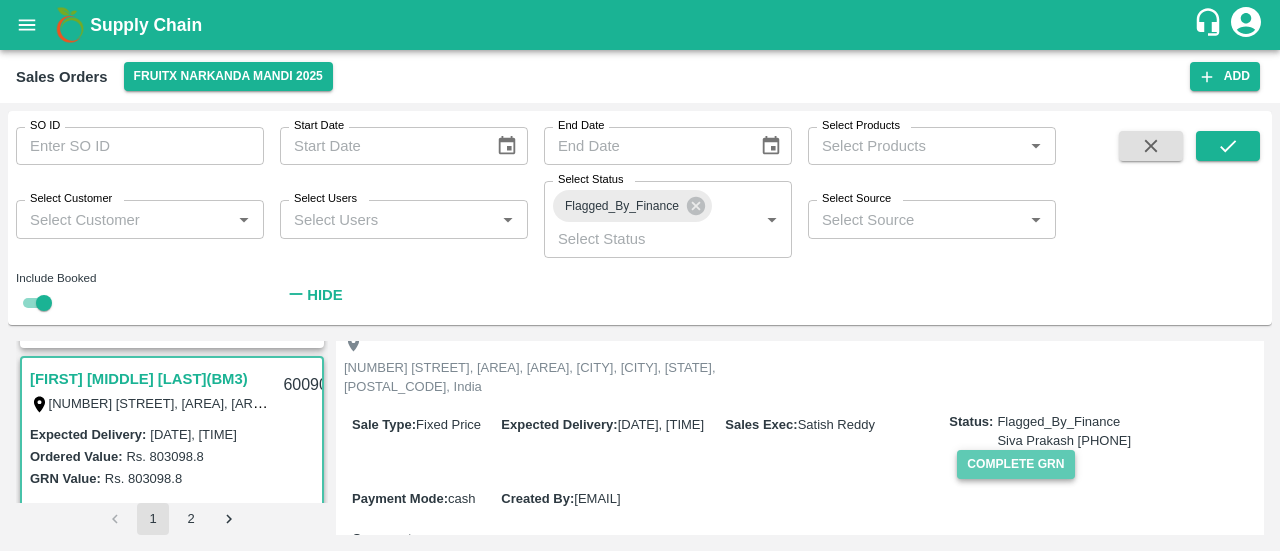 click on "Complete GRN" at bounding box center [1015, 464] 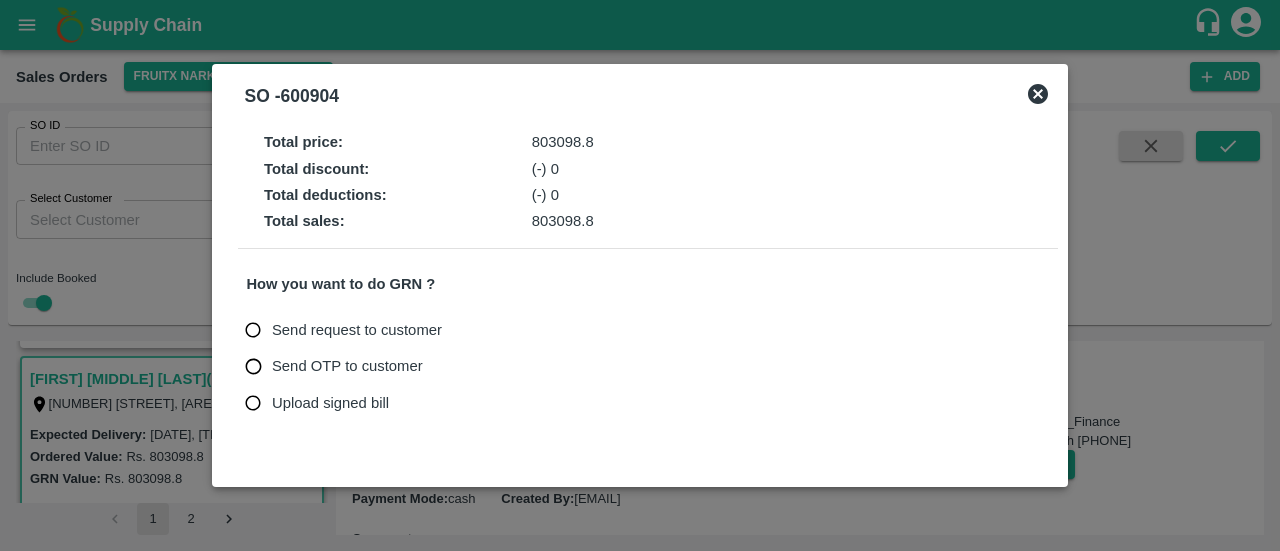 click on "Upload signed bill" at bounding box center [330, 403] 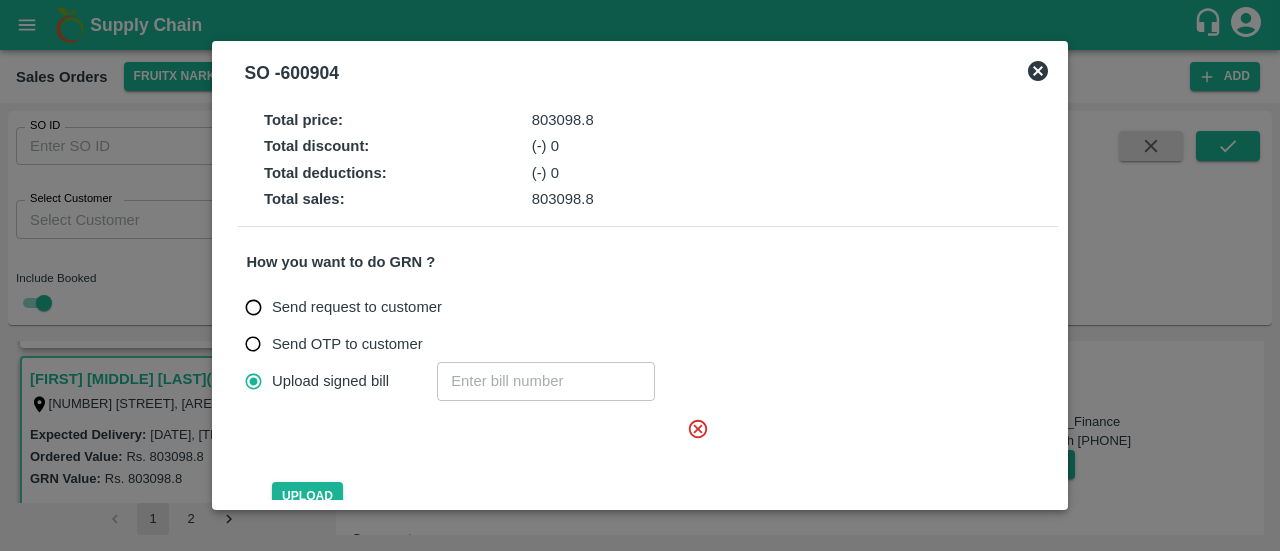 click 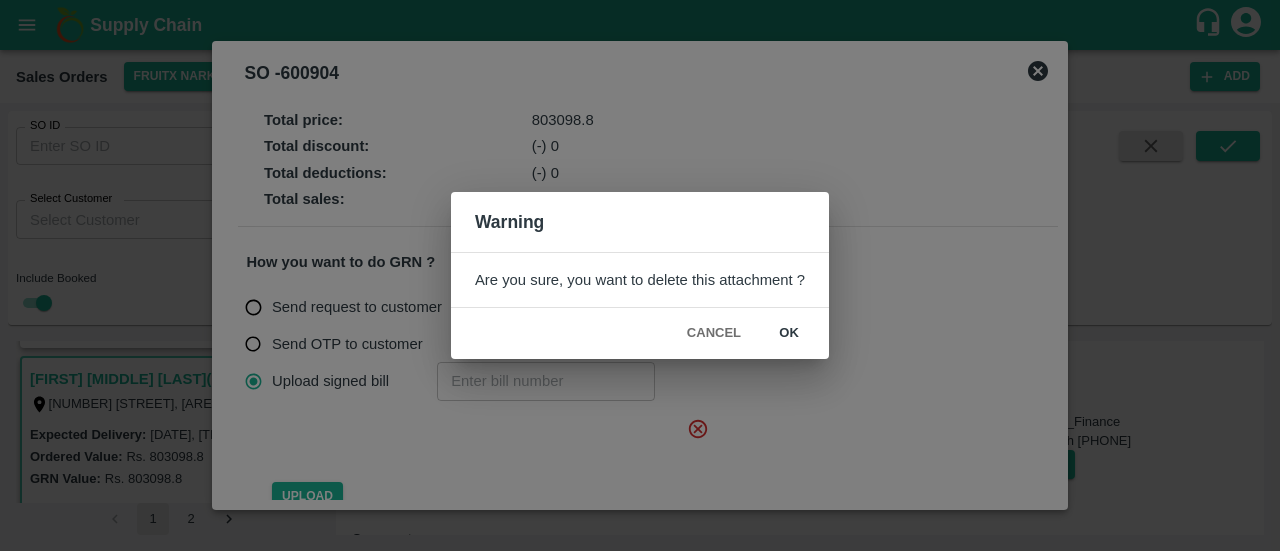 click on "ok" at bounding box center [789, 333] 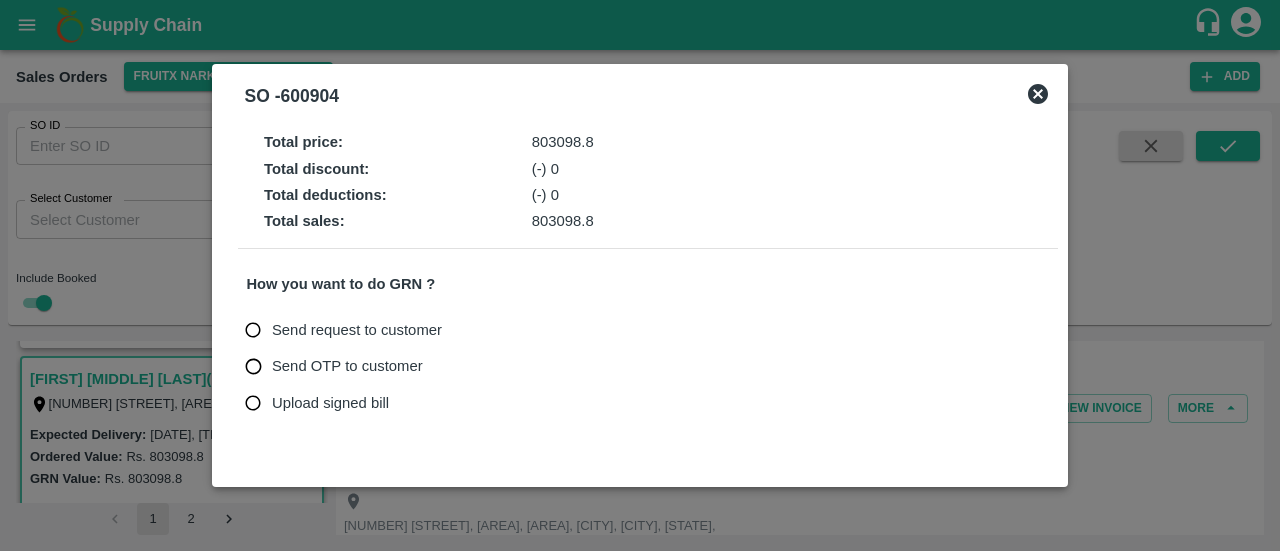 click on "Upload signed bill" at bounding box center (330, 403) 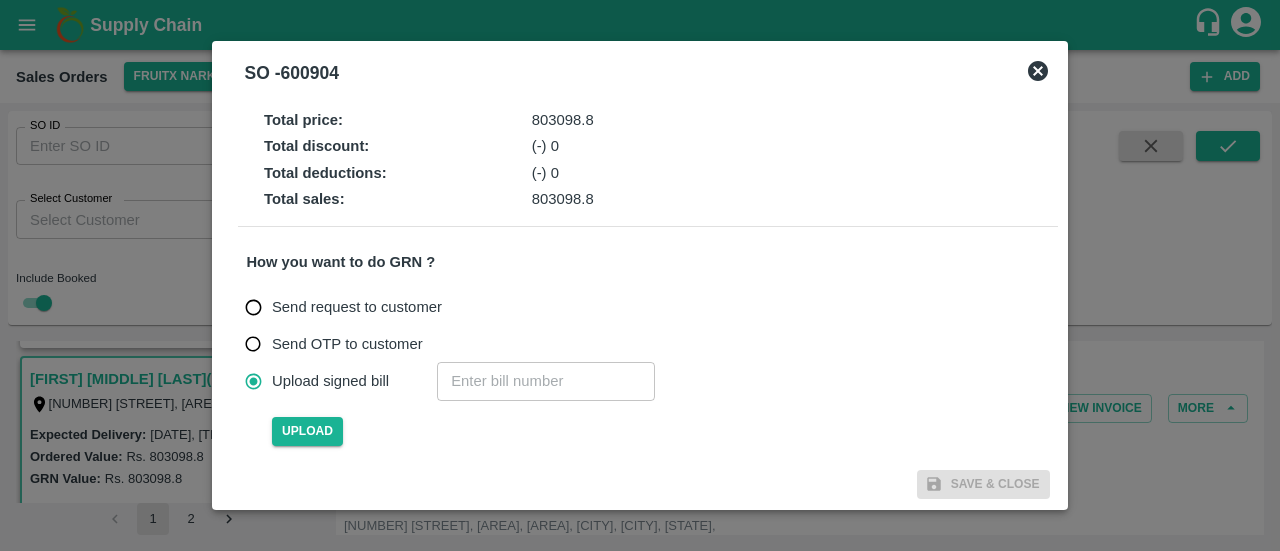 click at bounding box center (546, 381) 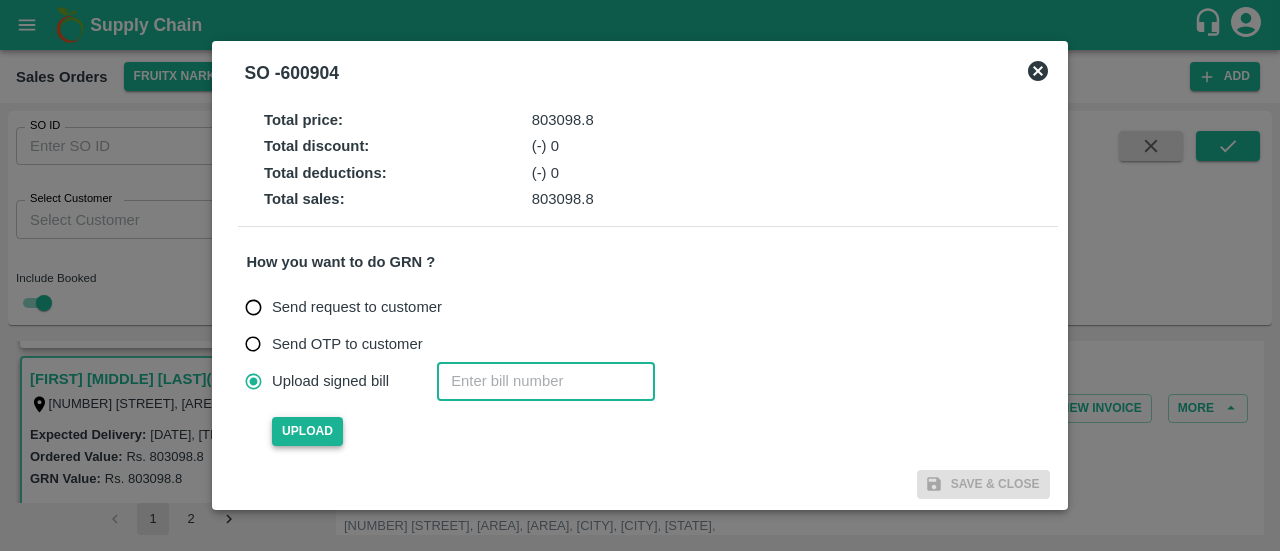 type on "[NUMBER]" 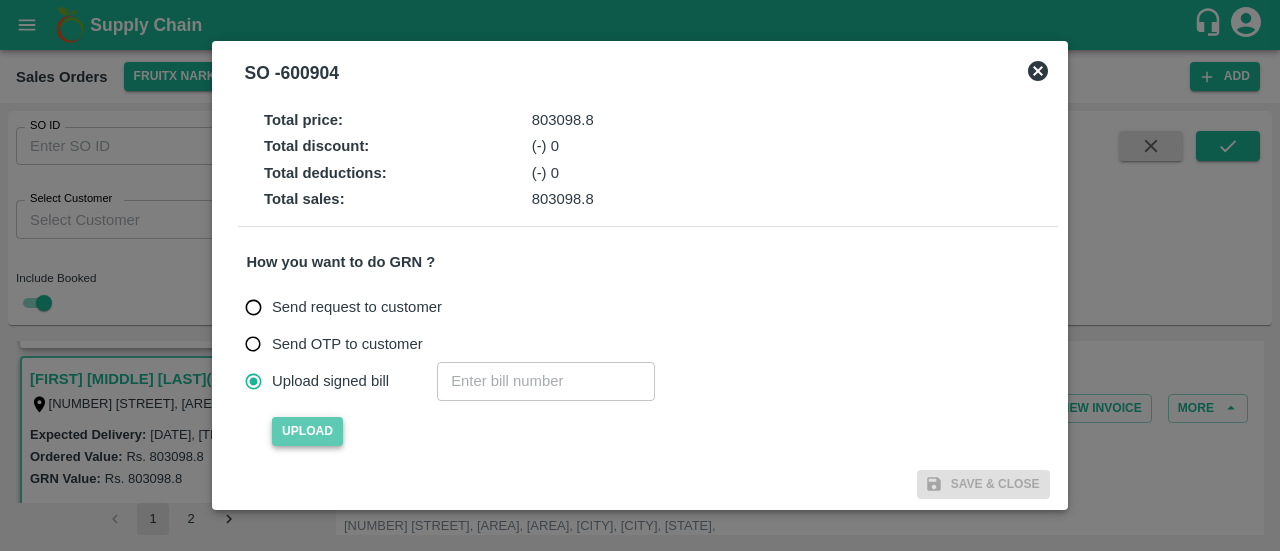 click on "Upload" at bounding box center [307, 431] 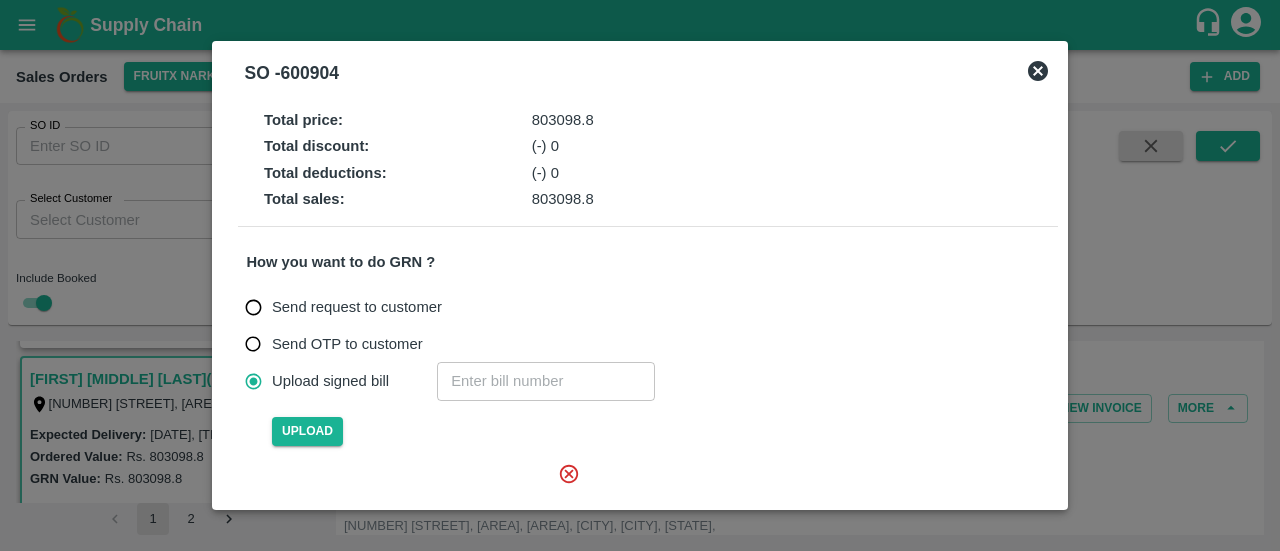 type 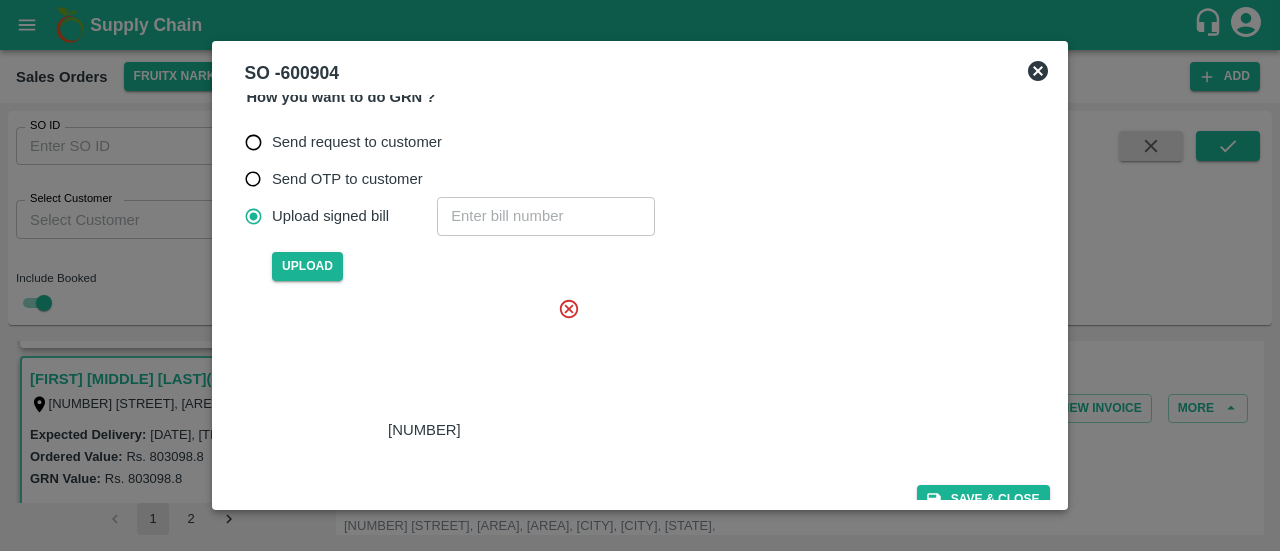scroll, scrollTop: 166, scrollLeft: 0, axis: vertical 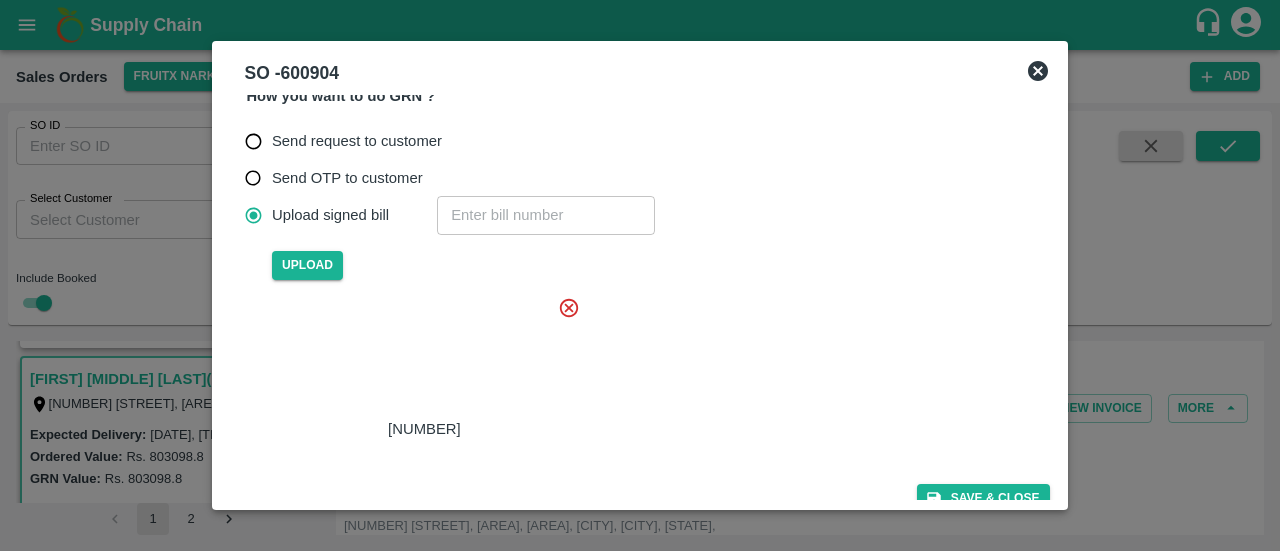 click at bounding box center (420, 357) 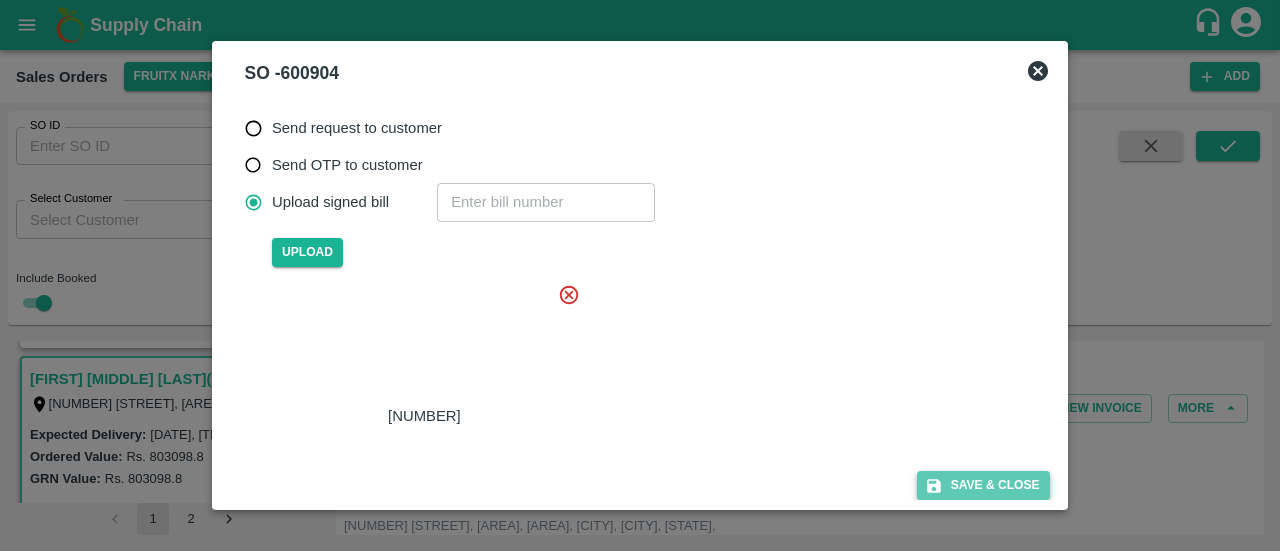 click on "Save & Close" at bounding box center [983, 485] 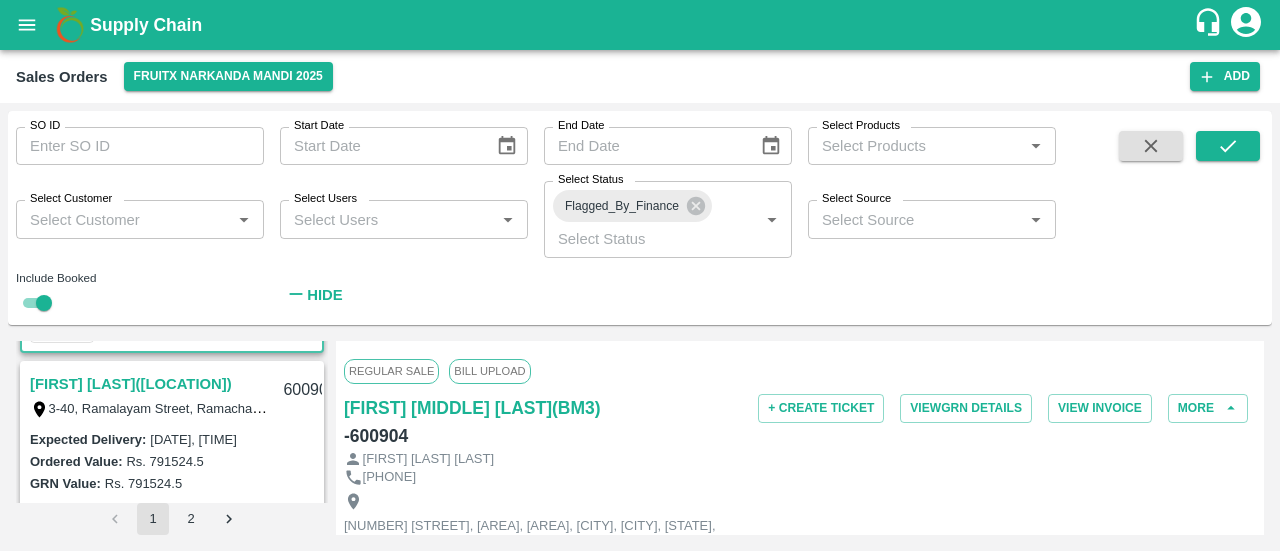scroll, scrollTop: 1929, scrollLeft: 0, axis: vertical 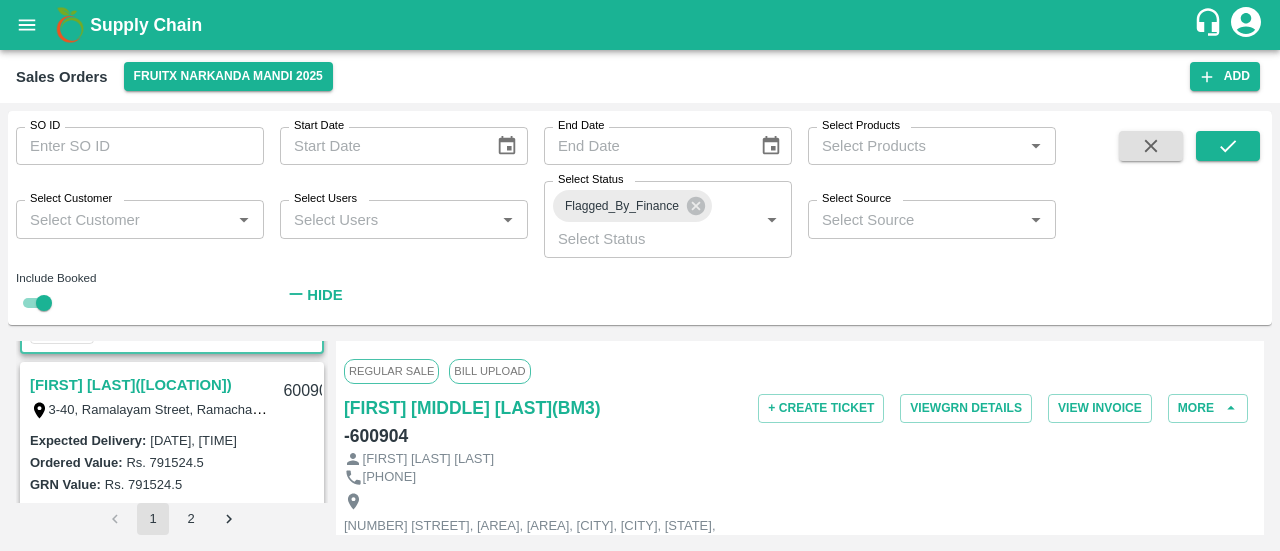 click on "[FIRST] [LAST]([LOCATION])" at bounding box center (131, 385) 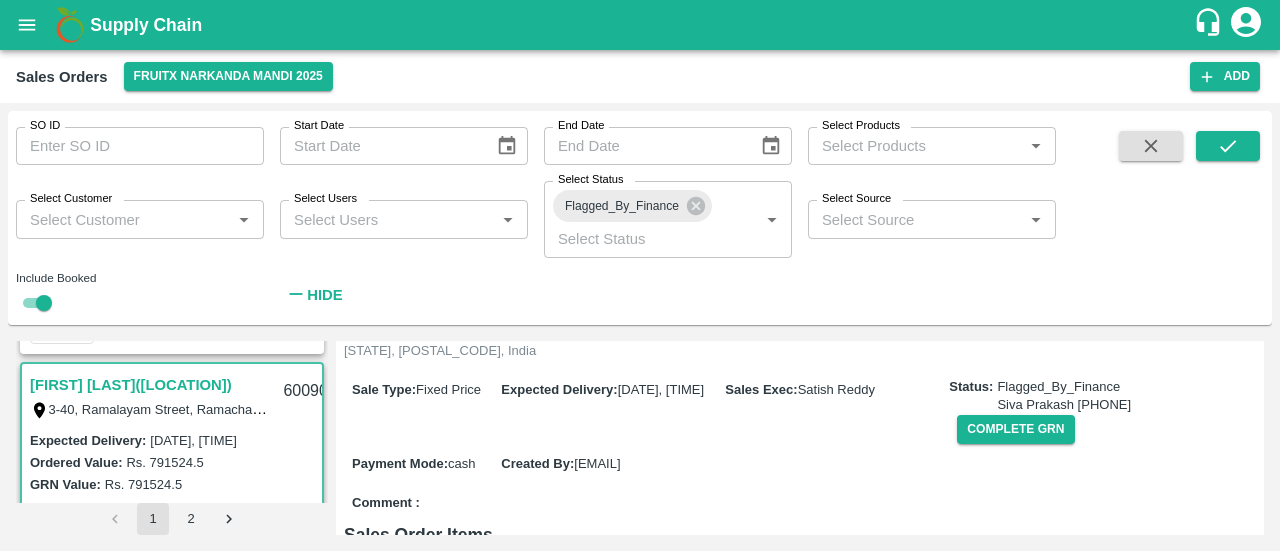 scroll, scrollTop: 188, scrollLeft: 0, axis: vertical 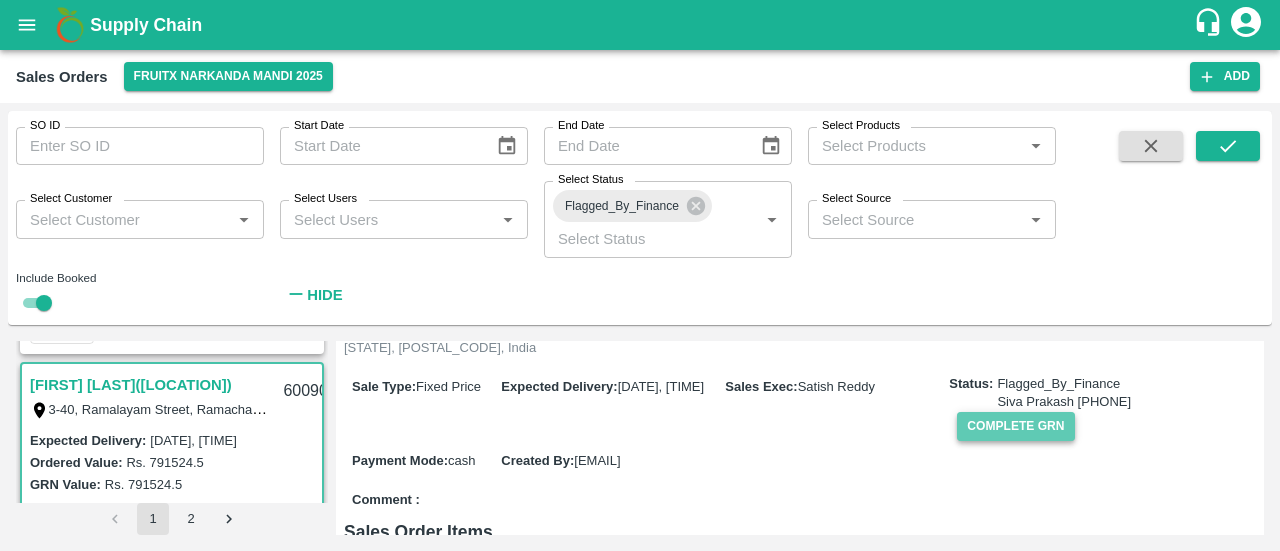 click on "Complete GRN" at bounding box center [1015, 426] 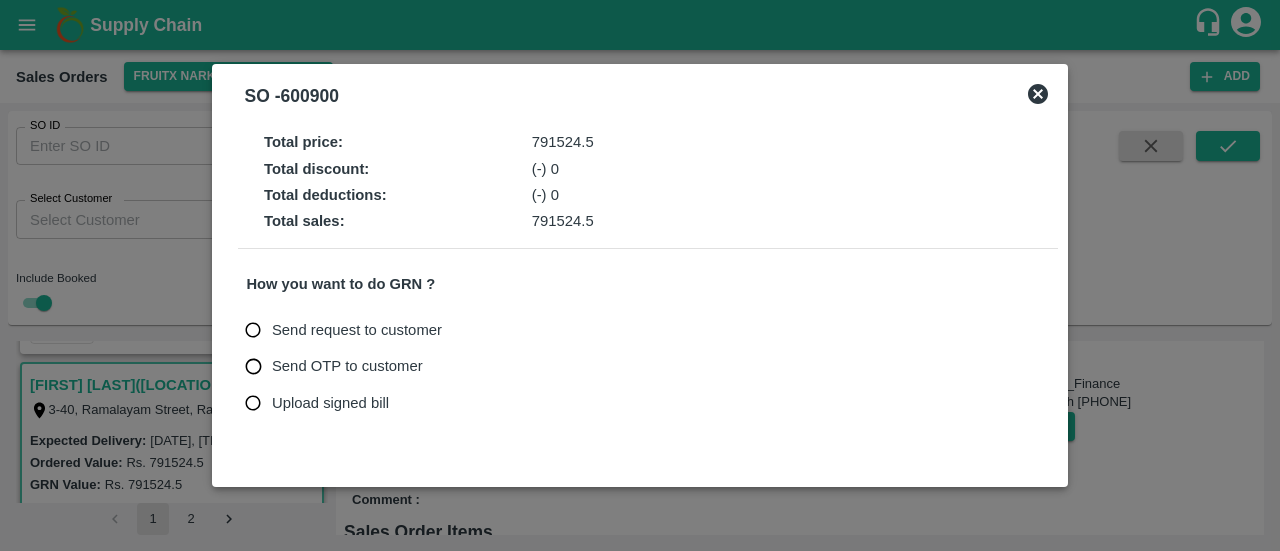 click on "Upload signed bill" at bounding box center [330, 403] 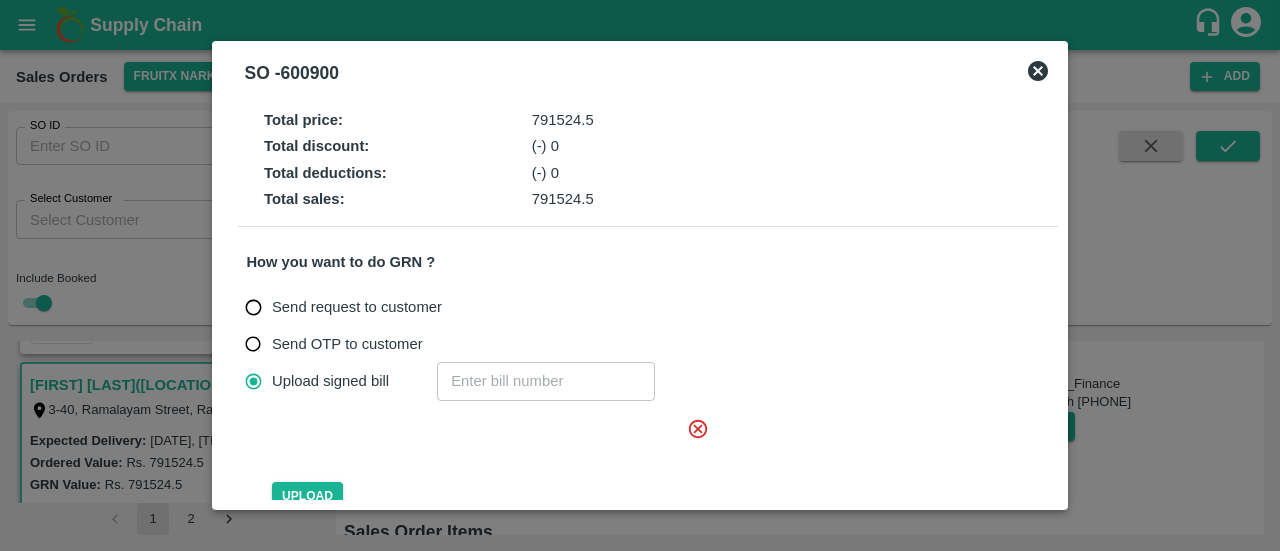 click 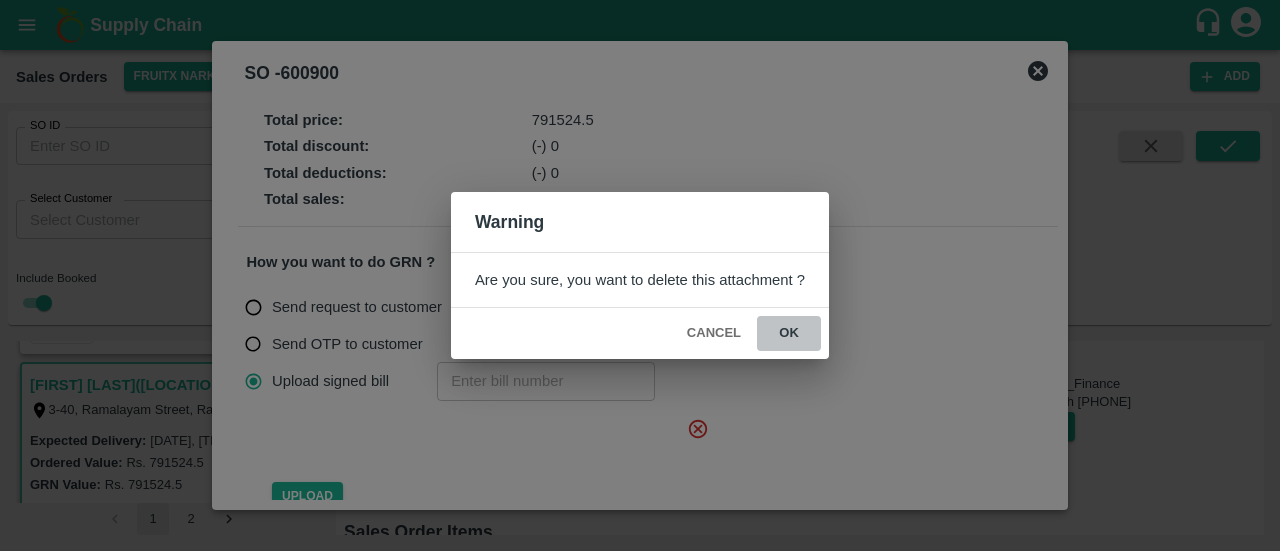 click on "ok" at bounding box center [789, 333] 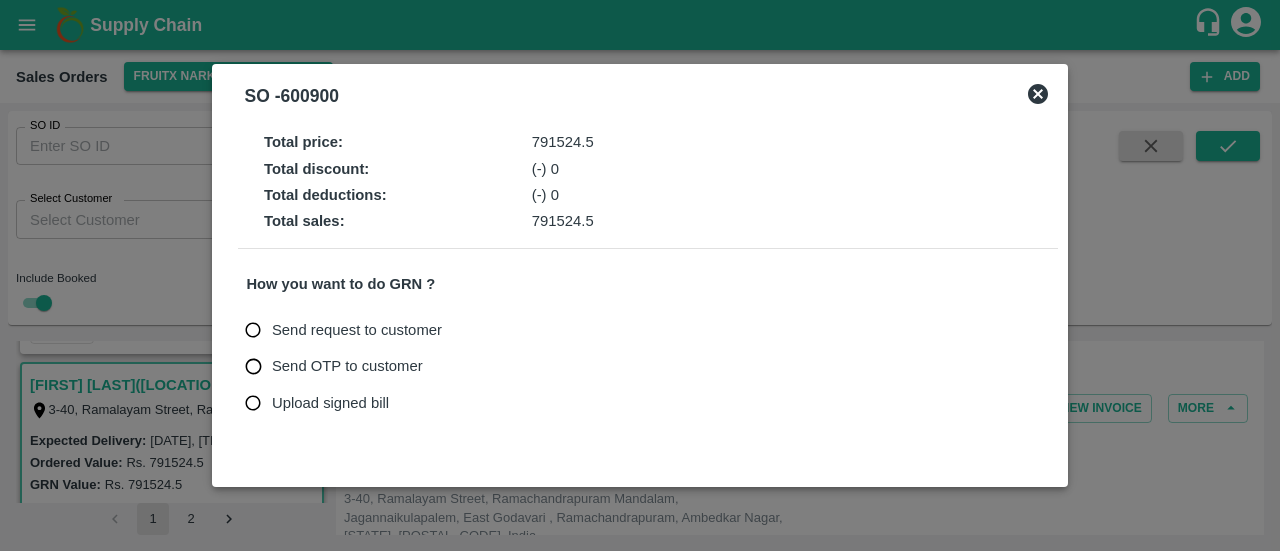 click on "Upload signed bill" at bounding box center (330, 403) 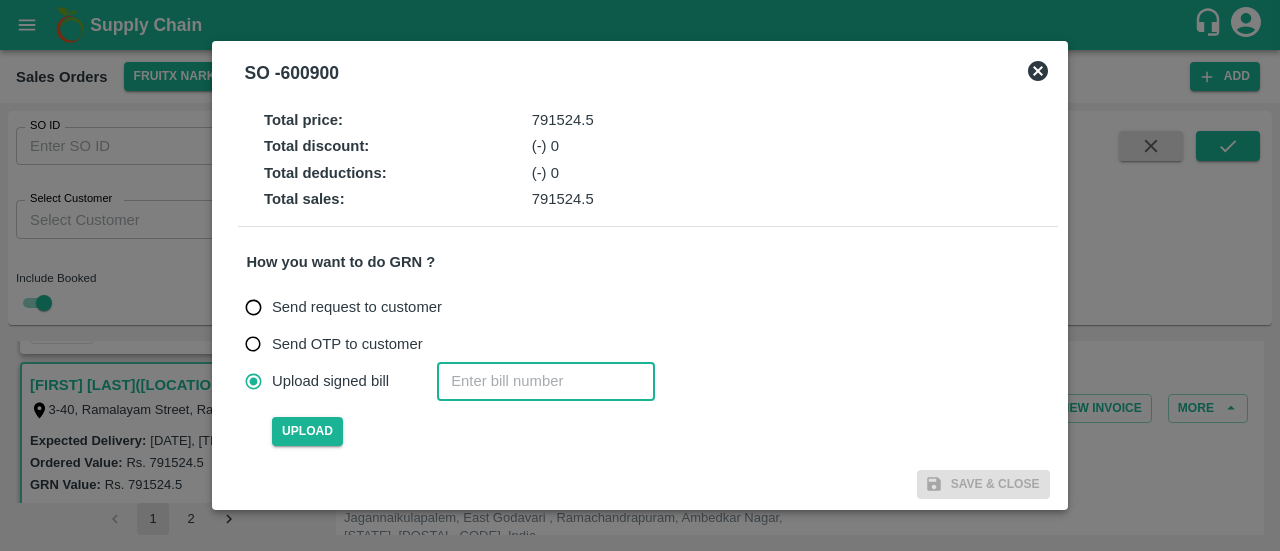 click at bounding box center [546, 381] 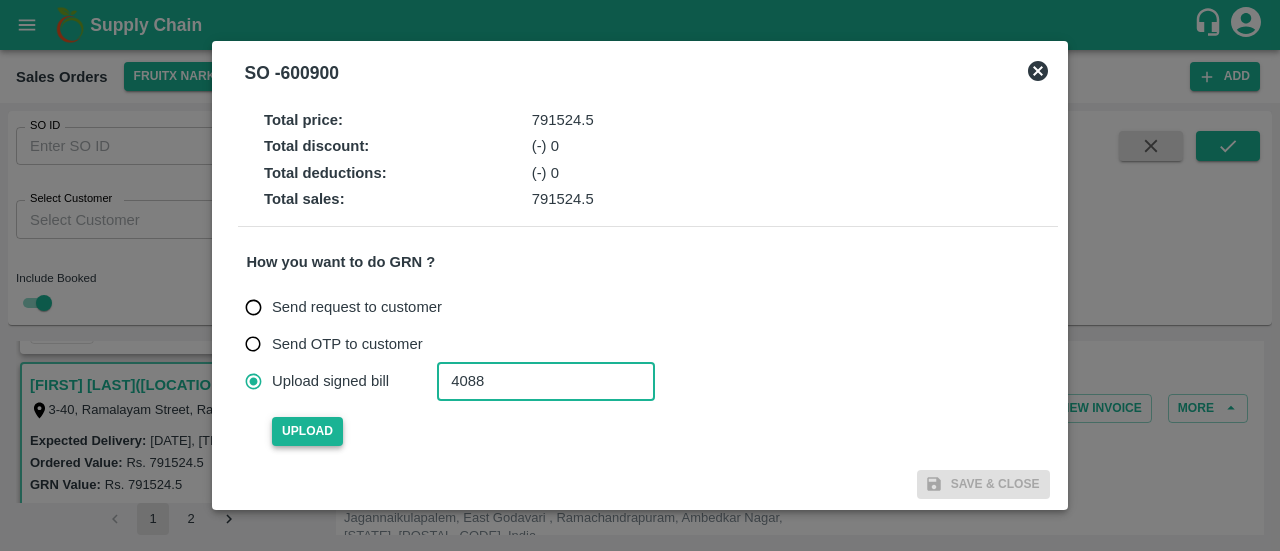 type on "4088" 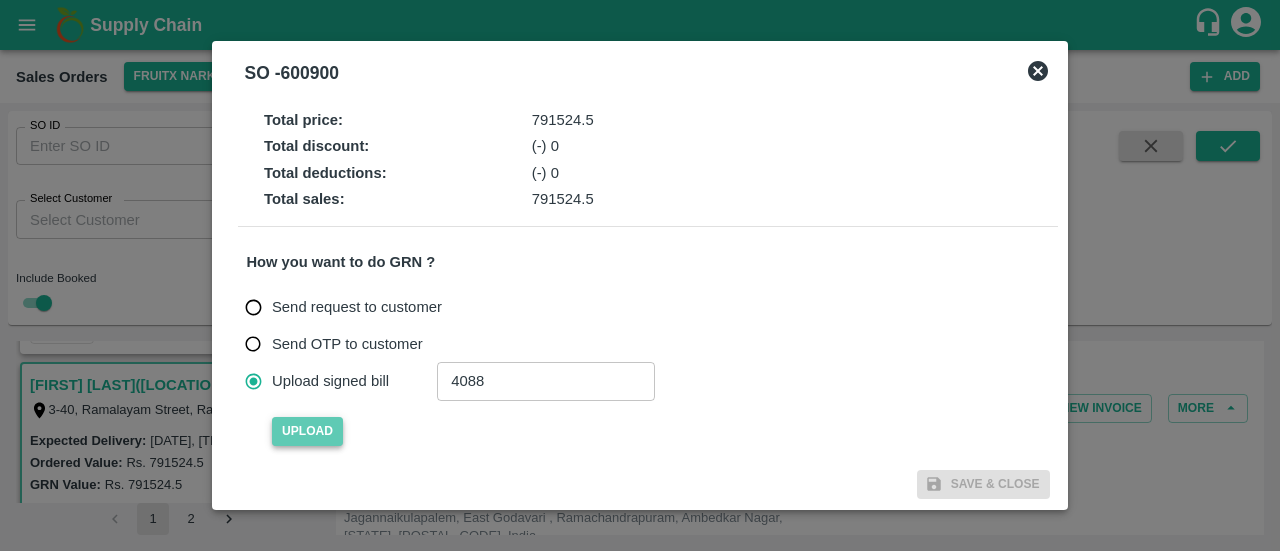 click on "Upload" at bounding box center [307, 431] 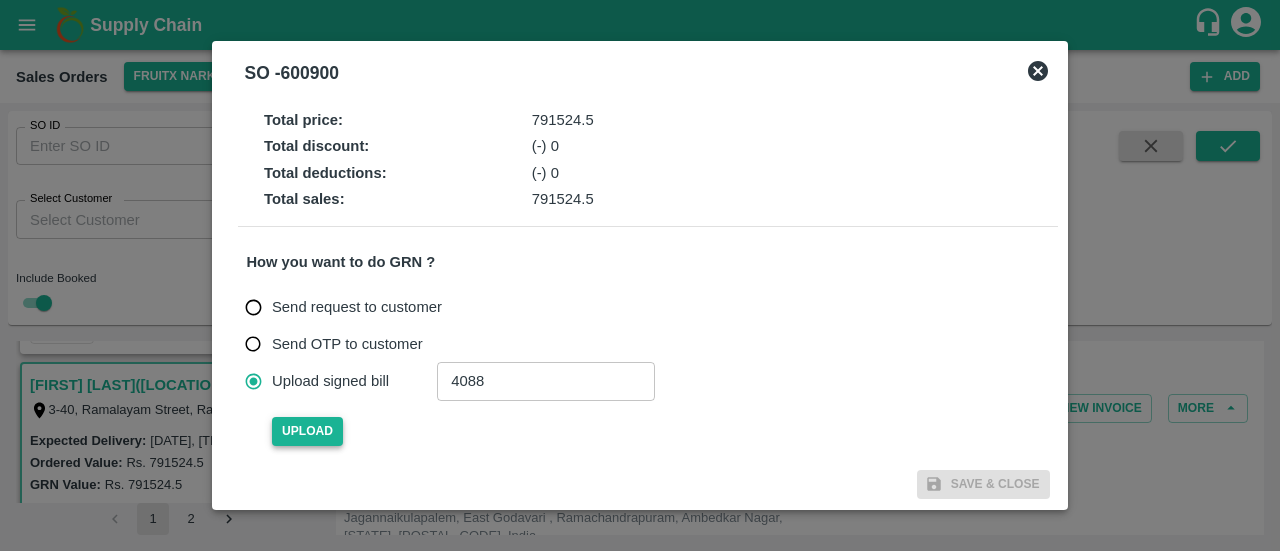 type 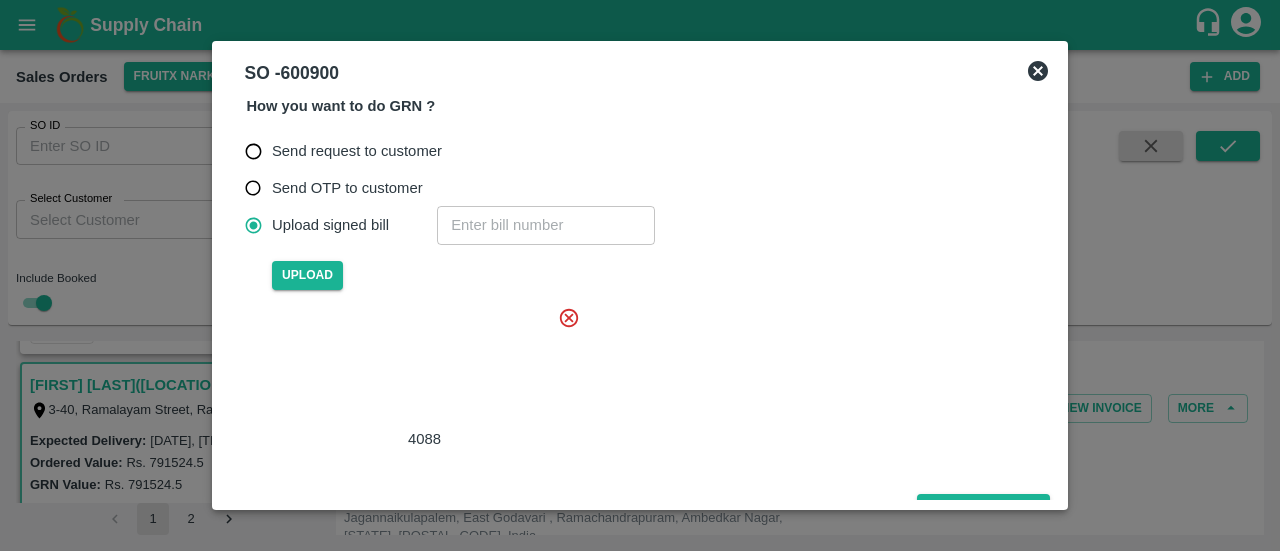 scroll, scrollTop: 179, scrollLeft: 0, axis: vertical 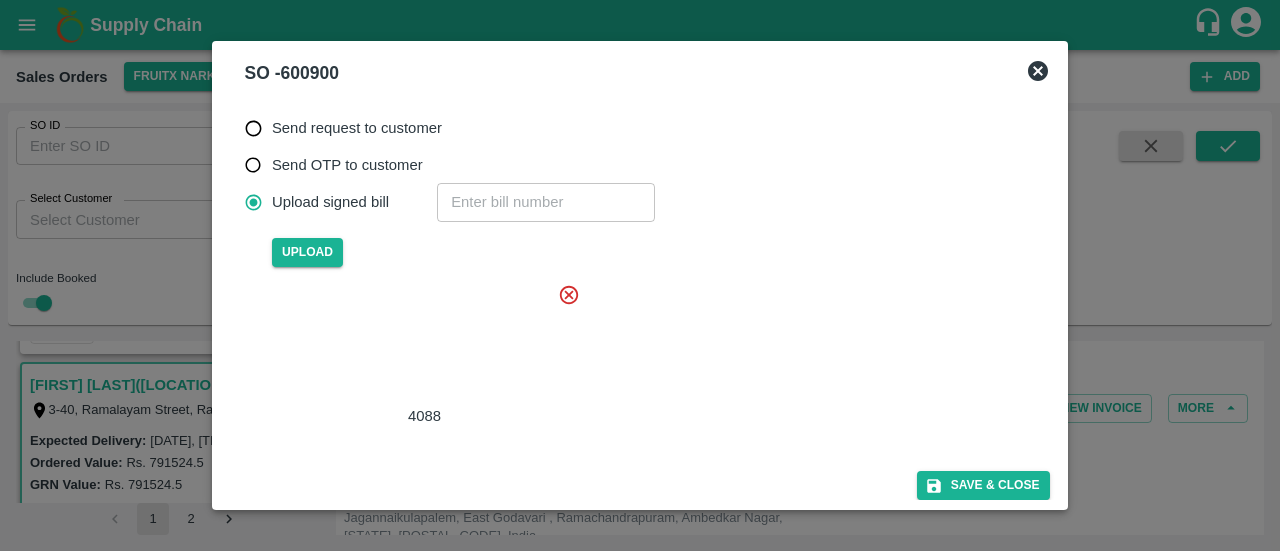 click at bounding box center (420, 344) 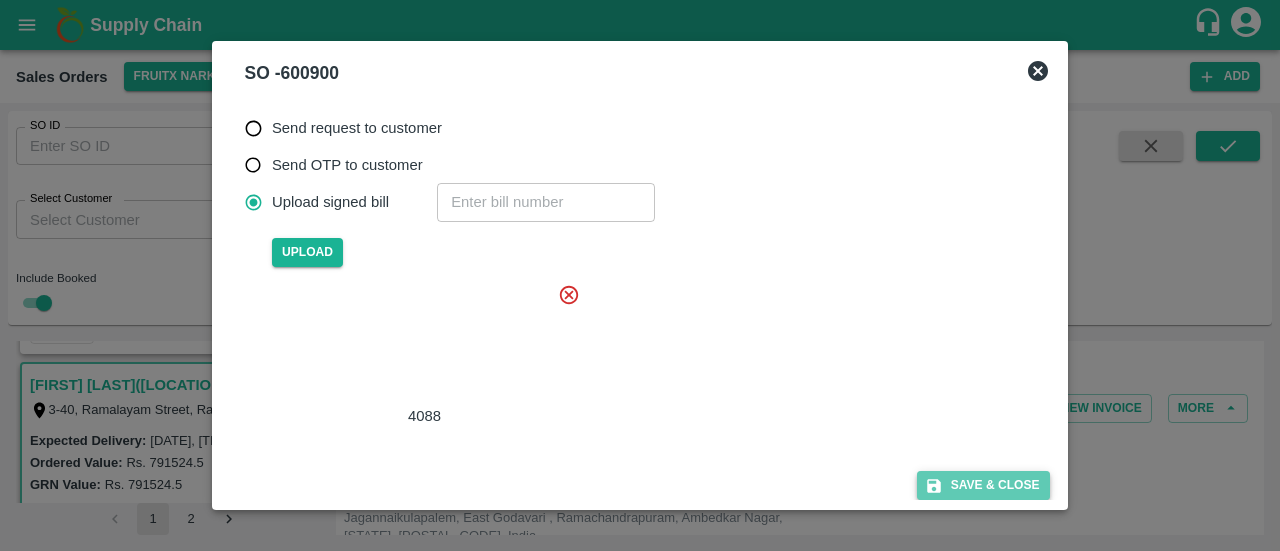 click on "Save & Close" at bounding box center [983, 485] 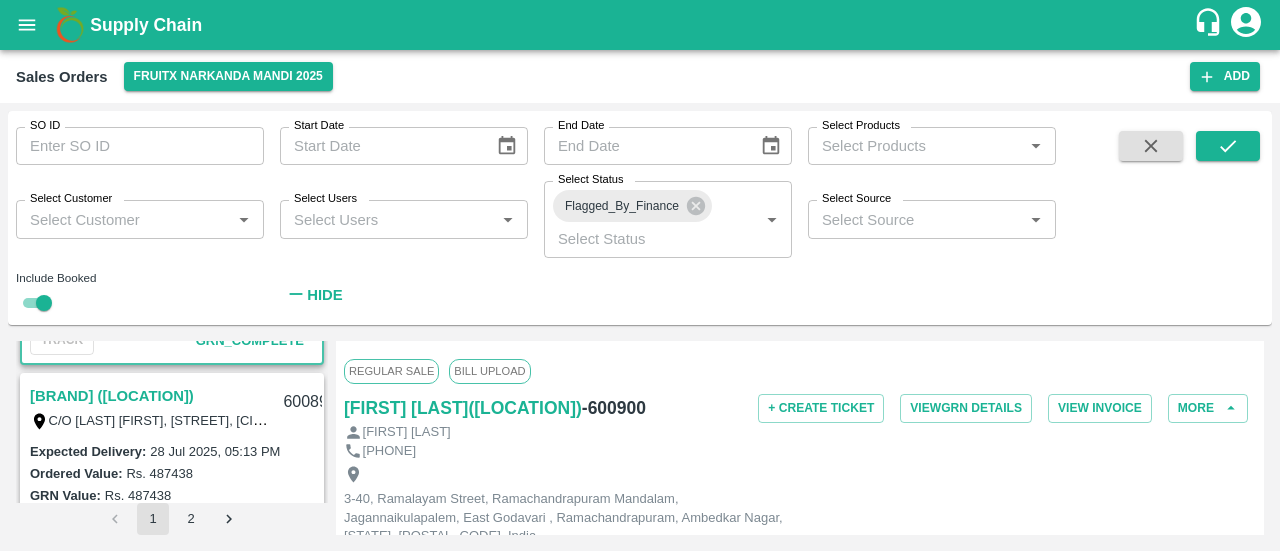scroll, scrollTop: 2189, scrollLeft: 0, axis: vertical 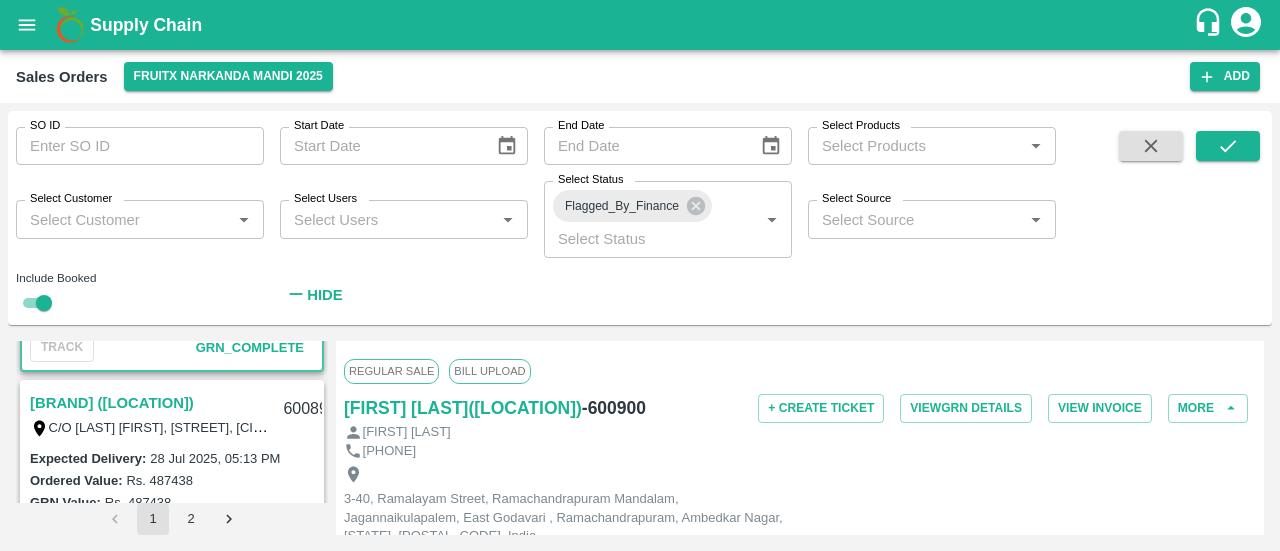 click on "[BRAND] ([LOCATION])" at bounding box center (112, 403) 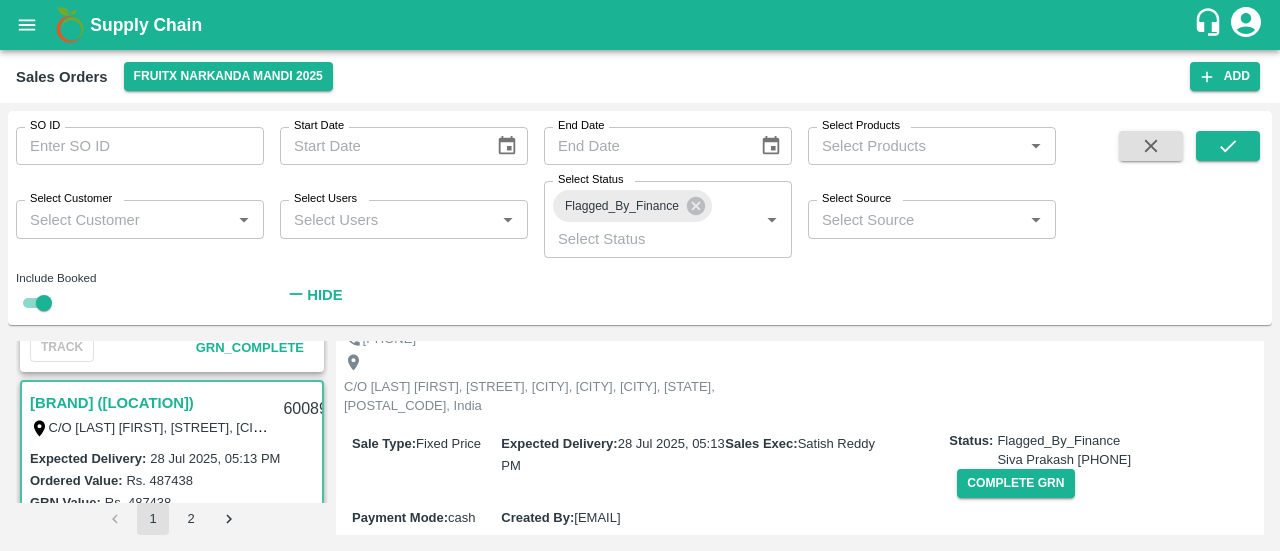 scroll, scrollTop: 113, scrollLeft: 0, axis: vertical 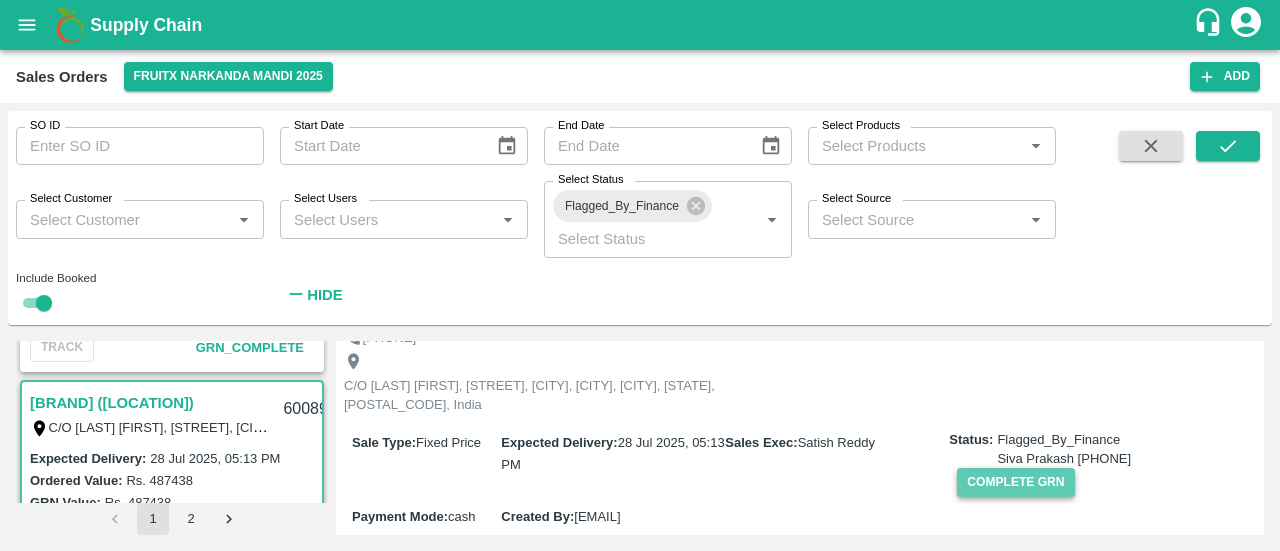 click on "Complete GRN" at bounding box center (1015, 482) 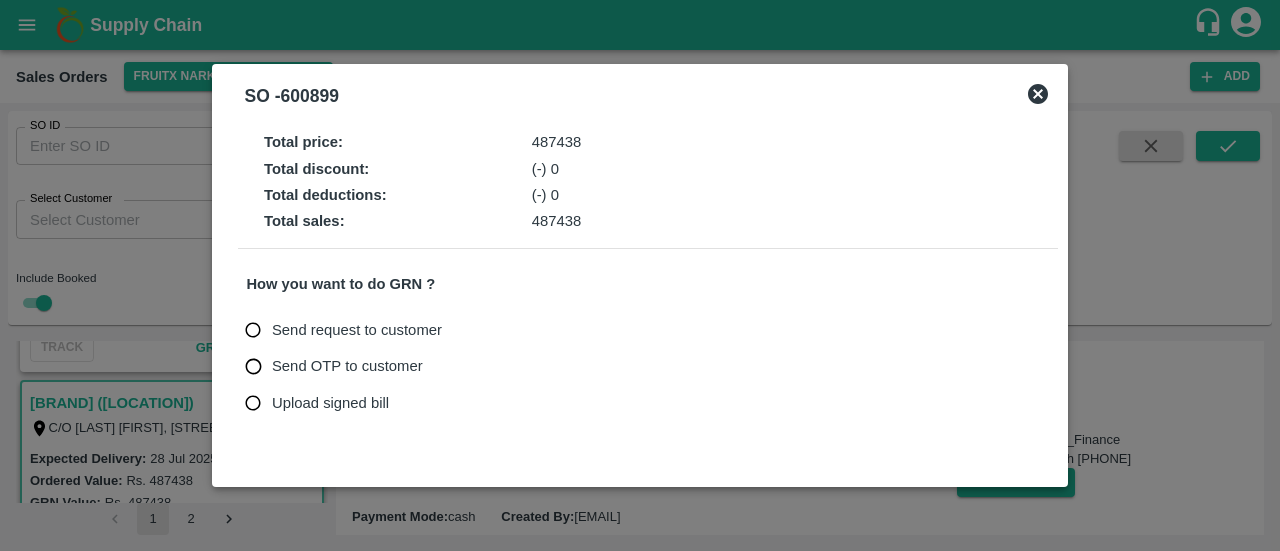 click on "Upload signed bill" at bounding box center [330, 403] 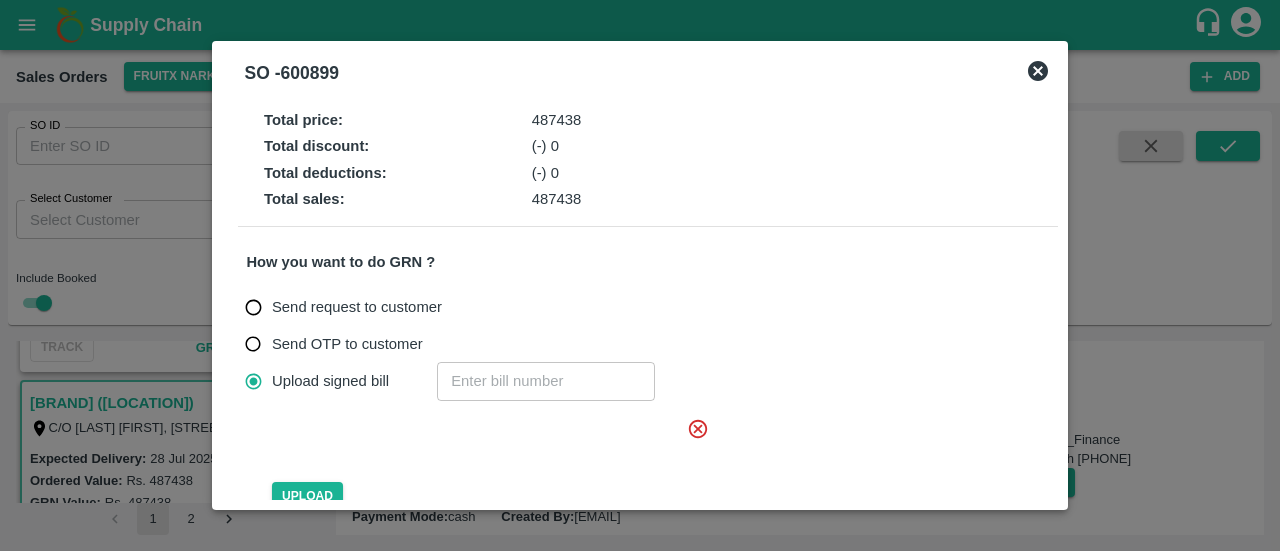 click 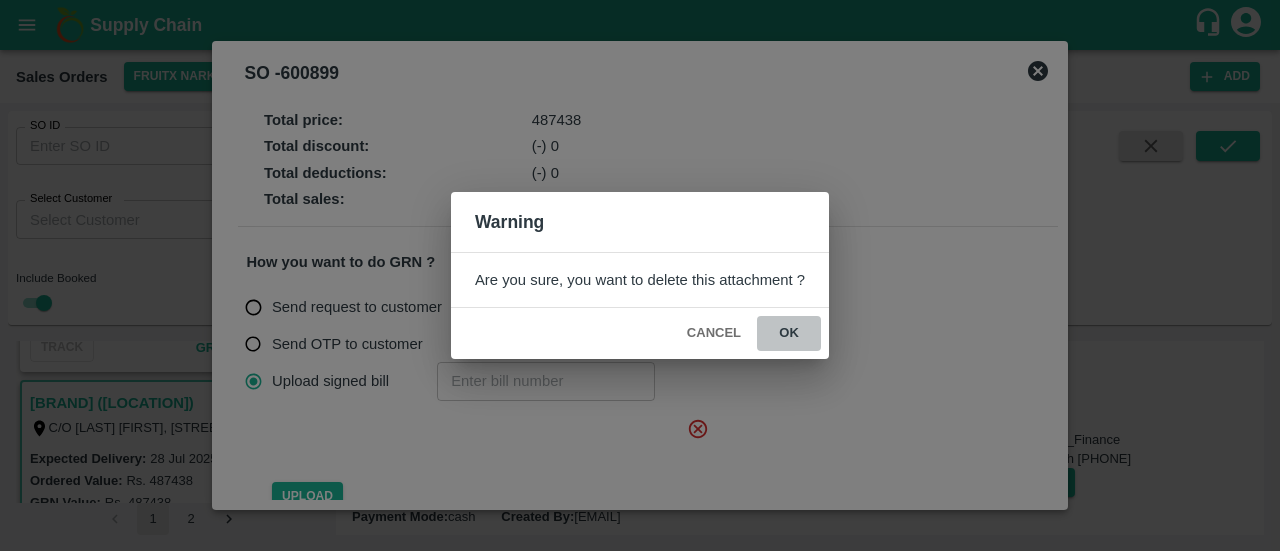 click on "ok" at bounding box center [789, 333] 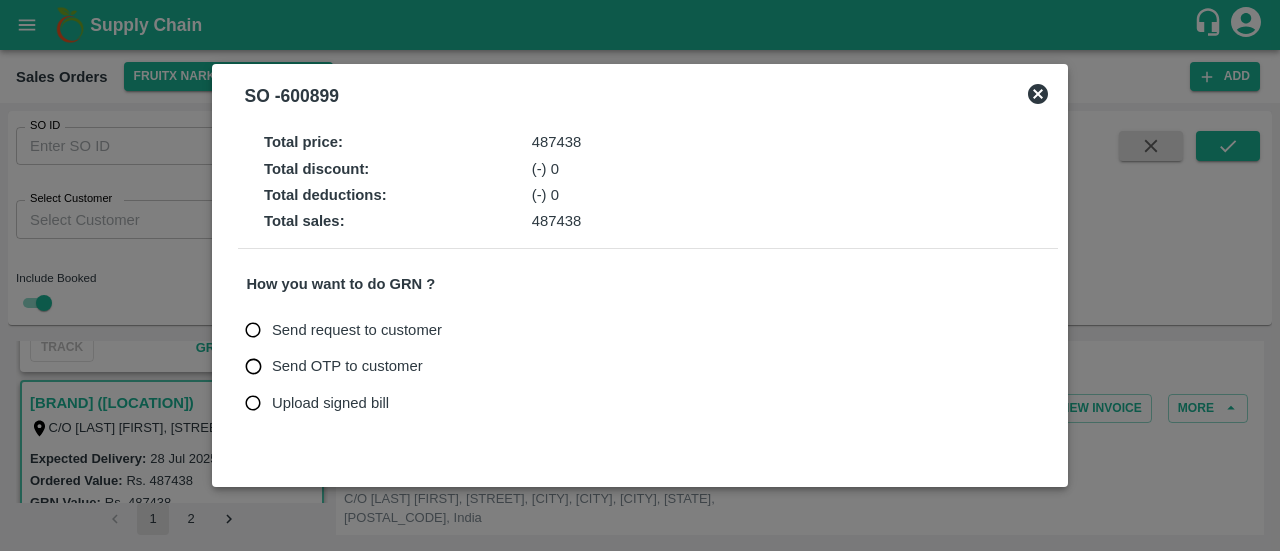 click on "Upload signed bill" at bounding box center (330, 403) 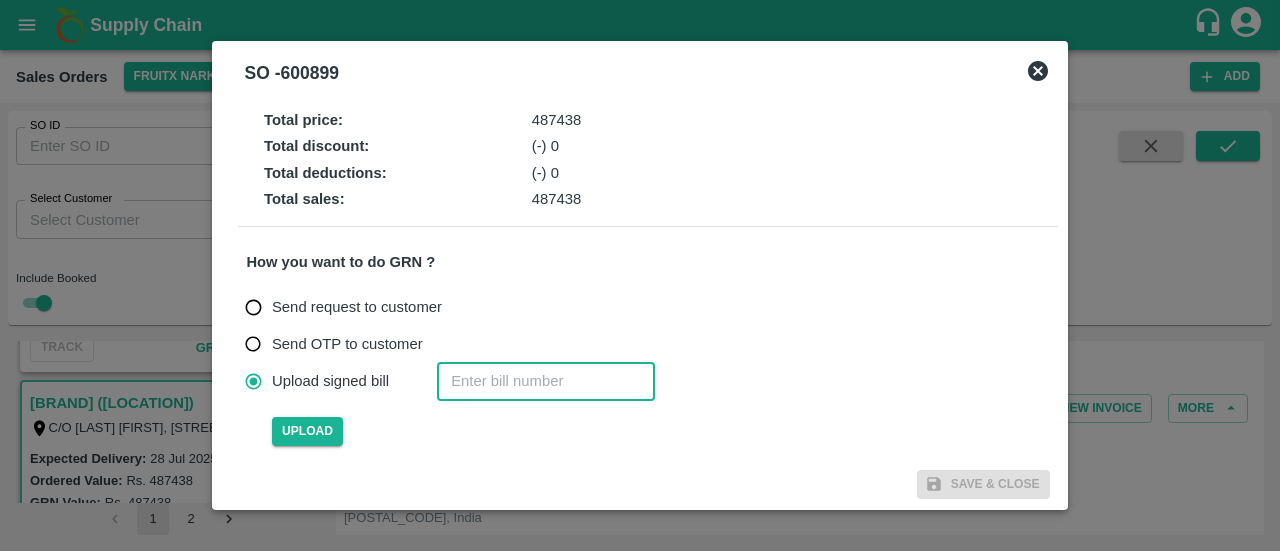 click at bounding box center [546, 381] 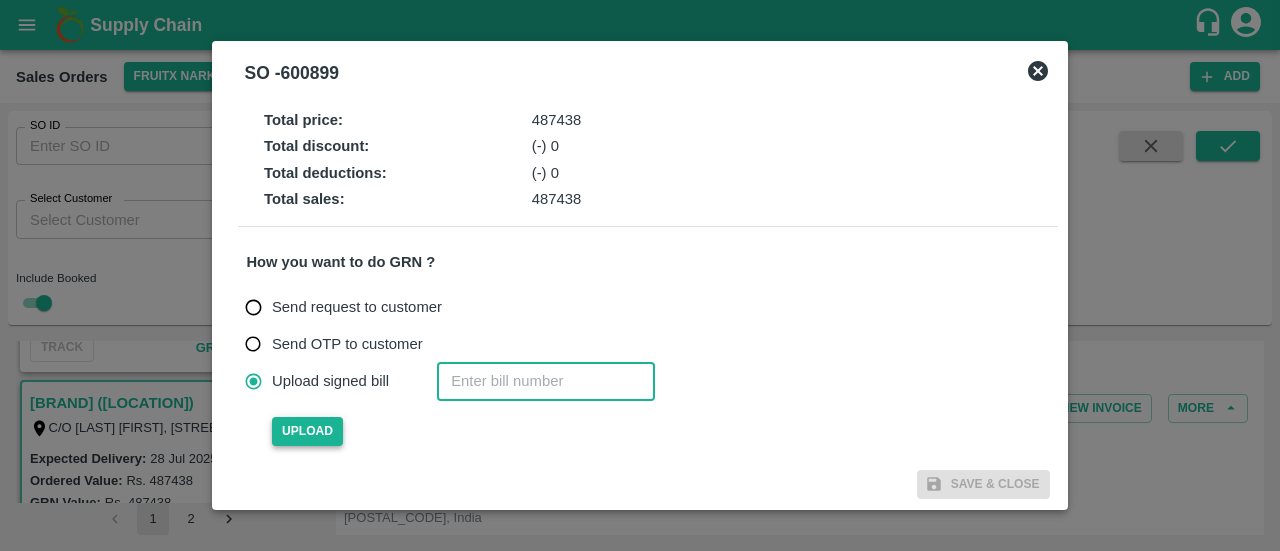 type on "[NUMBER]" 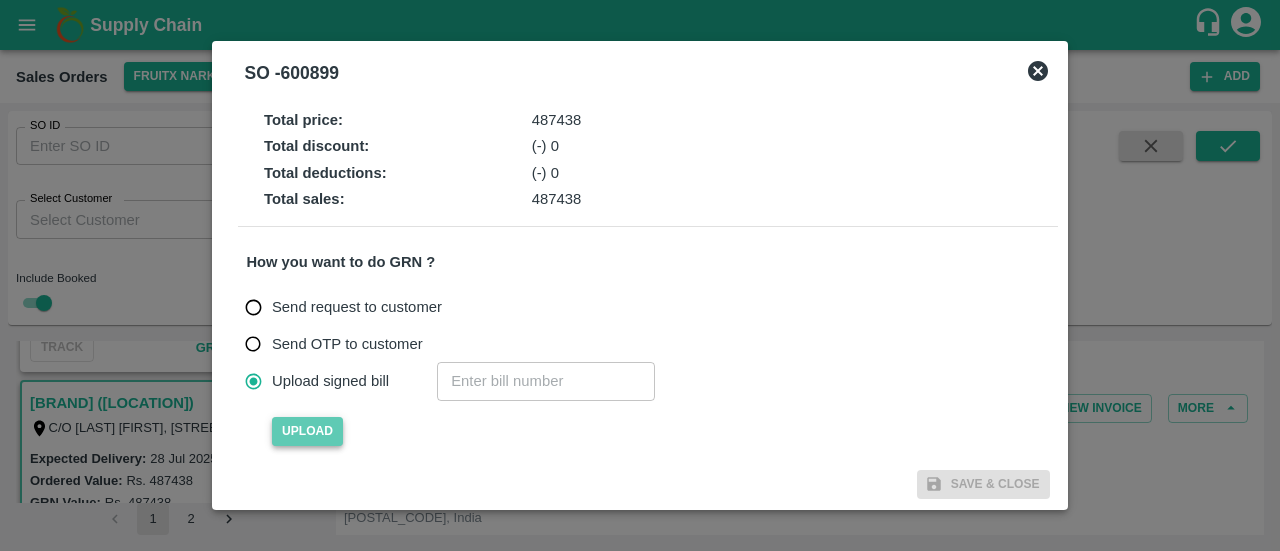 click on "Upload" at bounding box center (307, 431) 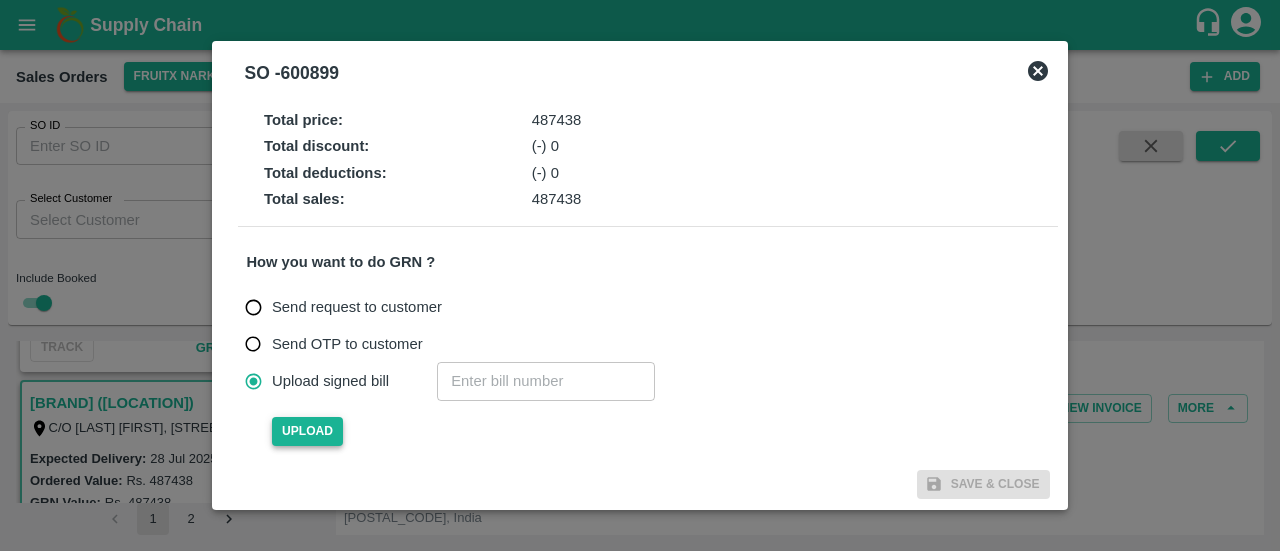 type 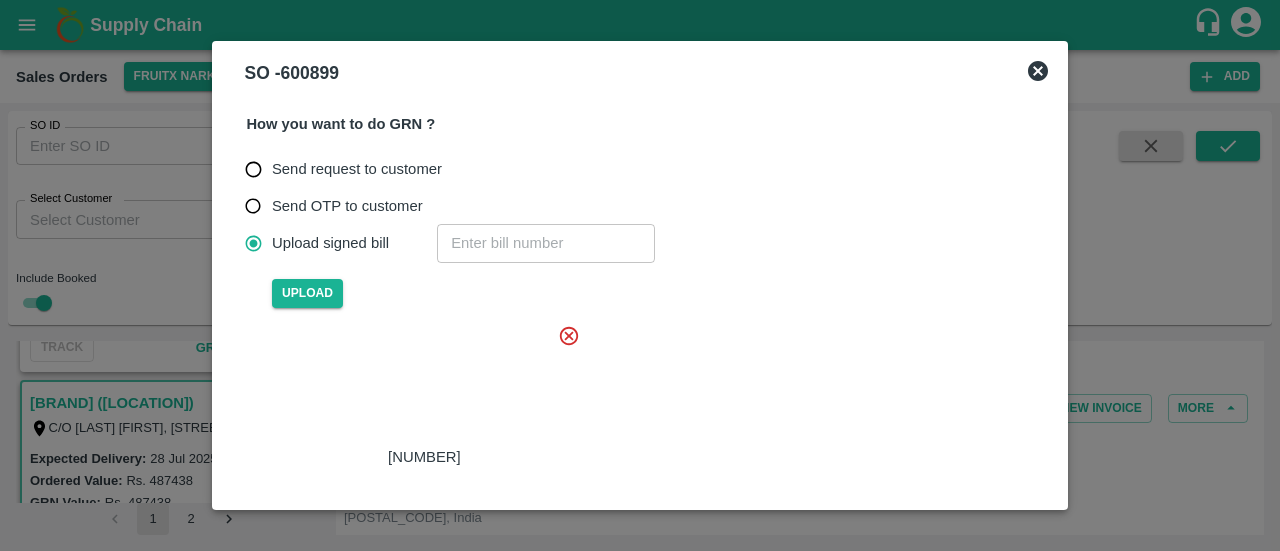 scroll, scrollTop: 179, scrollLeft: 0, axis: vertical 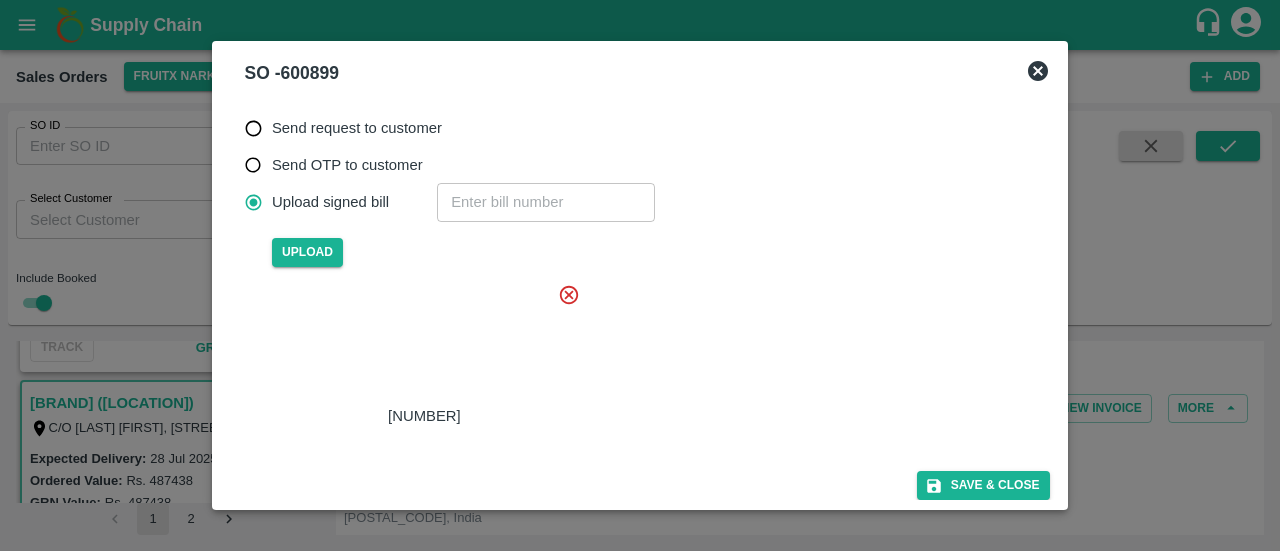 click at bounding box center [420, 344] 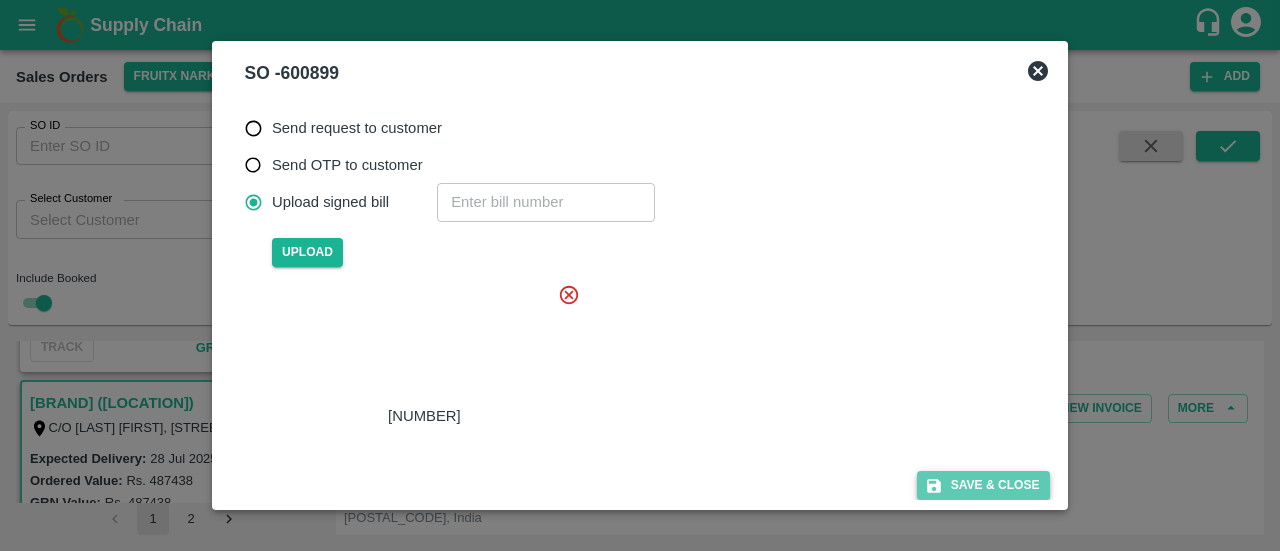 click on "Save & Close" at bounding box center [983, 485] 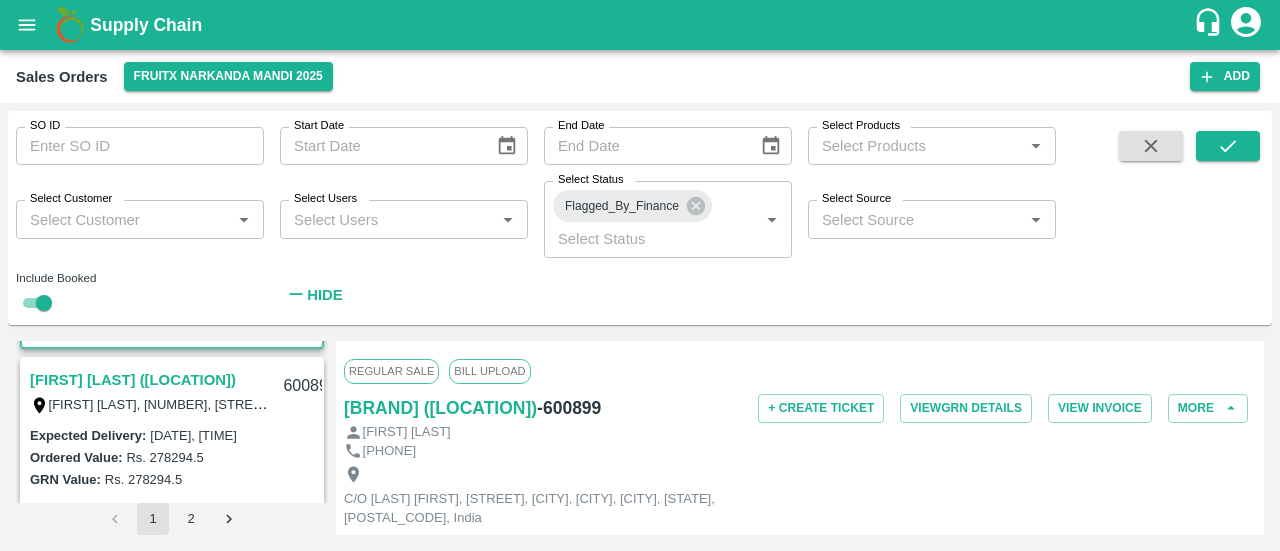 scroll, scrollTop: 2489, scrollLeft: 0, axis: vertical 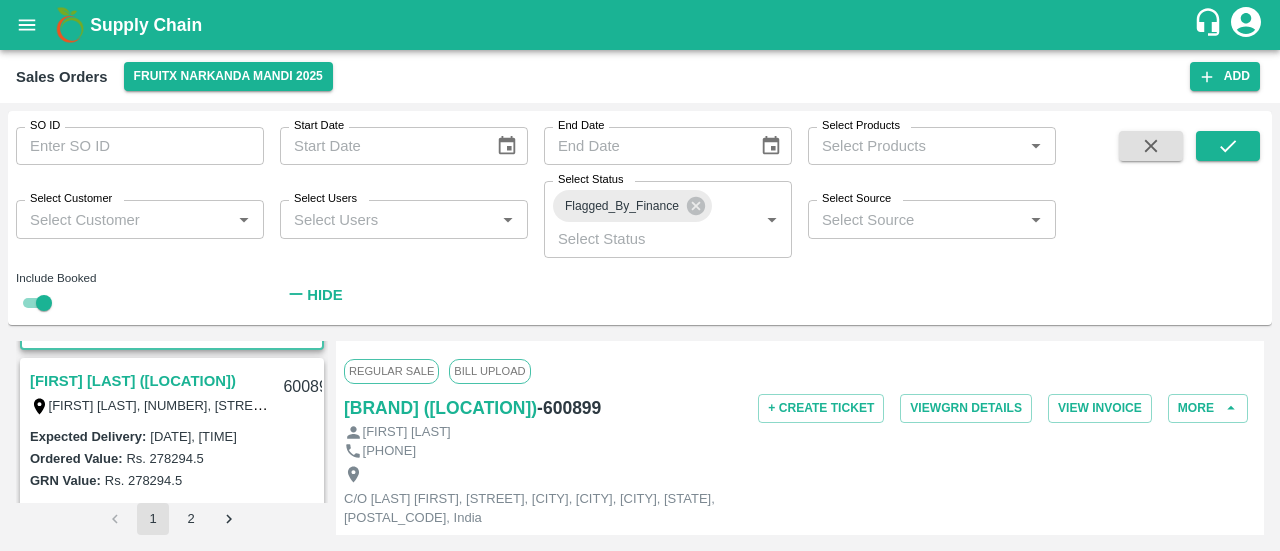 click on "[FIRST] [LAST] ([LOCATION])" at bounding box center [133, 381] 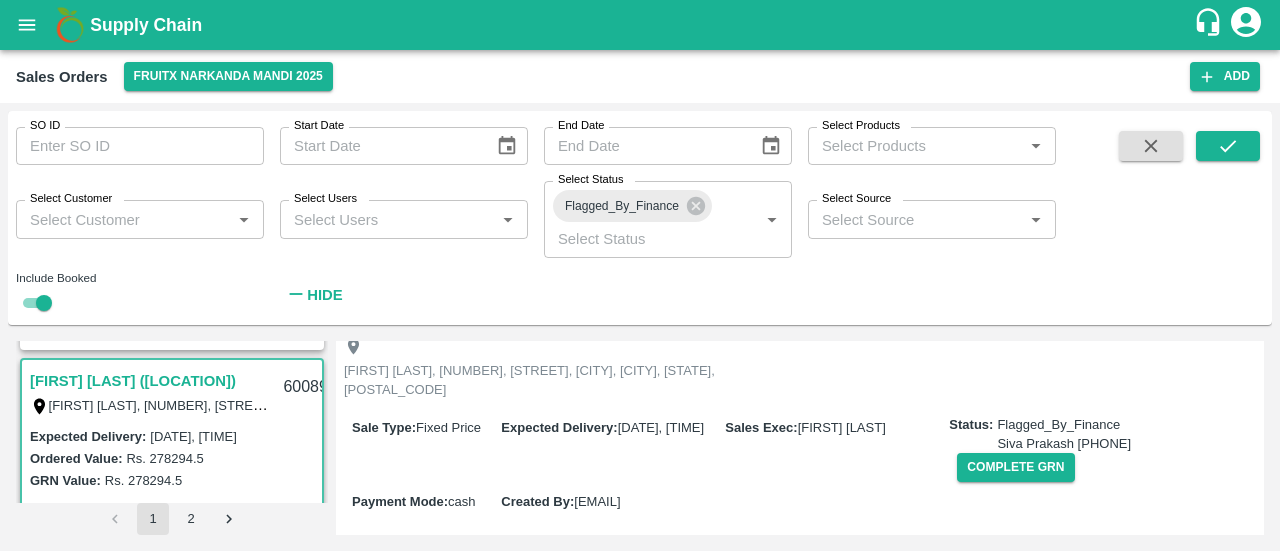 scroll, scrollTop: 171, scrollLeft: 0, axis: vertical 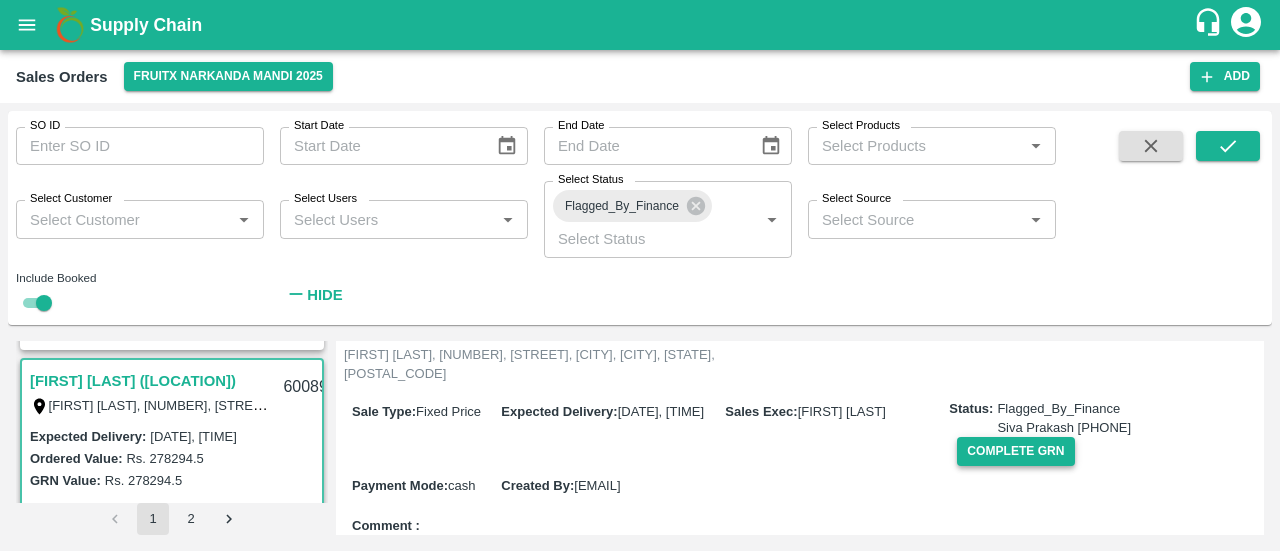 click on "Complete GRN" at bounding box center (1015, 451) 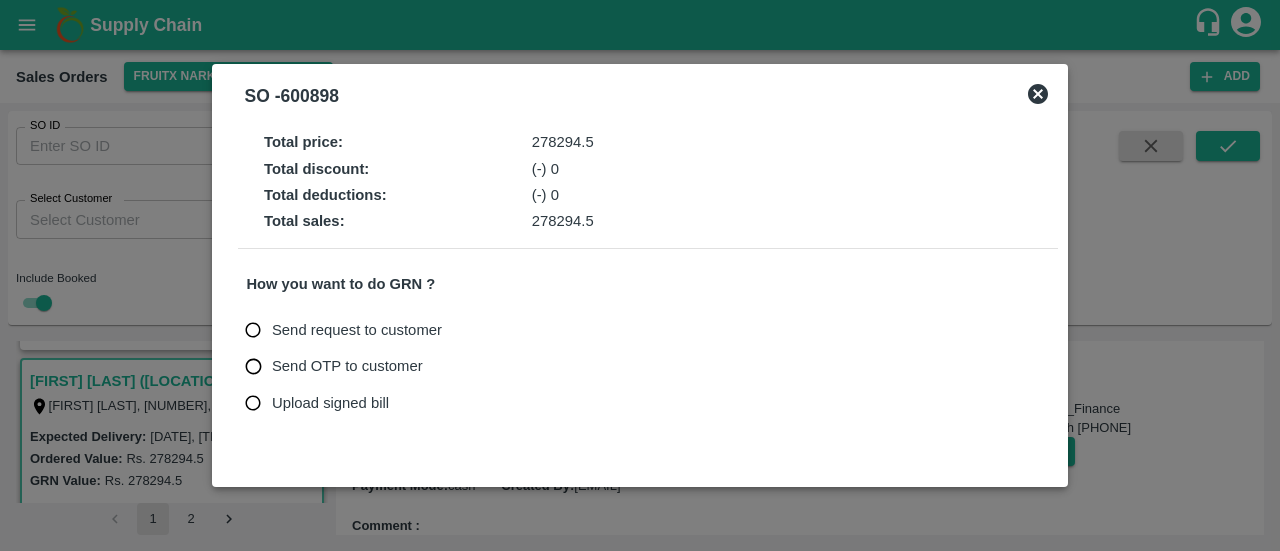 click on "Upload signed bill" at bounding box center (330, 403) 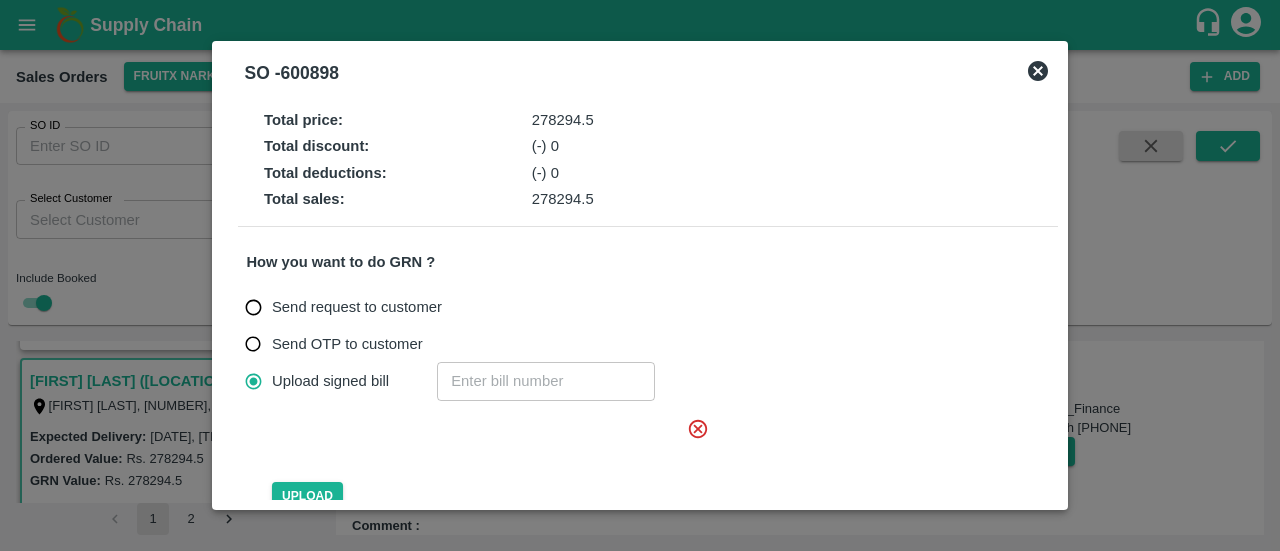 click 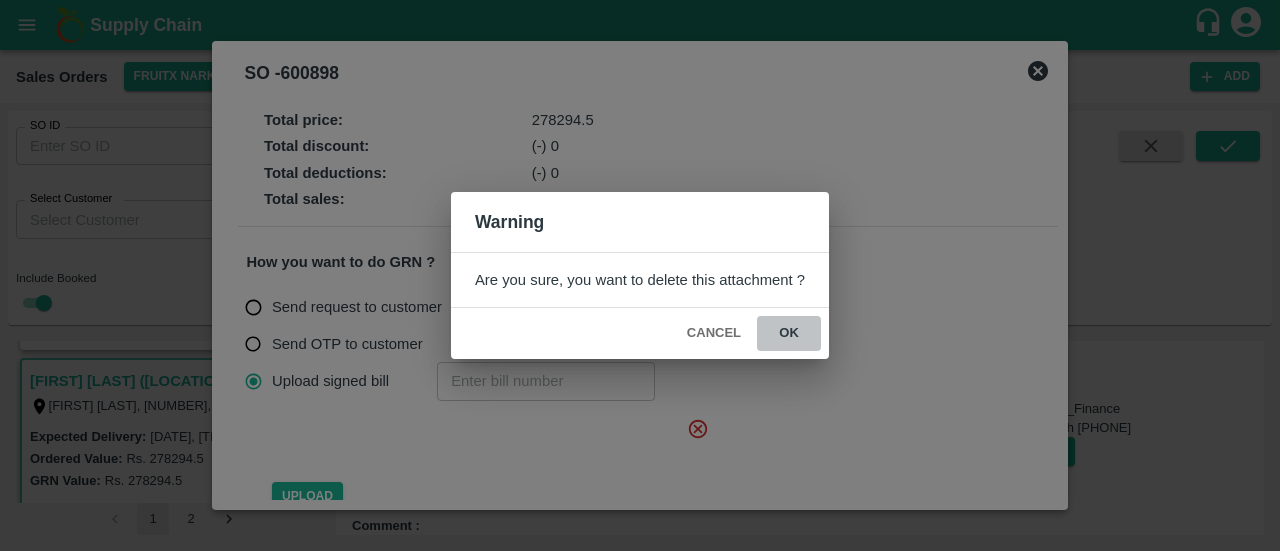 click on "ok" at bounding box center (789, 333) 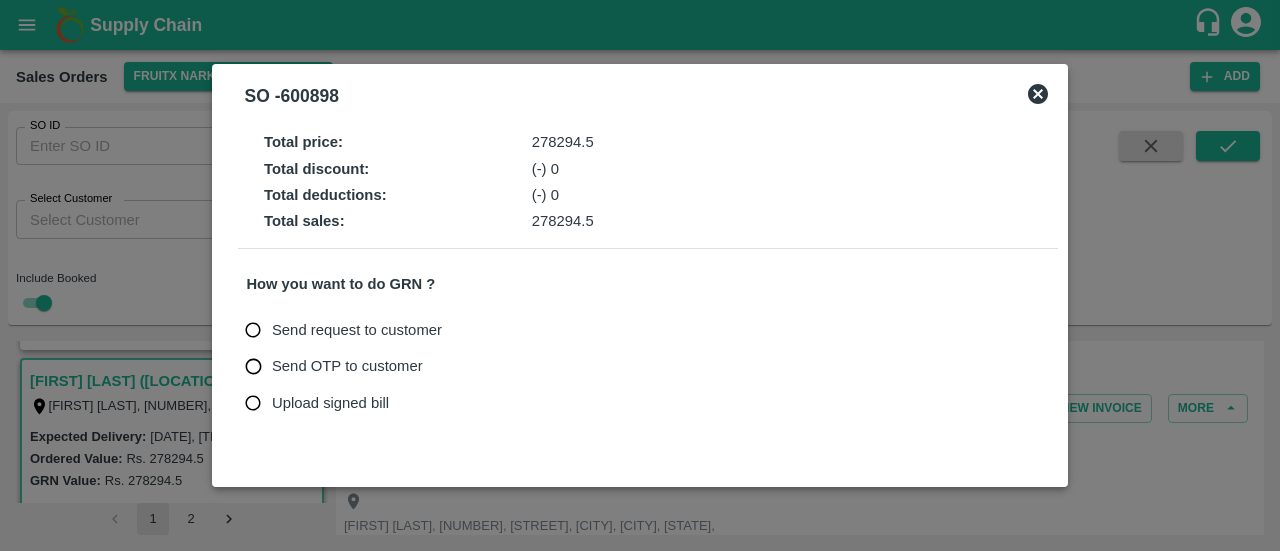 click on "Upload signed bill" at bounding box center [330, 403] 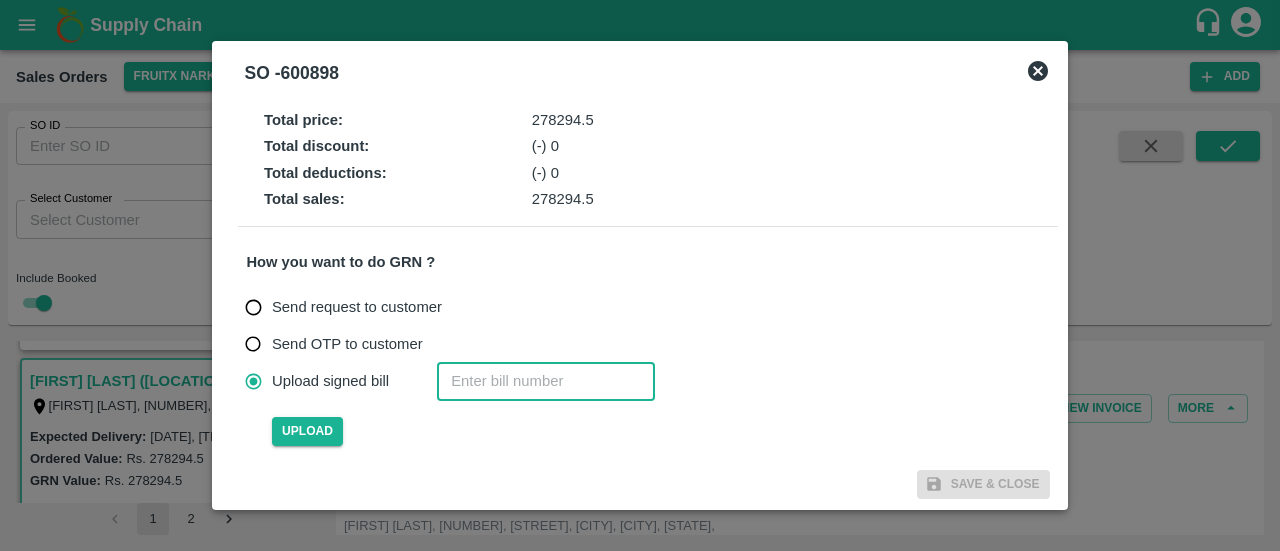 click at bounding box center [546, 381] 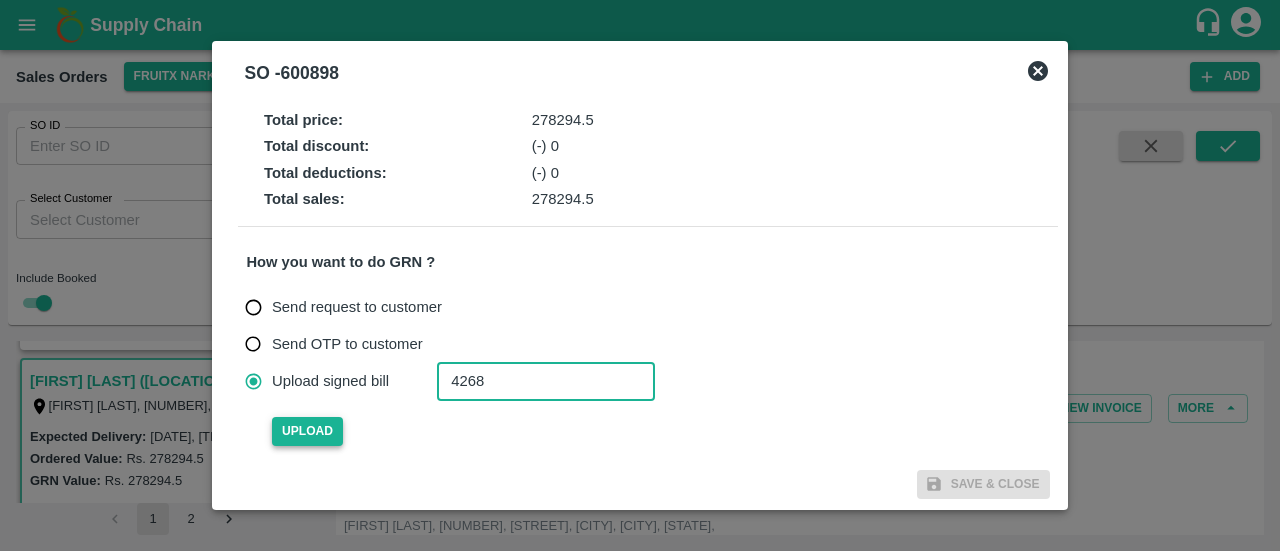type on "4268" 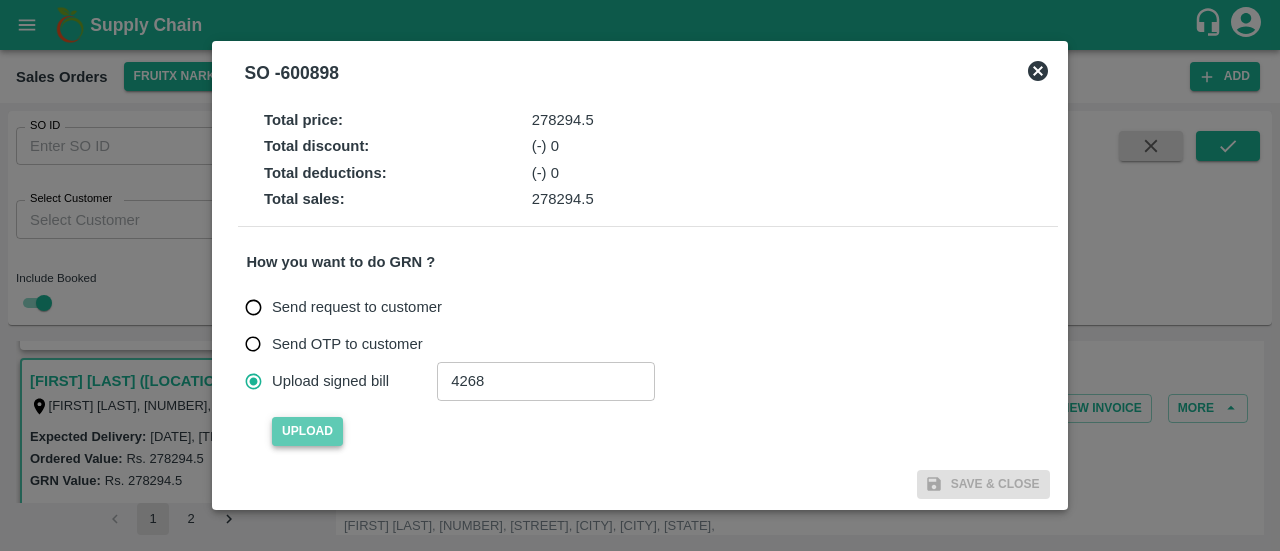 click on "Upload" at bounding box center (307, 431) 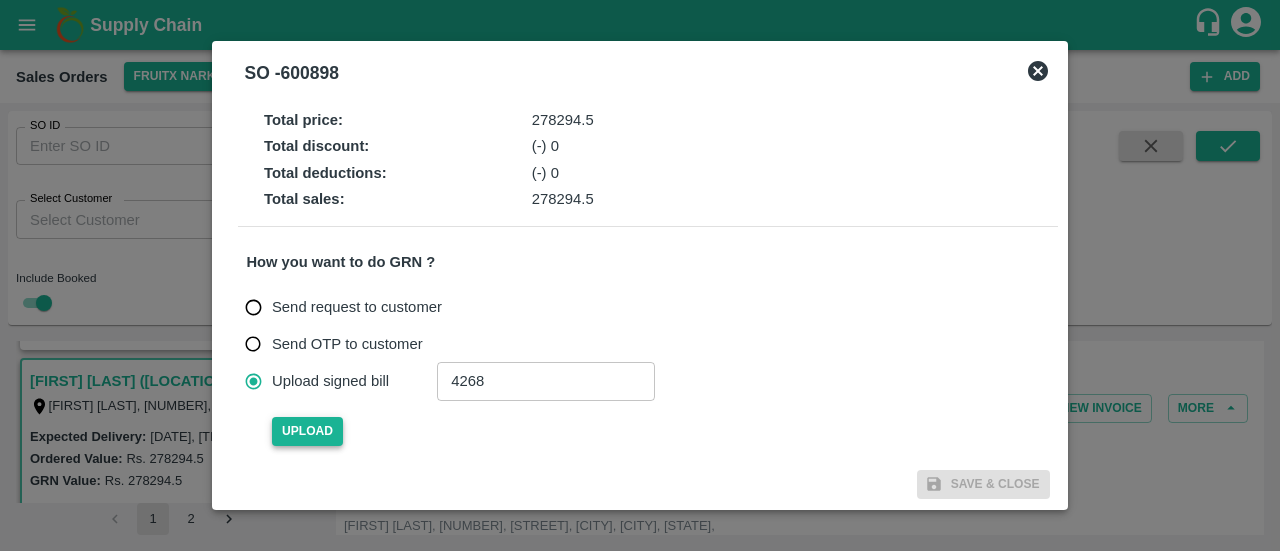 type 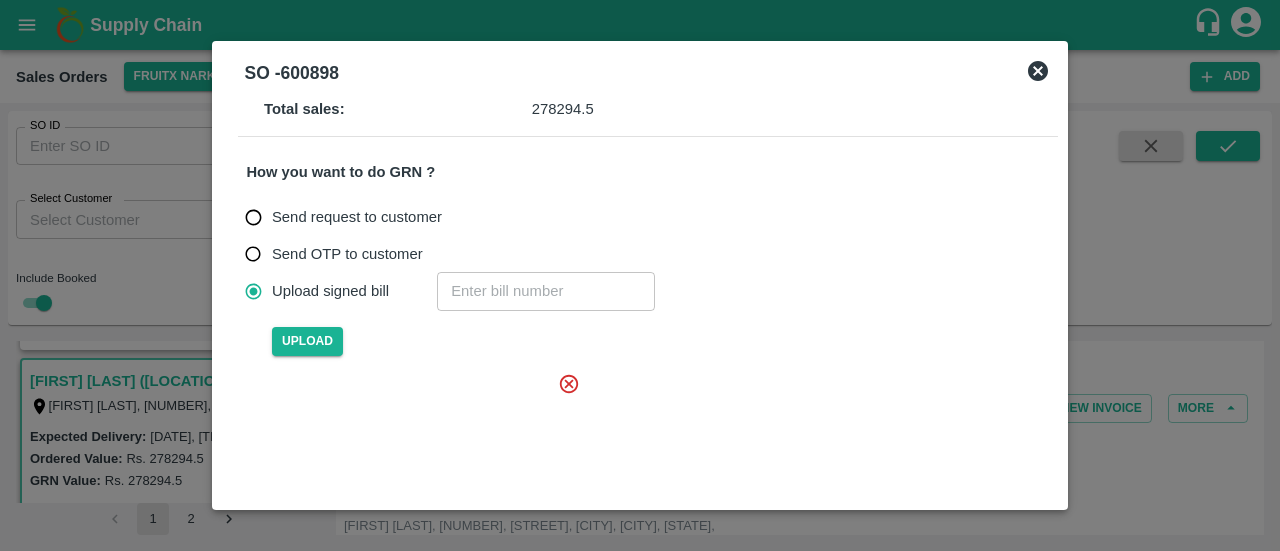 scroll, scrollTop: 92, scrollLeft: 0, axis: vertical 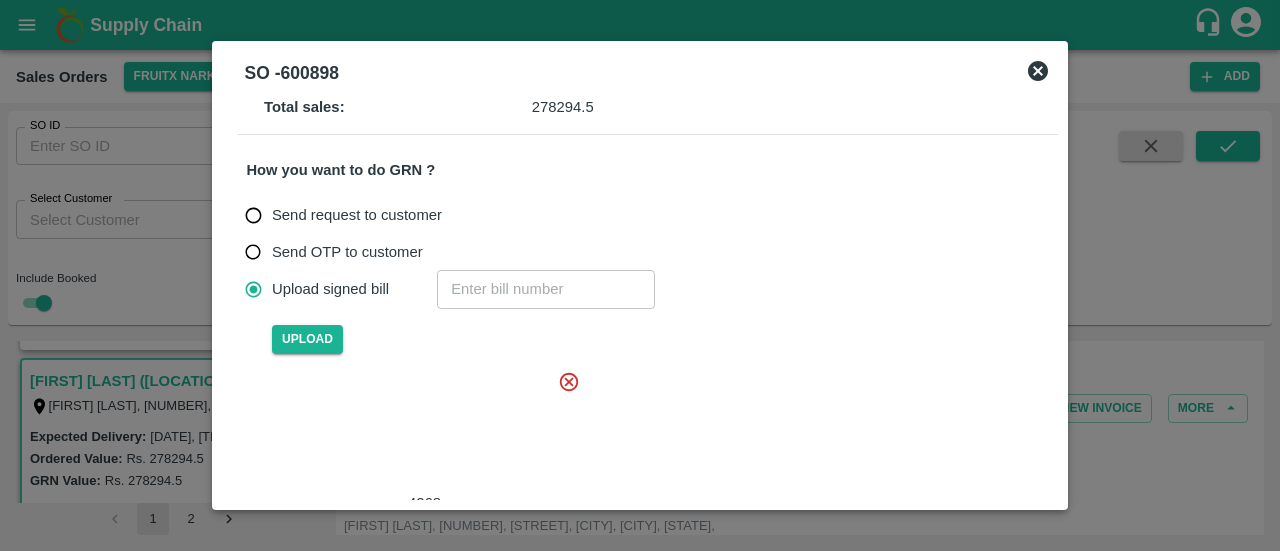 click at bounding box center [420, 431] 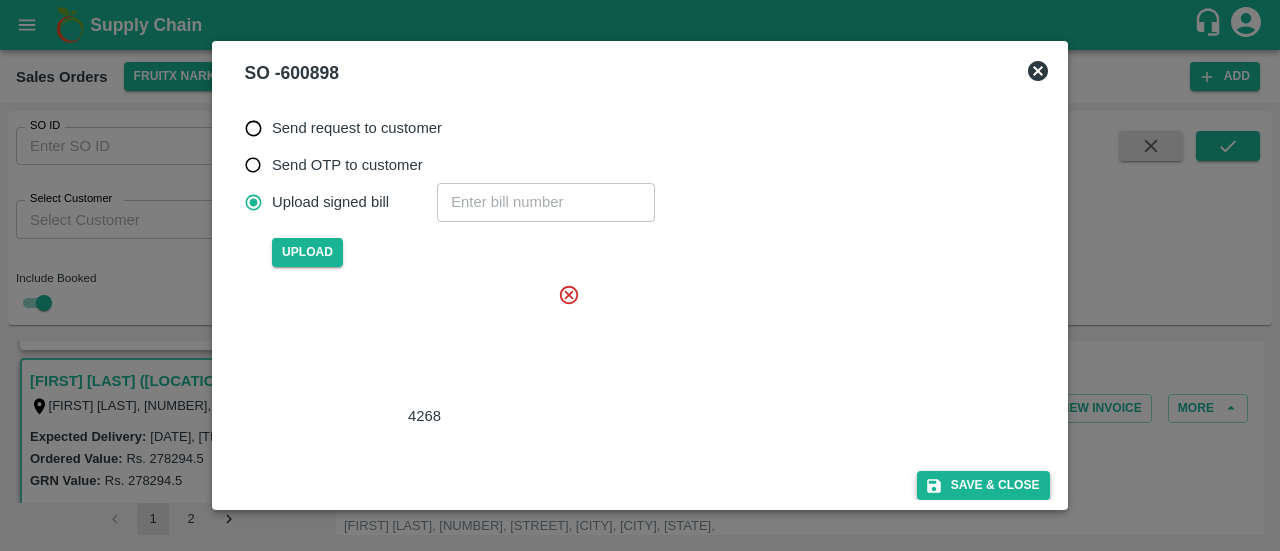 click on "Save & Close" at bounding box center (983, 485) 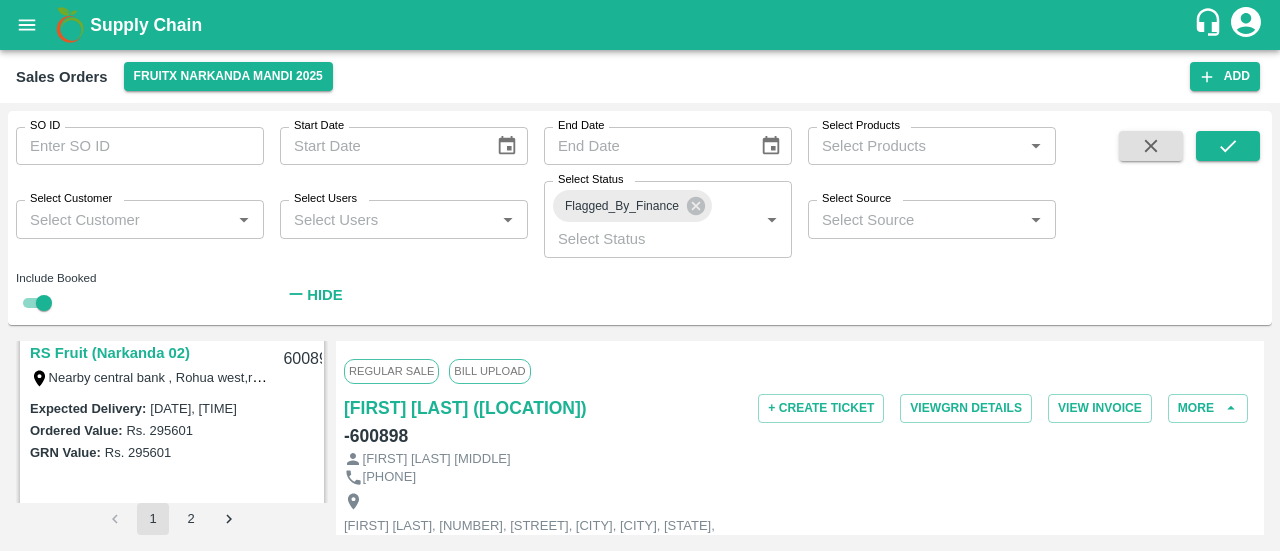 scroll, scrollTop: 2775, scrollLeft: 0, axis: vertical 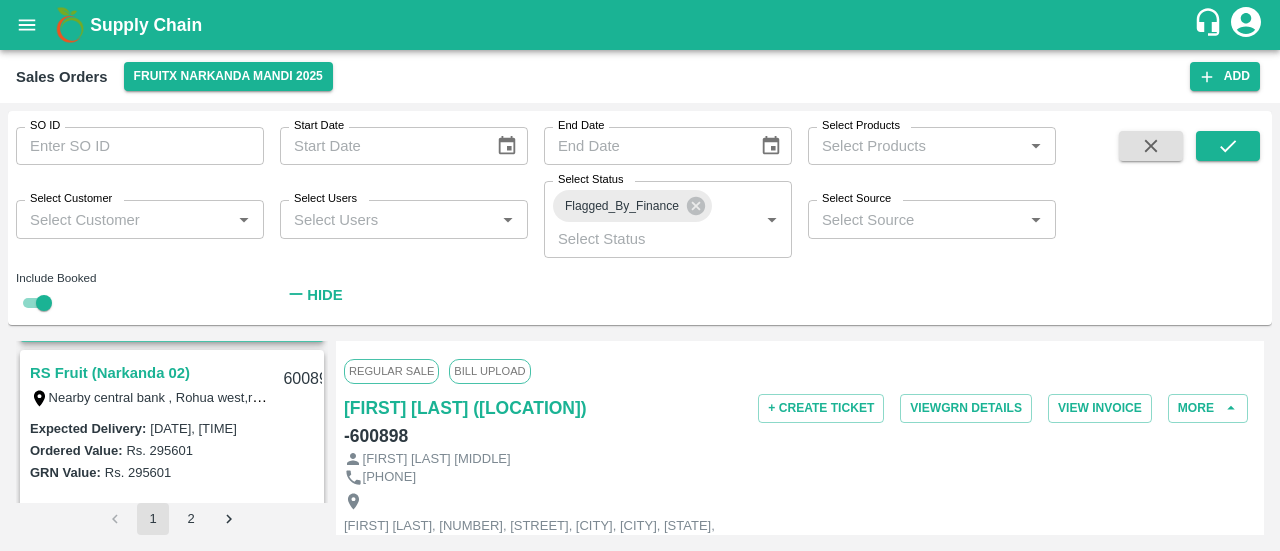 click on "RS Fruit (Narkanda 02)" at bounding box center [110, 373] 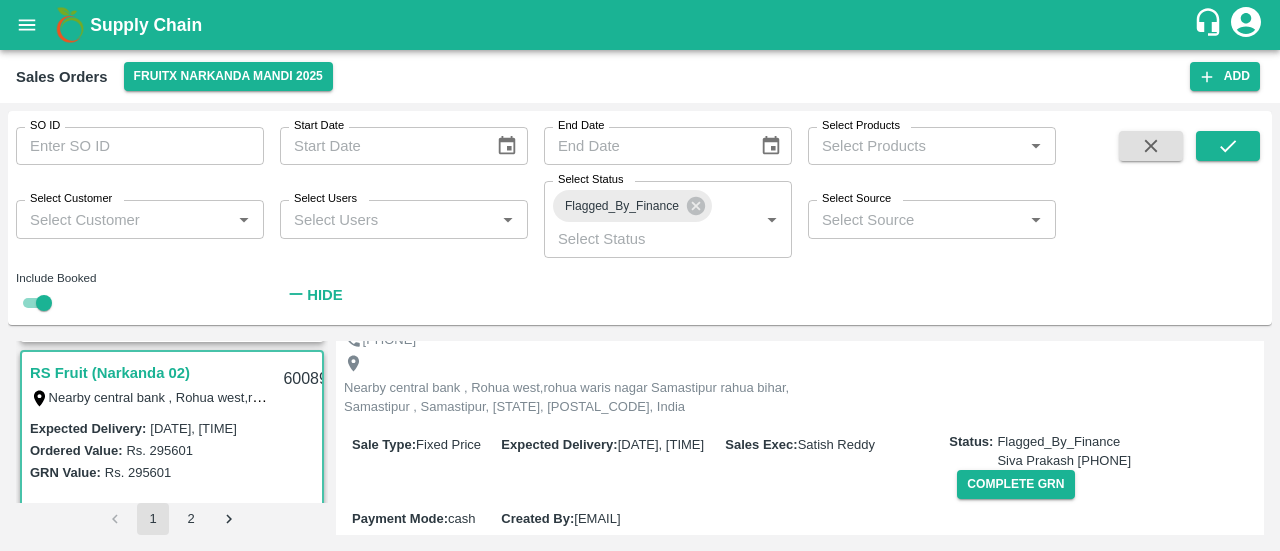 scroll, scrollTop: 110, scrollLeft: 0, axis: vertical 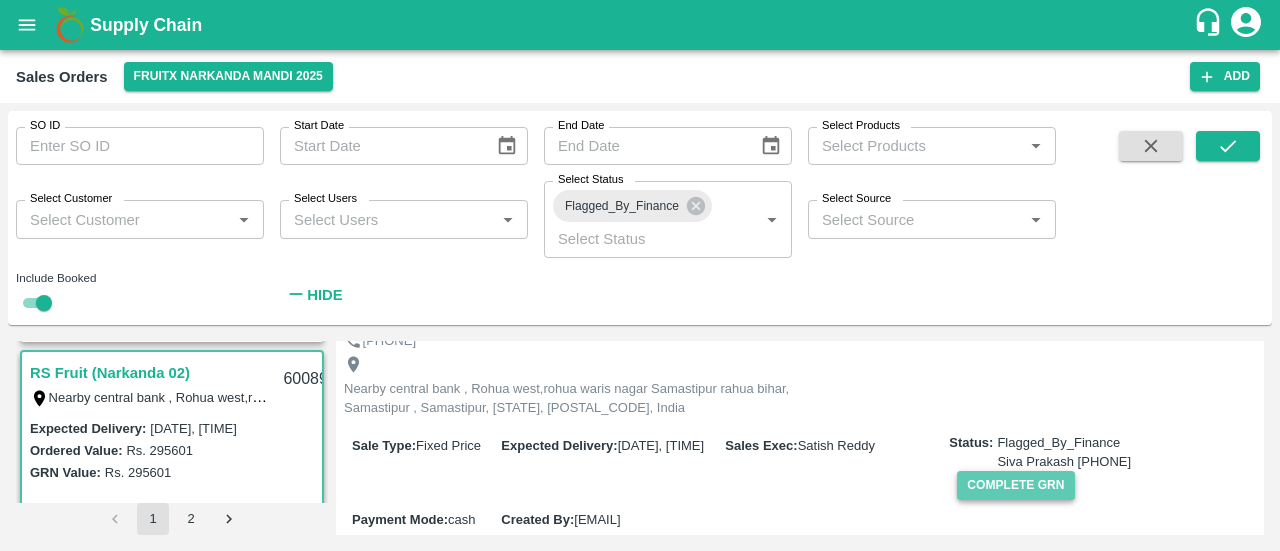 click on "Complete GRN" at bounding box center [1015, 485] 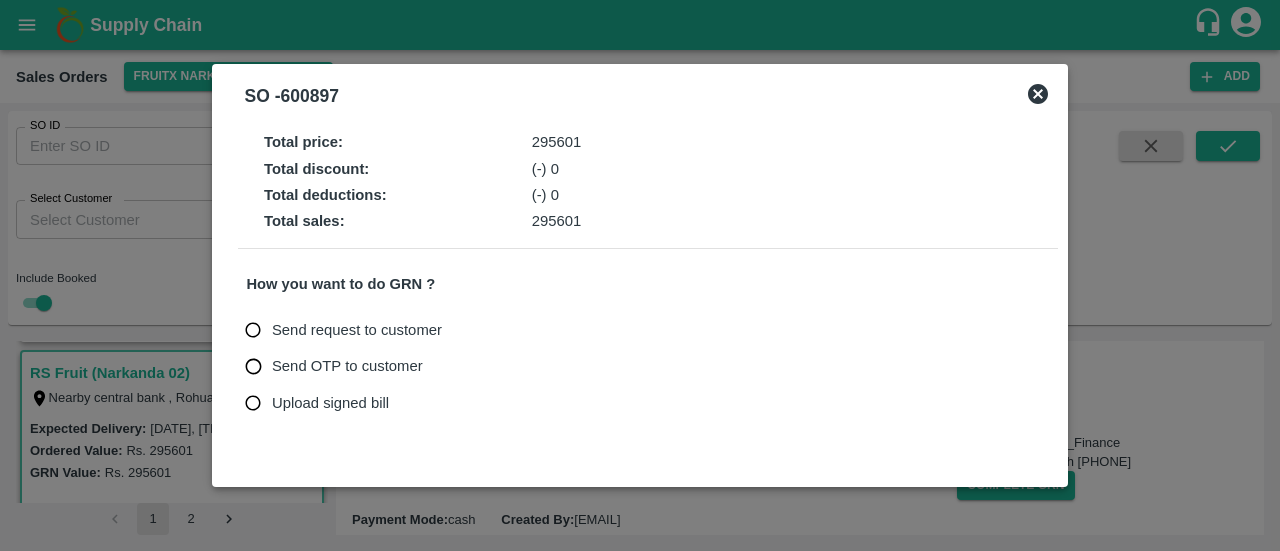 click on "Upload signed bill" at bounding box center [330, 403] 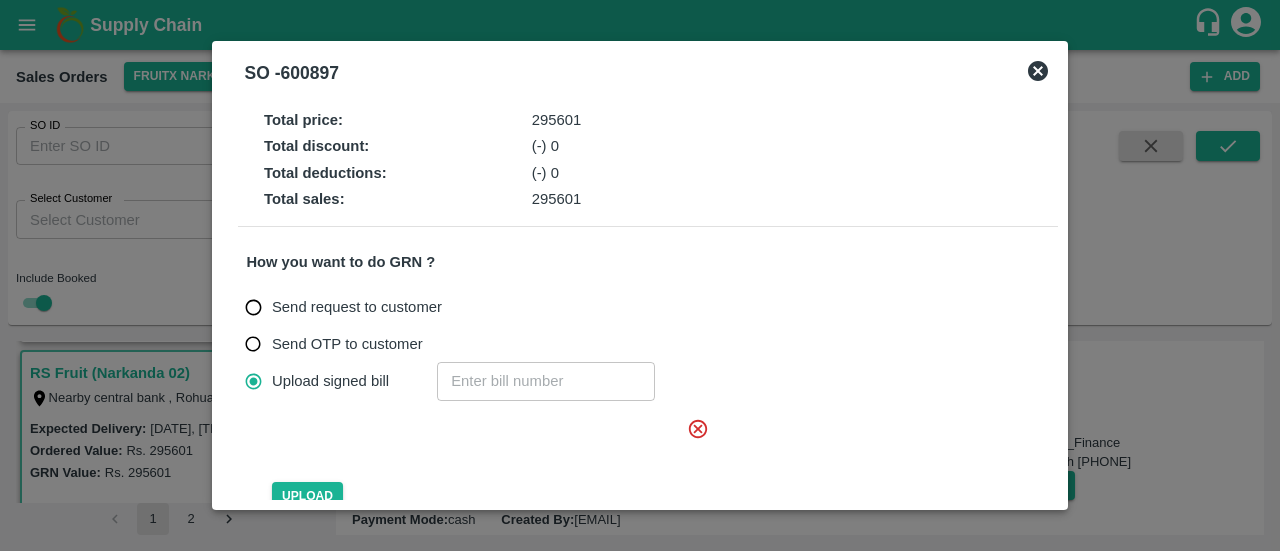 click 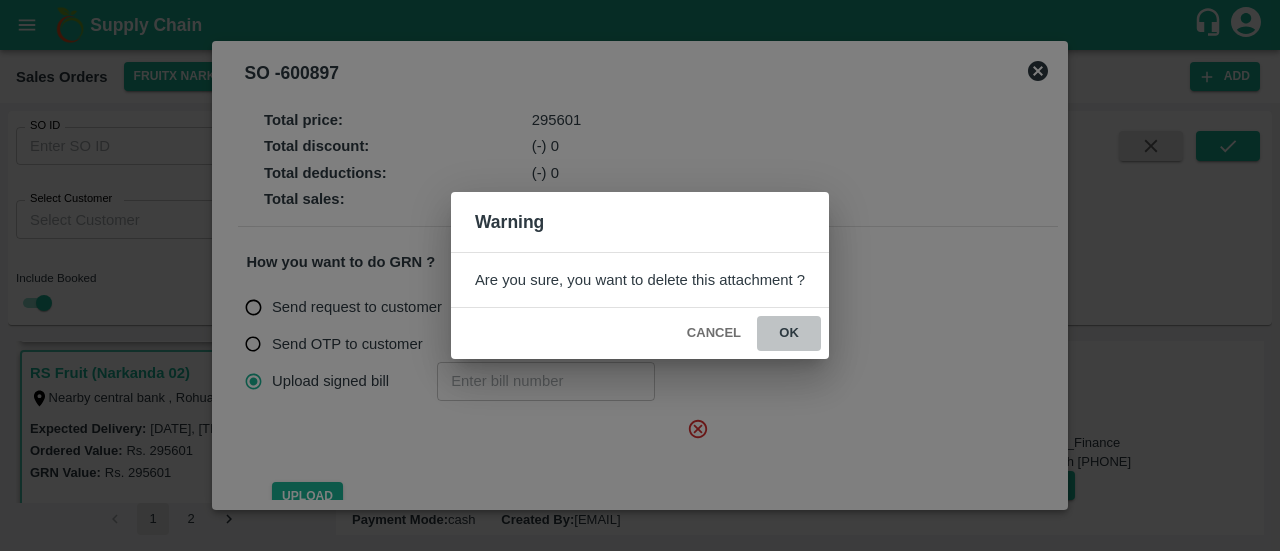 click on "ok" at bounding box center (789, 333) 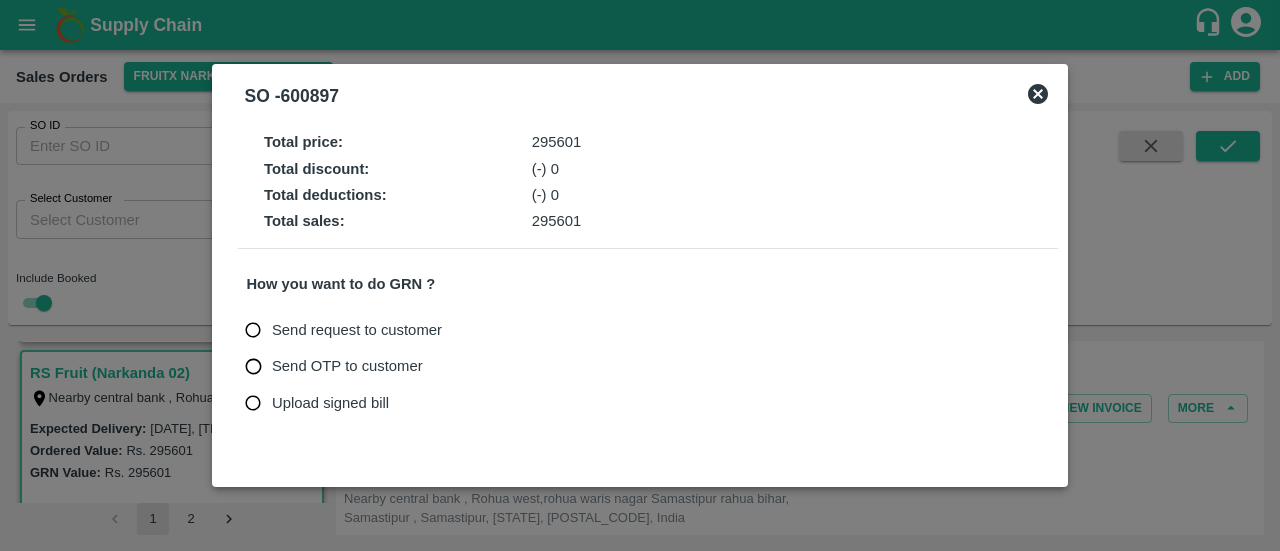 click on "Upload signed bill" at bounding box center (312, 403) 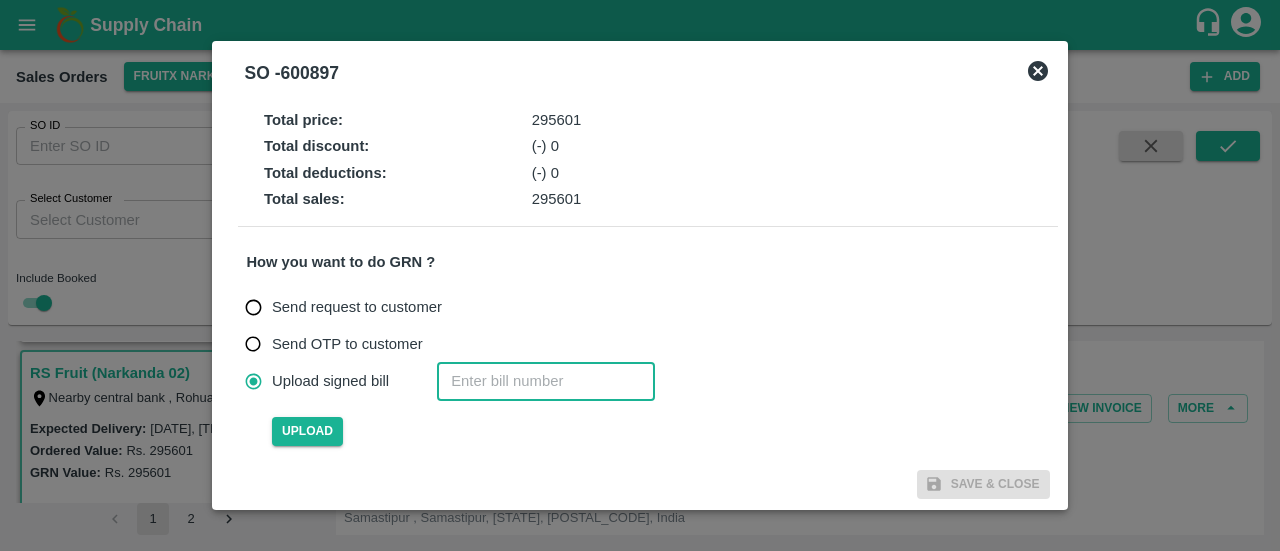 click at bounding box center [546, 381] 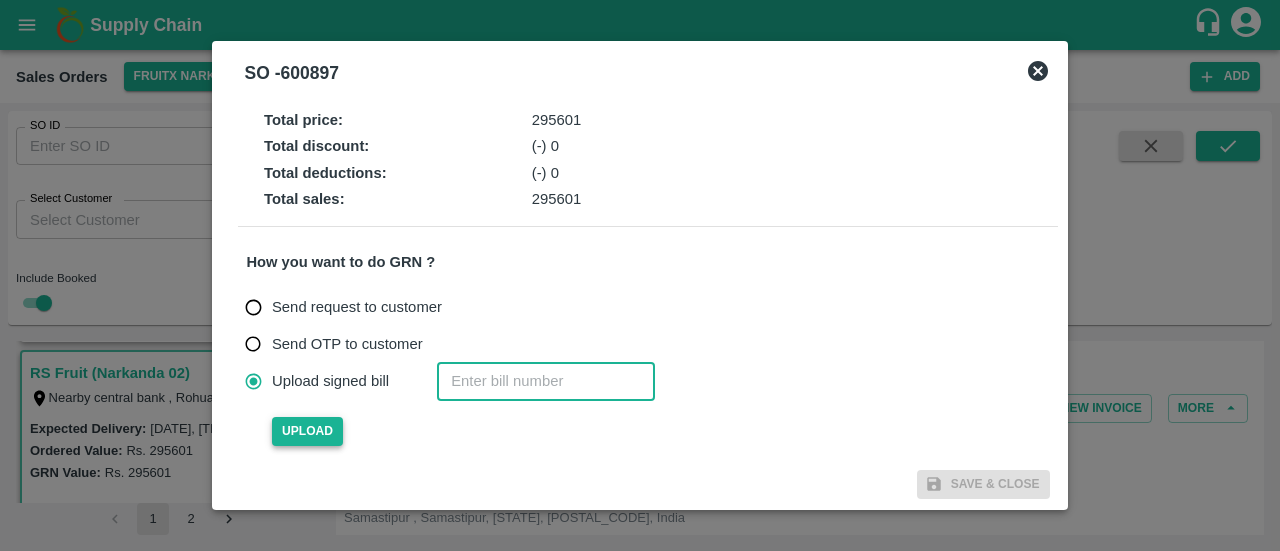 type on "[NUMBER]" 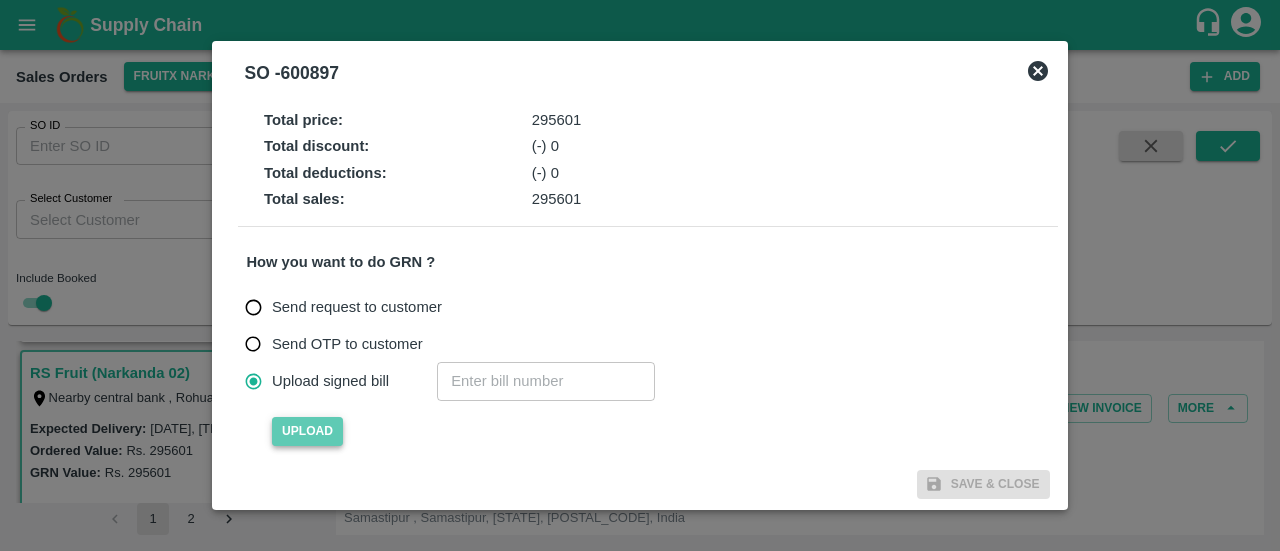 click on "Upload" at bounding box center [307, 431] 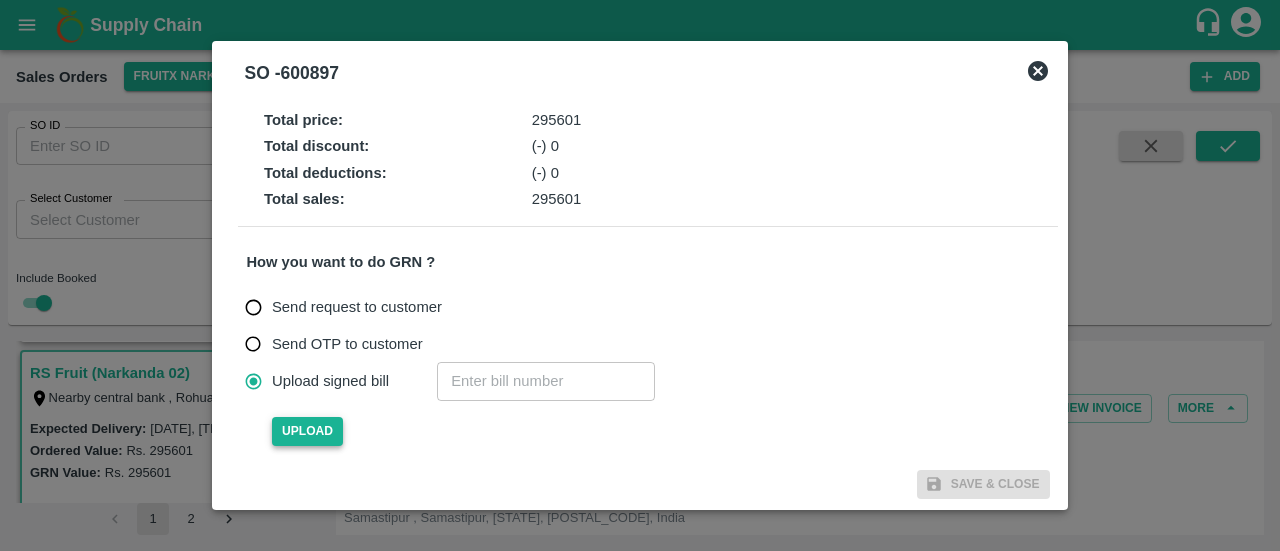 type 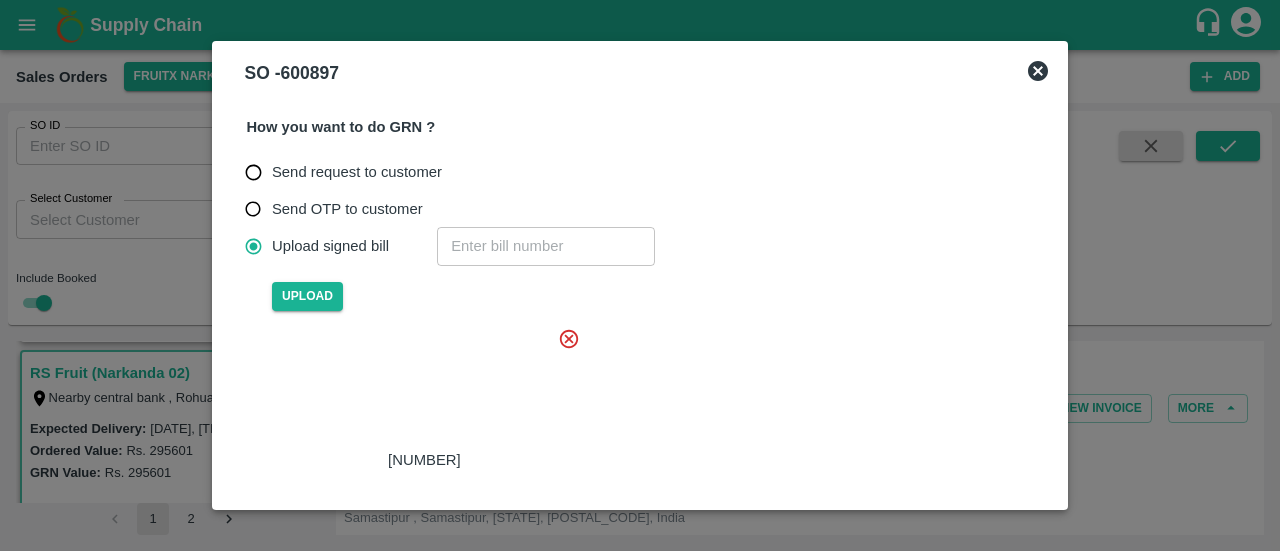 scroll, scrollTop: 136, scrollLeft: 0, axis: vertical 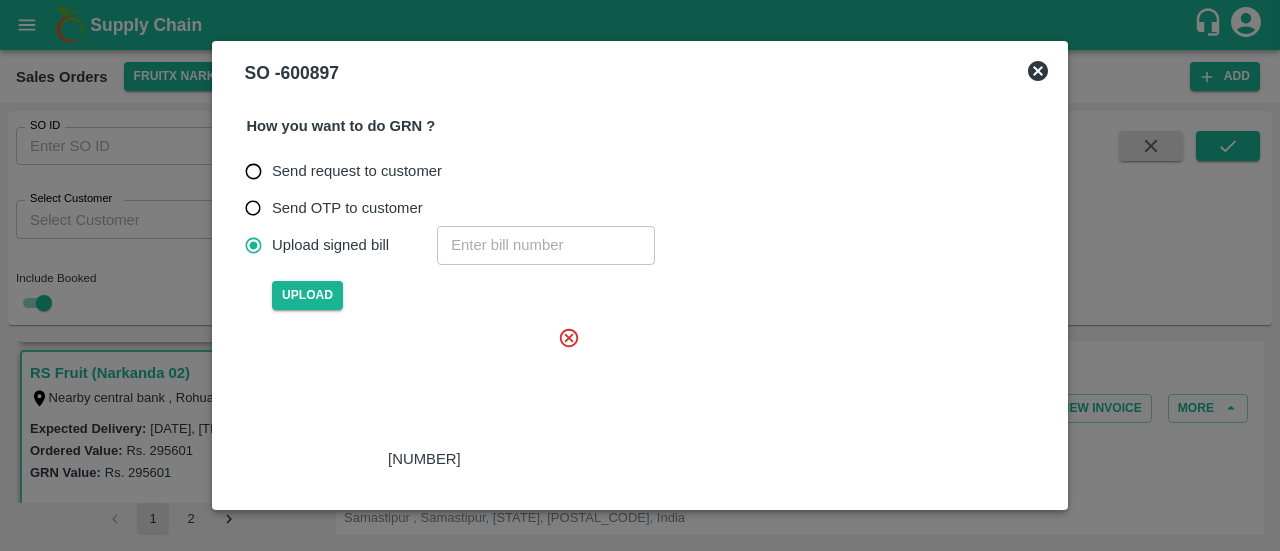 click at bounding box center [420, 387] 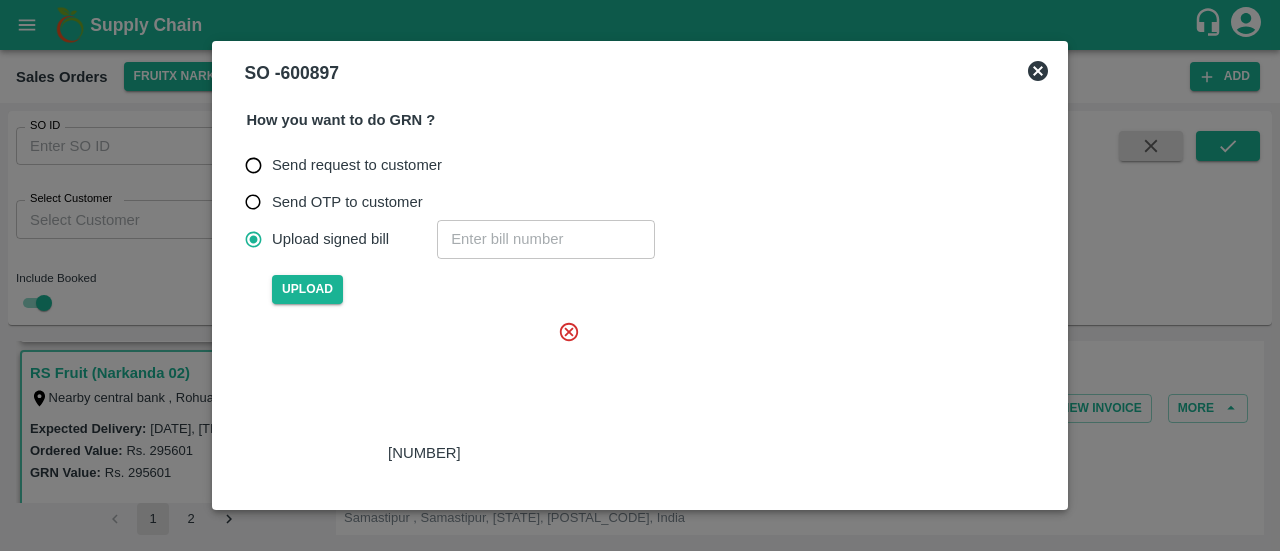 scroll, scrollTop: 179, scrollLeft: 0, axis: vertical 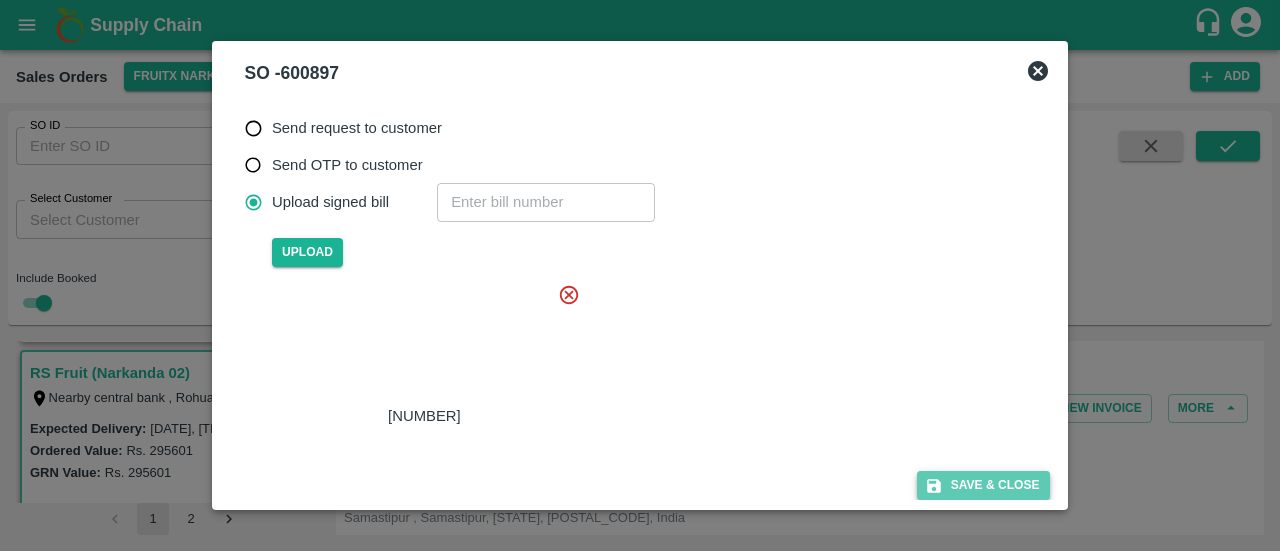 click on "Save & Close" at bounding box center (983, 485) 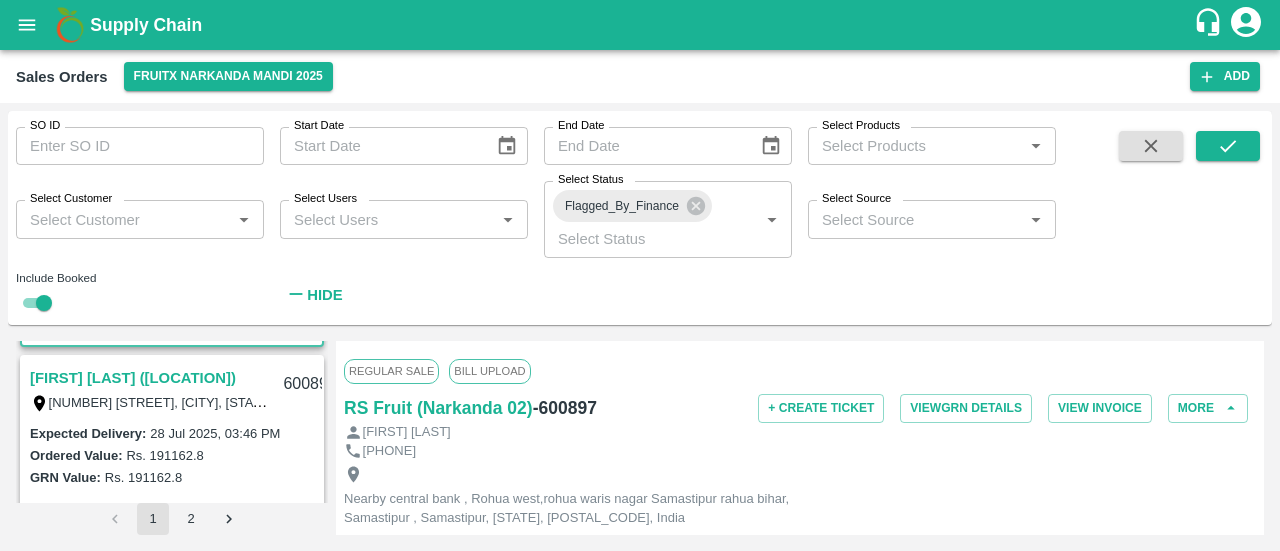 scroll, scrollTop: 3040, scrollLeft: 0, axis: vertical 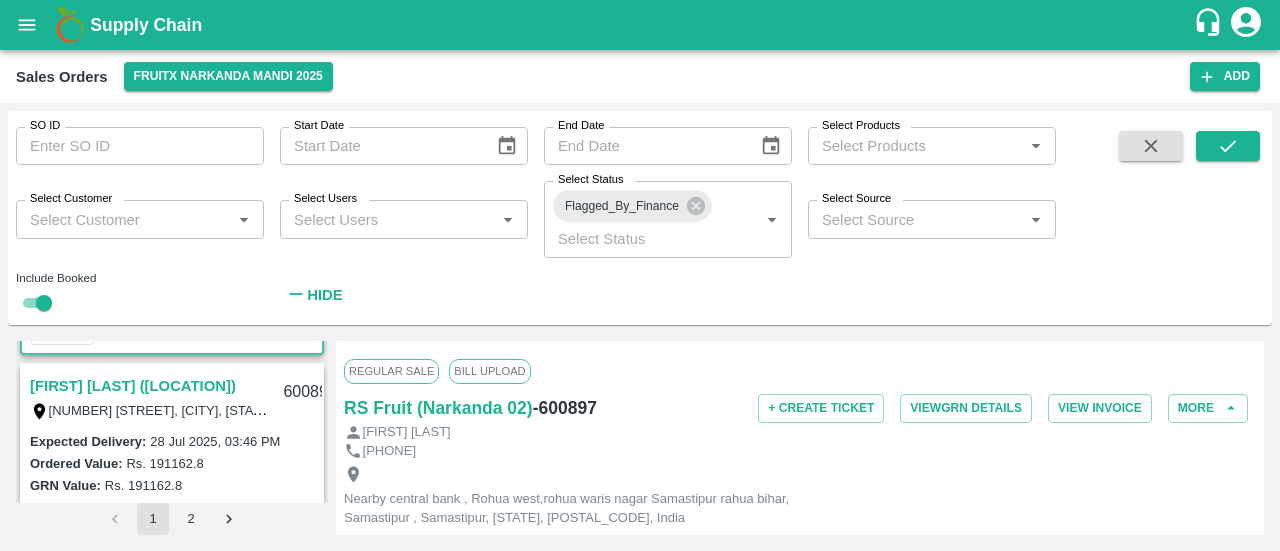 click on "[FIRST] [LAST] ([LOCATION])" at bounding box center [133, 386] 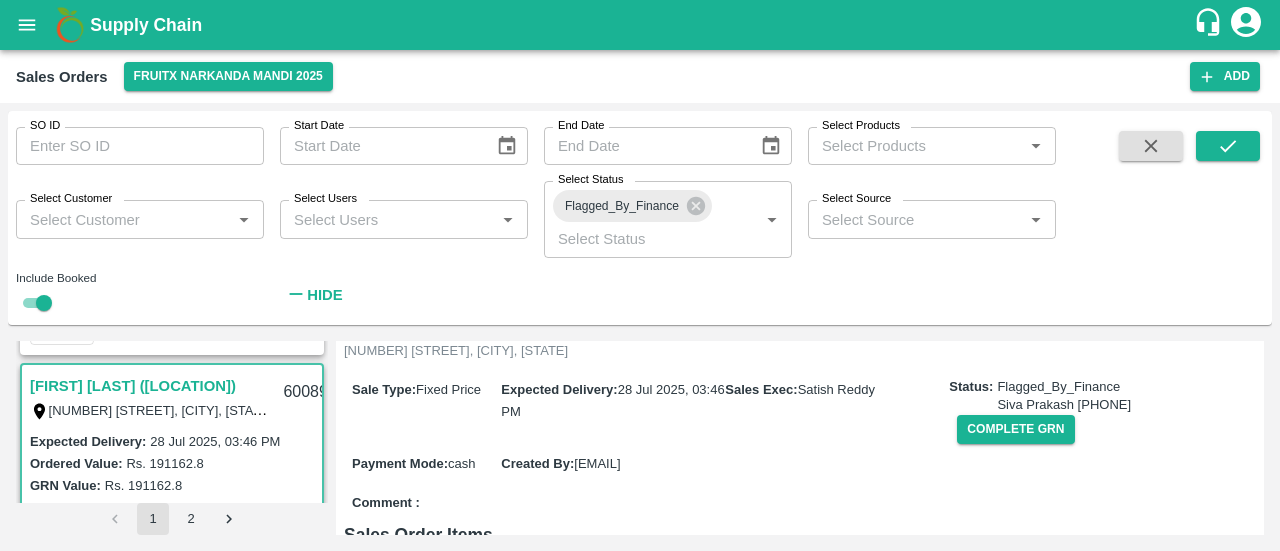 scroll, scrollTop: 176, scrollLeft: 0, axis: vertical 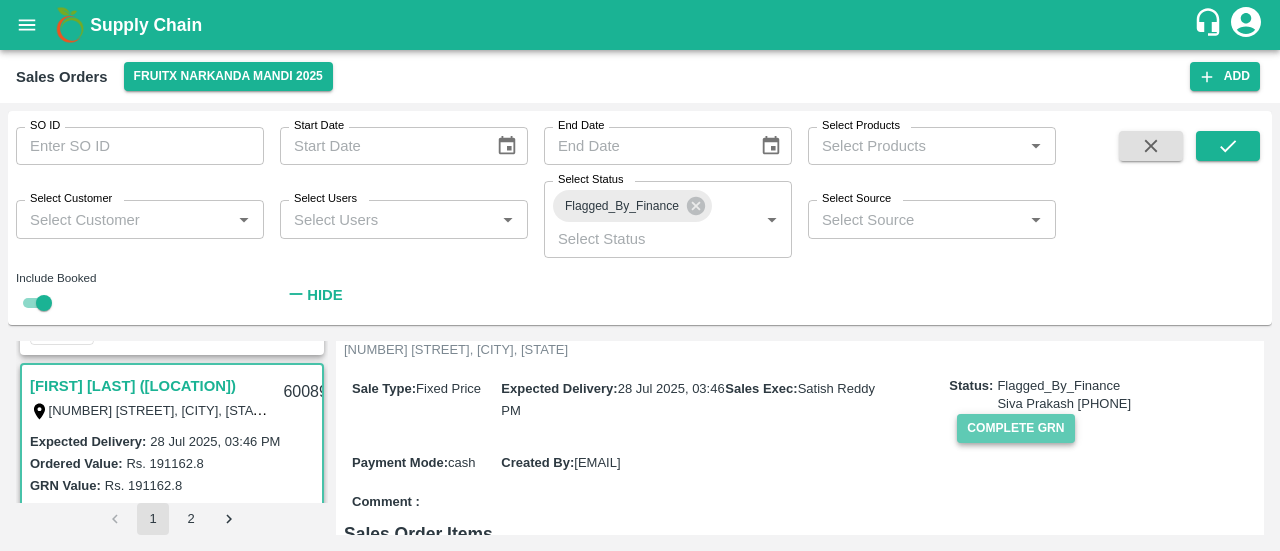 click on "Complete GRN" at bounding box center (1015, 428) 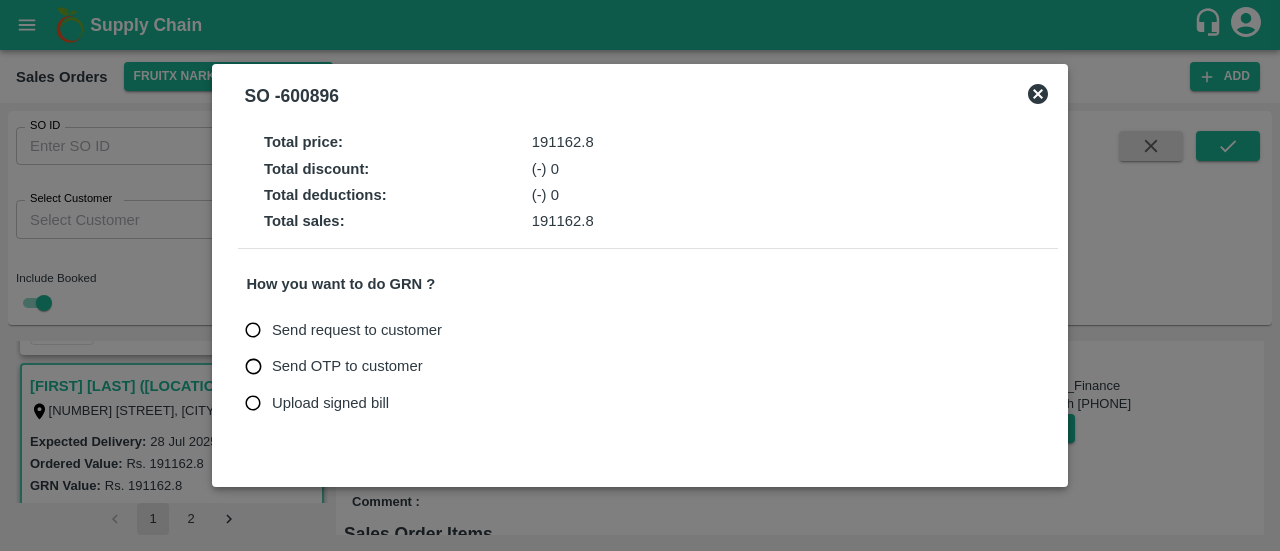 click on "Upload signed bill" at bounding box center (330, 403) 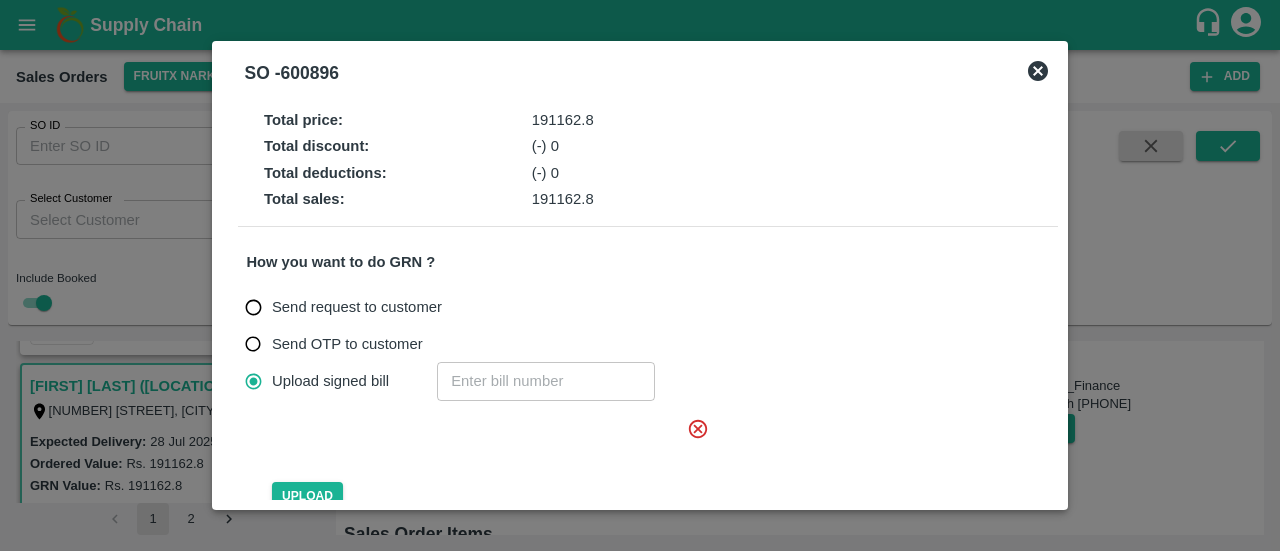 click 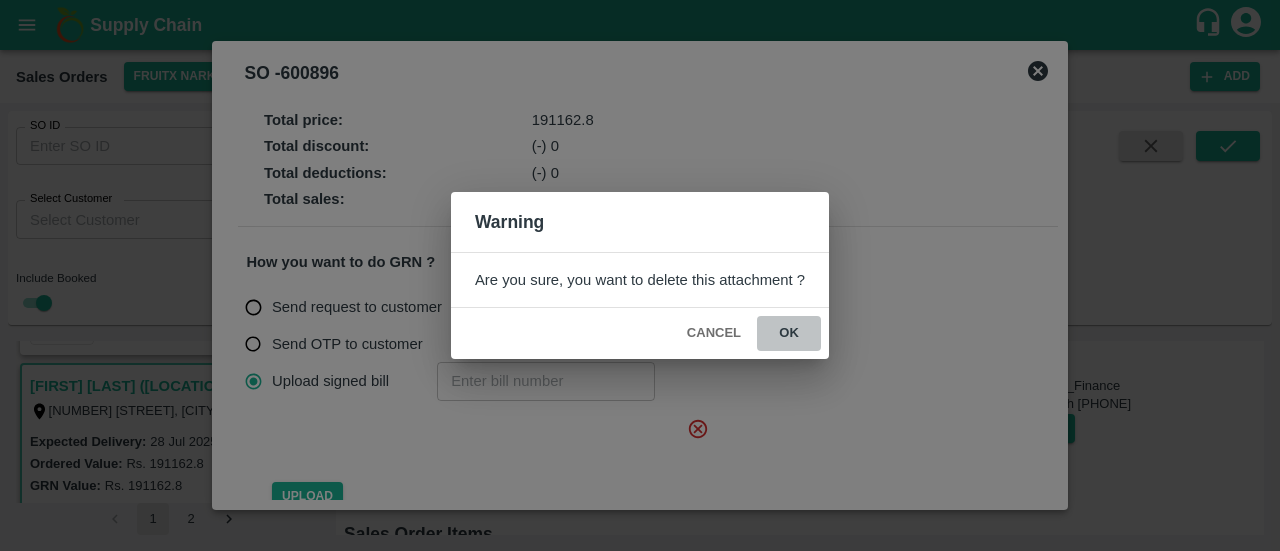 click on "ok" at bounding box center [789, 333] 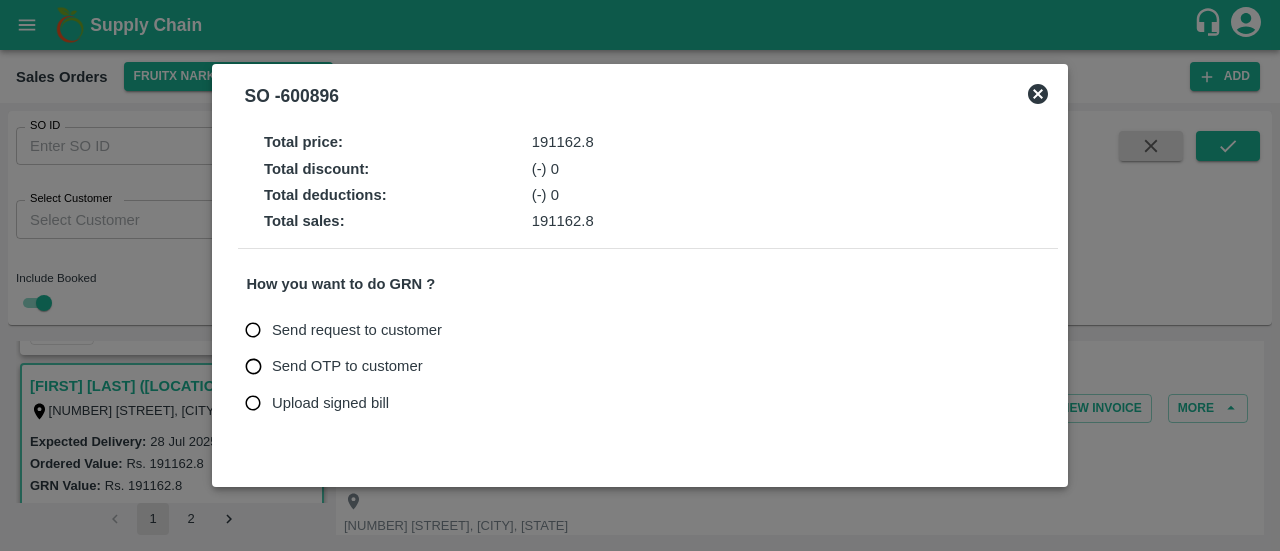 click on "Upload signed bill" at bounding box center (330, 403) 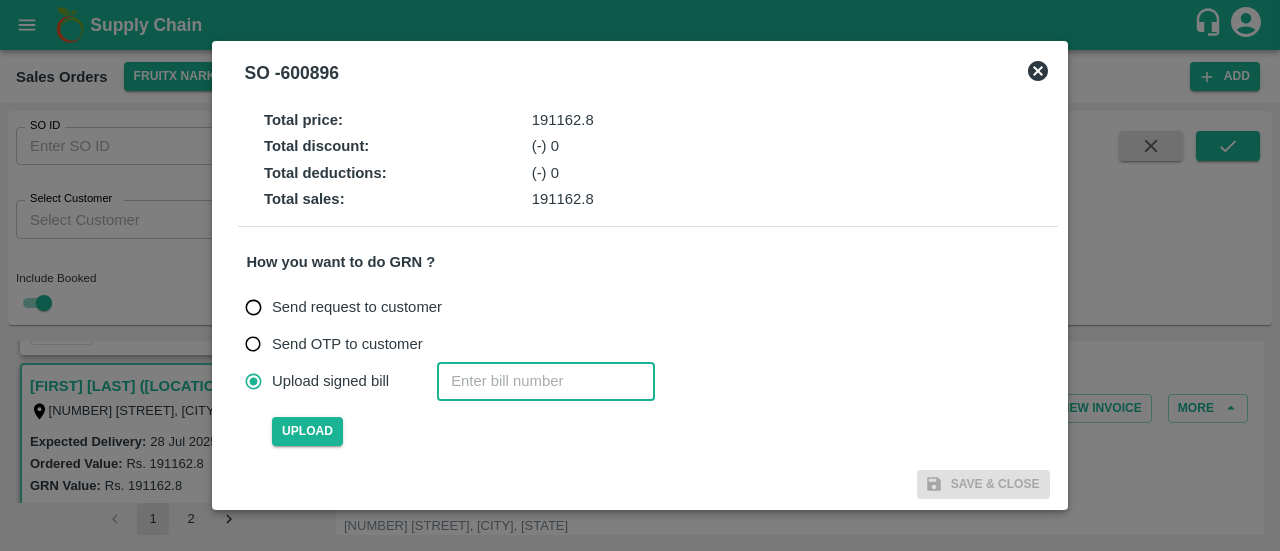 click at bounding box center (546, 381) 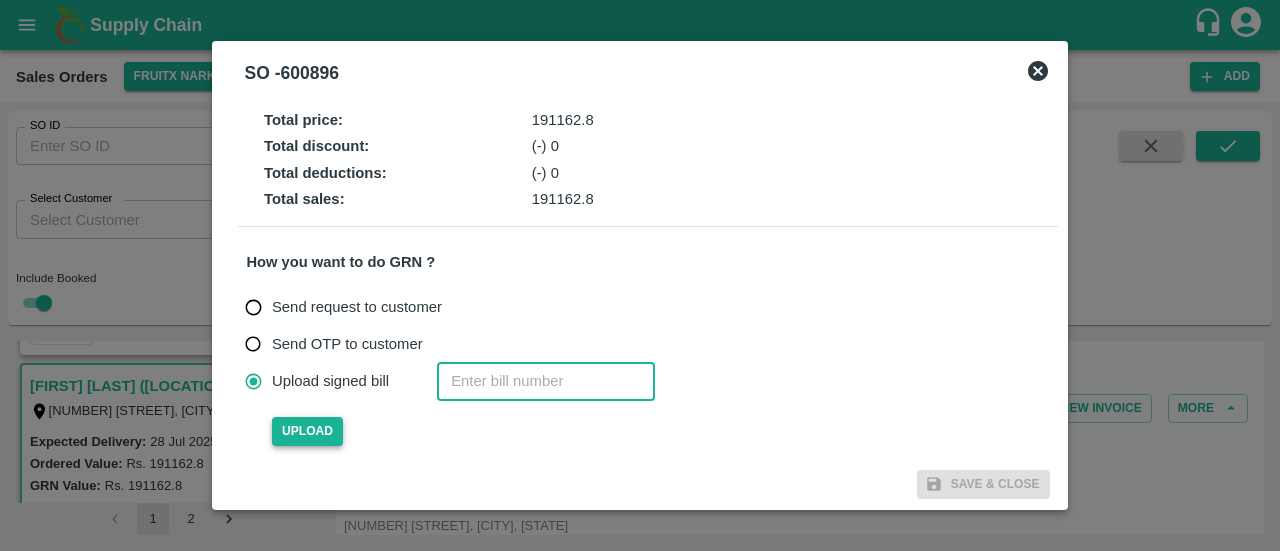 type on "[NUMBER]" 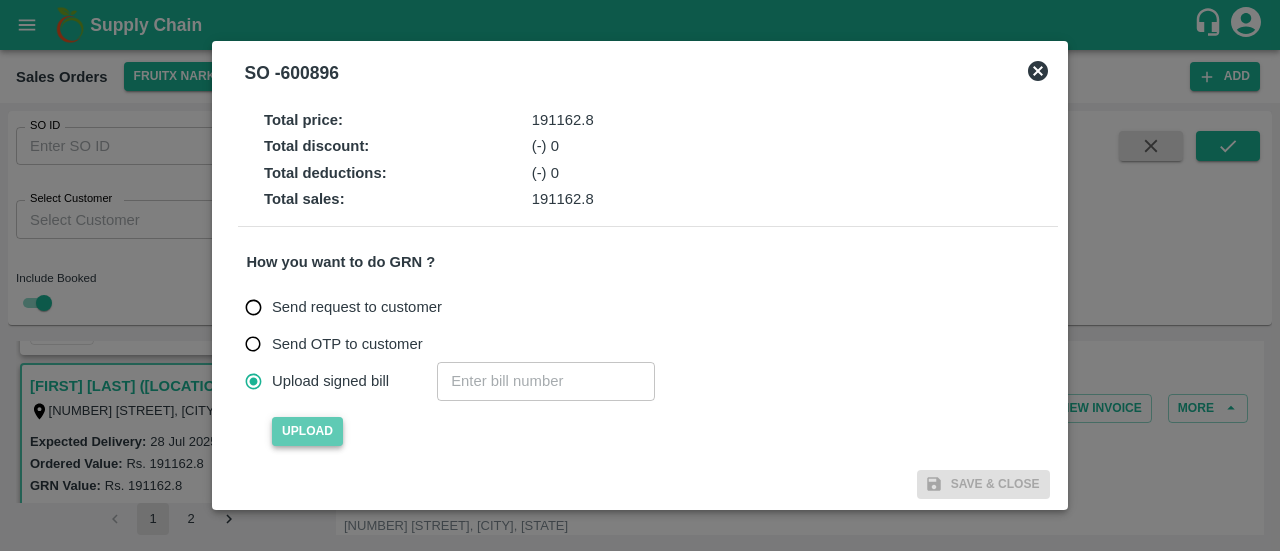 click on "Upload" at bounding box center (307, 431) 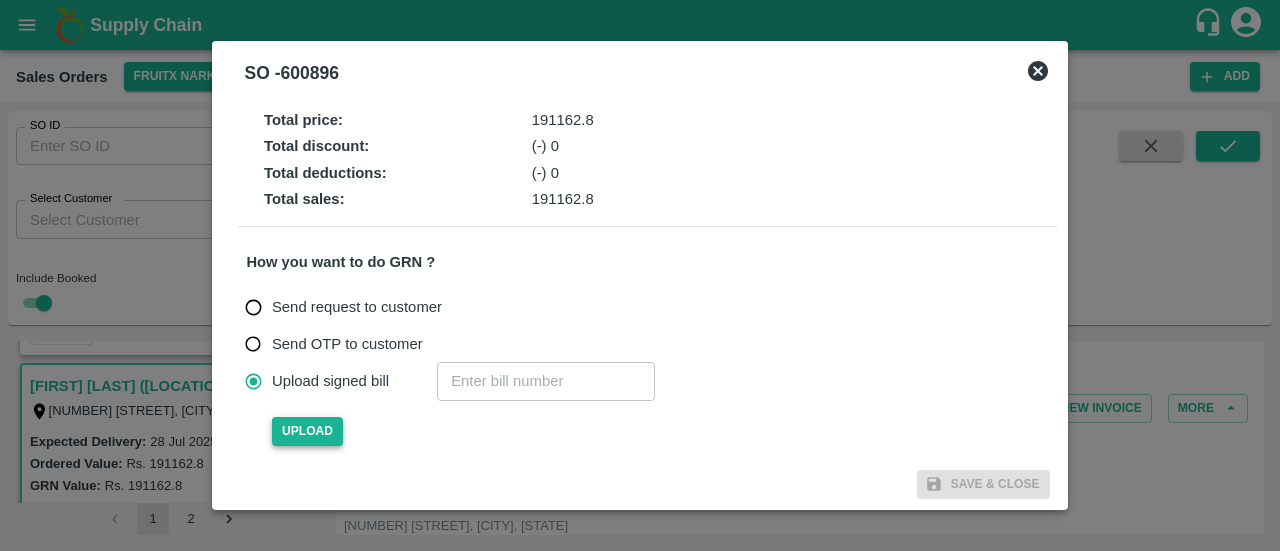 type 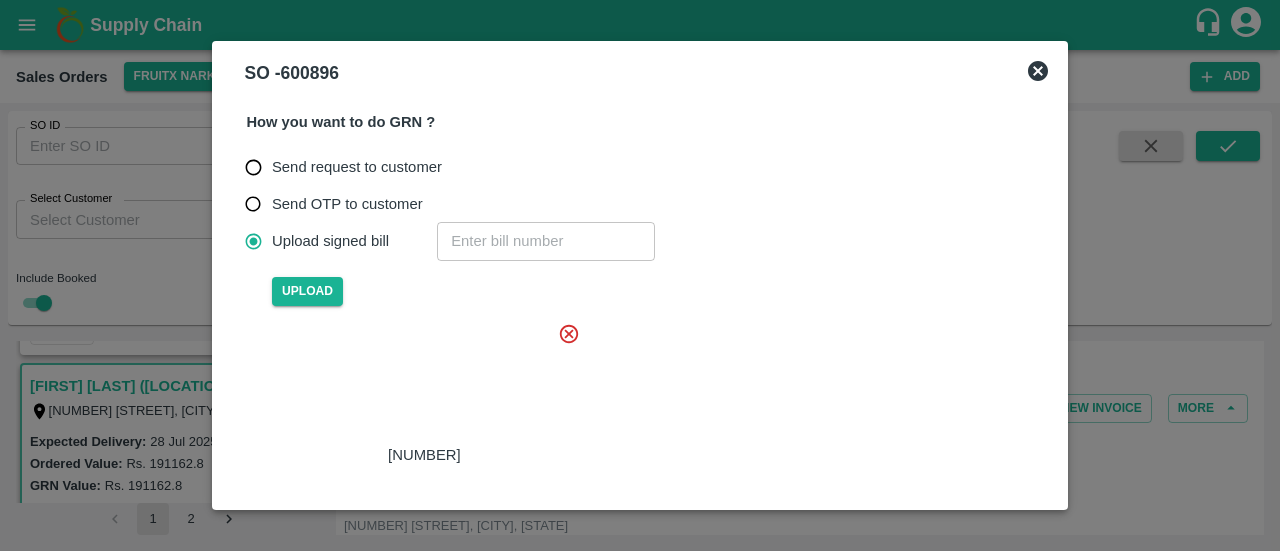 scroll, scrollTop: 179, scrollLeft: 0, axis: vertical 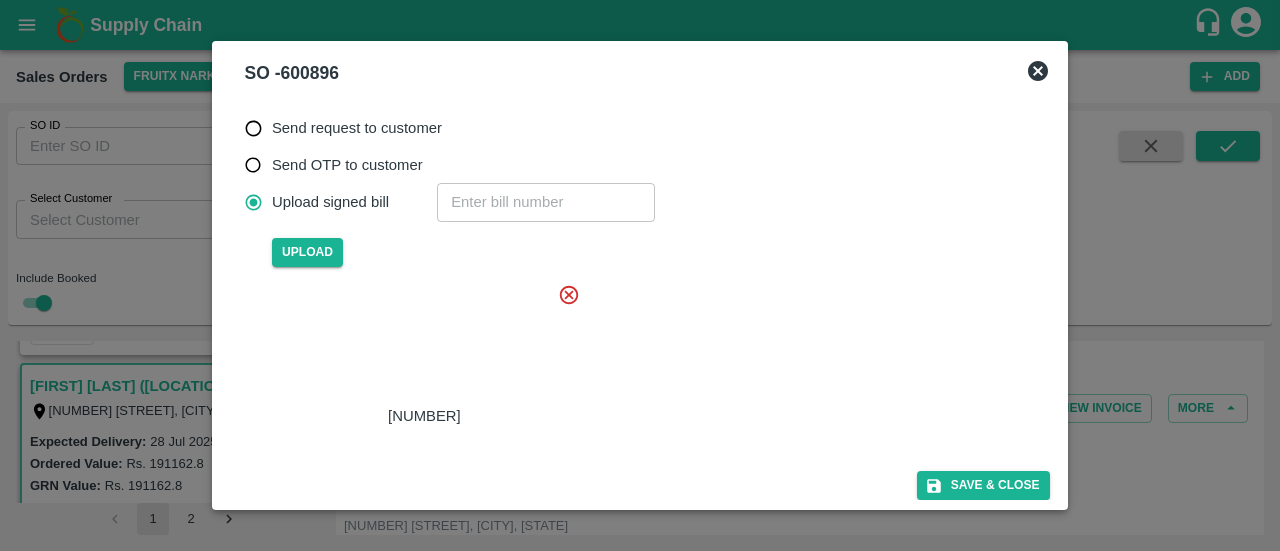 click at bounding box center (420, 344) 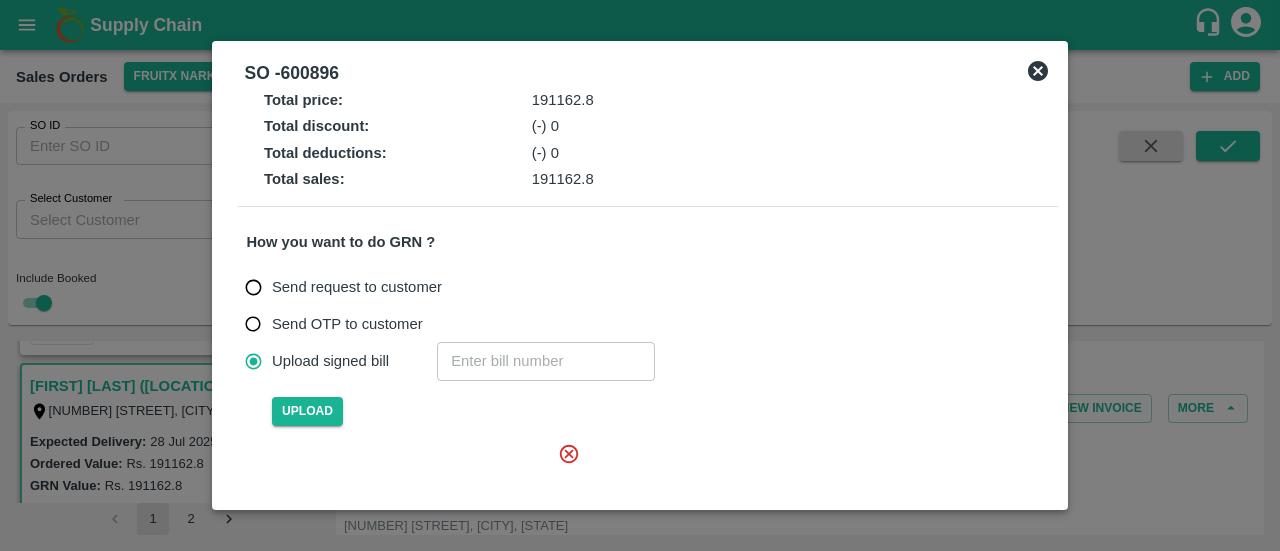 scroll, scrollTop: 20, scrollLeft: 0, axis: vertical 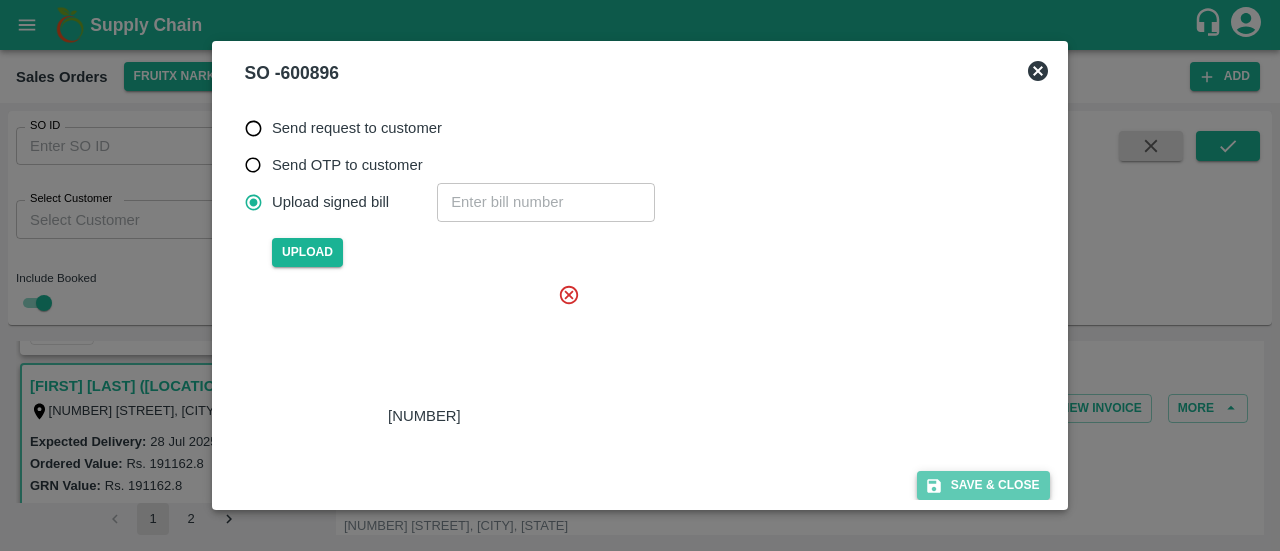 click on "Save & Close" at bounding box center (983, 485) 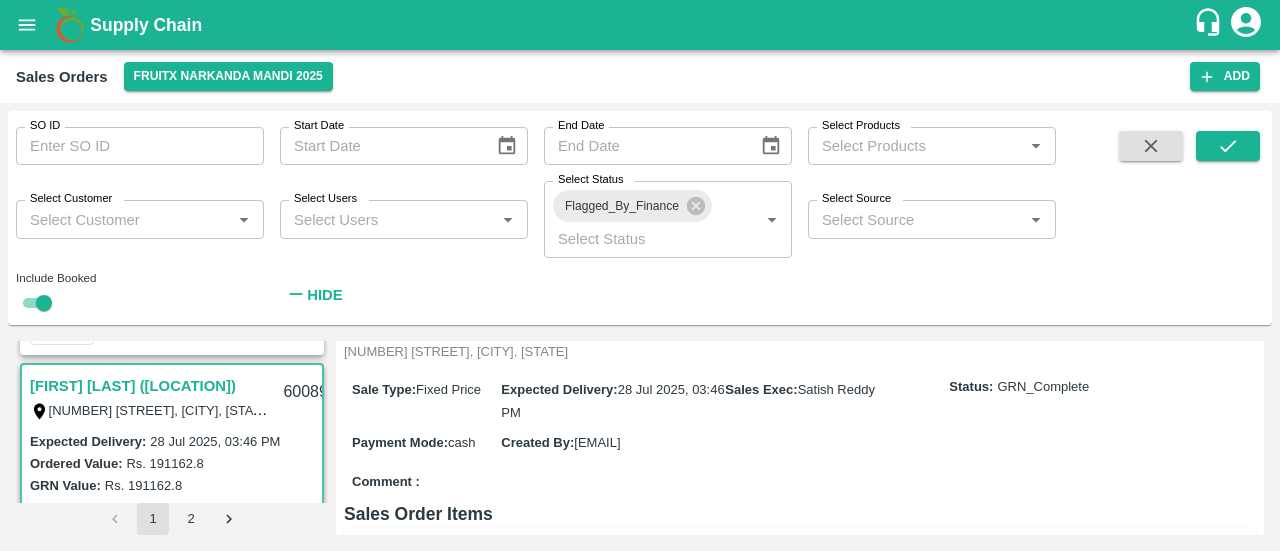 scroll, scrollTop: 240, scrollLeft: 0, axis: vertical 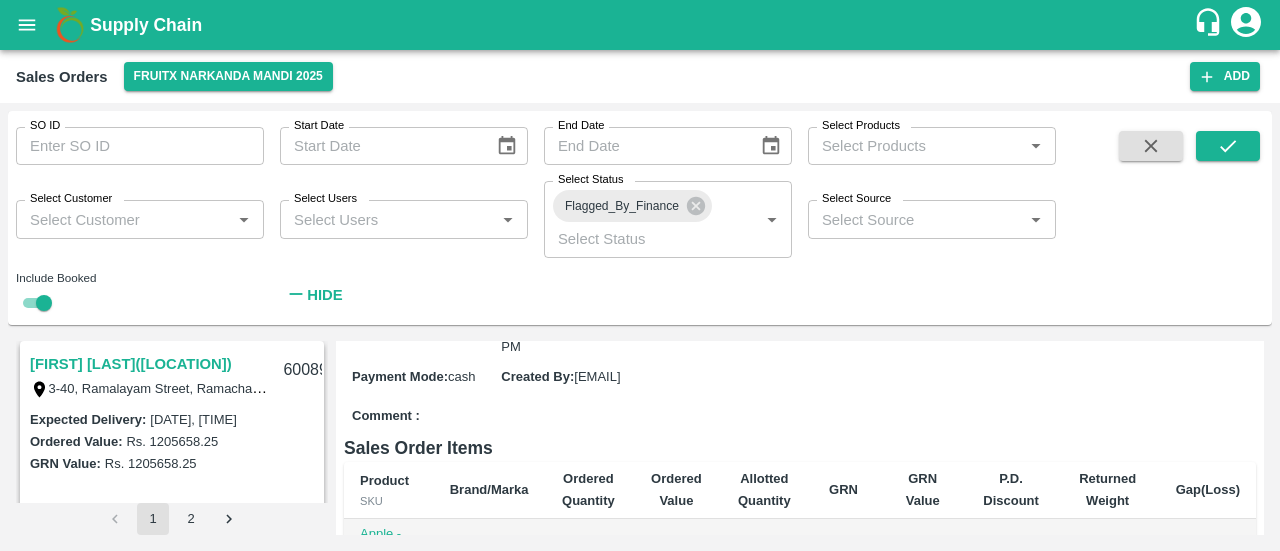 click on "[FIRST] [LAST]([LOCATION])" at bounding box center [131, 364] 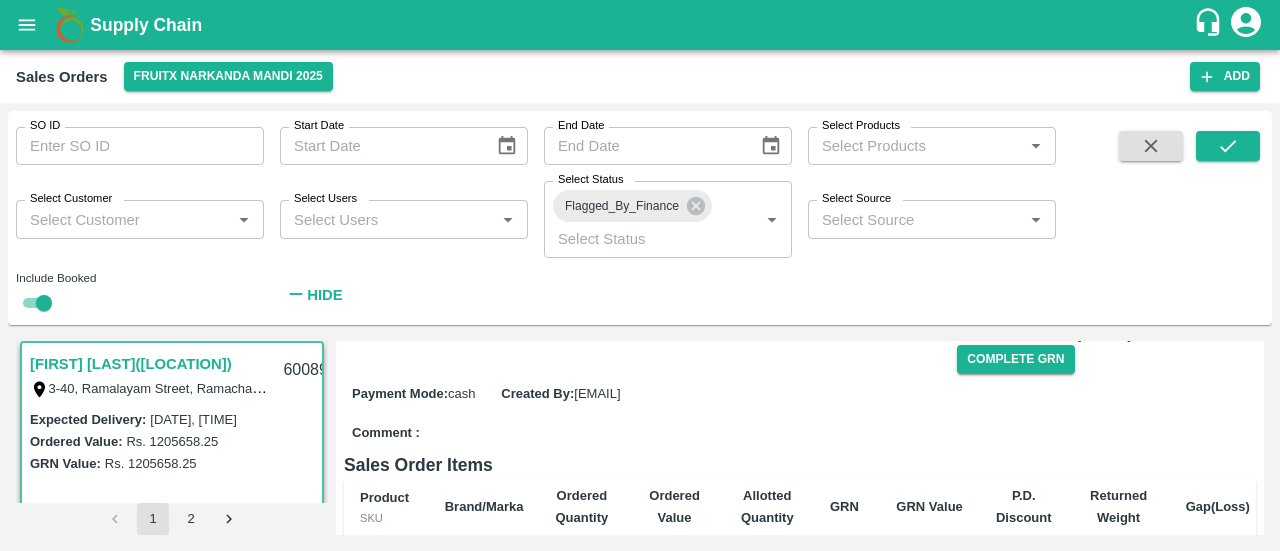 scroll, scrollTop: 257, scrollLeft: 0, axis: vertical 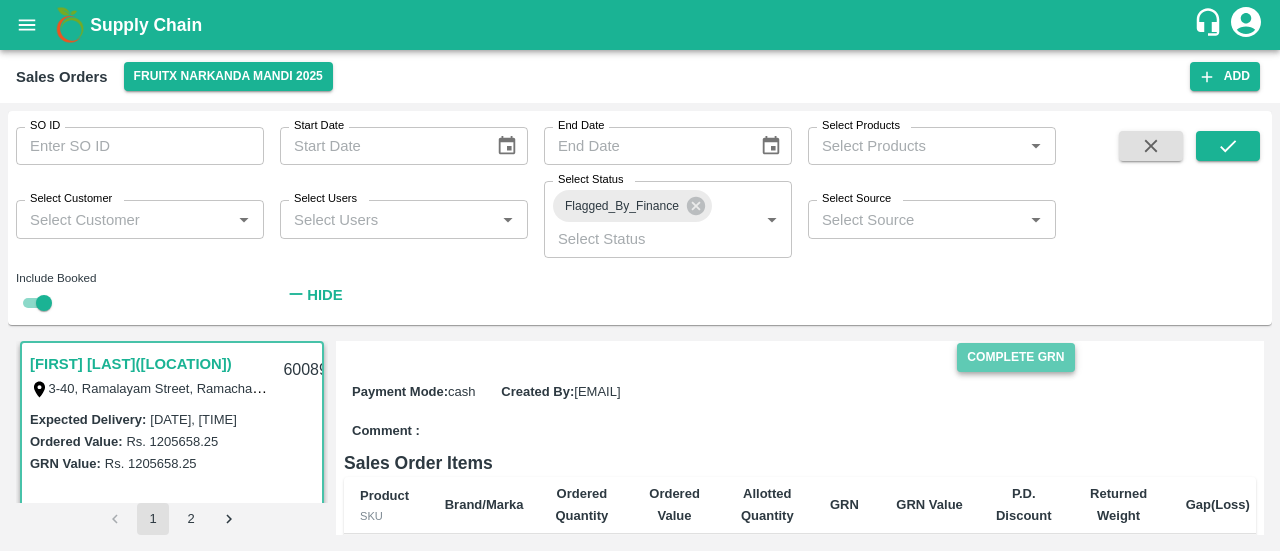 click on "Complete GRN" at bounding box center (1015, 357) 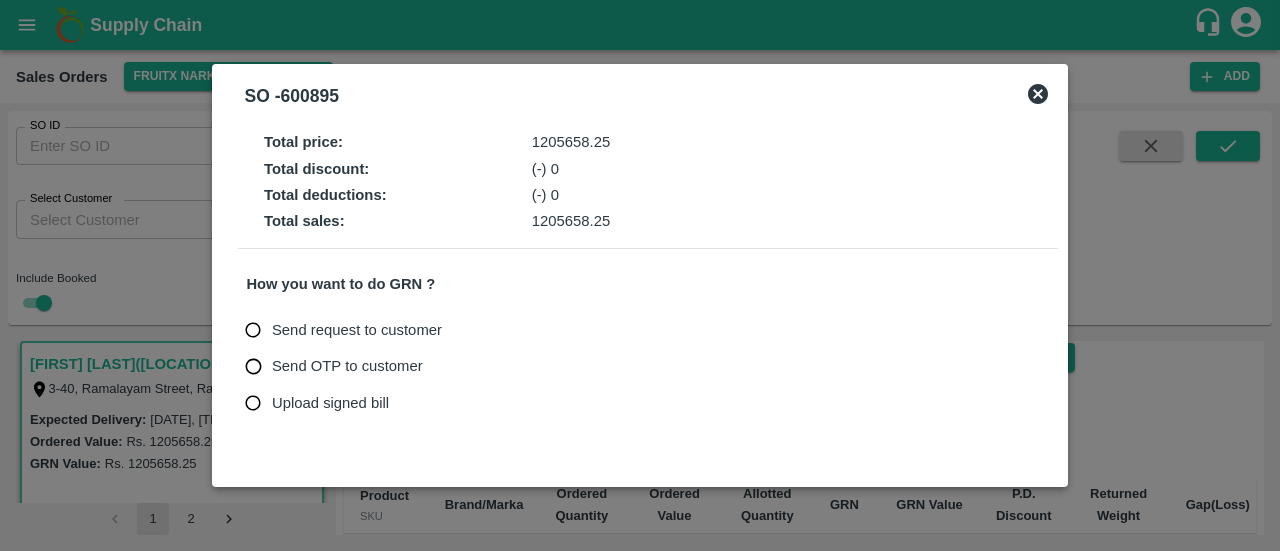 click on "Upload signed bill" at bounding box center [330, 403] 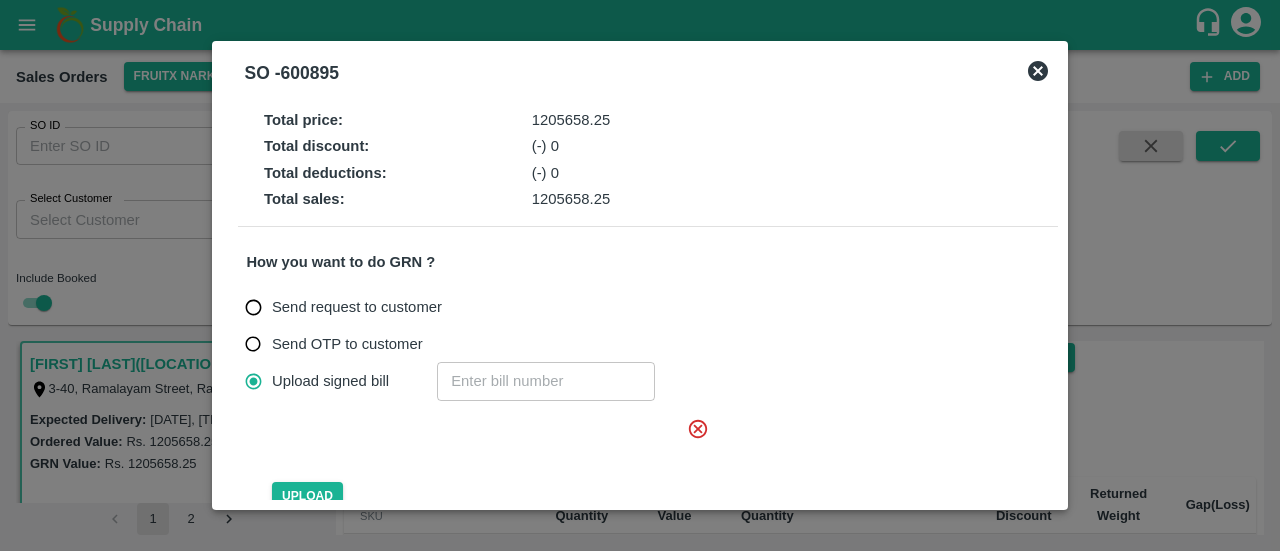 click 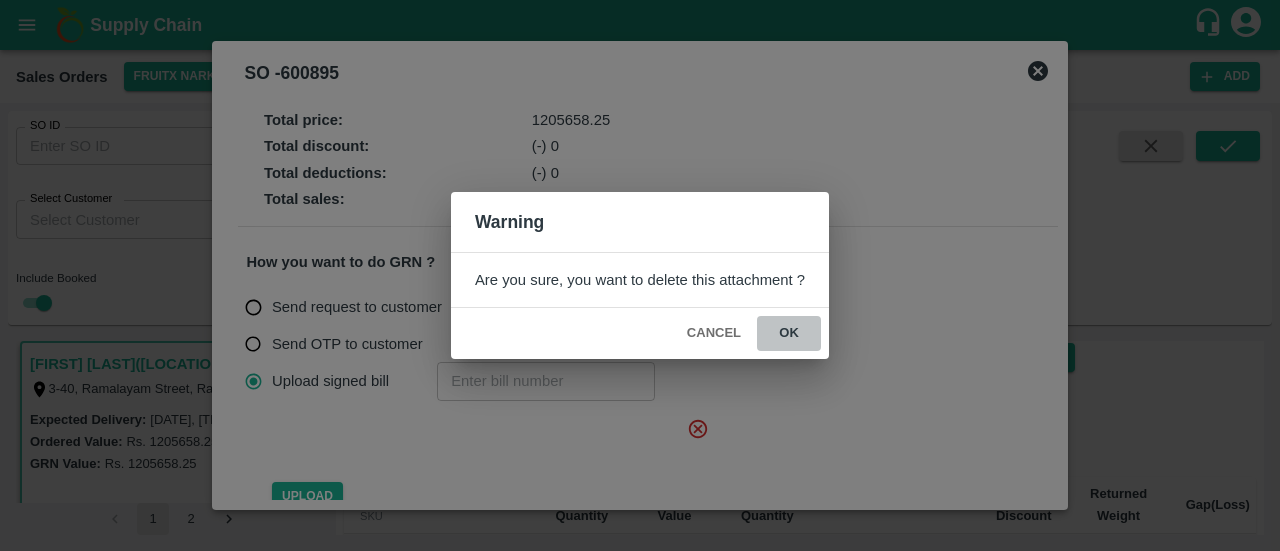 click on "ok" at bounding box center [789, 333] 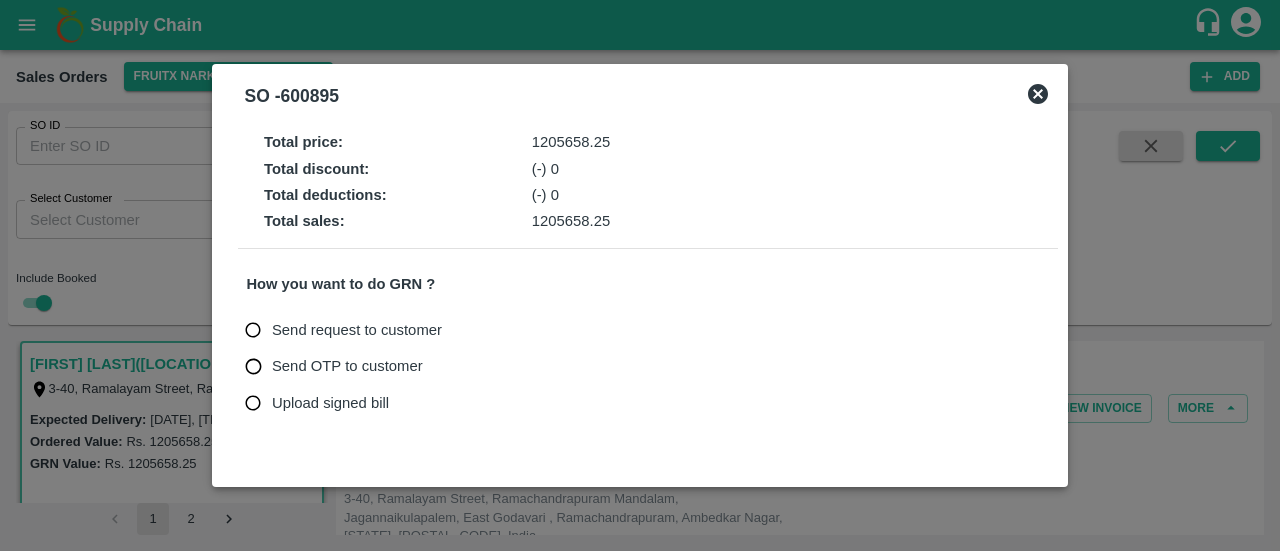 click on "Upload signed bill" at bounding box center [330, 403] 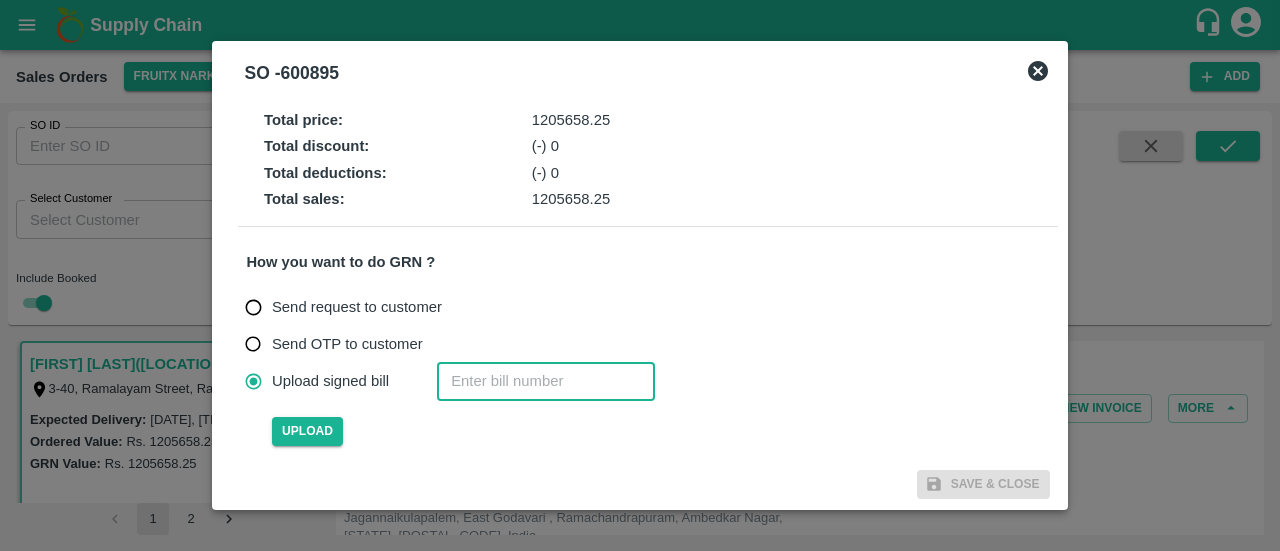 click at bounding box center [546, 381] 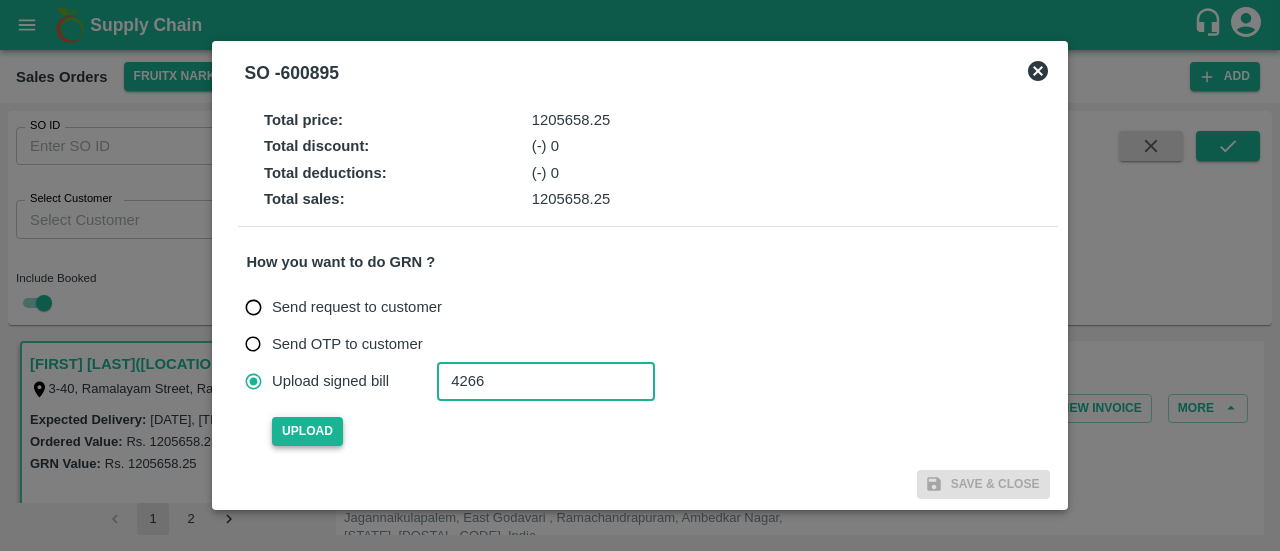 type on "4266" 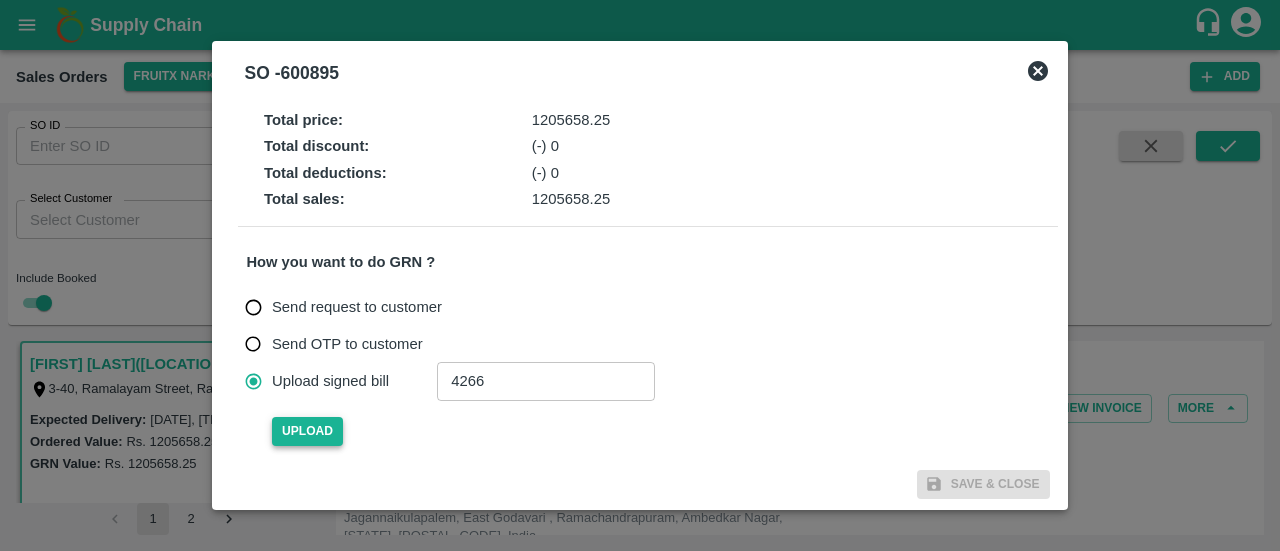 type 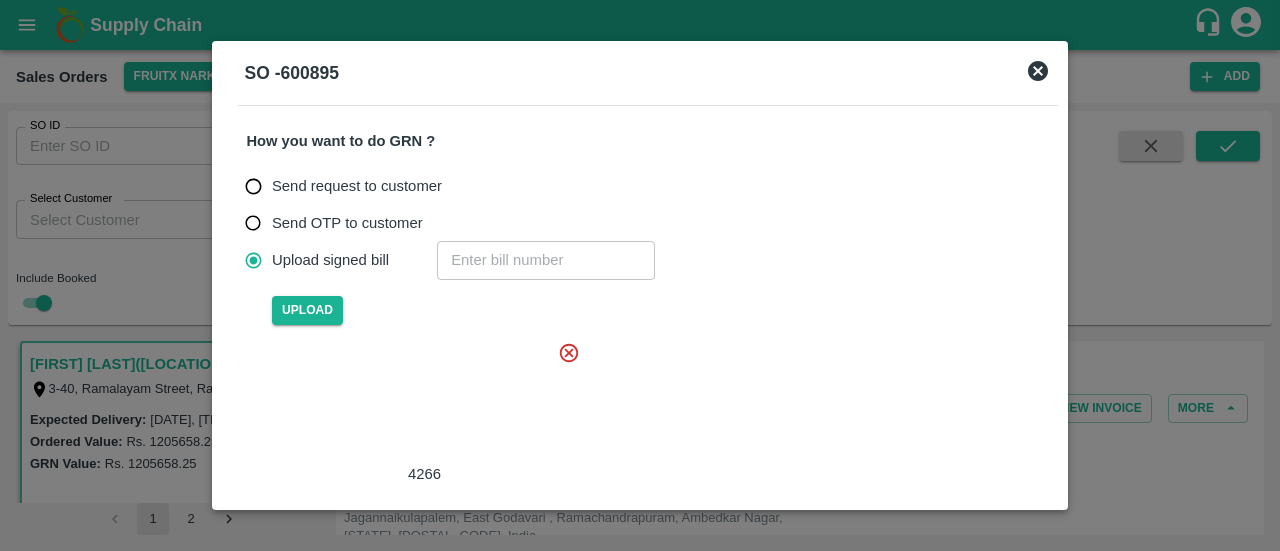 scroll, scrollTop: 122, scrollLeft: 0, axis: vertical 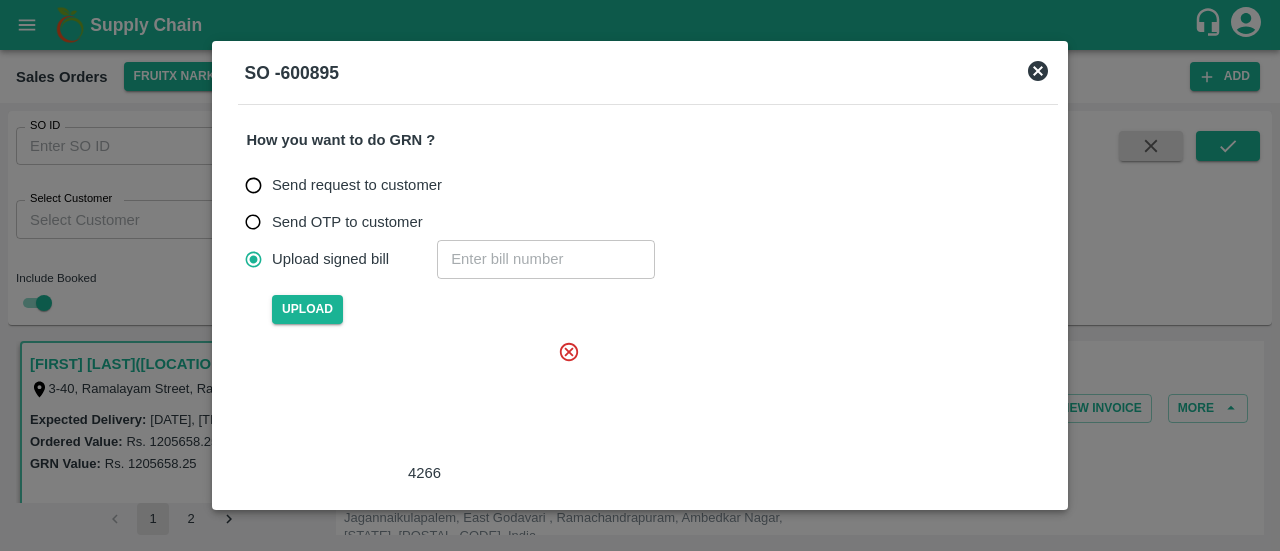 click at bounding box center (420, 401) 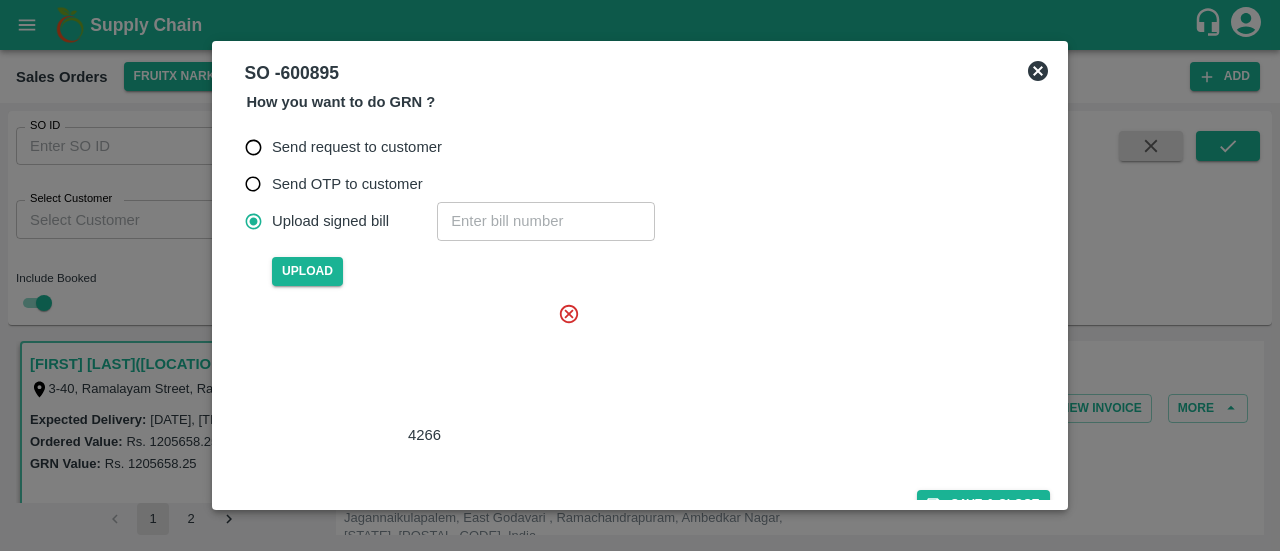 scroll, scrollTop: 179, scrollLeft: 0, axis: vertical 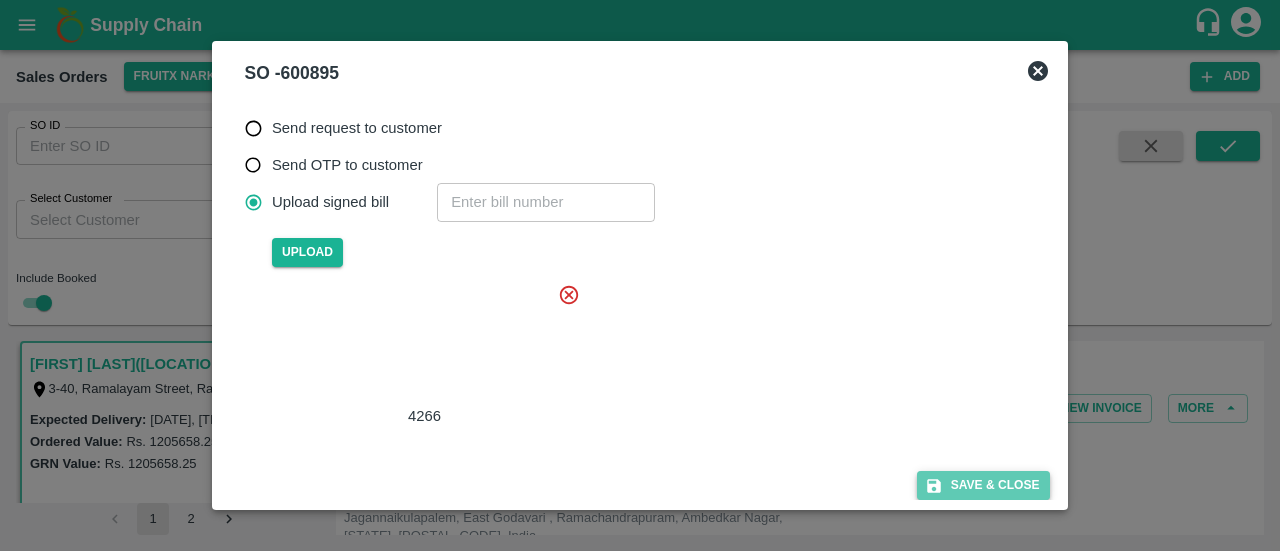 click on "Save & Close" at bounding box center (983, 485) 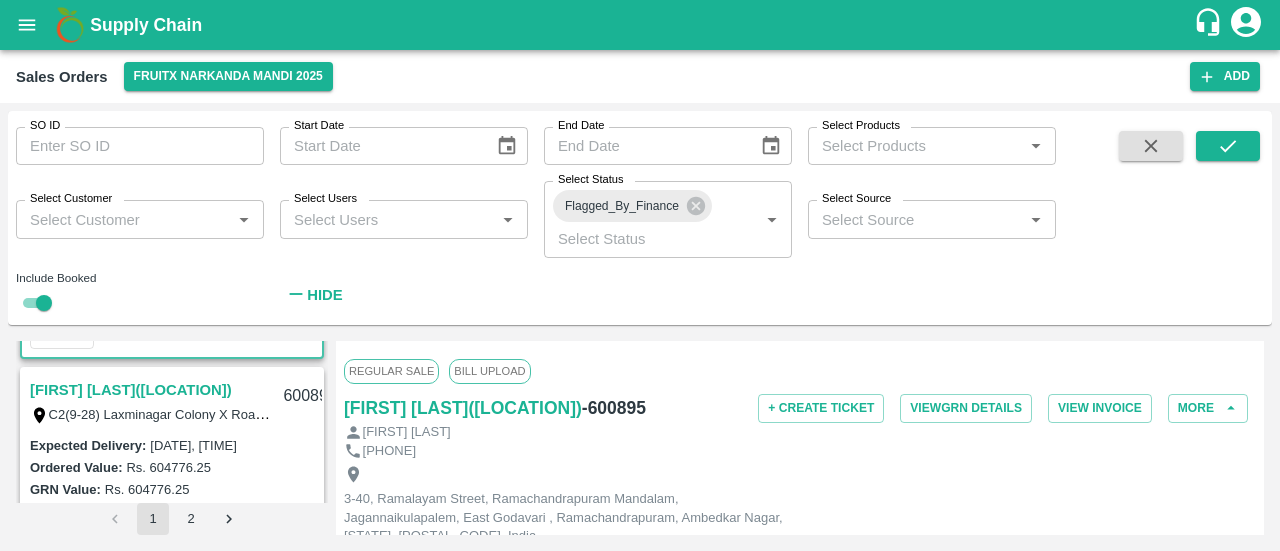 scroll, scrollTop: 3593, scrollLeft: 0, axis: vertical 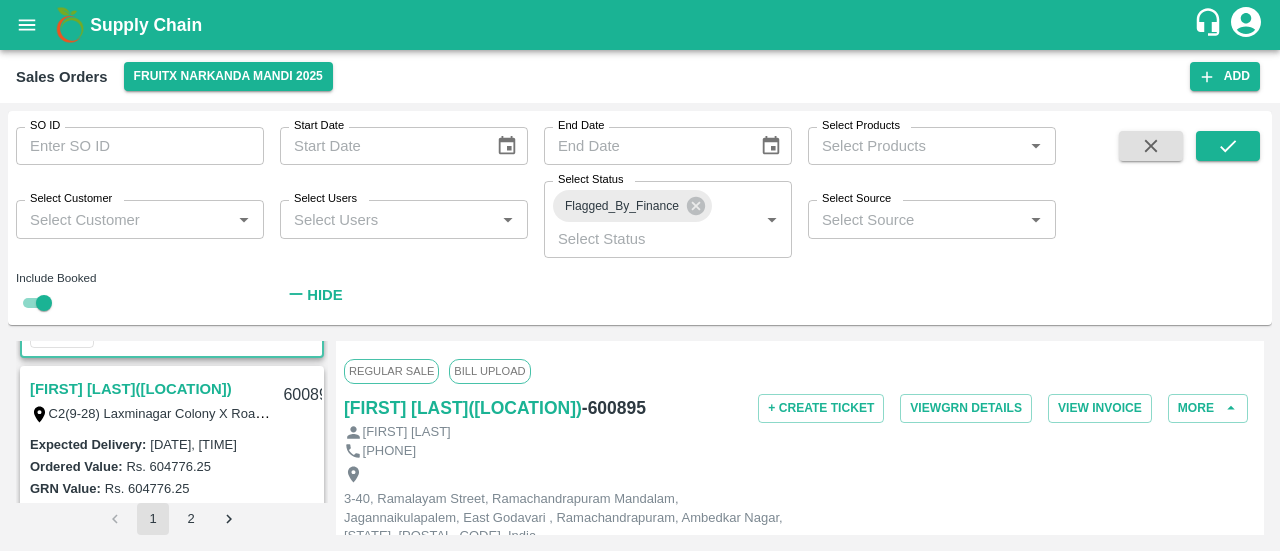 click on "[FIRST] [LAST]([LOCATION])" at bounding box center [131, 389] 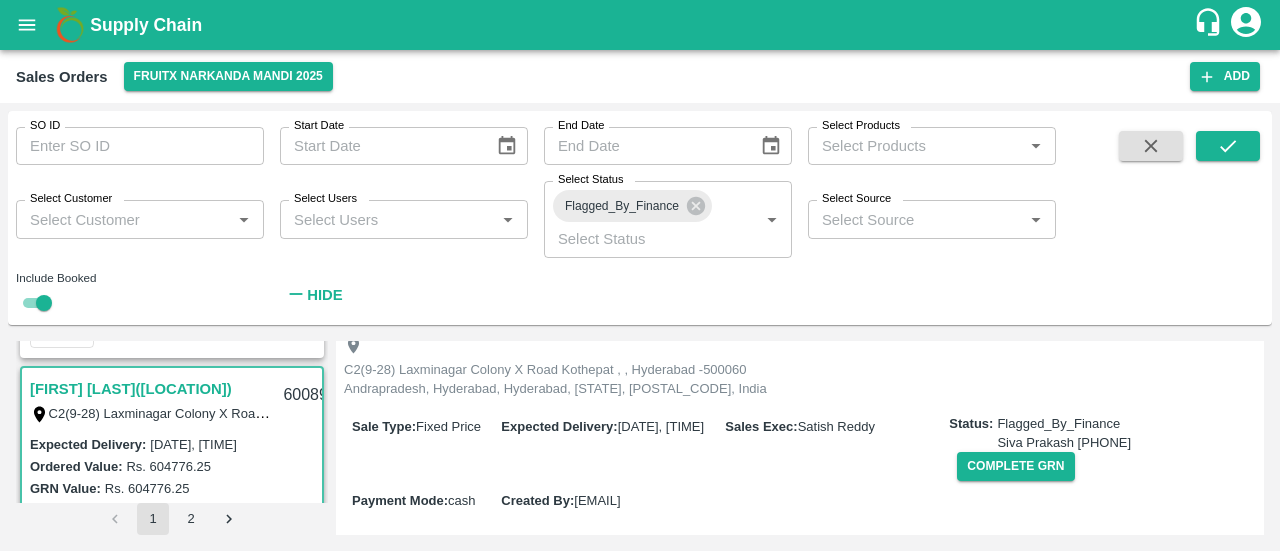 scroll, scrollTop: 135, scrollLeft: 0, axis: vertical 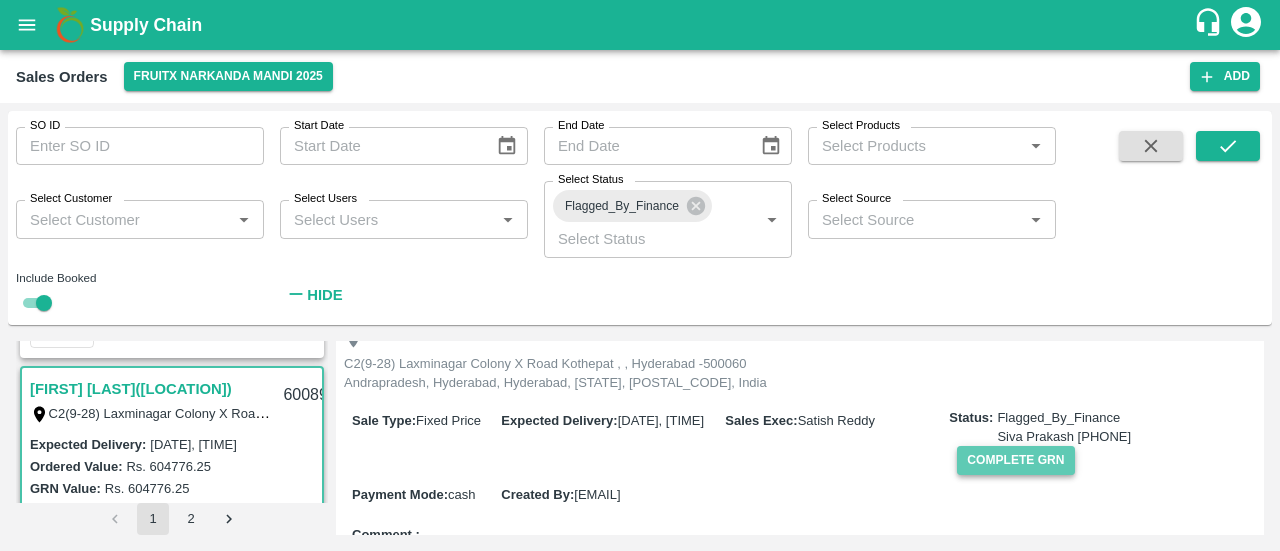 click on "Complete GRN" at bounding box center (1015, 460) 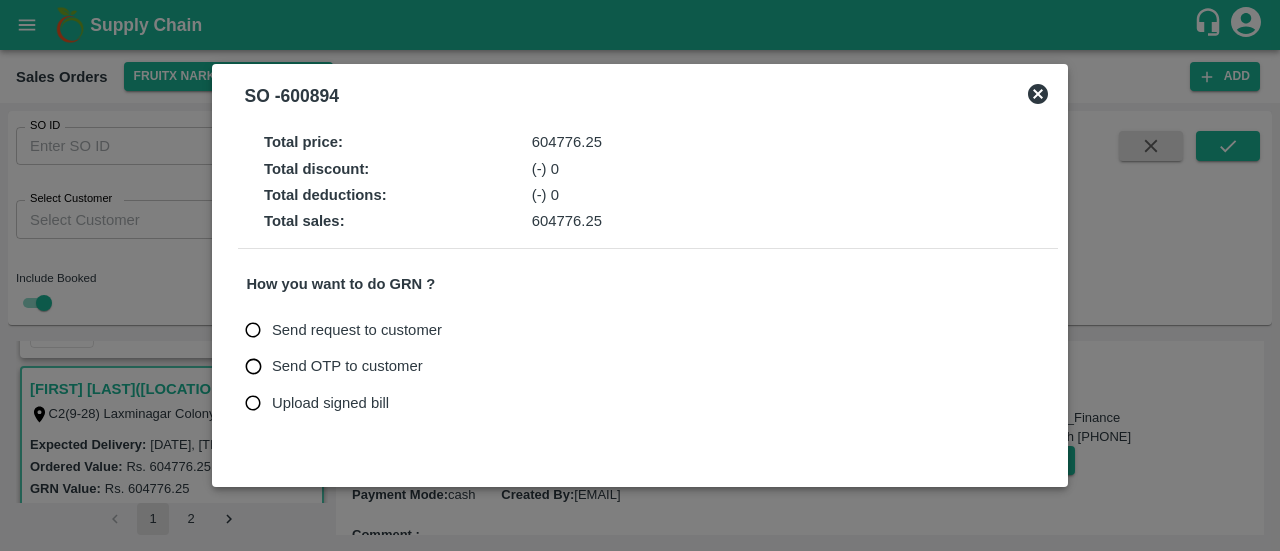 click on "Upload signed bill" at bounding box center (330, 403) 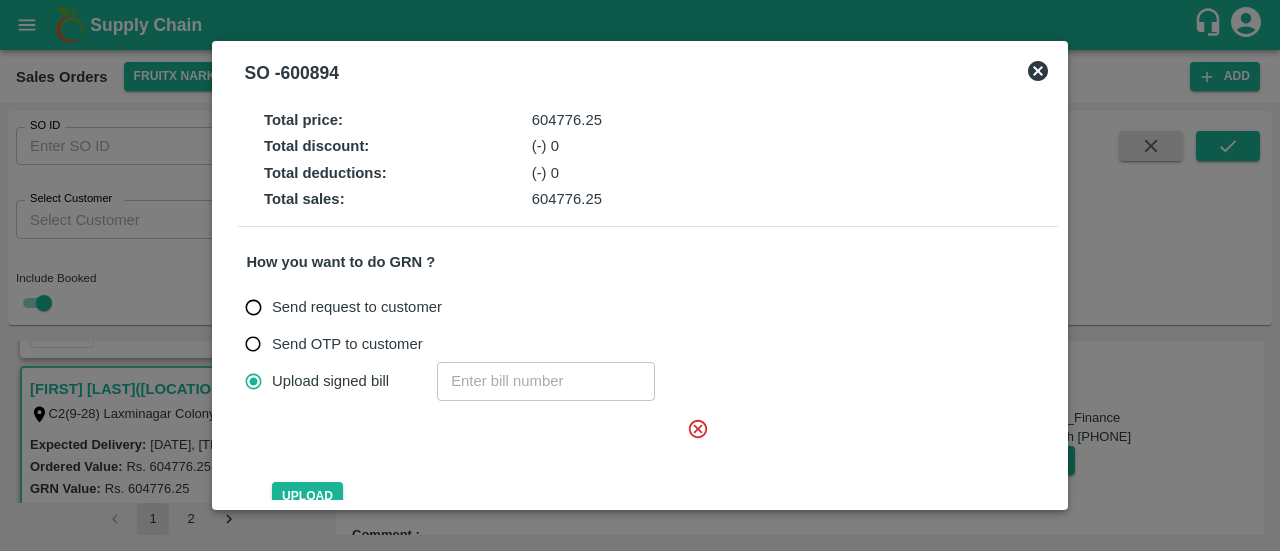 click 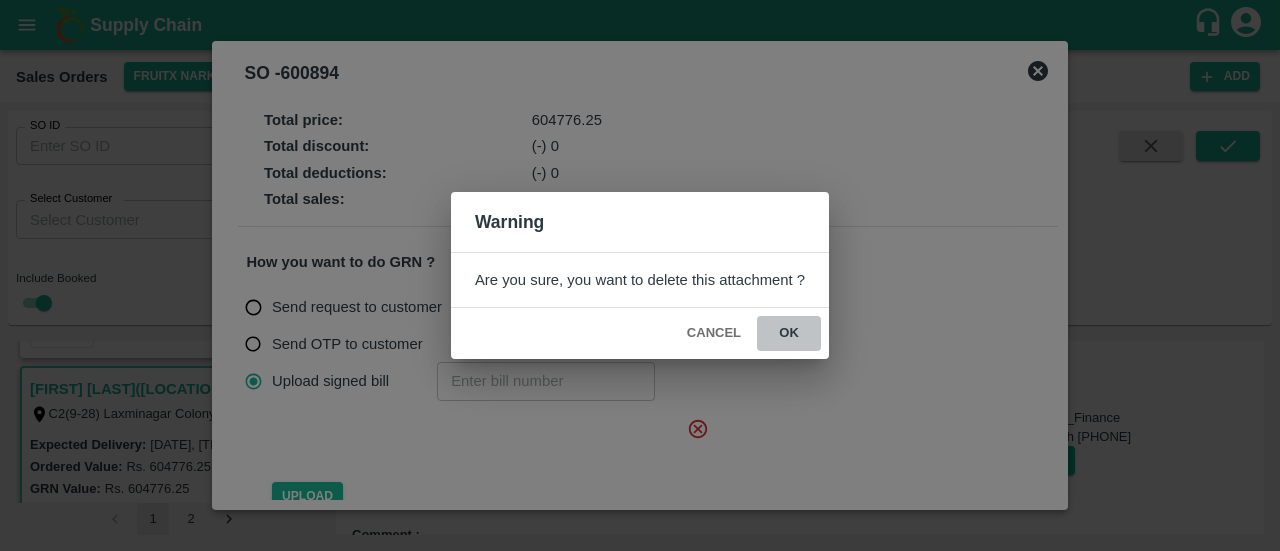 click on "ok" at bounding box center [789, 333] 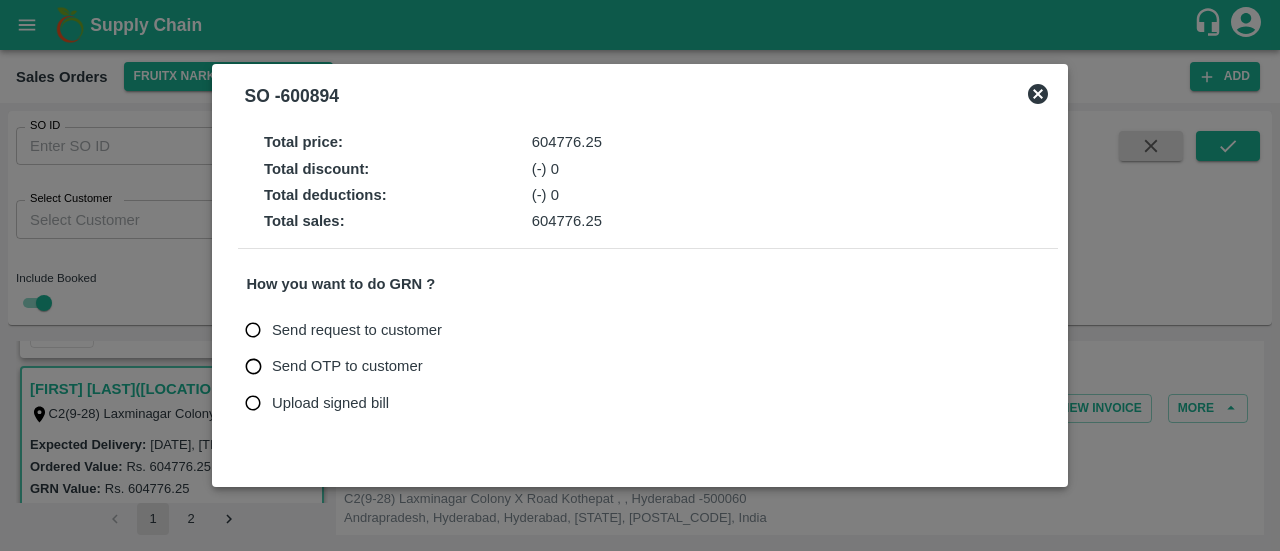 click on "Upload signed bill" at bounding box center [330, 403] 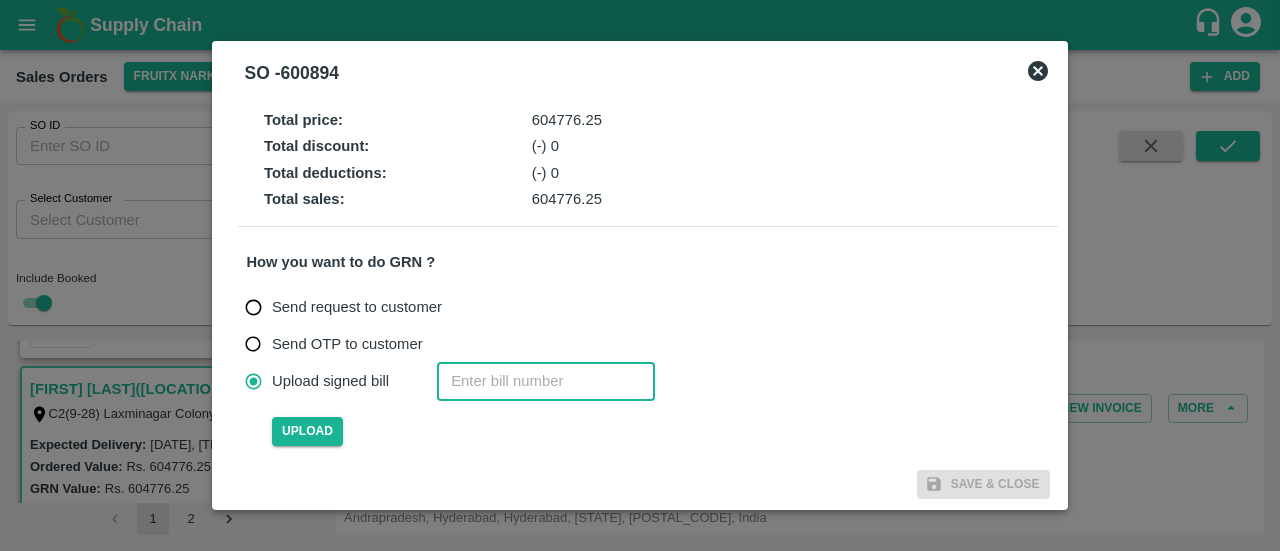 click at bounding box center [546, 381] 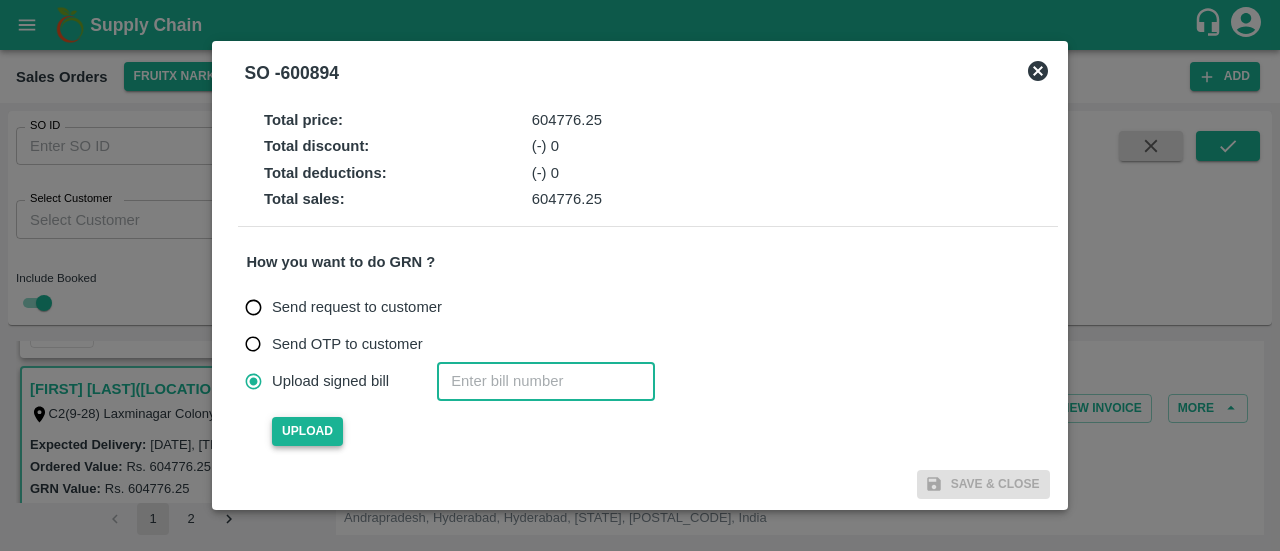 type on "[NUMBER]" 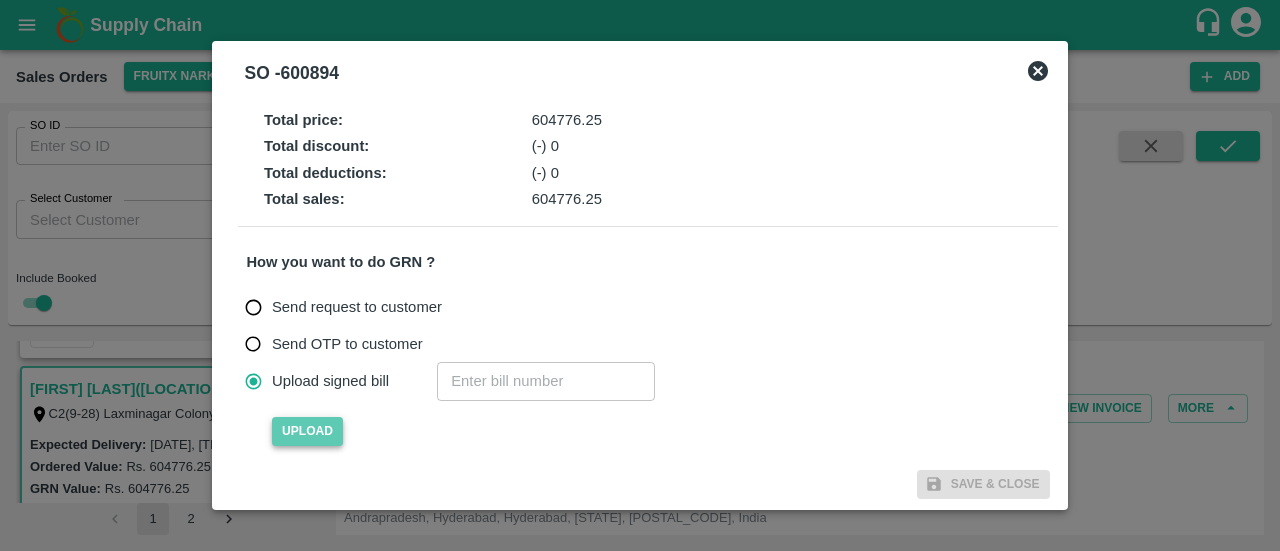 click on "Upload" at bounding box center [307, 431] 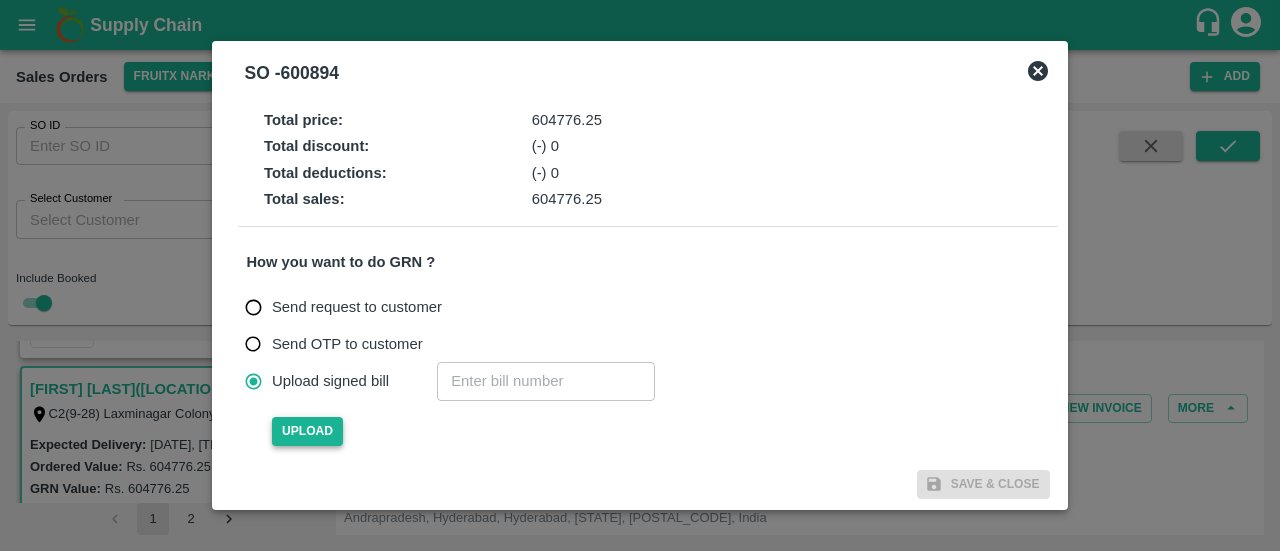 type 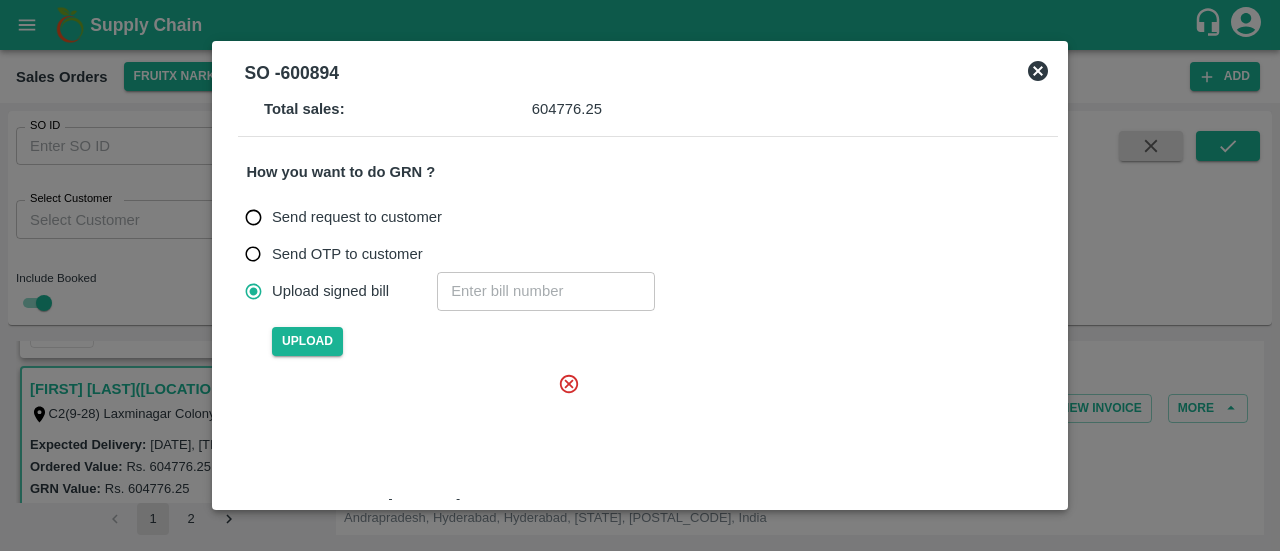 scroll, scrollTop: 102, scrollLeft: 0, axis: vertical 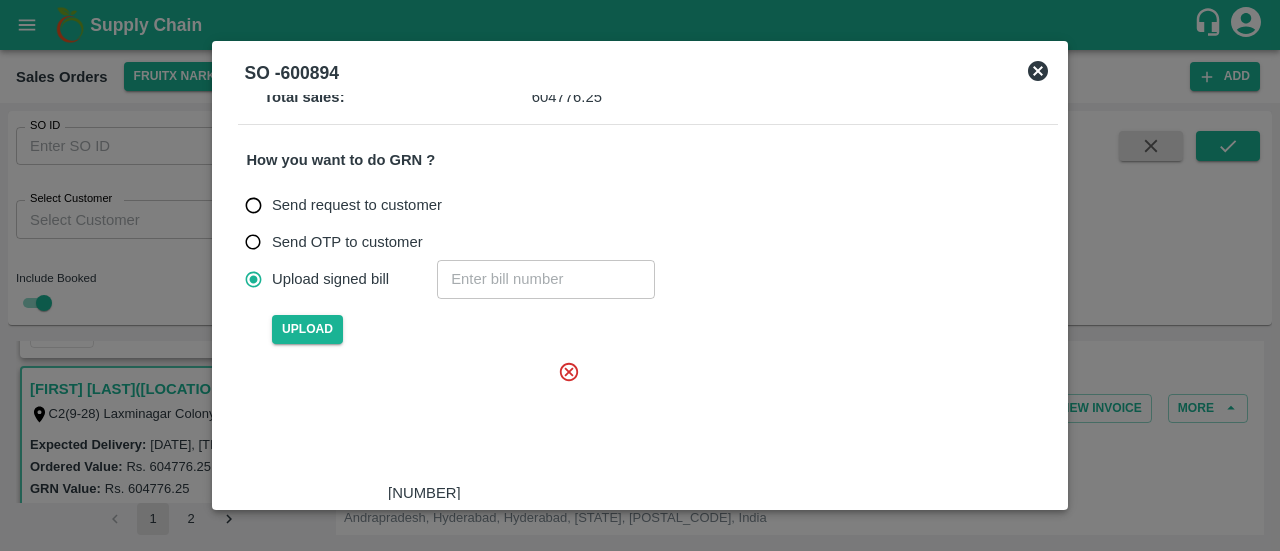 click at bounding box center (420, 421) 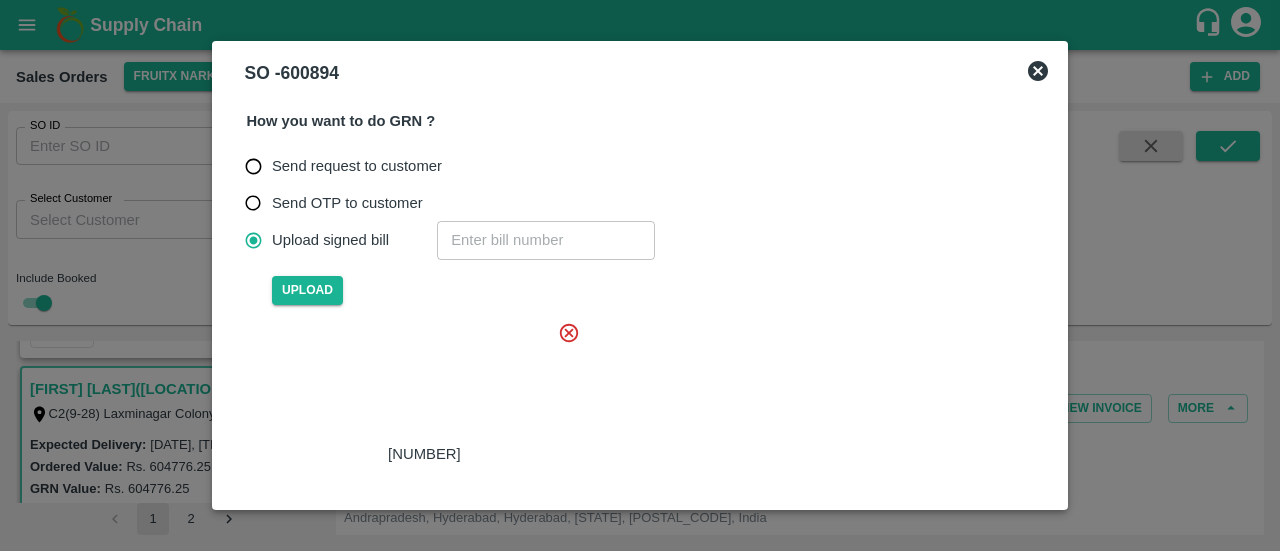 scroll, scrollTop: 179, scrollLeft: 0, axis: vertical 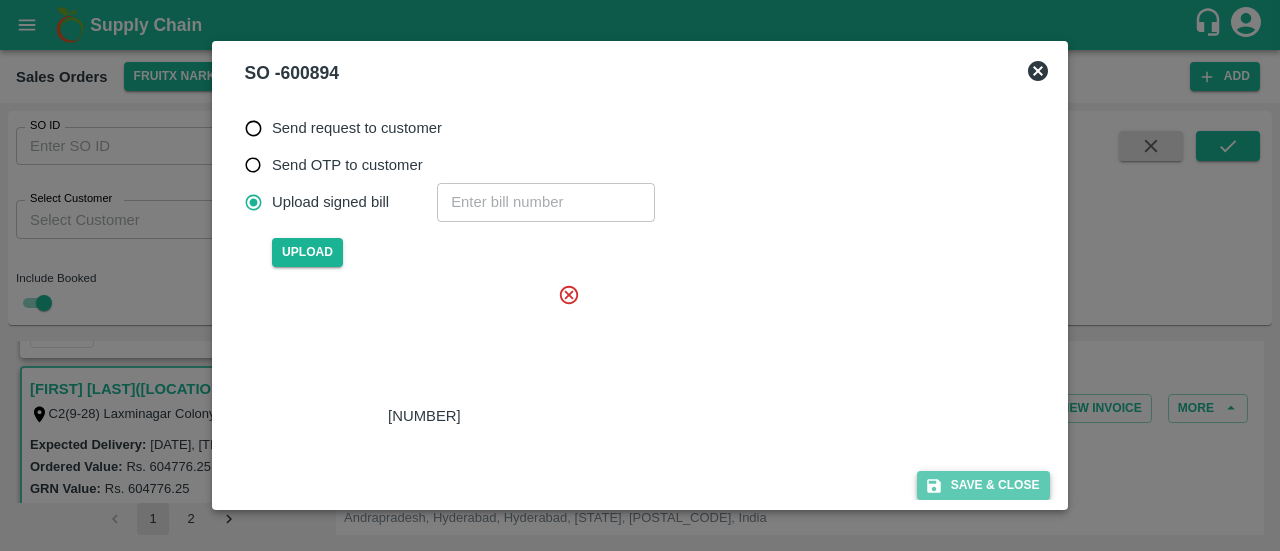 click on "Save & Close" at bounding box center (983, 485) 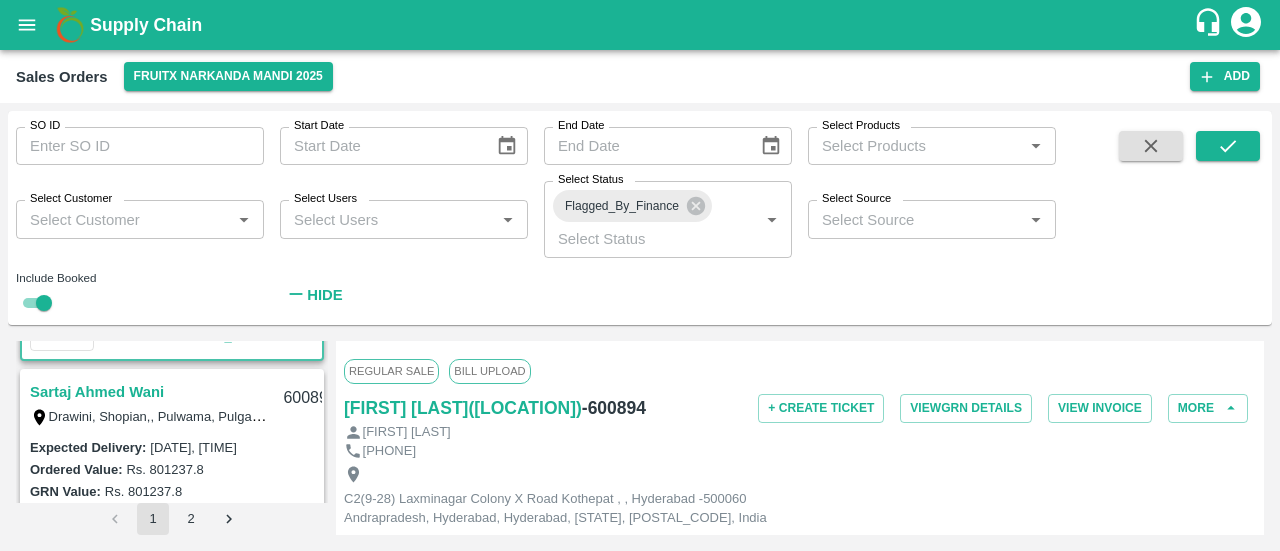 scroll, scrollTop: 3872, scrollLeft: 0, axis: vertical 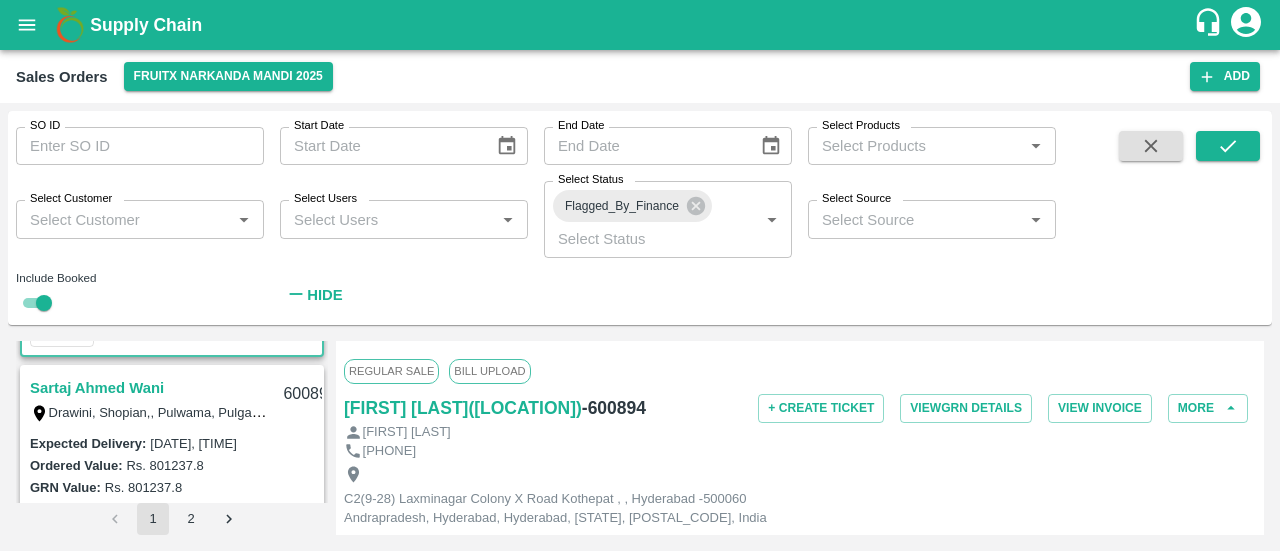 click on "Sartaj Ahmed Wani" at bounding box center [97, 388] 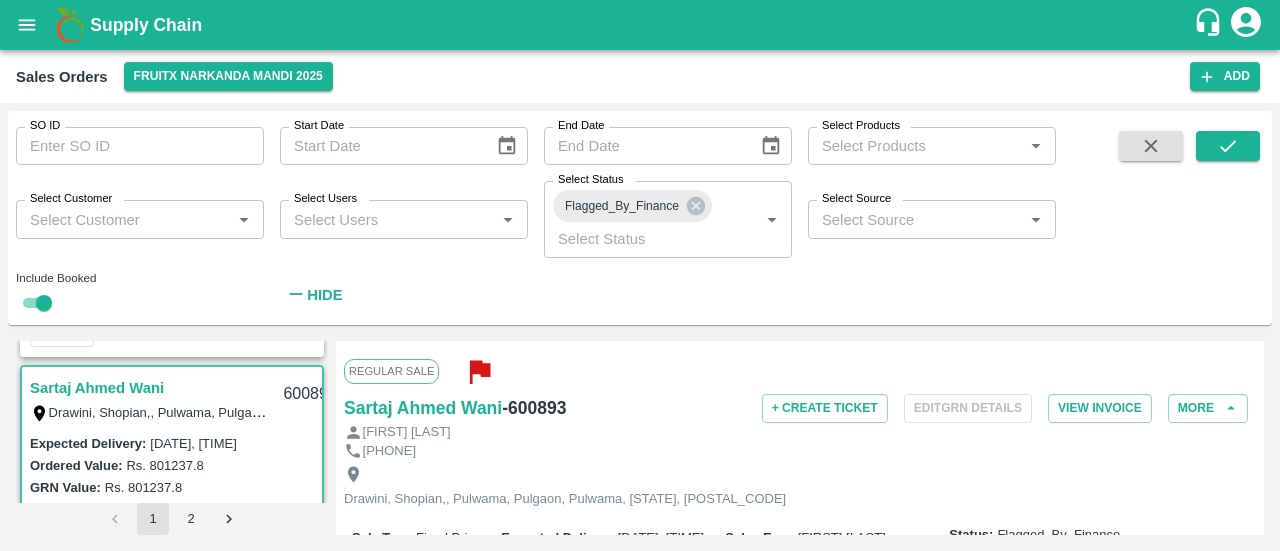 scroll, scrollTop: 121, scrollLeft: 0, axis: vertical 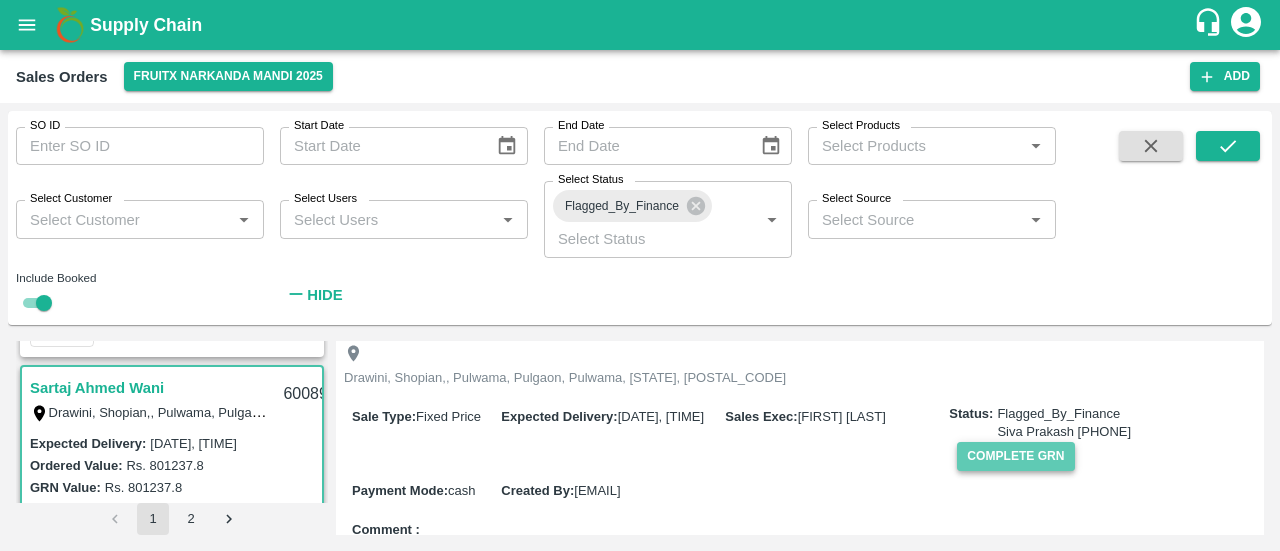 click on "Complete GRN" at bounding box center (1015, 456) 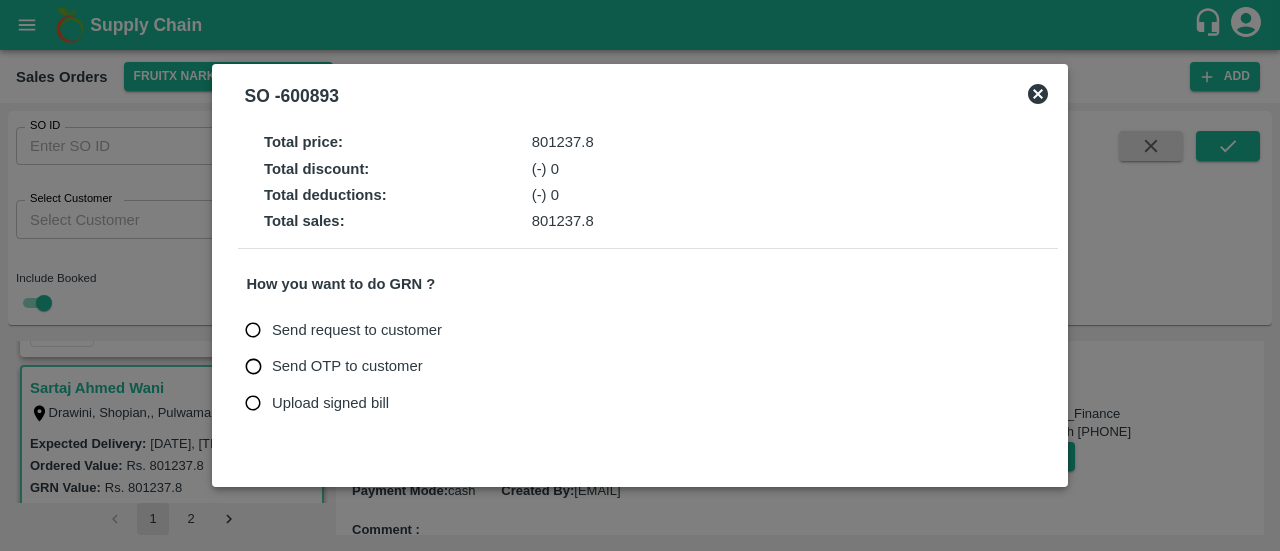 click on "Upload signed bill" at bounding box center (330, 403) 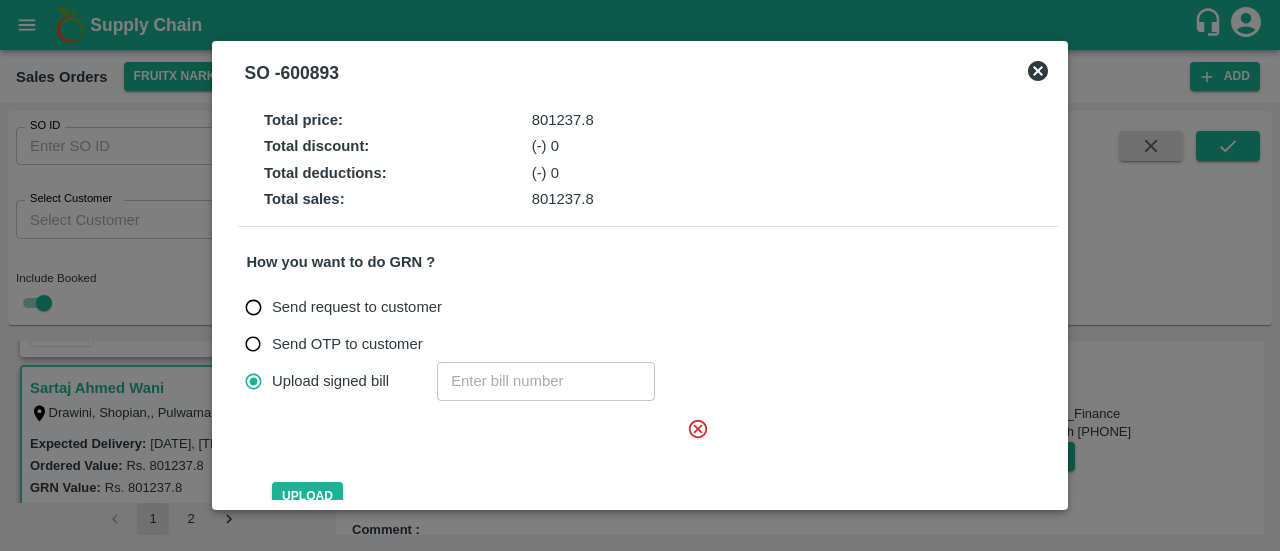 click 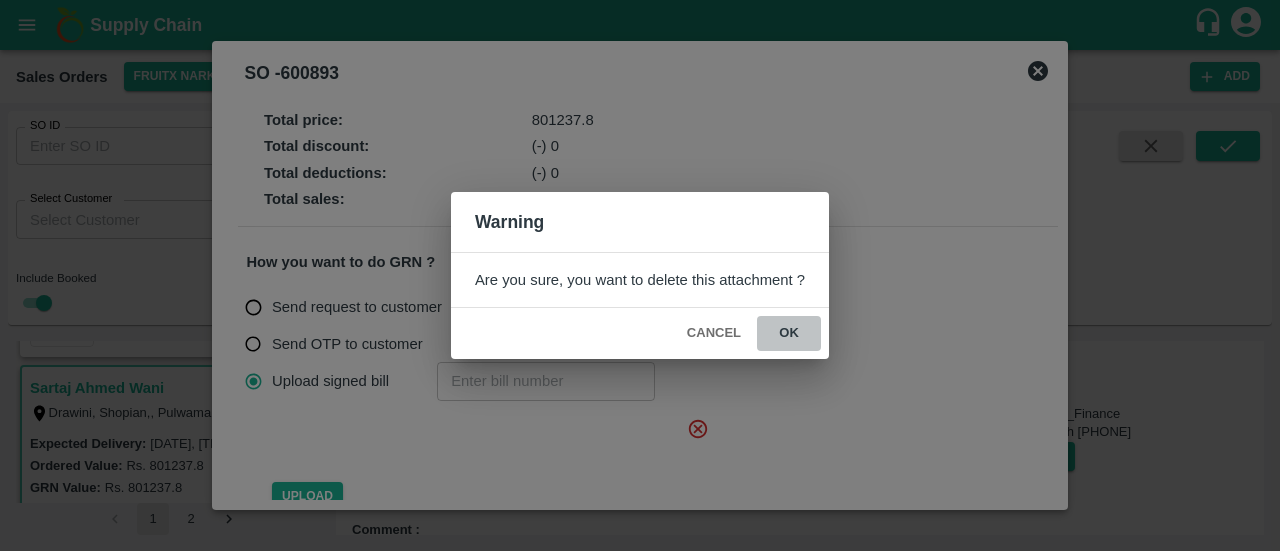 click on "ok" at bounding box center [789, 333] 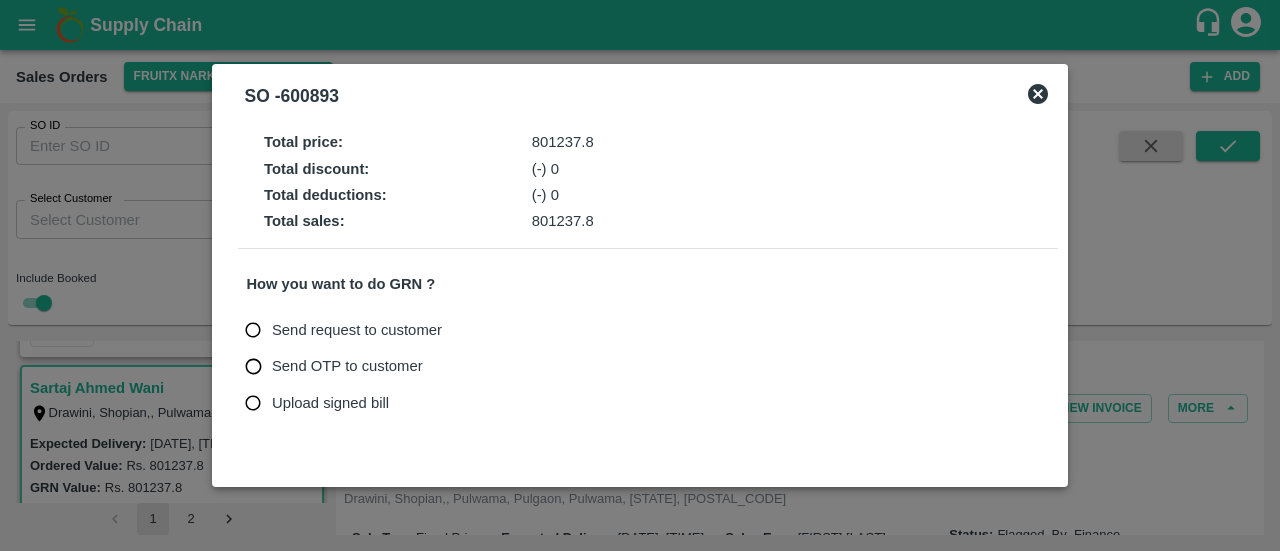 click on "Upload signed bill" at bounding box center (330, 403) 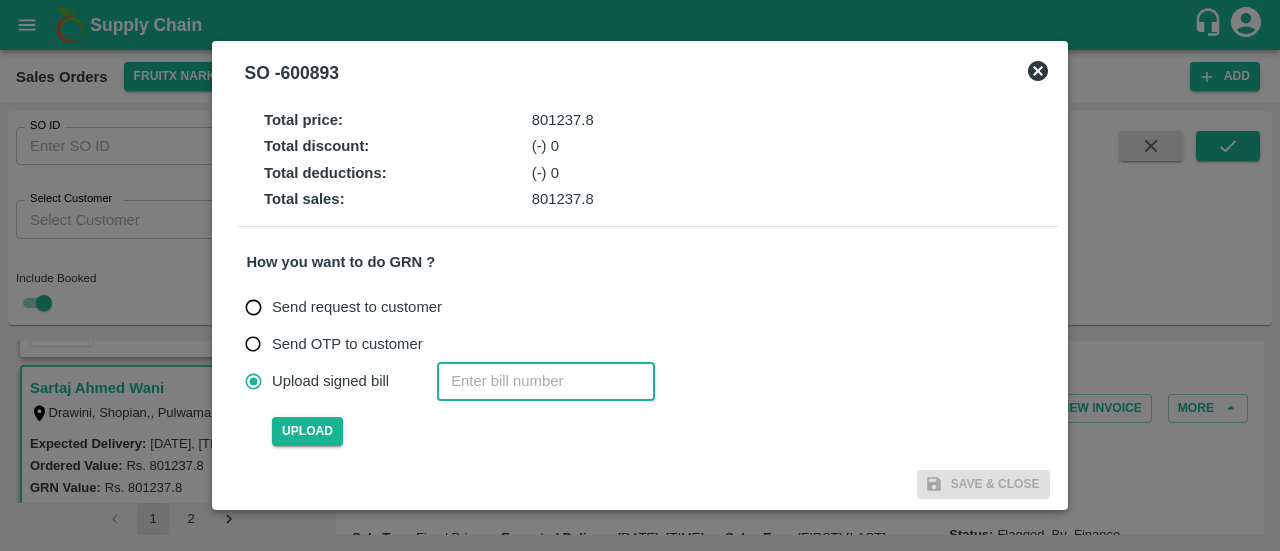 click at bounding box center [546, 381] 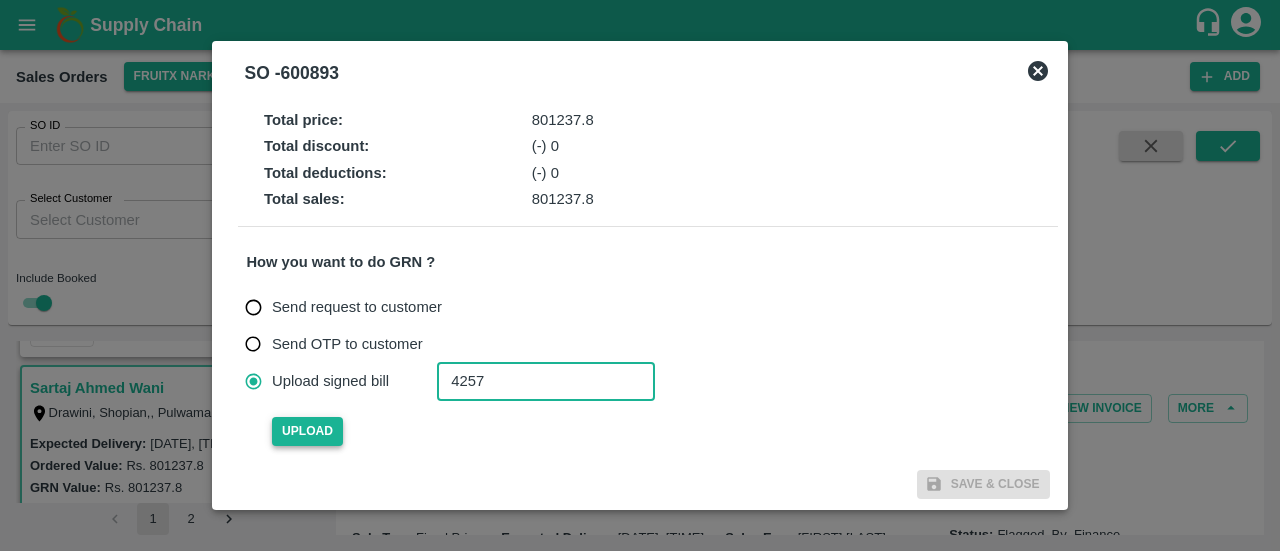 type on "4257" 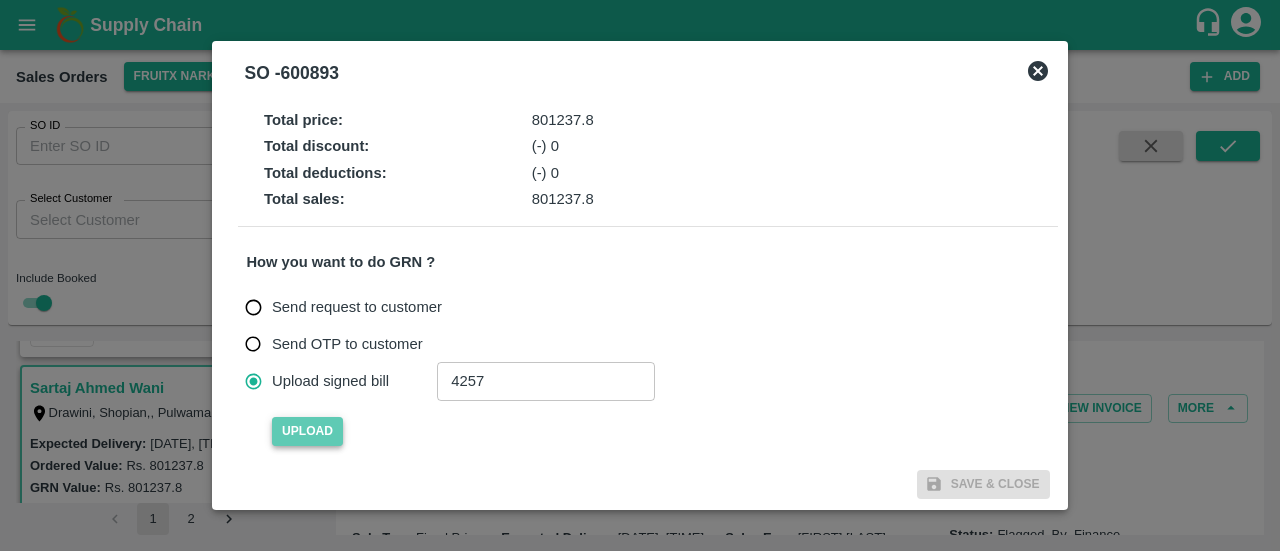 click on "Upload" at bounding box center (307, 431) 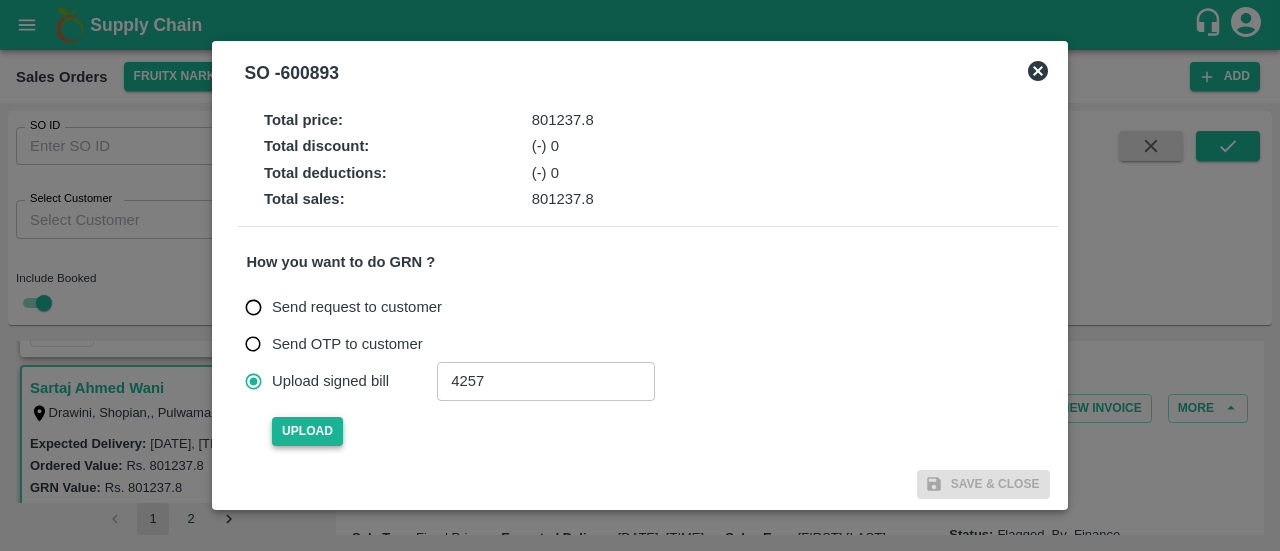 type 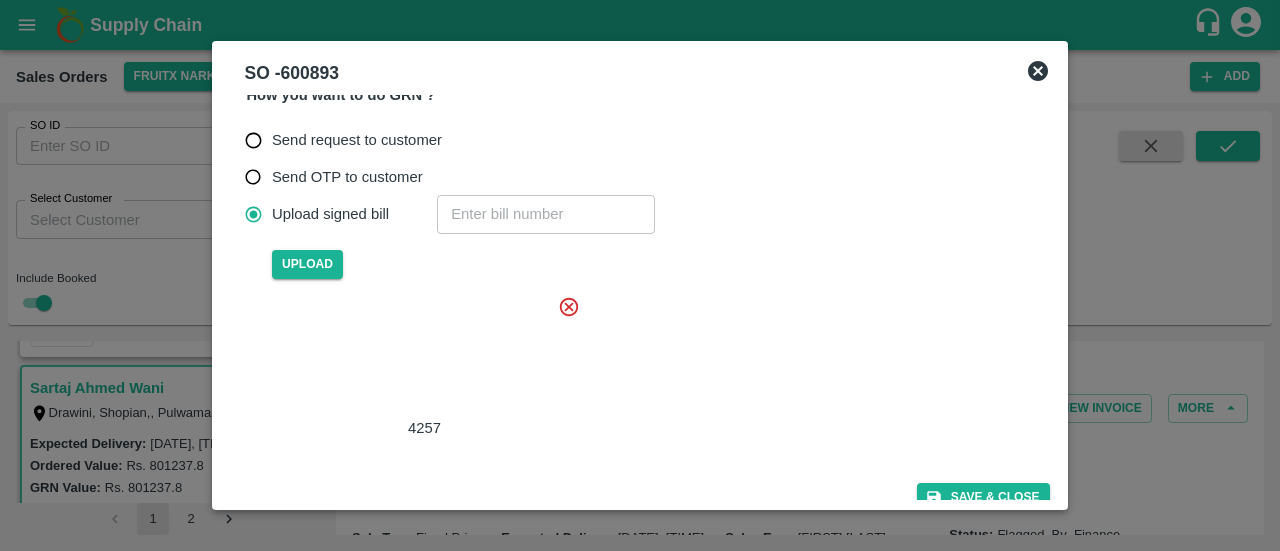scroll, scrollTop: 179, scrollLeft: 0, axis: vertical 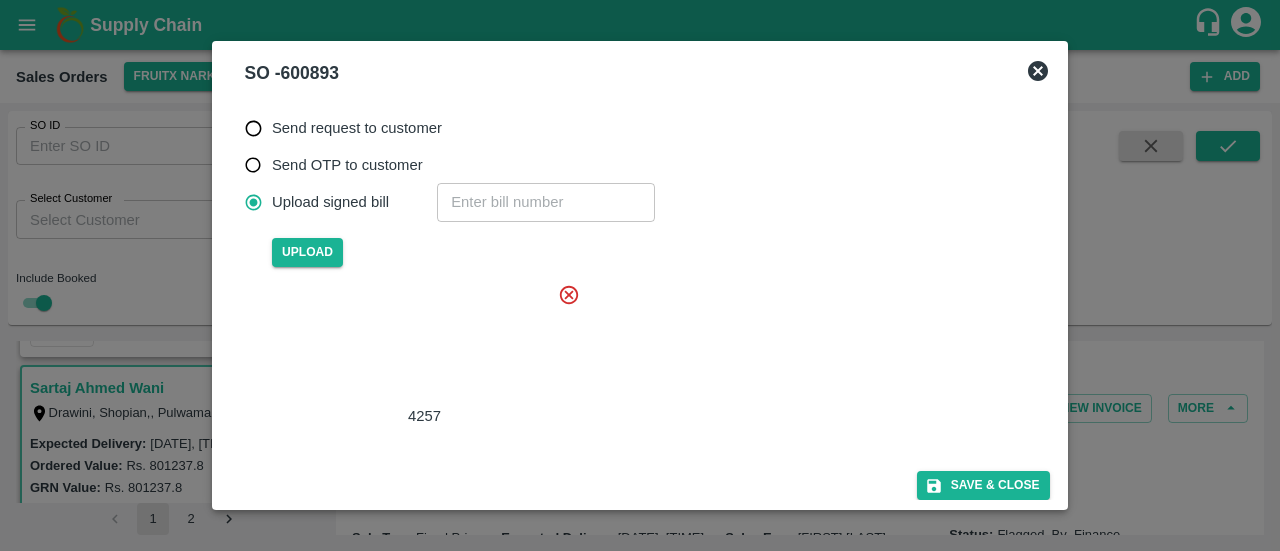click at bounding box center [420, 344] 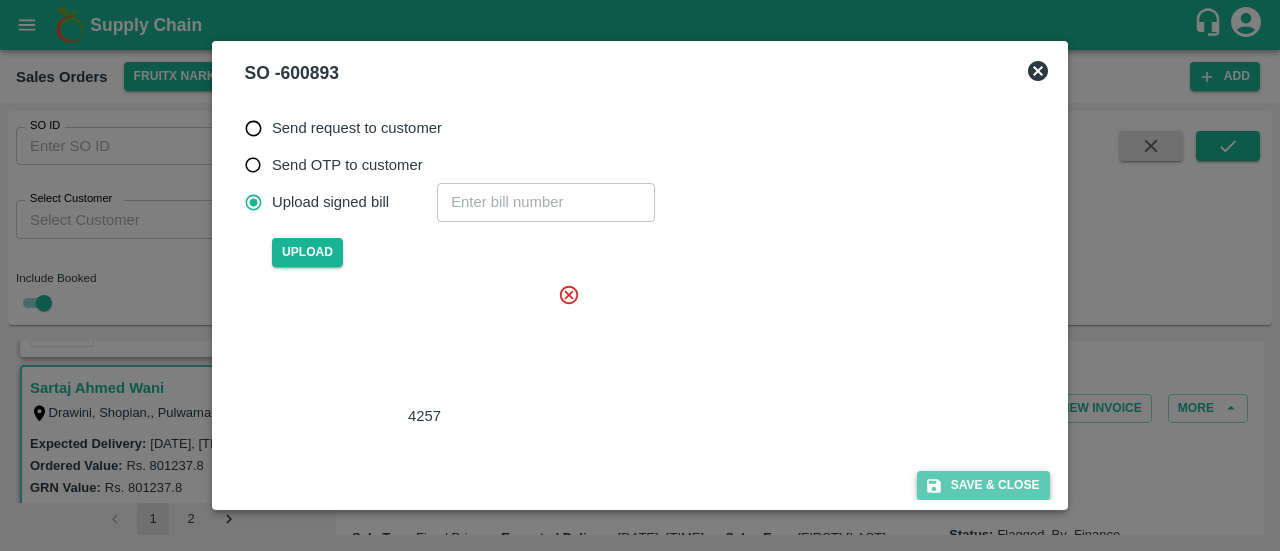 click on "Save & Close" at bounding box center (983, 485) 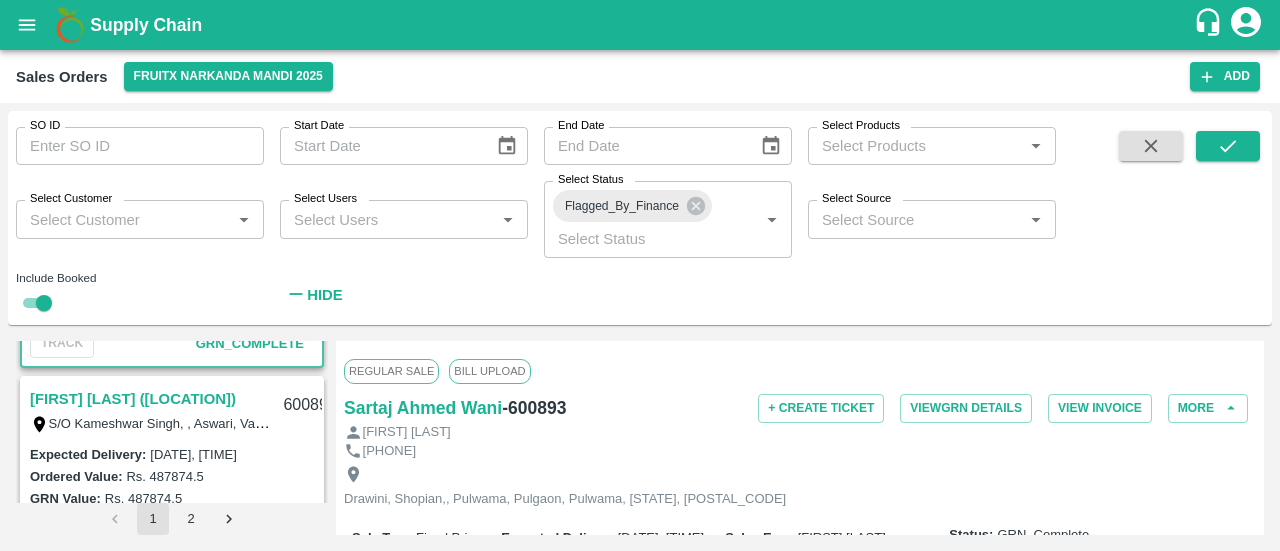 scroll, scrollTop: 4140, scrollLeft: 0, axis: vertical 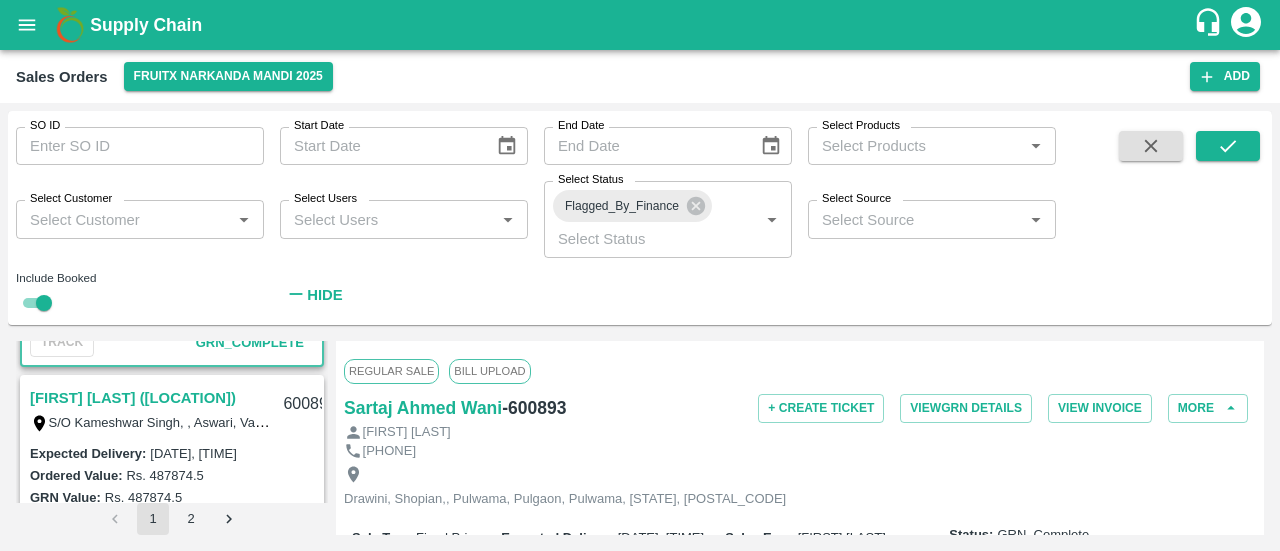 click on "[FIRST] [LAST] ([LOCATION])" at bounding box center (133, 398) 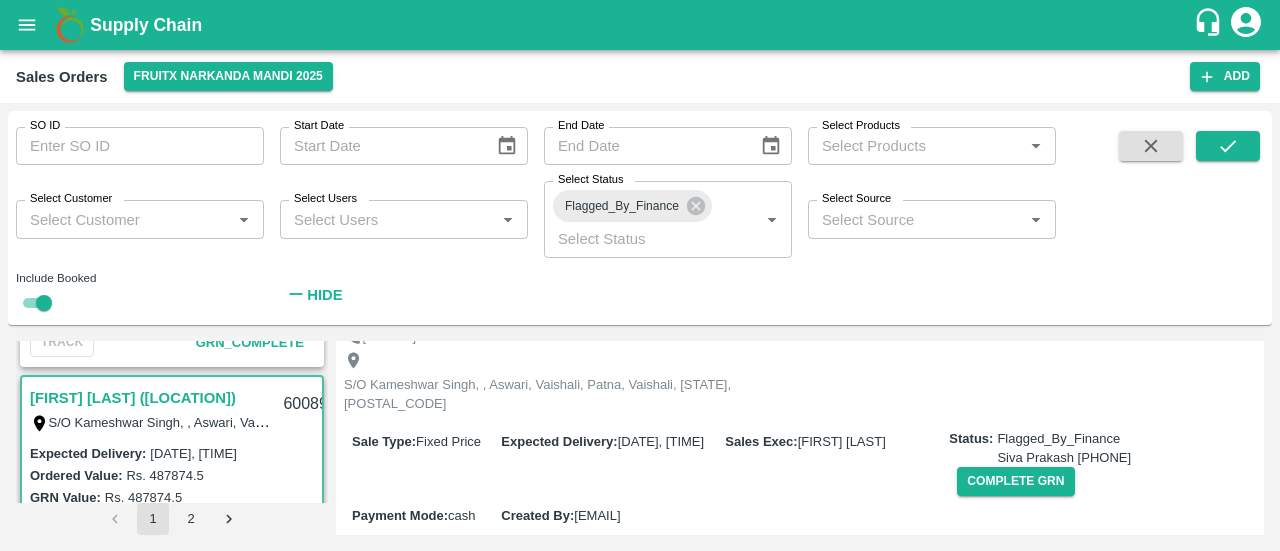 scroll, scrollTop: 142, scrollLeft: 0, axis: vertical 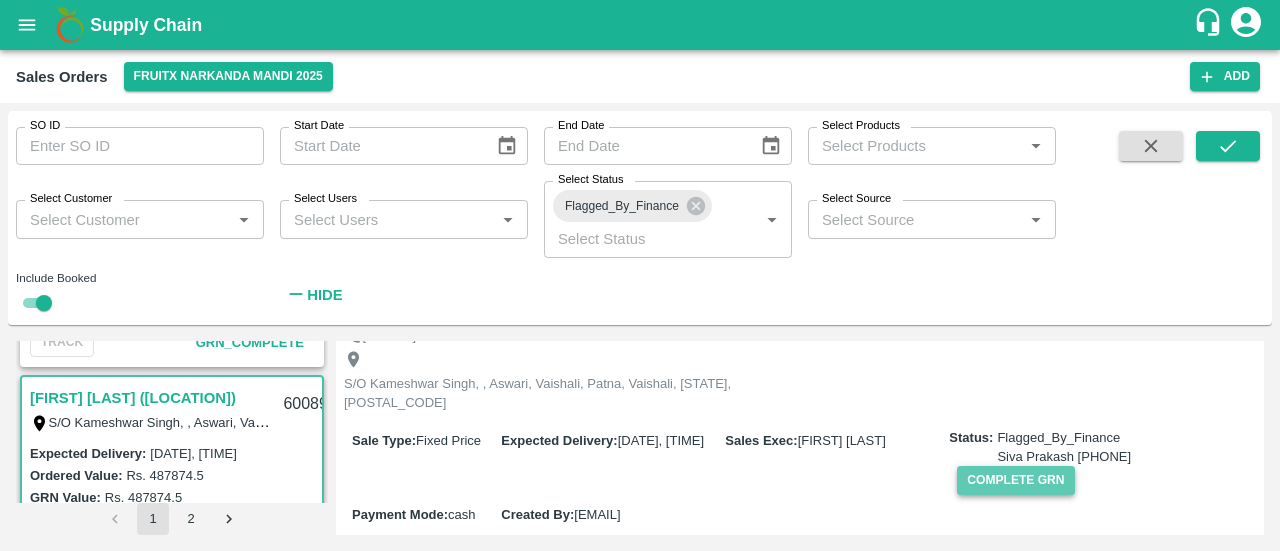click on "Complete GRN" at bounding box center [1015, 480] 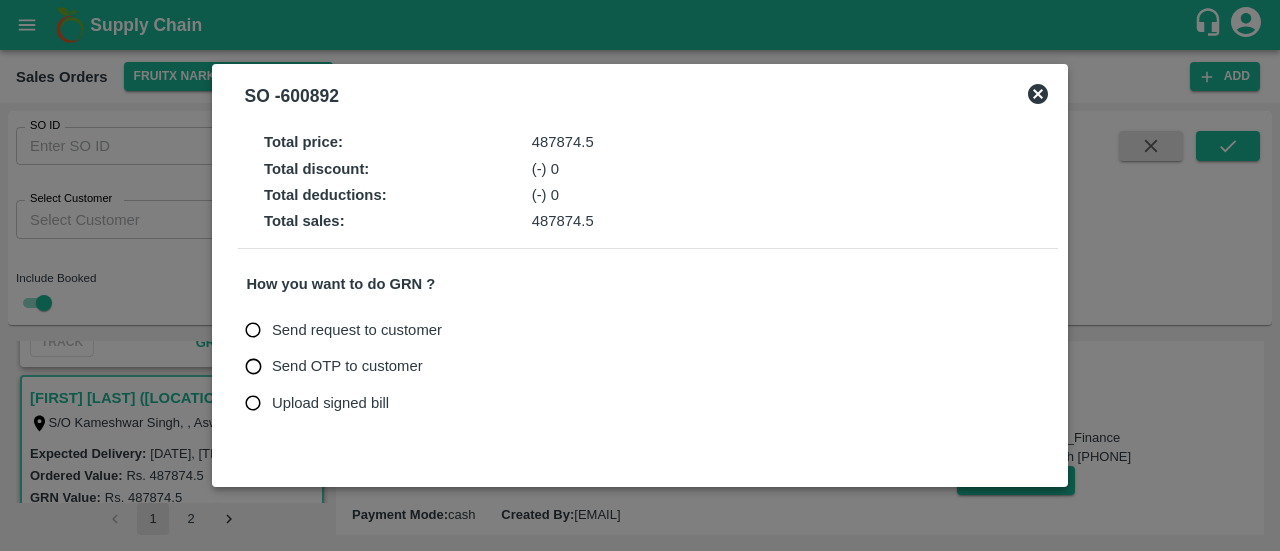 click on "Upload signed bill" at bounding box center (330, 403) 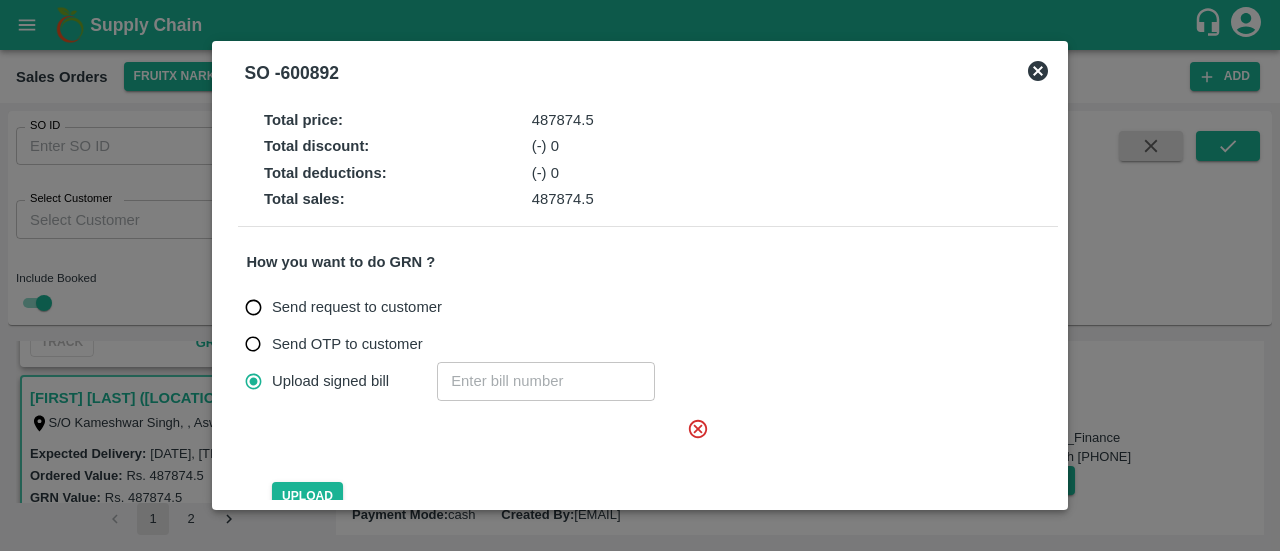 click 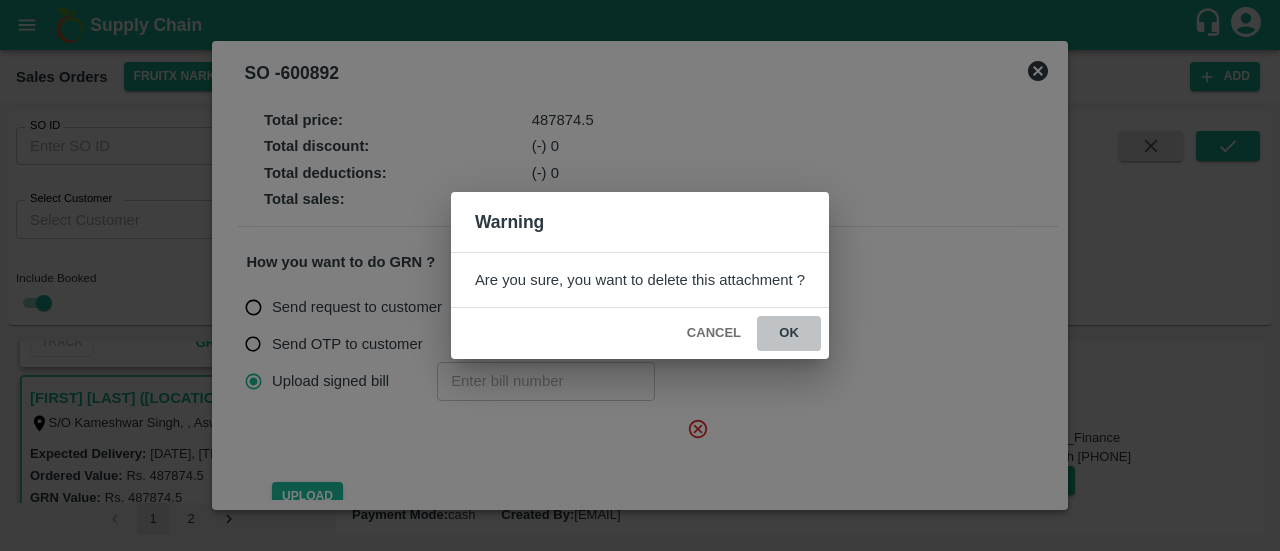 click on "ok" at bounding box center [789, 333] 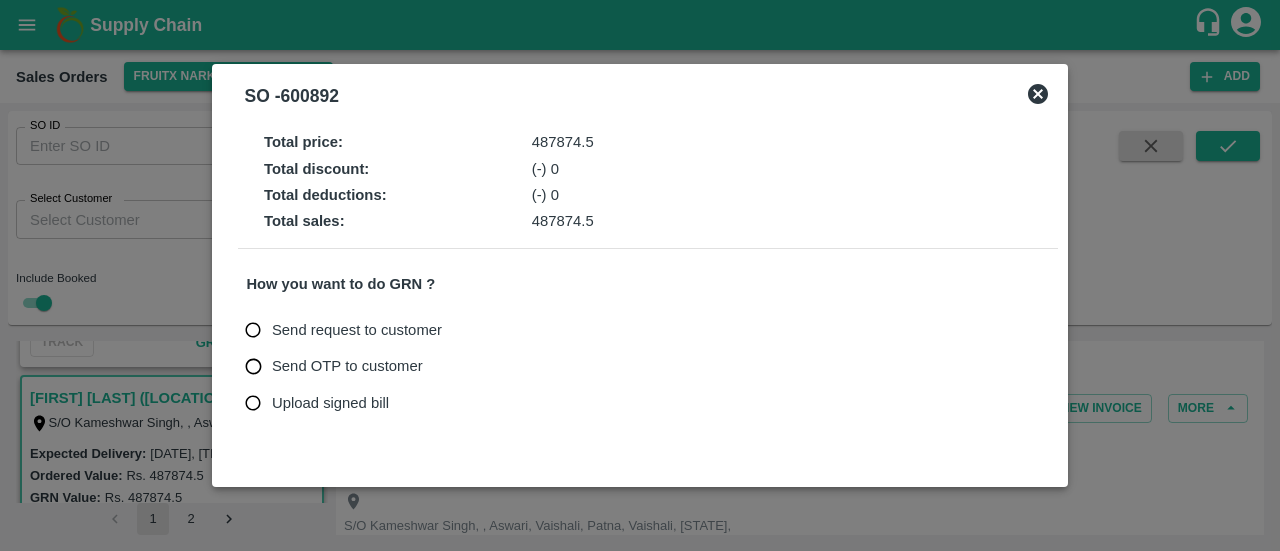 click on "Upload signed bill" at bounding box center (330, 403) 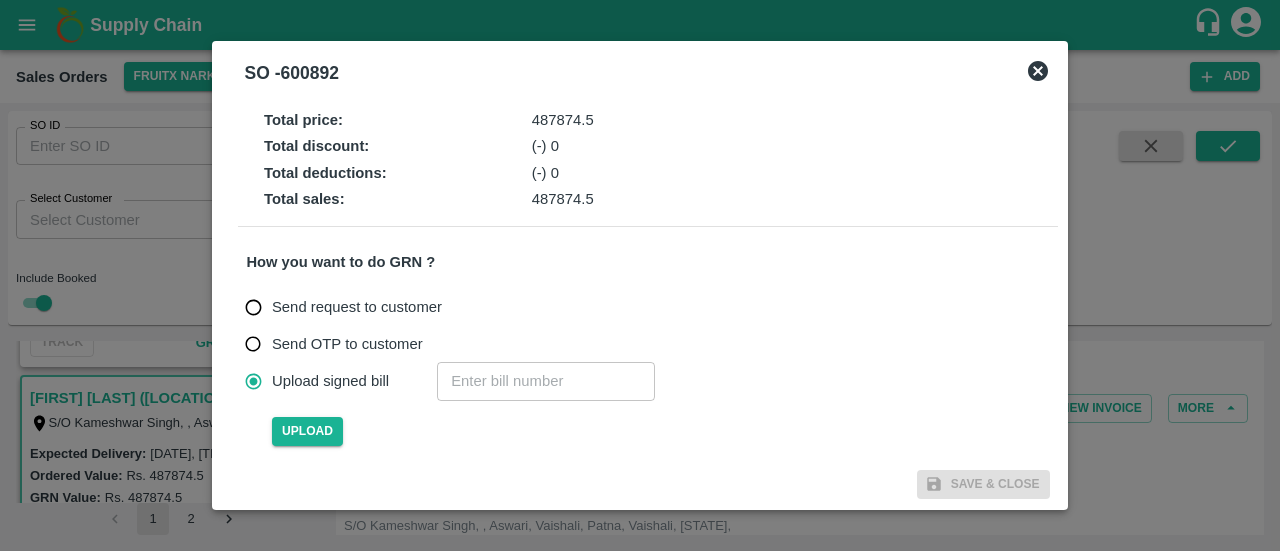 click at bounding box center (546, 381) 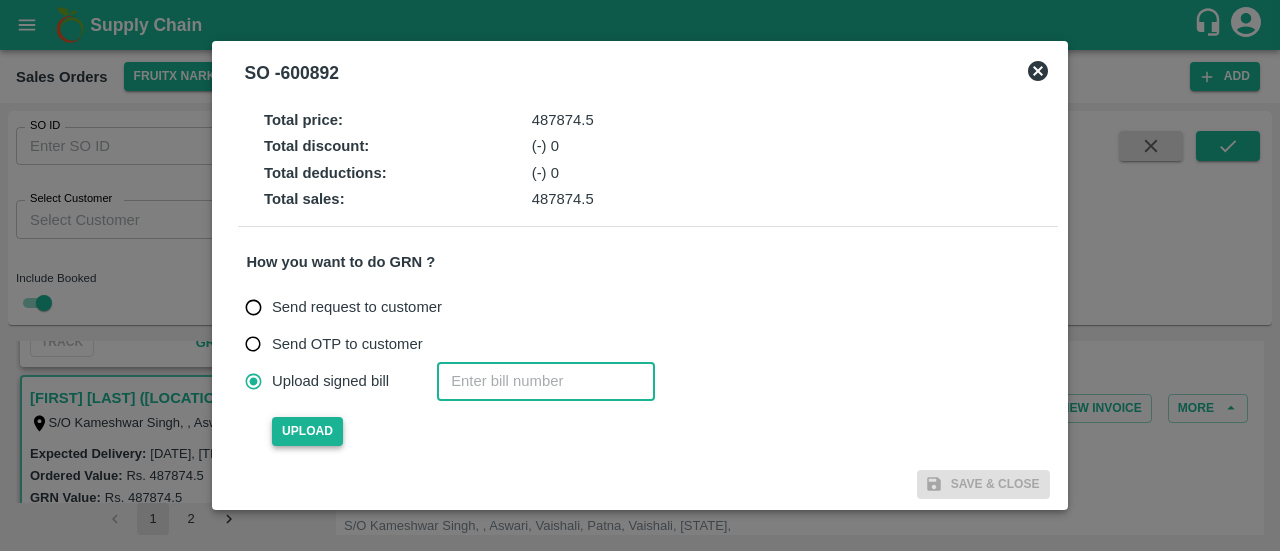 type on "[NUMBER]" 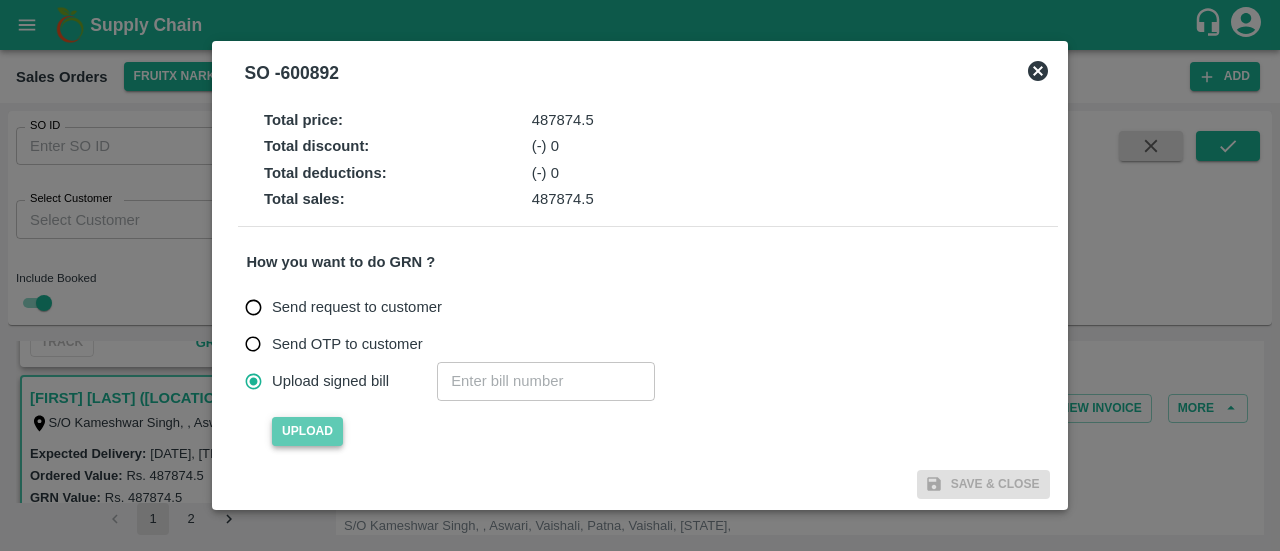 click on "Upload" at bounding box center [307, 431] 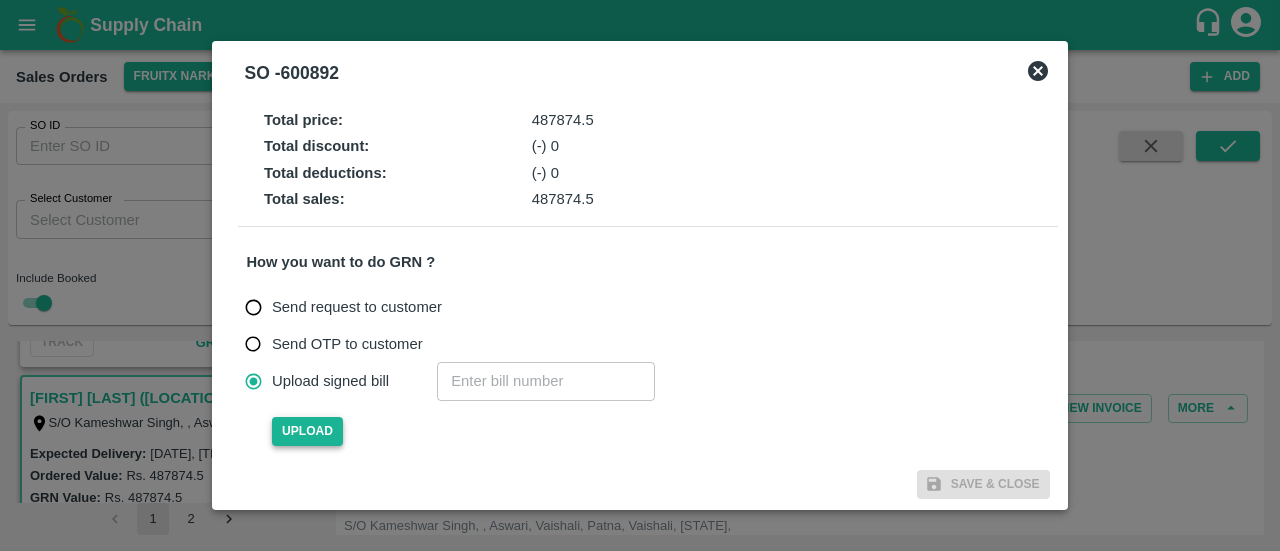 type 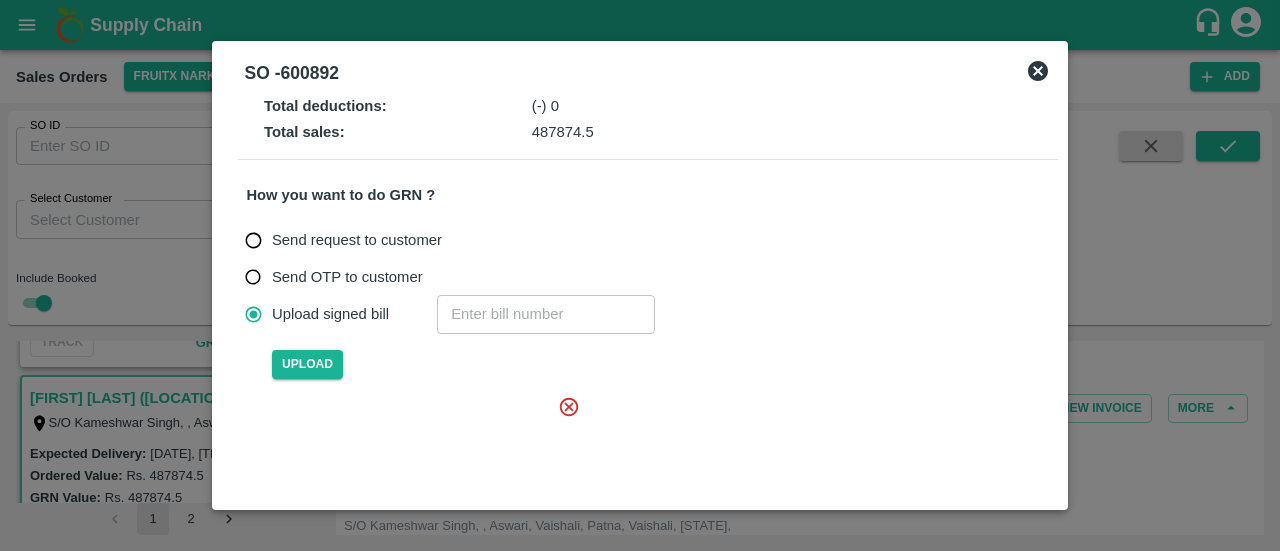 scroll, scrollTop: 66, scrollLeft: 0, axis: vertical 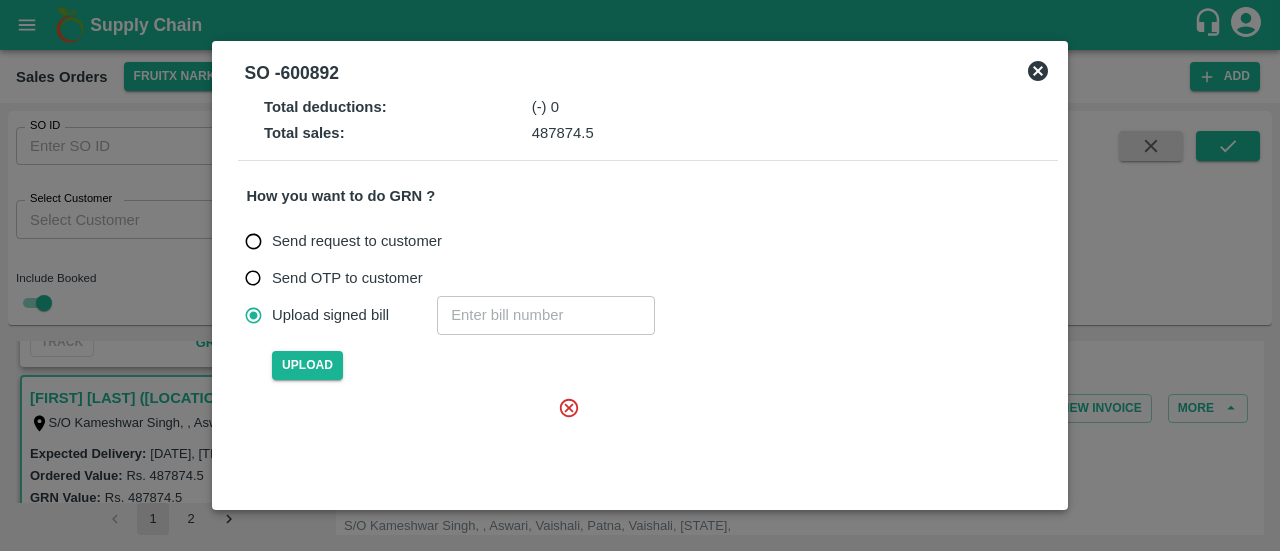 click at bounding box center (420, 457) 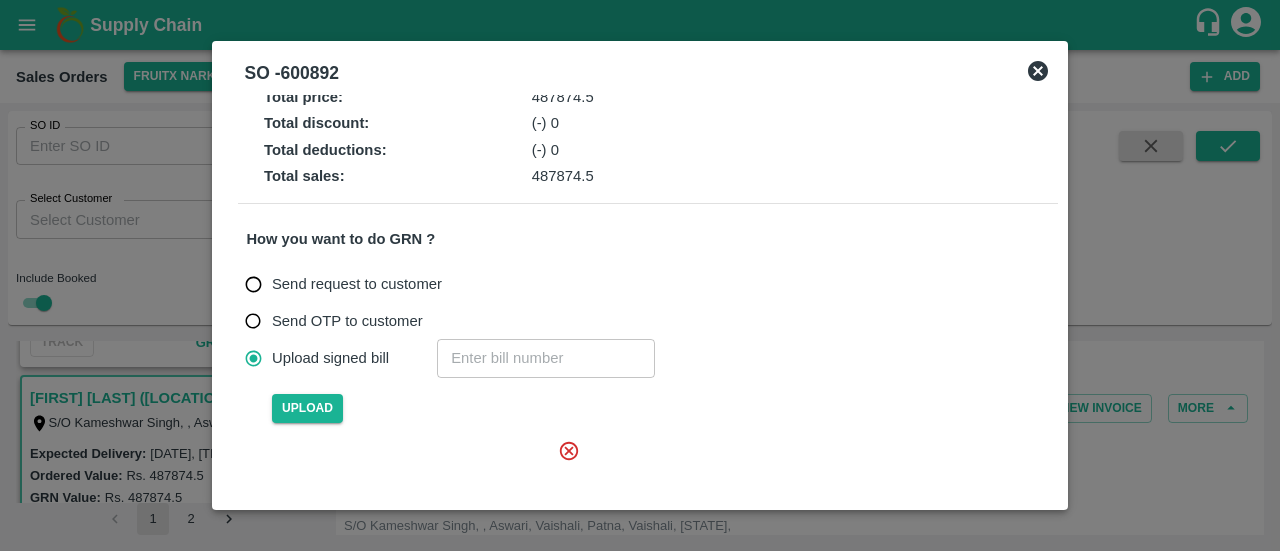 scroll, scrollTop: 179, scrollLeft: 0, axis: vertical 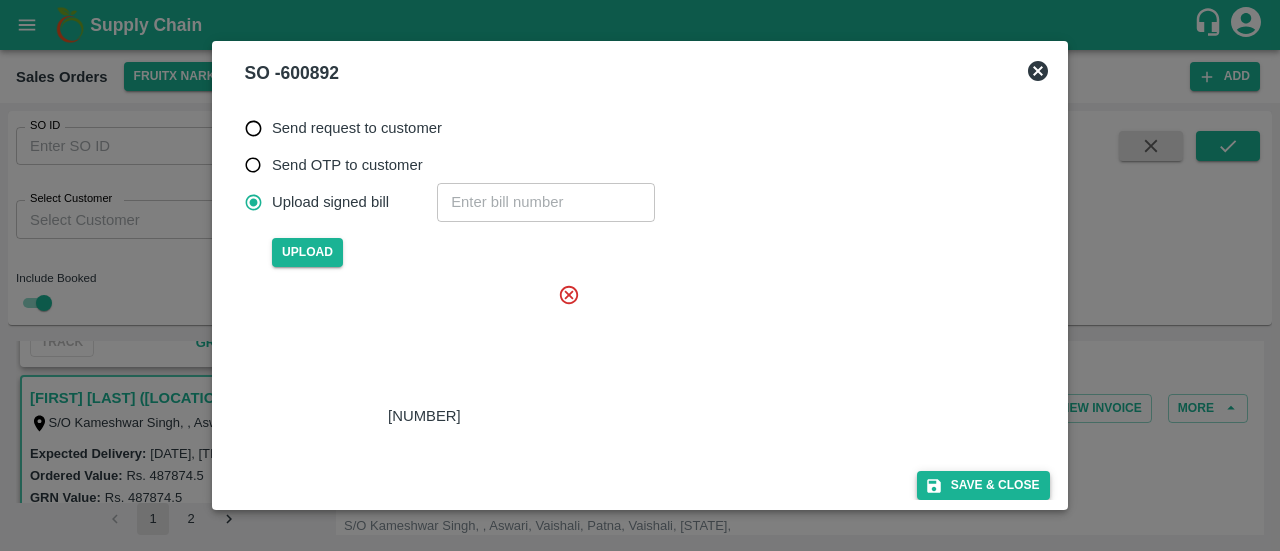 click on "Save & Close" at bounding box center (983, 485) 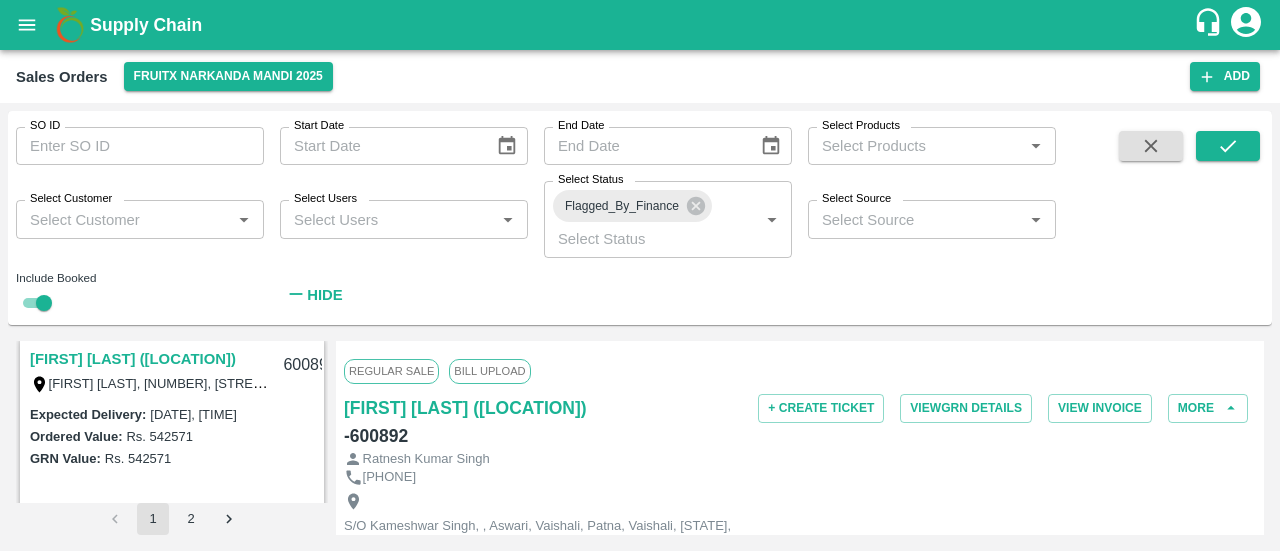 scroll, scrollTop: 4458, scrollLeft: 0, axis: vertical 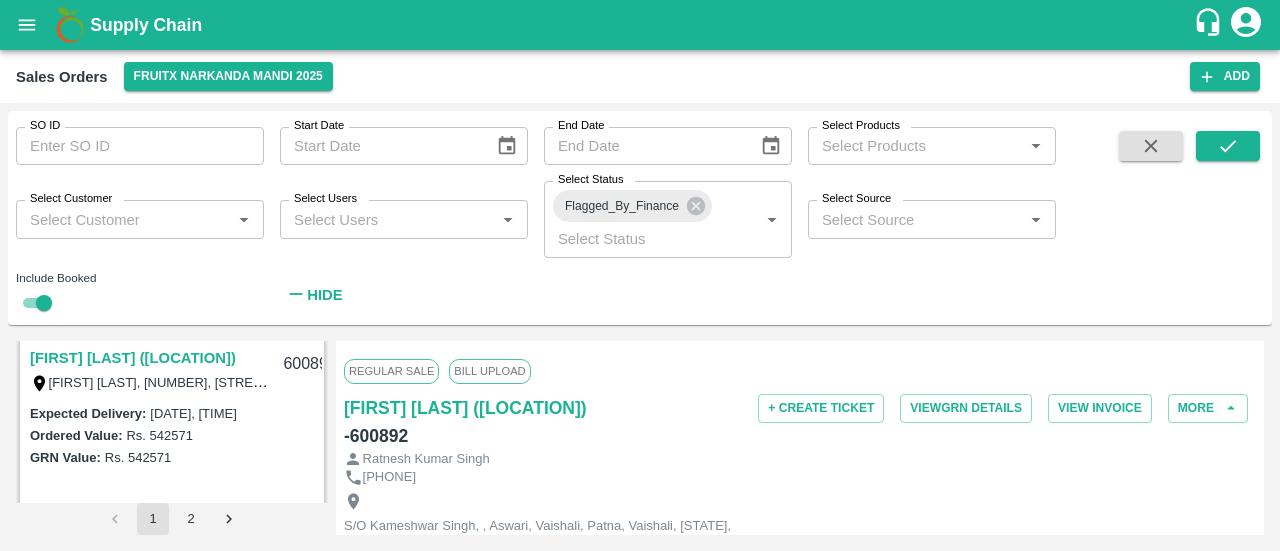 click on "[FIRST] [LAST] ([LOCATION])" at bounding box center (133, 358) 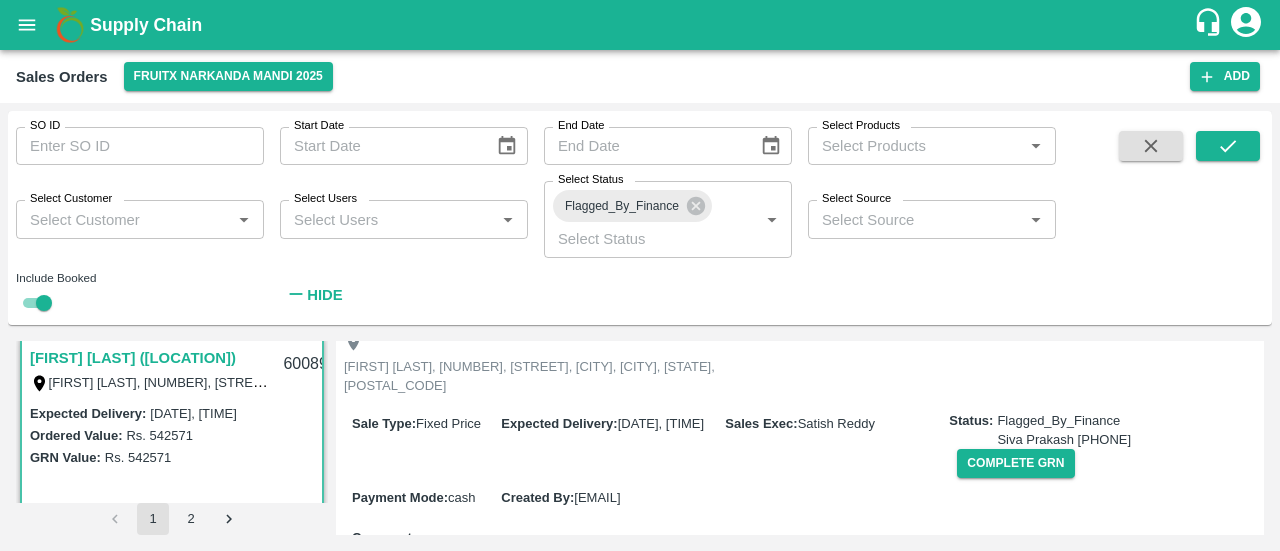 scroll, scrollTop: 160, scrollLeft: 0, axis: vertical 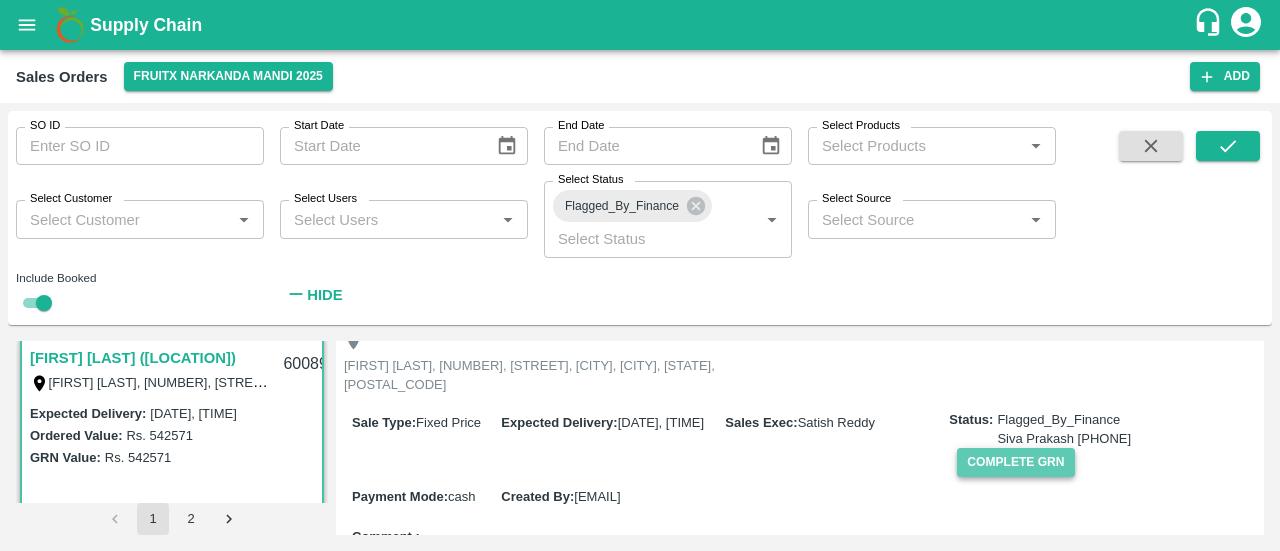 click on "Complete GRN" at bounding box center (1015, 462) 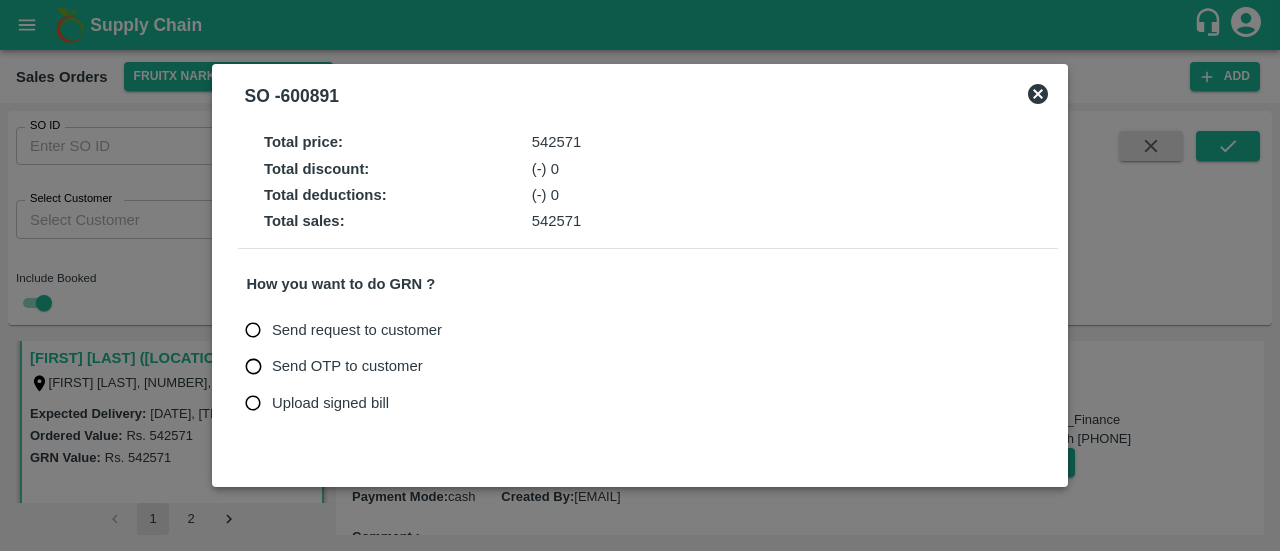 click on "Upload signed bill" at bounding box center (330, 403) 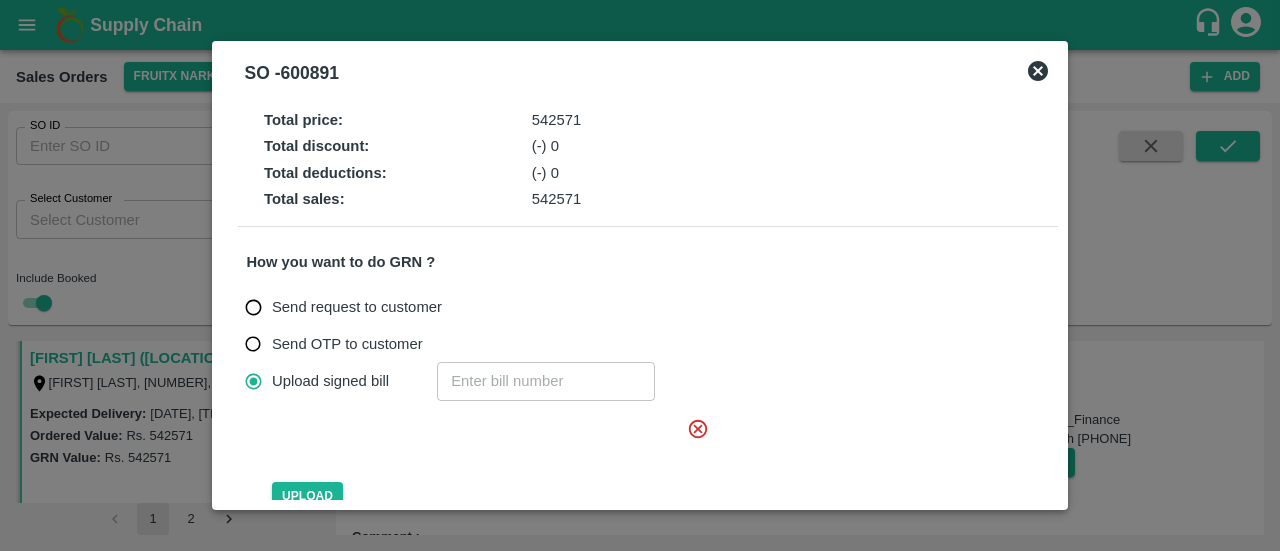 click 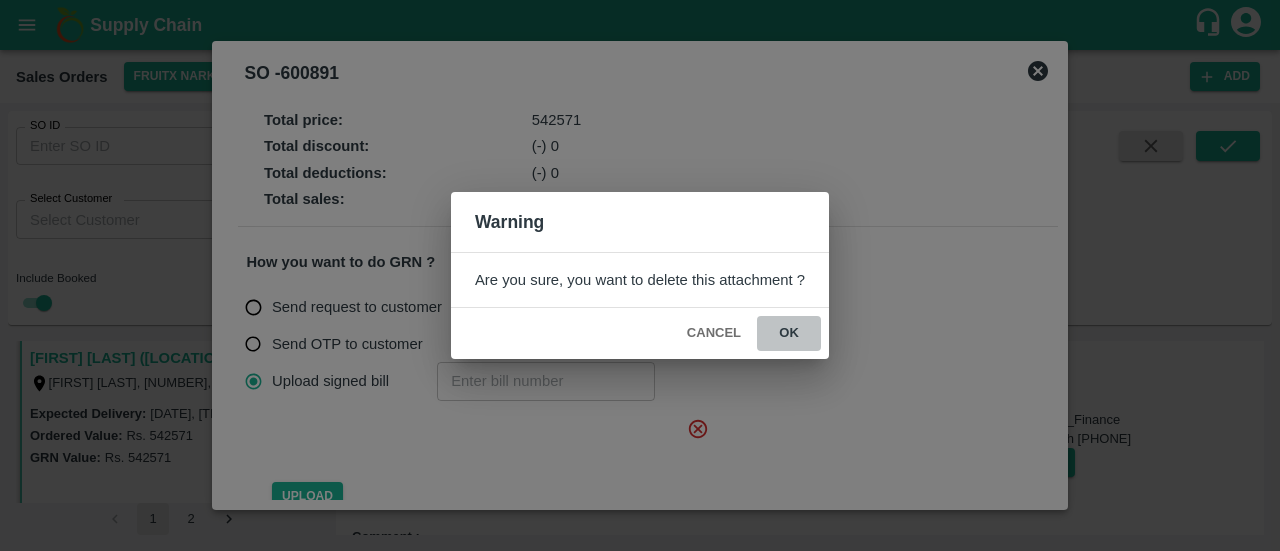 click on "ok" at bounding box center [789, 333] 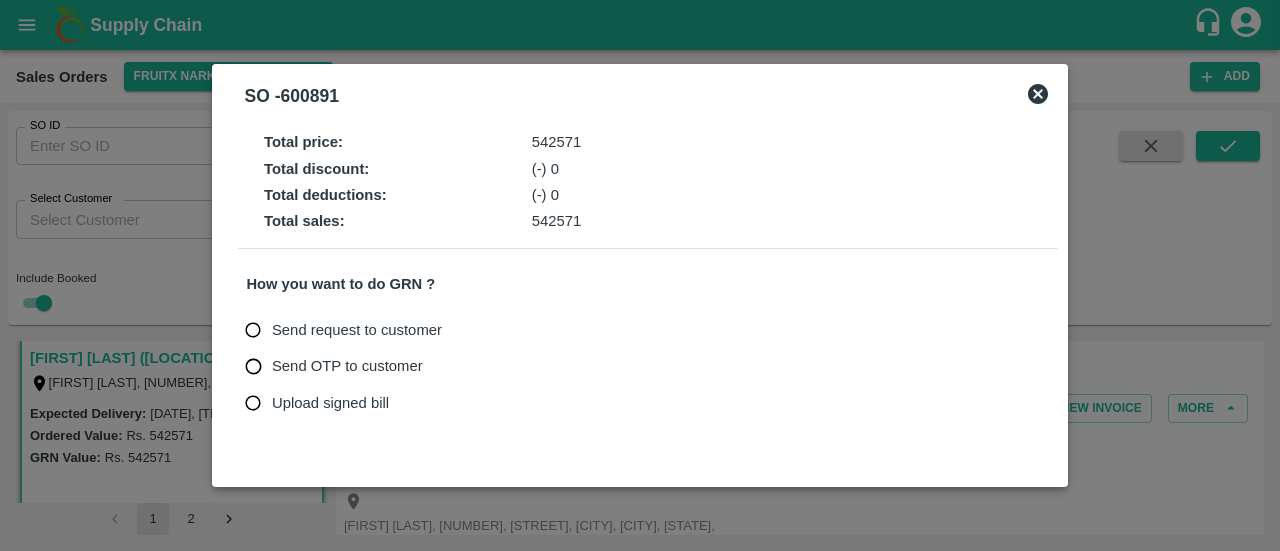 click on "Upload signed bill" at bounding box center (330, 403) 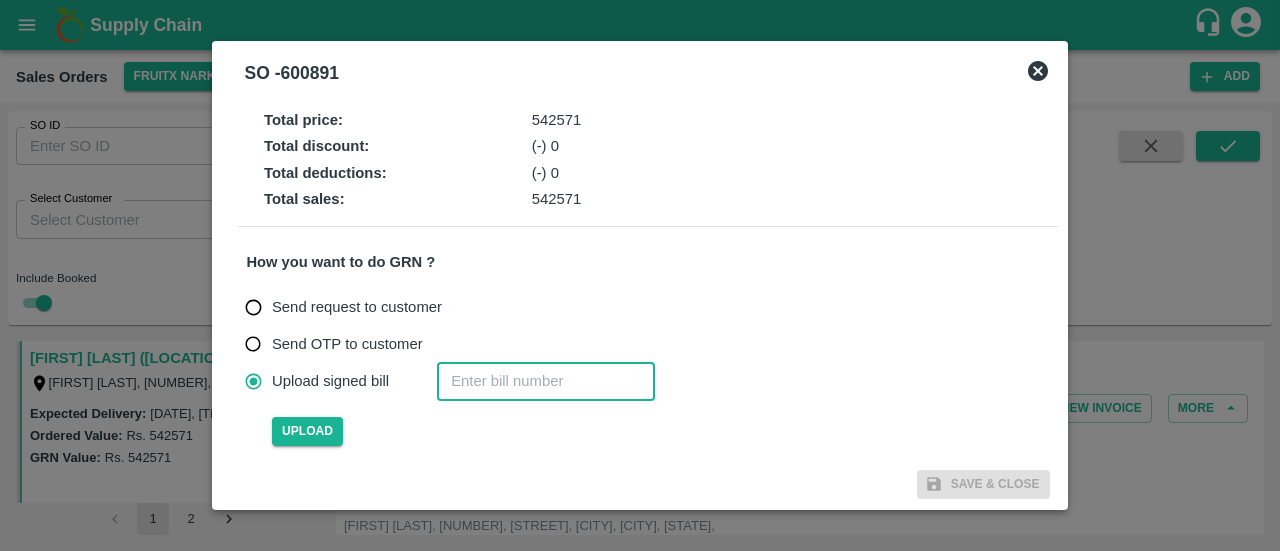 click at bounding box center [546, 381] 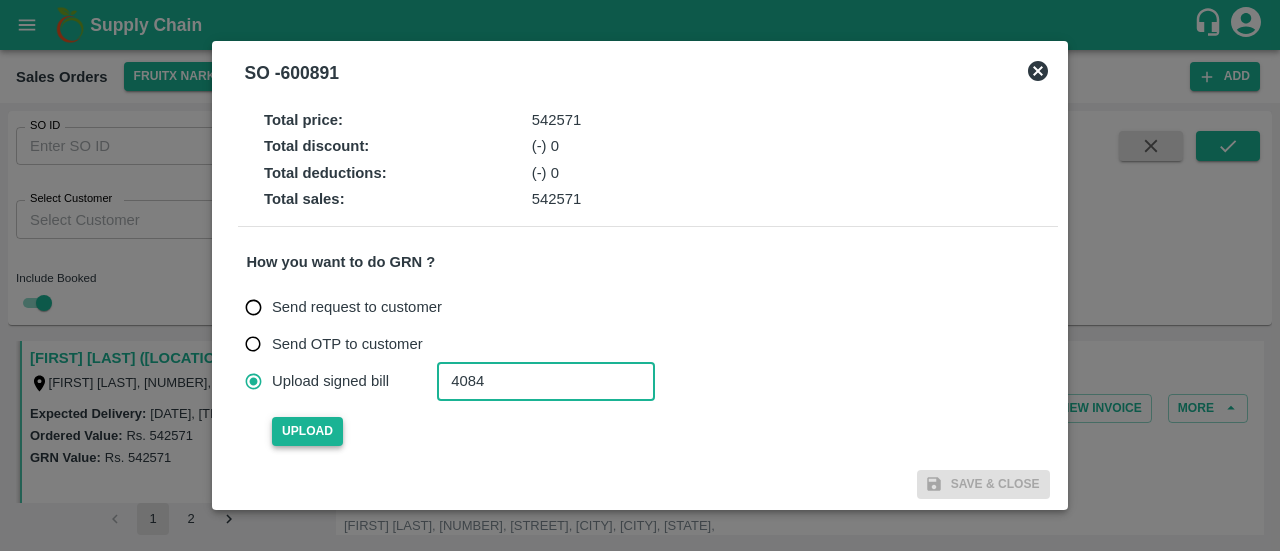 type on "4084" 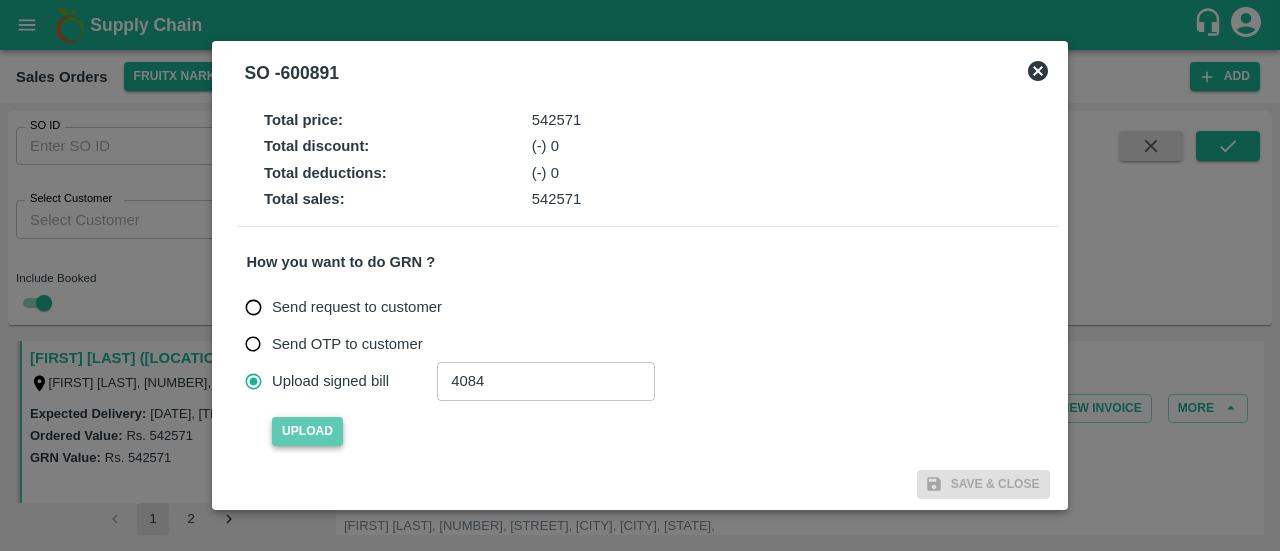 click on "Upload" at bounding box center [307, 431] 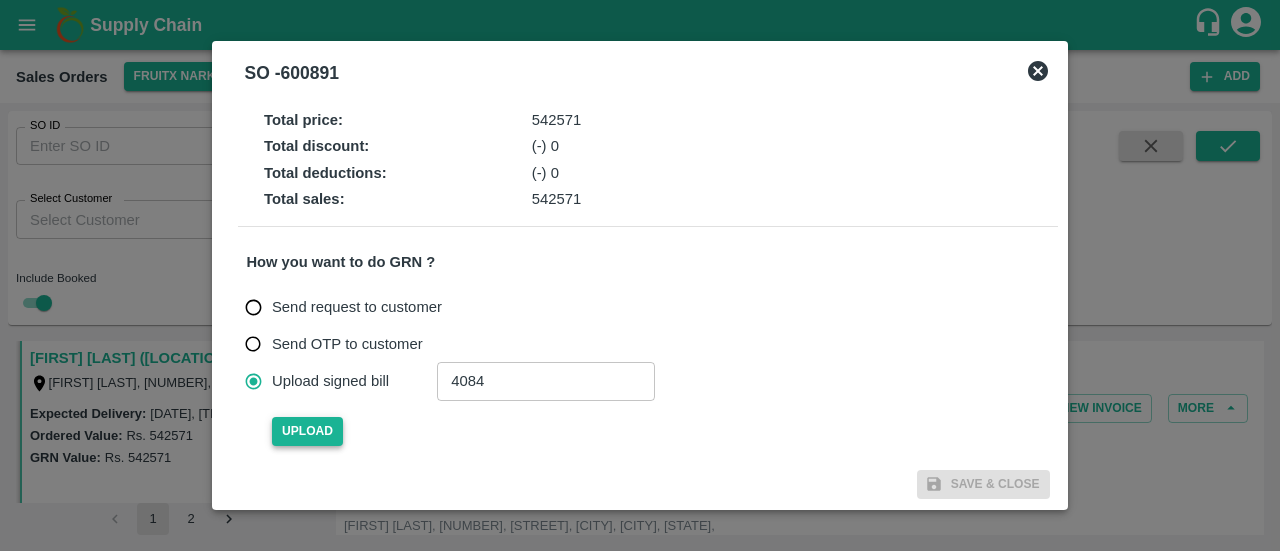 type 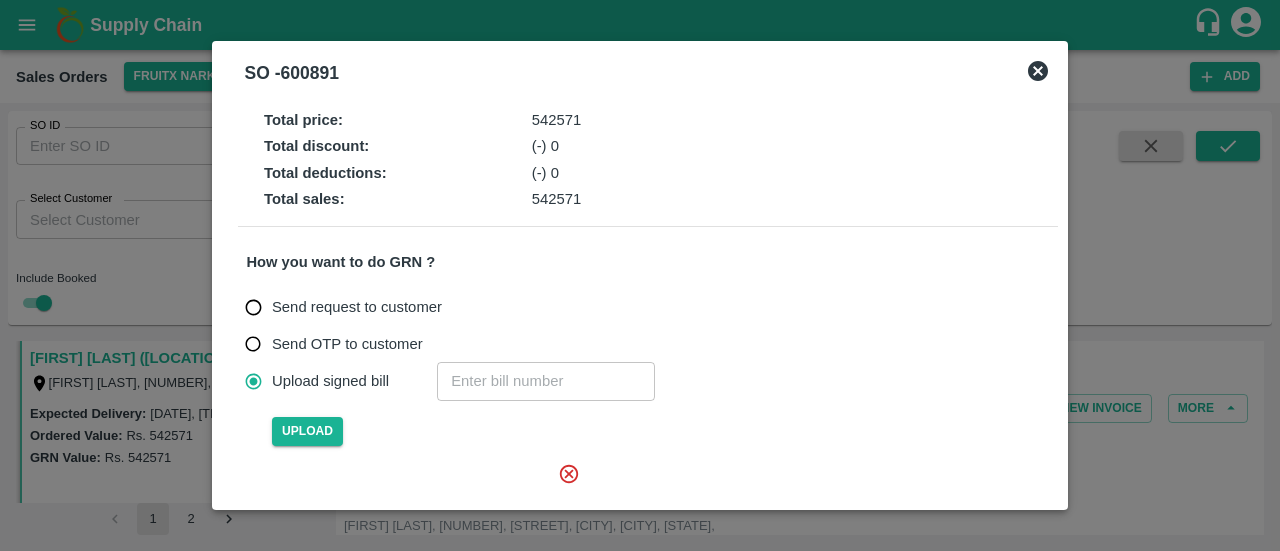 scroll, scrollTop: 89, scrollLeft: 0, axis: vertical 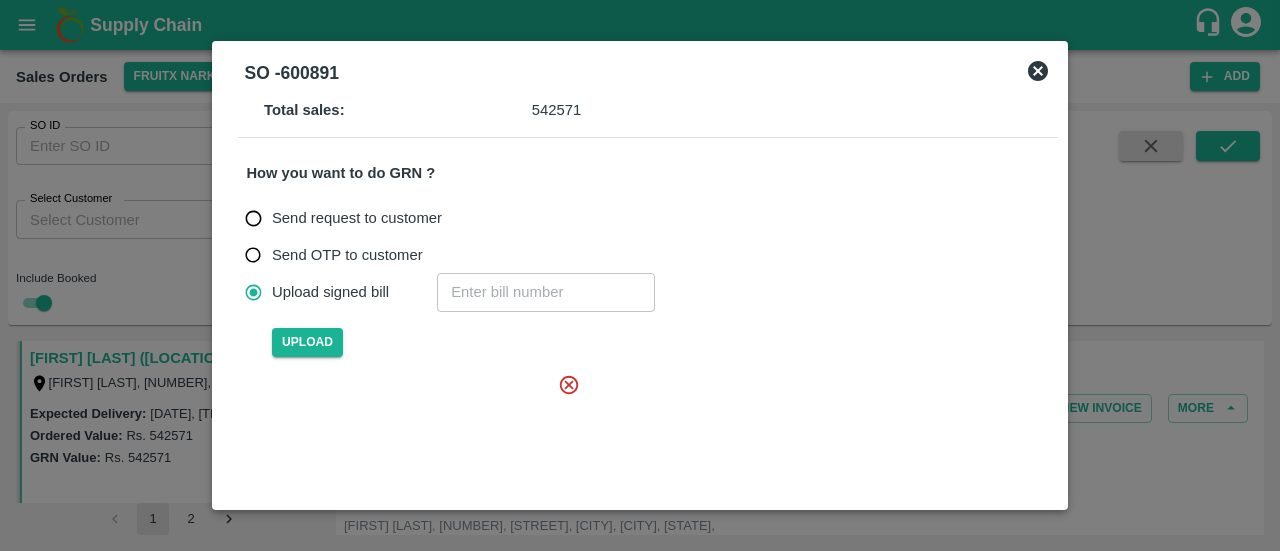 click at bounding box center (420, 434) 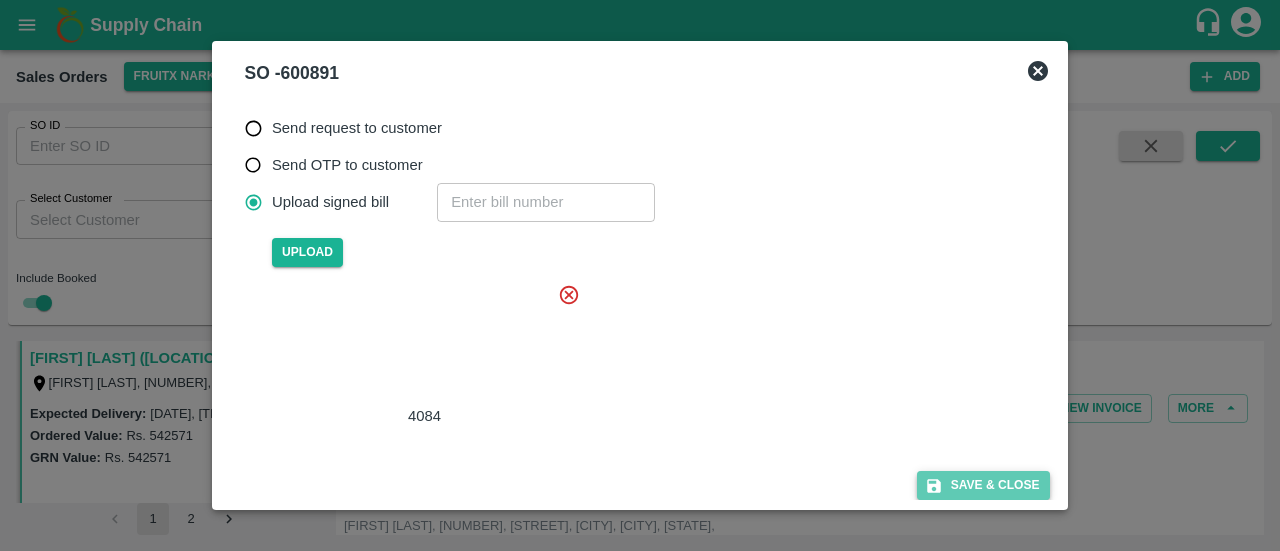 click on "Save & Close" at bounding box center [983, 485] 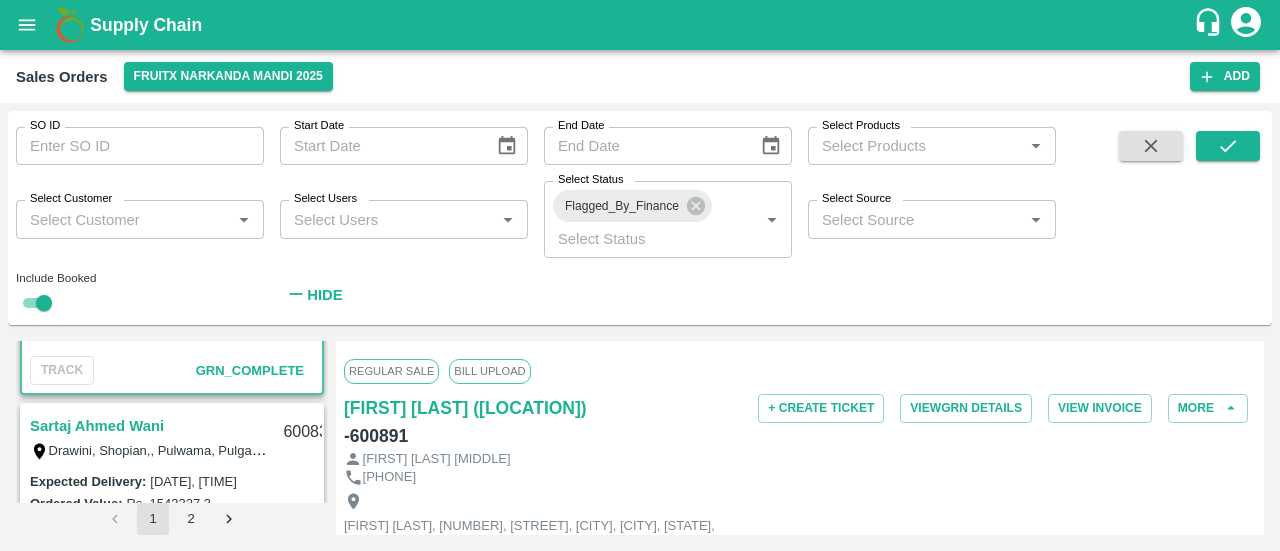 scroll, scrollTop: 4667, scrollLeft: 0, axis: vertical 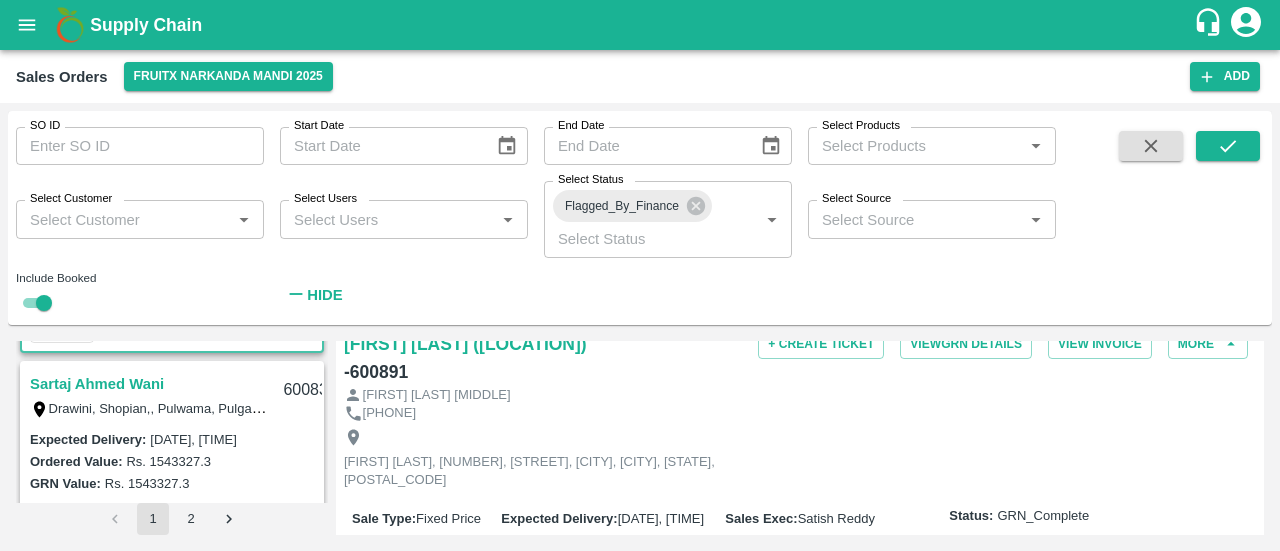 click on "Sartaj Ahmed Wani" at bounding box center (97, 384) 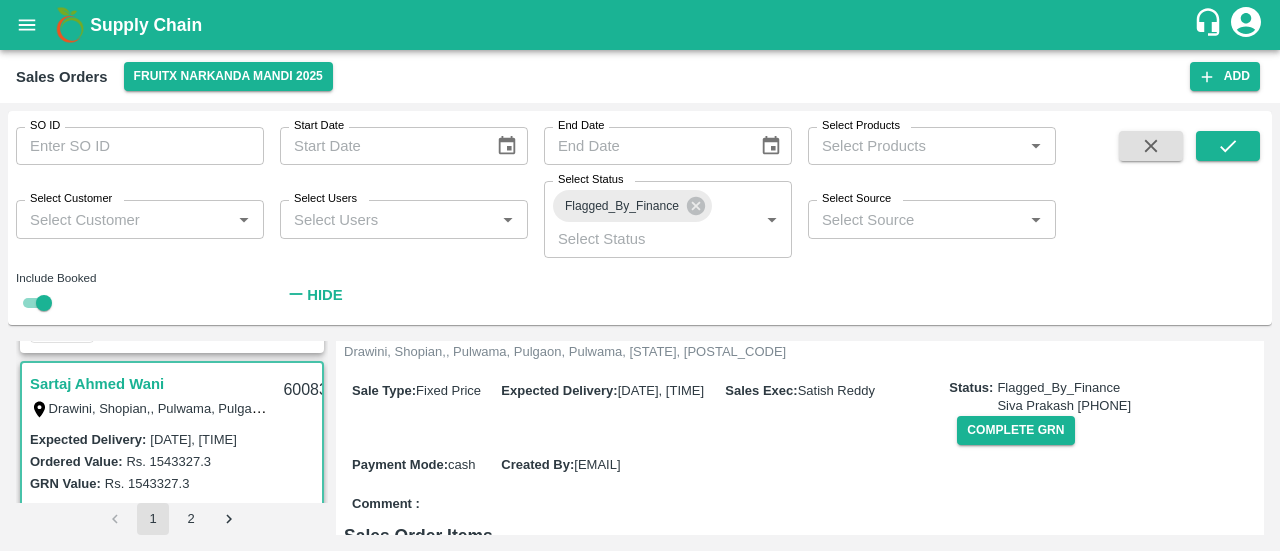 scroll, scrollTop: 152, scrollLeft: 0, axis: vertical 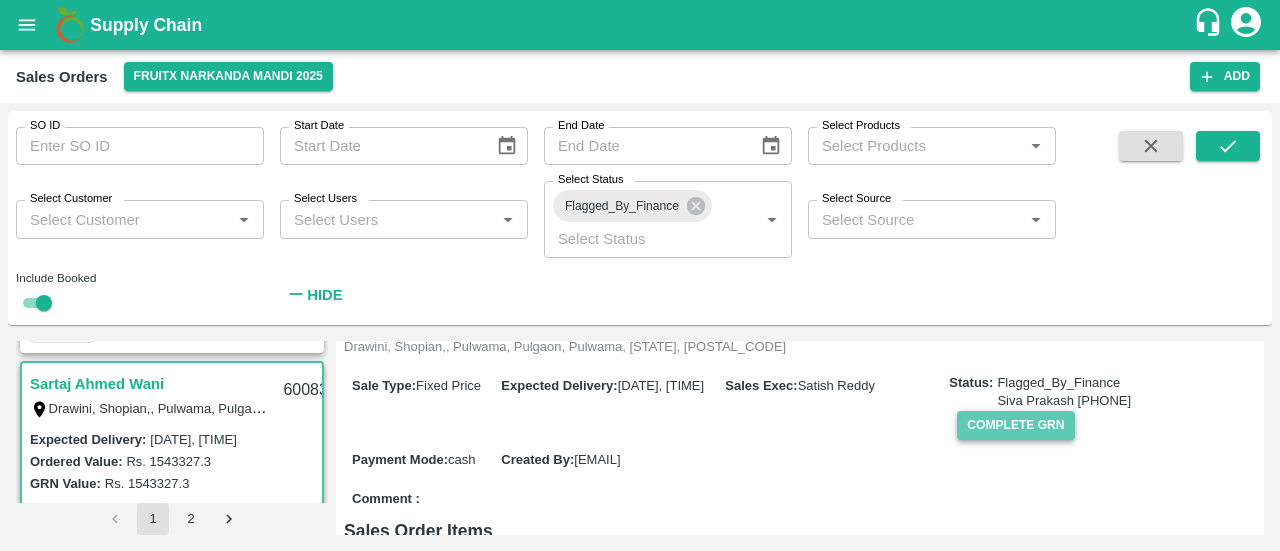 click on "Complete GRN" at bounding box center (1015, 425) 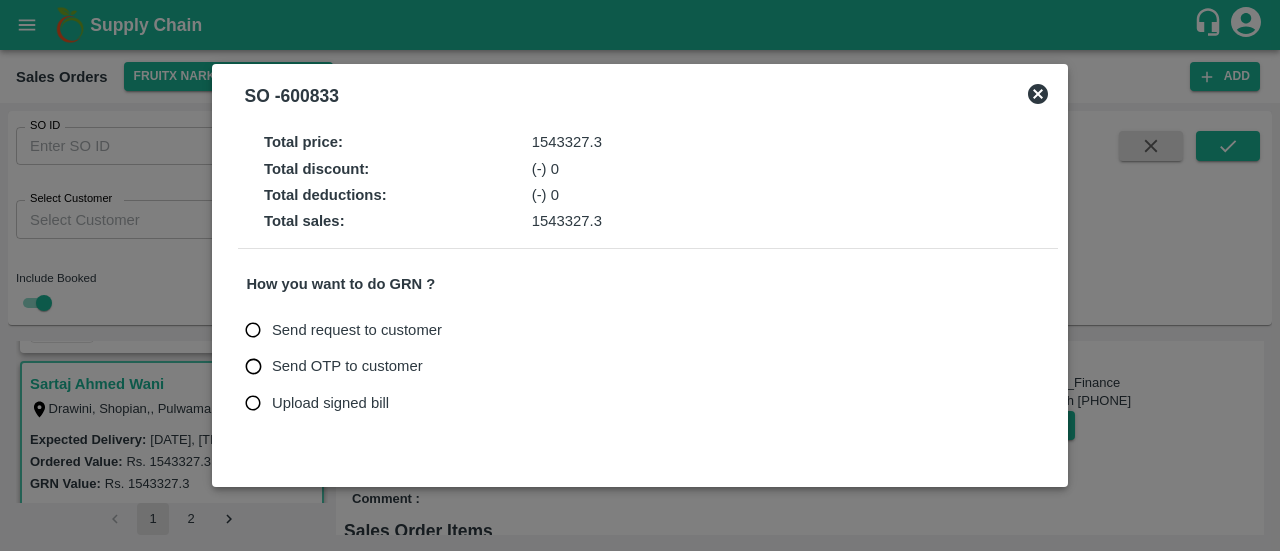 click on "Upload signed bill" at bounding box center (330, 403) 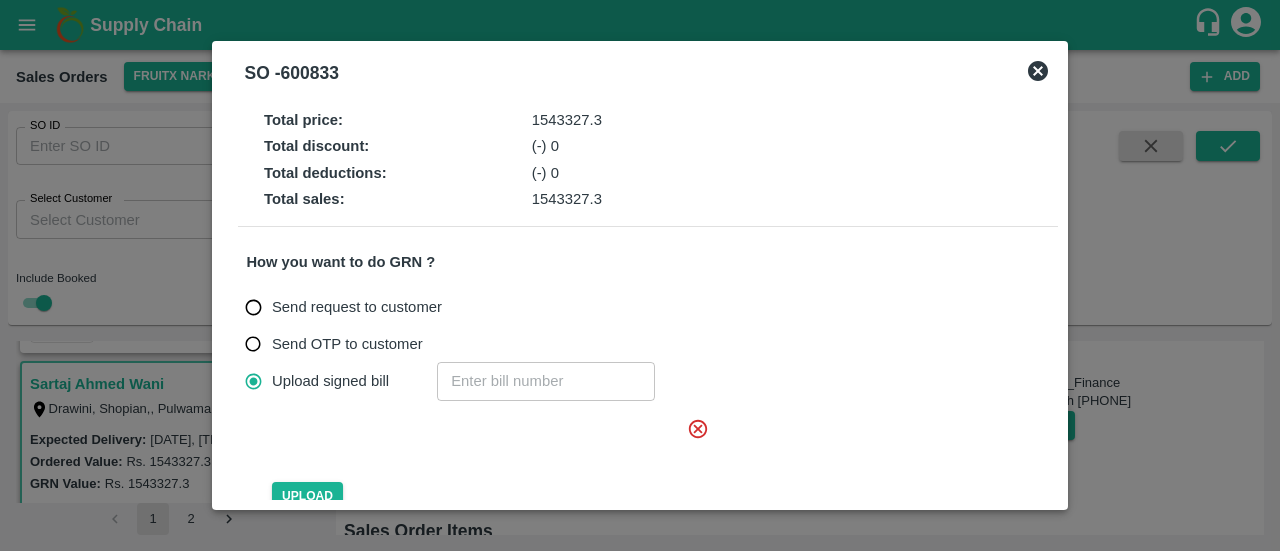 click 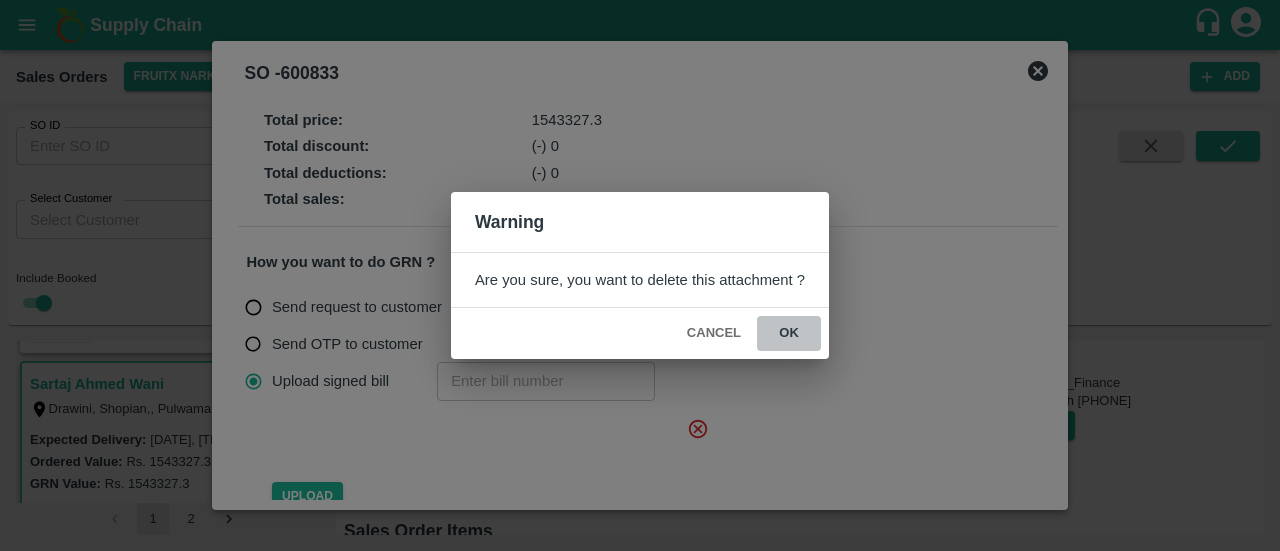 click on "ok" at bounding box center [789, 333] 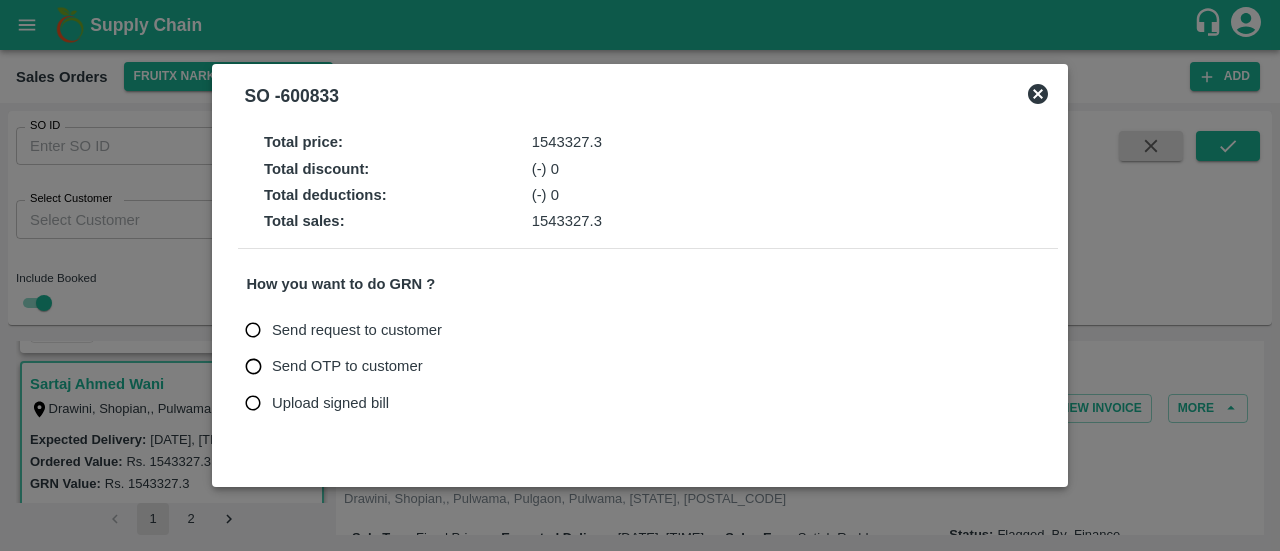 click on "Upload signed bill" at bounding box center (330, 403) 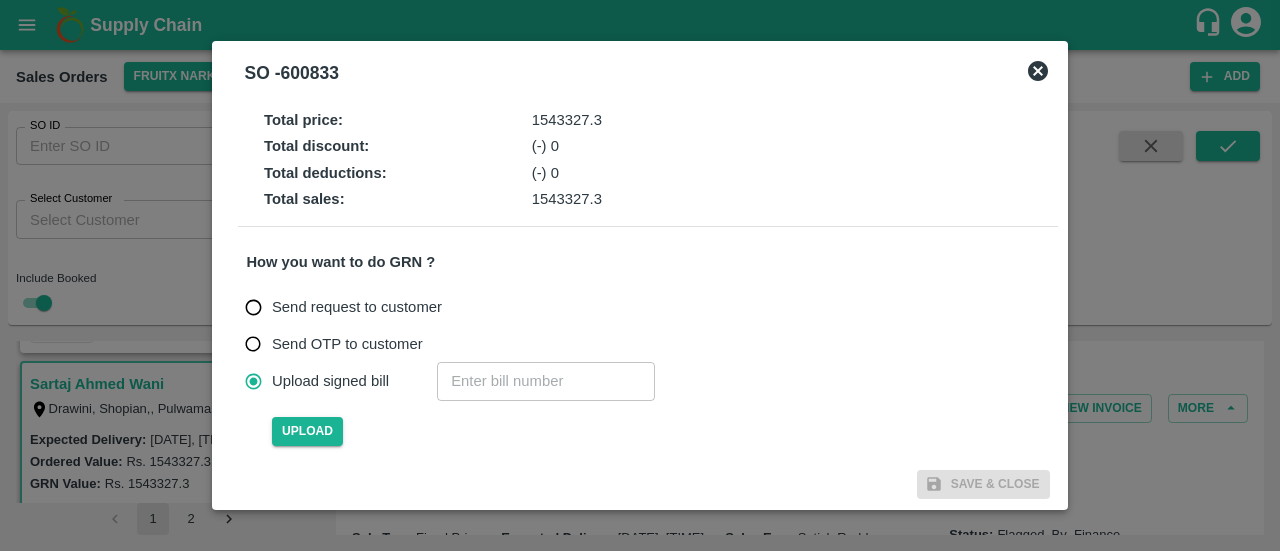click at bounding box center [546, 381] 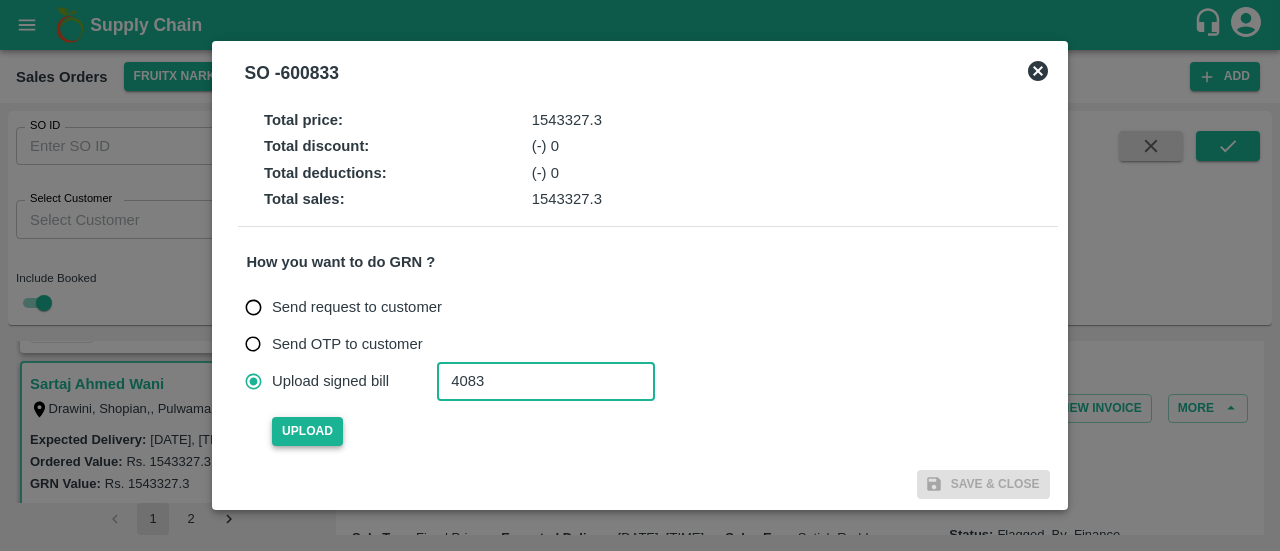 type on "4083" 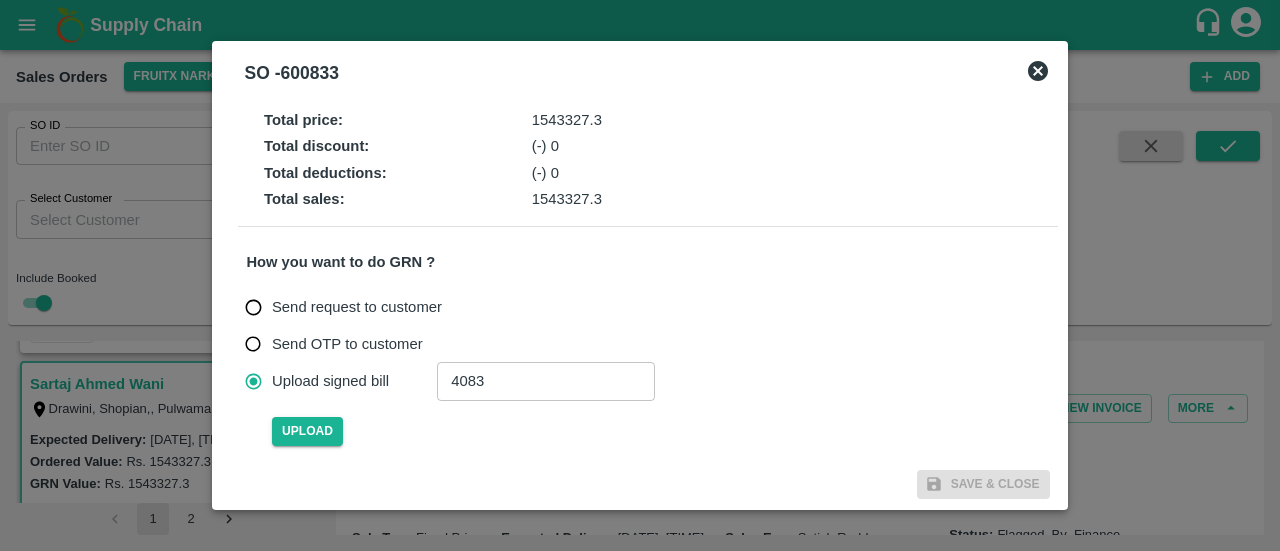 type 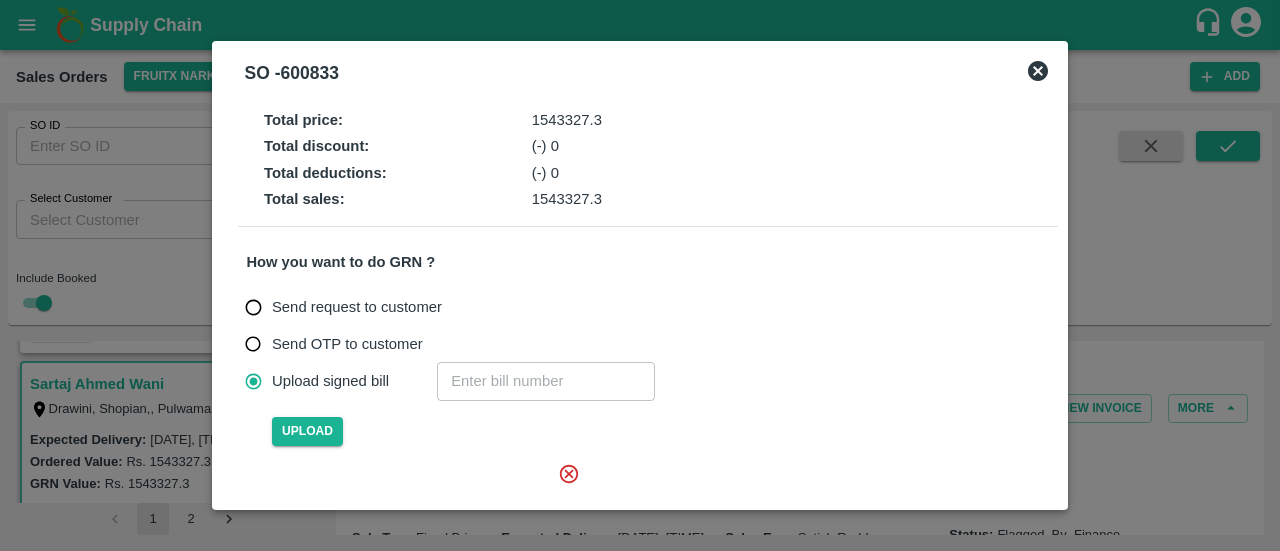 scroll, scrollTop: 164, scrollLeft: 0, axis: vertical 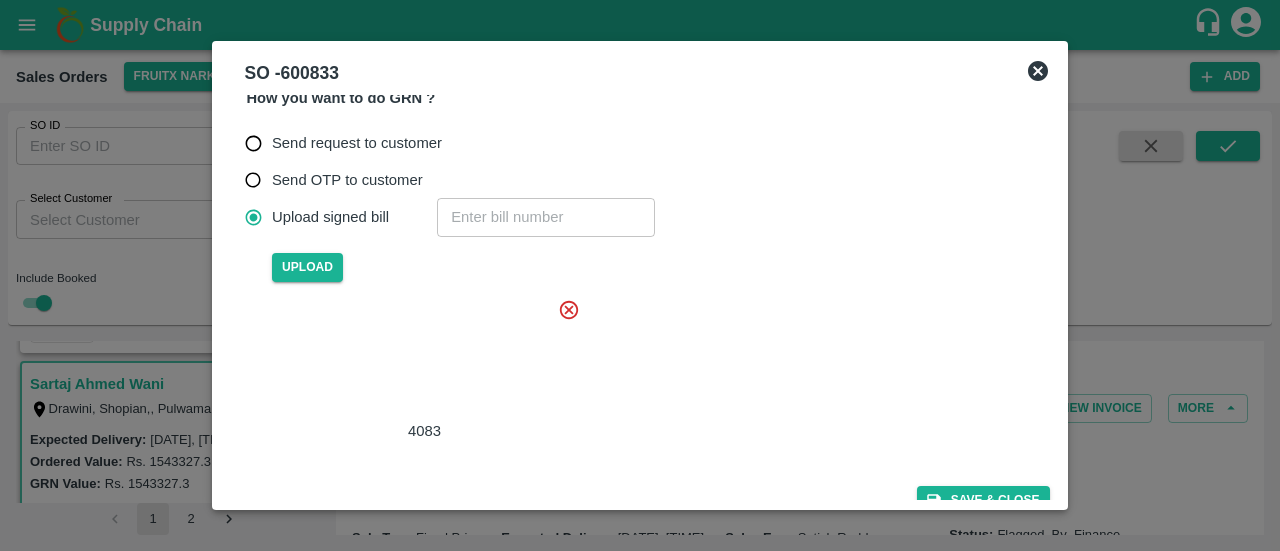click at bounding box center (420, 359) 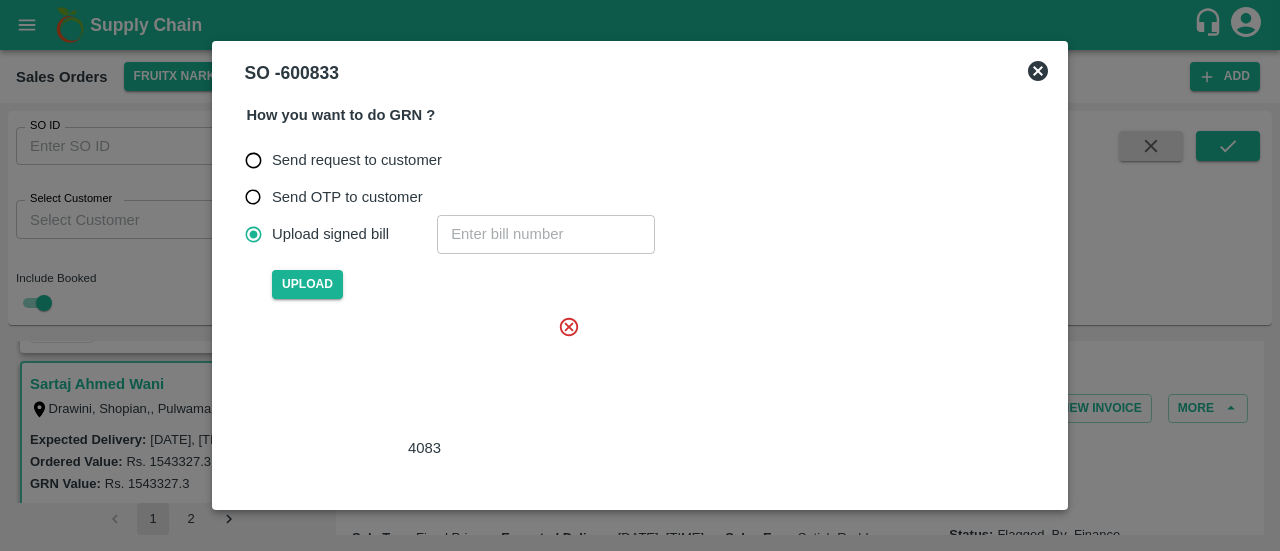 scroll, scrollTop: 179, scrollLeft: 0, axis: vertical 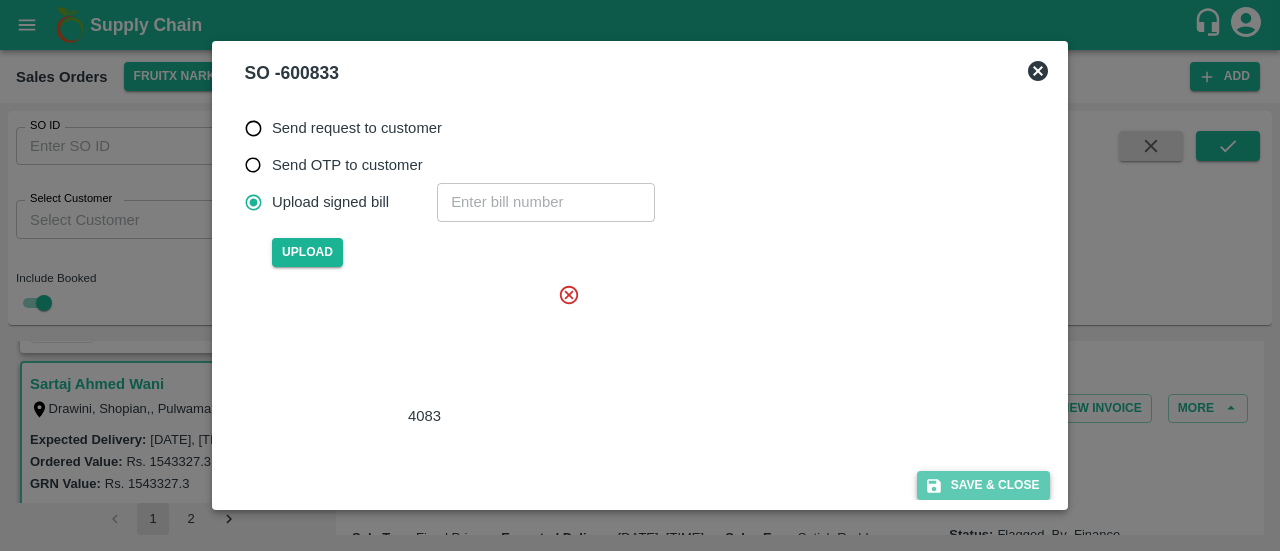 click on "Save & Close" at bounding box center (983, 485) 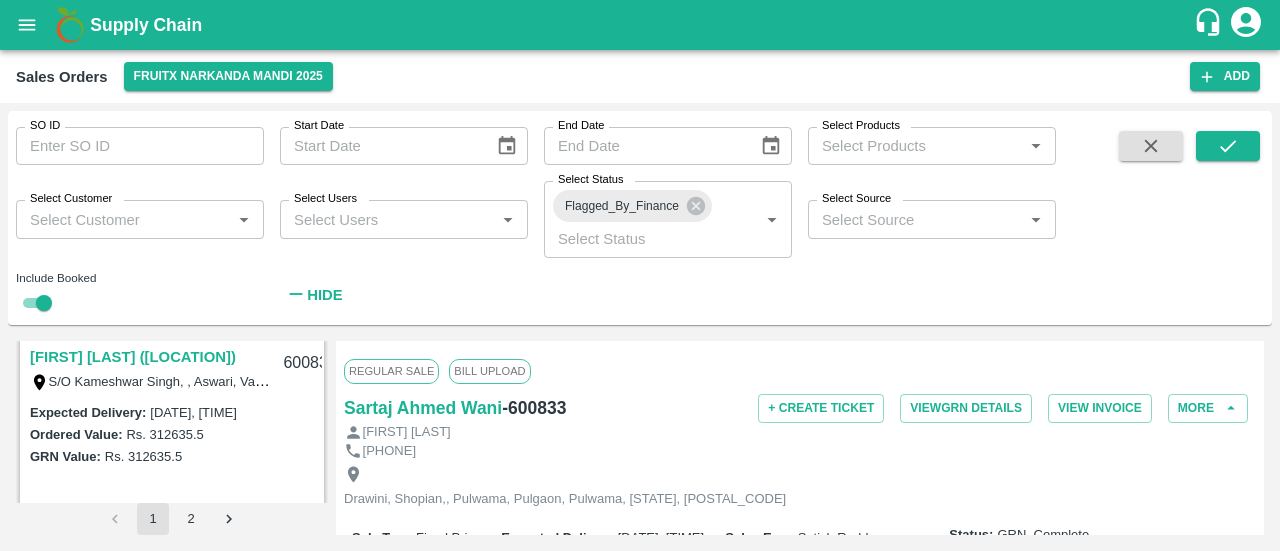 scroll, scrollTop: 5014, scrollLeft: 0, axis: vertical 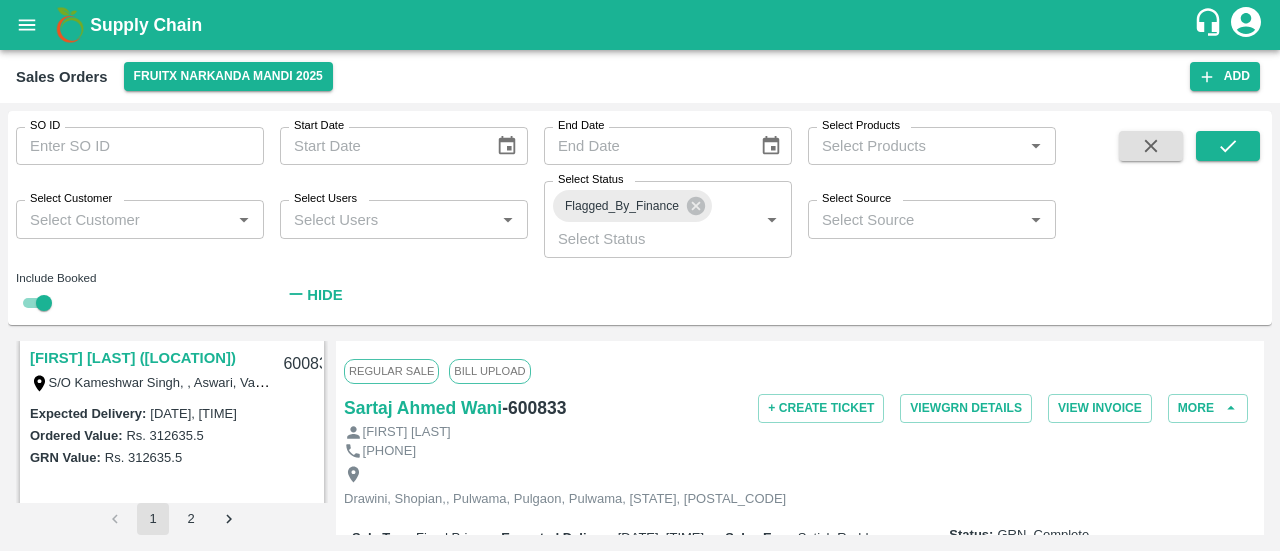 click on "[FIRST] [LAST] ([LOCATION])" at bounding box center (133, 358) 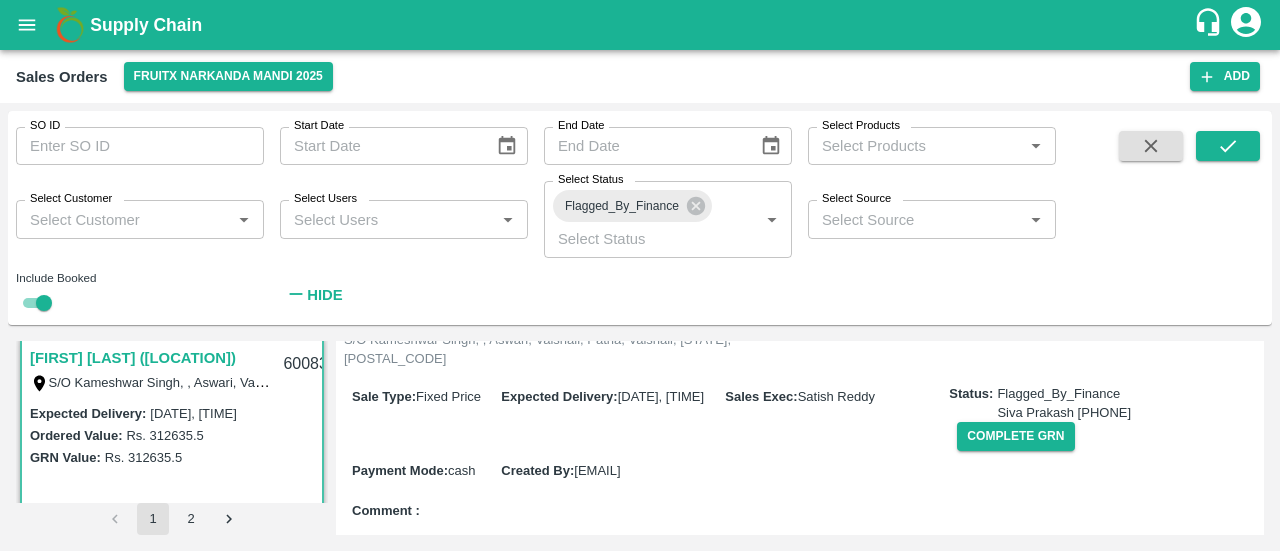 scroll, scrollTop: 192, scrollLeft: 0, axis: vertical 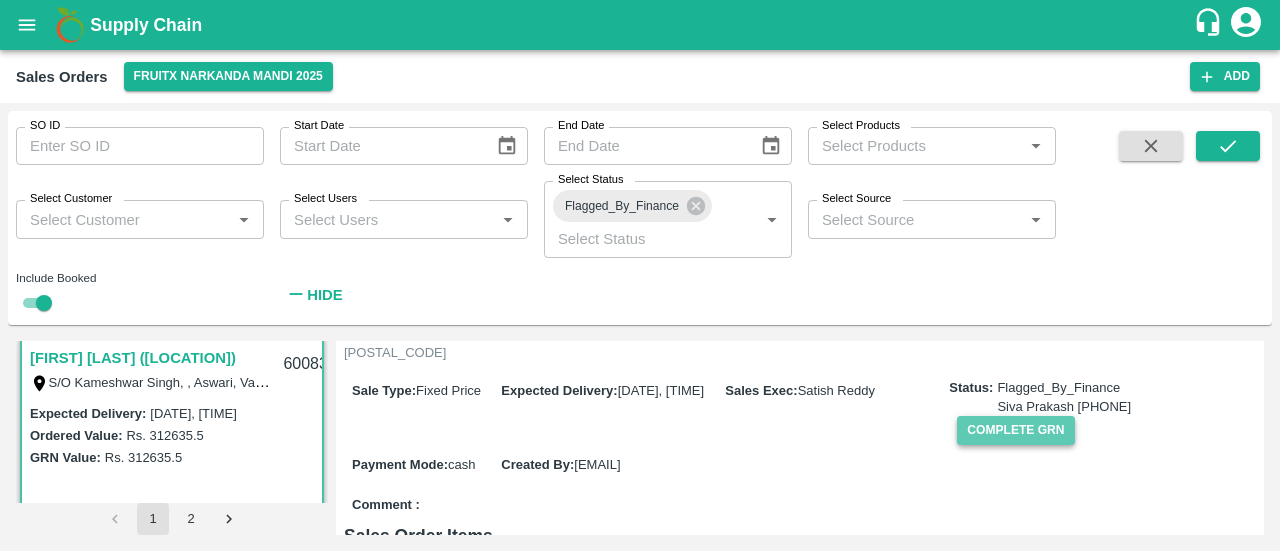 click on "Complete GRN" at bounding box center (1015, 430) 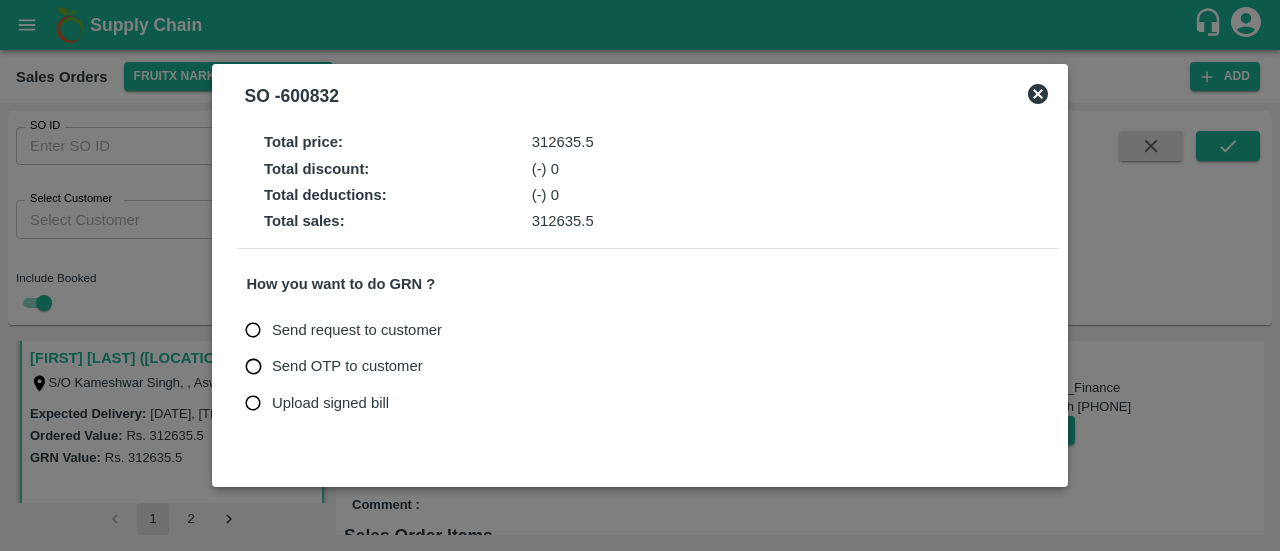 click on "Upload signed bill" at bounding box center [330, 403] 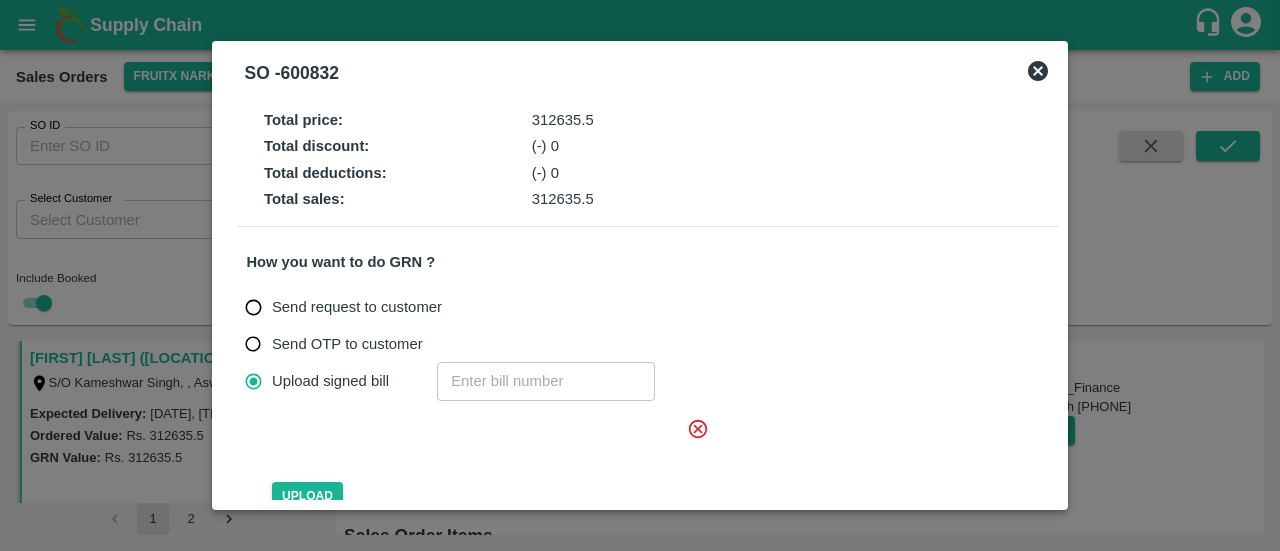 click 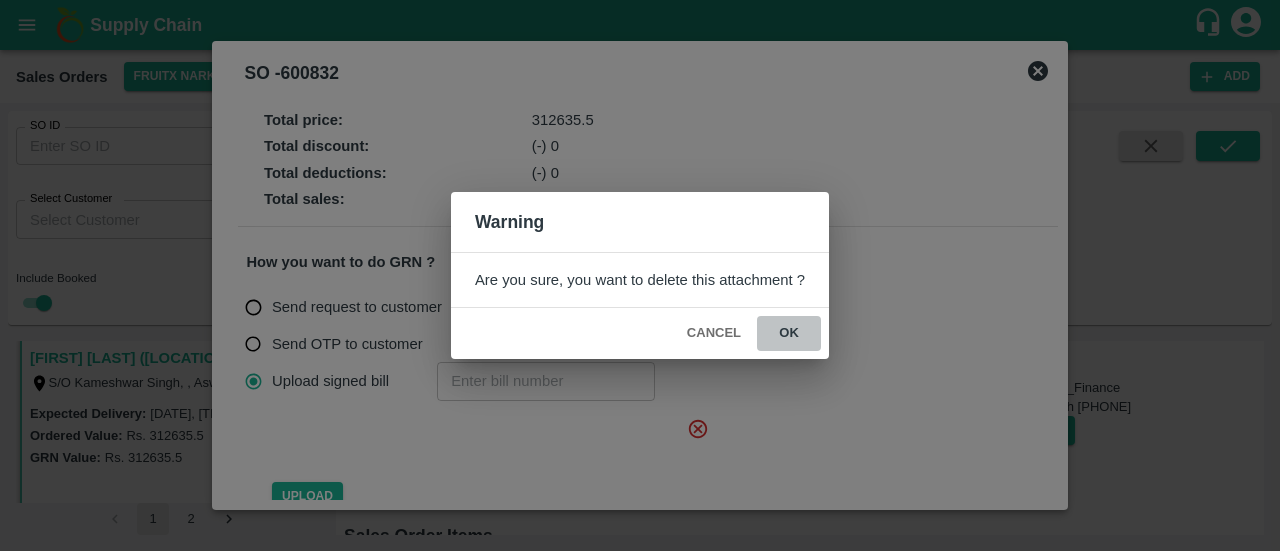 click on "ok" at bounding box center [789, 333] 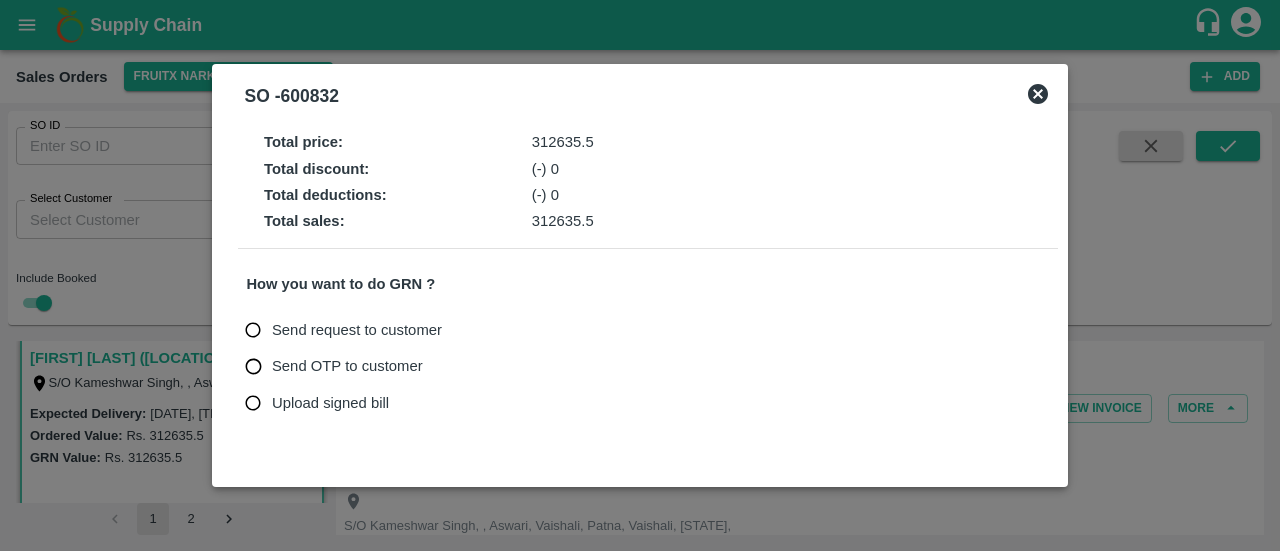 click on "Upload signed bill" at bounding box center [330, 403] 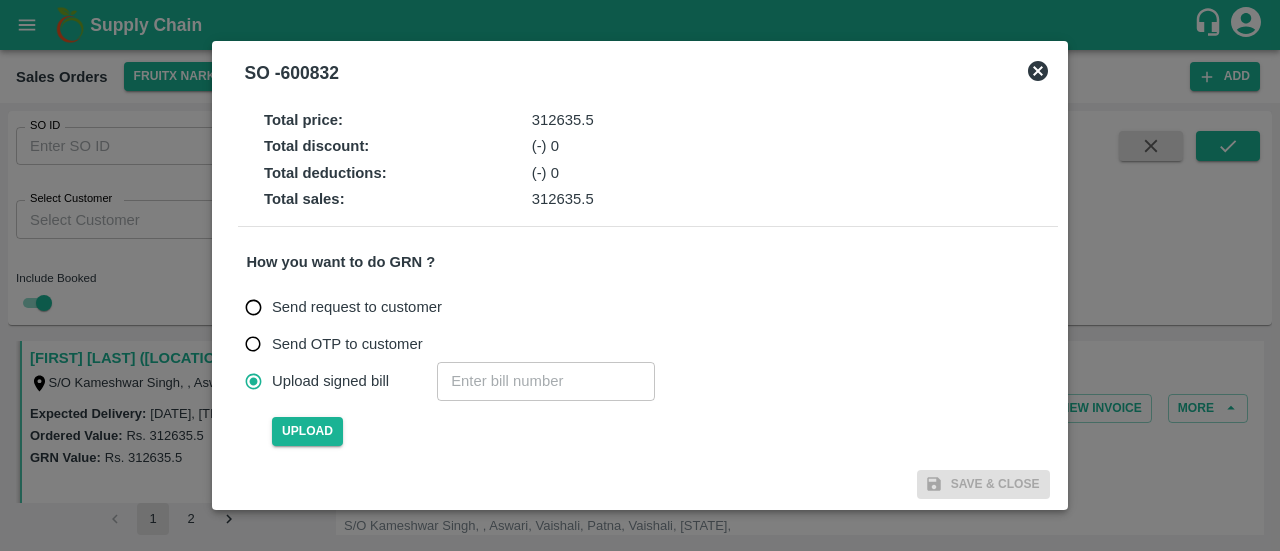 click at bounding box center [546, 381] 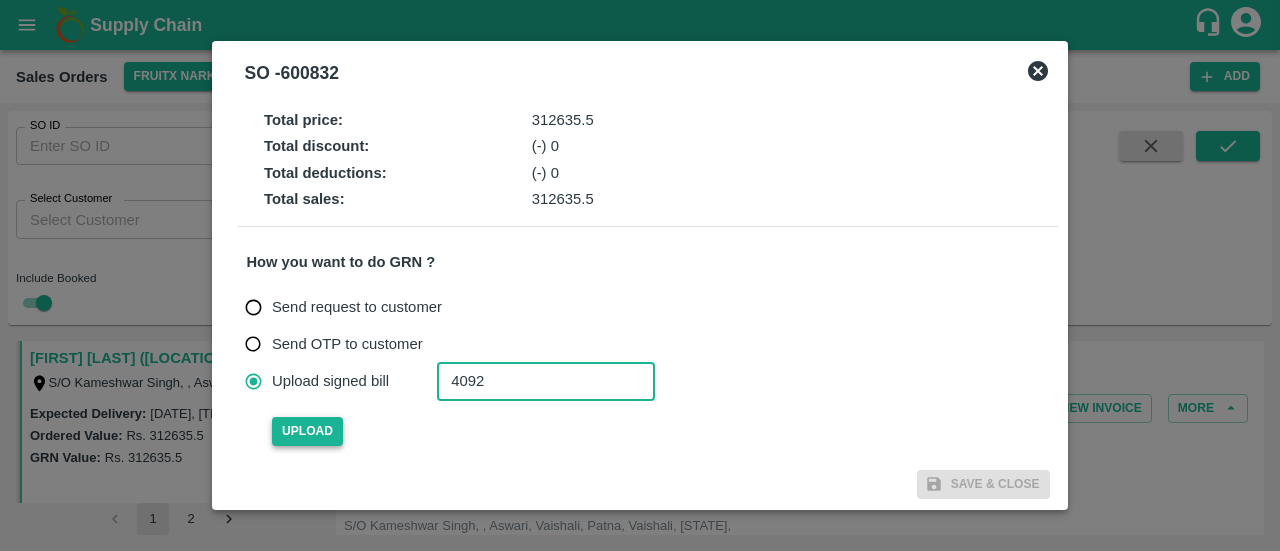 type on "4092" 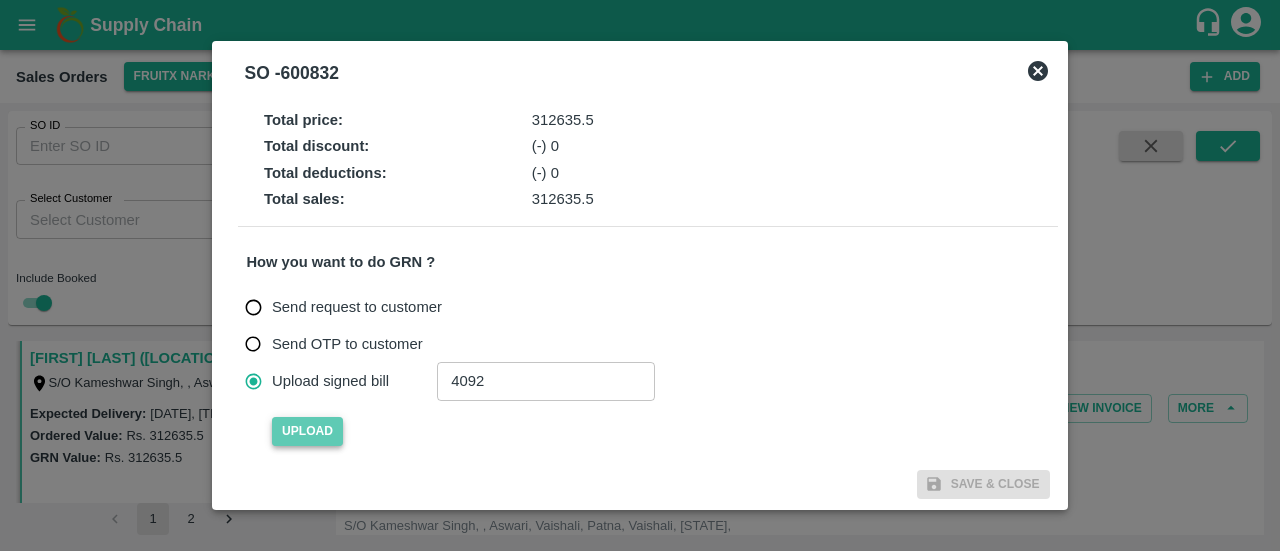 click on "Upload" at bounding box center [307, 431] 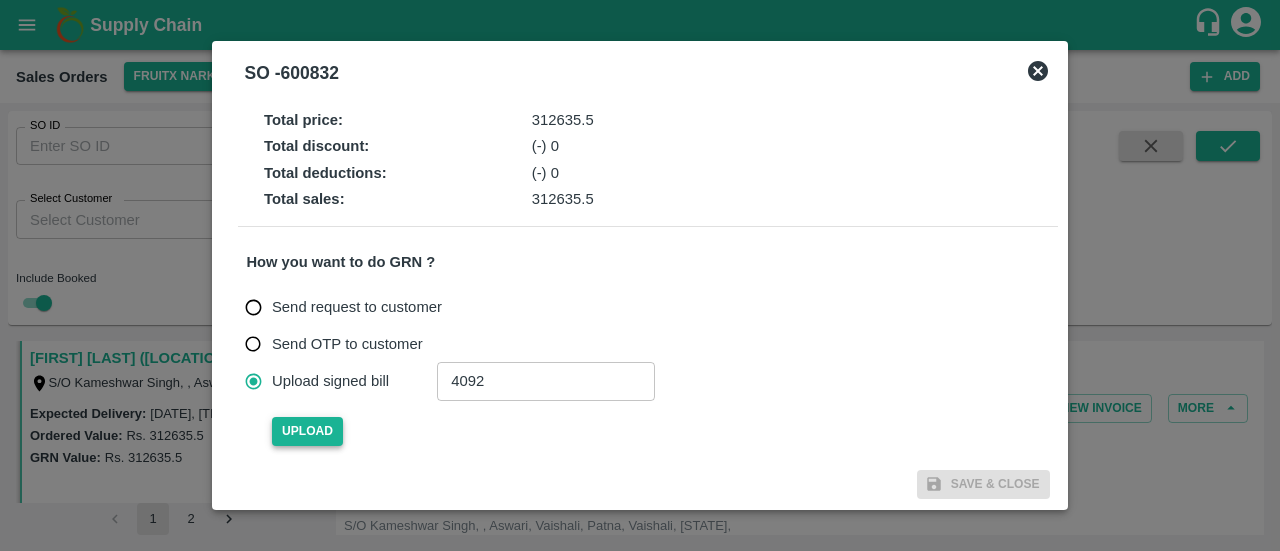 type 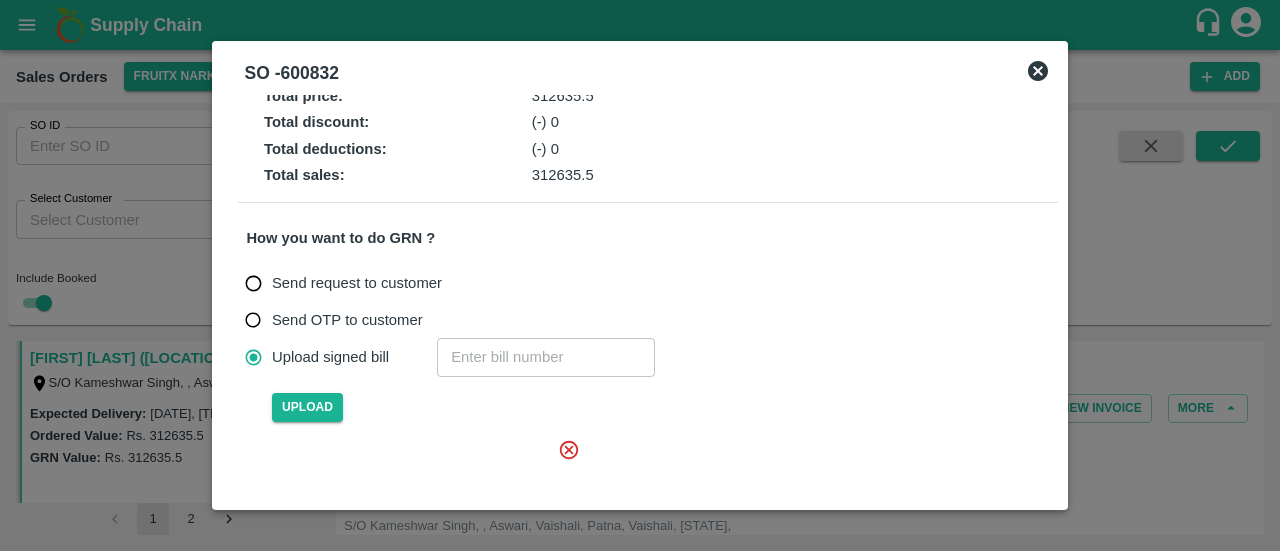 scroll, scrollTop: 105, scrollLeft: 0, axis: vertical 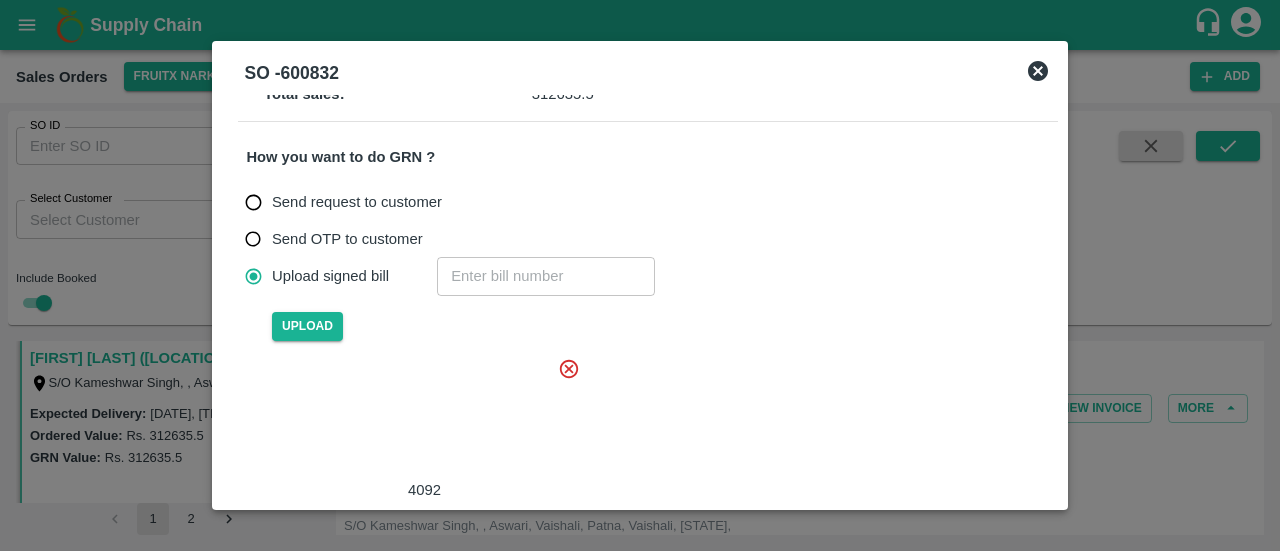 click at bounding box center [420, 418] 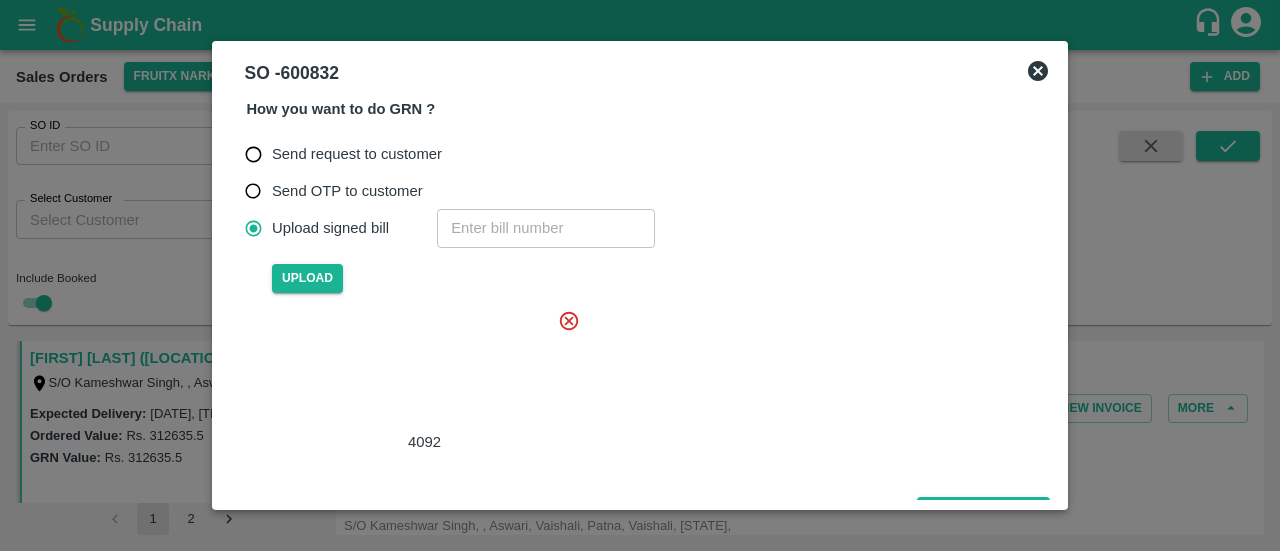 scroll, scrollTop: 179, scrollLeft: 0, axis: vertical 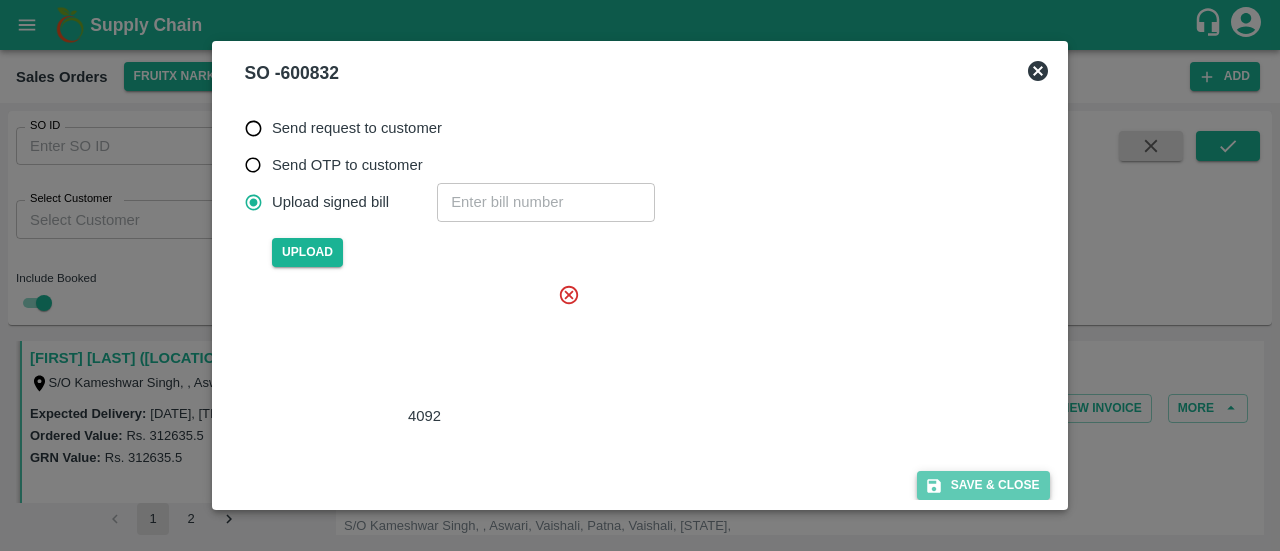 click on "Save & Close" at bounding box center (983, 485) 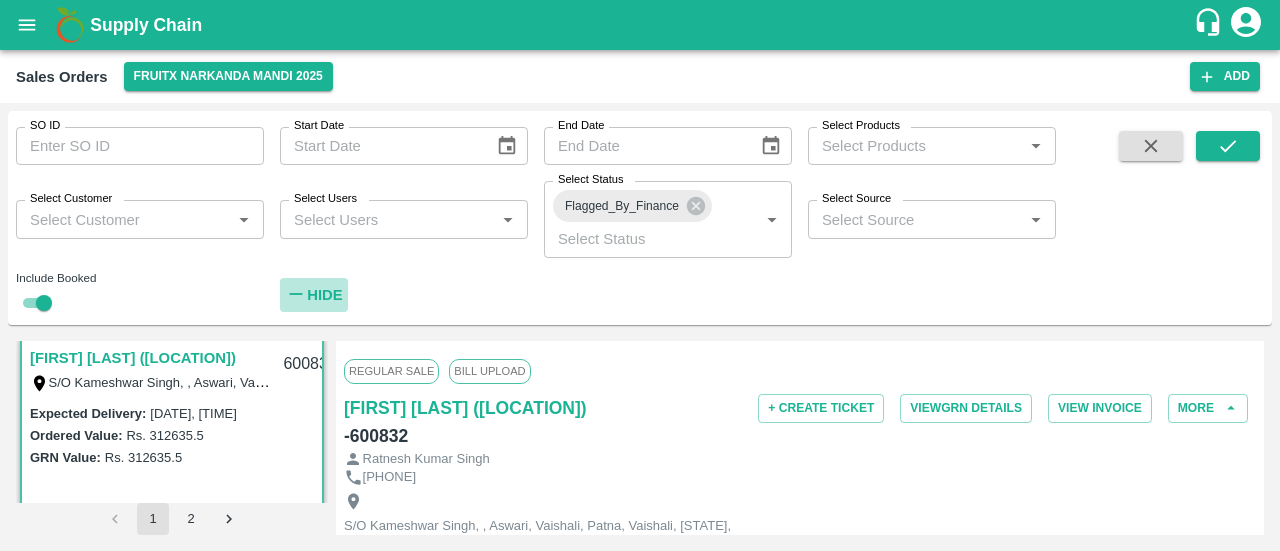 click on "Hide" at bounding box center (314, 295) 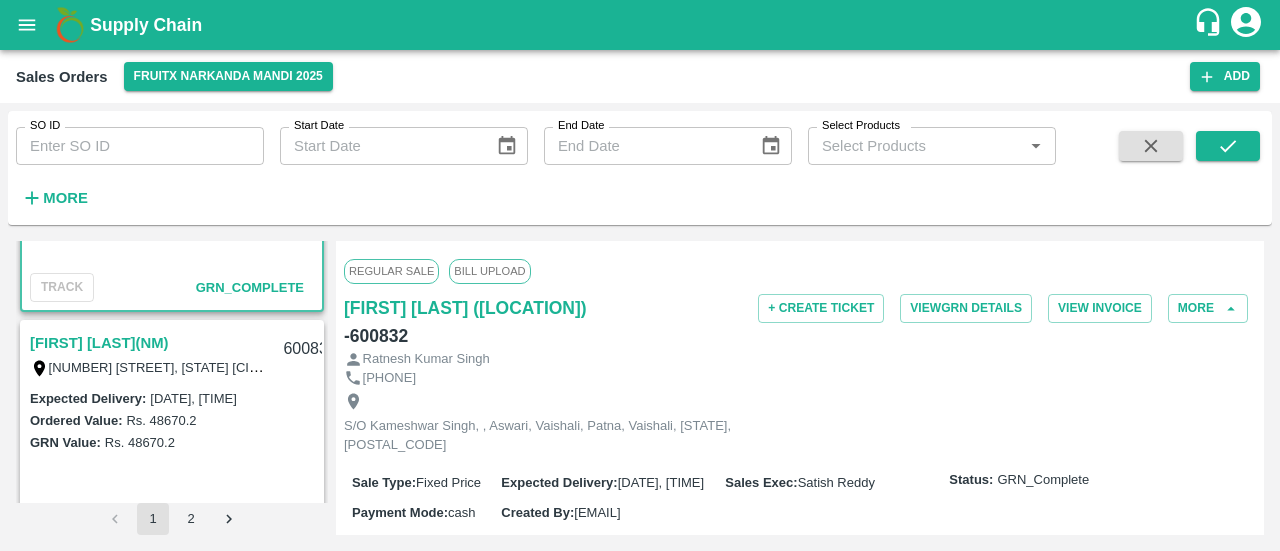 scroll, scrollTop: 5206, scrollLeft: 0, axis: vertical 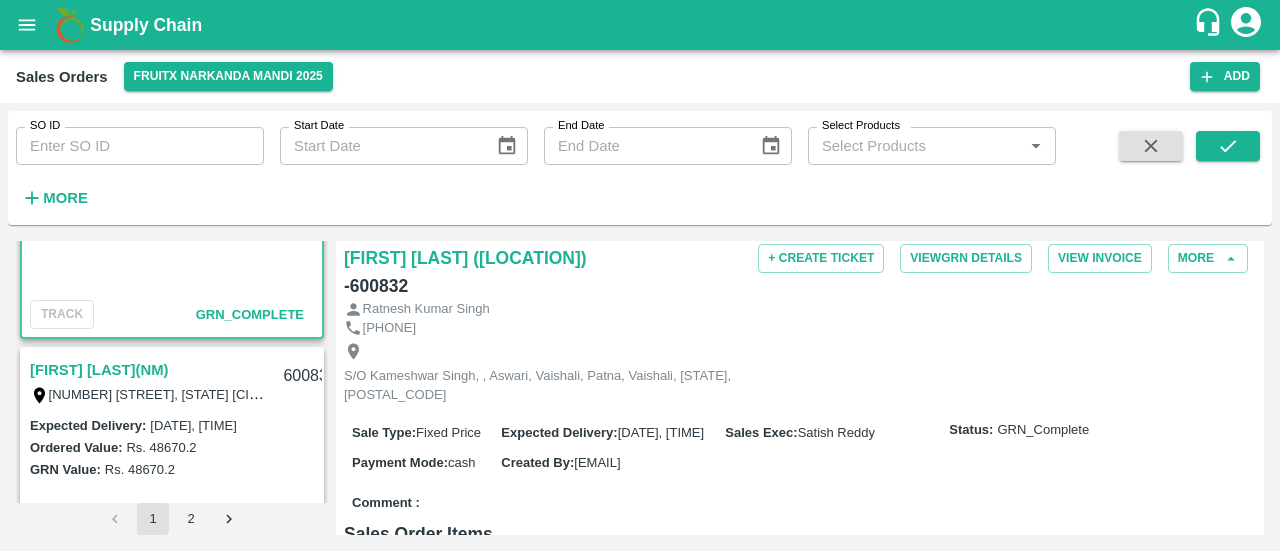 click on "[FIRST] [LAST](NM)" at bounding box center (99, 370) 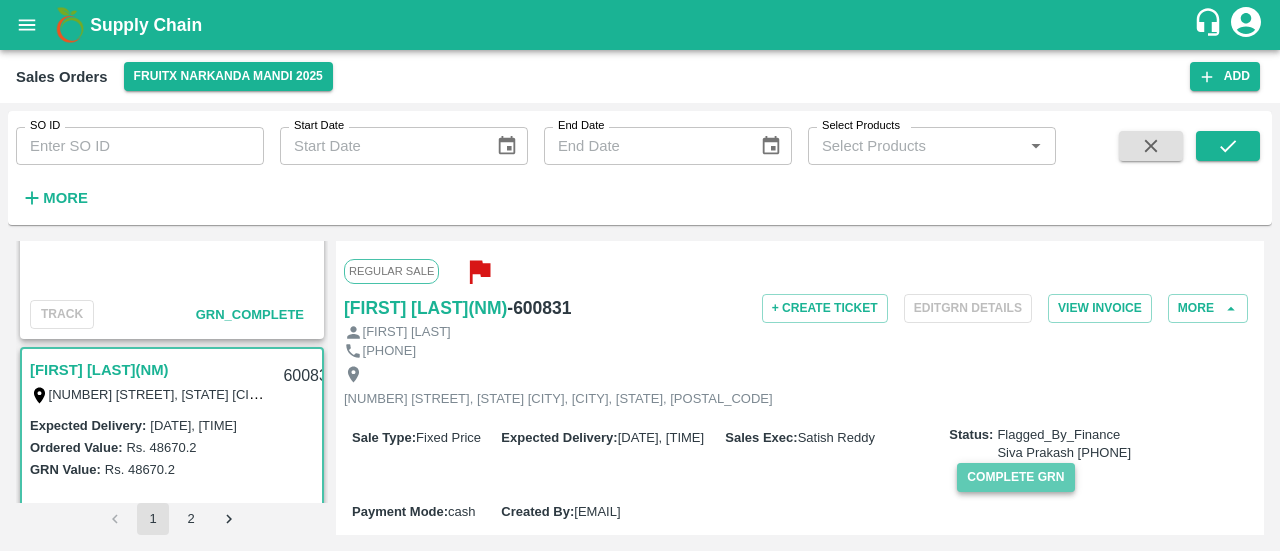 click on "Complete GRN" at bounding box center (1015, 477) 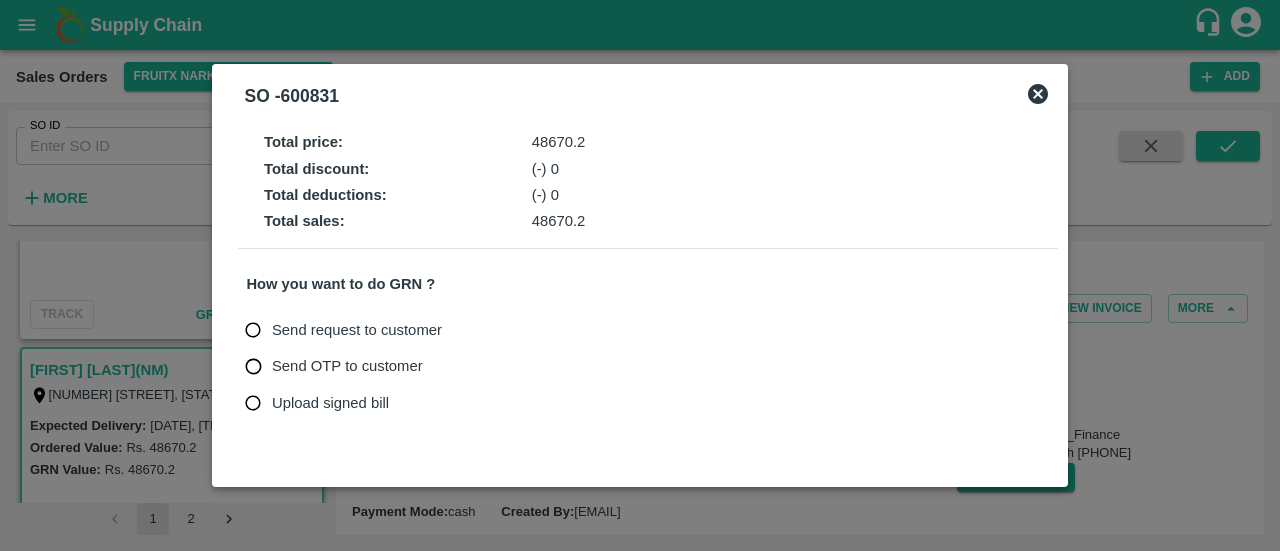 click on "Upload signed bill" at bounding box center [312, 403] 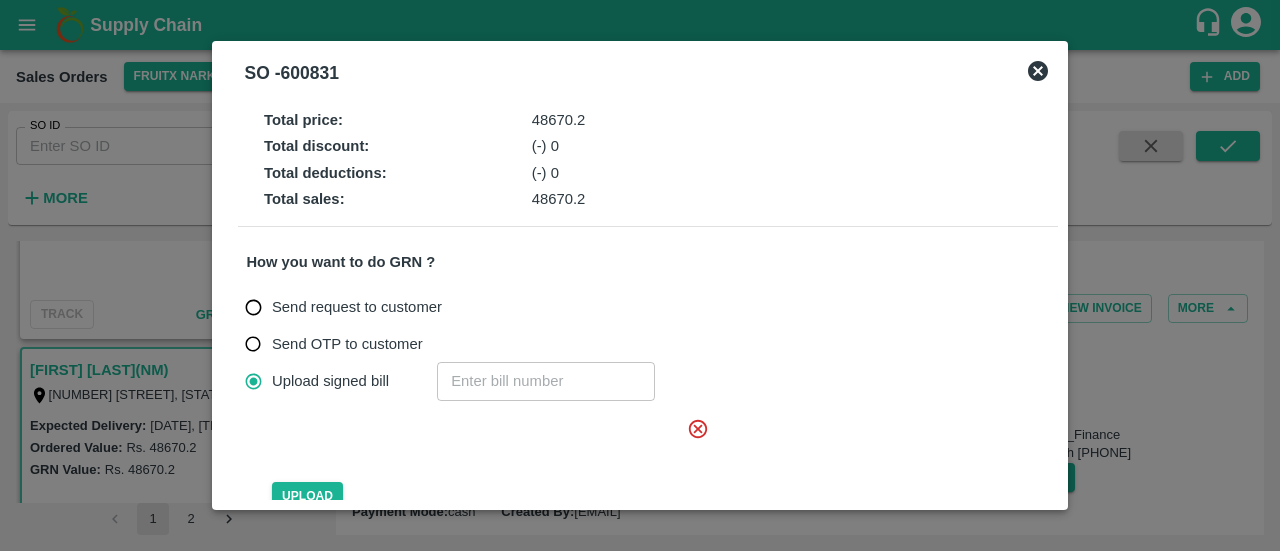 click 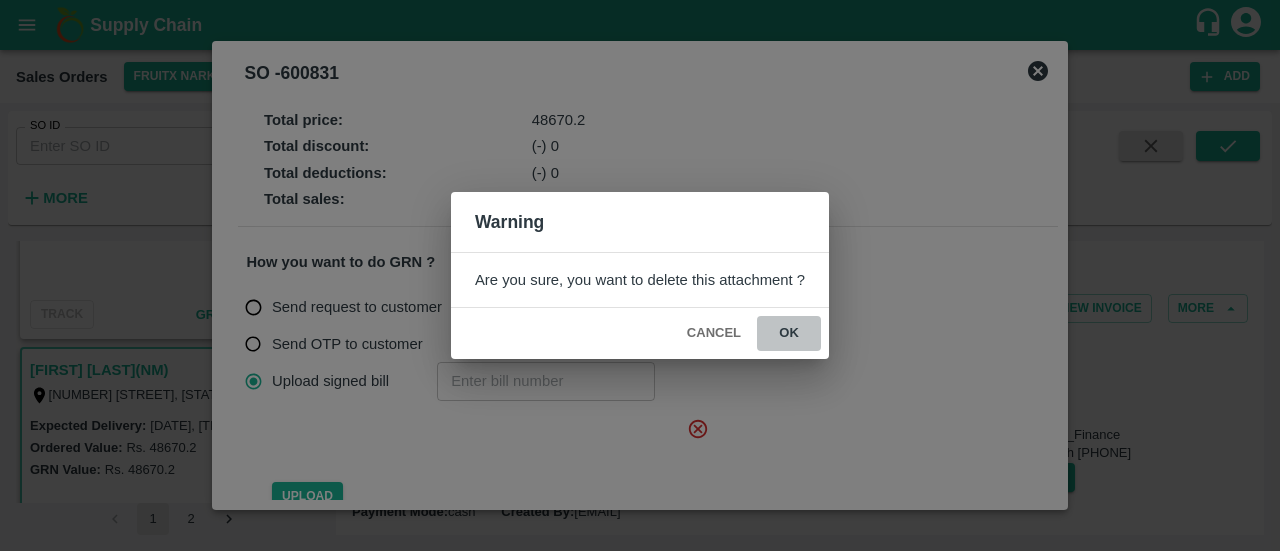 click on "ok" at bounding box center (789, 333) 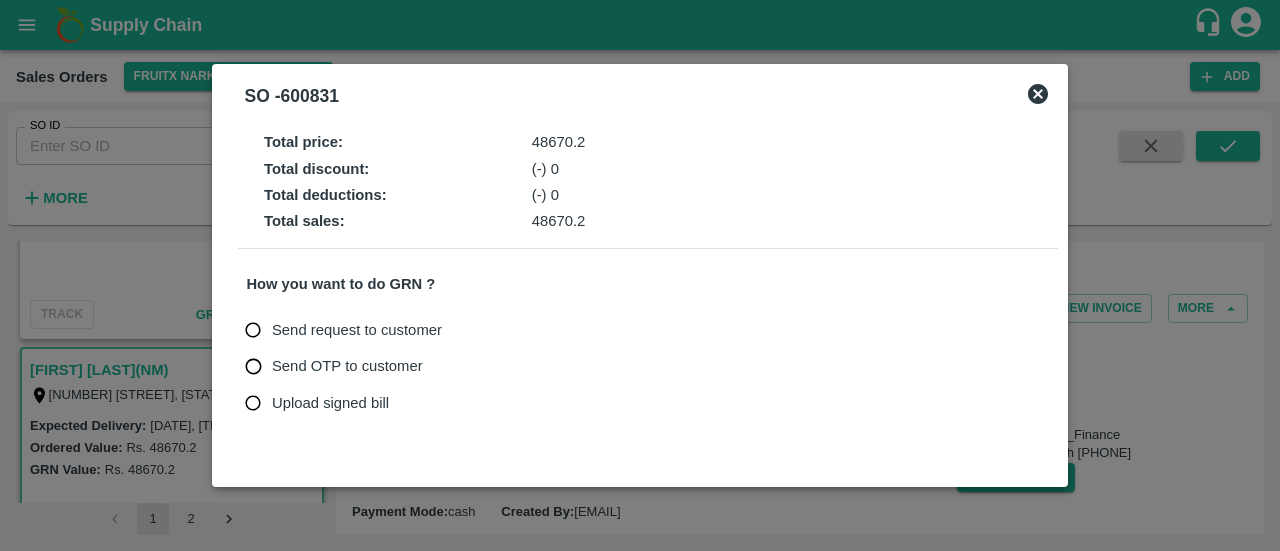 click on "Upload signed bill" at bounding box center [330, 403] 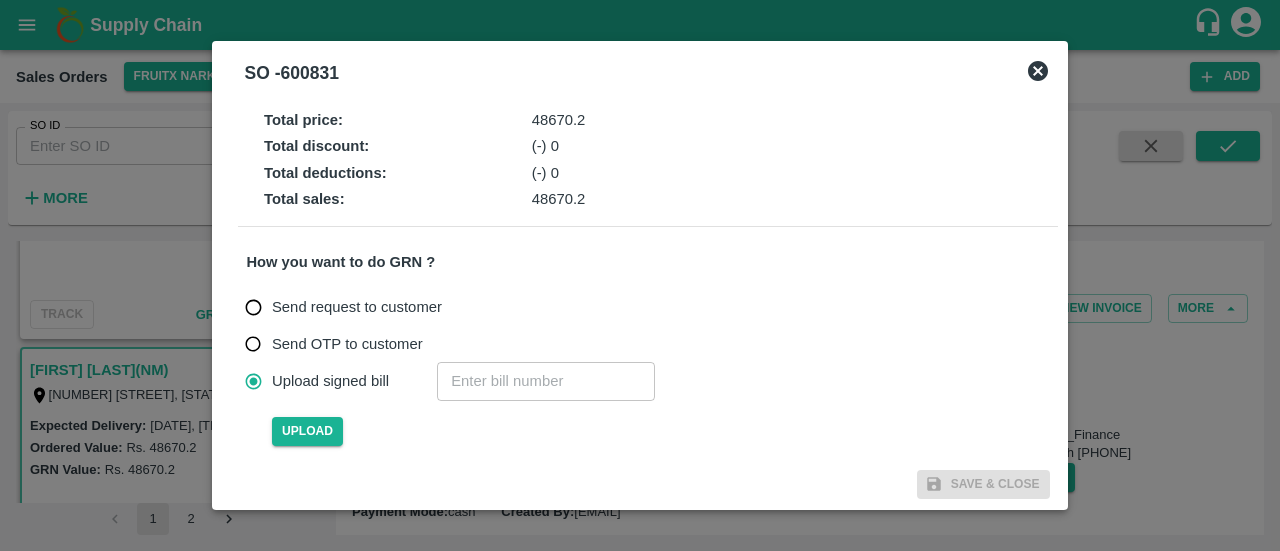 click at bounding box center (546, 381) 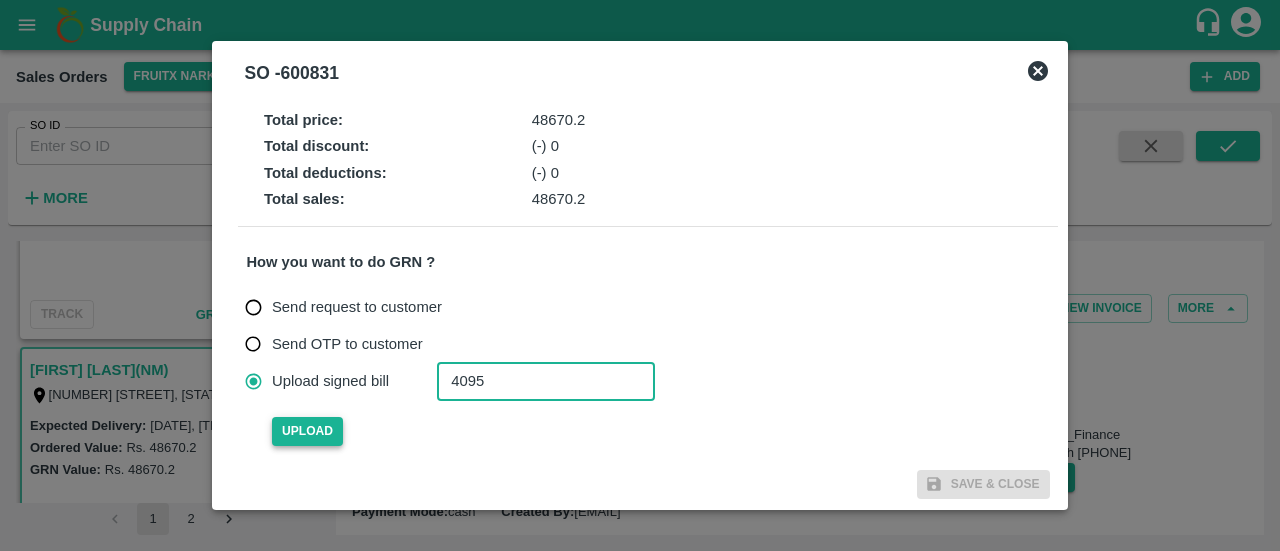 type on "4095" 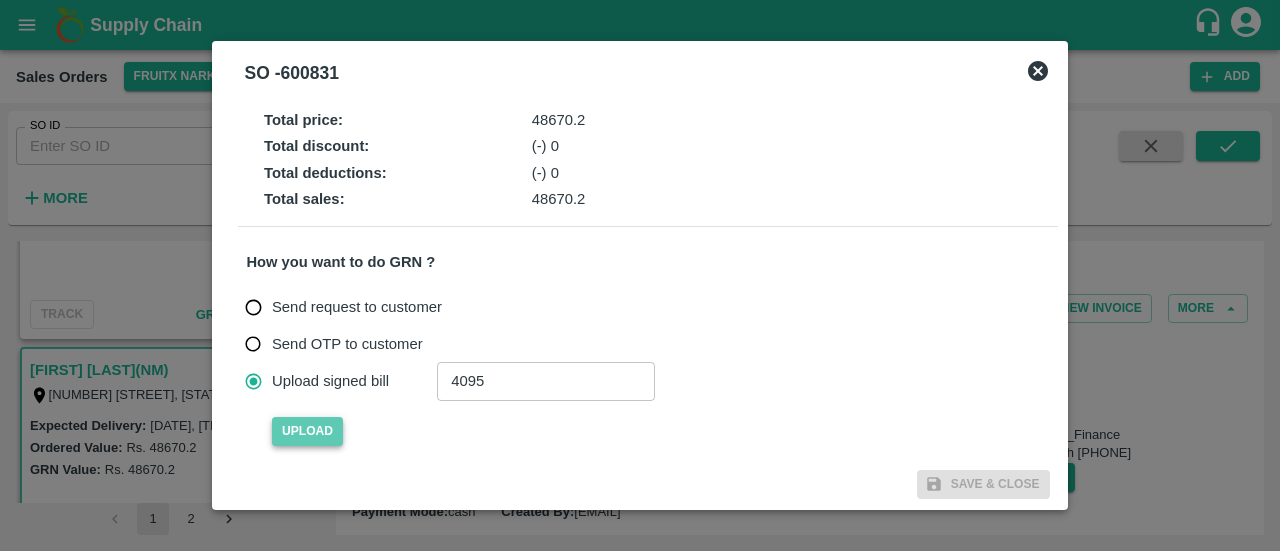click on "Upload" at bounding box center (307, 431) 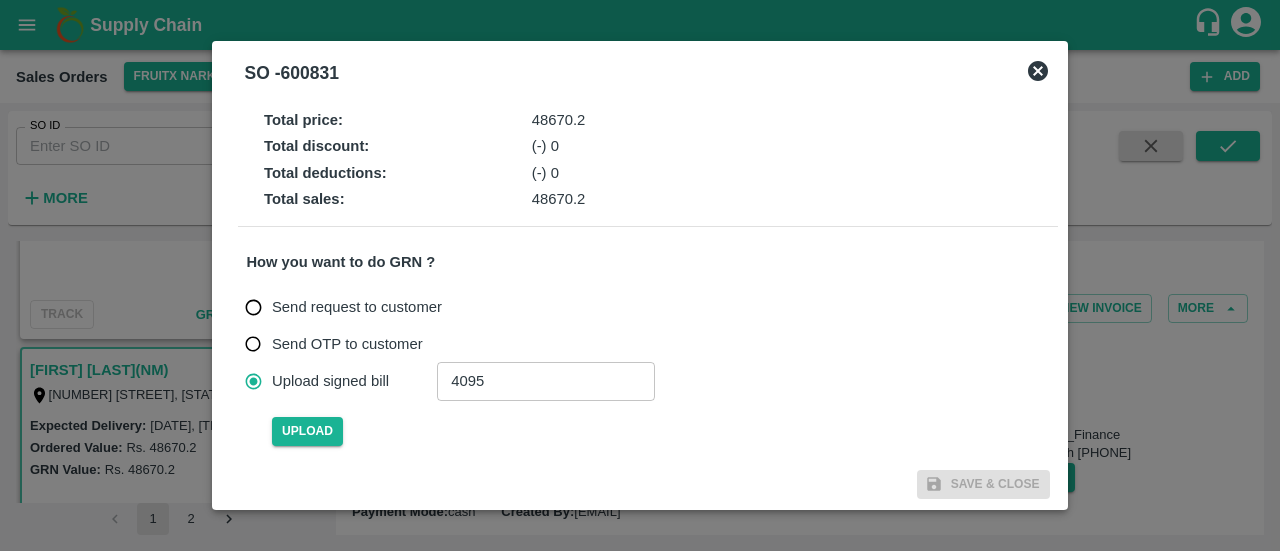 type 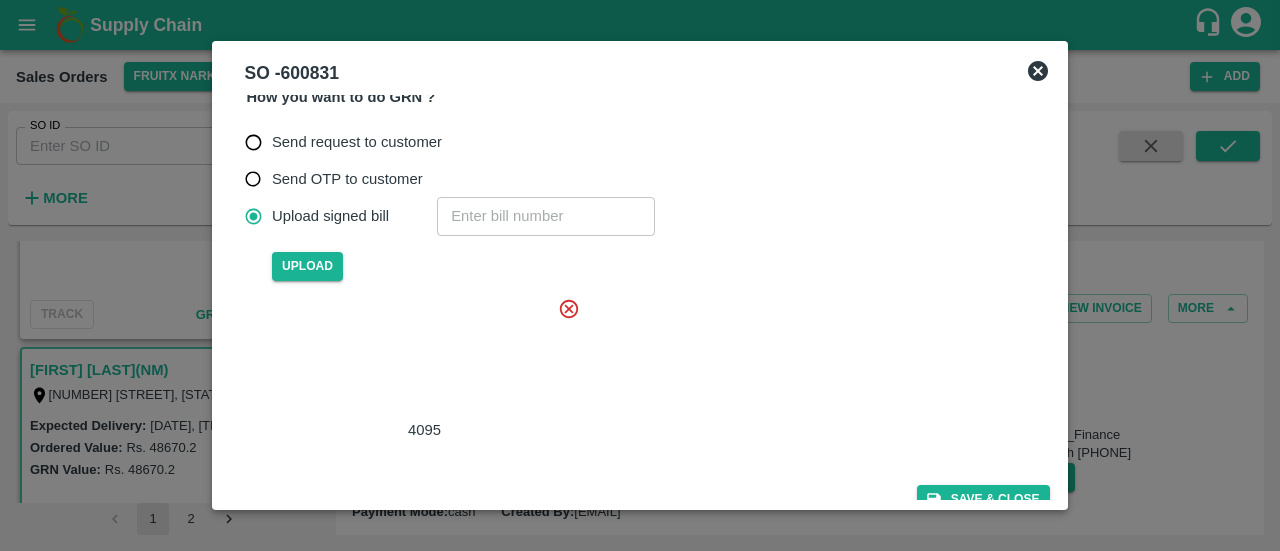 scroll, scrollTop: 166, scrollLeft: 0, axis: vertical 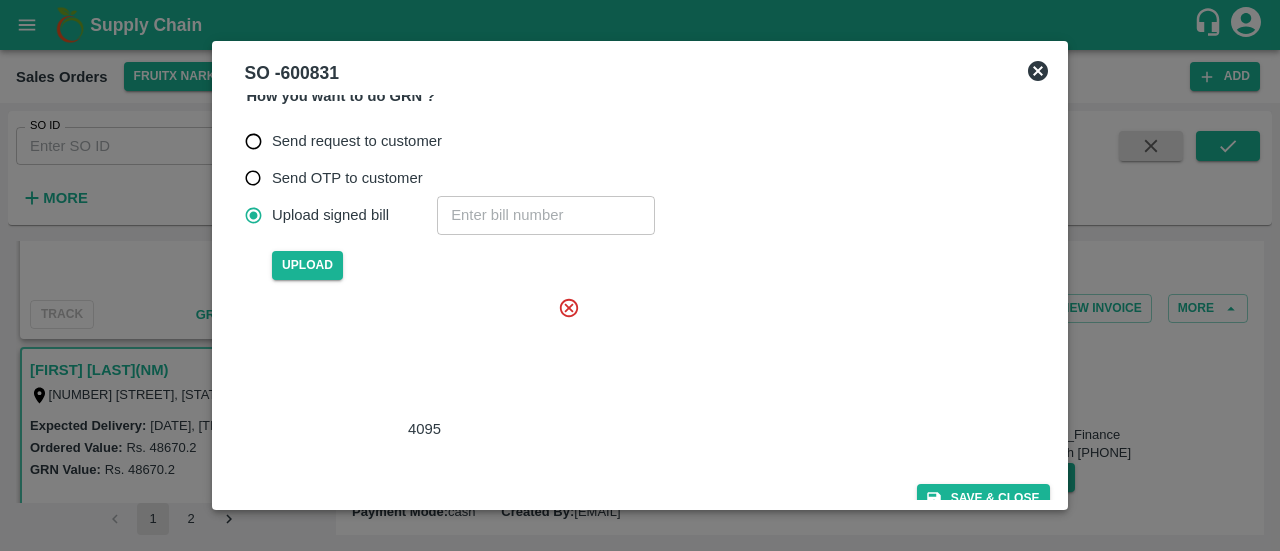 click at bounding box center (420, 357) 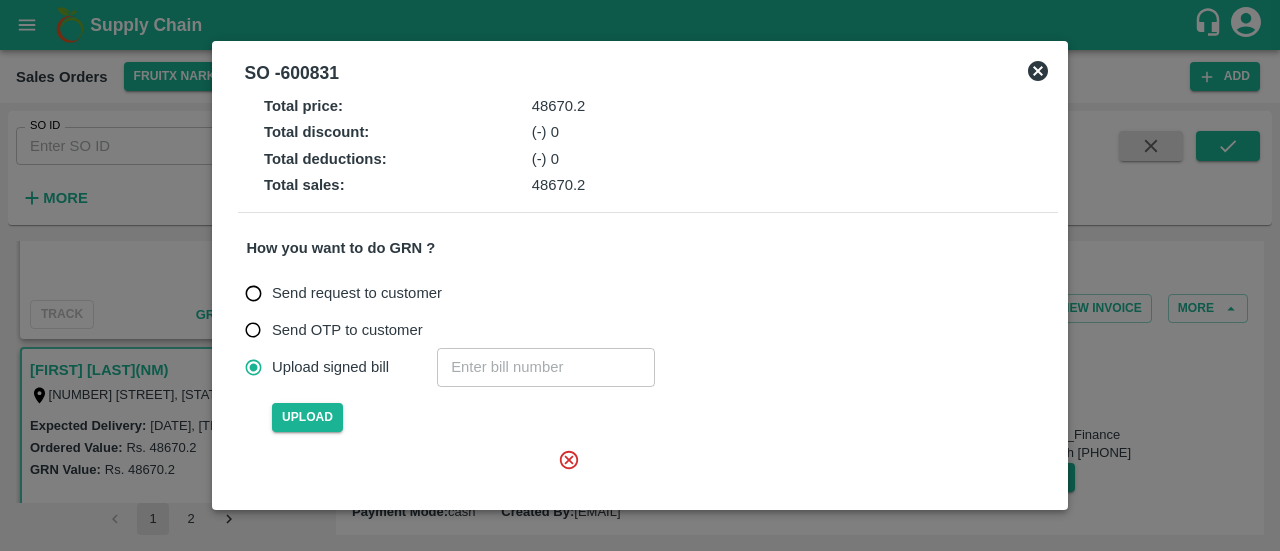 scroll, scrollTop: 179, scrollLeft: 0, axis: vertical 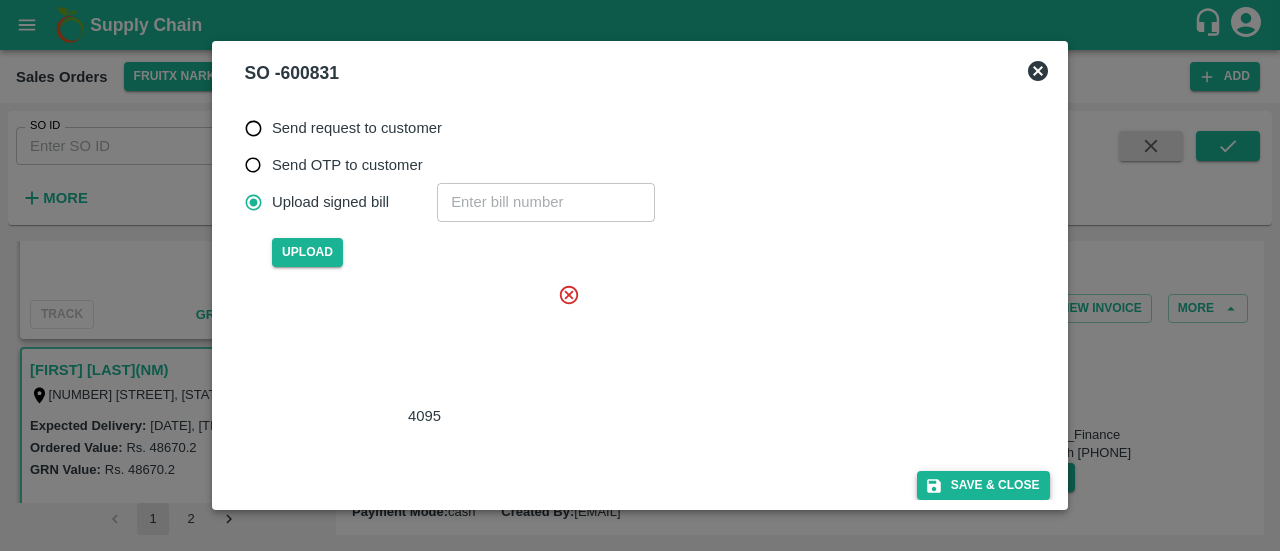 click on "Save & Close" at bounding box center (983, 485) 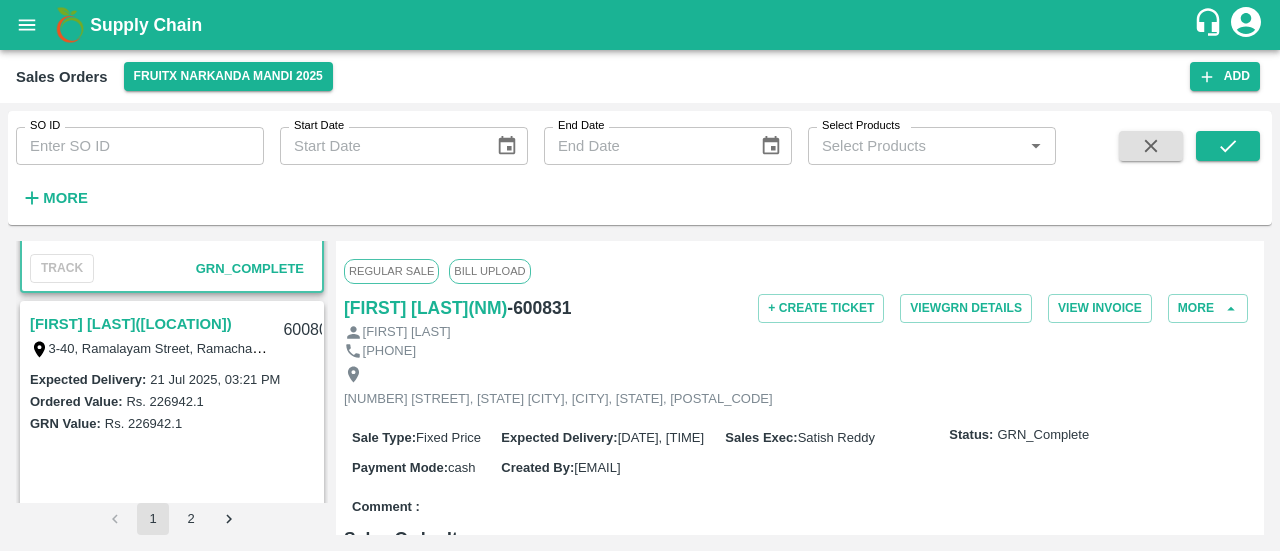 scroll, scrollTop: 5506, scrollLeft: 0, axis: vertical 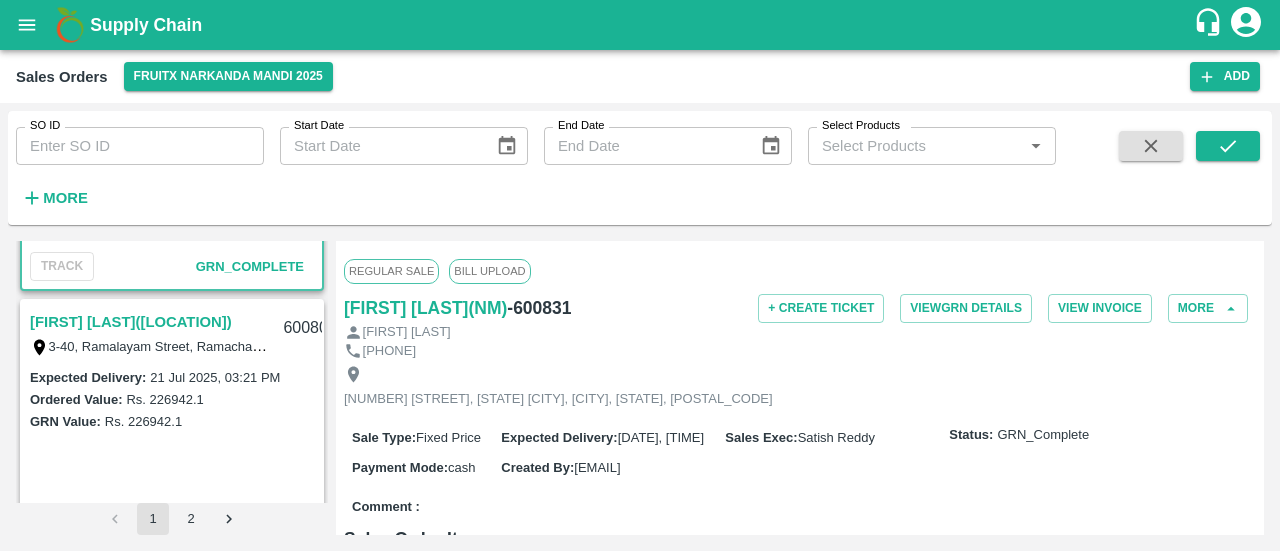 click on "[FIRST] [LAST]([LOCATION])" at bounding box center [131, 322] 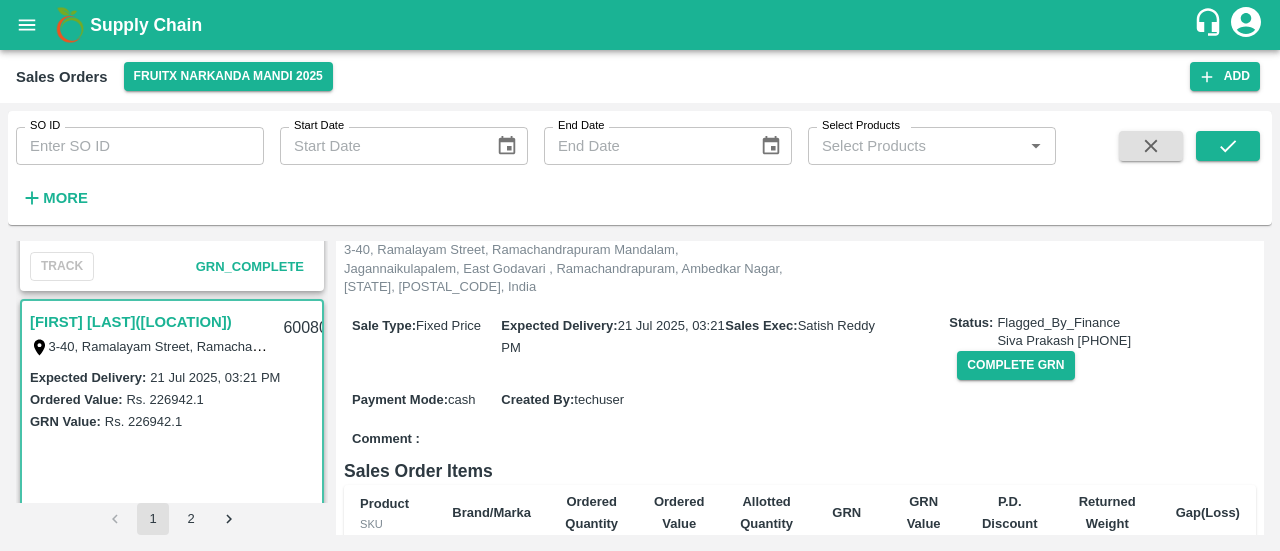 scroll, scrollTop: 157, scrollLeft: 0, axis: vertical 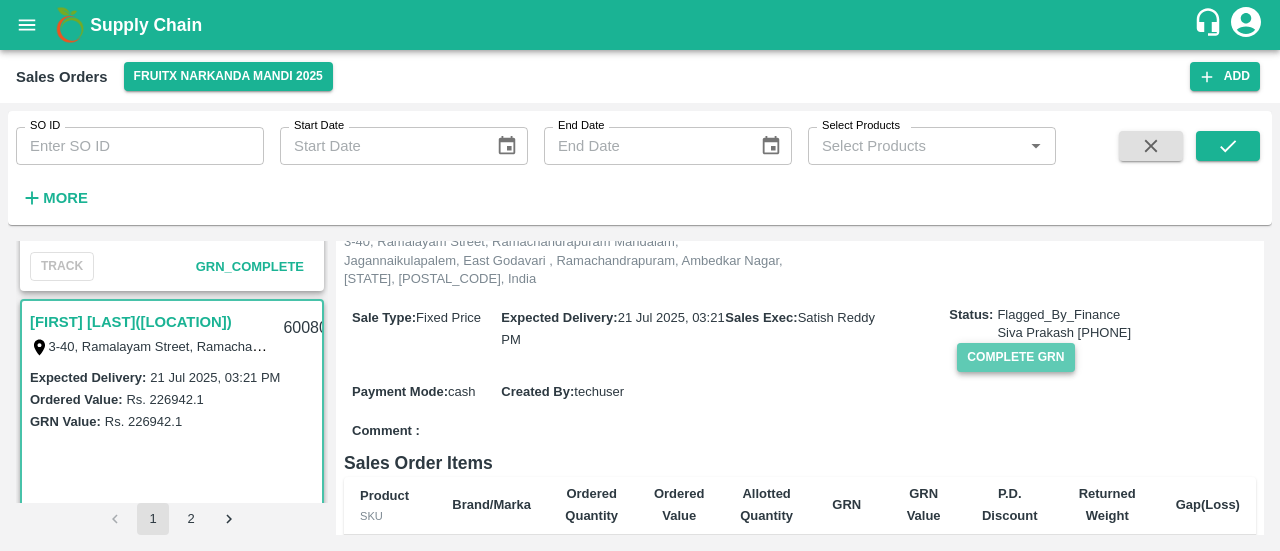 click on "Complete GRN" at bounding box center (1015, 357) 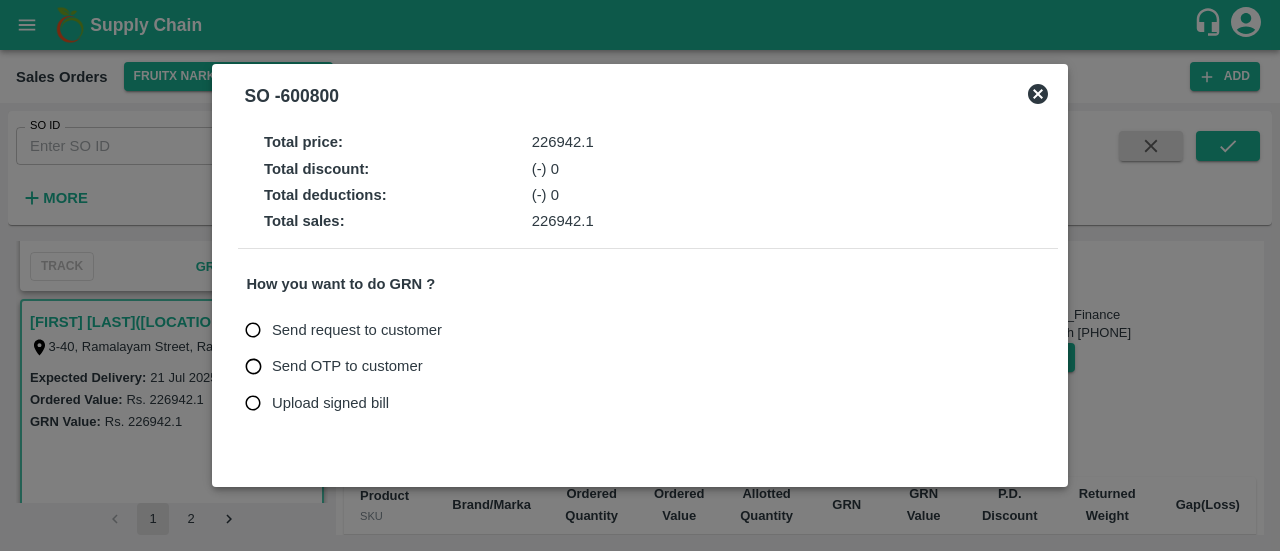 click on "Upload signed bill" at bounding box center (330, 403) 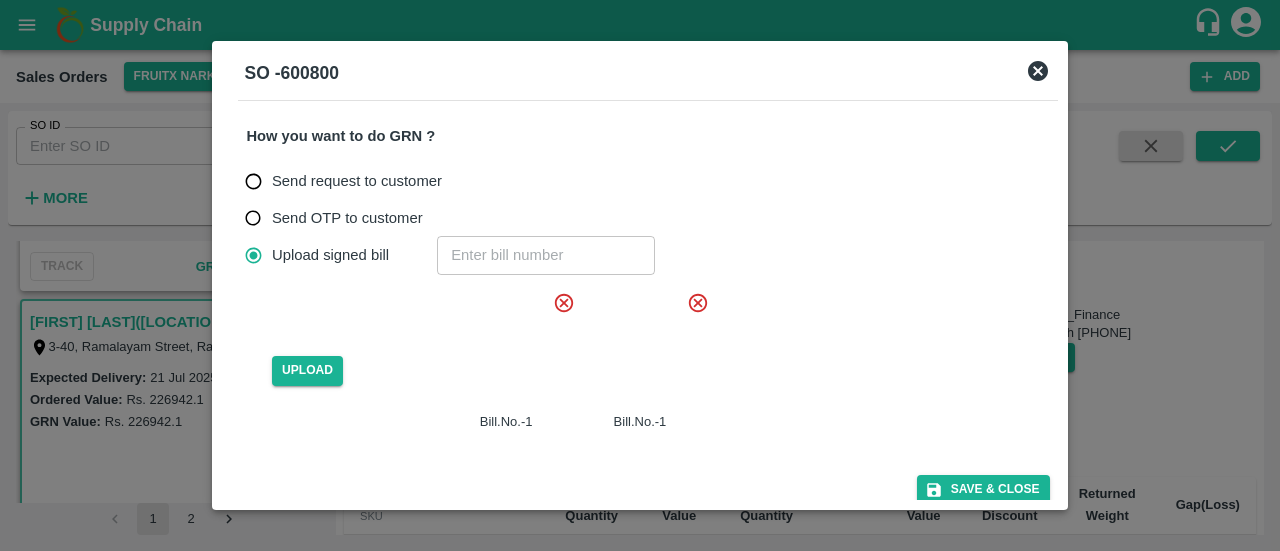 scroll, scrollTop: 130, scrollLeft: 0, axis: vertical 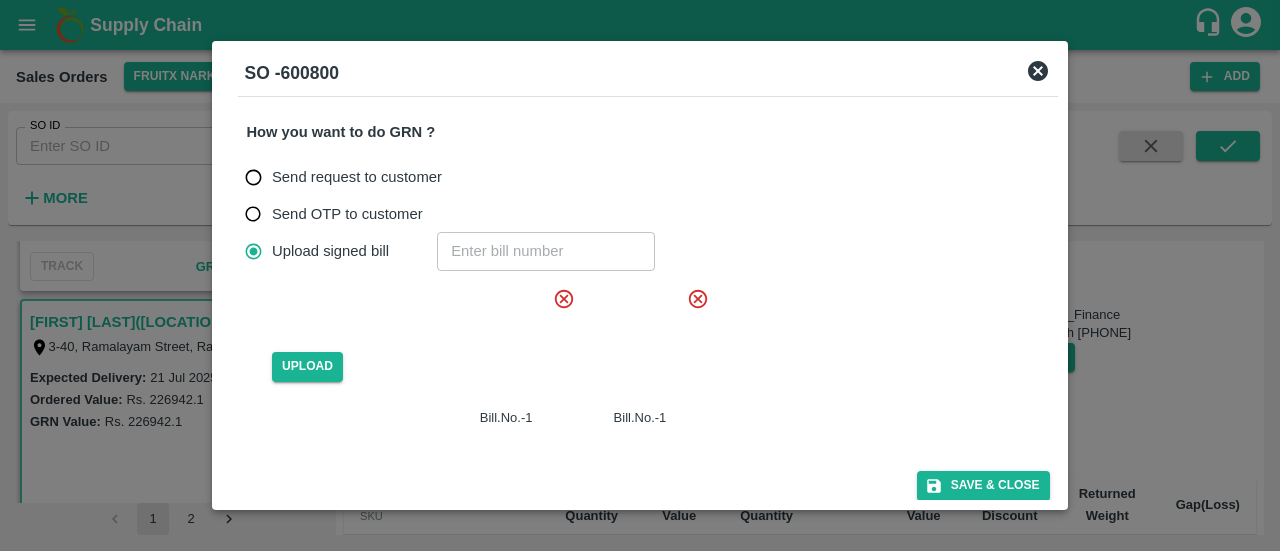 click 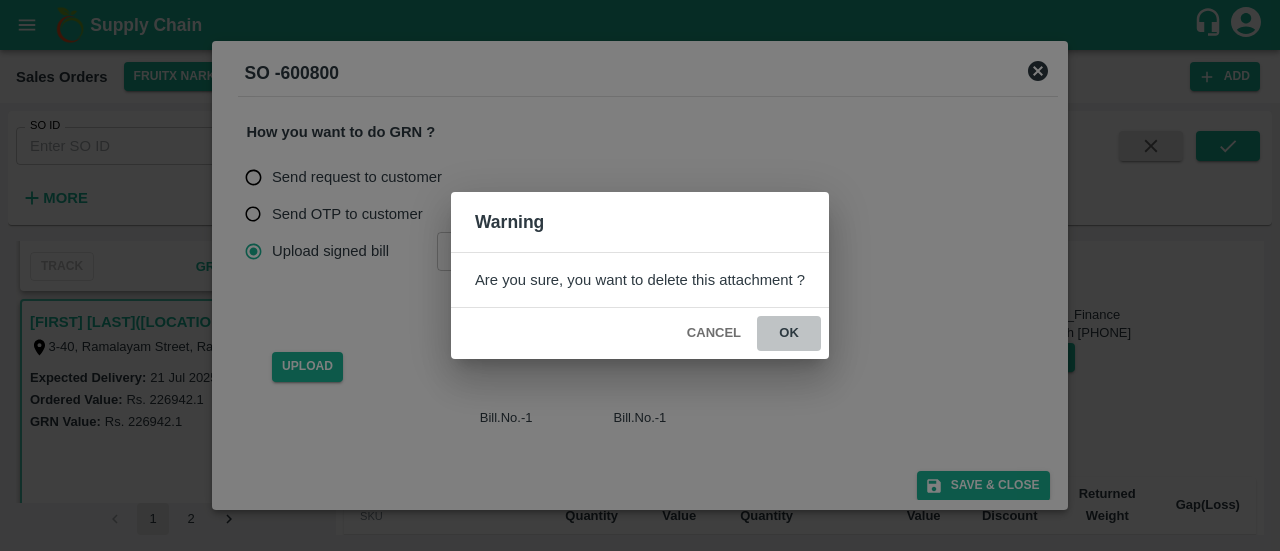 click on "ok" at bounding box center (789, 333) 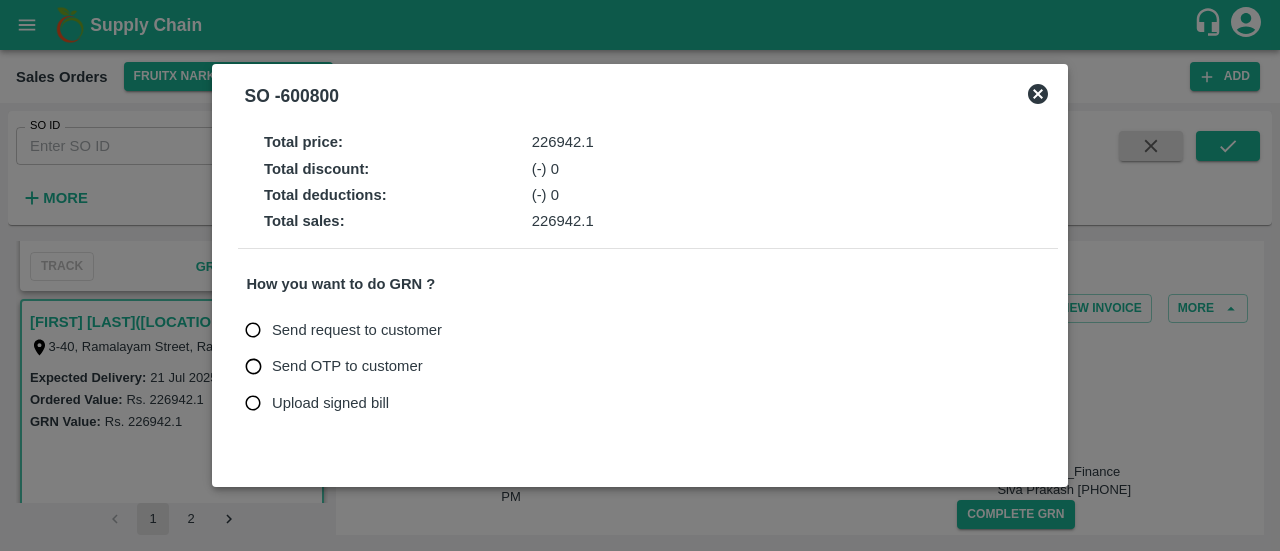 click on "Upload signed bill" at bounding box center [330, 403] 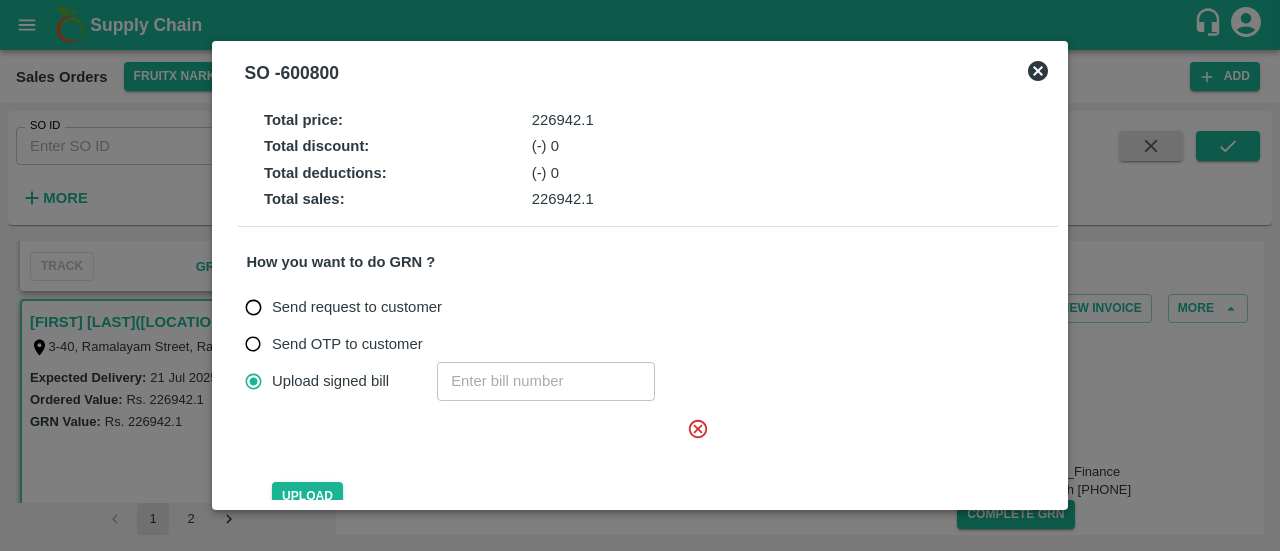 click 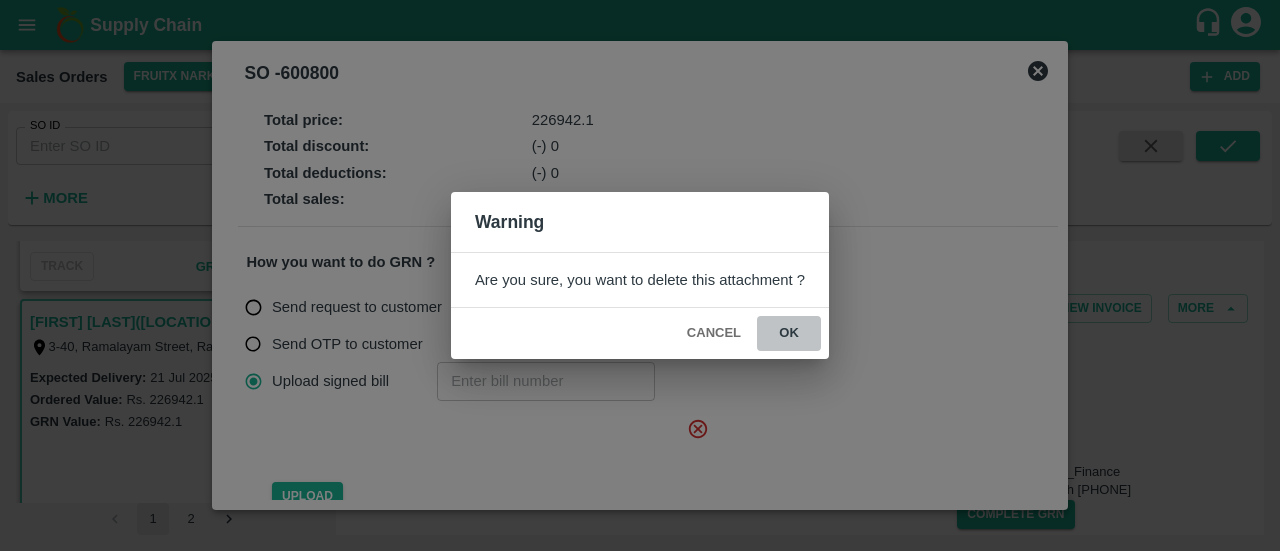 click on "ok" at bounding box center [789, 333] 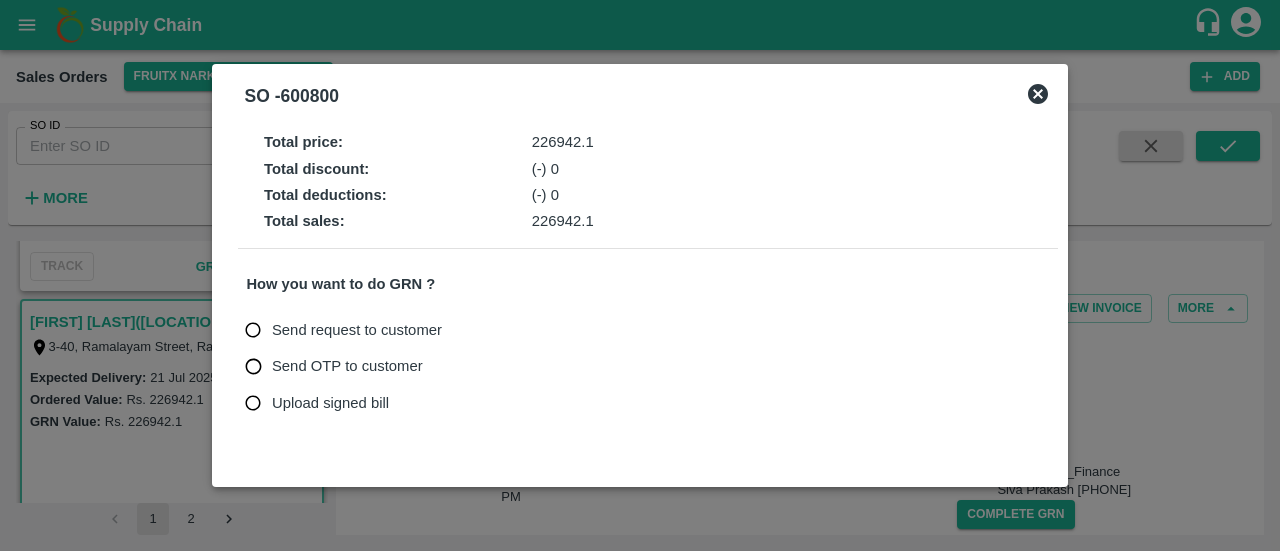 click on "Upload signed bill" at bounding box center (330, 403) 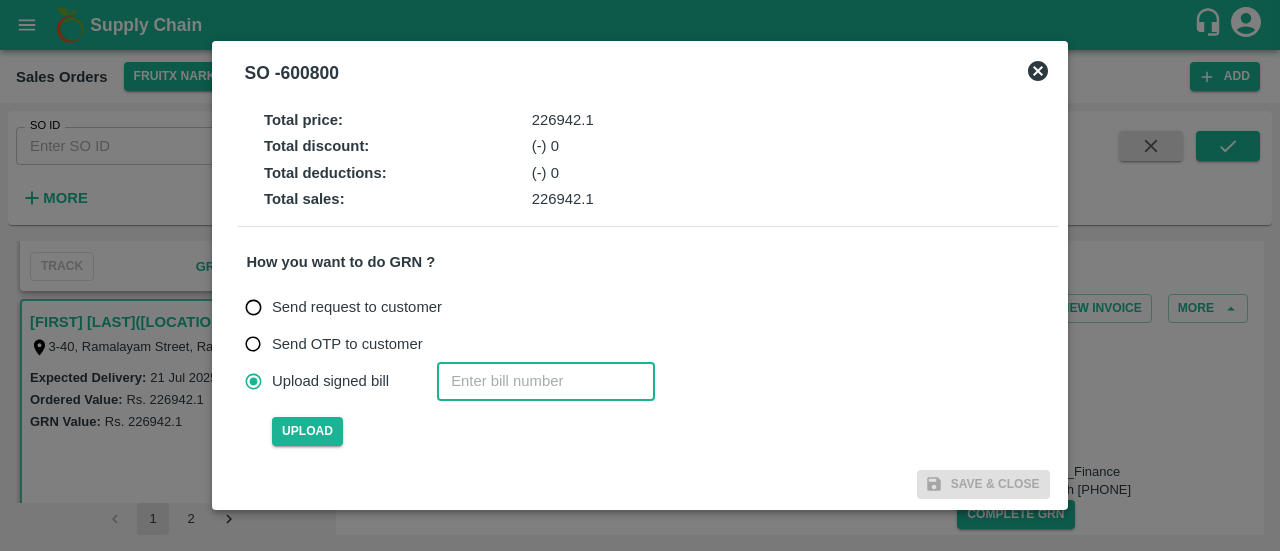 click at bounding box center (546, 381) 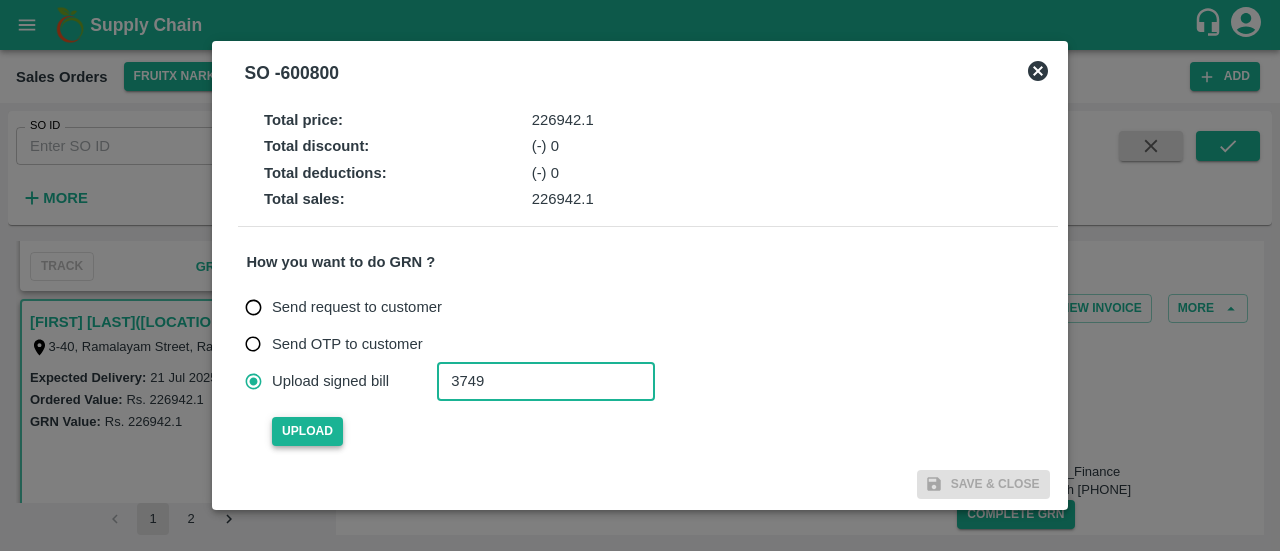 type on "3749" 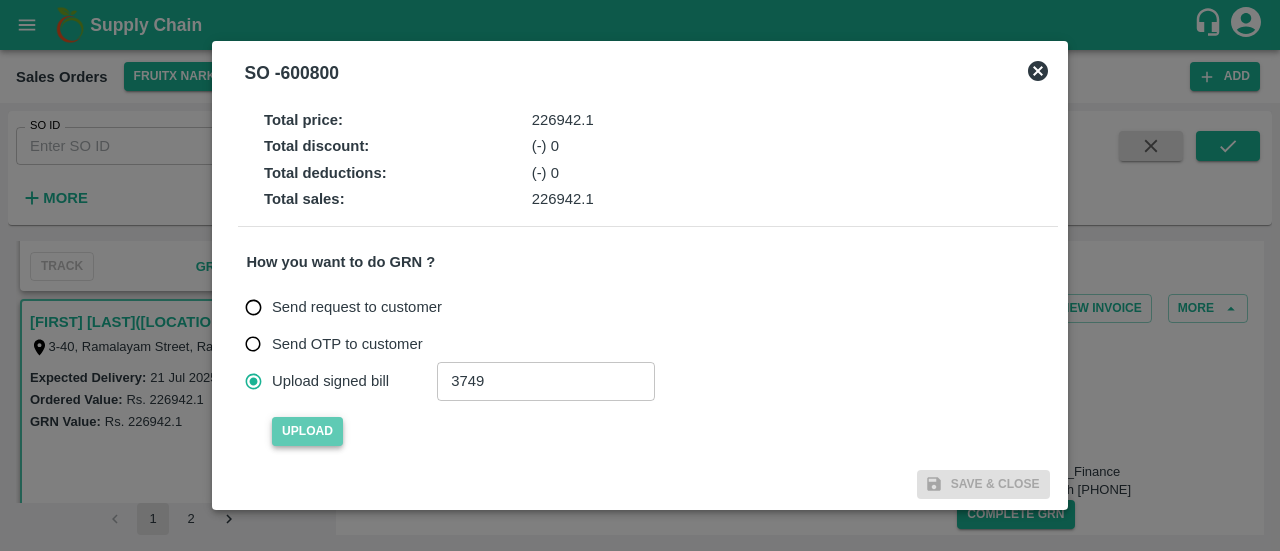 click on "Upload" at bounding box center (307, 431) 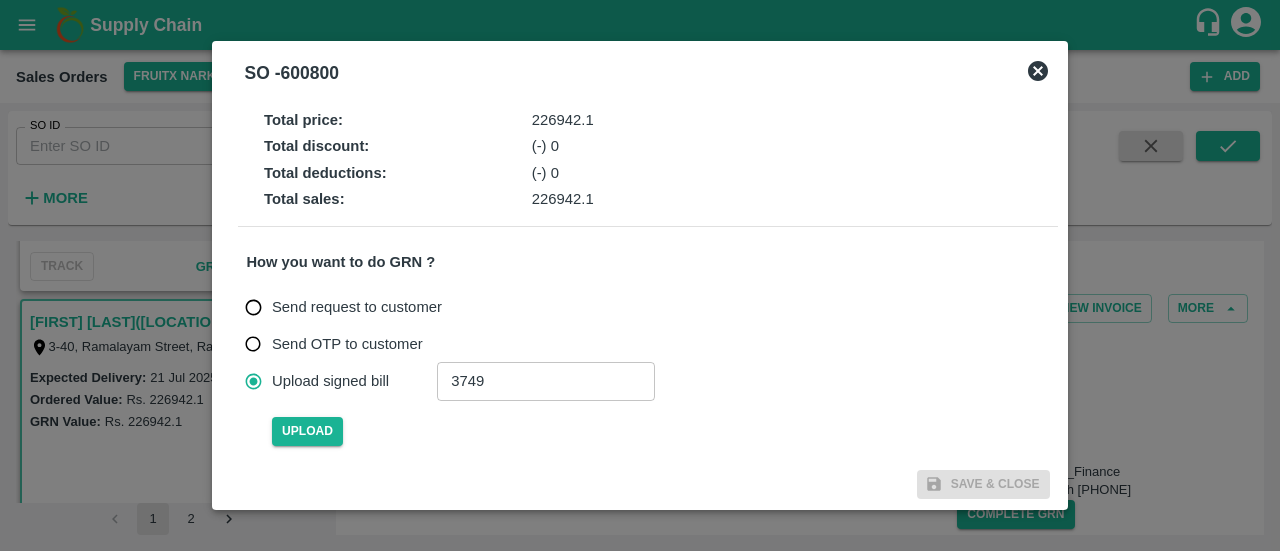 type 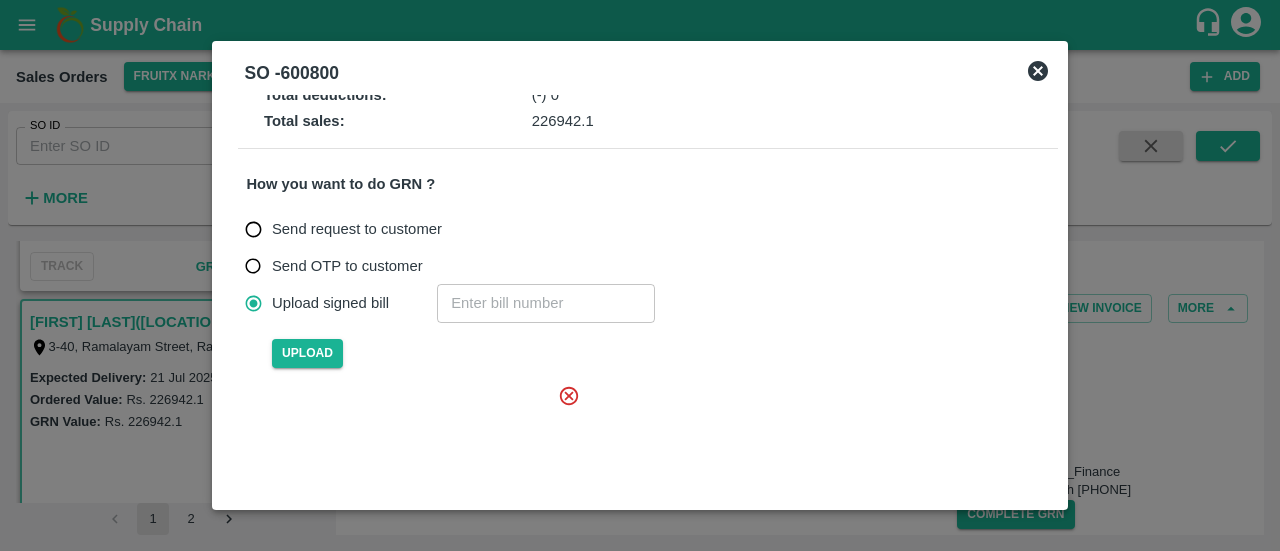 scroll, scrollTop: 85, scrollLeft: 0, axis: vertical 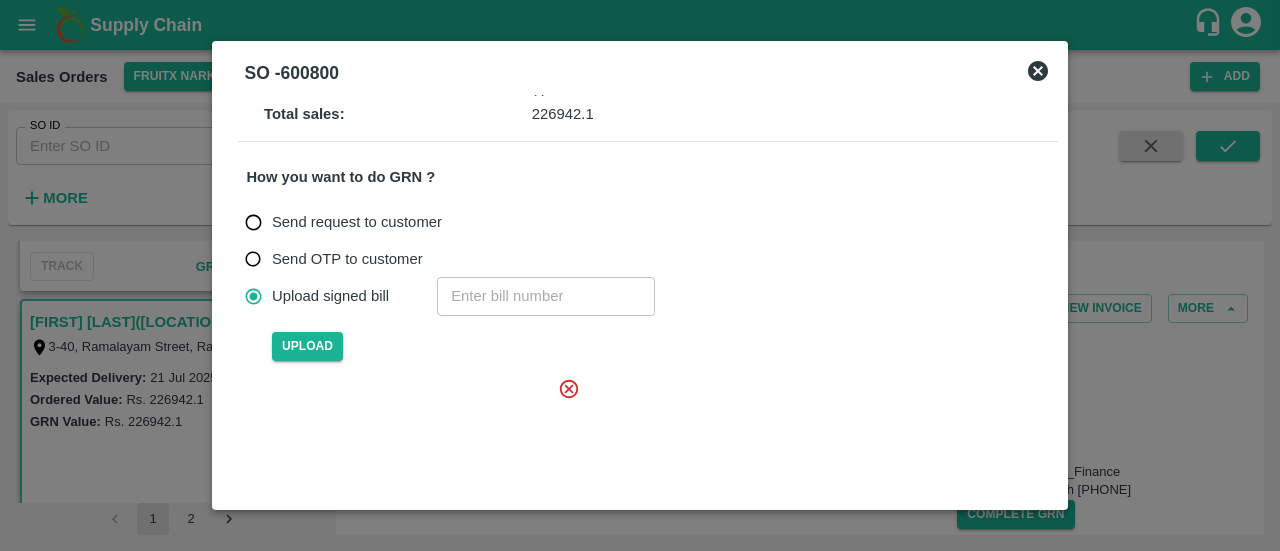 click at bounding box center [420, 438] 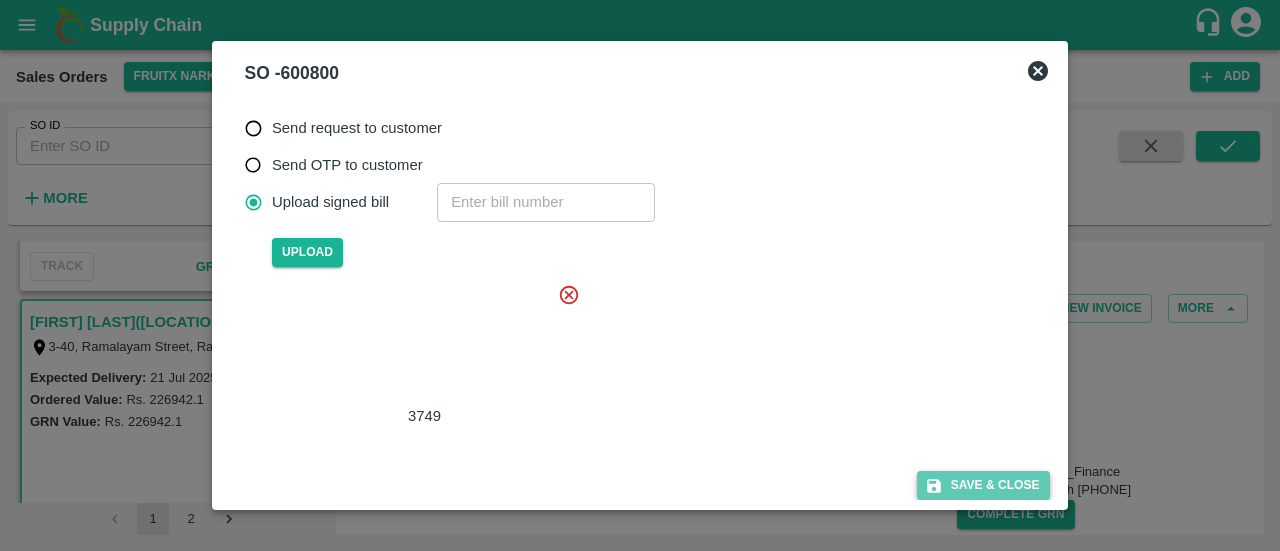 click on "Save & Close" at bounding box center [983, 485] 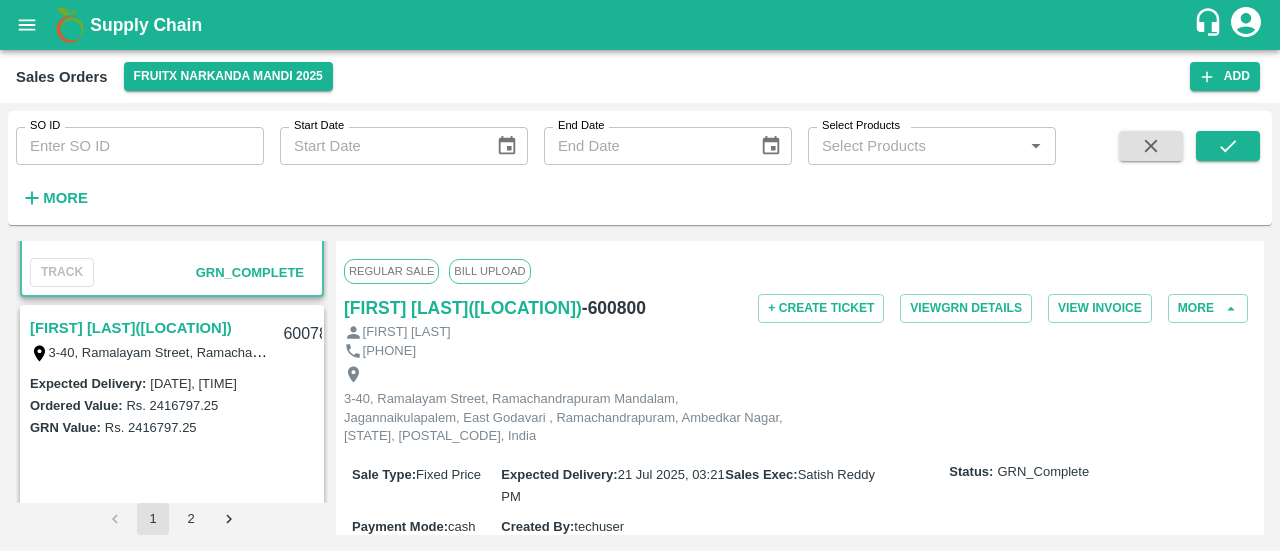 scroll, scrollTop: 5779, scrollLeft: 0, axis: vertical 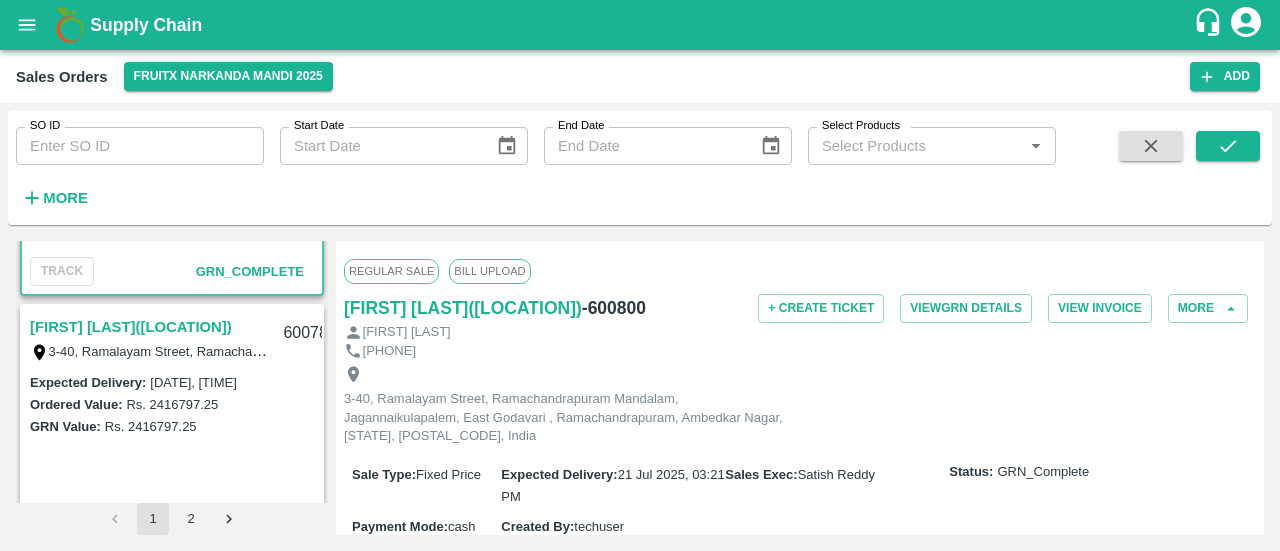 click on "[FIRST] [LAST]([LOCATION])" at bounding box center [131, 327] 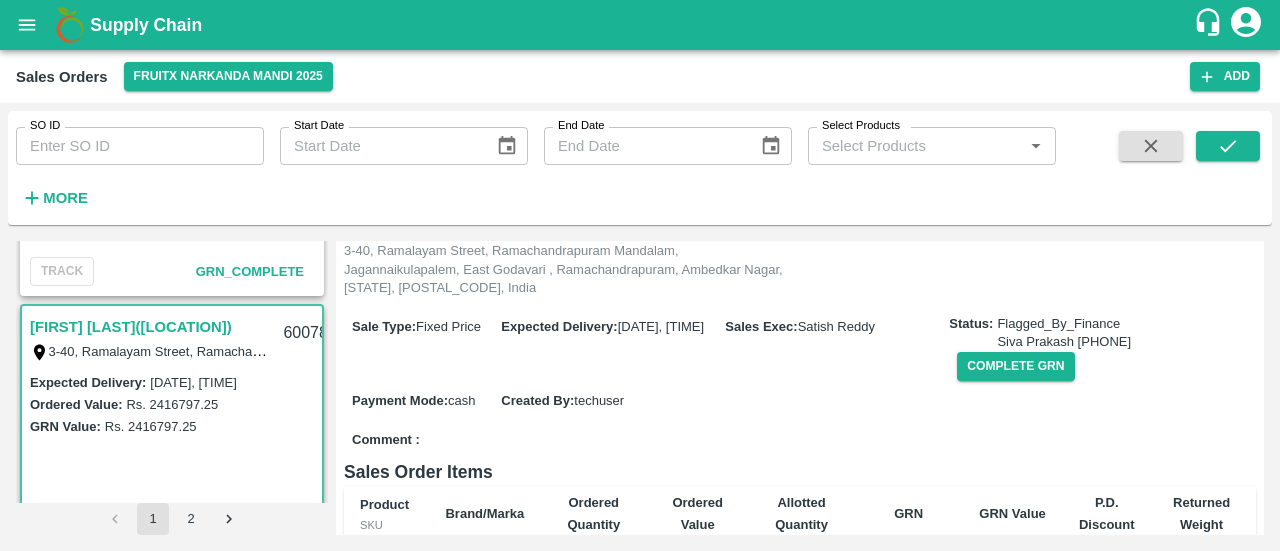 scroll, scrollTop: 150, scrollLeft: 0, axis: vertical 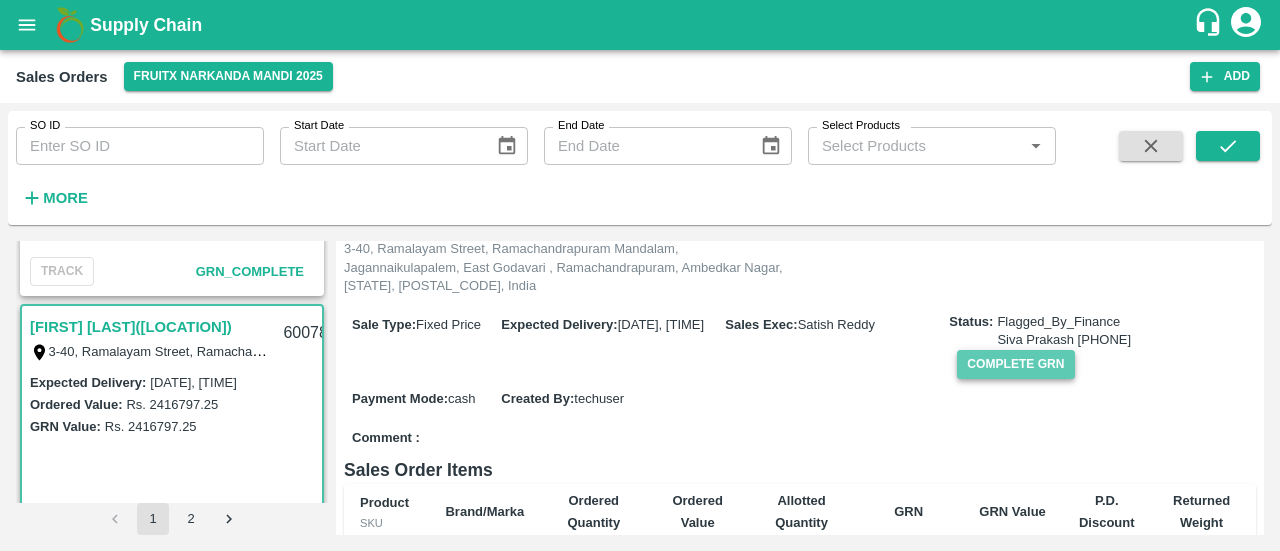 click on "Complete GRN" at bounding box center [1015, 364] 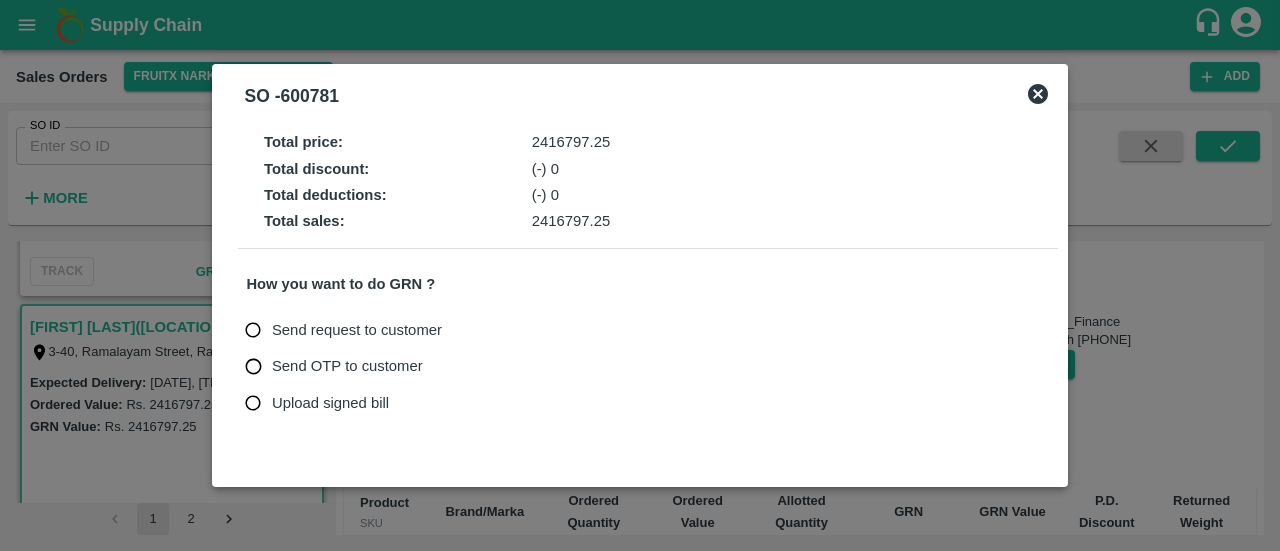 click on "Upload signed bill" at bounding box center [330, 403] 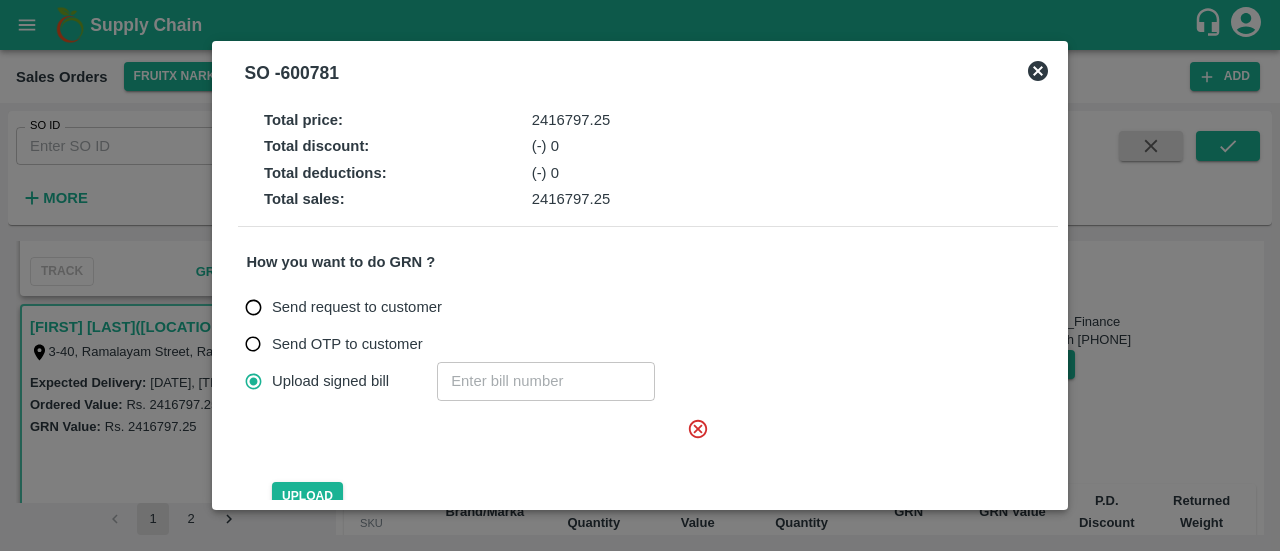 click 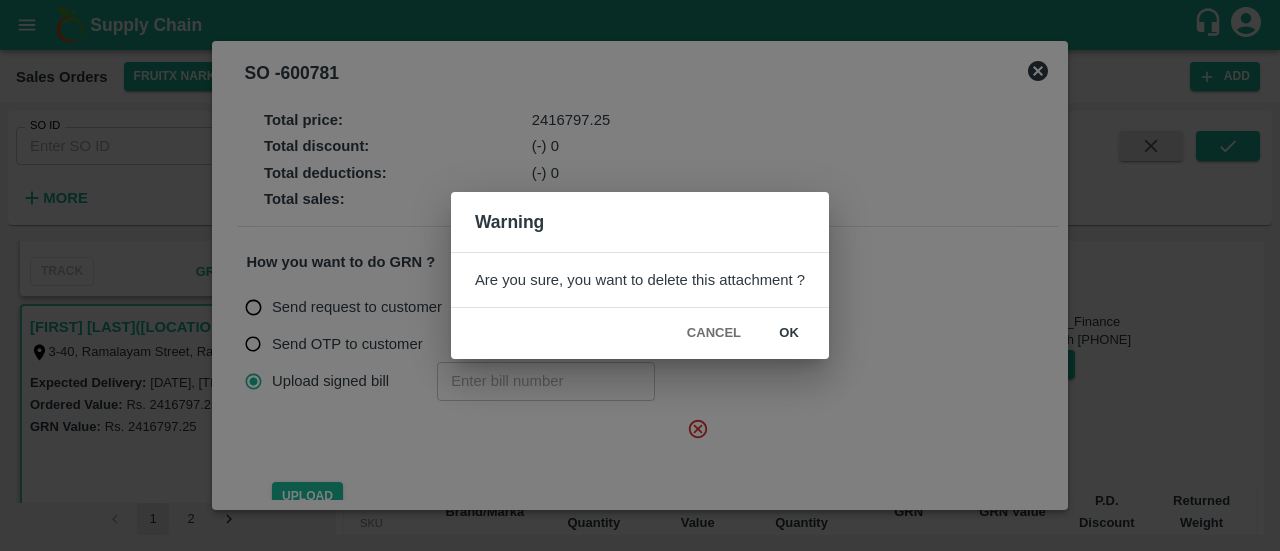click on "ok" at bounding box center [789, 333] 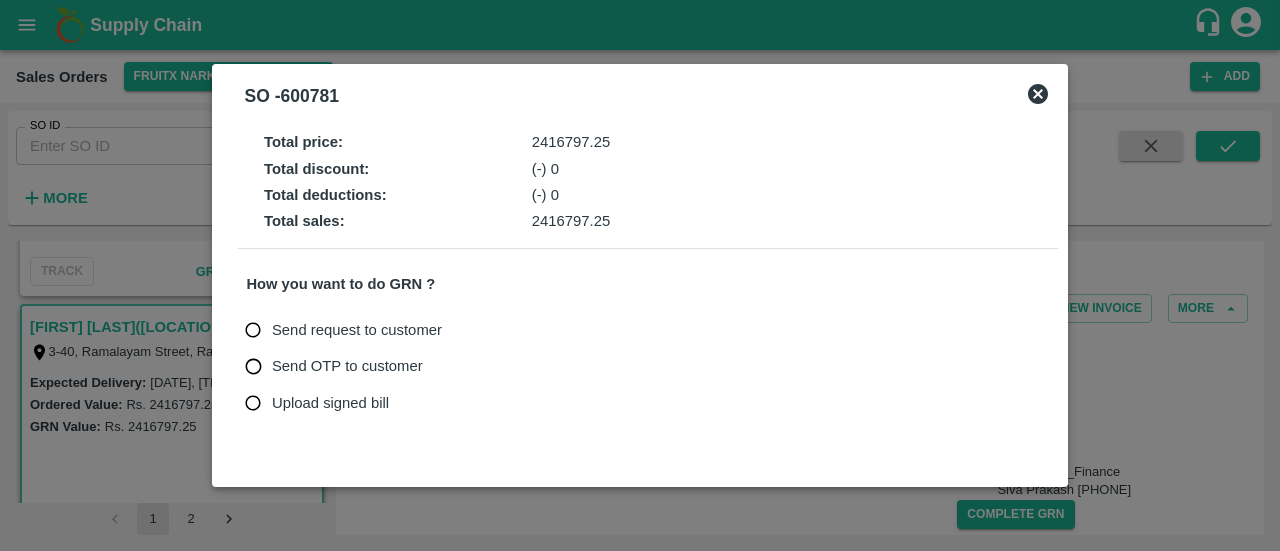 click on "Upload signed bill" at bounding box center [330, 403] 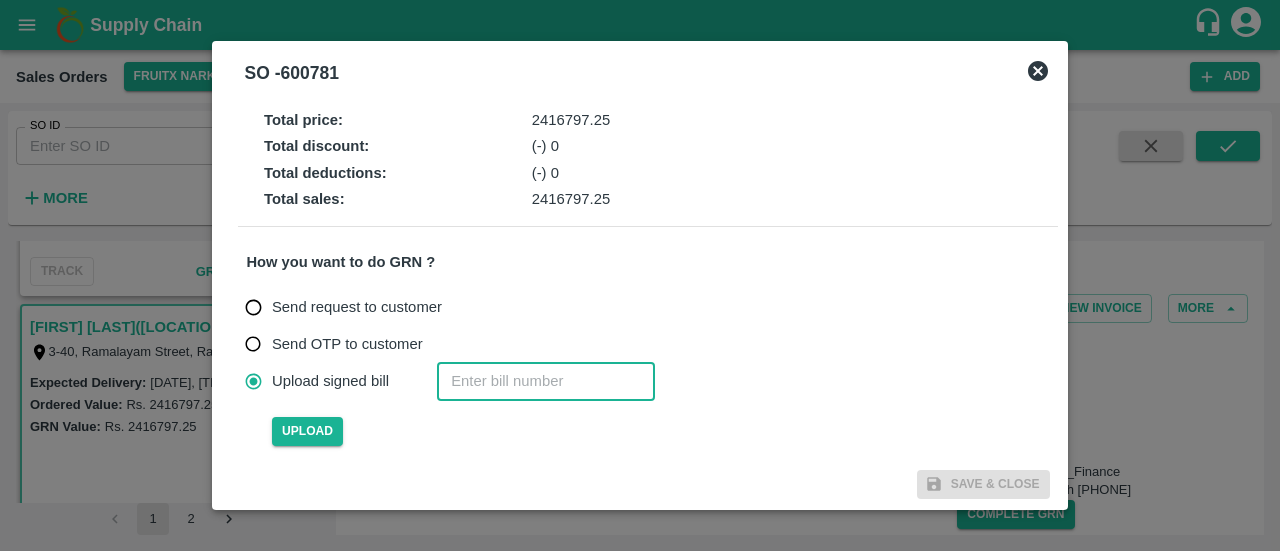 click at bounding box center (546, 381) 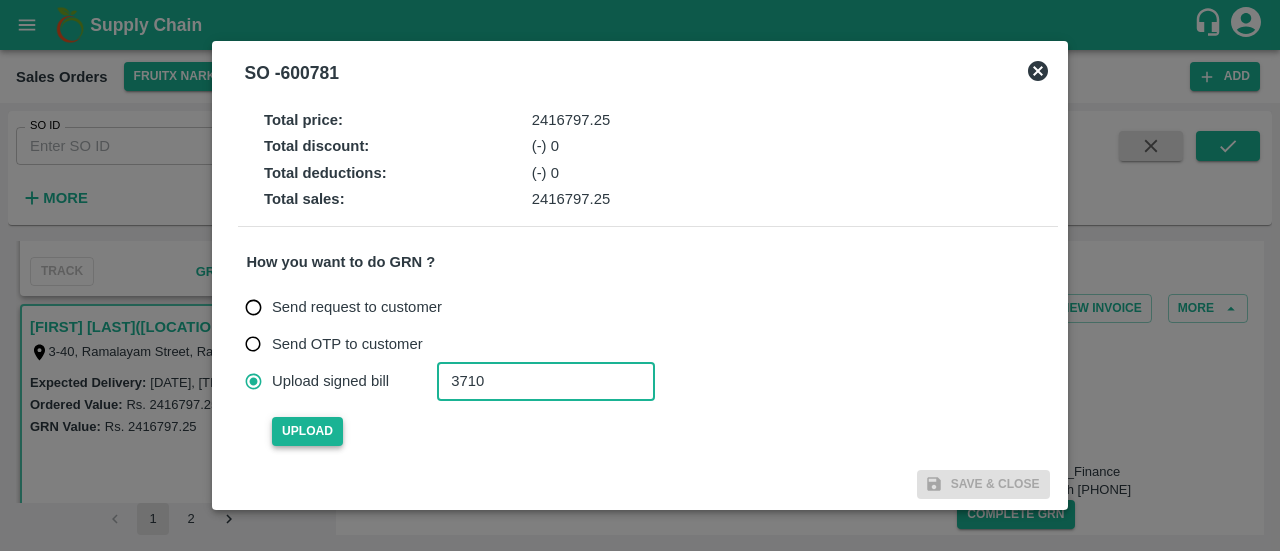 type on "3710" 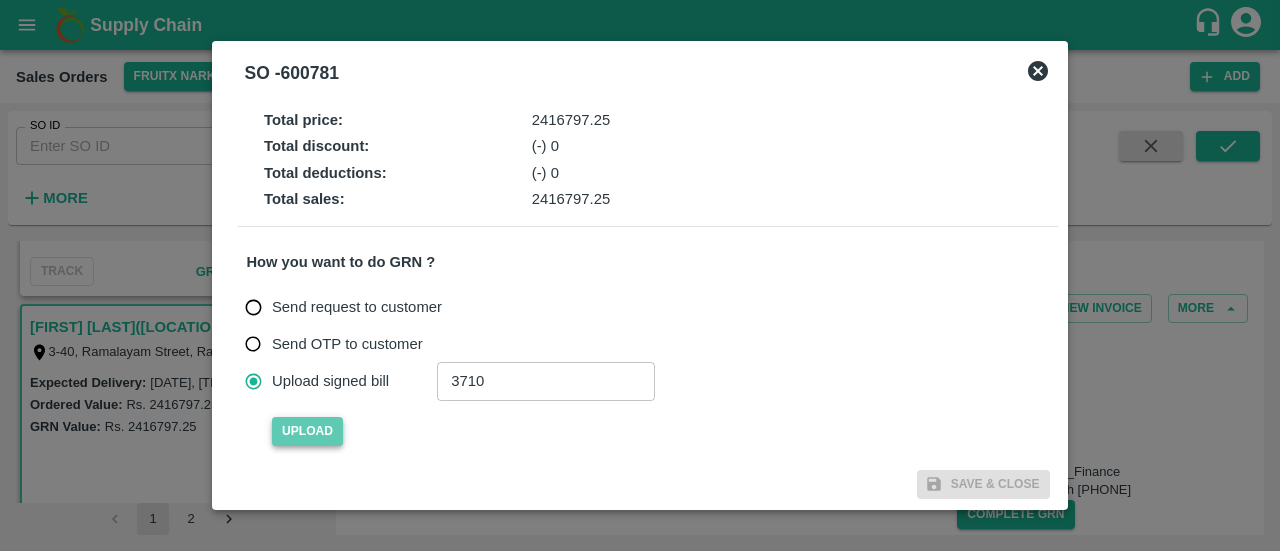 click on "Upload" at bounding box center [307, 431] 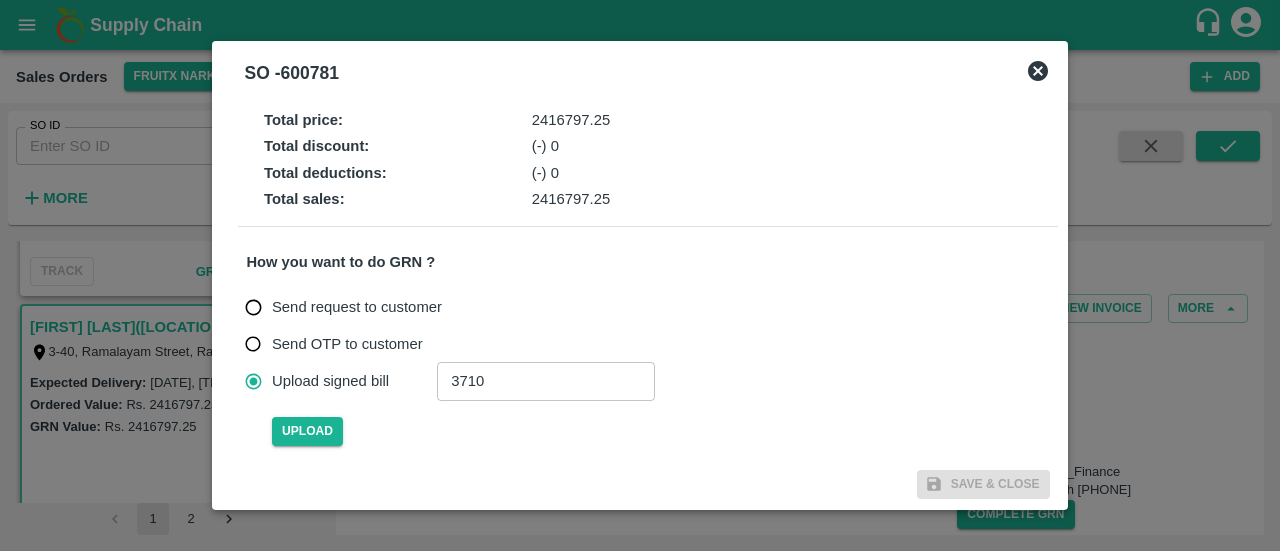 type 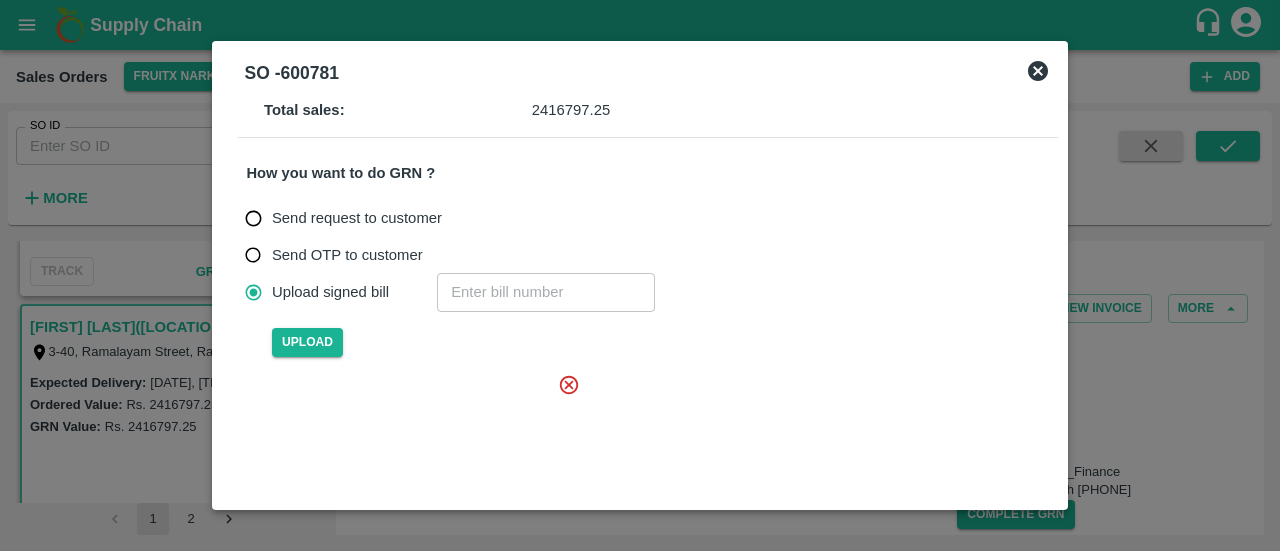 scroll, scrollTop: 88, scrollLeft: 0, axis: vertical 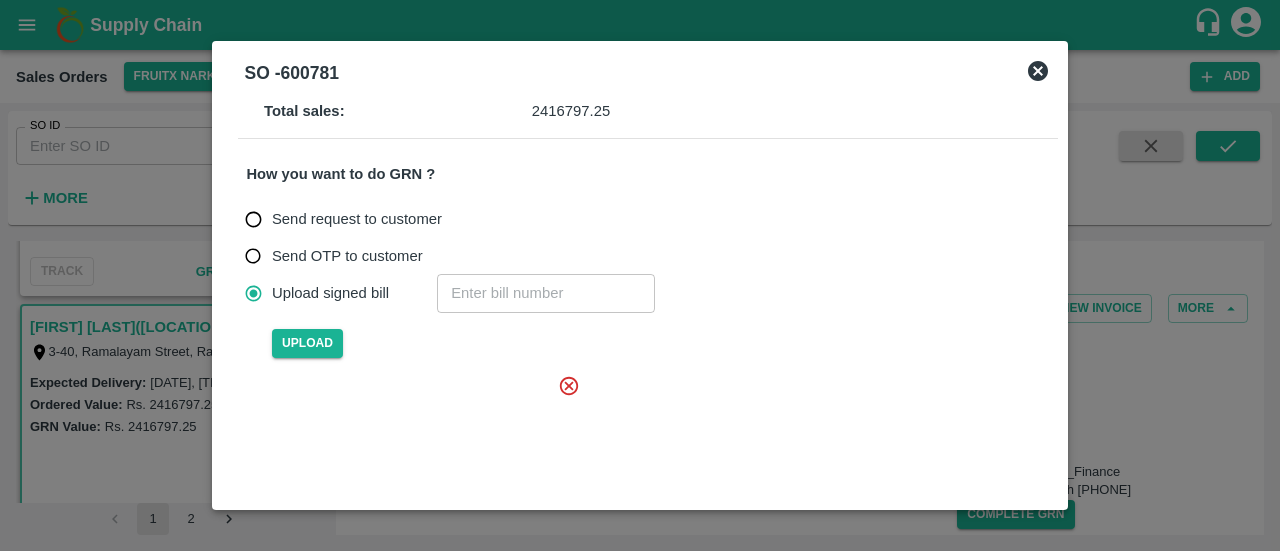 click at bounding box center (420, 435) 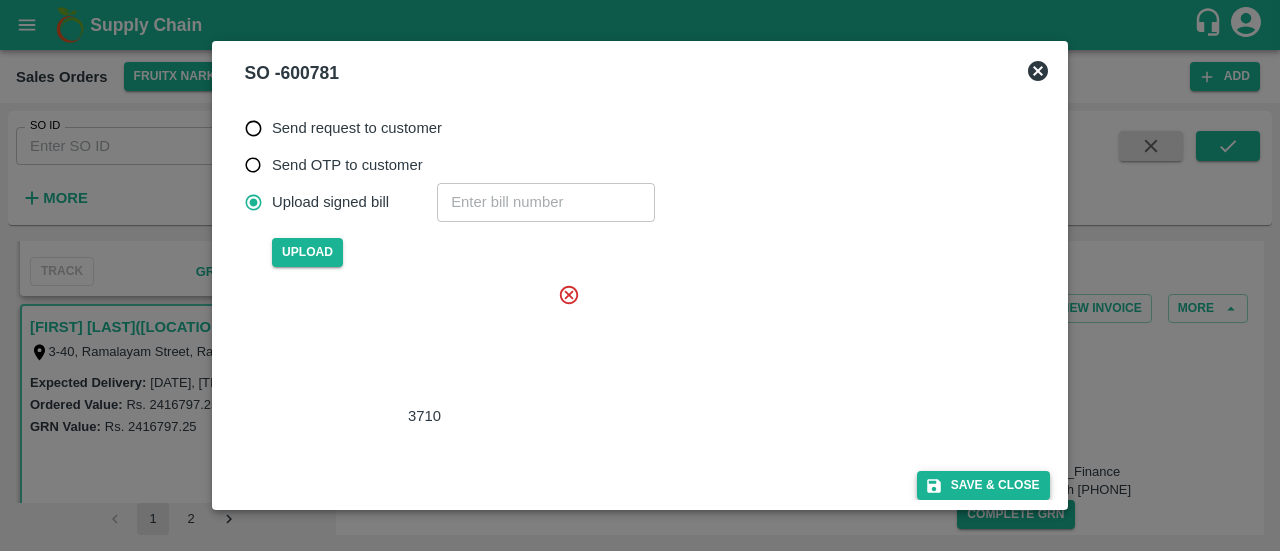 click on "Save & Close" at bounding box center [983, 485] 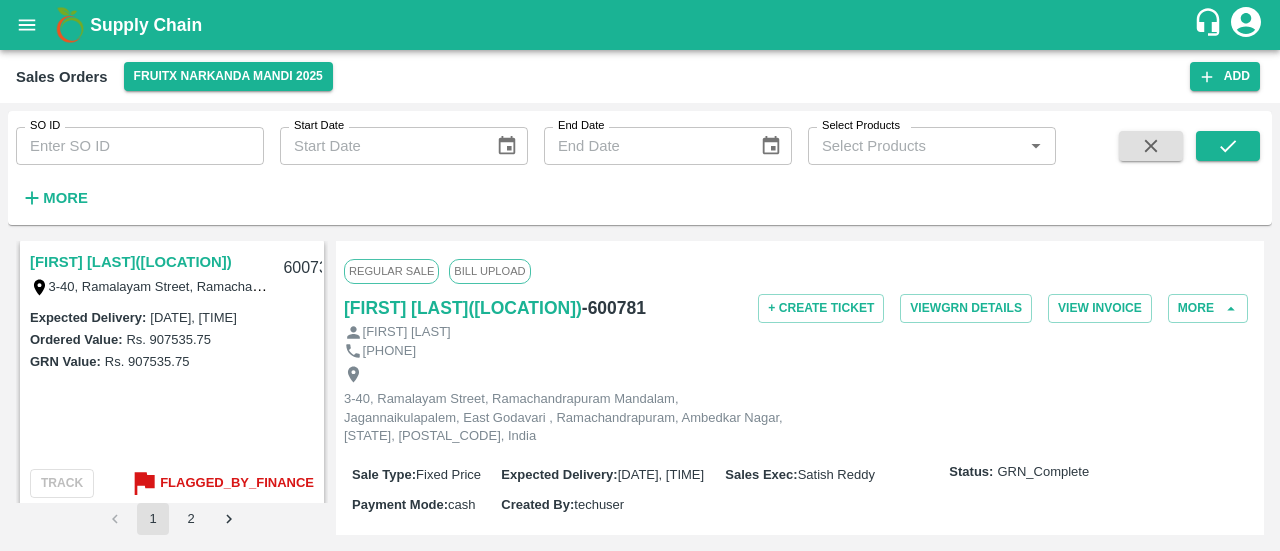 scroll, scrollTop: 6123, scrollLeft: 0, axis: vertical 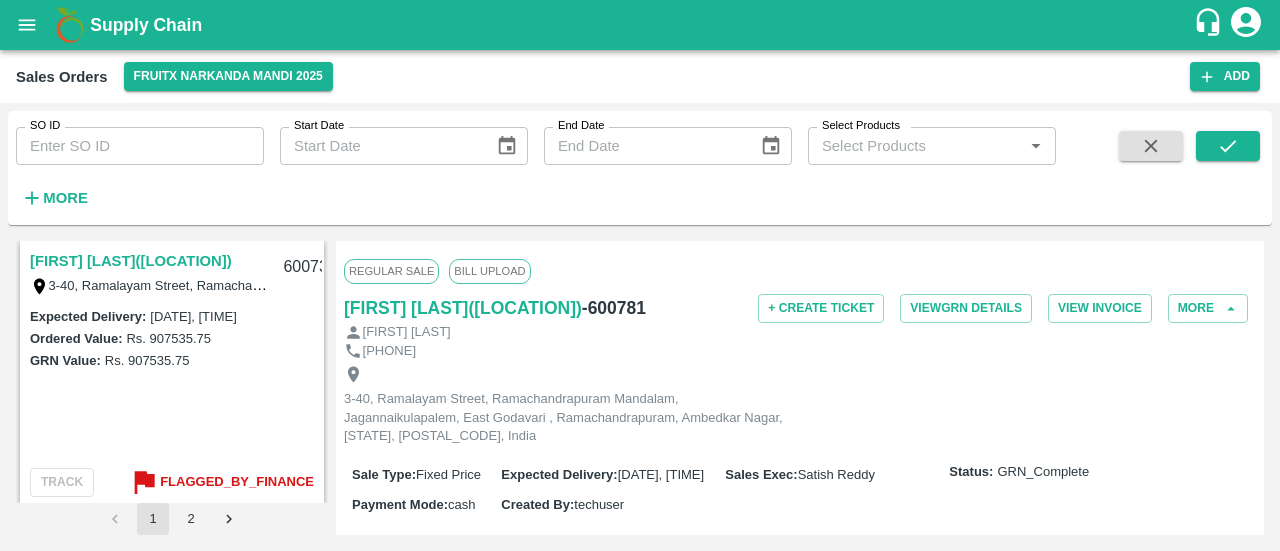 click on "[FIRST] [LAST]([LOCATION])" at bounding box center [131, 261] 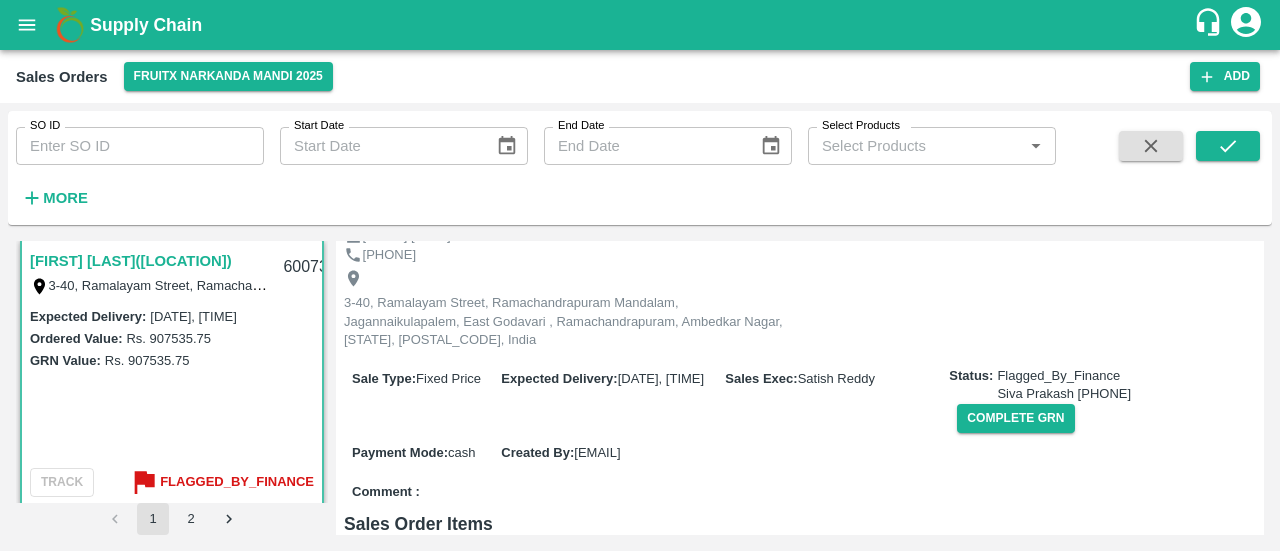 scroll, scrollTop: 111, scrollLeft: 0, axis: vertical 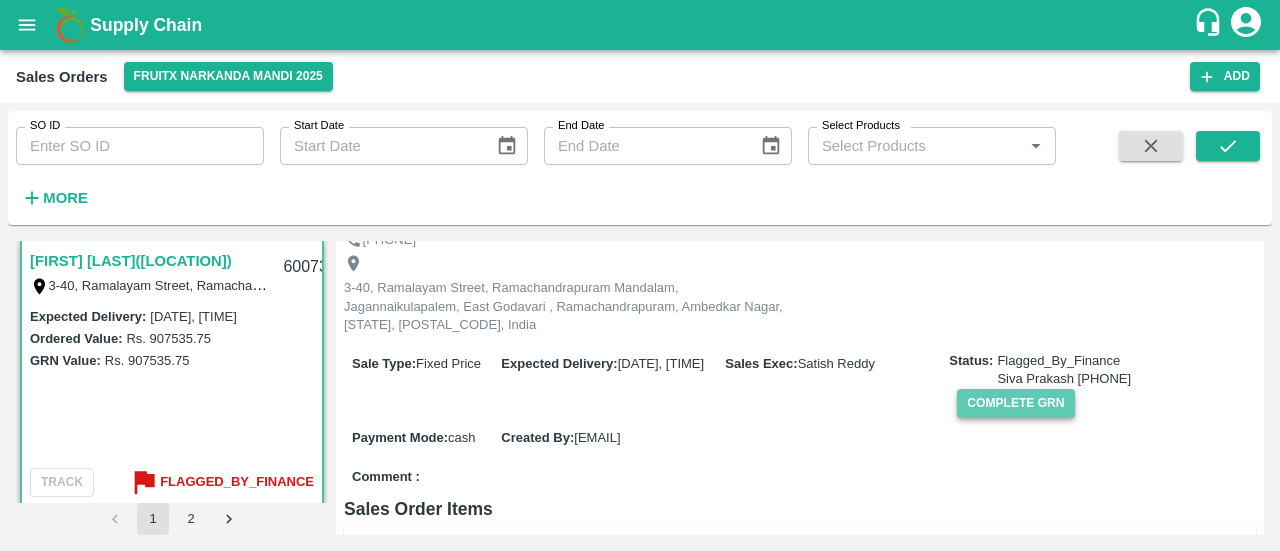 click on "Complete GRN" at bounding box center (1015, 403) 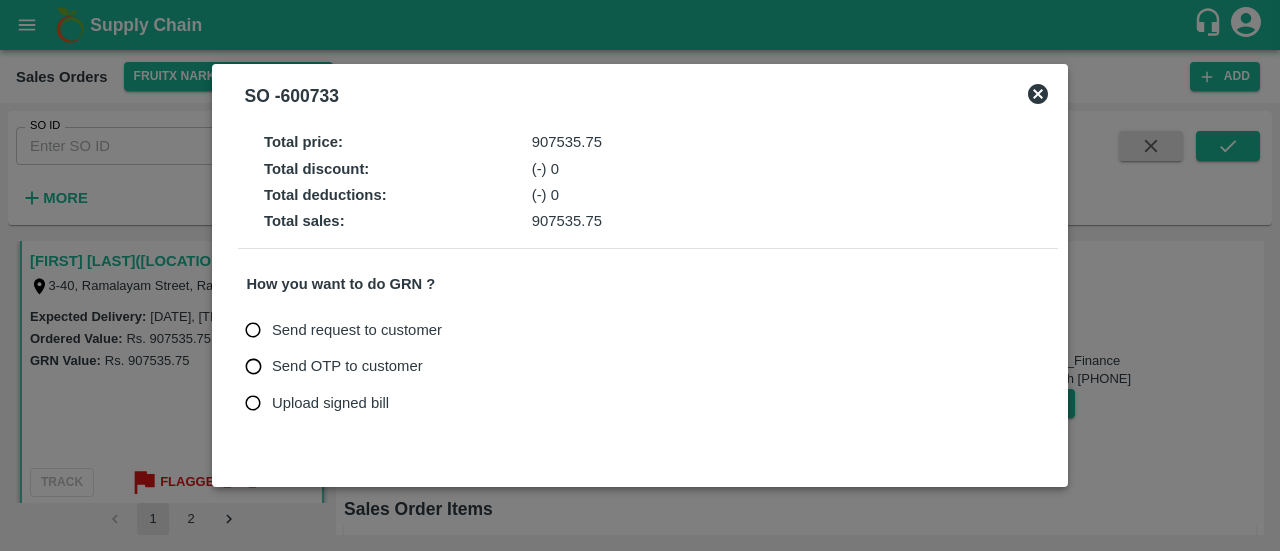 click on "Upload signed bill" at bounding box center (330, 403) 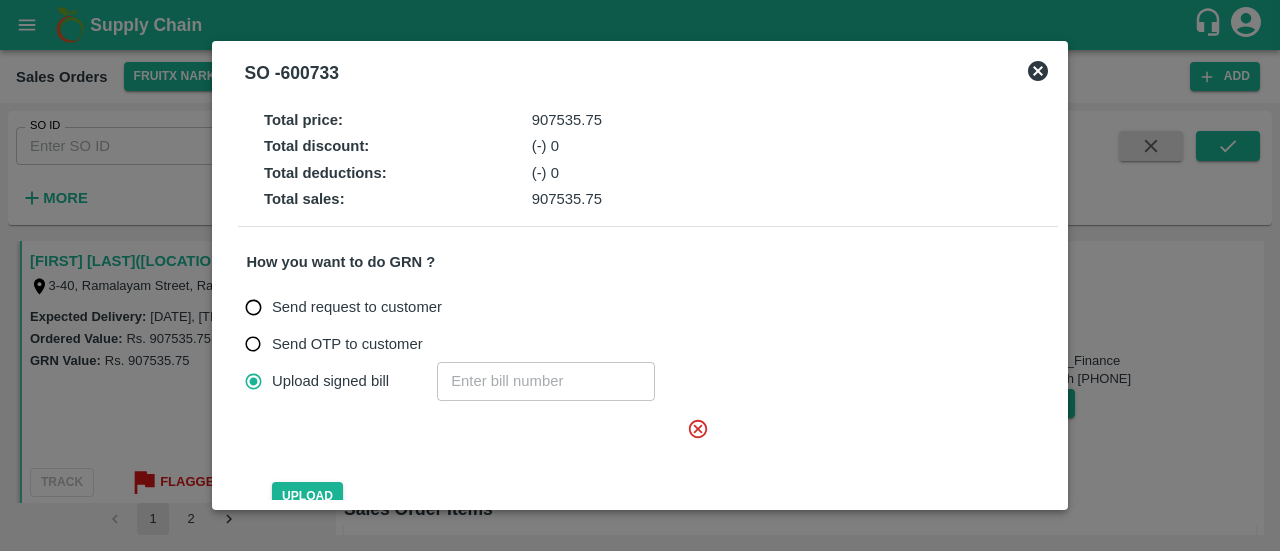 scroll, scrollTop: 104, scrollLeft: 0, axis: vertical 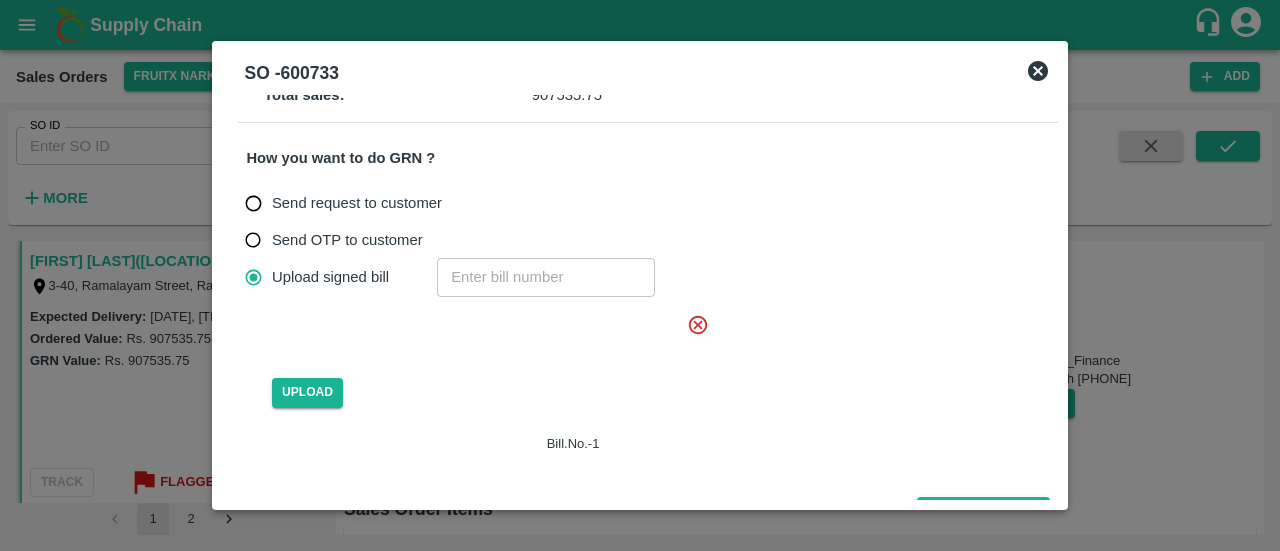 click 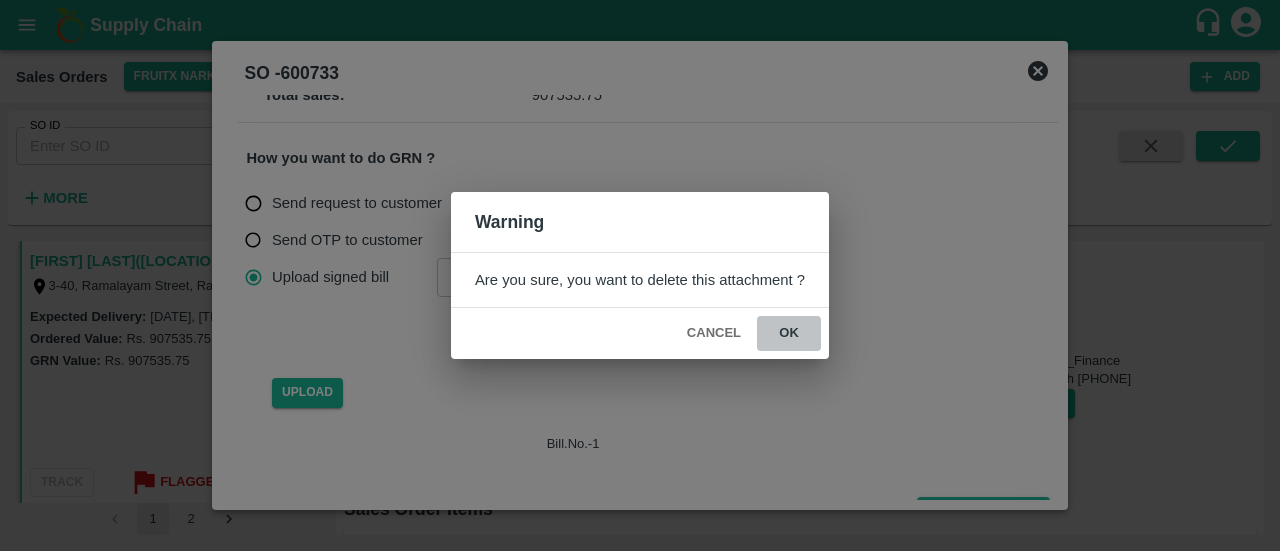click on "ok" at bounding box center [789, 333] 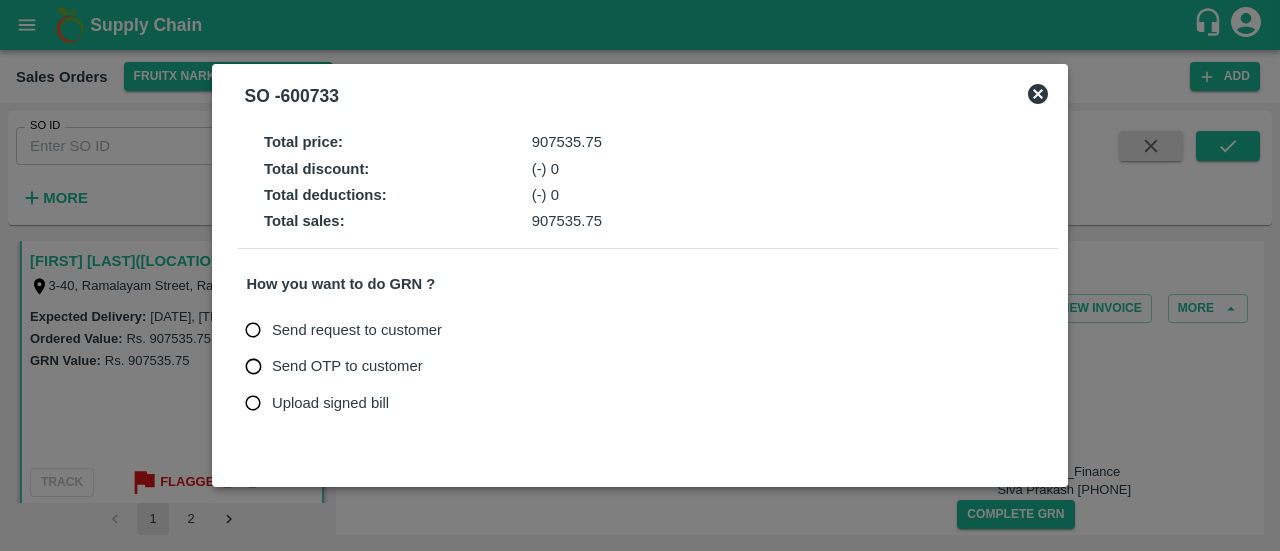 click on "Upload signed bill" at bounding box center (330, 403) 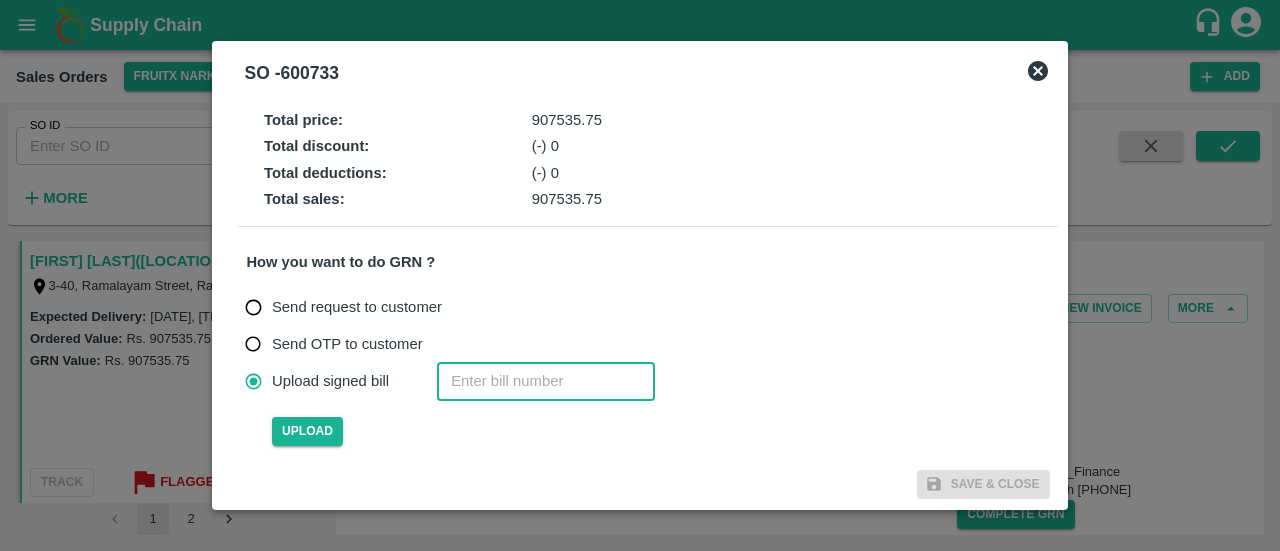 click at bounding box center (546, 381) 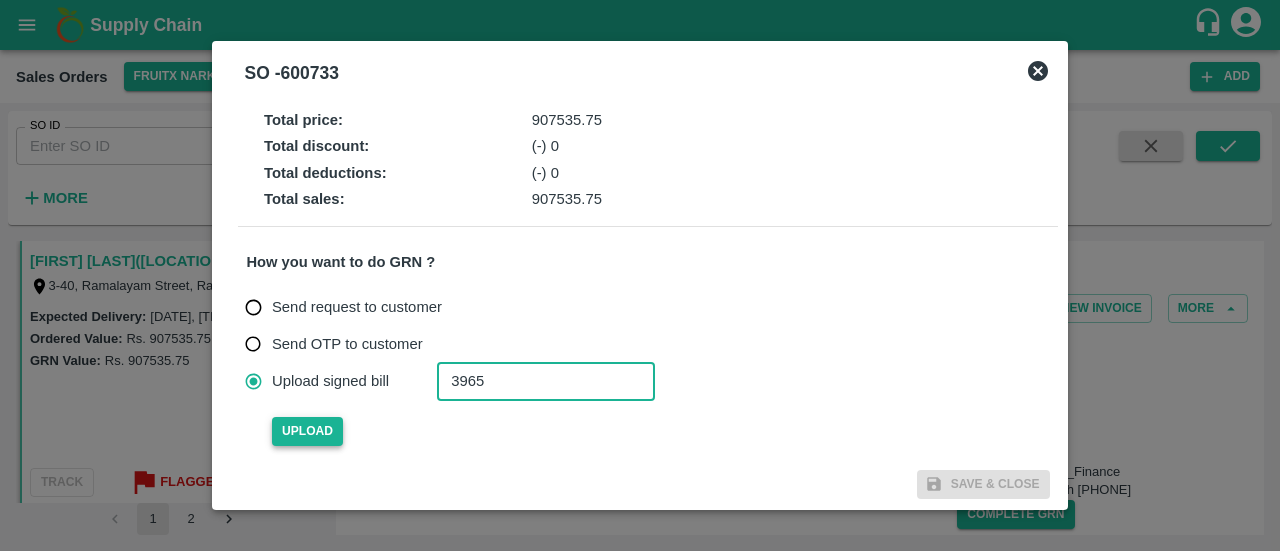 type on "3965" 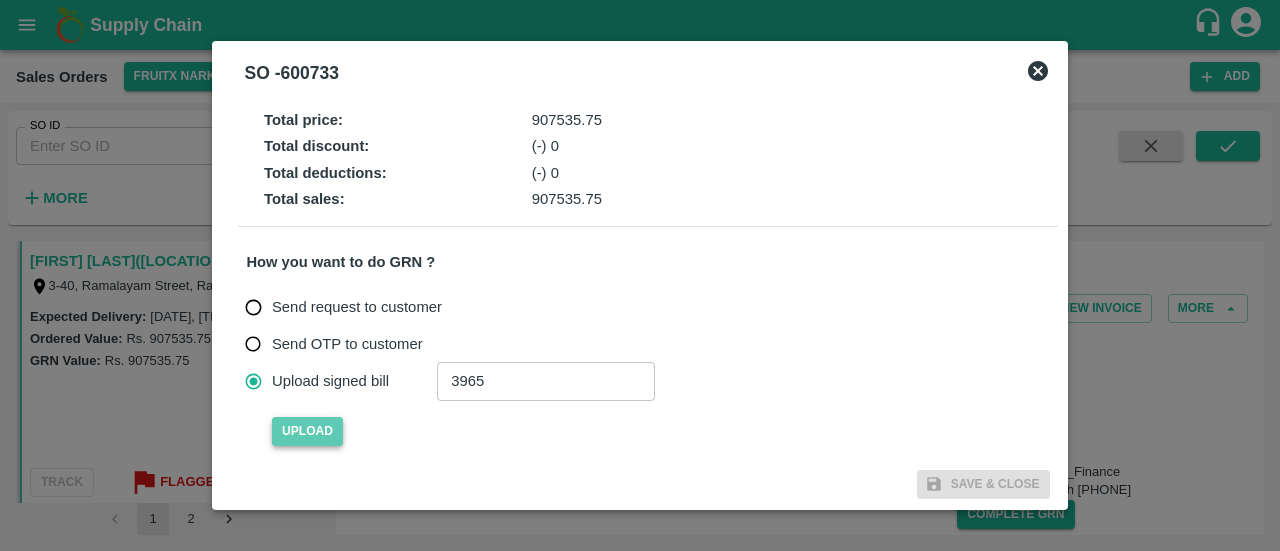 click on "Upload" at bounding box center (307, 431) 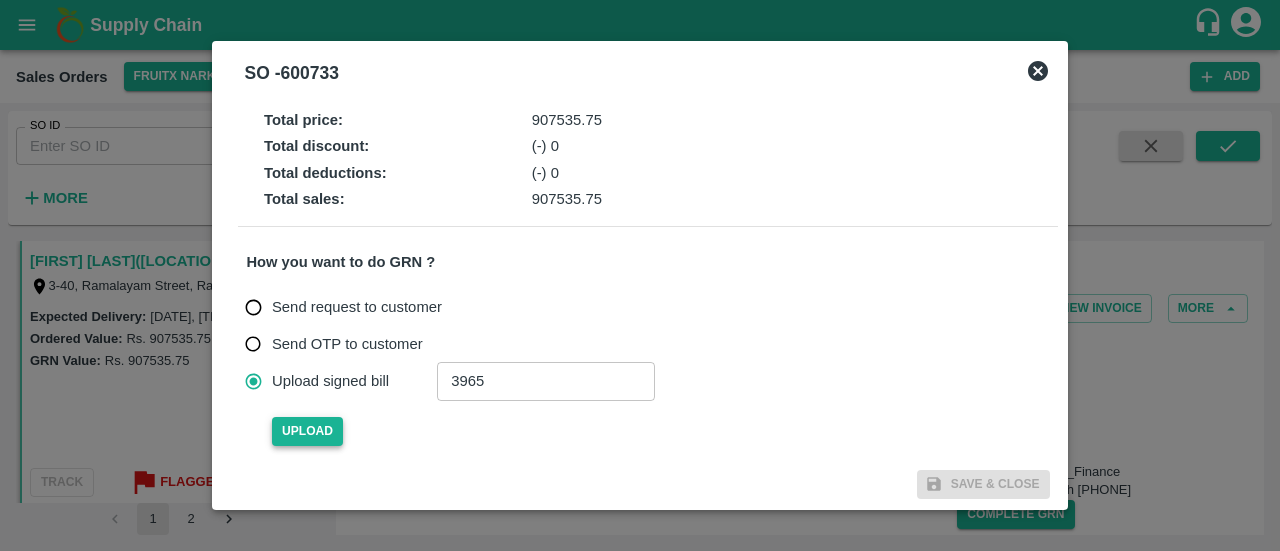 type 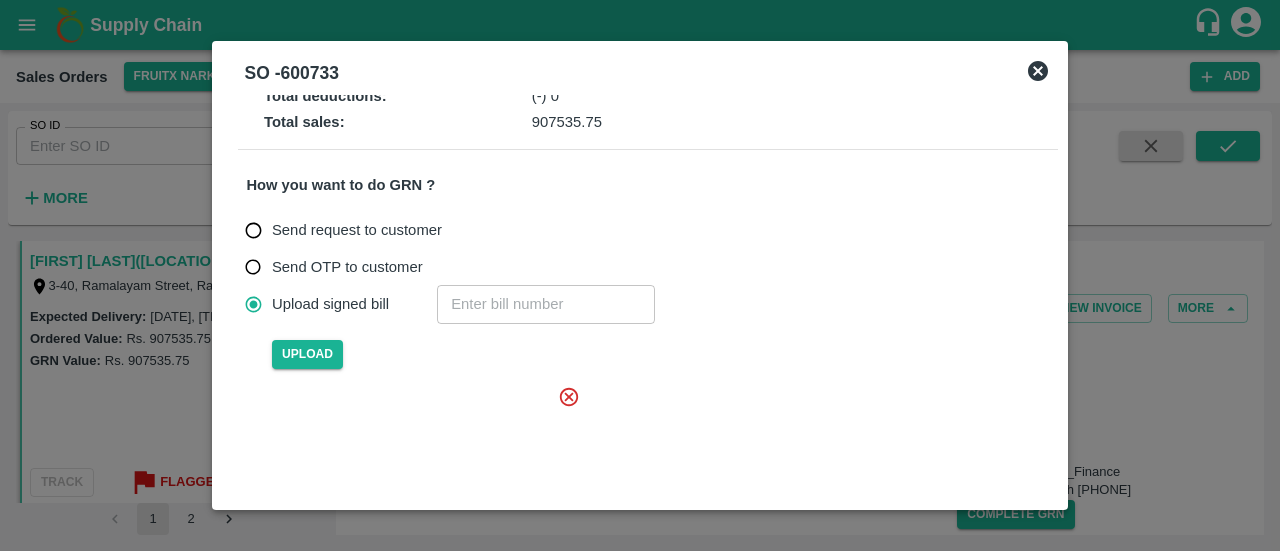 scroll, scrollTop: 78, scrollLeft: 0, axis: vertical 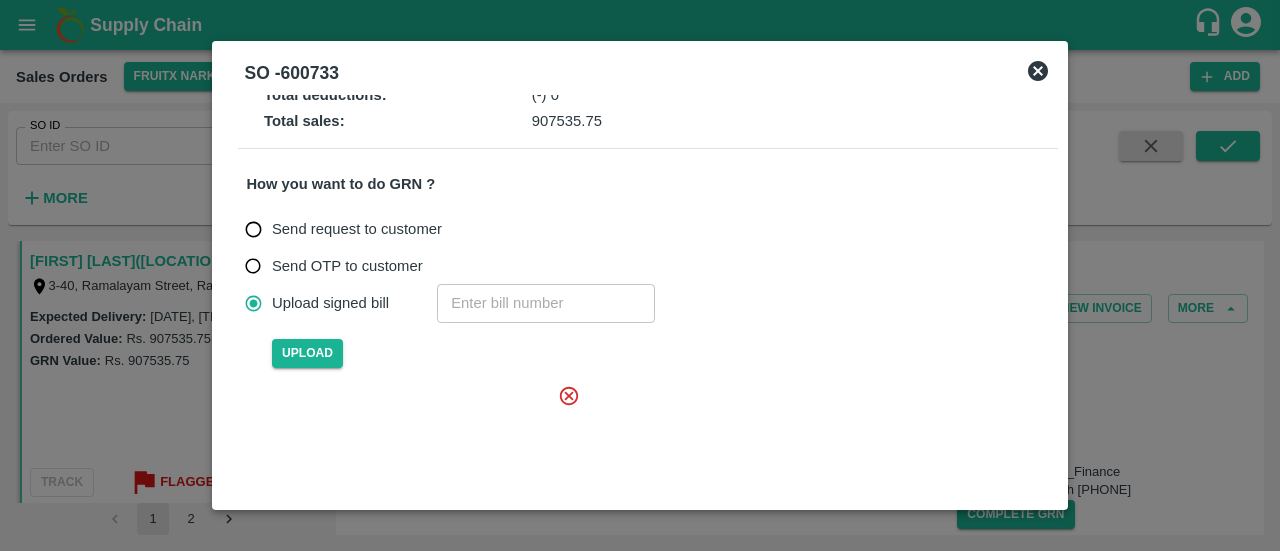 click at bounding box center (420, 445) 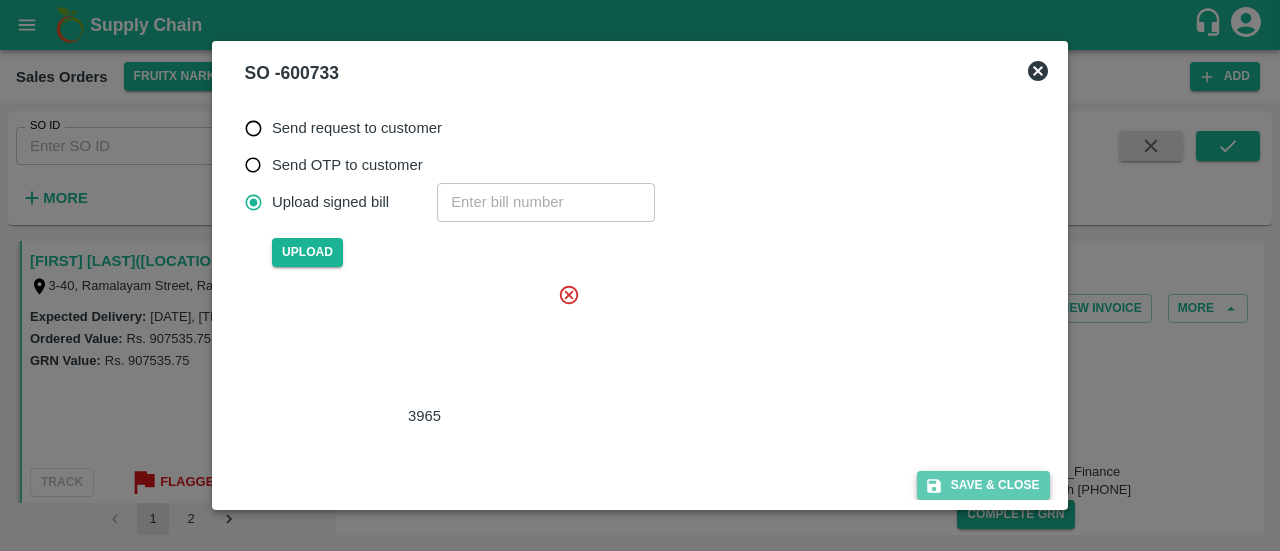 click on "Save & Close" at bounding box center (983, 485) 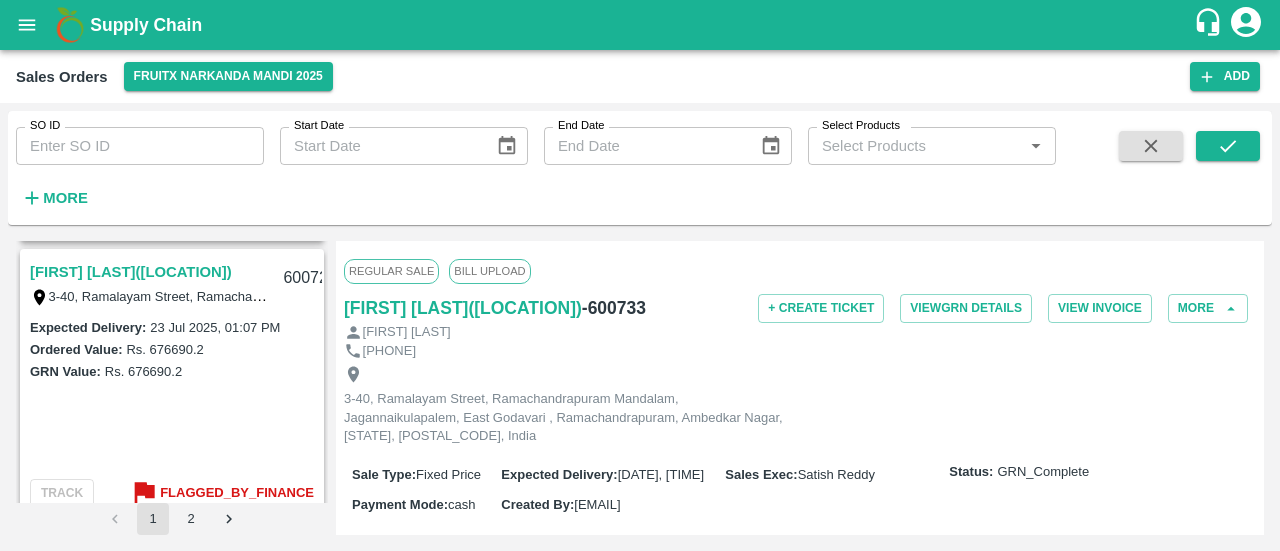 scroll, scrollTop: 6391, scrollLeft: 0, axis: vertical 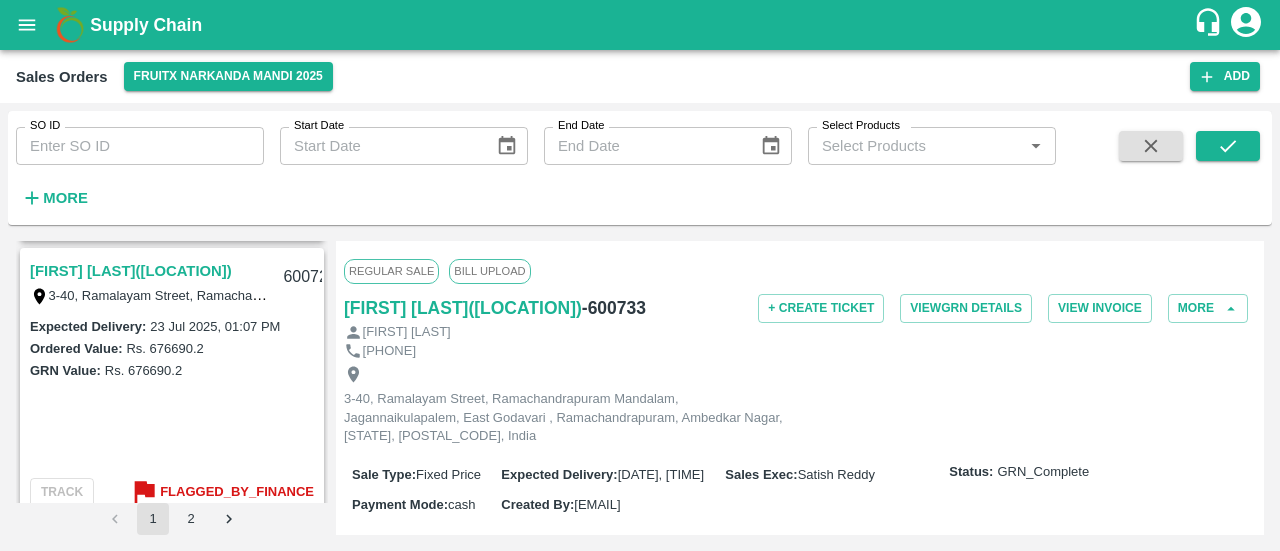 click on "[FIRST] [LAST]([LOCATION])" at bounding box center [131, 271] 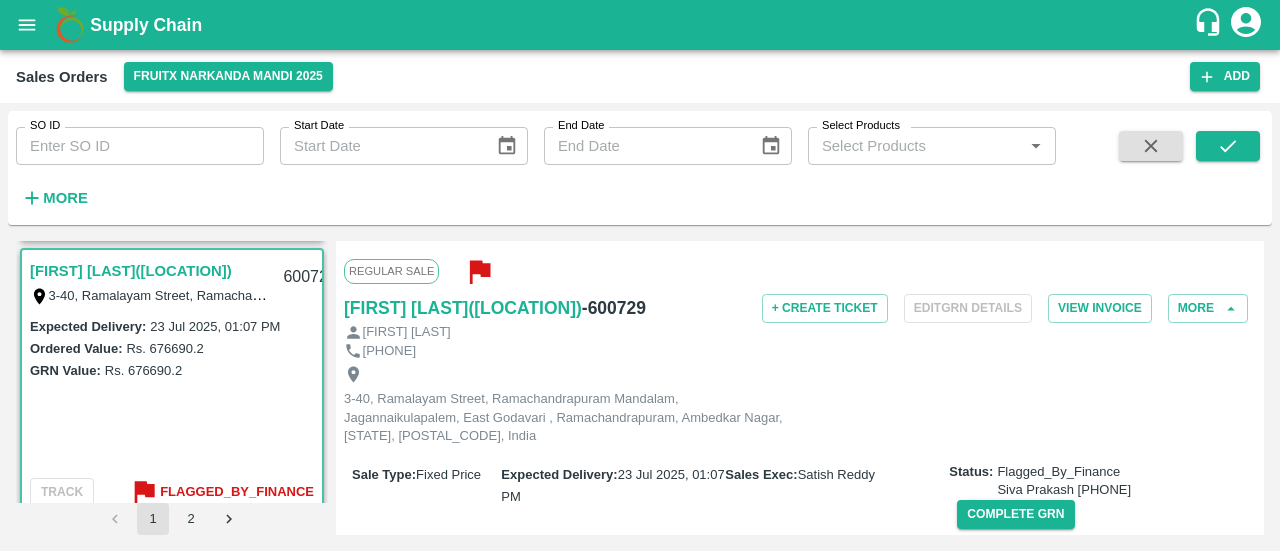 scroll, scrollTop: 125, scrollLeft: 0, axis: vertical 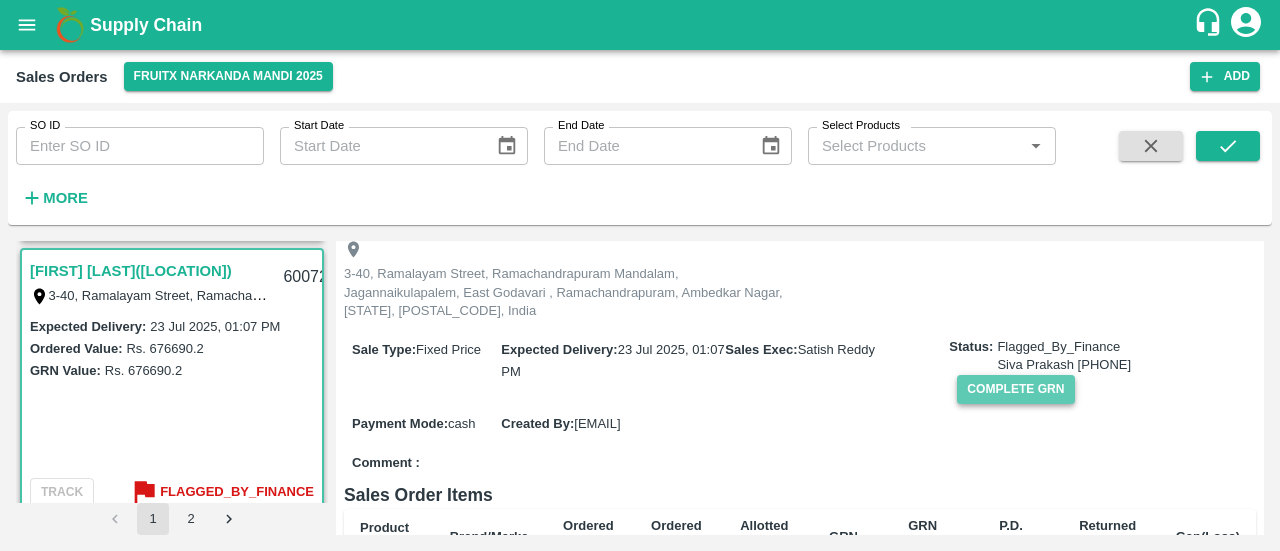 click on "Complete GRN" at bounding box center [1015, 389] 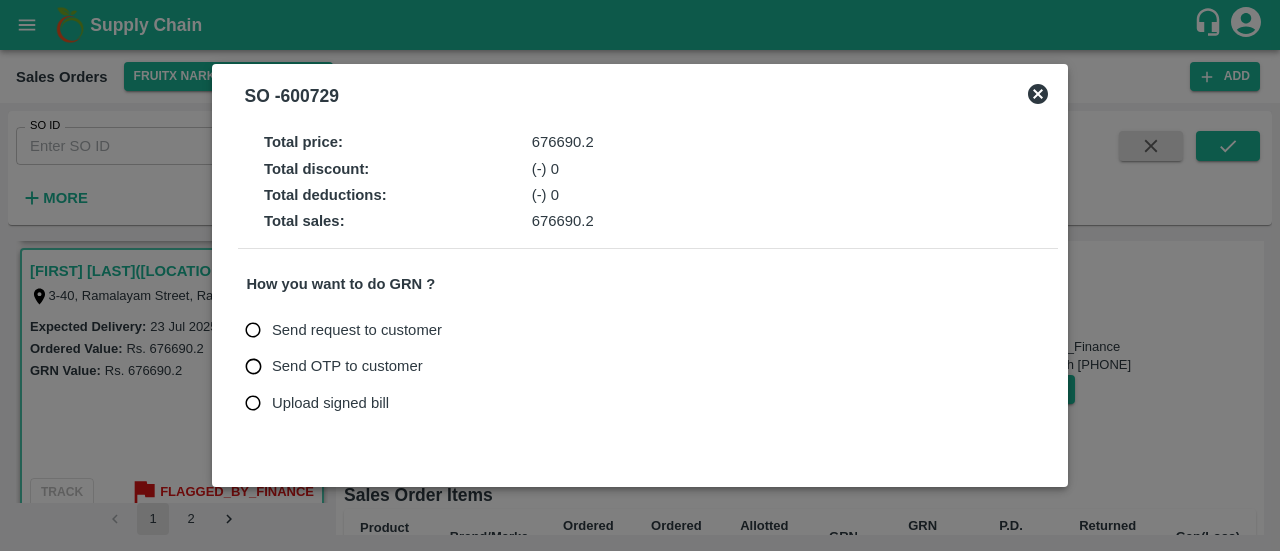 click on "Upload signed bill" at bounding box center (330, 403) 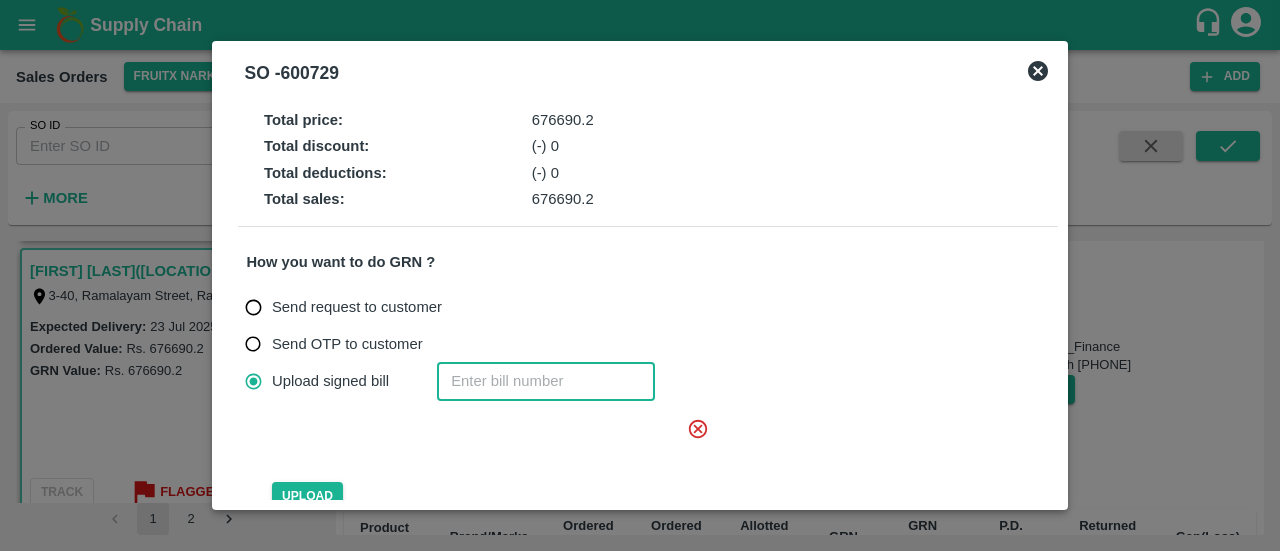 click at bounding box center [546, 381] 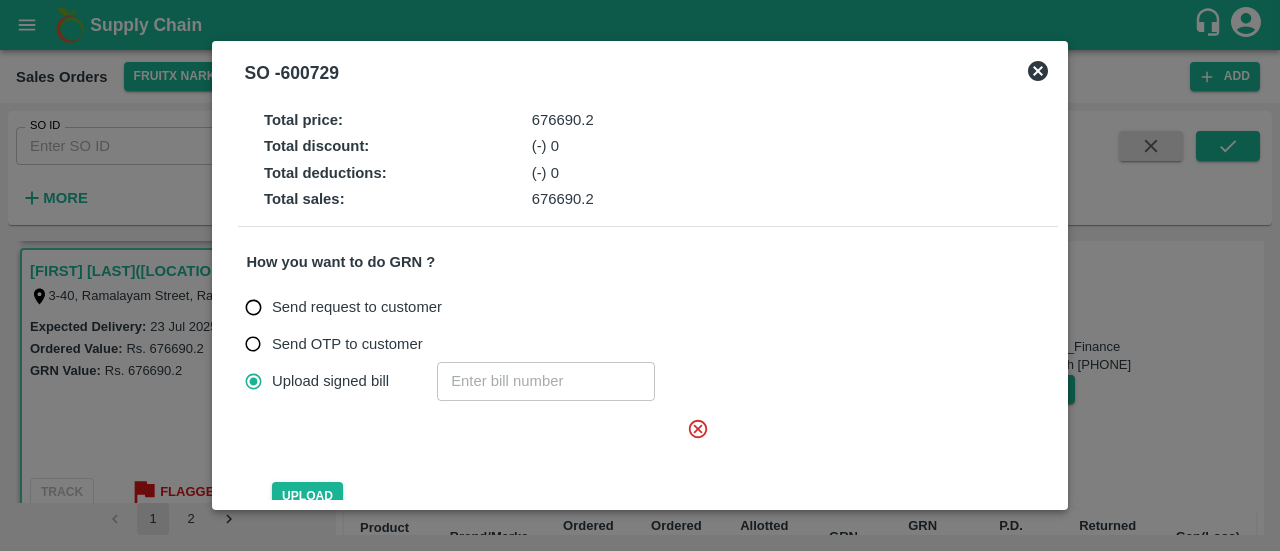 click 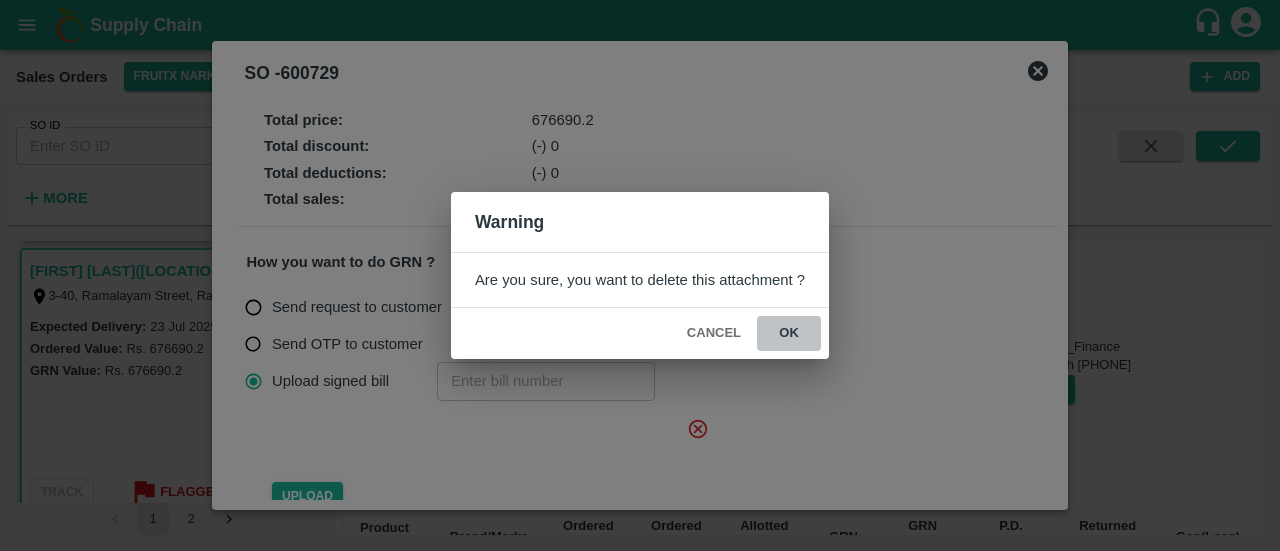 click on "ok" at bounding box center [789, 333] 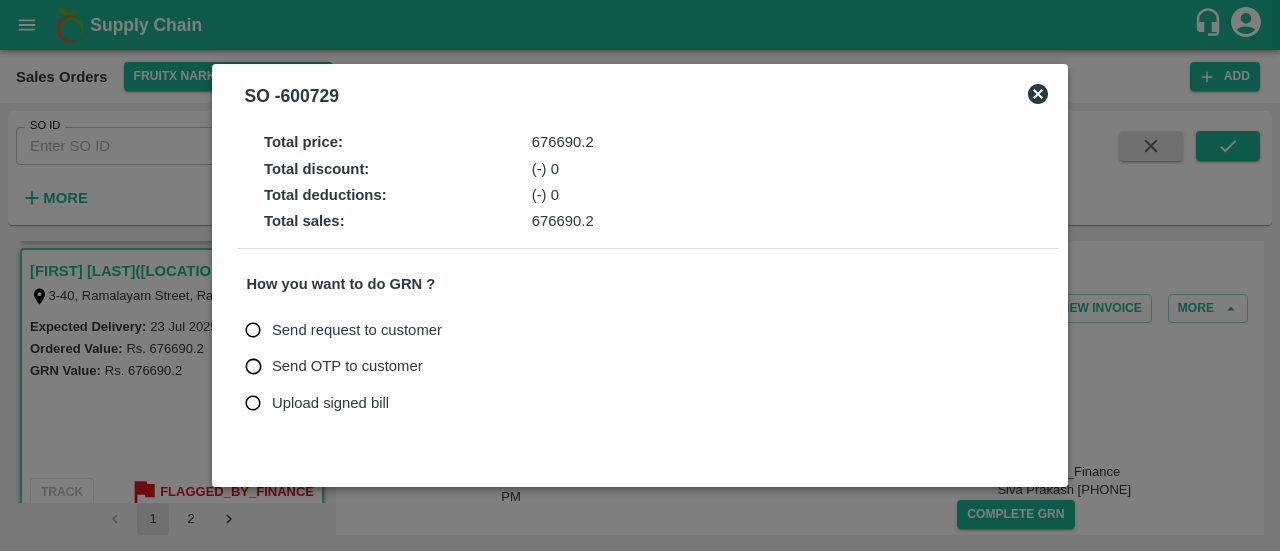 click on "Upload signed bill" at bounding box center [330, 403] 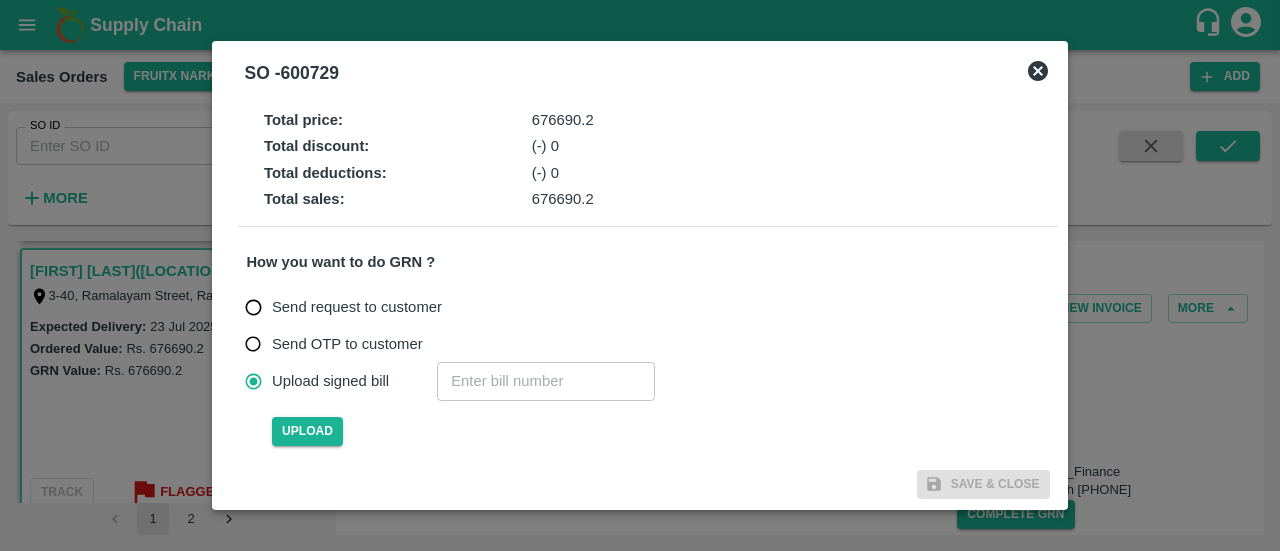 click at bounding box center (546, 381) 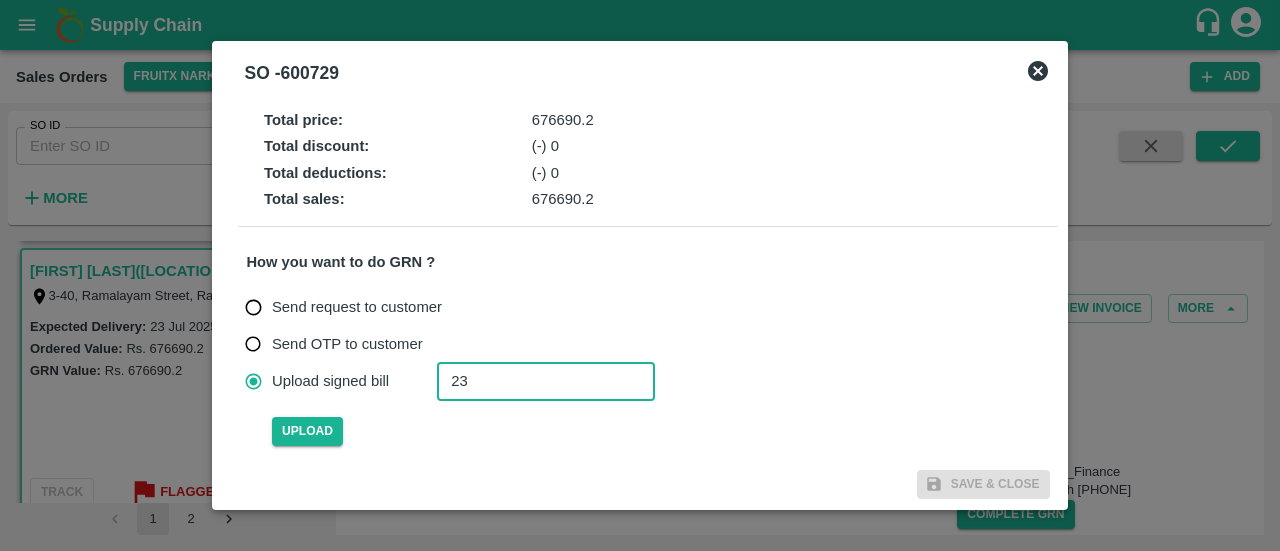 type on "2" 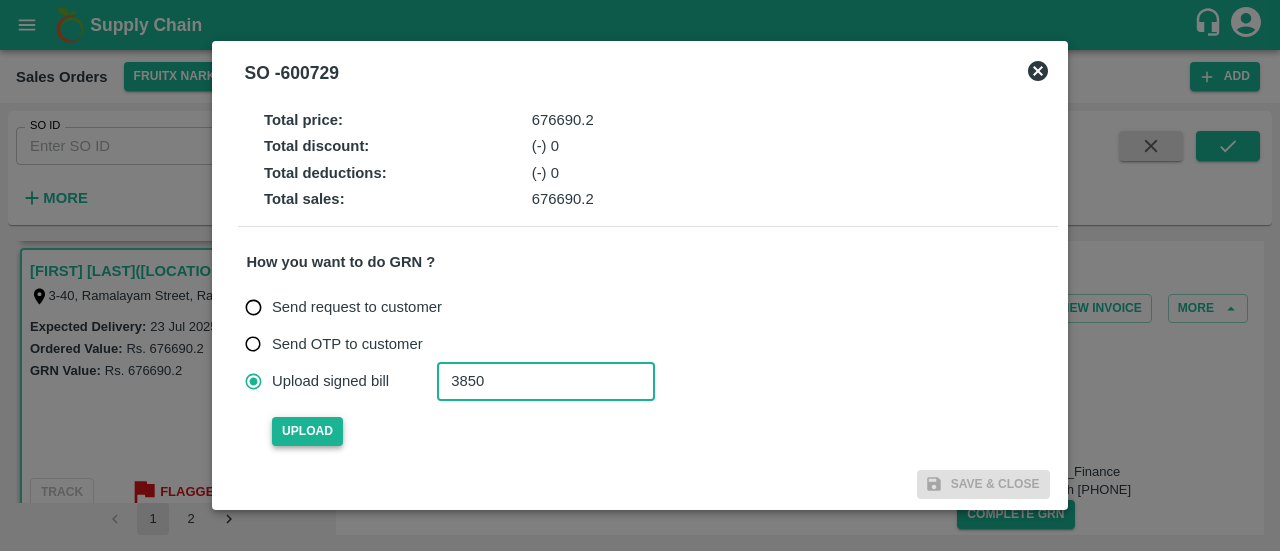 type on "3850" 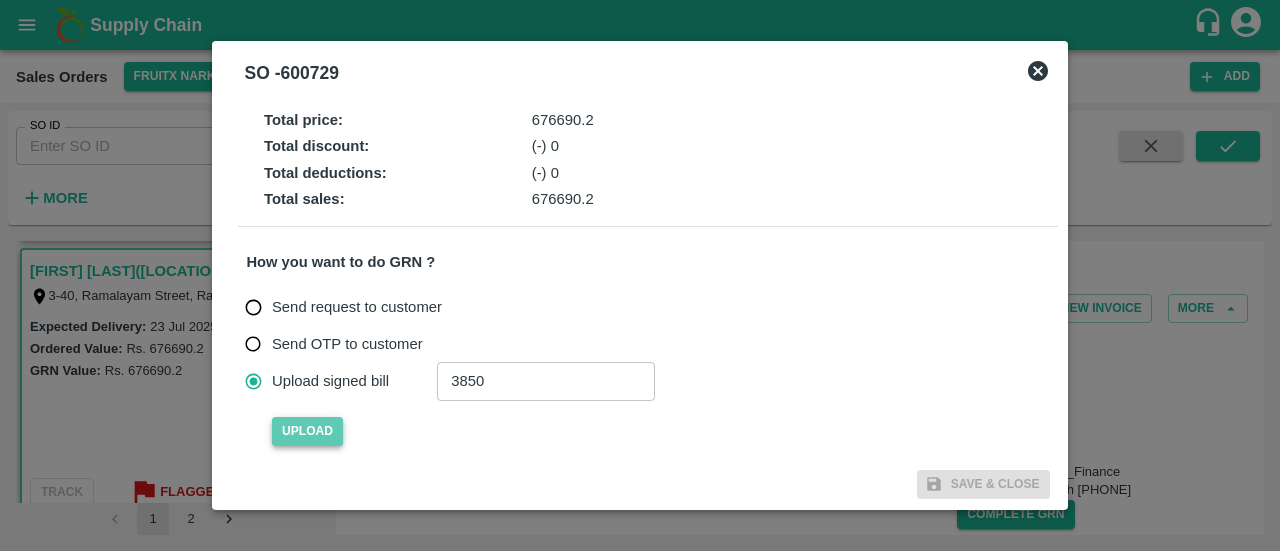 click on "Upload" at bounding box center [307, 431] 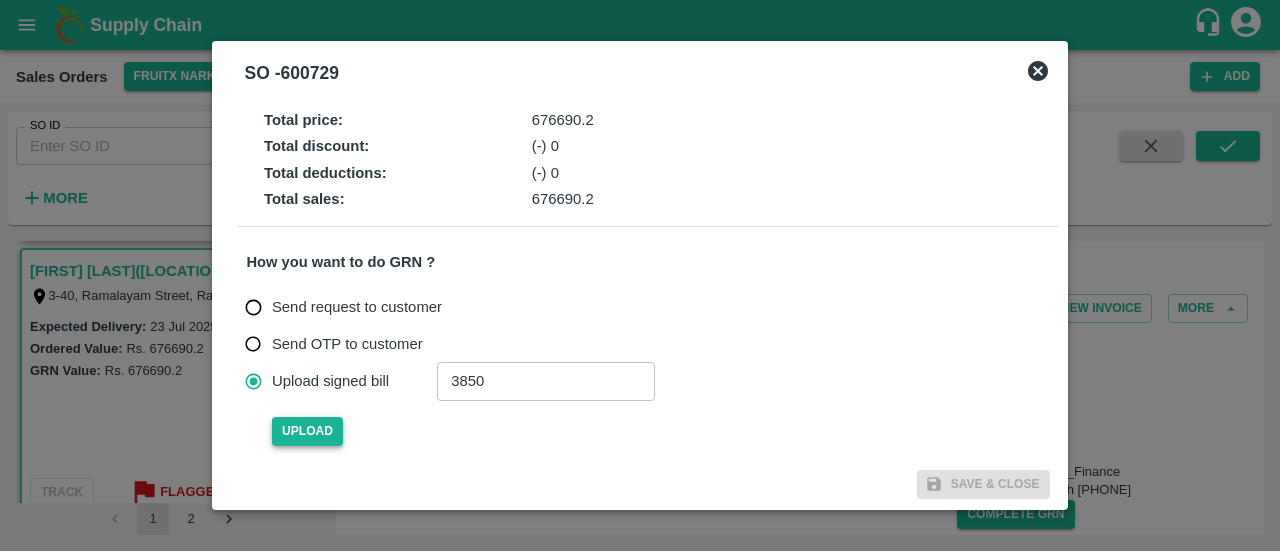 type 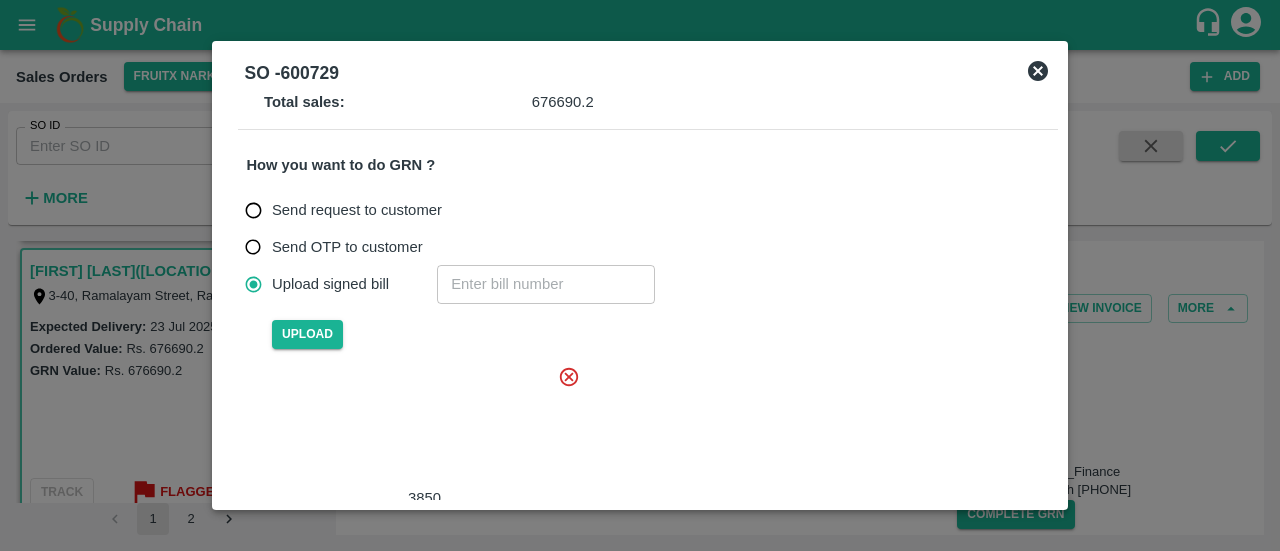scroll, scrollTop: 99, scrollLeft: 0, axis: vertical 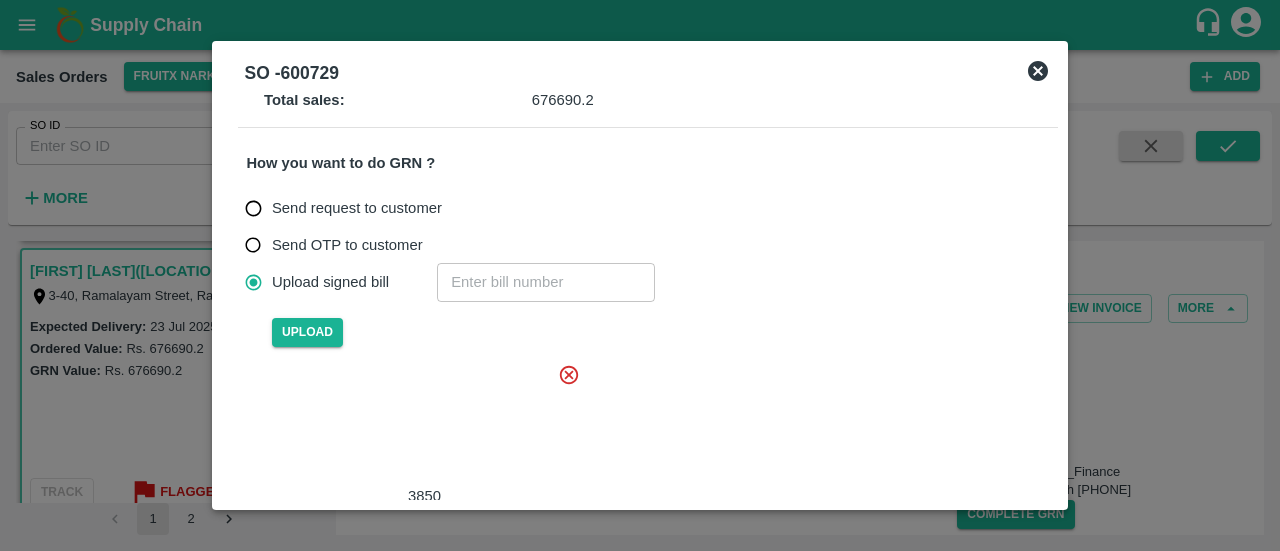 click at bounding box center [420, 424] 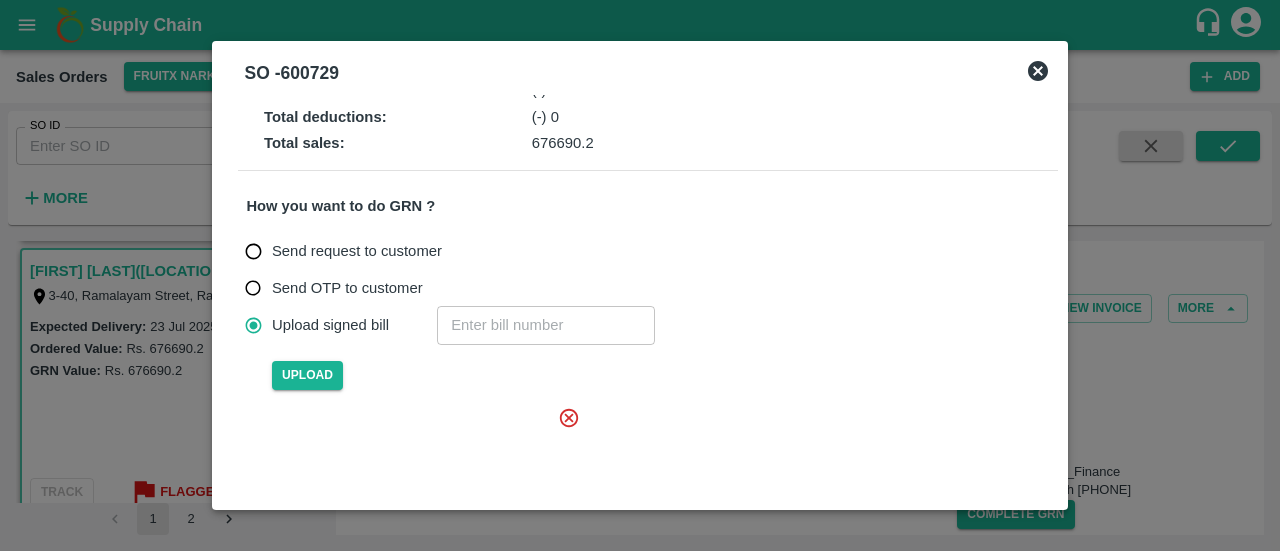 scroll, scrollTop: 55, scrollLeft: 0, axis: vertical 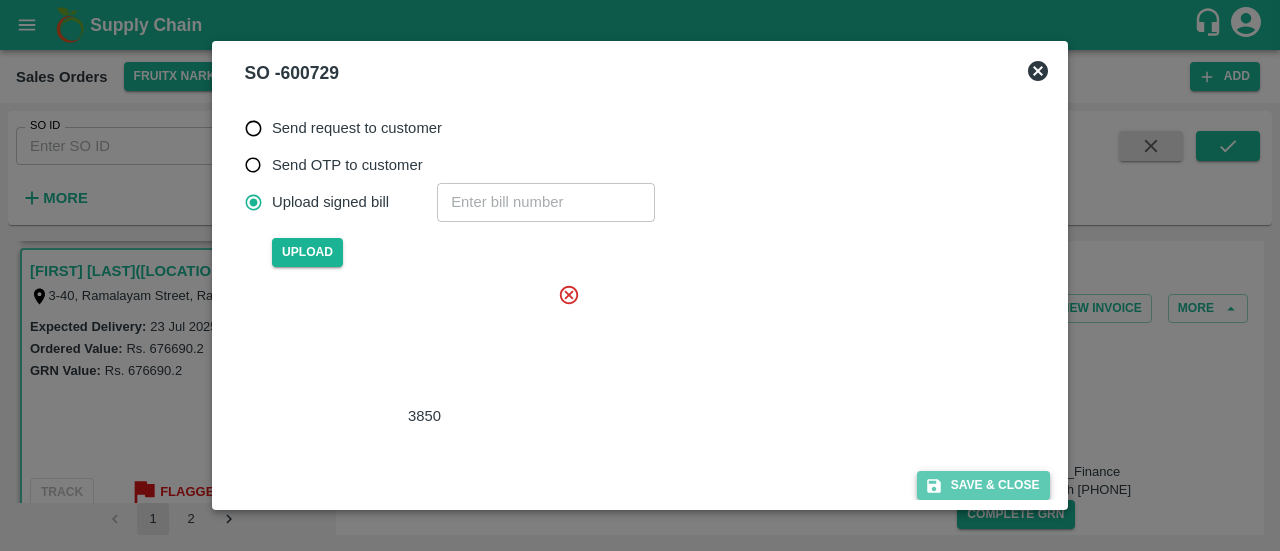 click on "Save & Close" at bounding box center (983, 485) 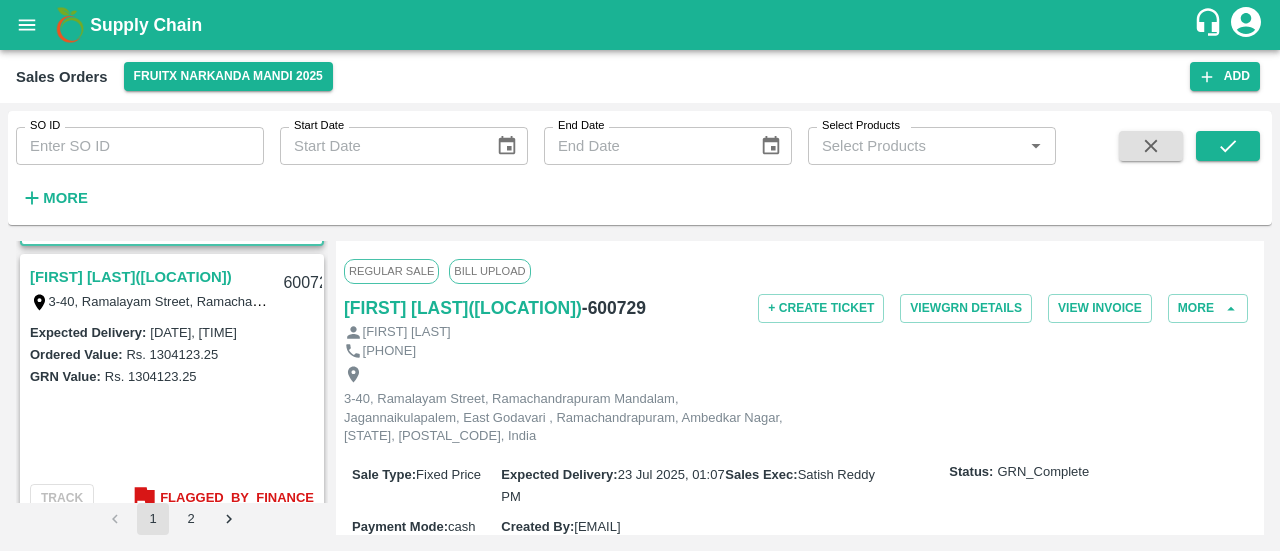 scroll, scrollTop: 6664, scrollLeft: 0, axis: vertical 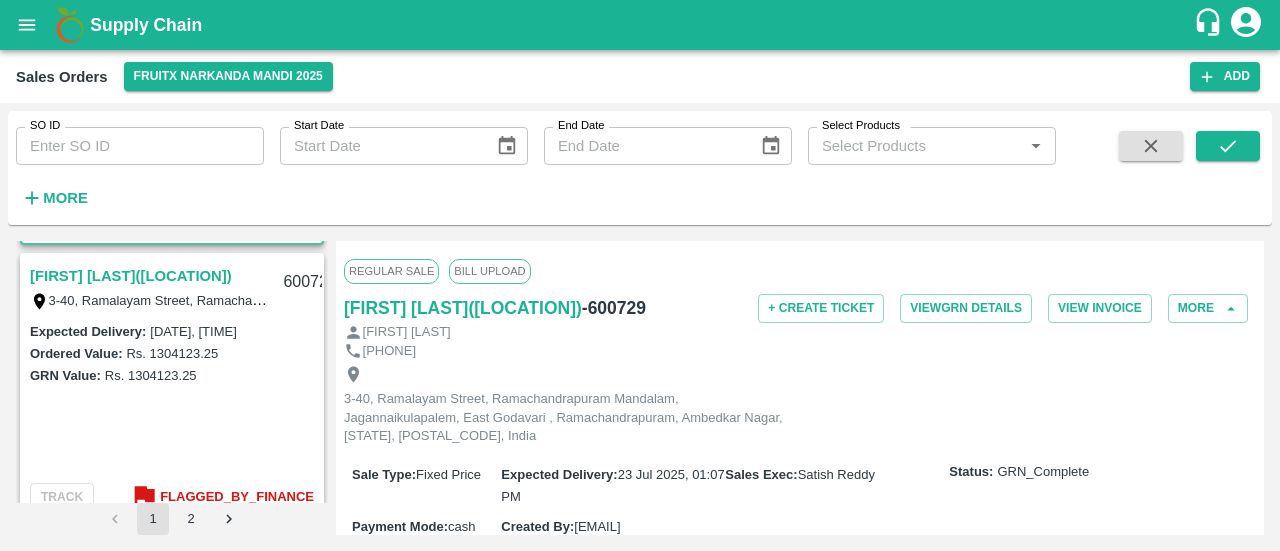 click on "[FIRST] [LAST]([LOCATION])" at bounding box center [131, 276] 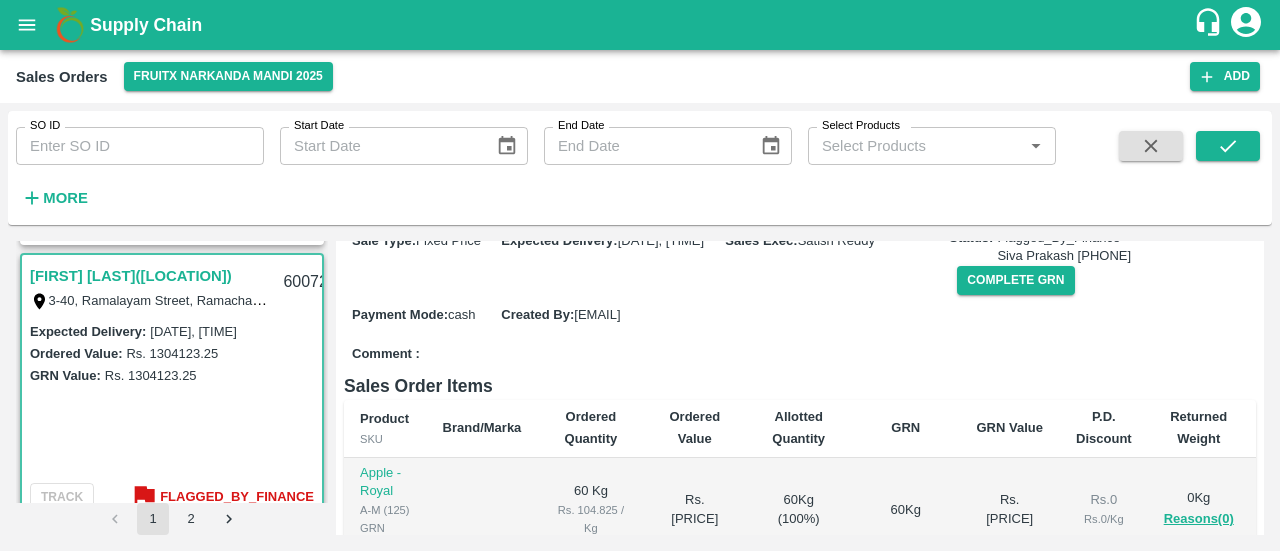 scroll, scrollTop: 236, scrollLeft: 0, axis: vertical 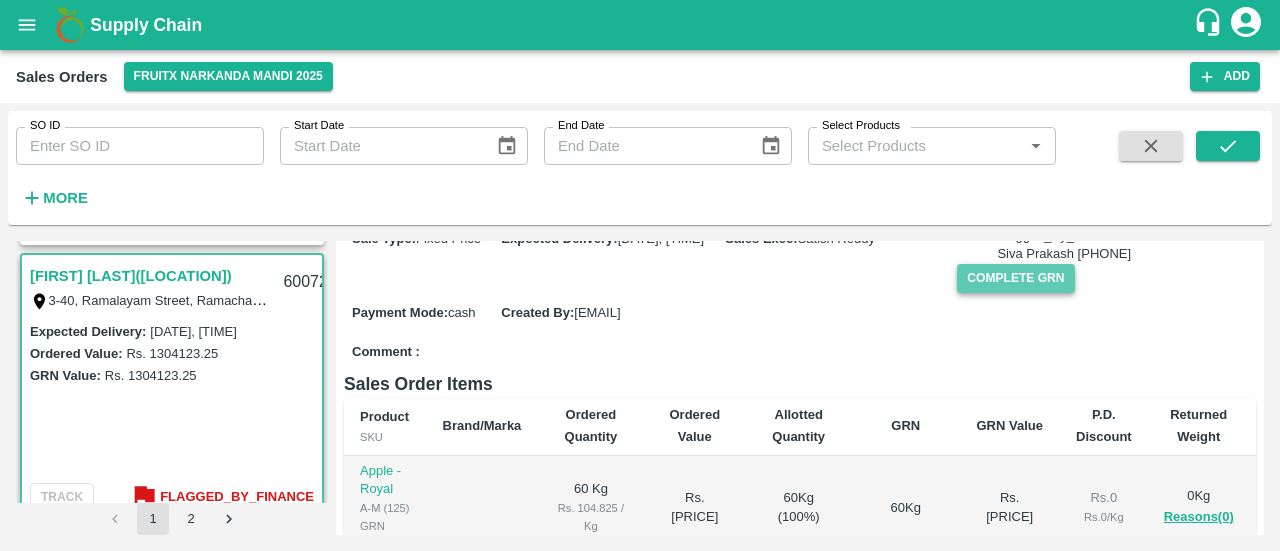 click on "Complete GRN" at bounding box center [1015, 278] 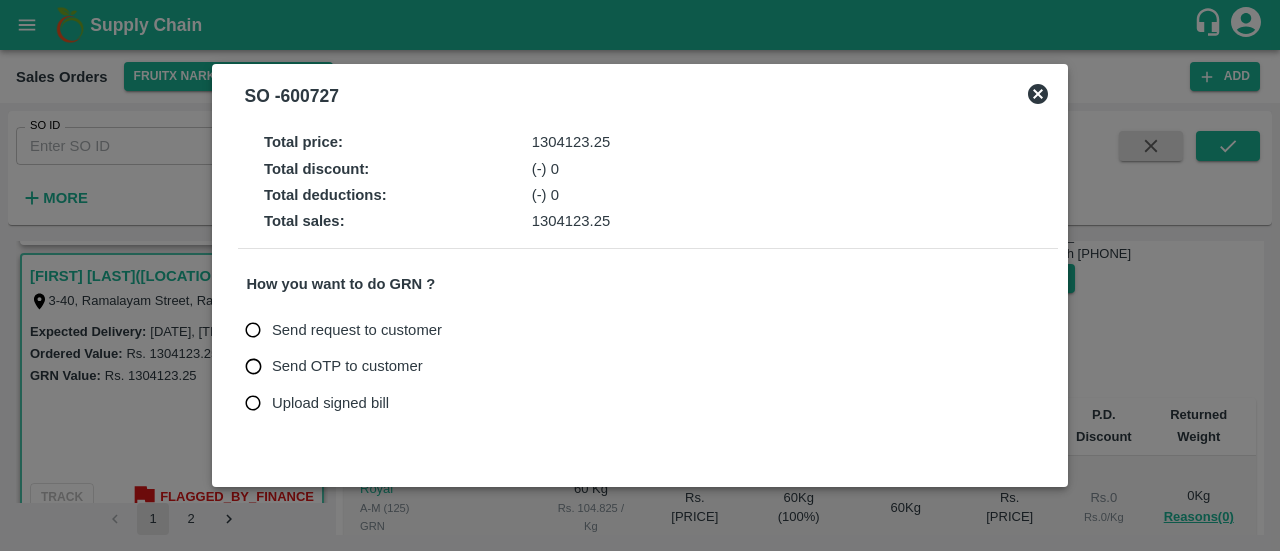 click on "Upload signed bill" at bounding box center (330, 403) 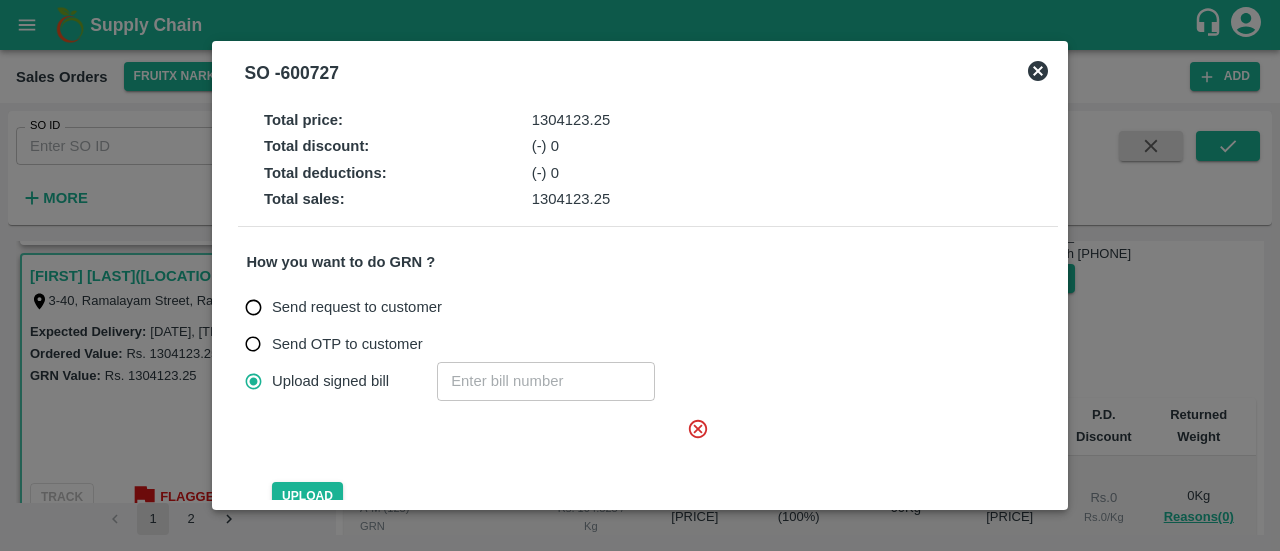 click 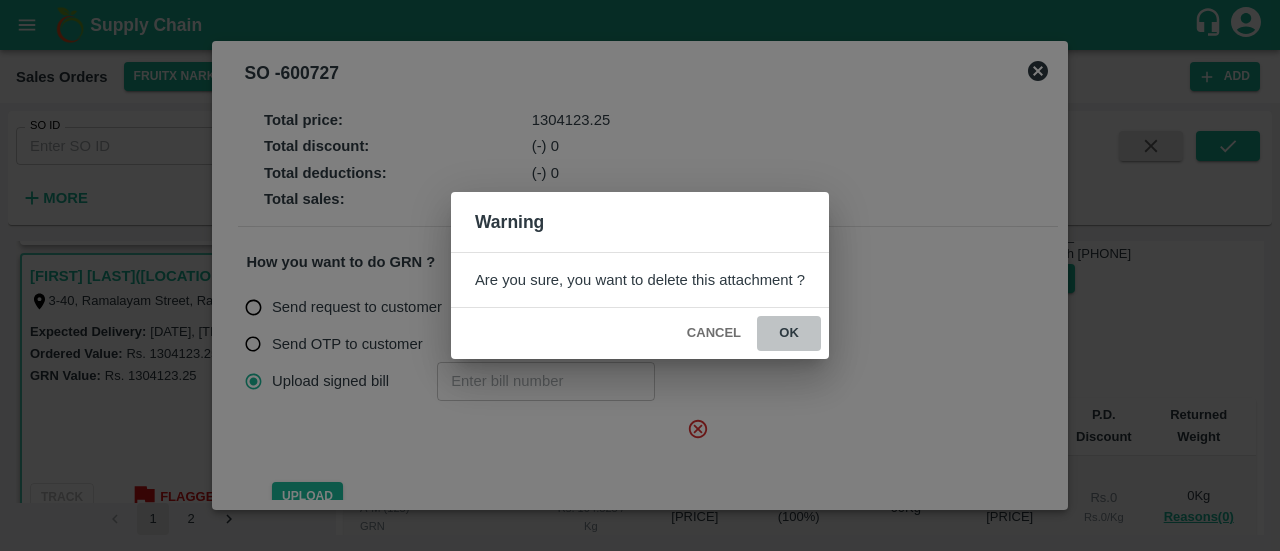 click on "ok" at bounding box center [789, 333] 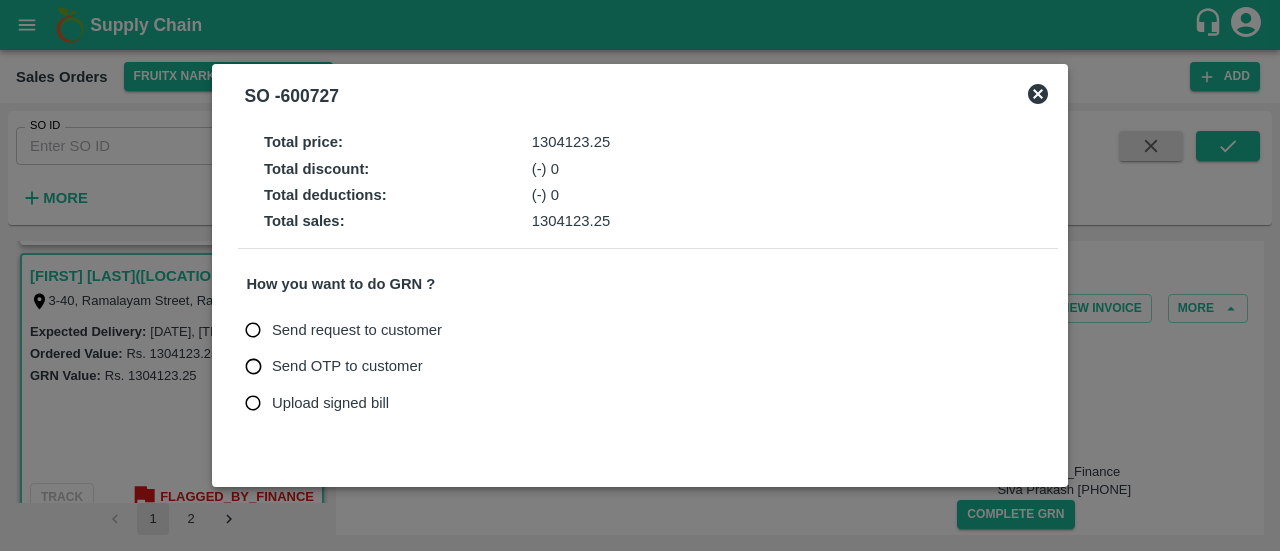 click on "Upload signed bill" at bounding box center [330, 403] 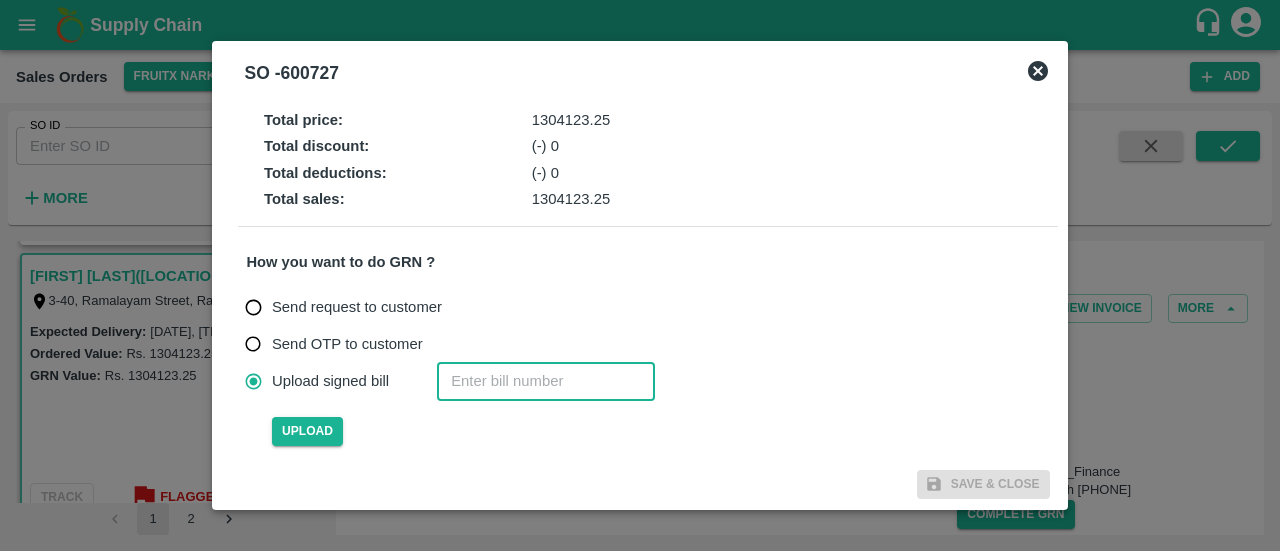click at bounding box center (546, 381) 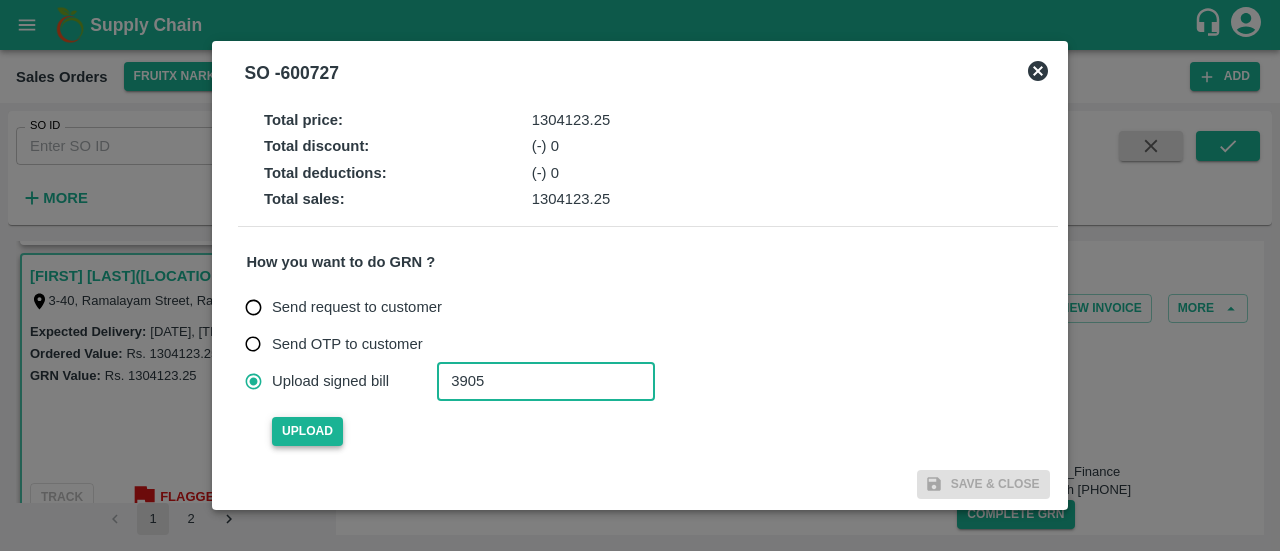 type on "3905" 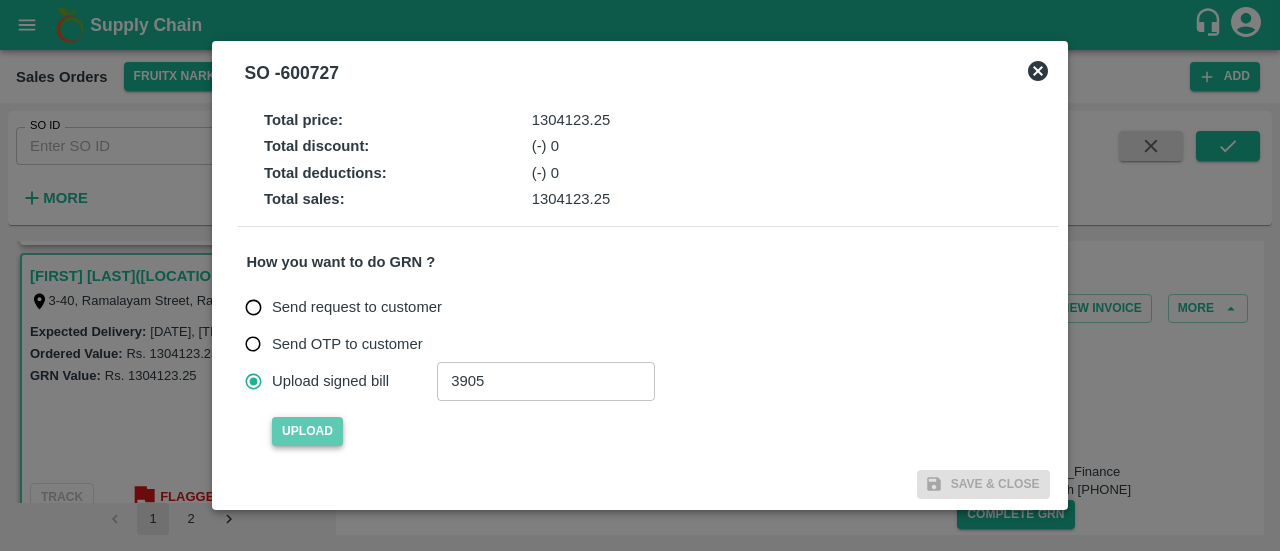 click on "Upload" at bounding box center [307, 431] 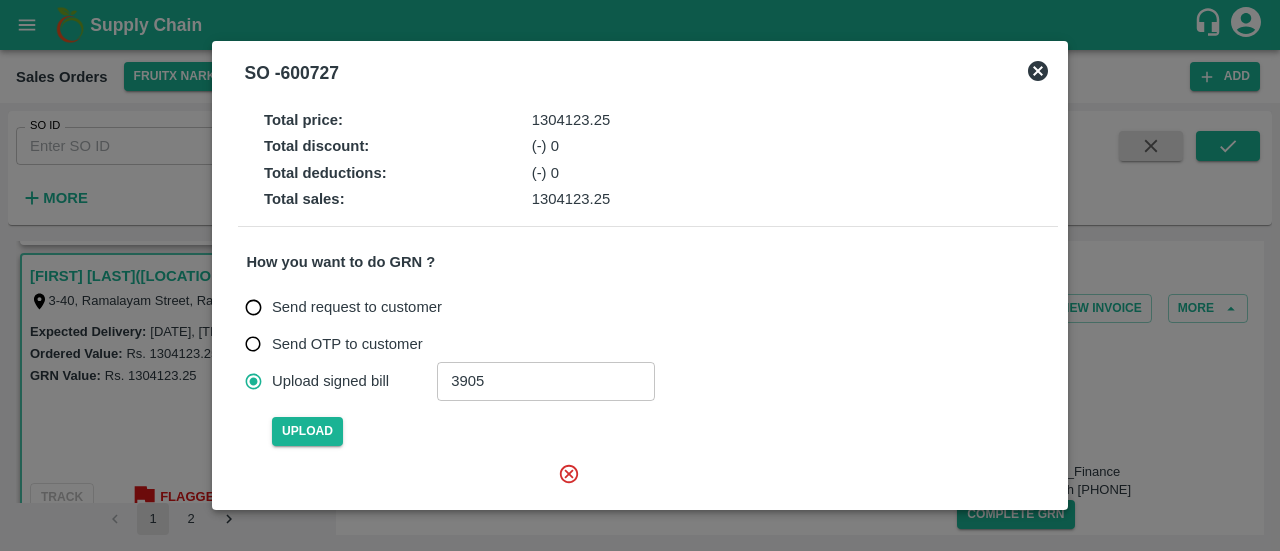 type 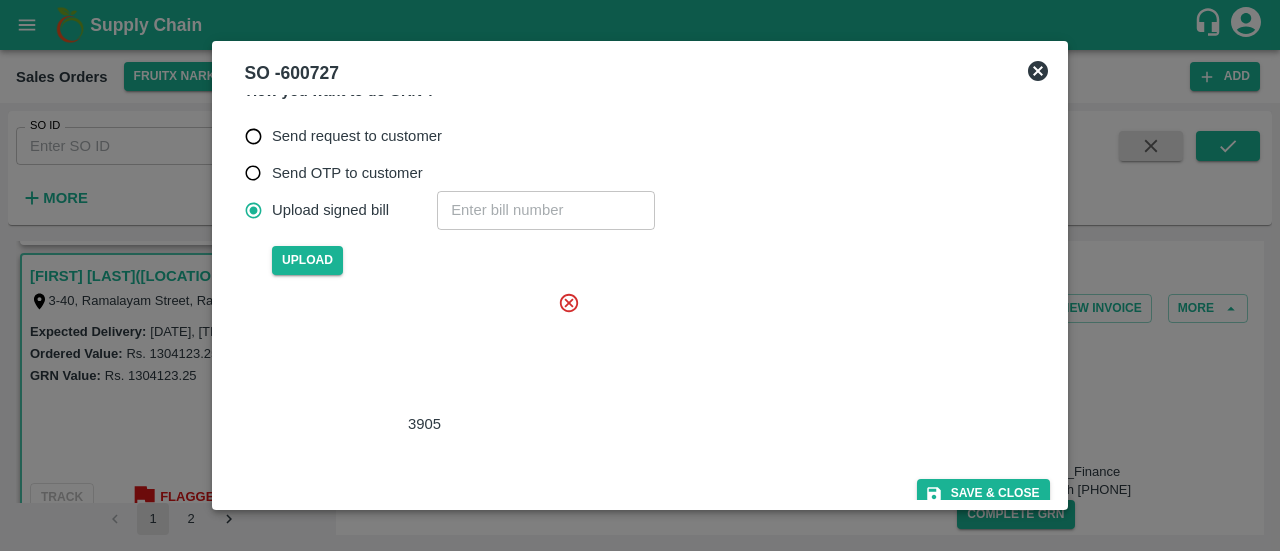 scroll, scrollTop: 179, scrollLeft: 0, axis: vertical 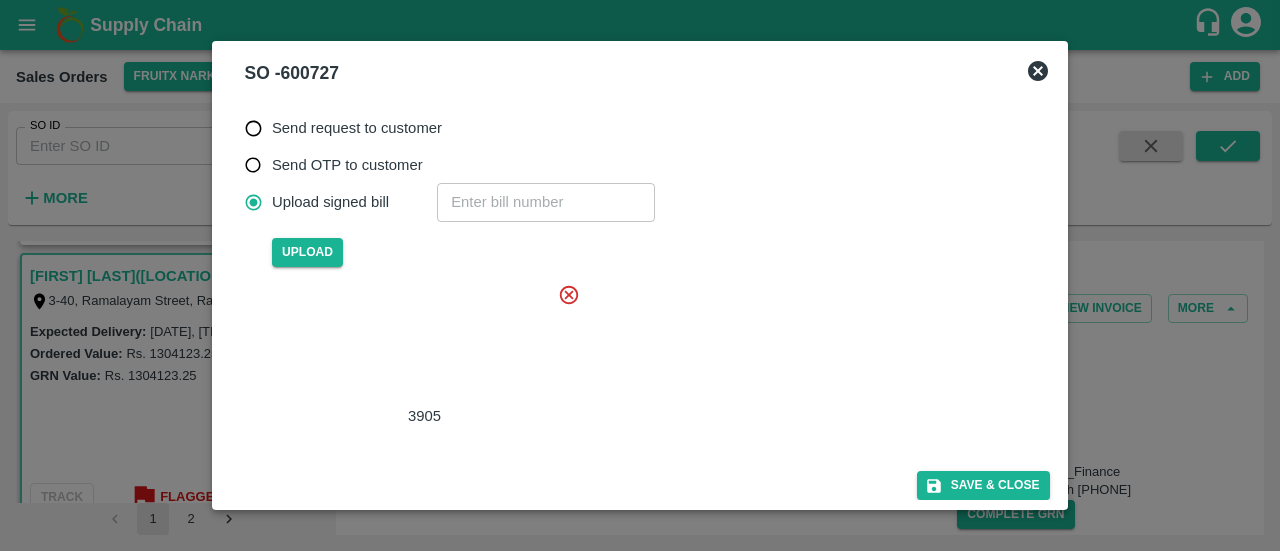 click at bounding box center (420, 344) 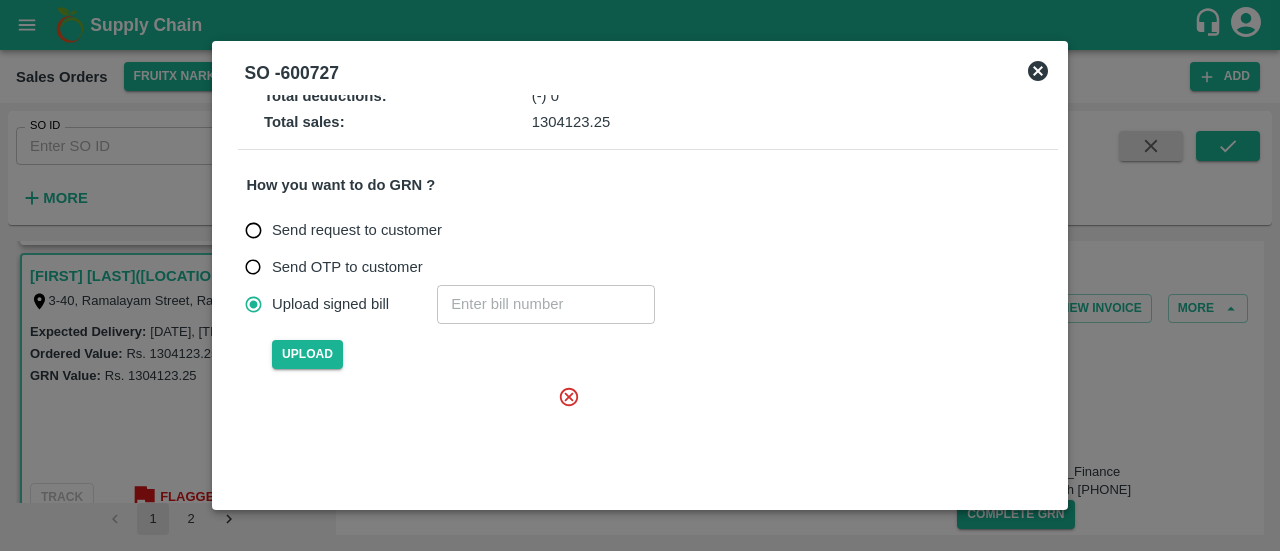 scroll, scrollTop: 179, scrollLeft: 0, axis: vertical 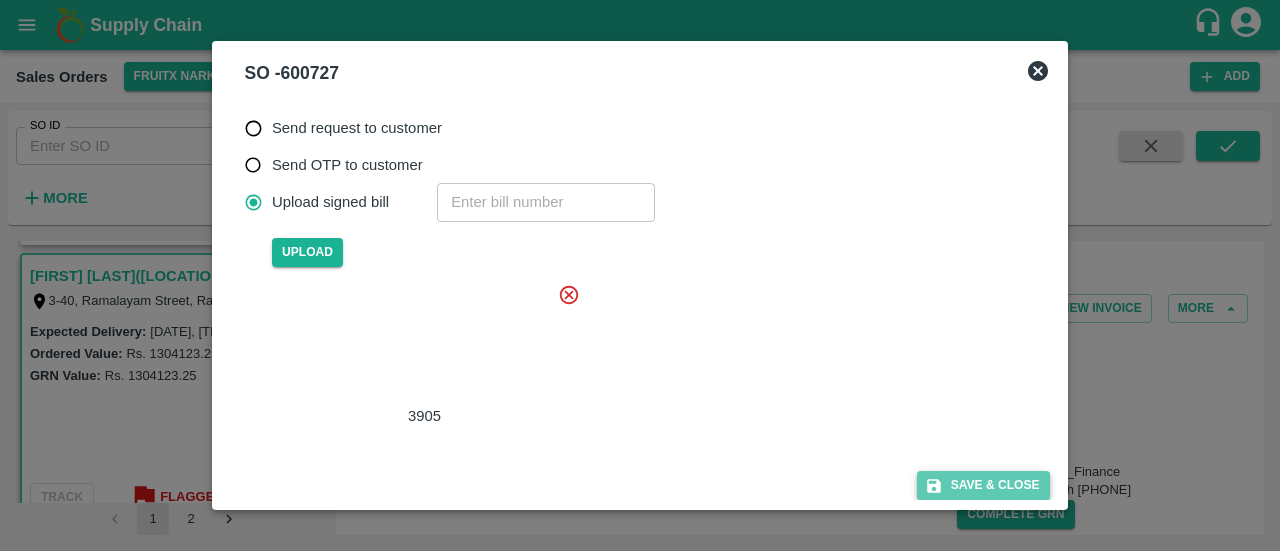 click 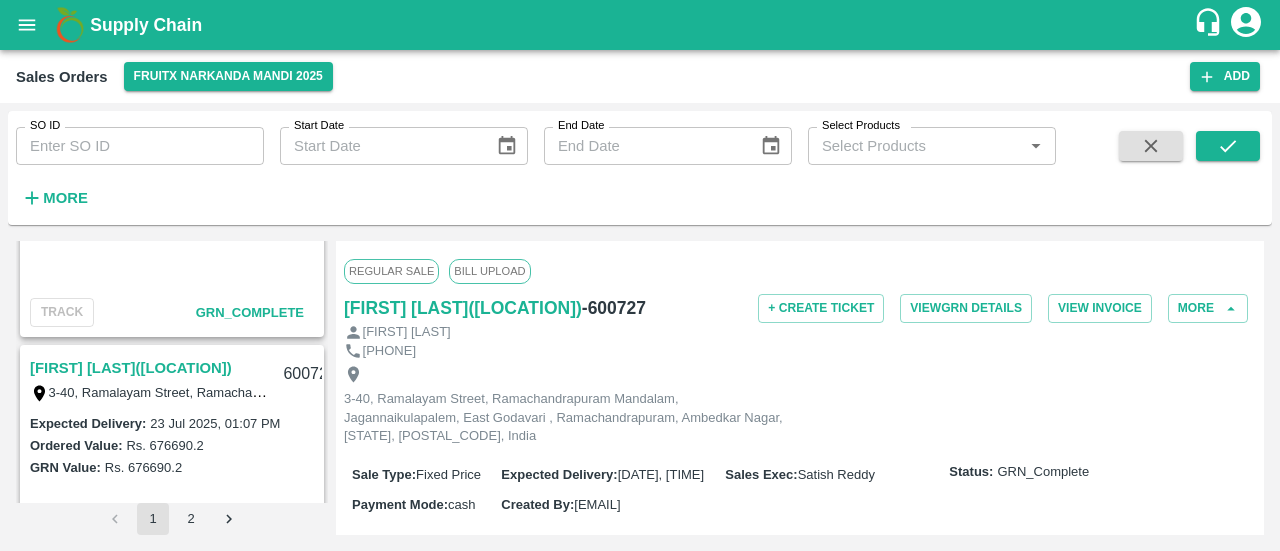 scroll, scrollTop: 6688, scrollLeft: 0, axis: vertical 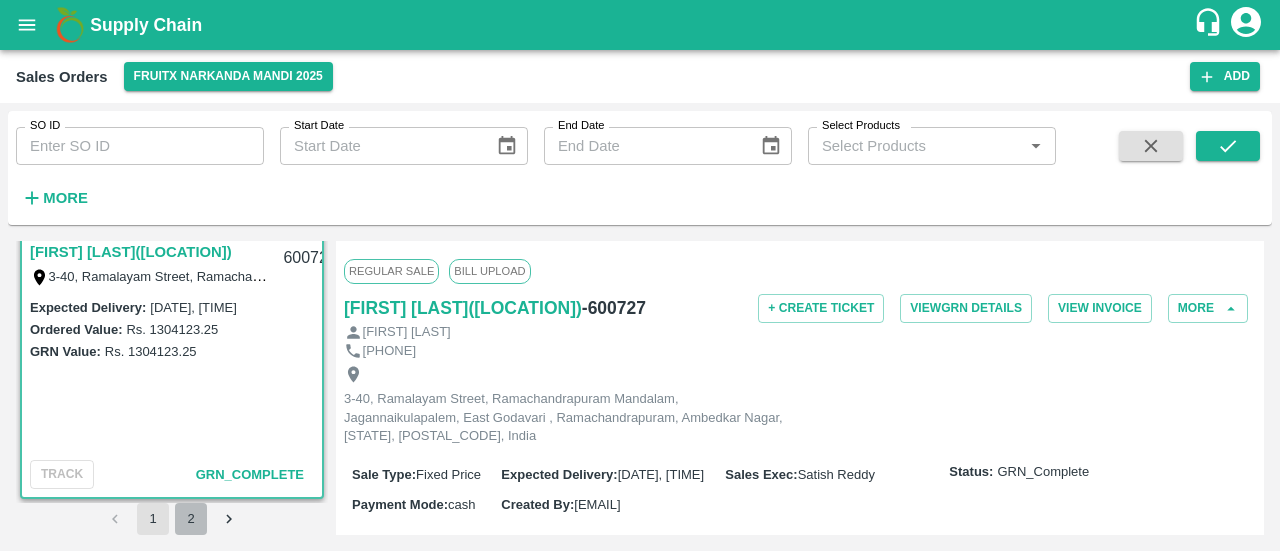 click on "2" at bounding box center [191, 519] 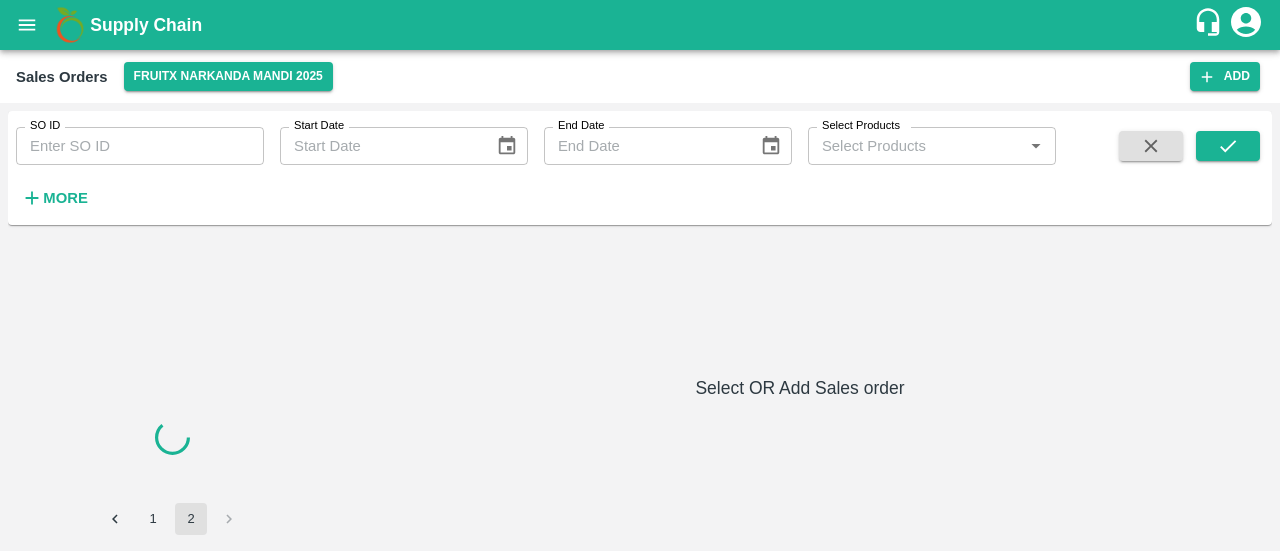 scroll, scrollTop: 0, scrollLeft: 0, axis: both 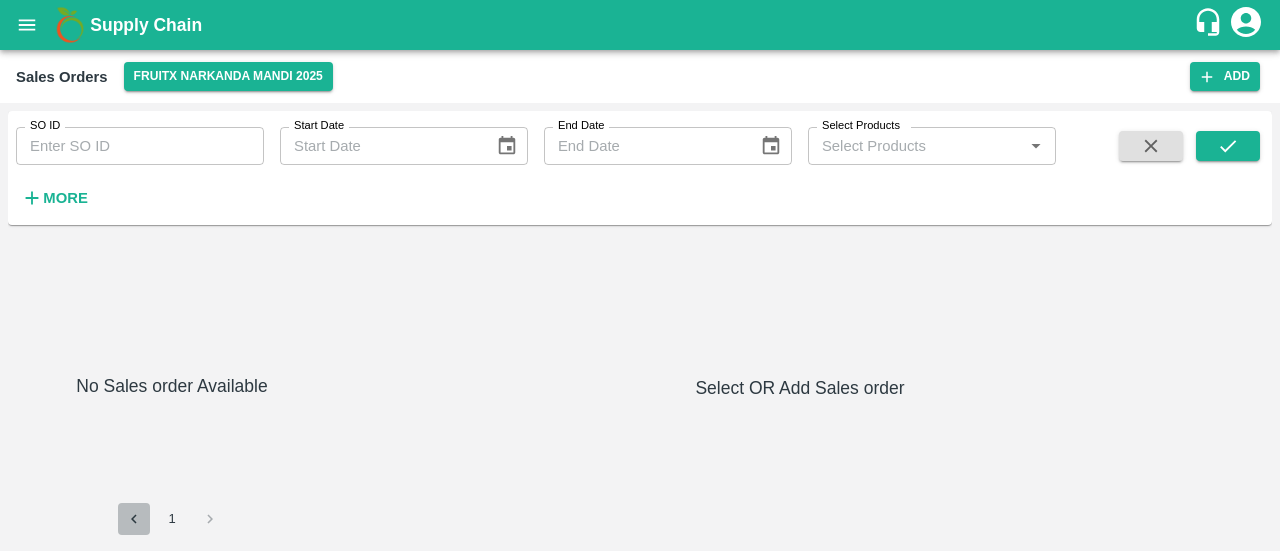 click 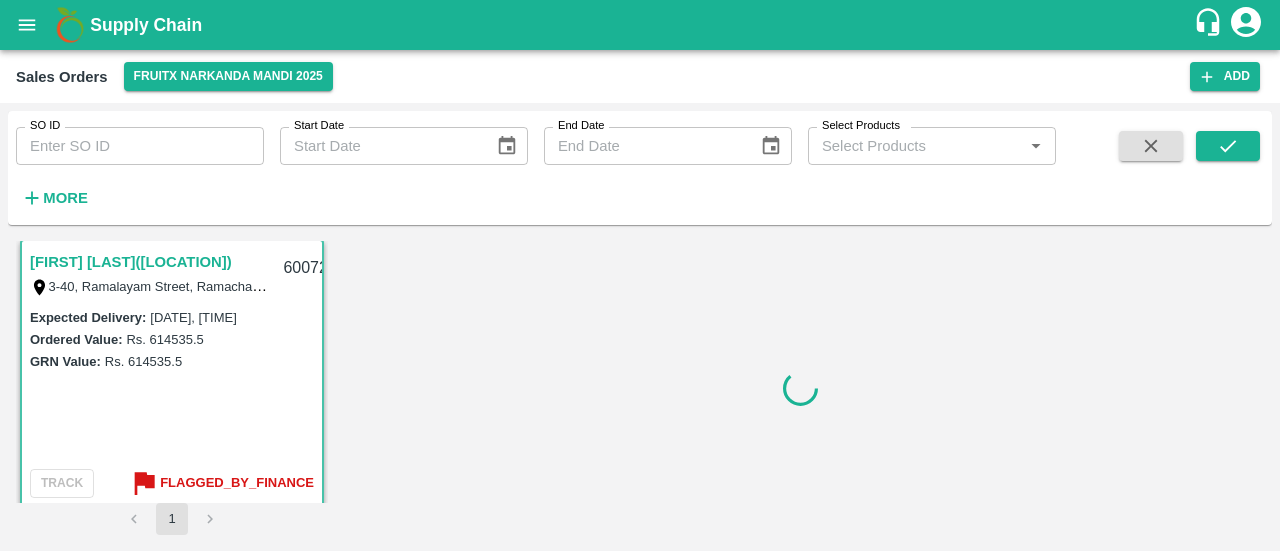 scroll, scrollTop: 0, scrollLeft: 0, axis: both 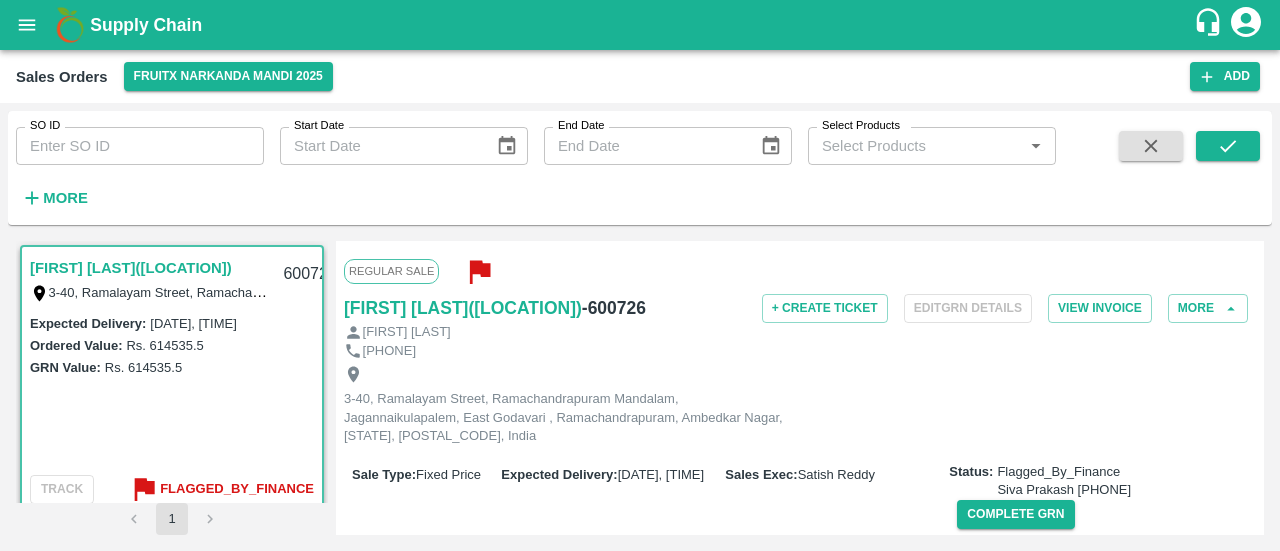 click on "[FIRST] [LAST]([LOCATION])" at bounding box center [131, 268] 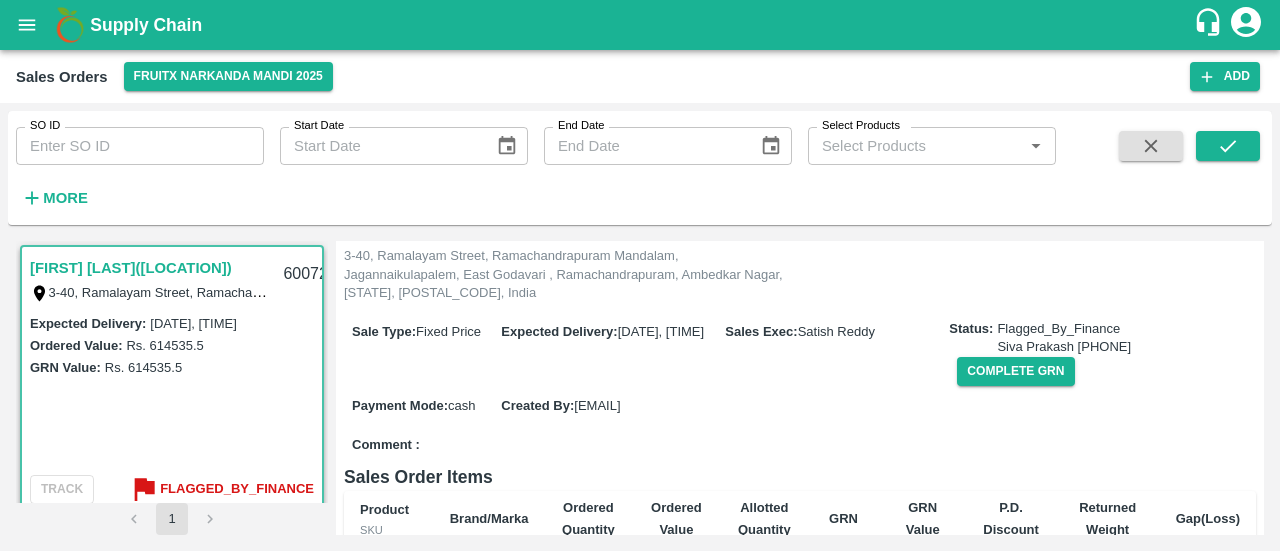 scroll, scrollTop: 144, scrollLeft: 0, axis: vertical 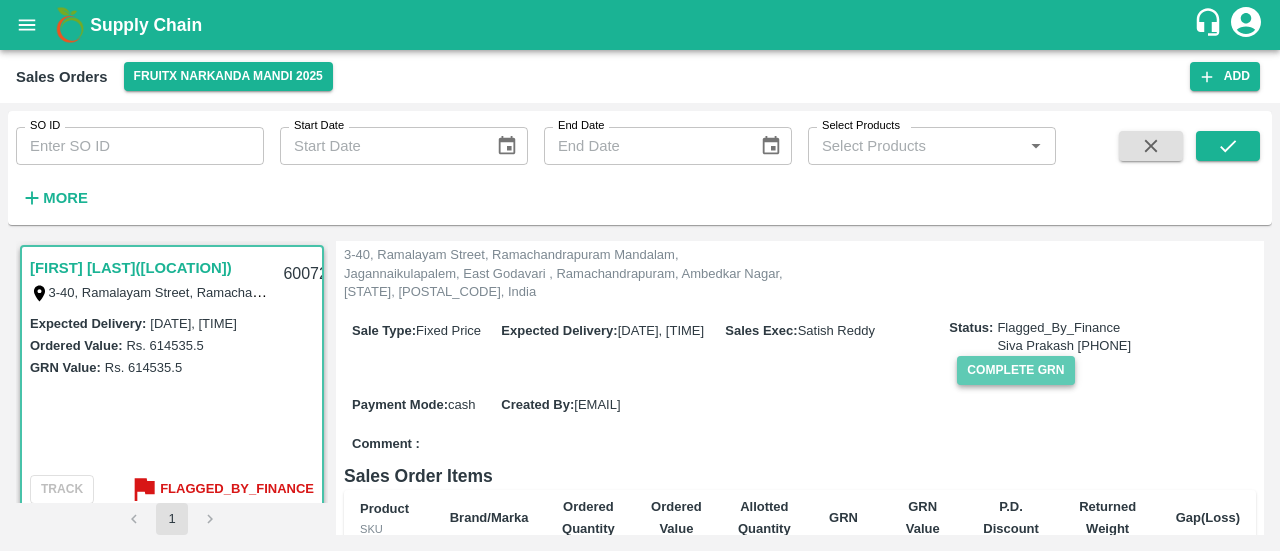 click on "Complete GRN" at bounding box center [1015, 370] 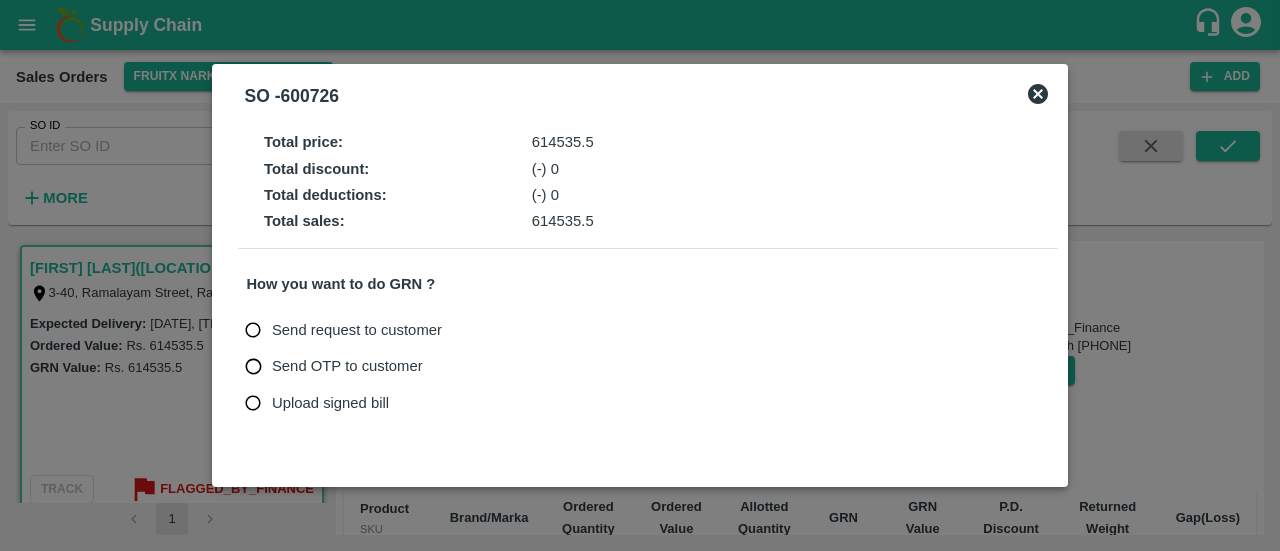 click on "Upload signed bill" at bounding box center [330, 403] 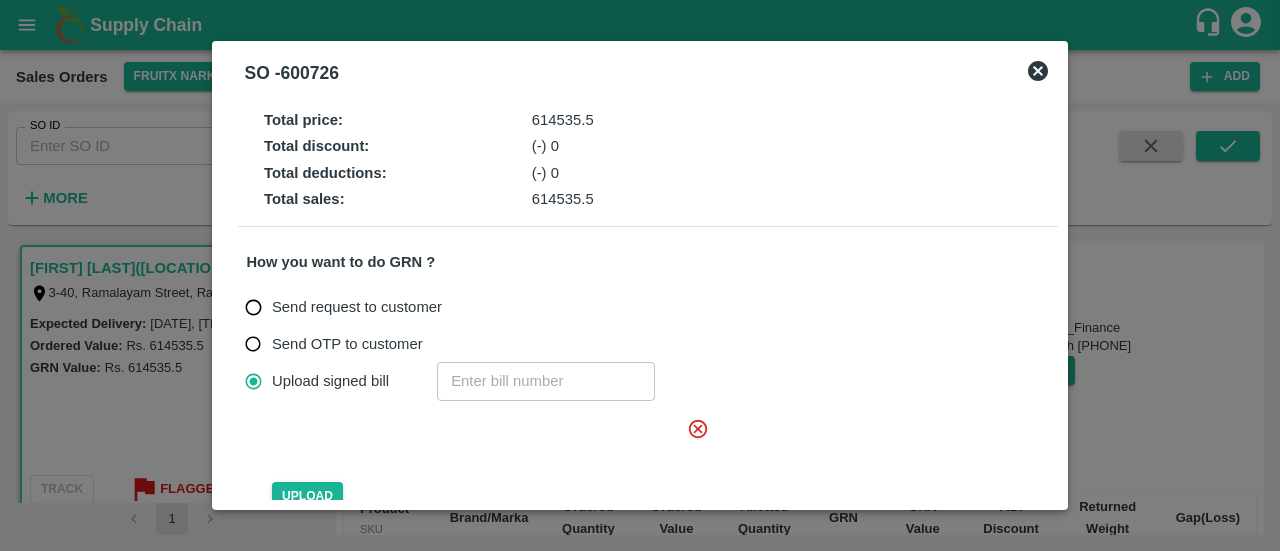 click 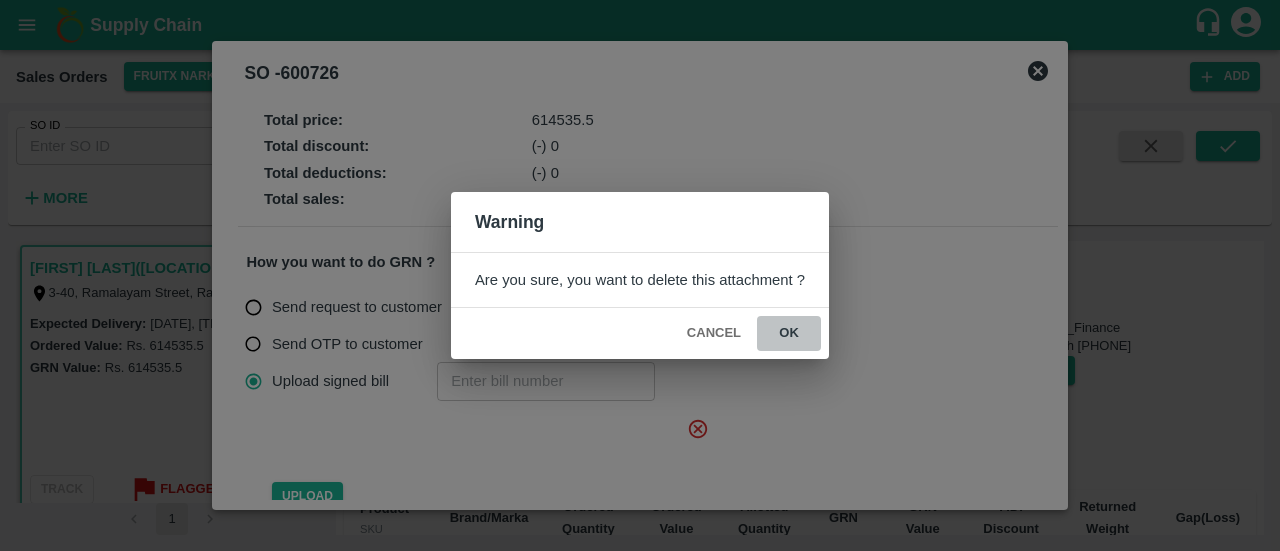 click on "ok" at bounding box center [789, 333] 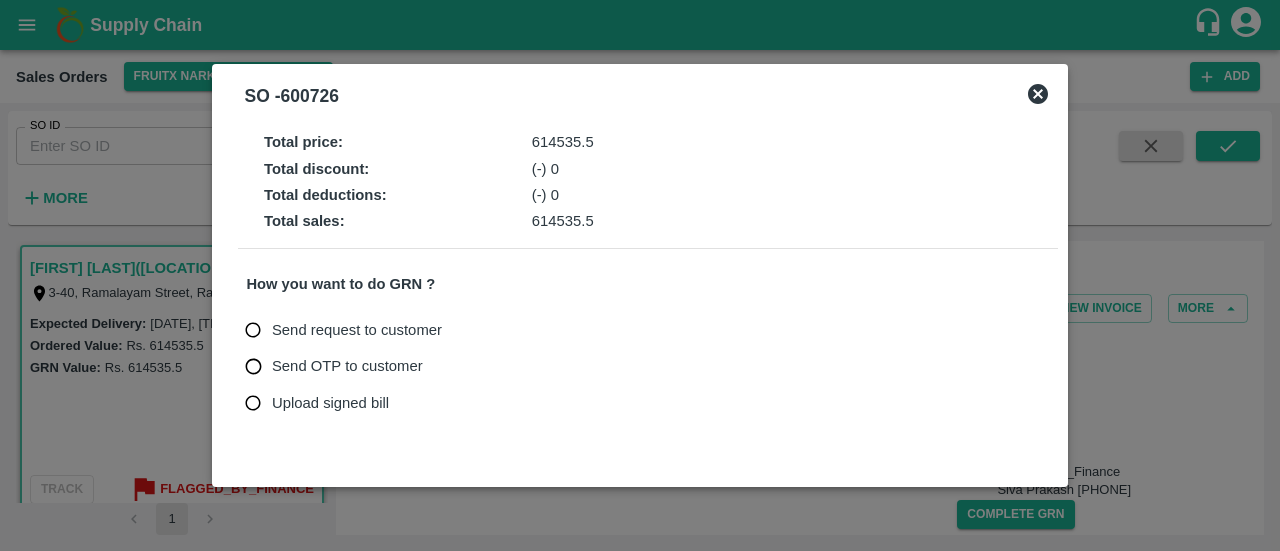 click on "Upload signed bill" at bounding box center [330, 403] 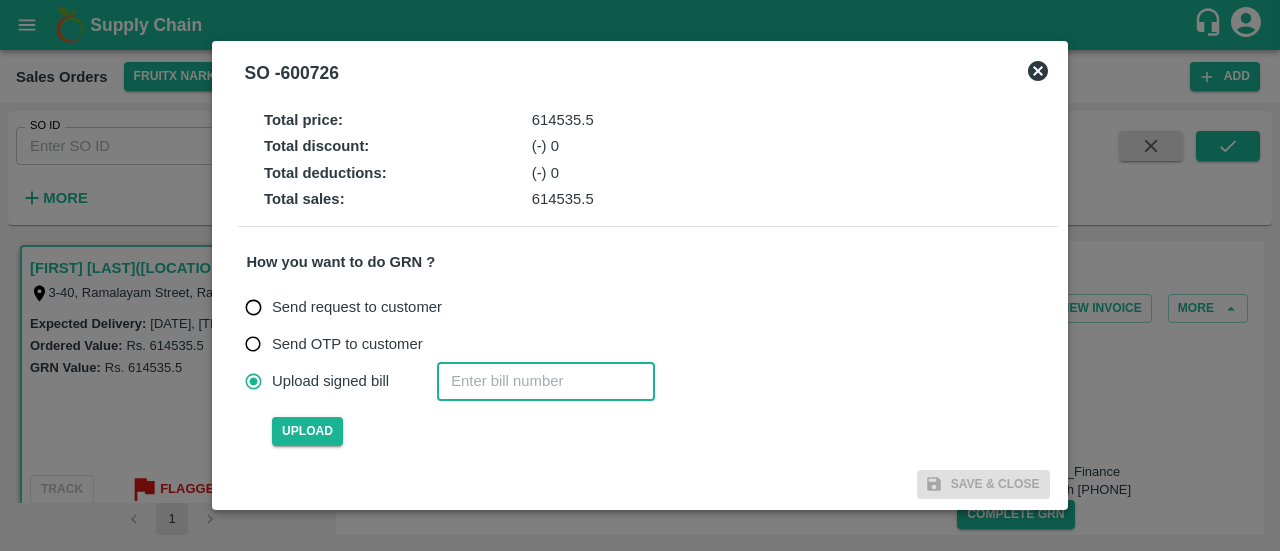 click at bounding box center (546, 381) 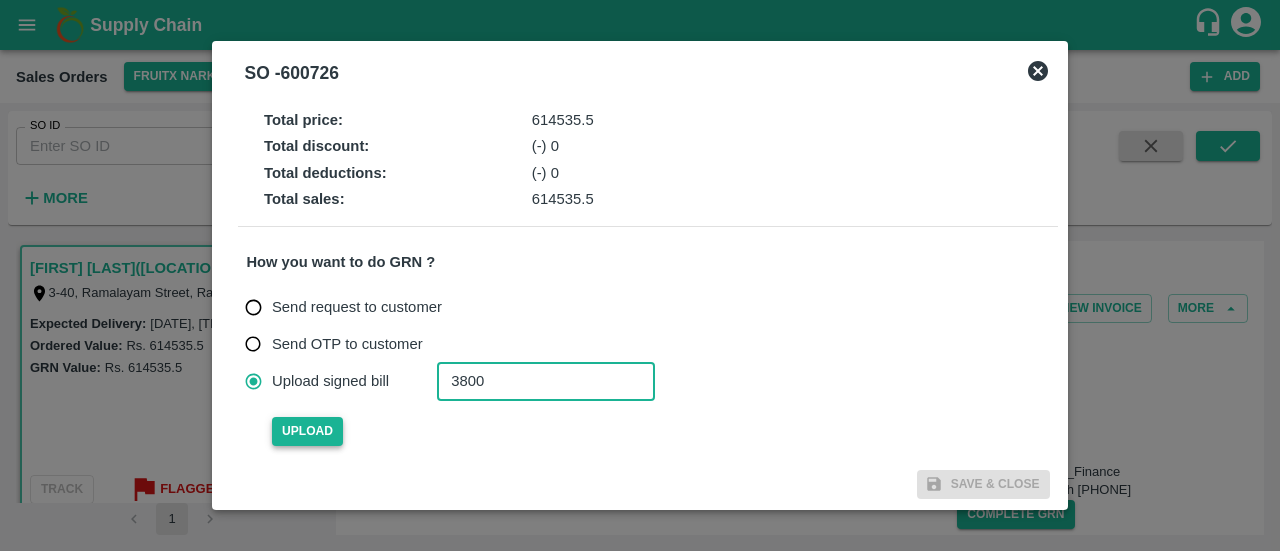 type on "3800" 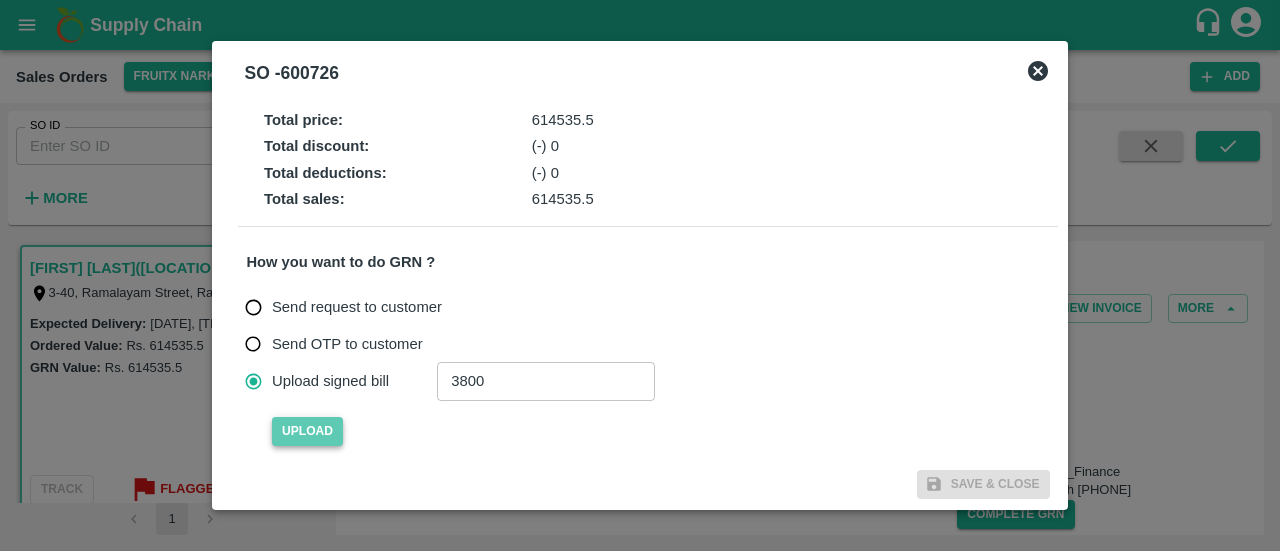 click on "Upload" at bounding box center [307, 431] 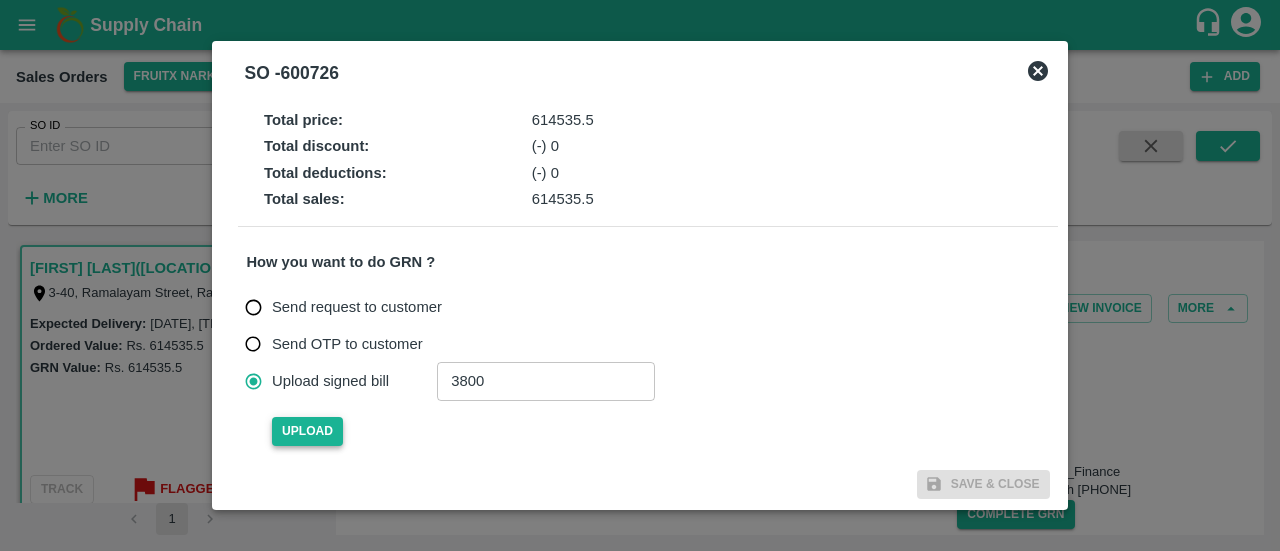 type 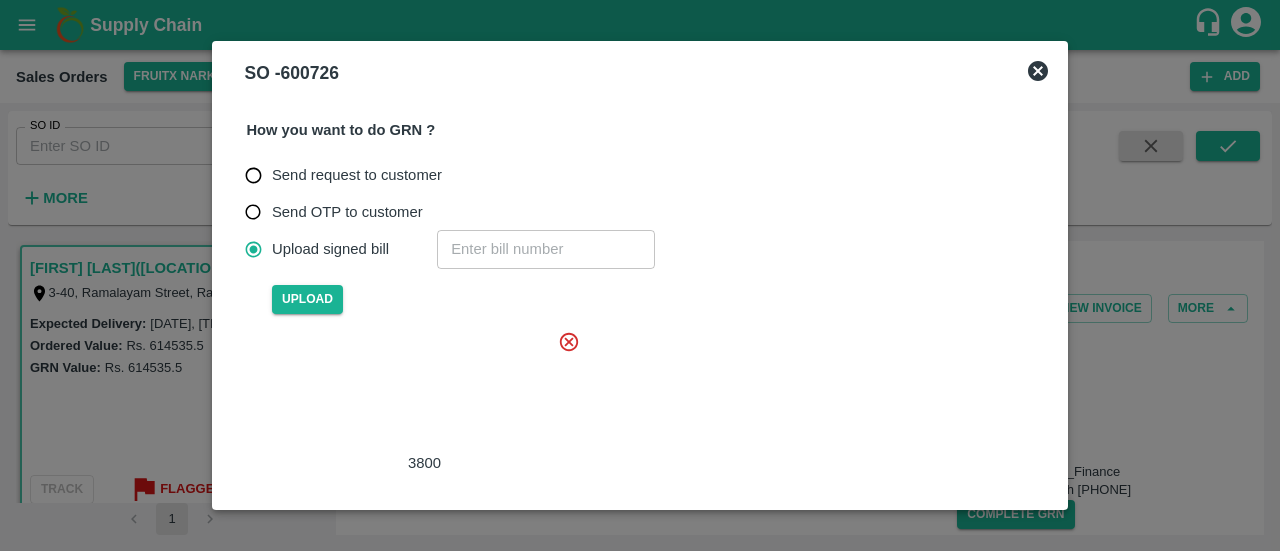 scroll, scrollTop: 135, scrollLeft: 0, axis: vertical 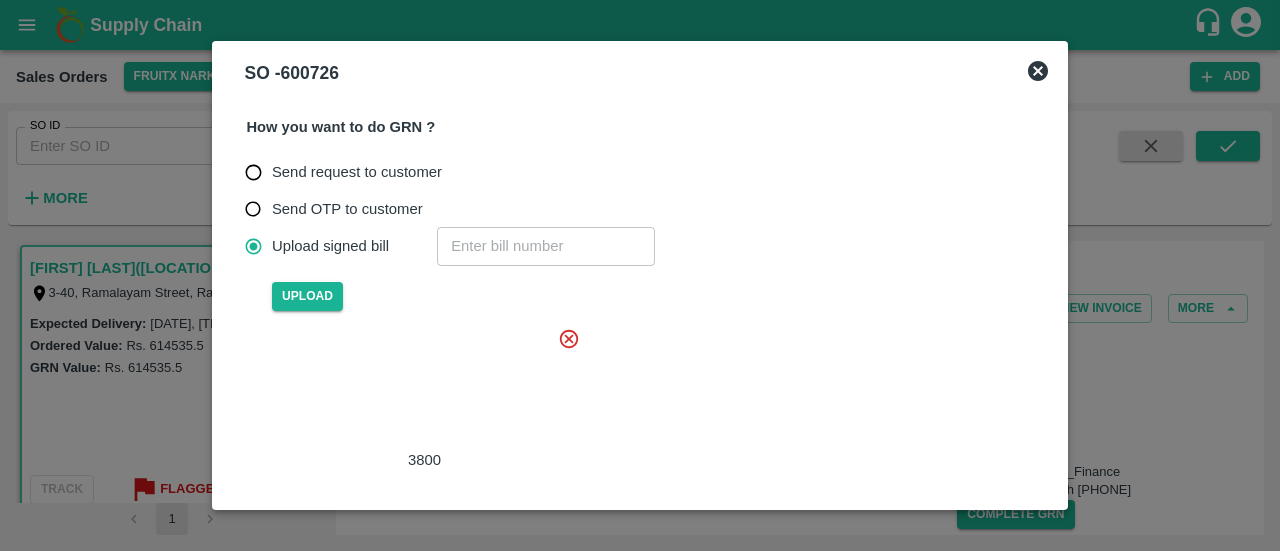 click at bounding box center (420, 388) 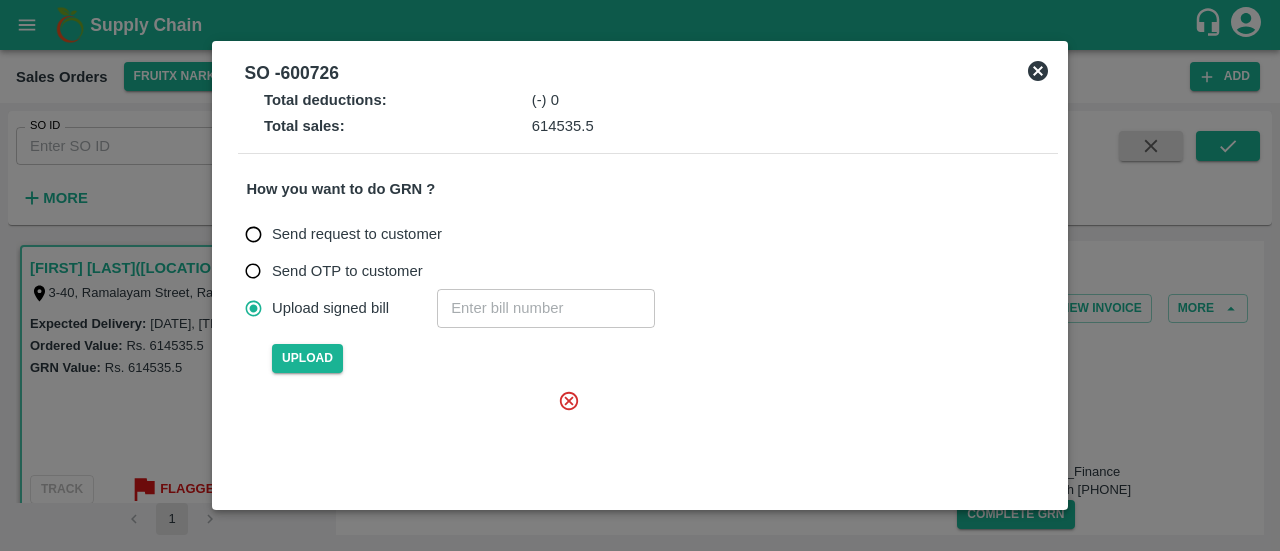 scroll, scrollTop: 179, scrollLeft: 0, axis: vertical 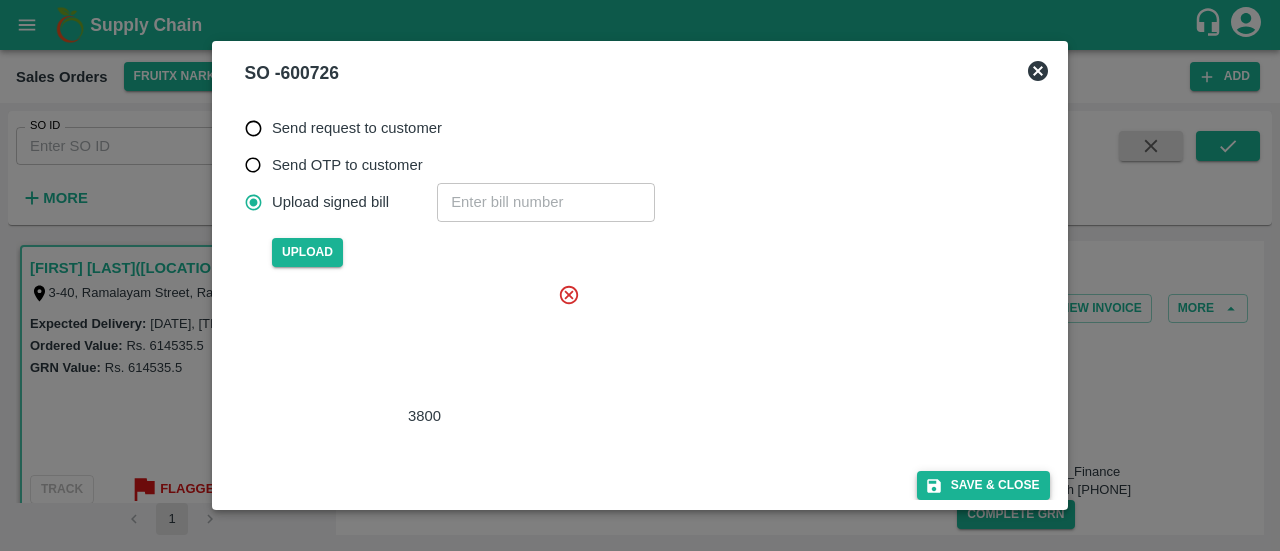 click on "Save & Close" at bounding box center (983, 485) 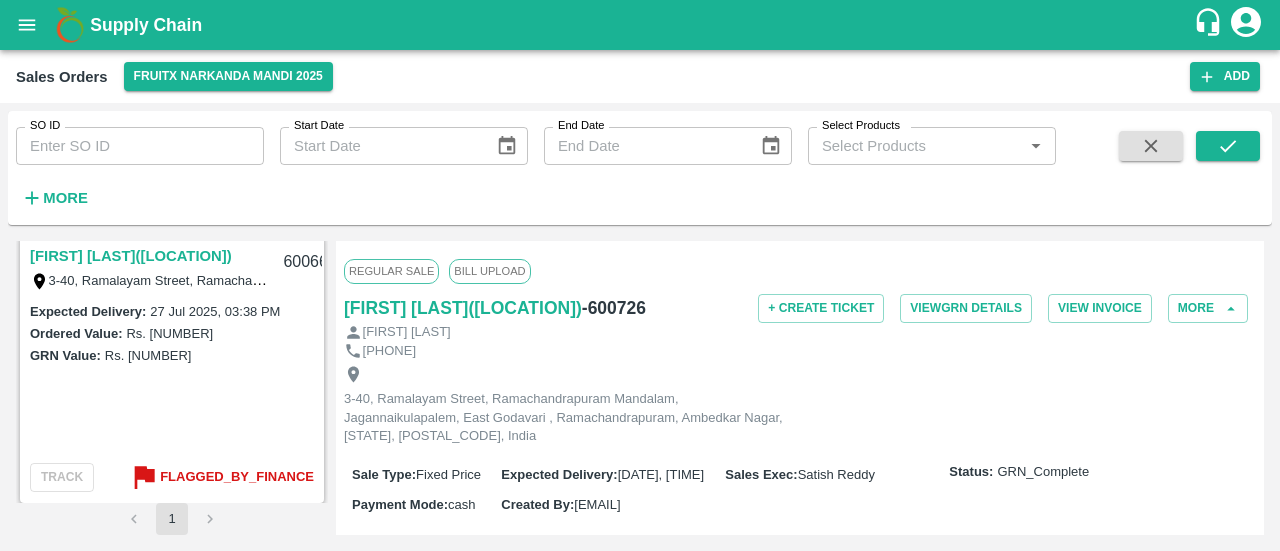 scroll, scrollTop: 293, scrollLeft: 0, axis: vertical 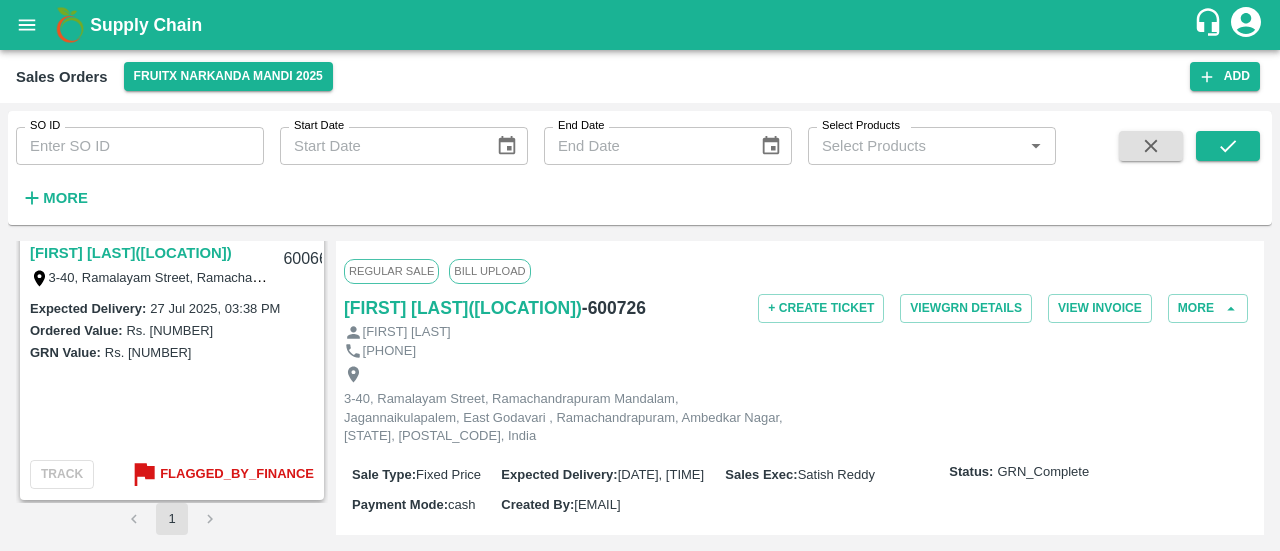 click on "[FIRST] [LAST]([LOCATION])" at bounding box center [131, 253] 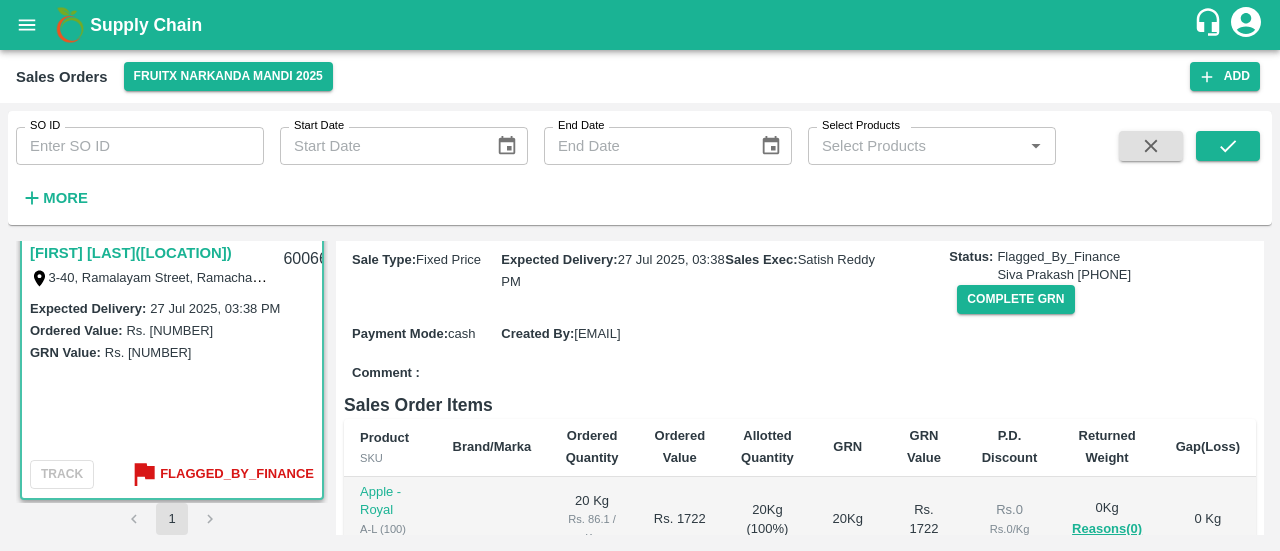 scroll, scrollTop: 214, scrollLeft: 0, axis: vertical 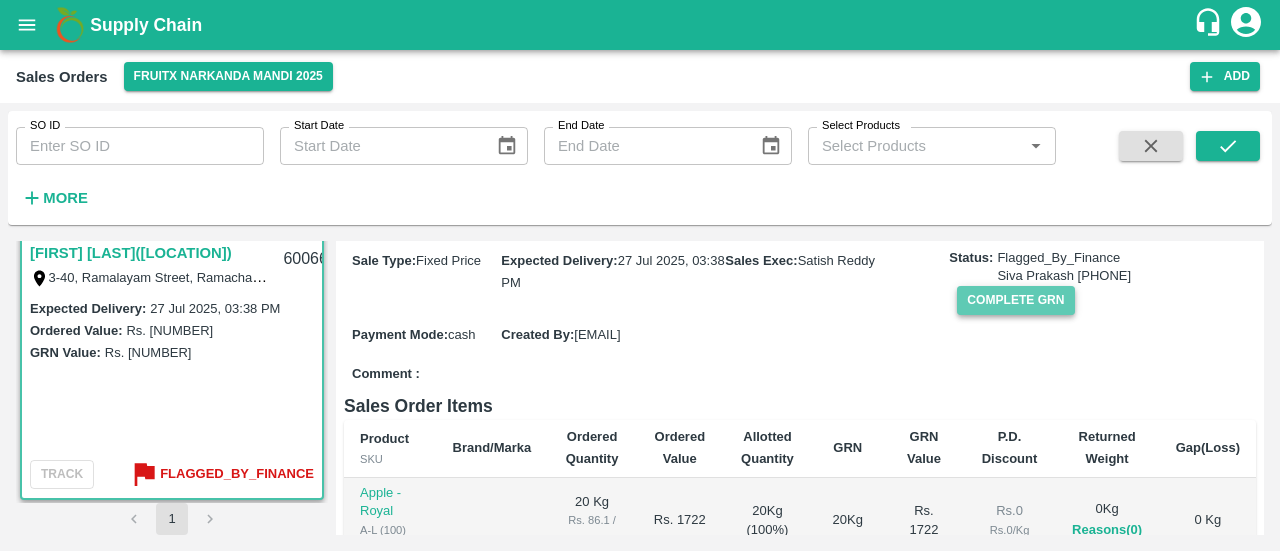 click on "Complete GRN" at bounding box center (1015, 300) 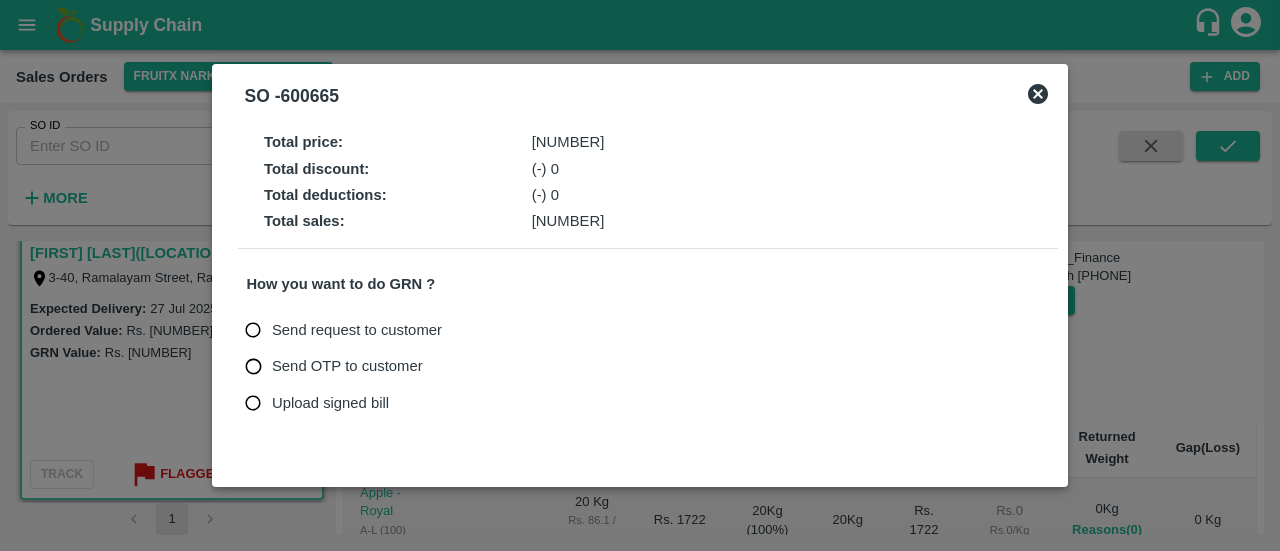 click on "Upload signed bill" at bounding box center [330, 403] 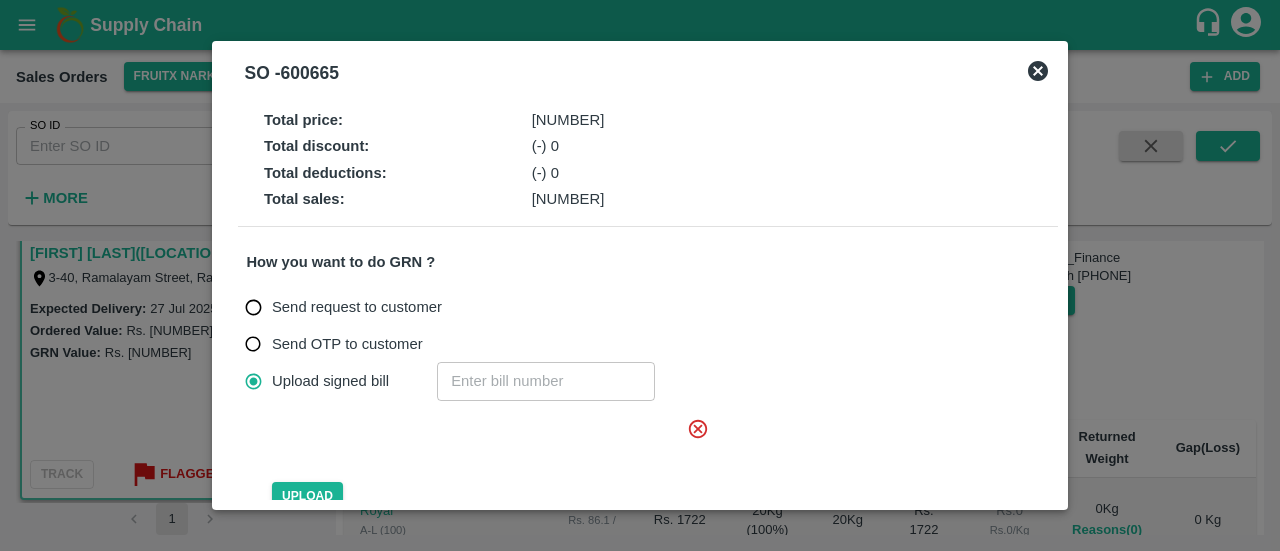 scroll, scrollTop: 130, scrollLeft: 0, axis: vertical 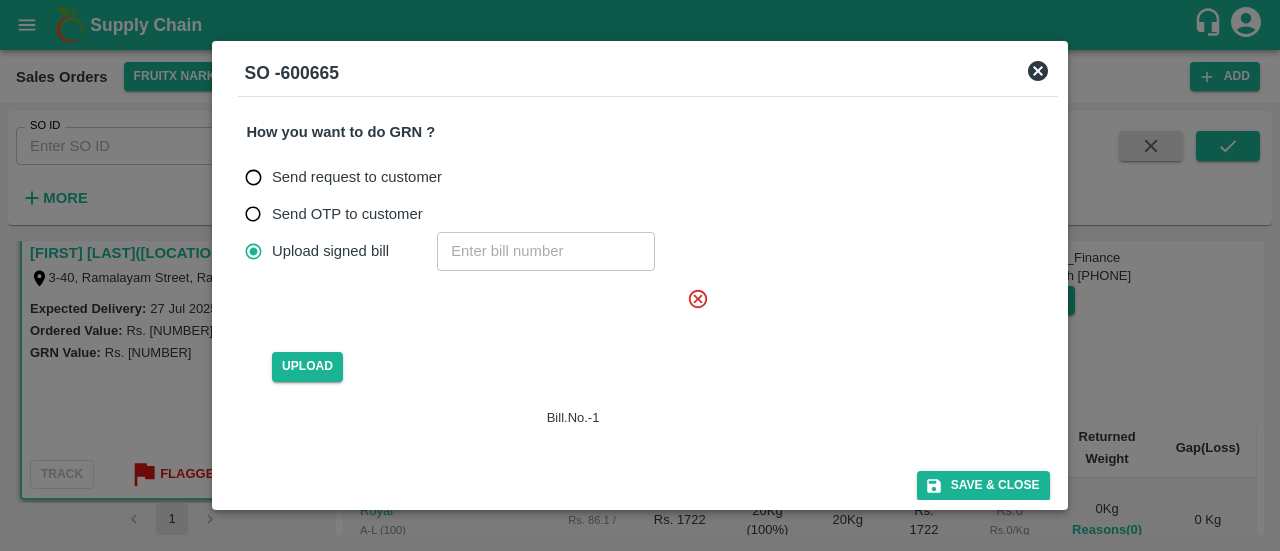 click 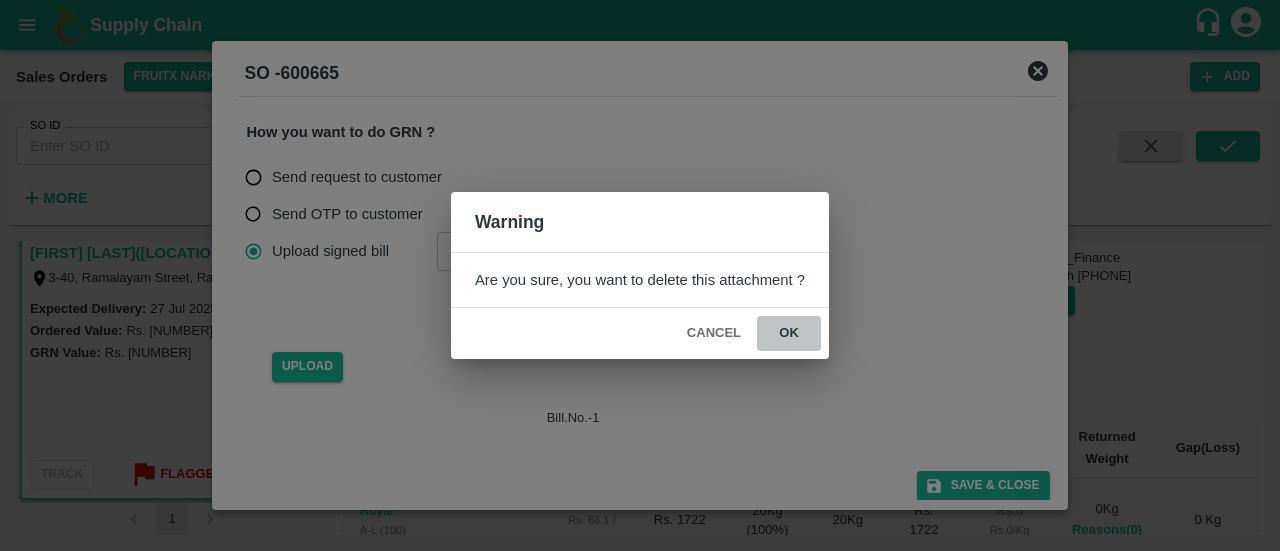 click on "ok" at bounding box center [789, 333] 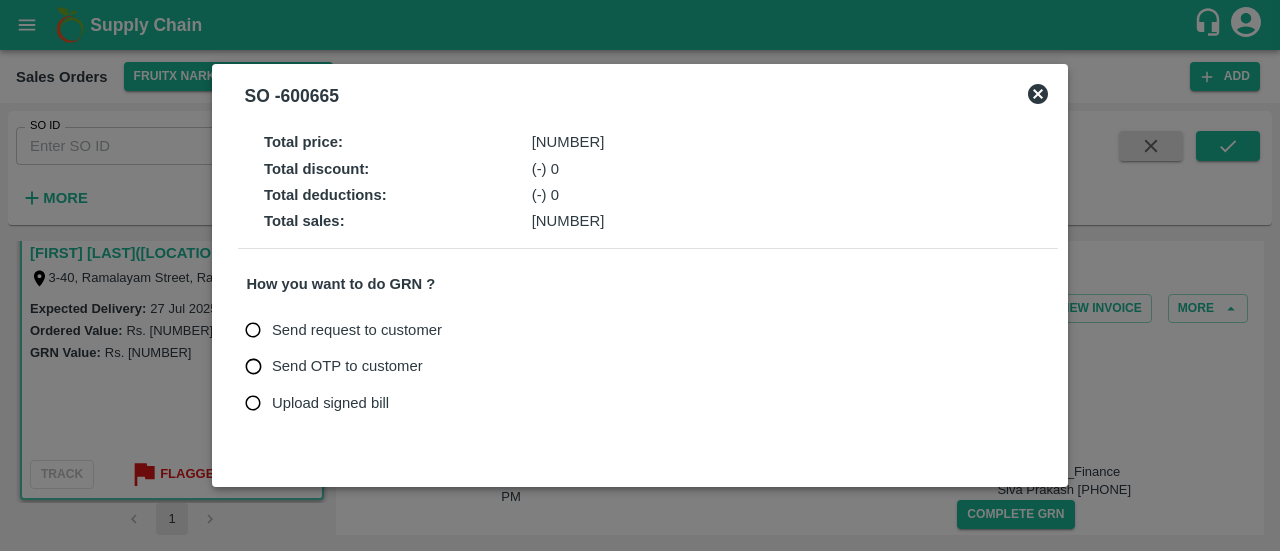 click on "Upload signed bill" at bounding box center (330, 403) 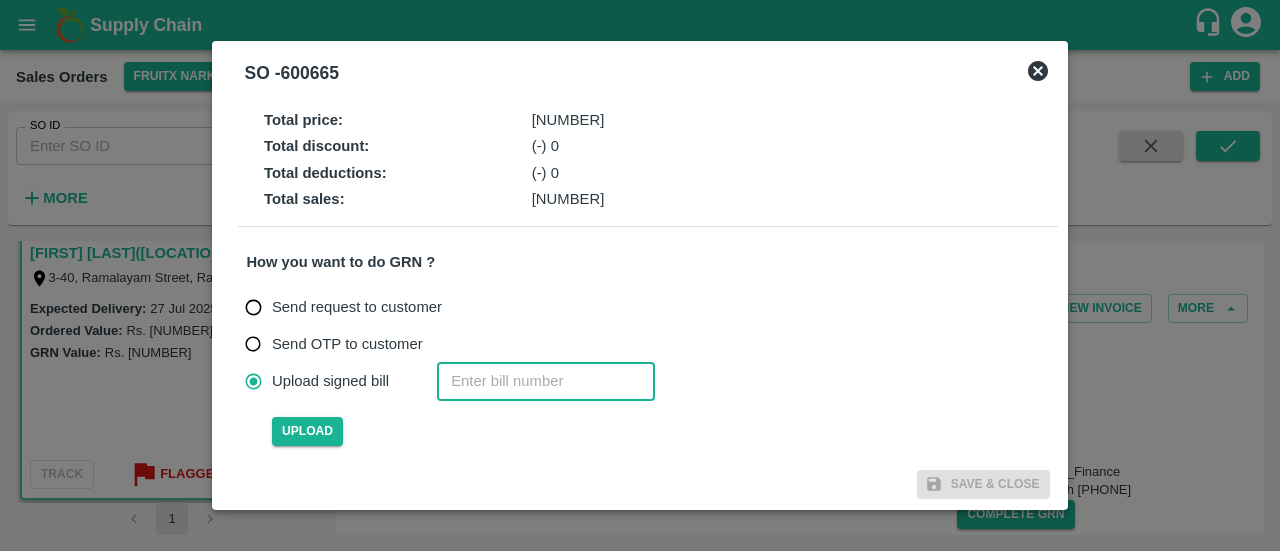 click at bounding box center [546, 381] 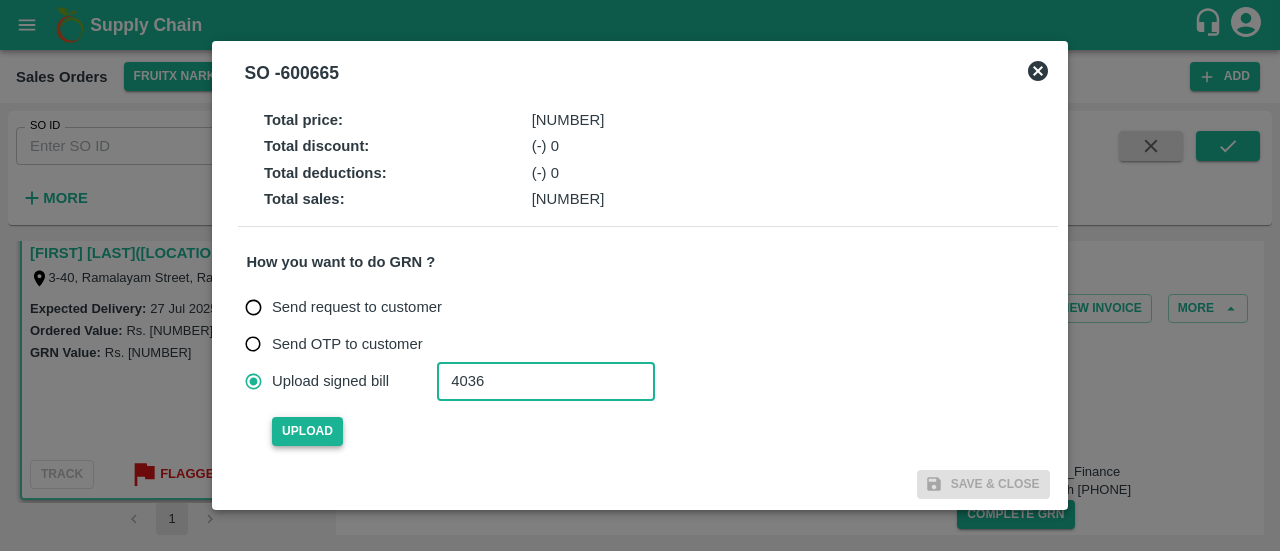 type on "4036" 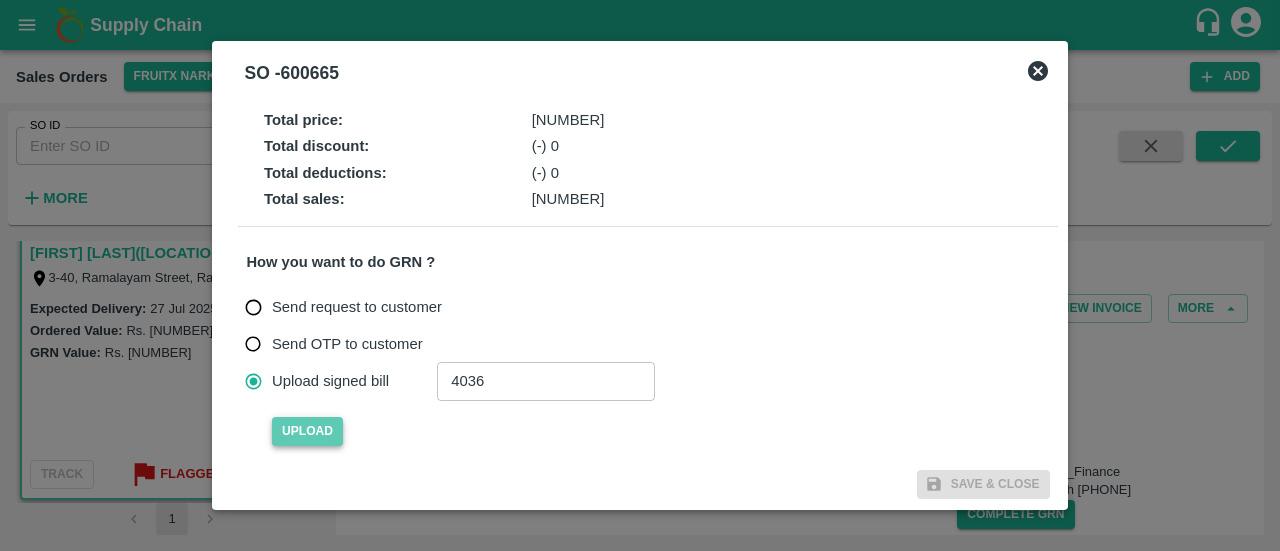 click on "Upload" at bounding box center [307, 431] 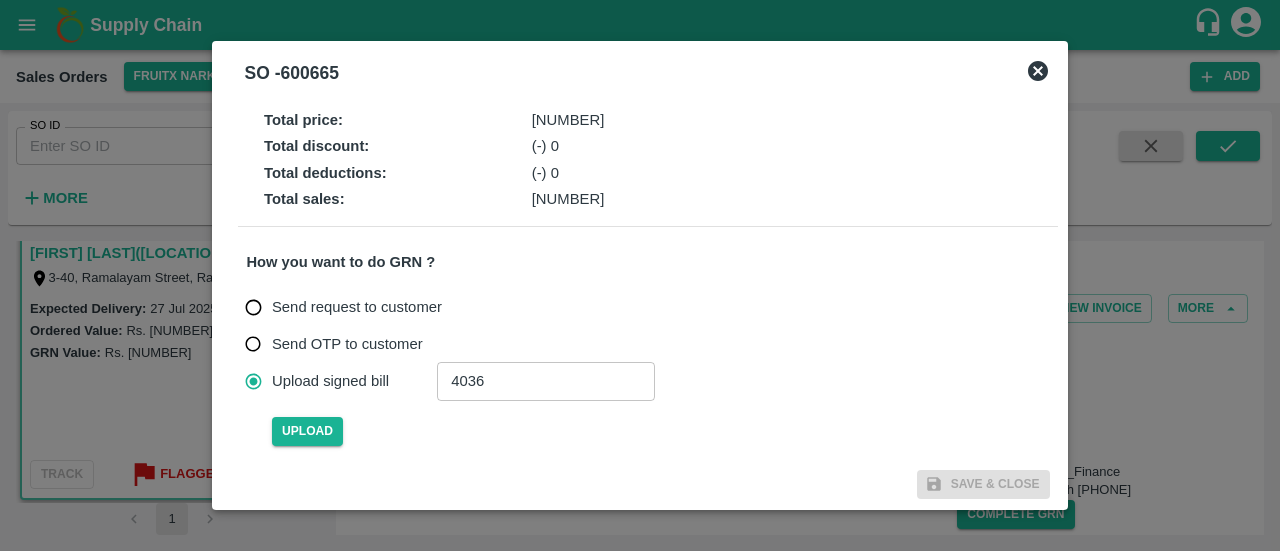 type 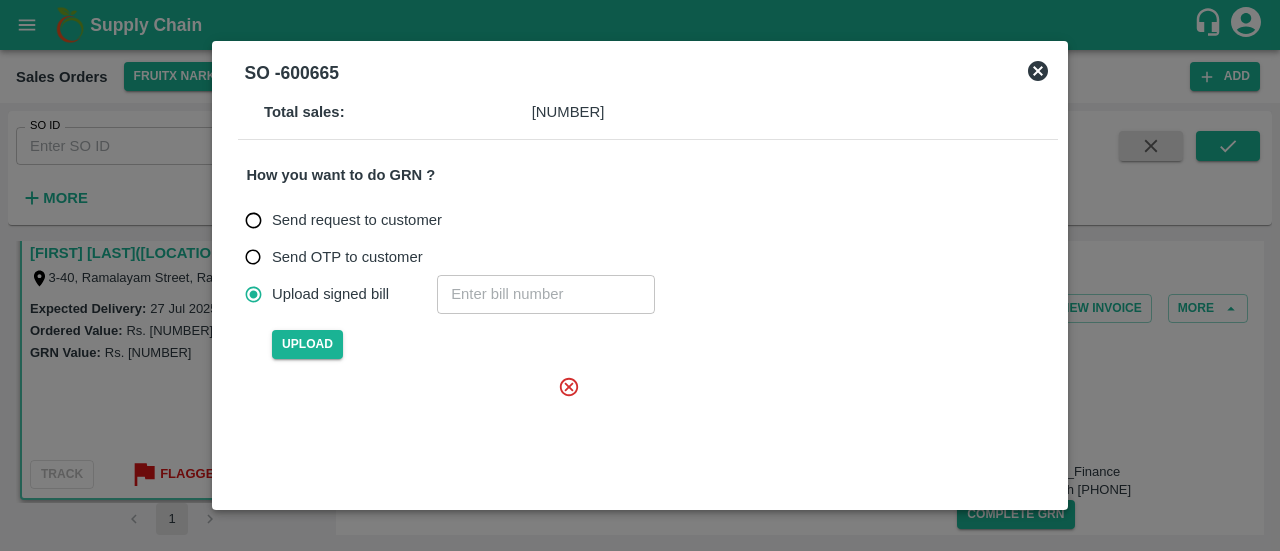 scroll, scrollTop: 88, scrollLeft: 0, axis: vertical 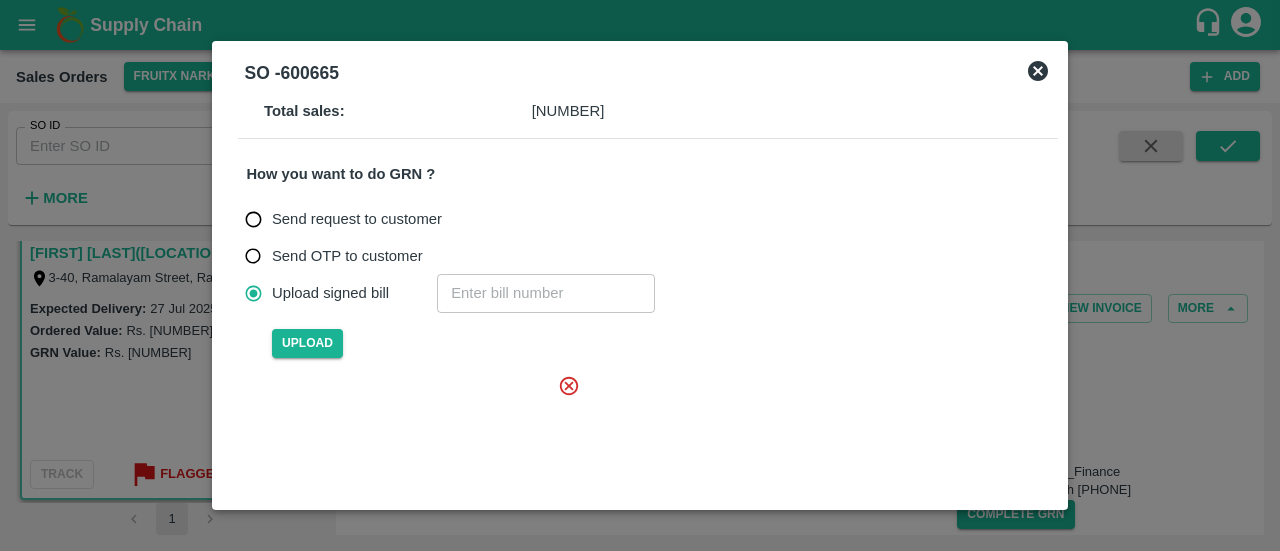 click at bounding box center [420, 435] 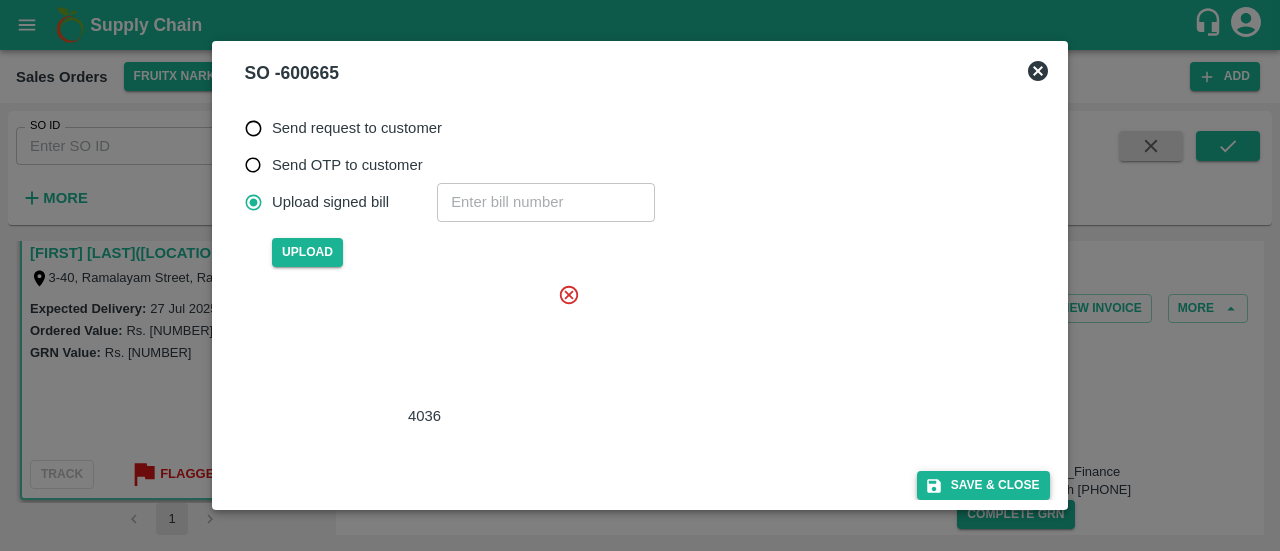 click on "Save & Close" at bounding box center (983, 485) 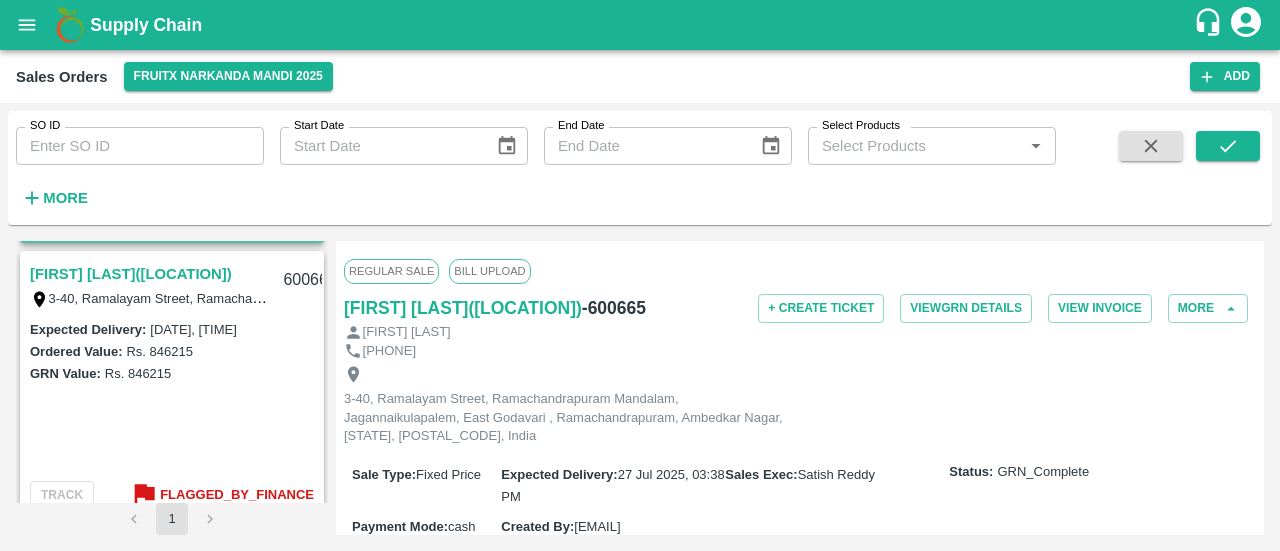 scroll, scrollTop: 545, scrollLeft: 0, axis: vertical 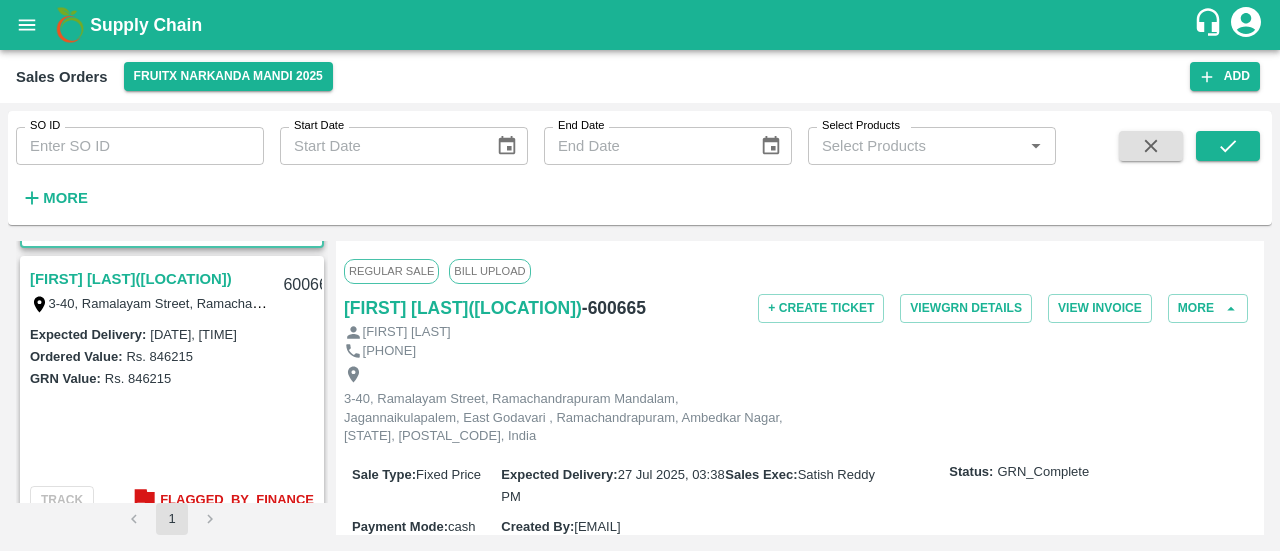 click on "[FIRST] [LAST]([LOCATION])" at bounding box center [131, 279] 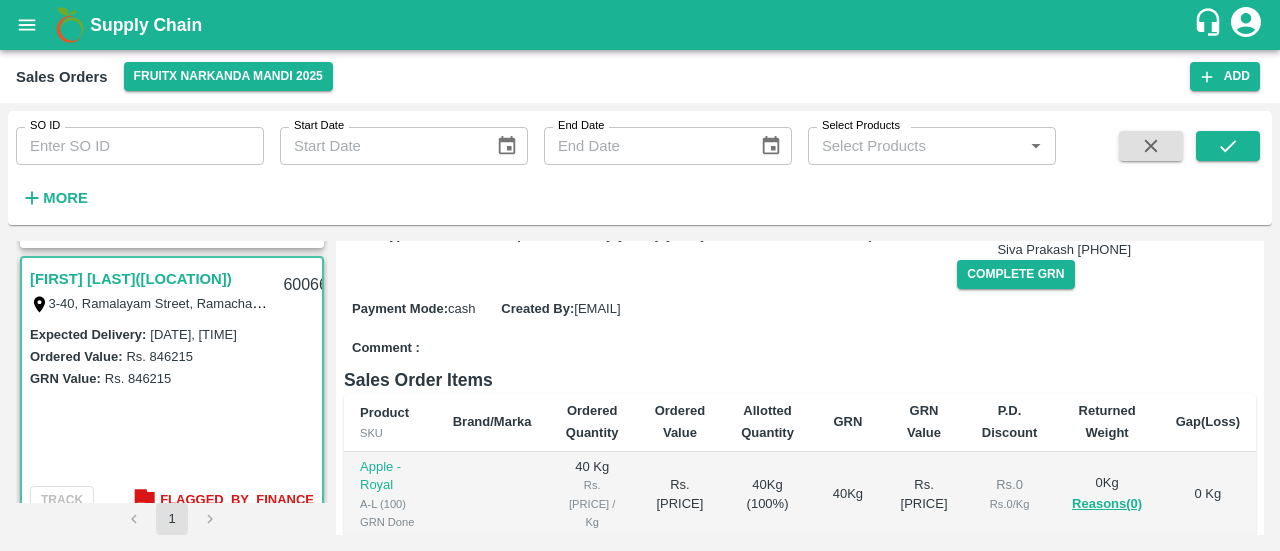 scroll, scrollTop: 242, scrollLeft: 0, axis: vertical 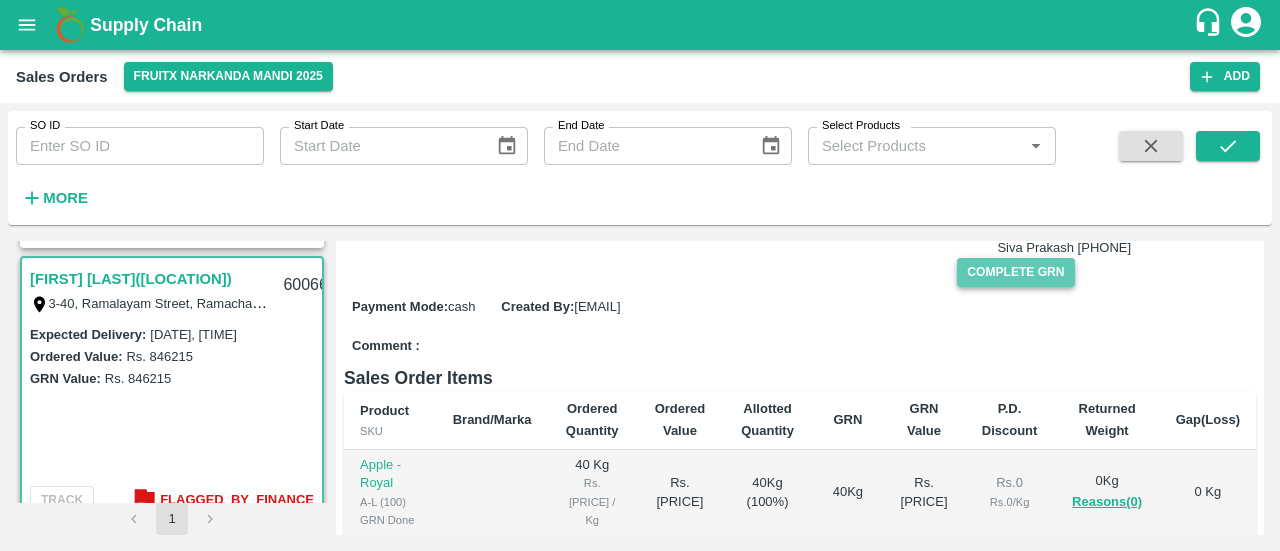 click on "Complete GRN" at bounding box center (1015, 272) 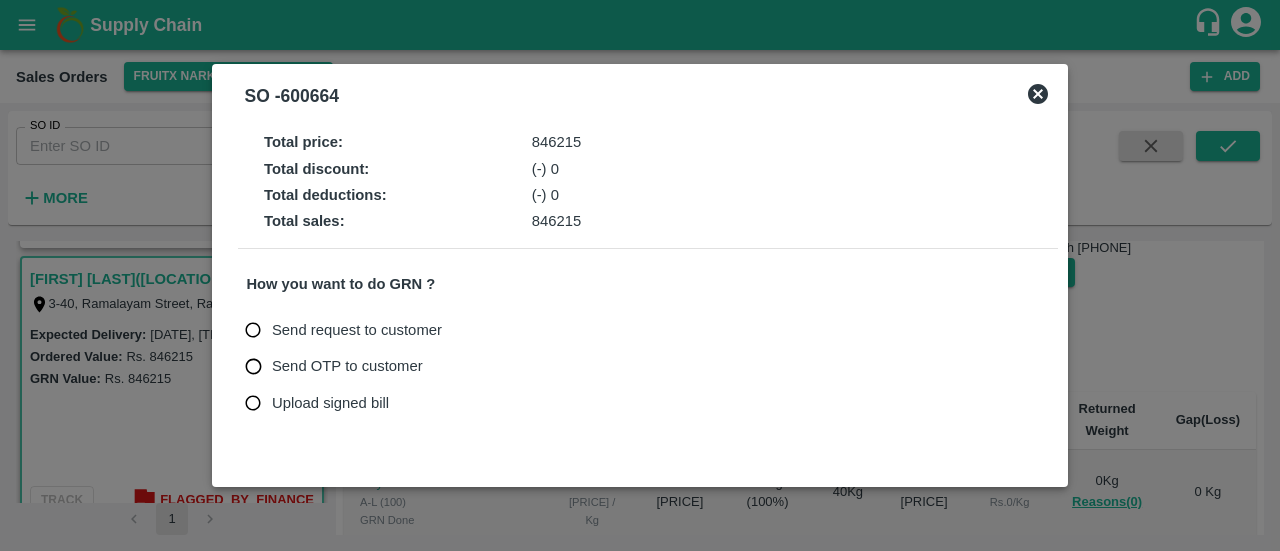 click on "Upload signed bill" at bounding box center (330, 403) 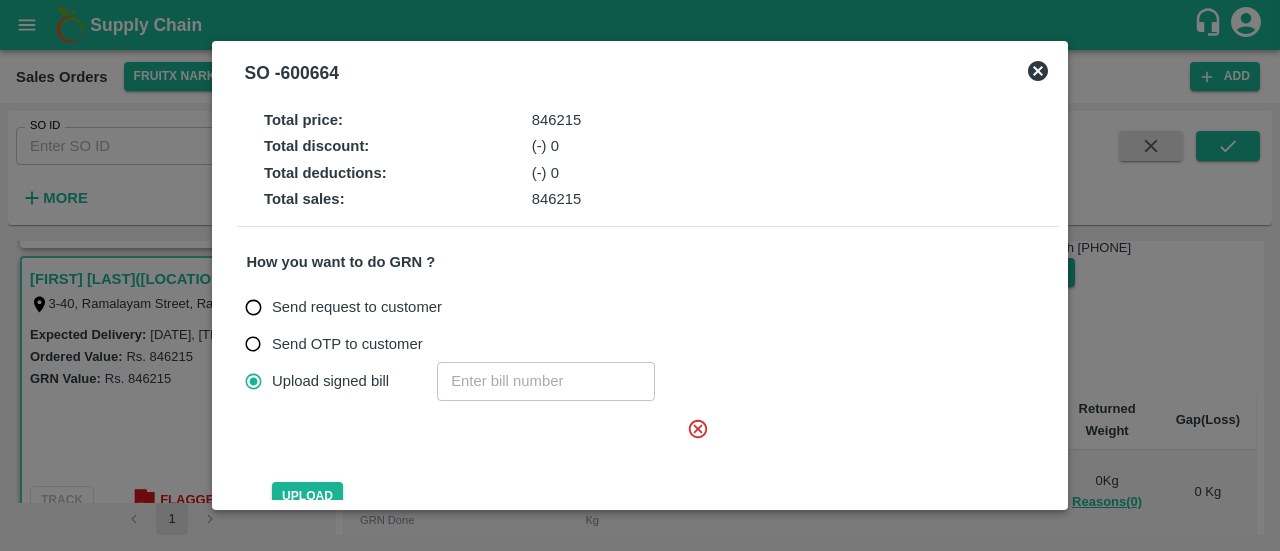 click 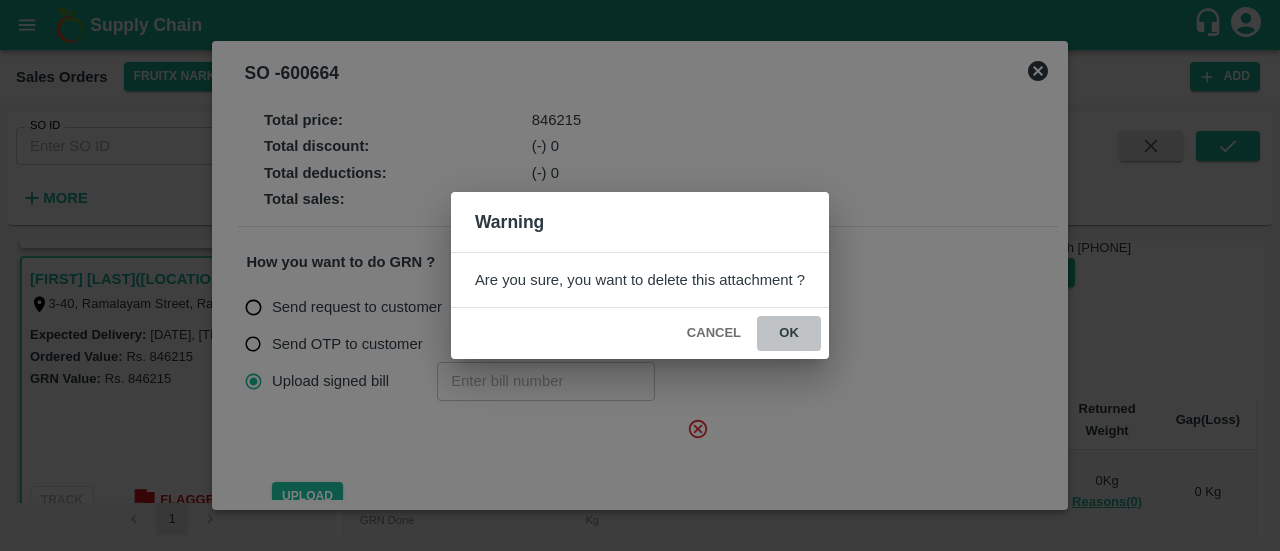 click on "ok" at bounding box center [789, 333] 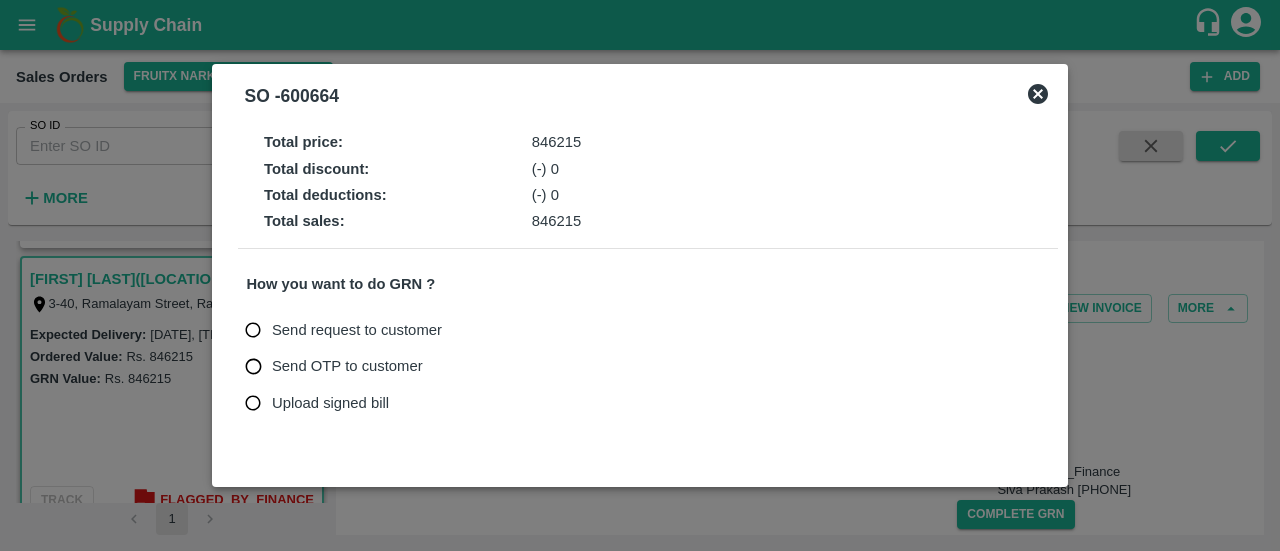 click on "Upload signed bill" at bounding box center [330, 403] 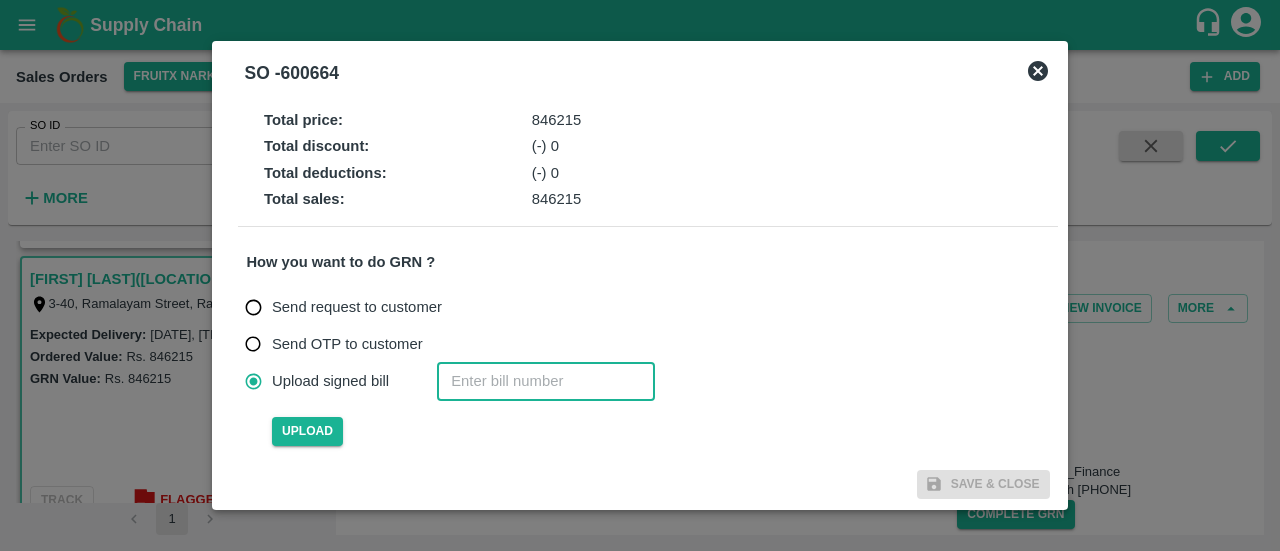 click at bounding box center (546, 381) 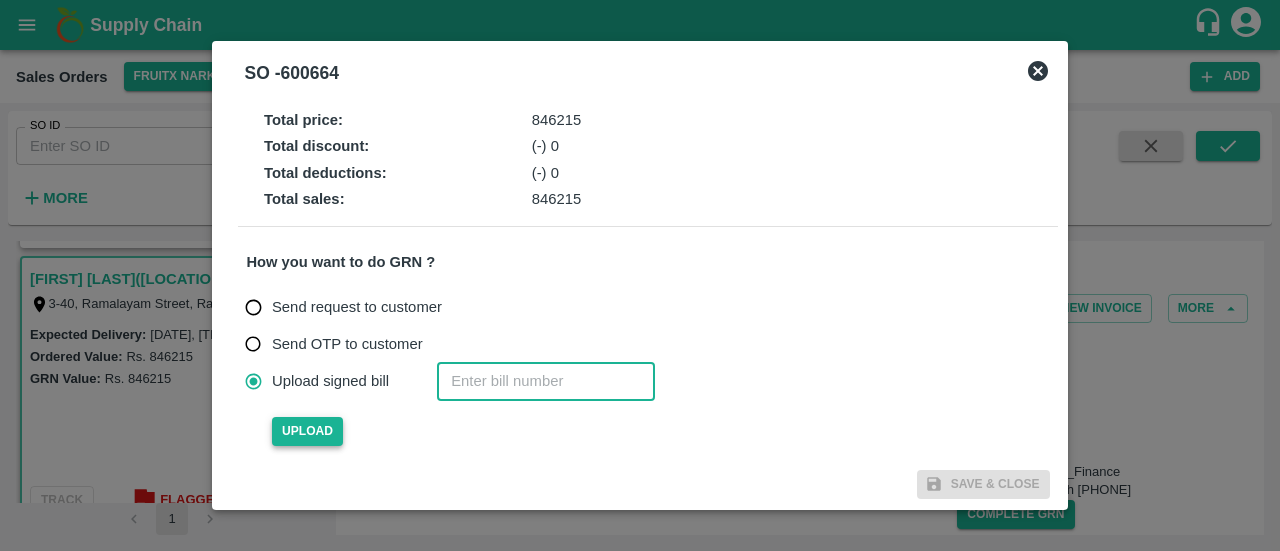 type on "[NUMBER]" 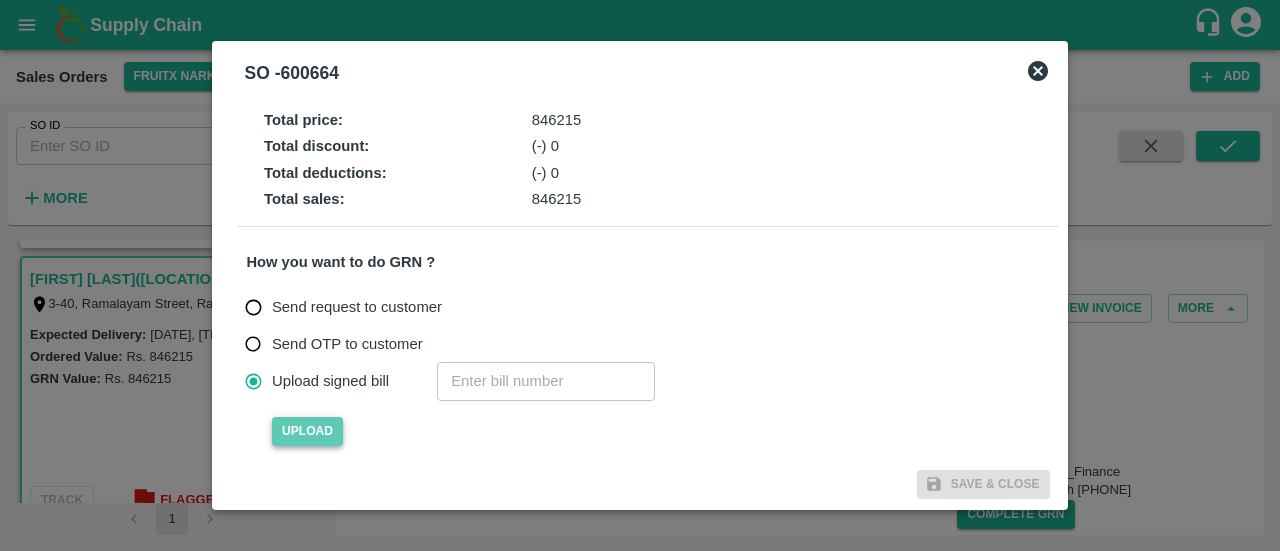 click on "Upload" at bounding box center (307, 431) 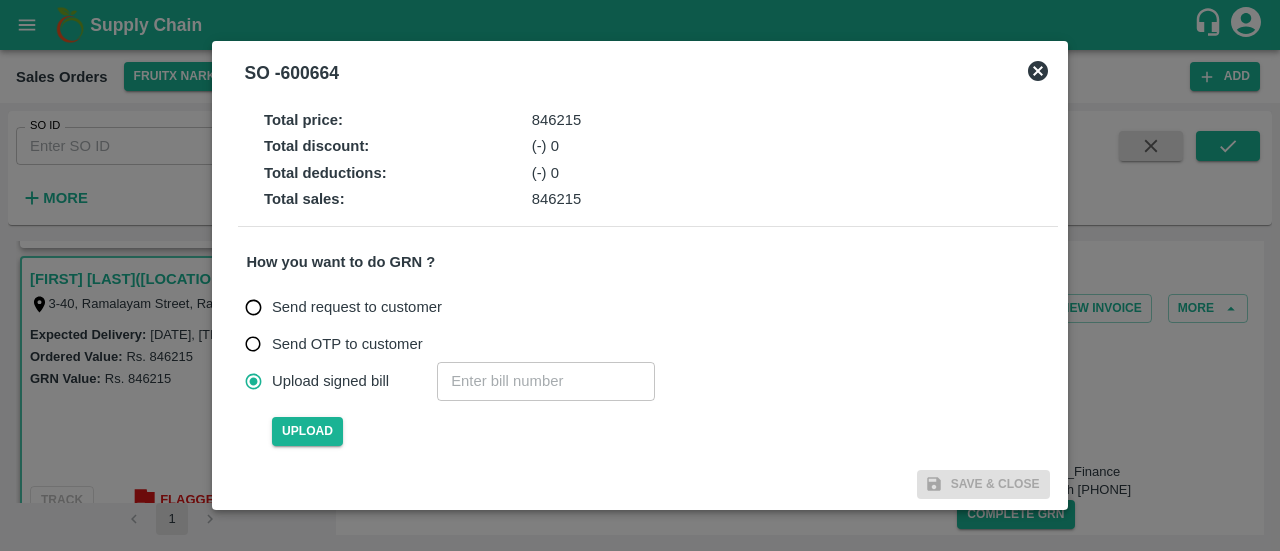 type 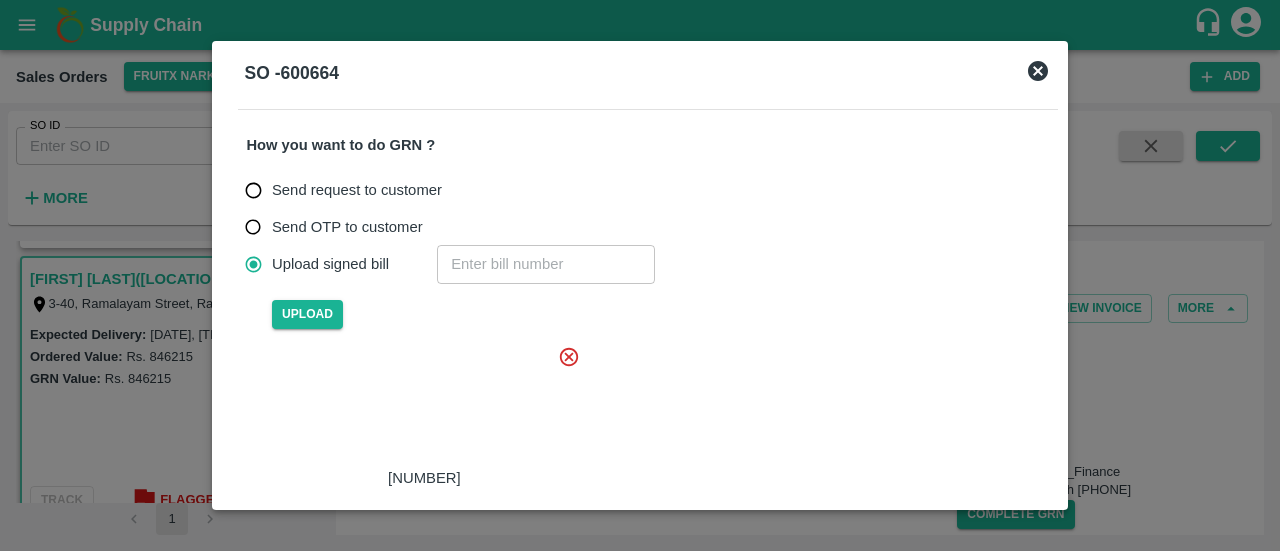 scroll, scrollTop: 118, scrollLeft: 0, axis: vertical 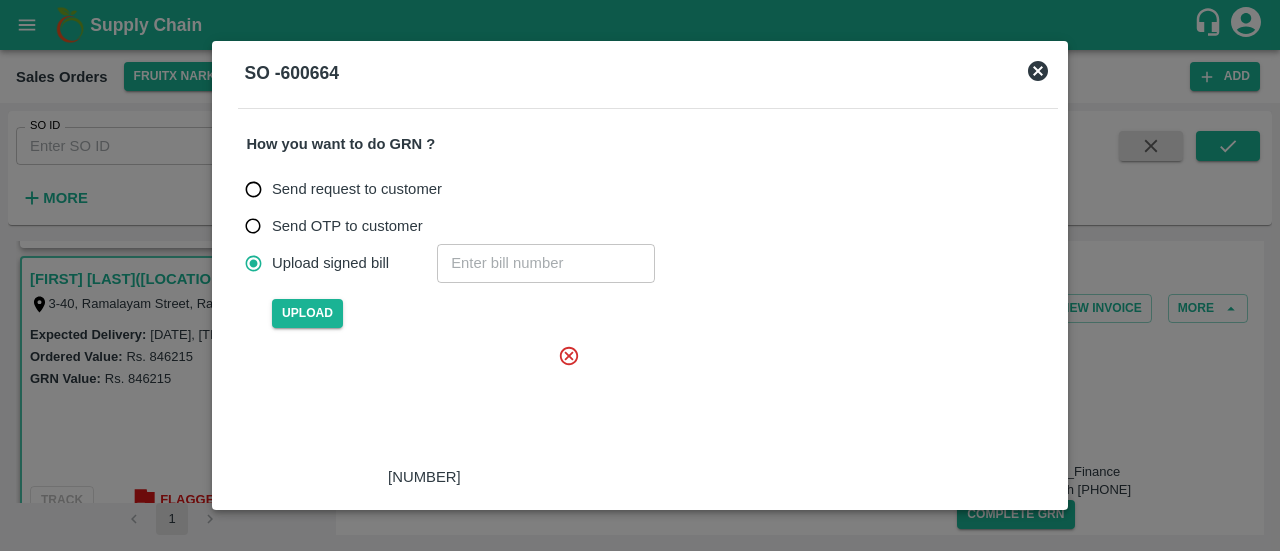 click at bounding box center (420, 405) 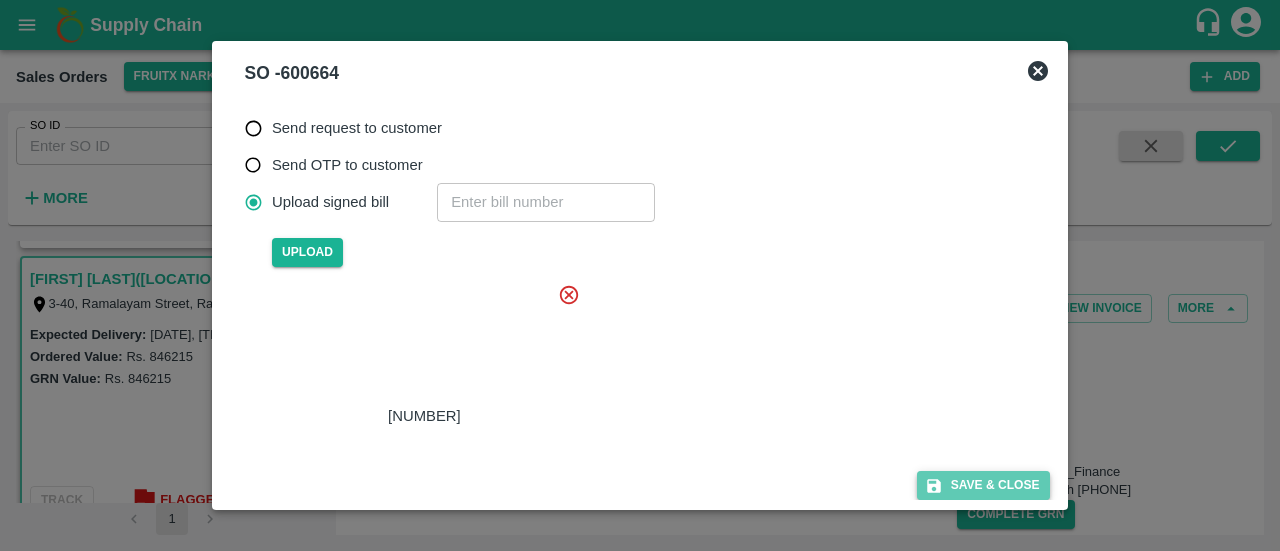 click on "Save & Close" at bounding box center [983, 485] 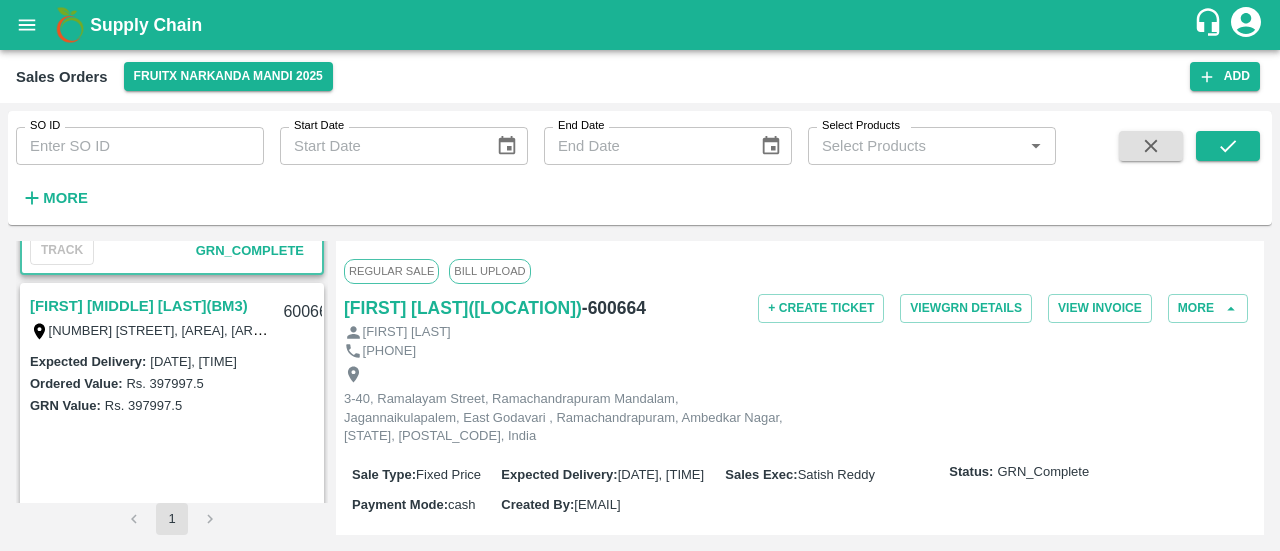 scroll, scrollTop: 795, scrollLeft: 0, axis: vertical 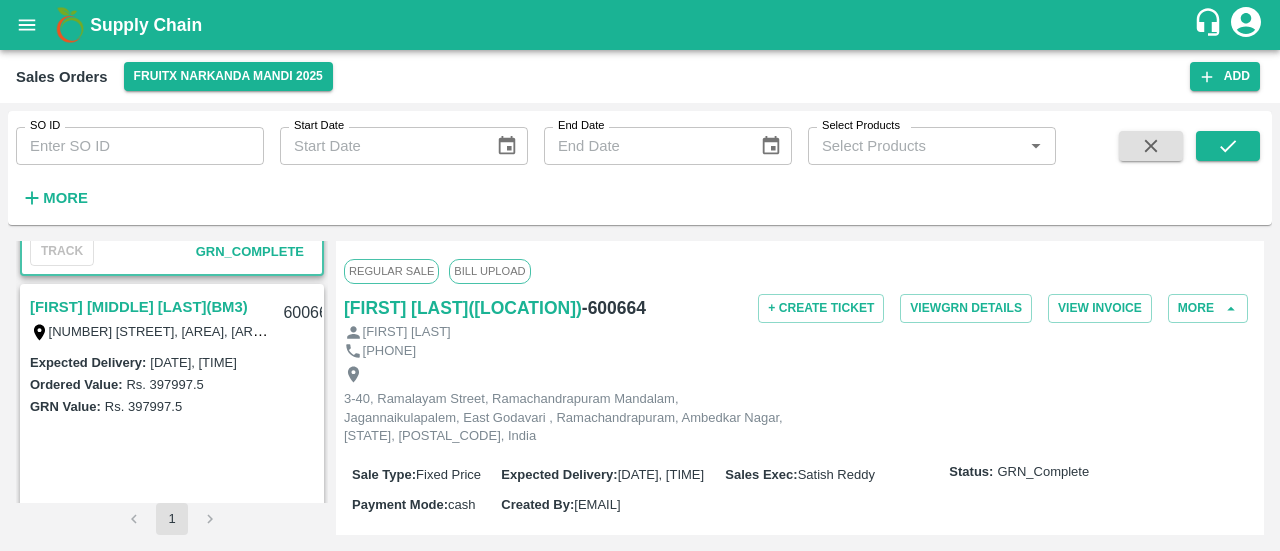 click on "[FIRST] [MIDDLE] [LAST](BM3)" at bounding box center [139, 307] 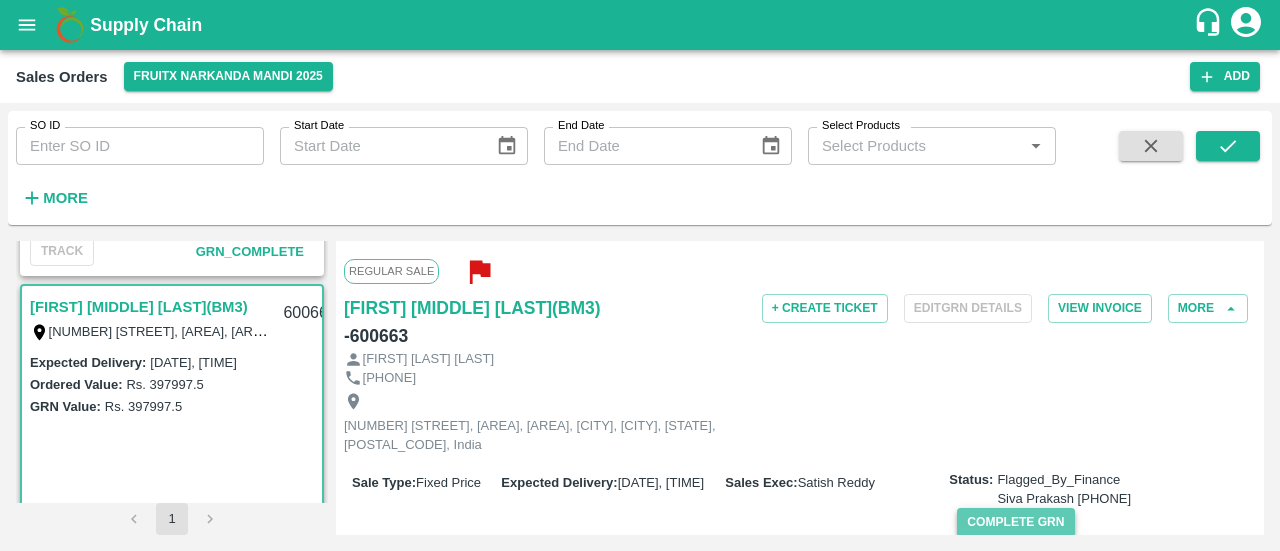 click on "Complete GRN" at bounding box center [1015, 522] 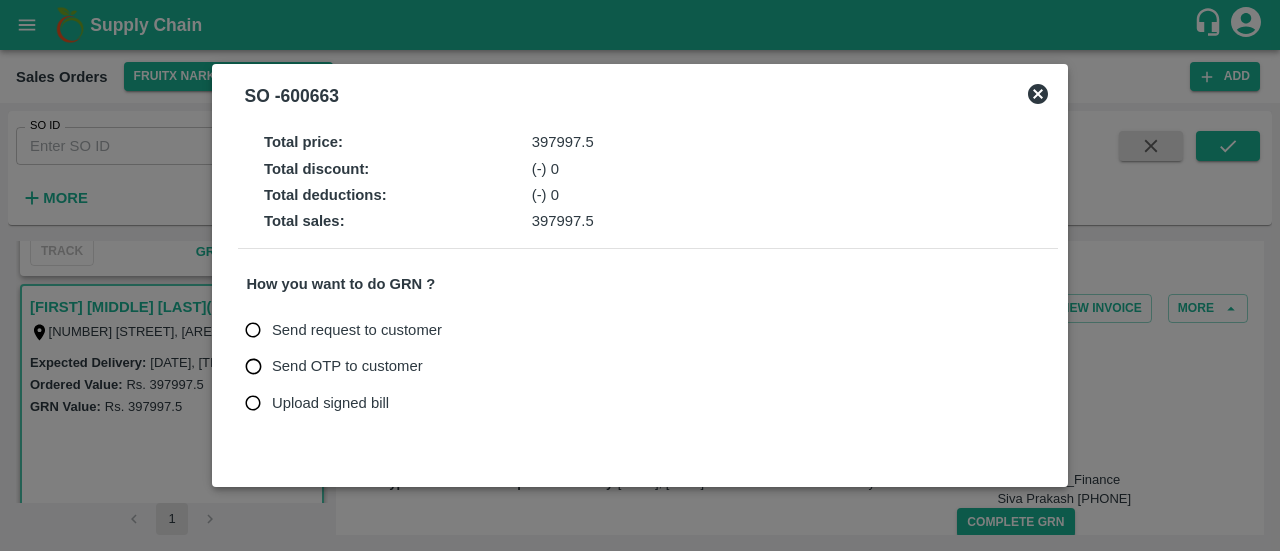 click on "Upload signed bill" at bounding box center (330, 403) 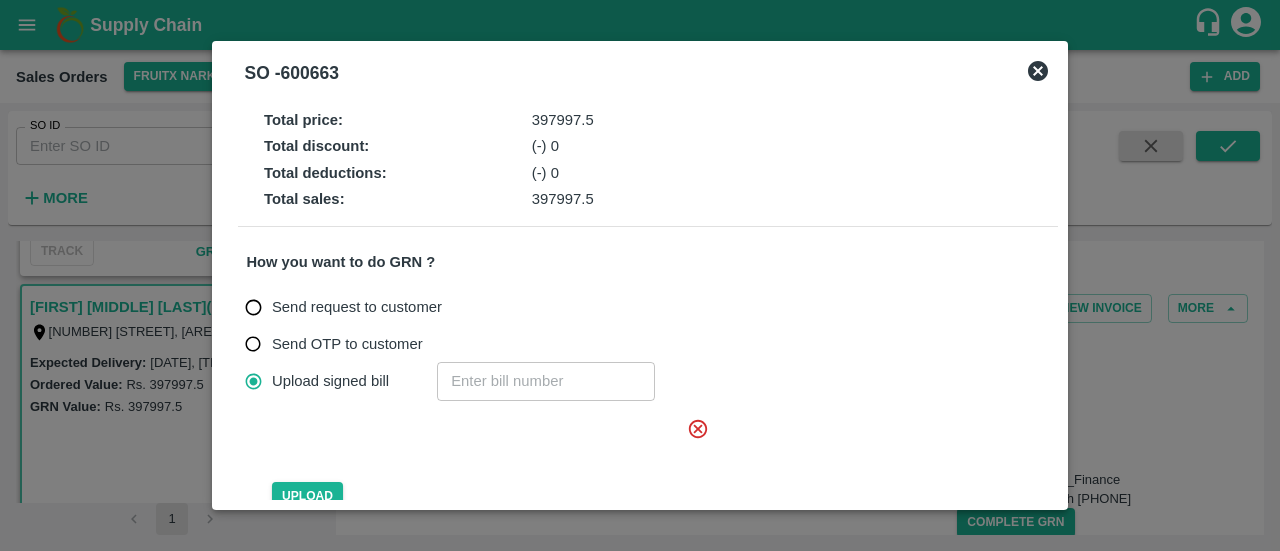 click 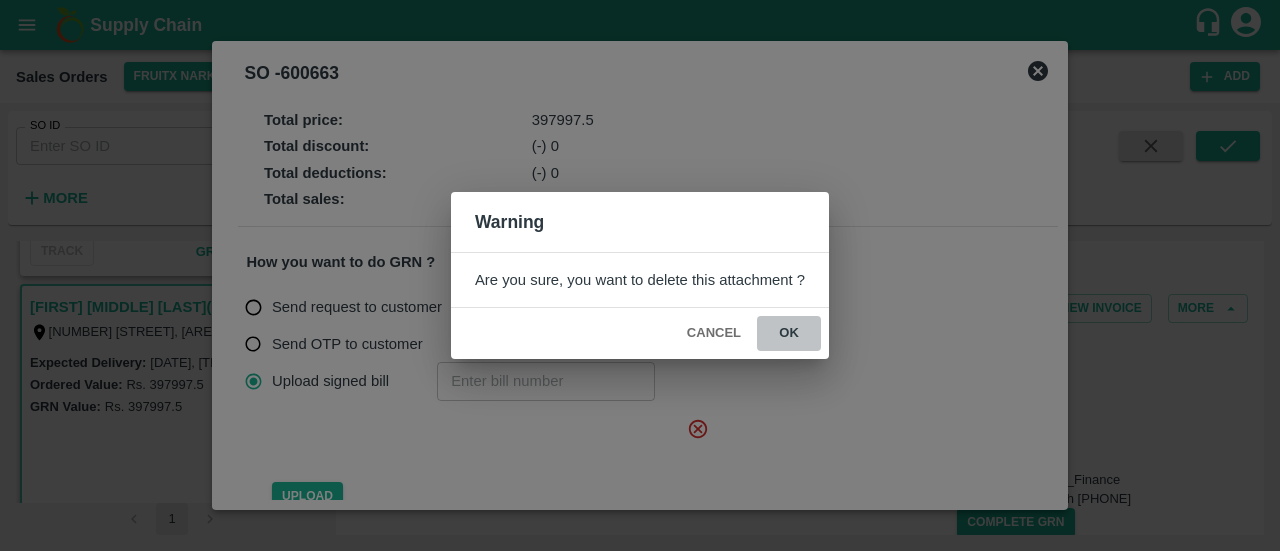 click on "ok" at bounding box center [789, 333] 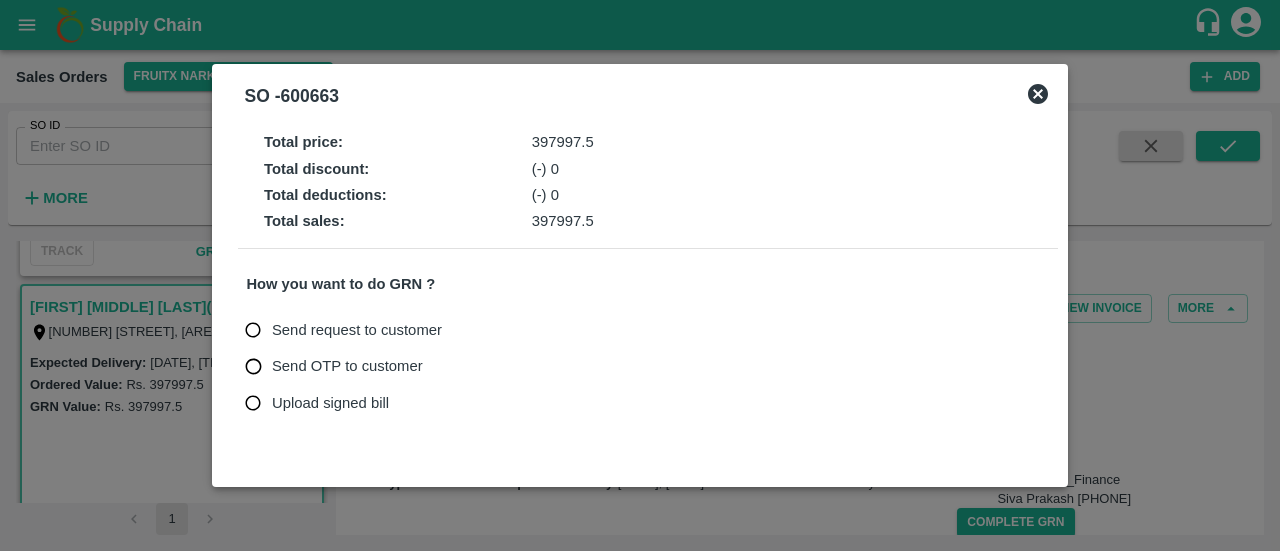 click on "Upload signed bill" at bounding box center (330, 403) 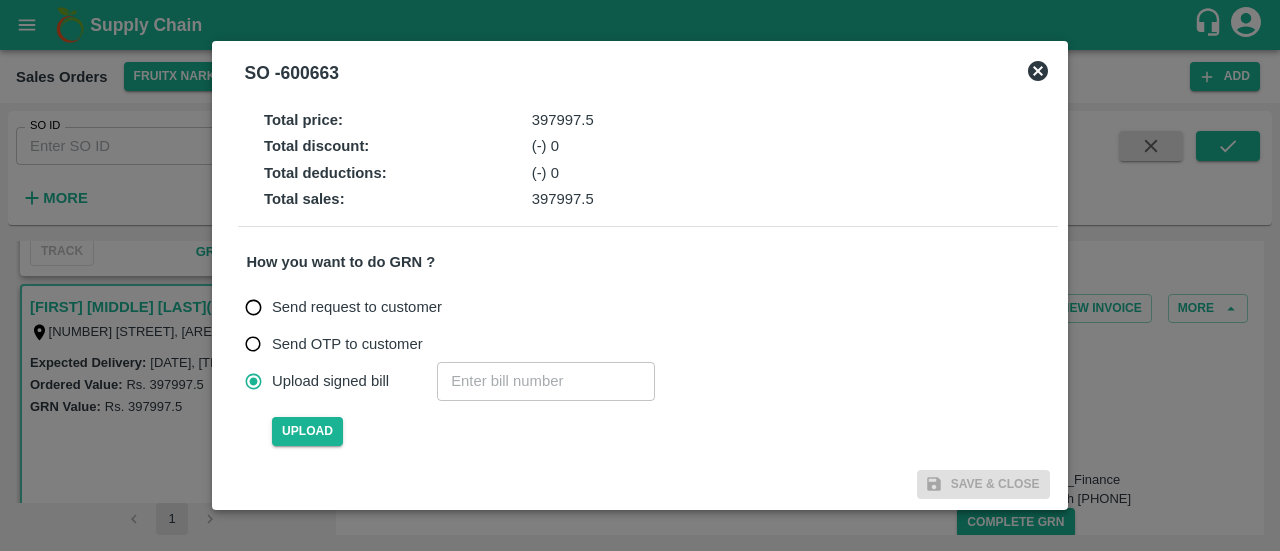 click at bounding box center [546, 381] 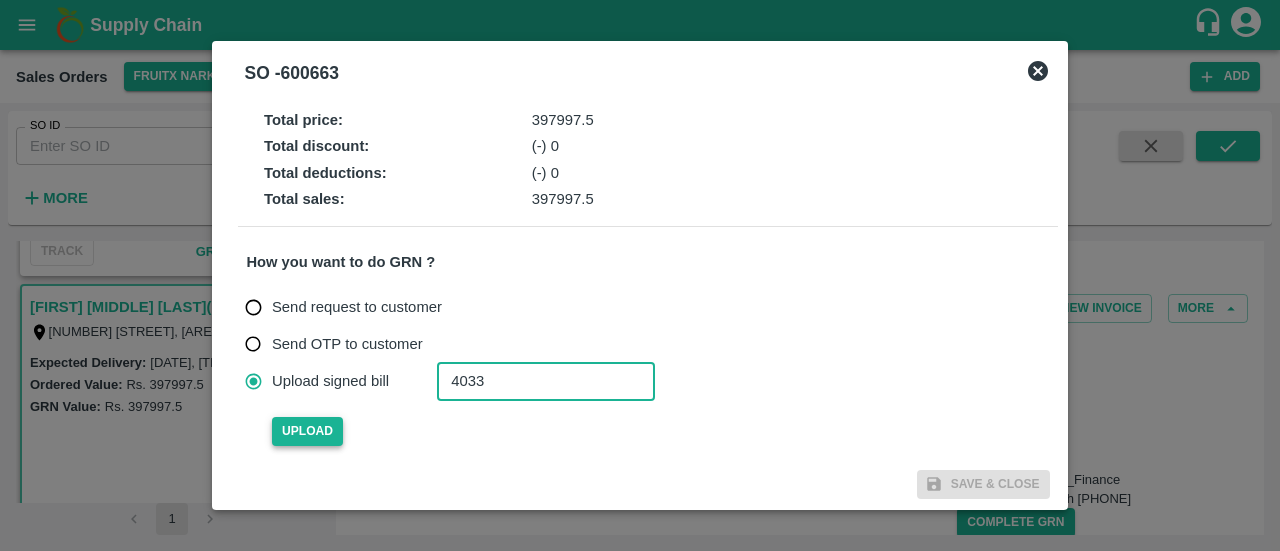 type on "4033" 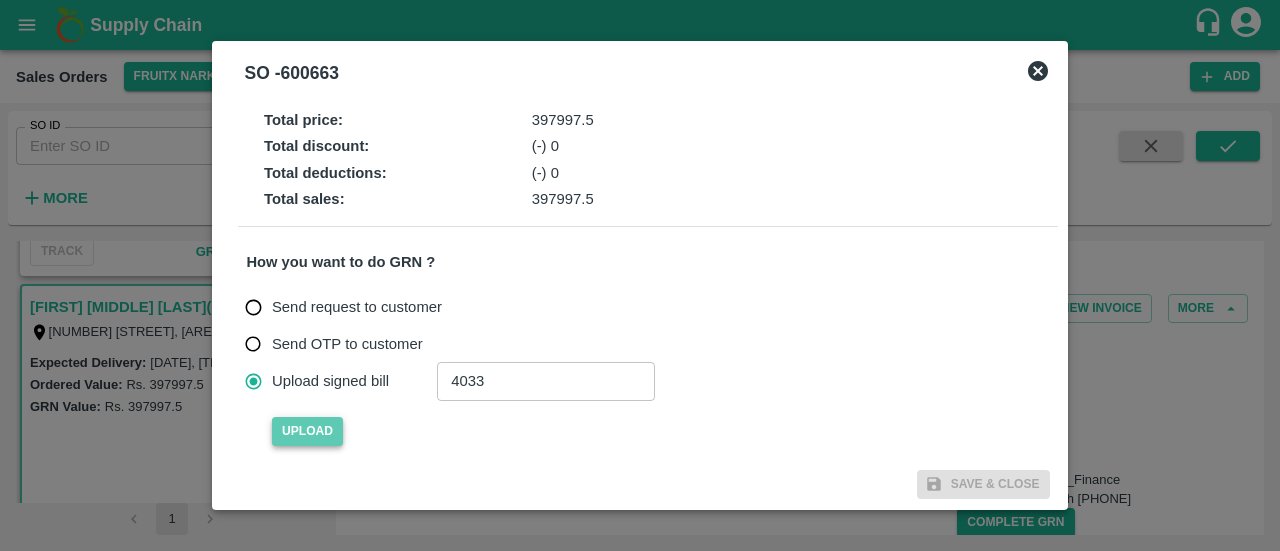 click on "Upload" at bounding box center [307, 431] 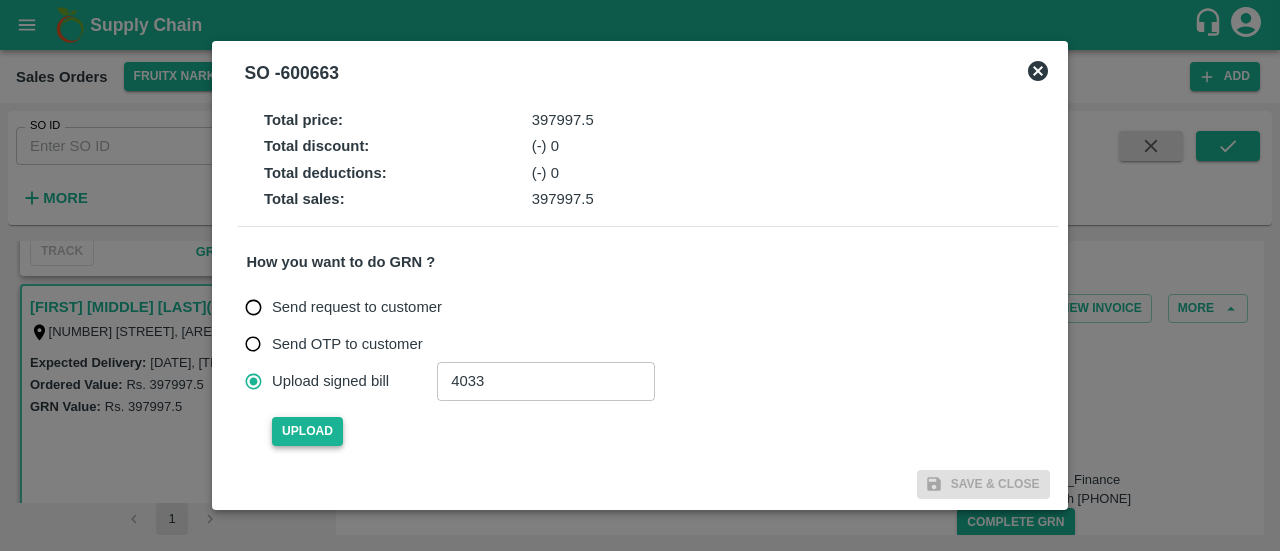 type 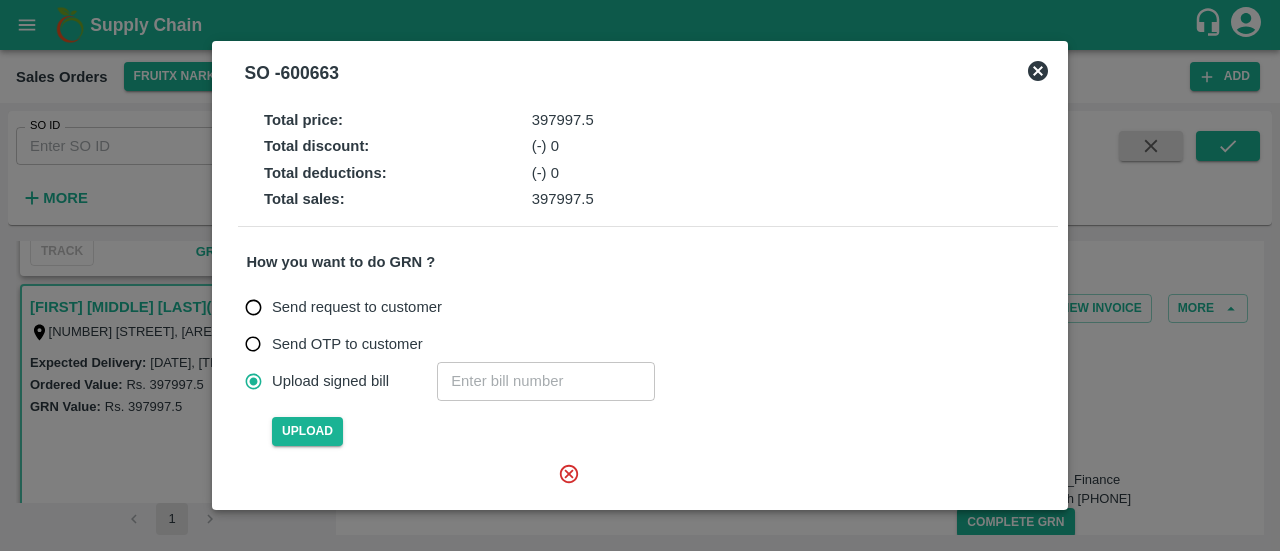 scroll, scrollTop: 112, scrollLeft: 0, axis: vertical 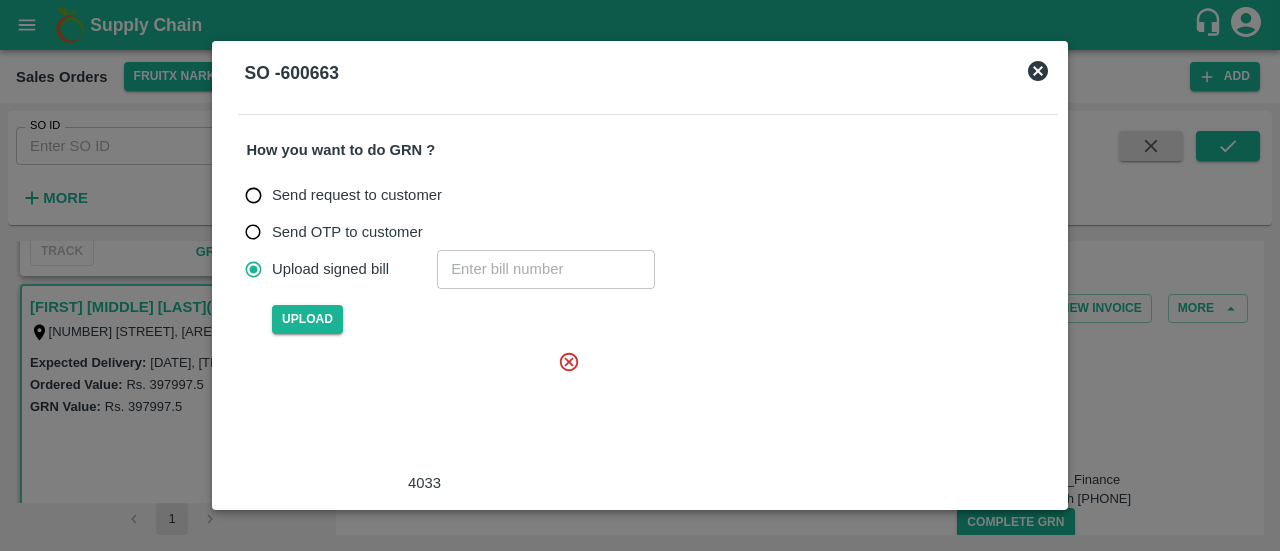 click at bounding box center (420, 411) 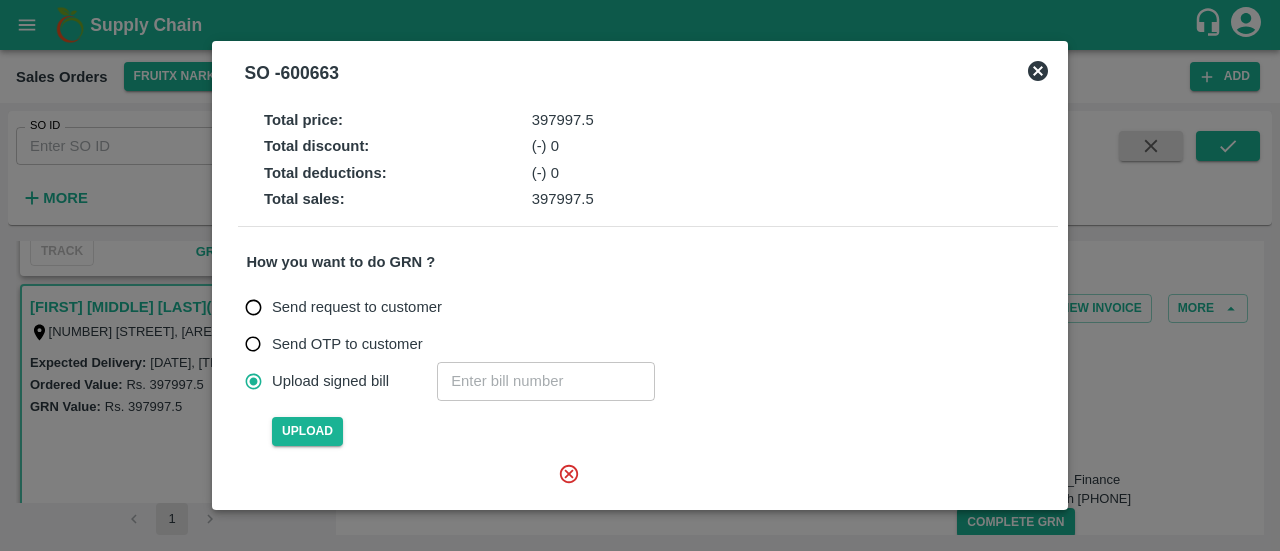 scroll, scrollTop: 179, scrollLeft: 0, axis: vertical 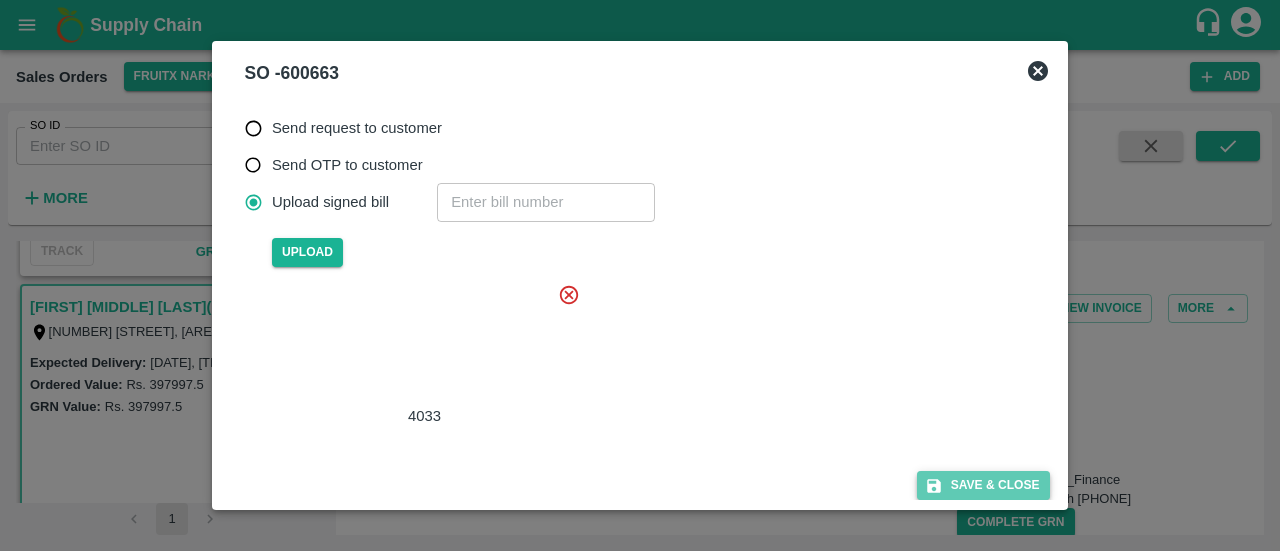 click on "Save & Close" at bounding box center [983, 485] 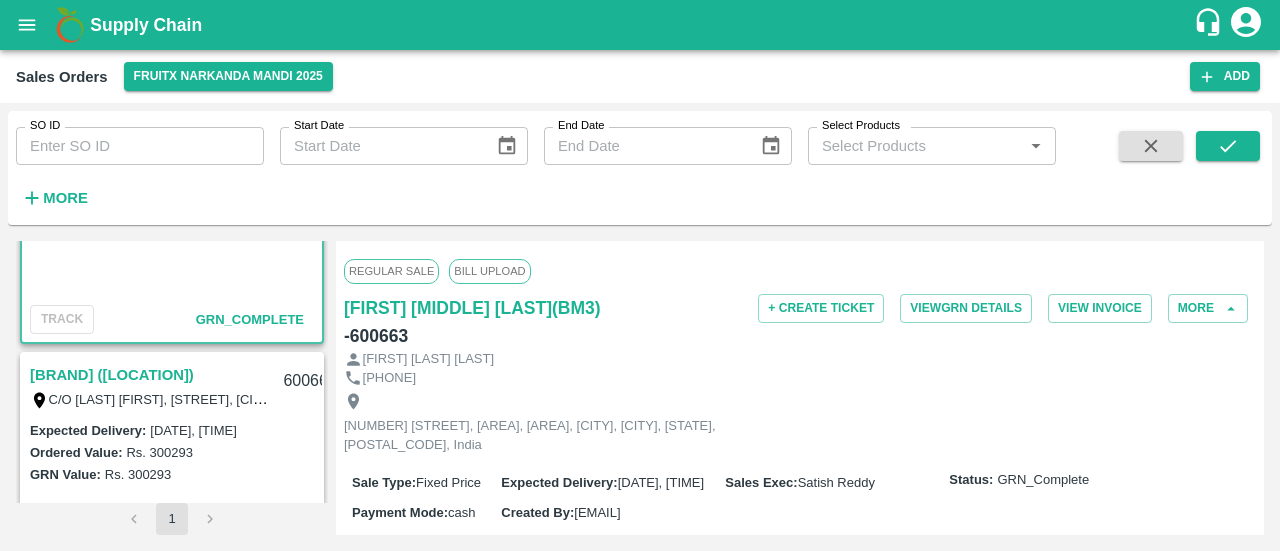 scroll, scrollTop: 1004, scrollLeft: 0, axis: vertical 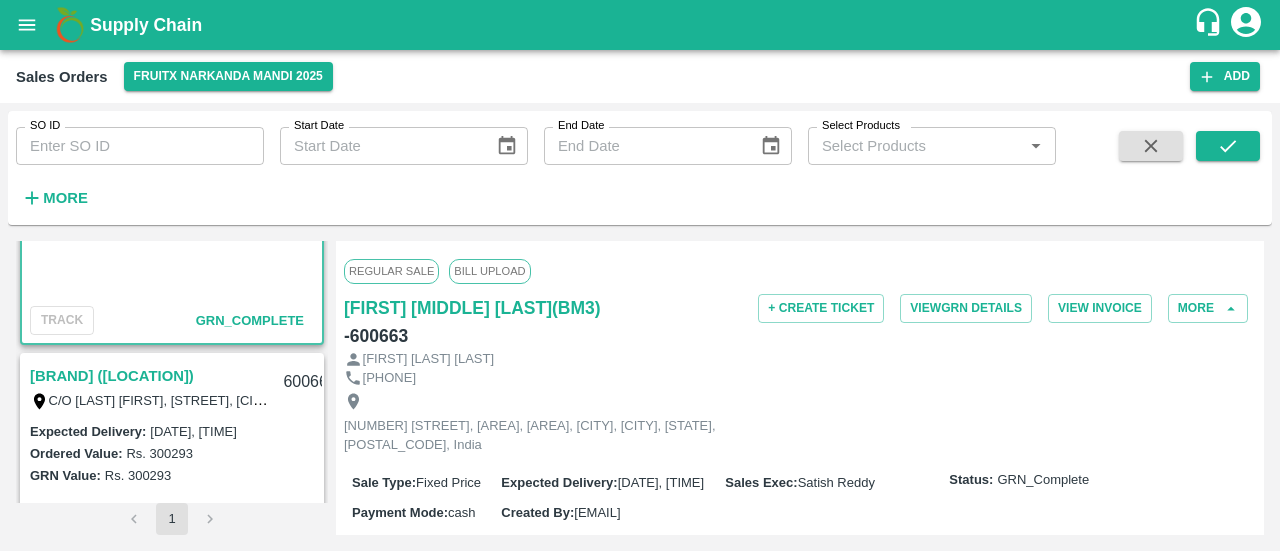 click on "[BRAND] ([LOCATION])" at bounding box center [112, 376] 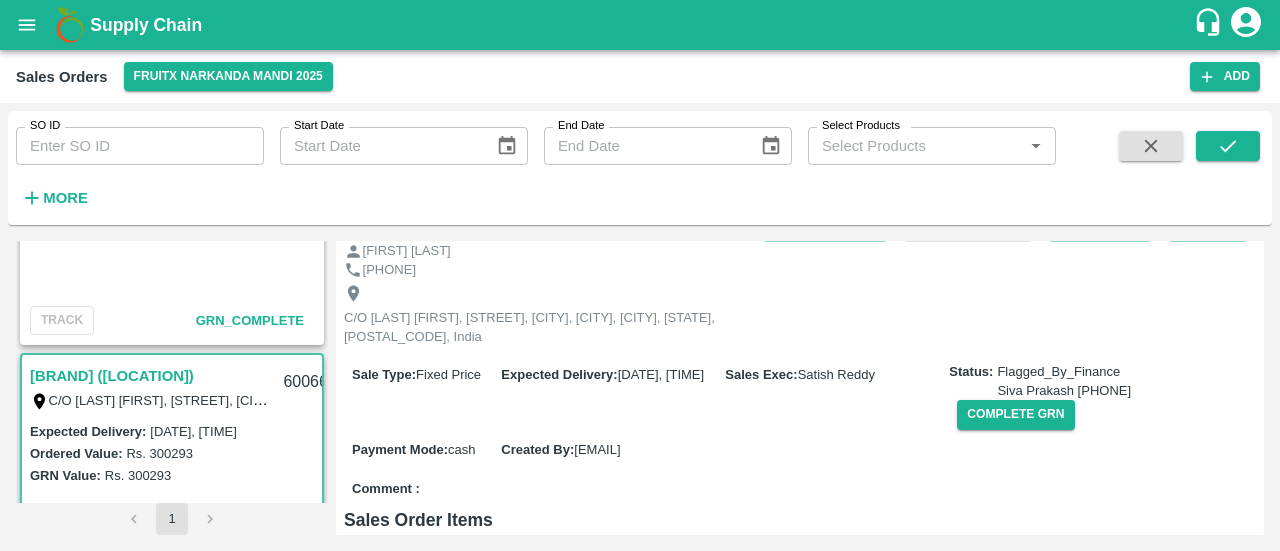 scroll, scrollTop: 85, scrollLeft: 0, axis: vertical 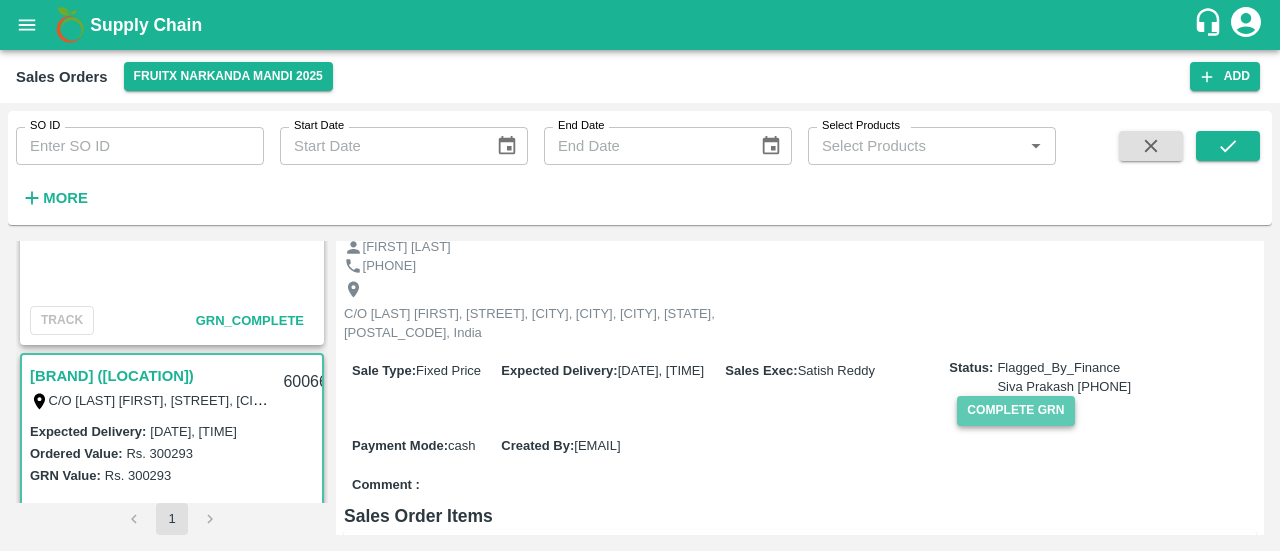 click on "Complete GRN" at bounding box center [1015, 410] 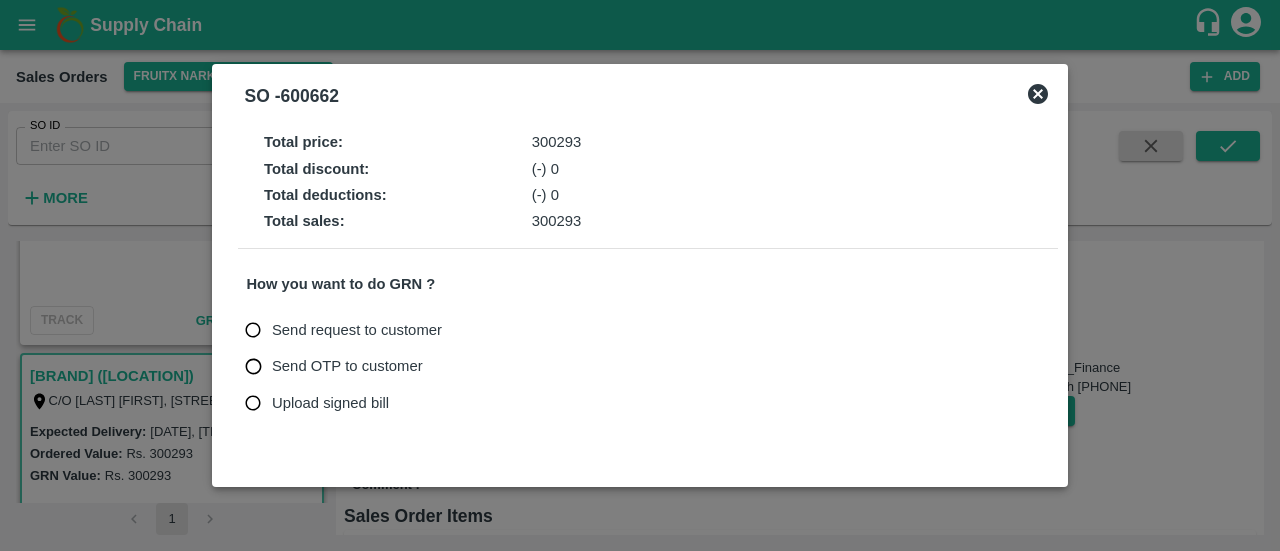 click on "Upload signed bill" at bounding box center [330, 403] 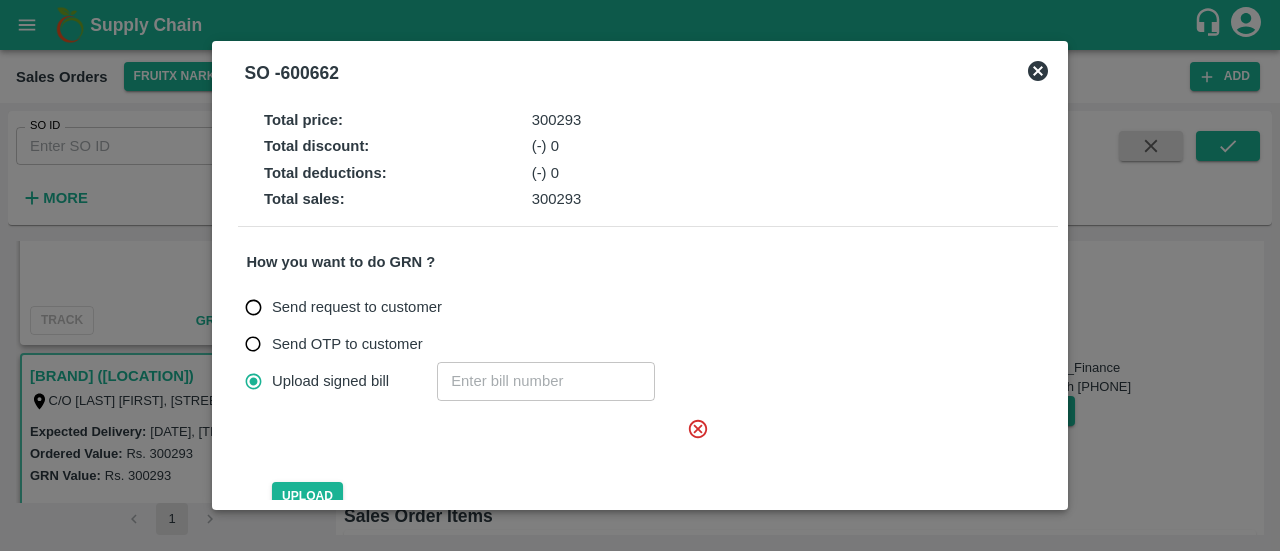 click 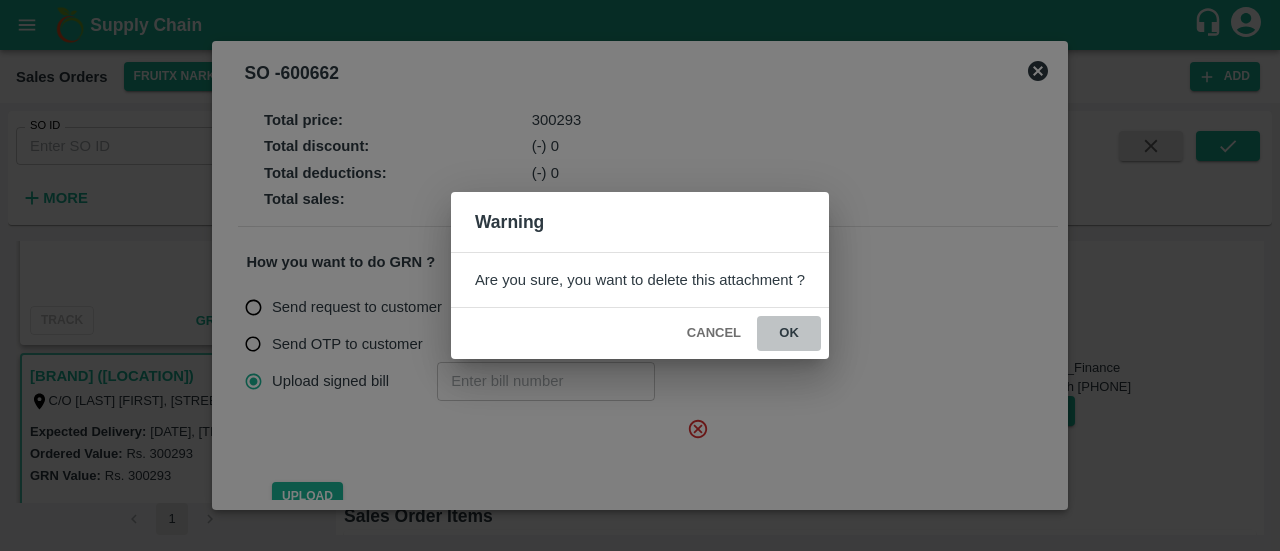 click on "ok" at bounding box center (789, 333) 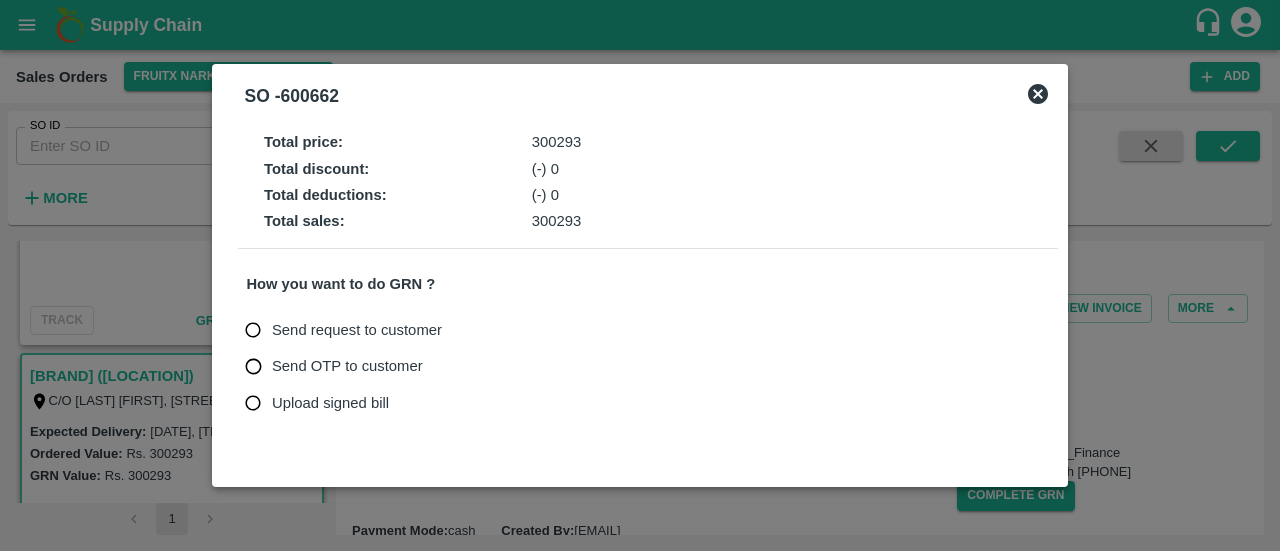 click on "Upload signed bill" at bounding box center (330, 403) 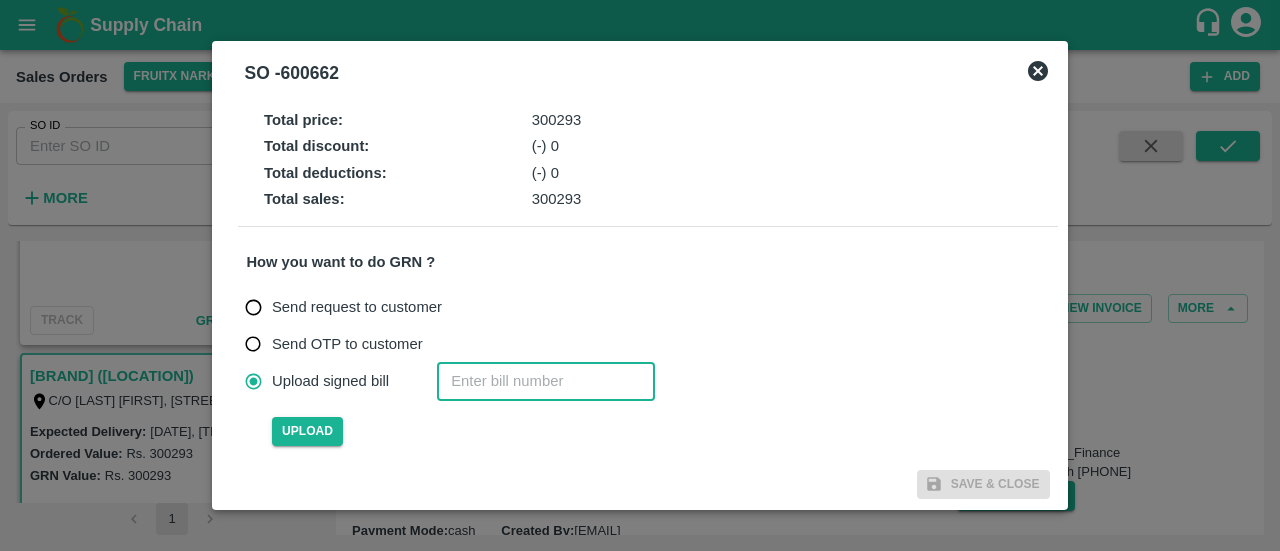 click at bounding box center (546, 381) 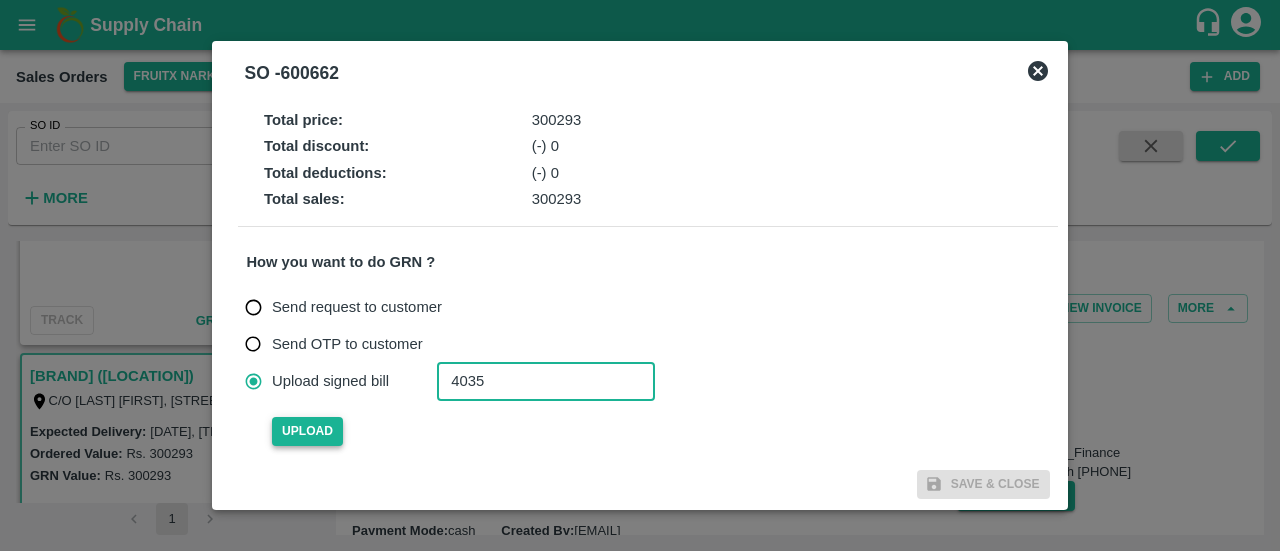 type on "4035" 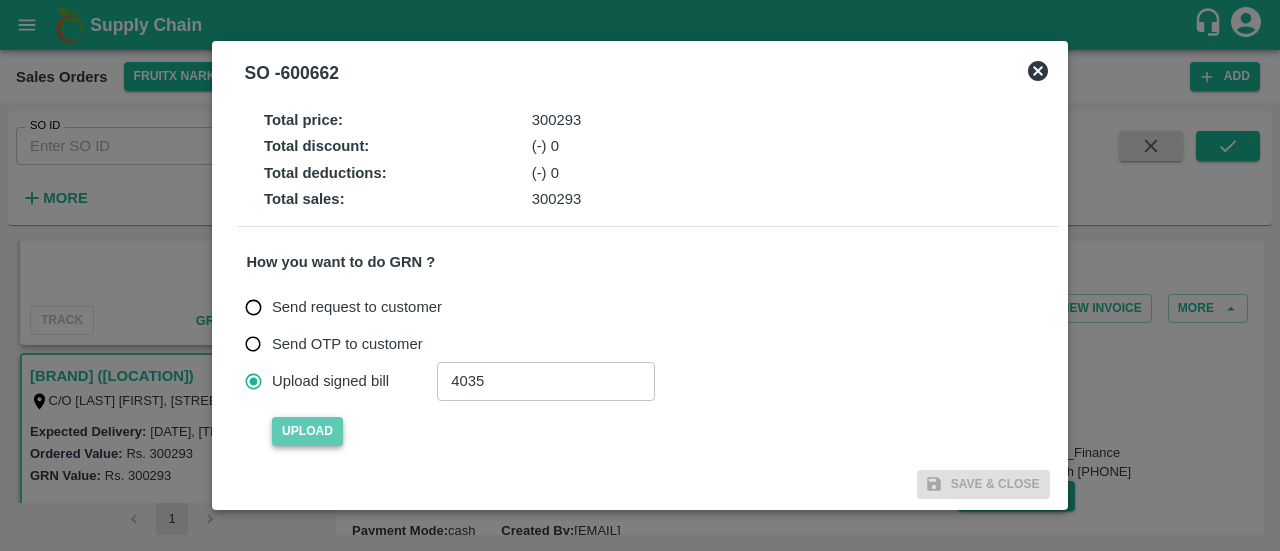 click on "Upload" at bounding box center (307, 431) 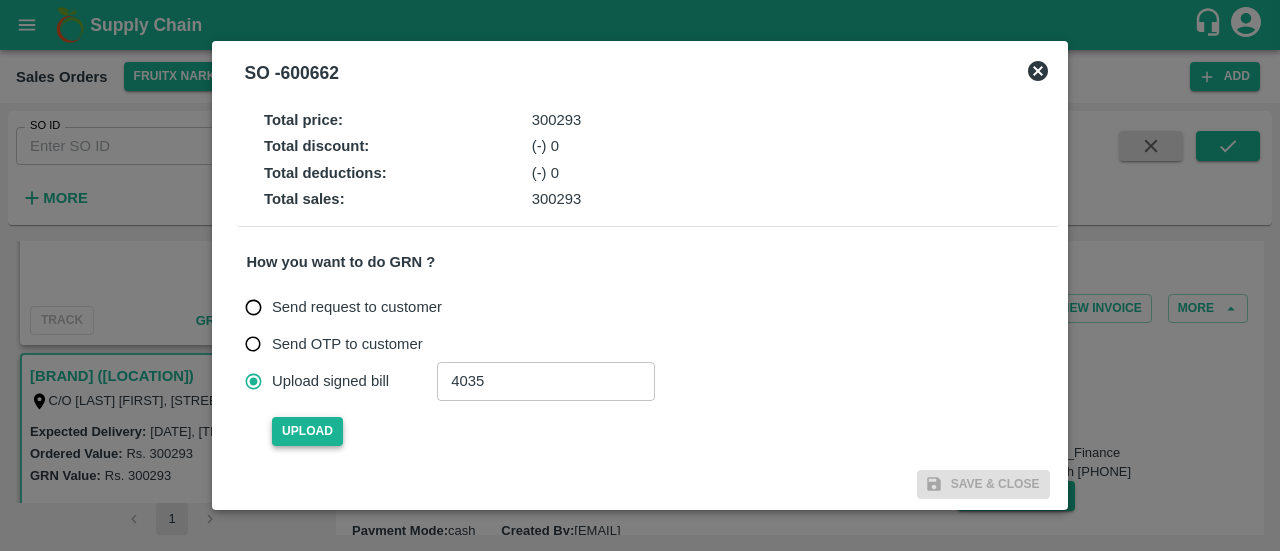 type 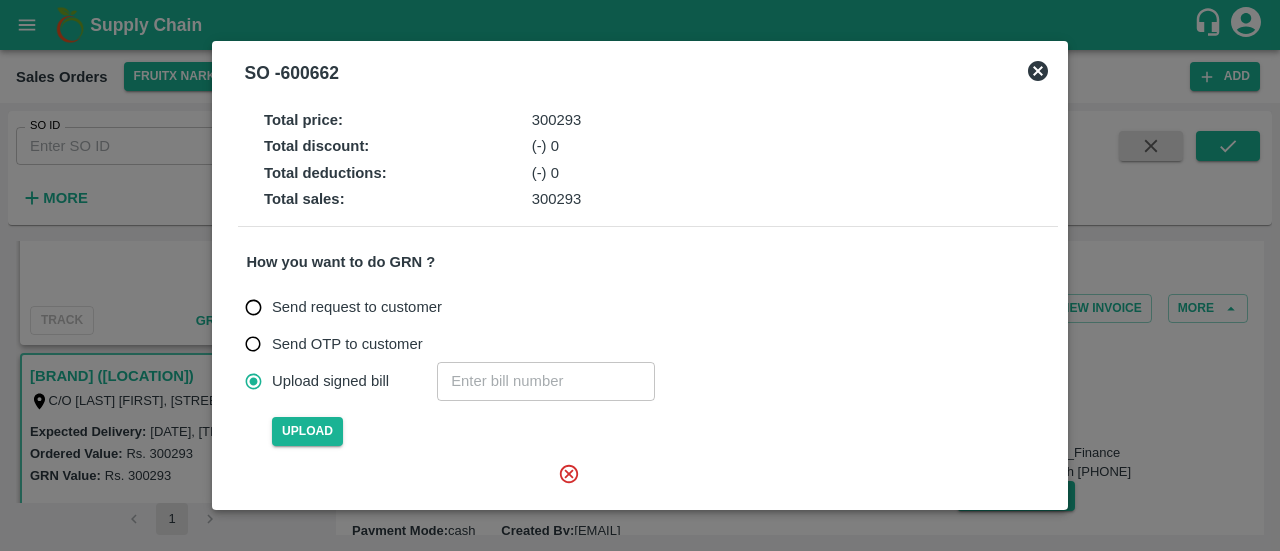 scroll, scrollTop: 179, scrollLeft: 0, axis: vertical 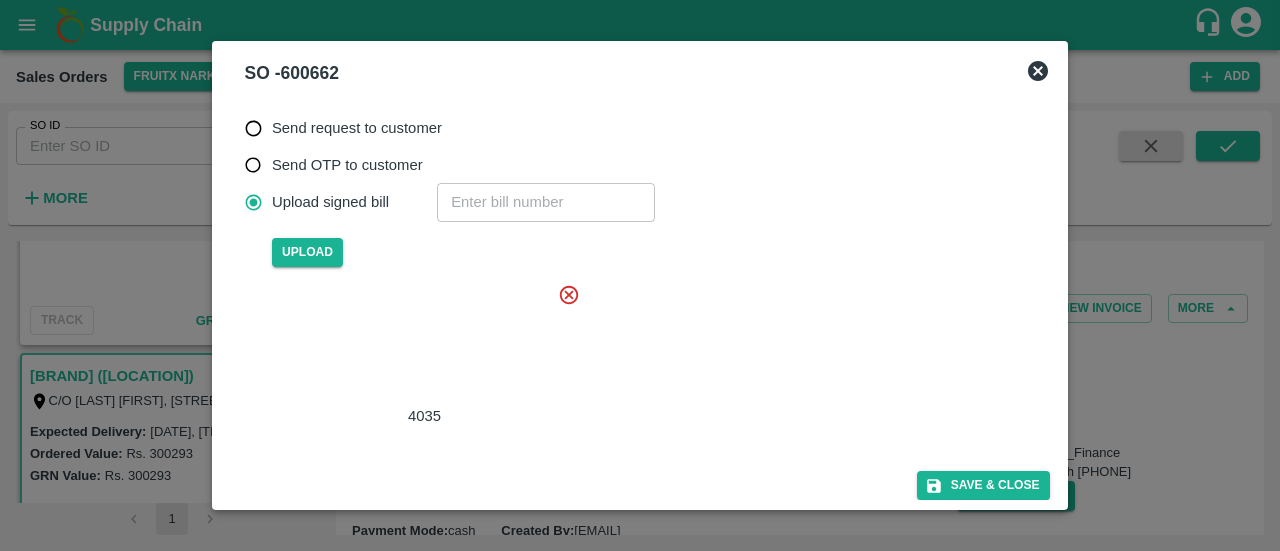 click at bounding box center (420, 344) 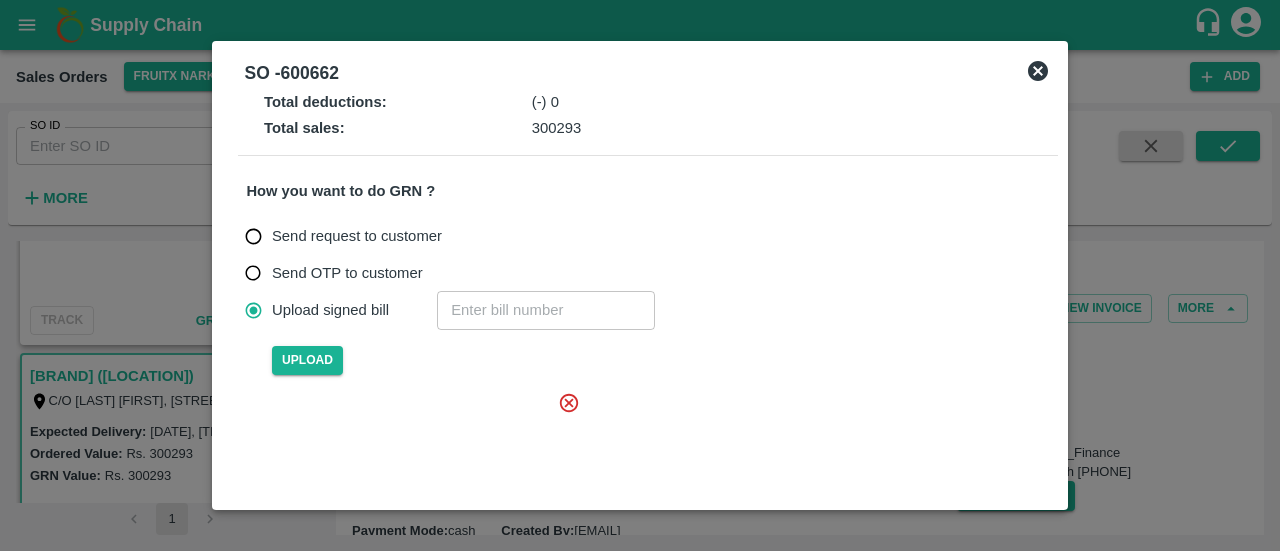 scroll, scrollTop: 179, scrollLeft: 0, axis: vertical 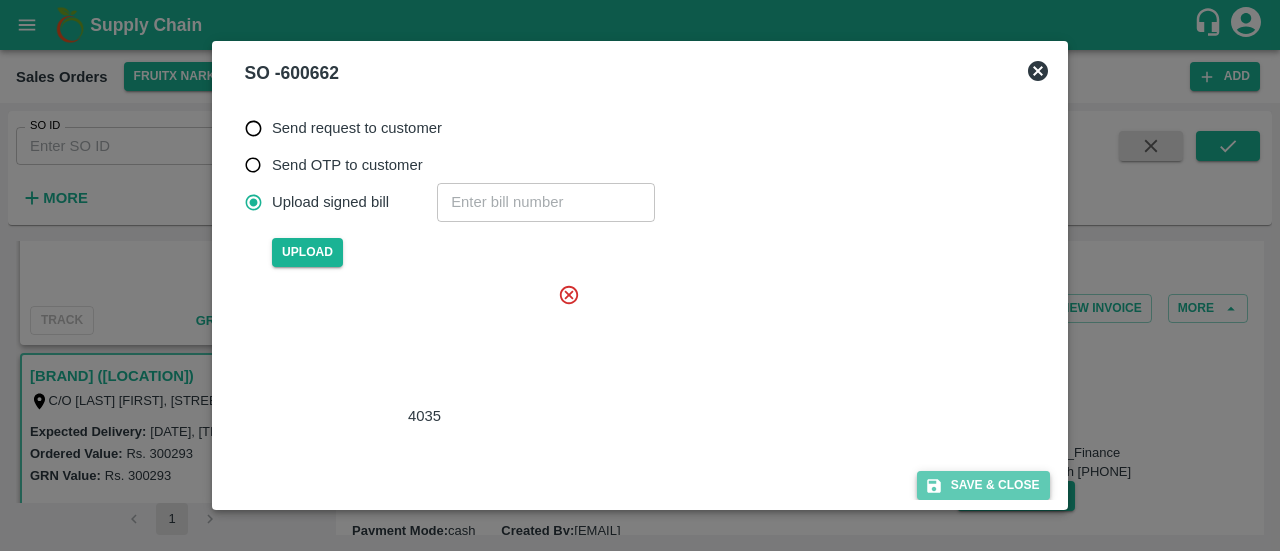 click on "Save & Close" at bounding box center [983, 485] 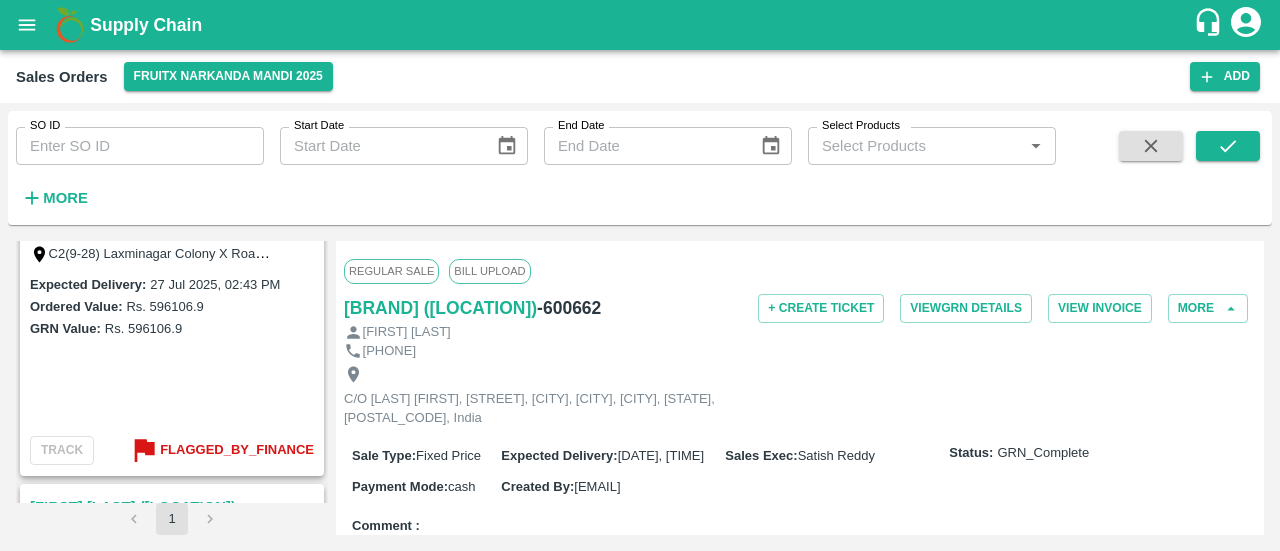 scroll, scrollTop: 1363, scrollLeft: 0, axis: vertical 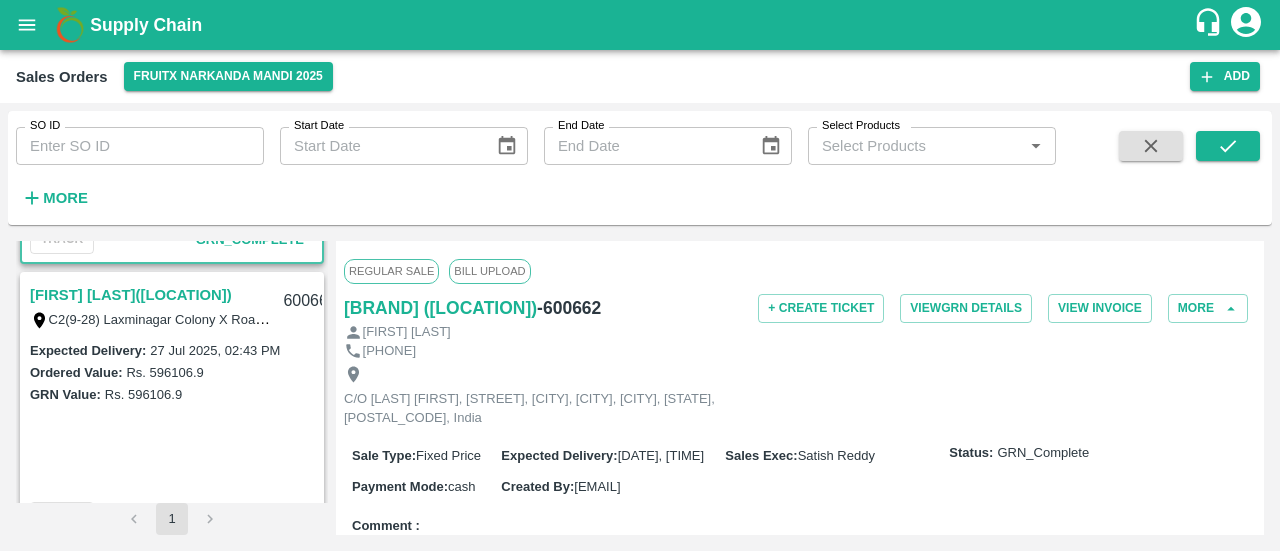 click on "[FIRST] [LAST]([LOCATION])" at bounding box center (131, 295) 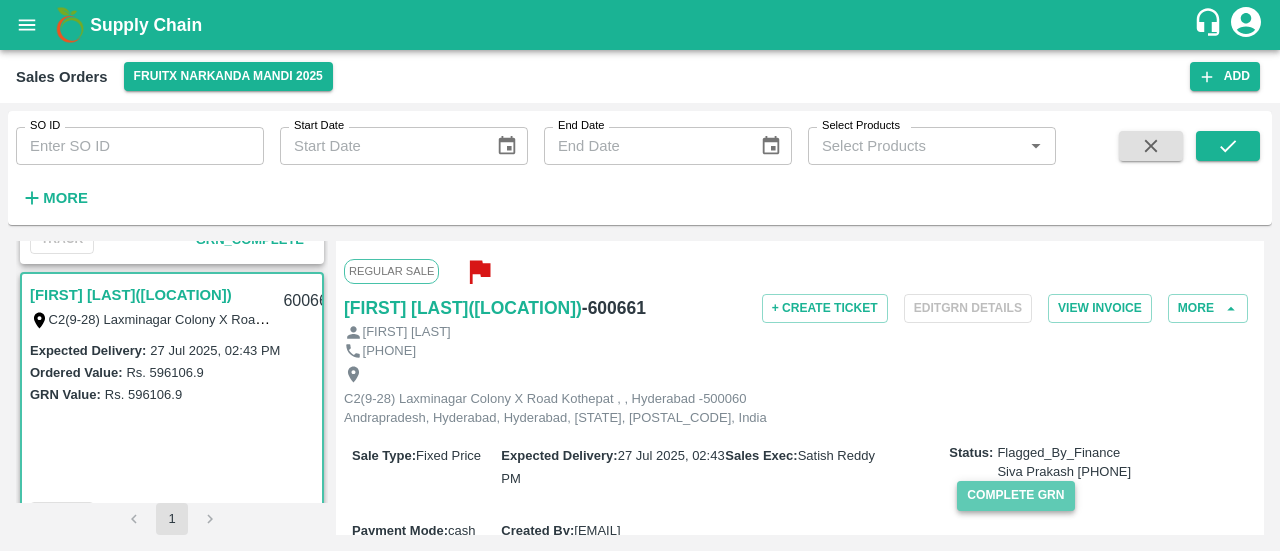 click on "Complete GRN" at bounding box center (1015, 495) 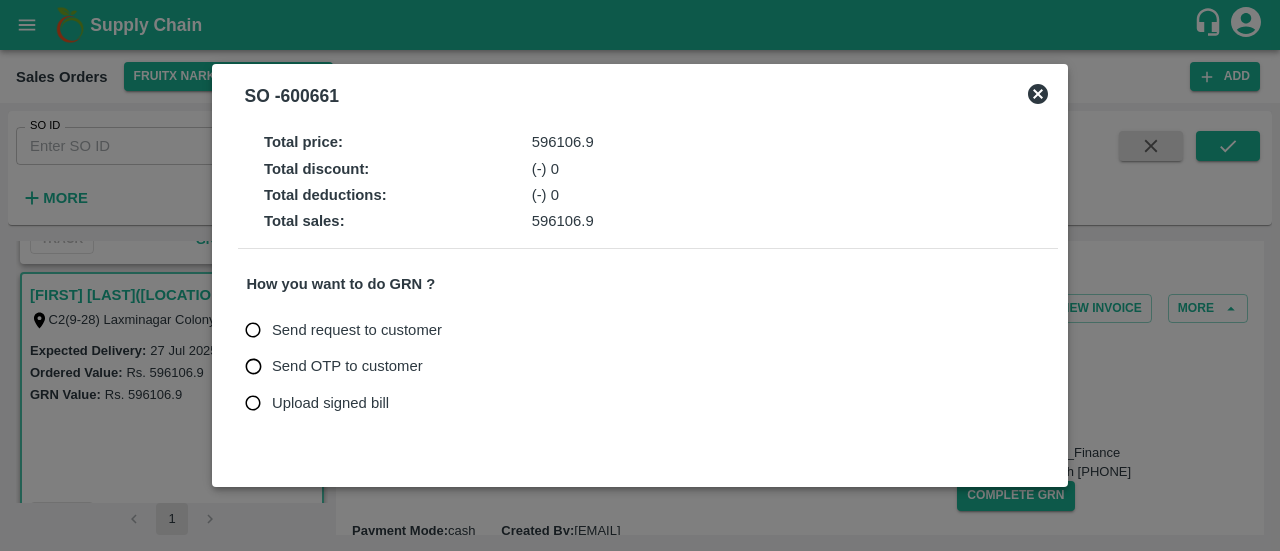 click on "Upload signed bill" at bounding box center (330, 403) 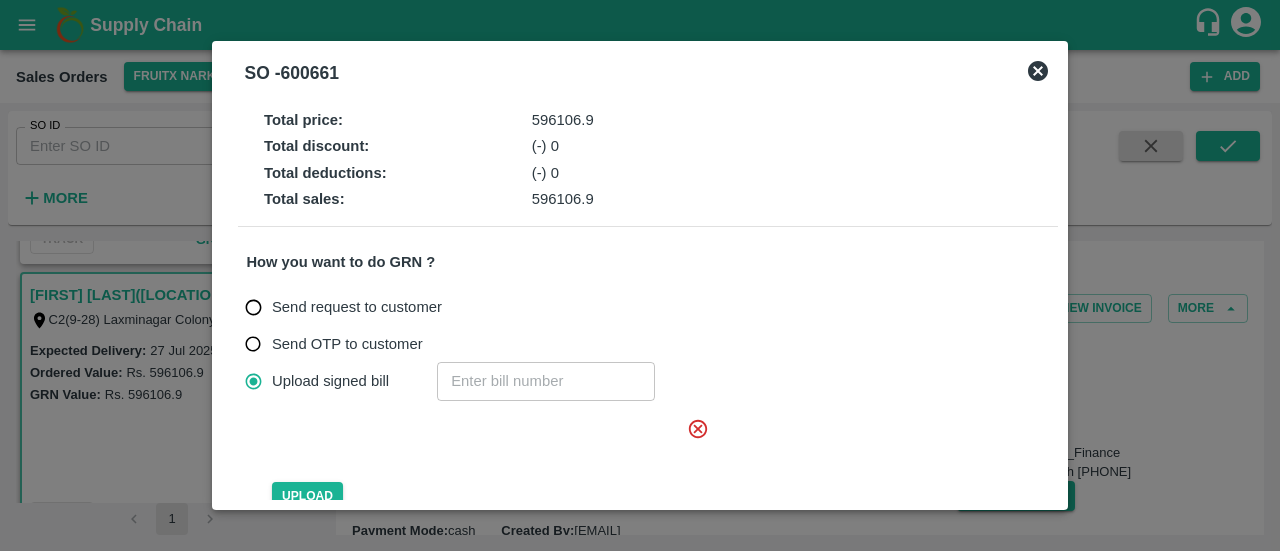 click 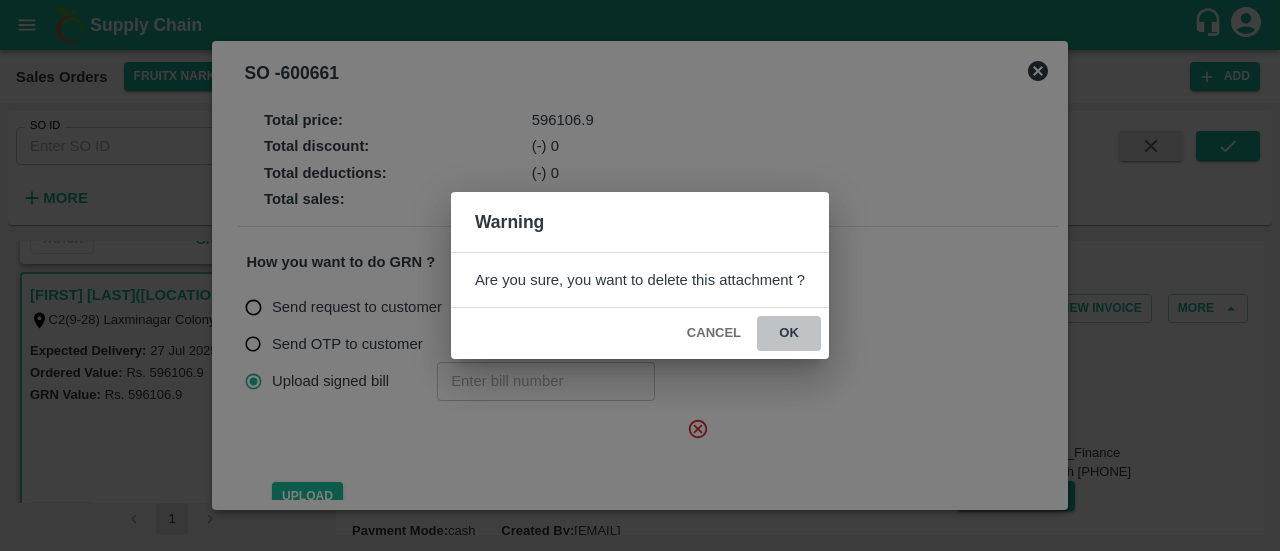 click on "ok" at bounding box center (789, 333) 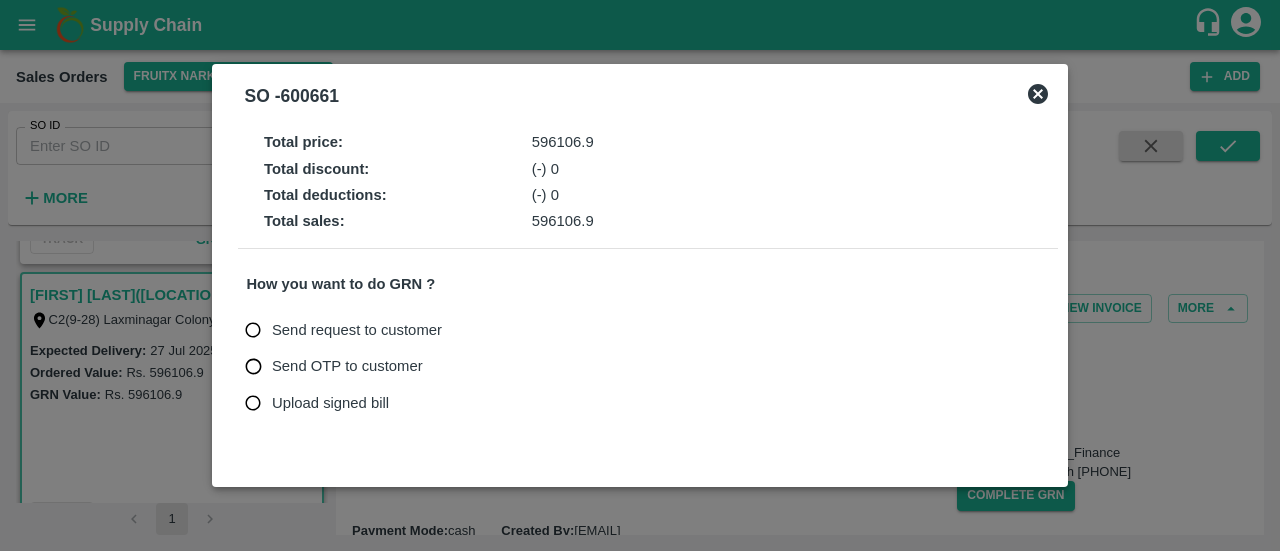 click on "Upload signed bill" at bounding box center [330, 403] 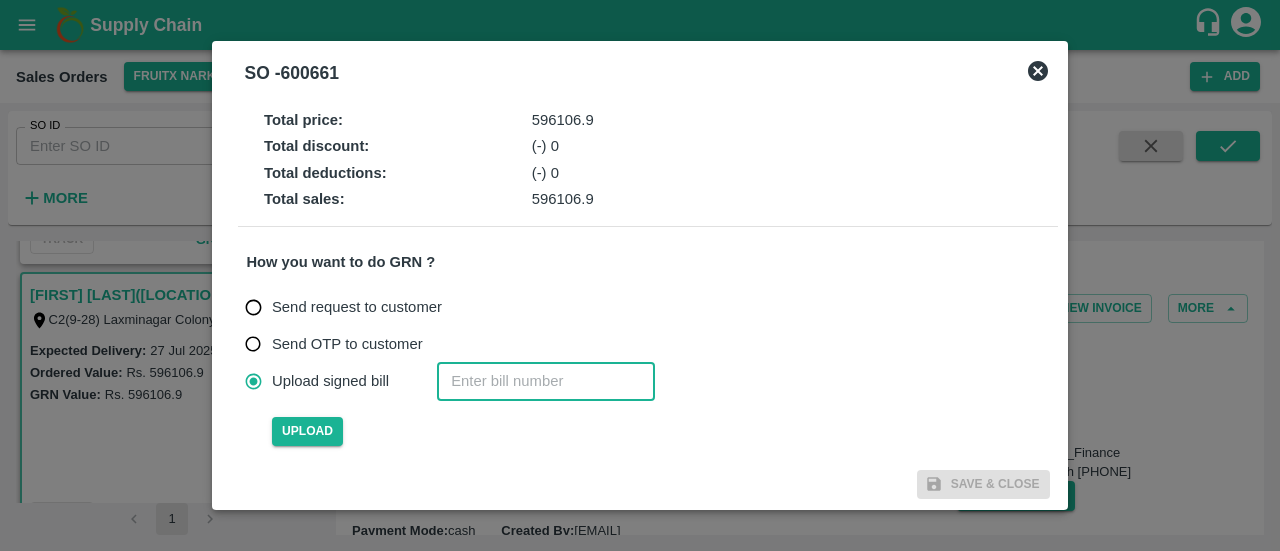 click at bounding box center (546, 381) 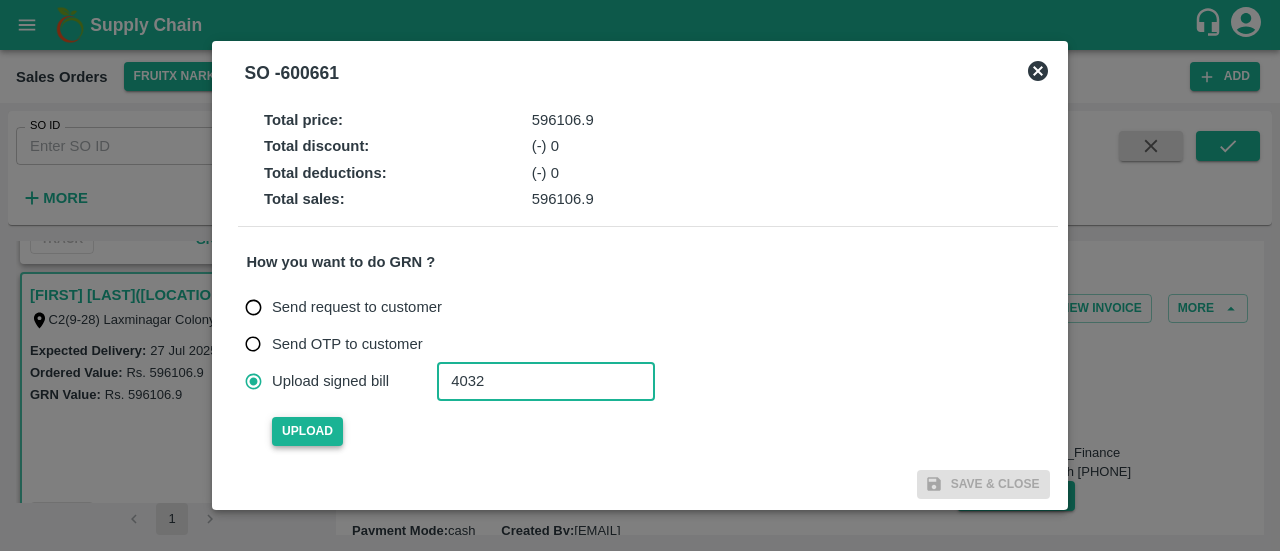 type on "4032" 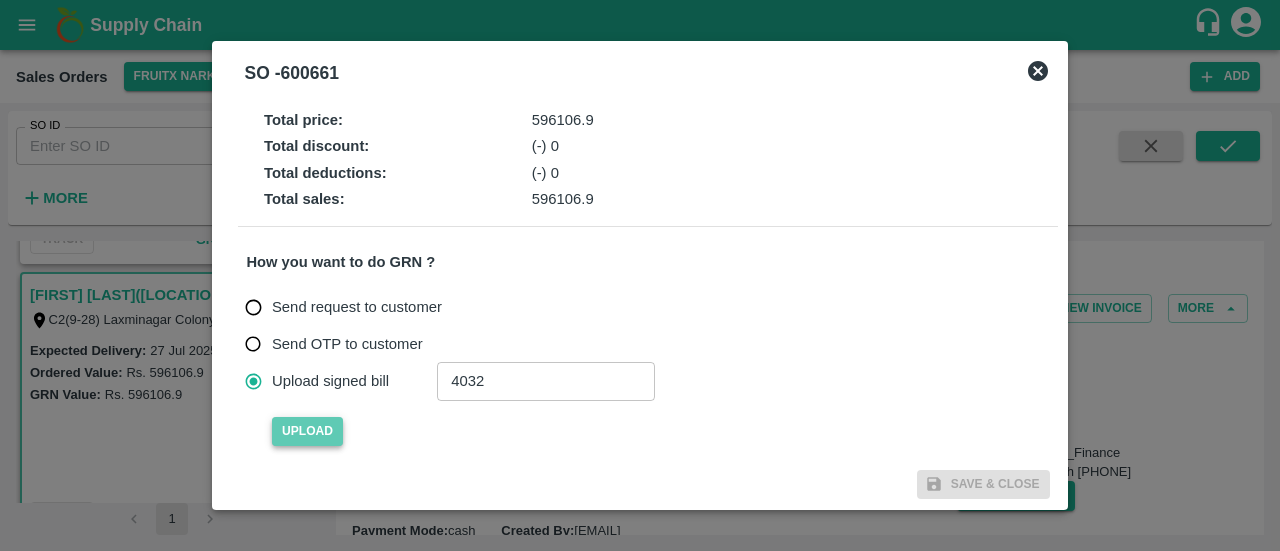 click on "Upload" at bounding box center (307, 431) 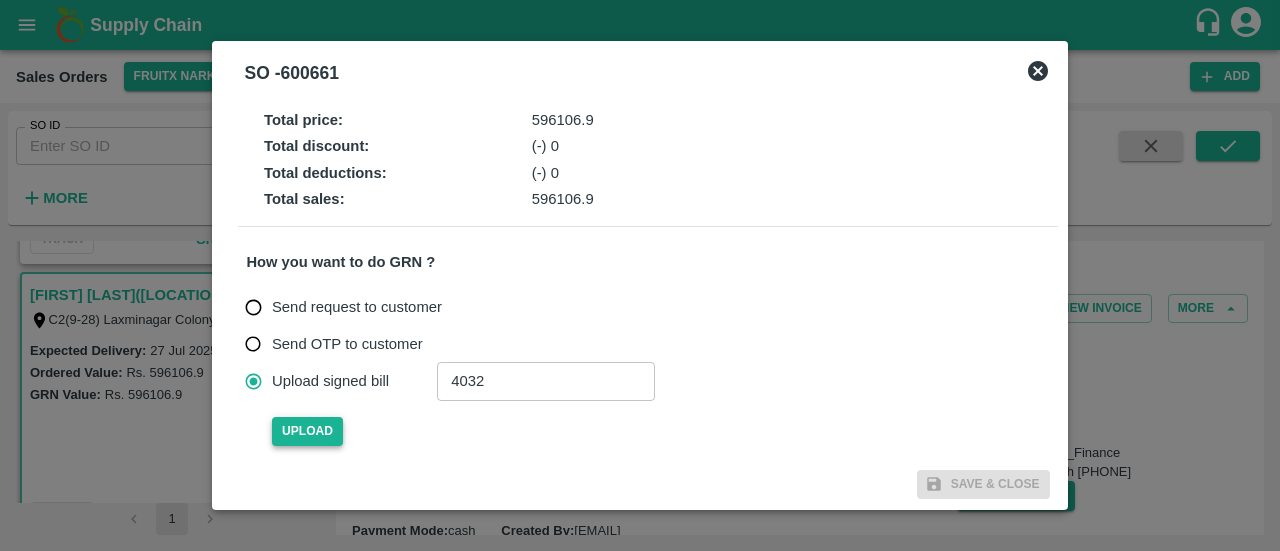 type 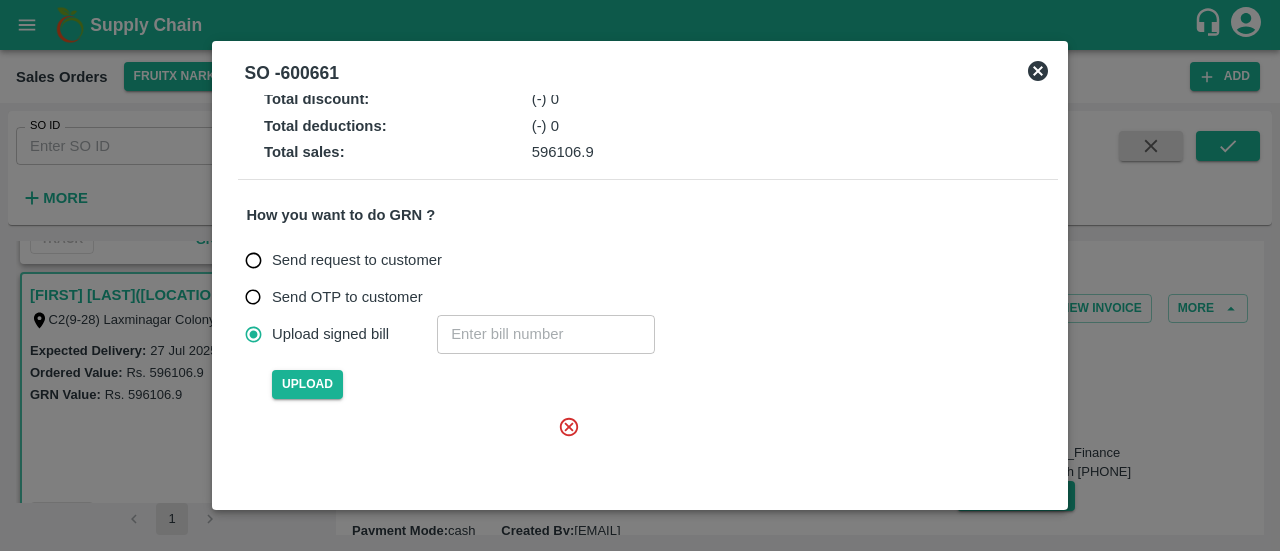 scroll, scrollTop: 127, scrollLeft: 0, axis: vertical 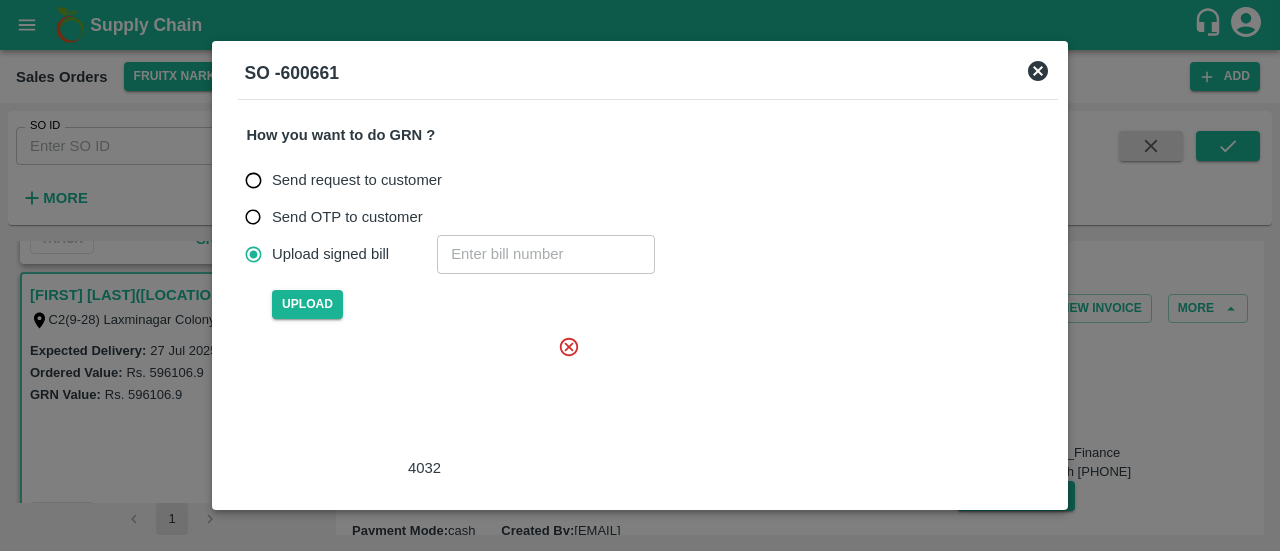 click at bounding box center [420, 396] 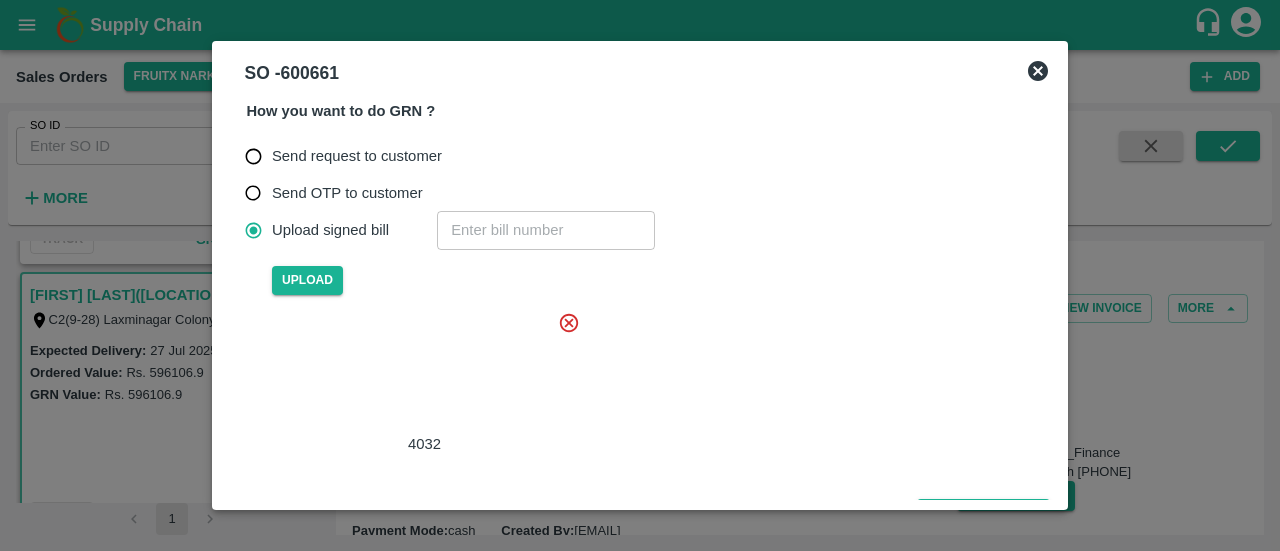 scroll, scrollTop: 179, scrollLeft: 0, axis: vertical 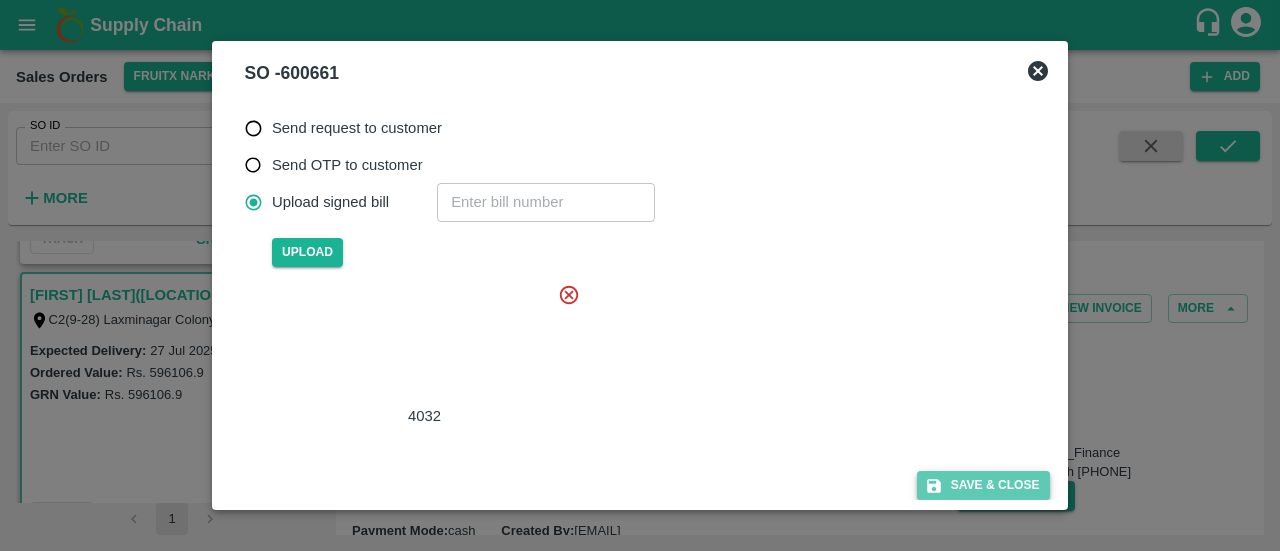 click on "Save & Close" at bounding box center [983, 485] 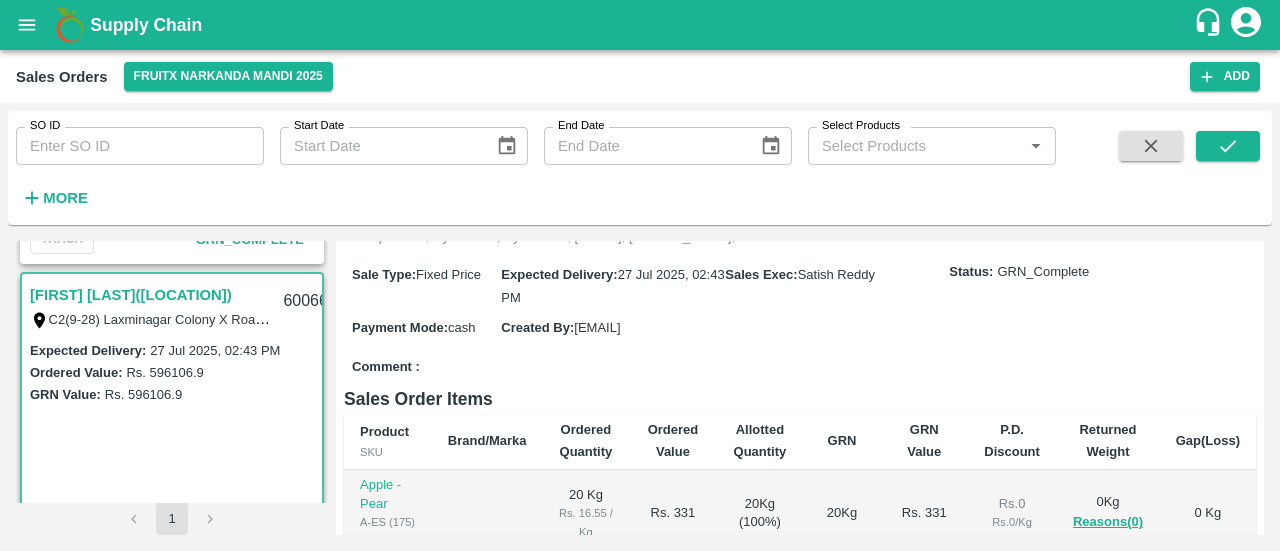 scroll, scrollTop: 182, scrollLeft: 0, axis: vertical 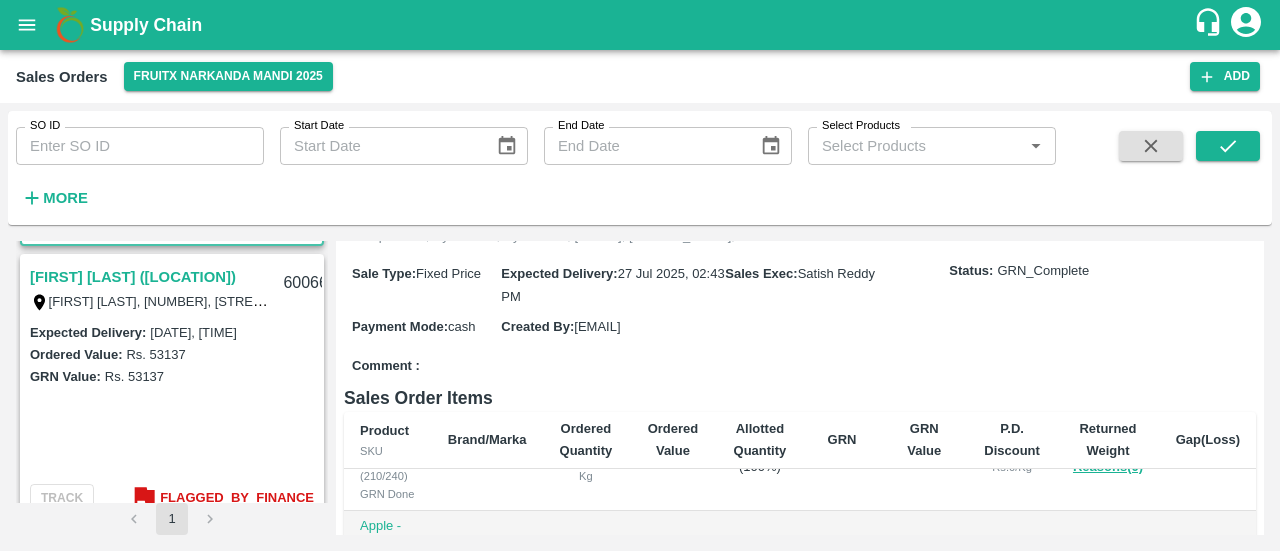 click on "[FIRST] [LAST] ([LOCATION])" at bounding box center [133, 277] 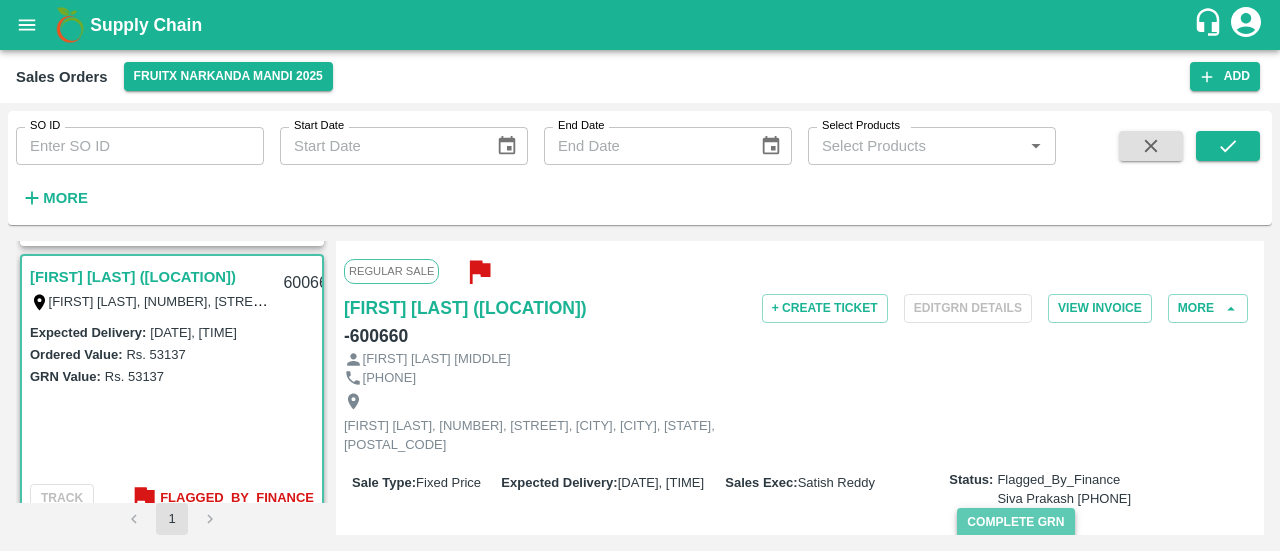 click on "Complete GRN" at bounding box center [1015, 522] 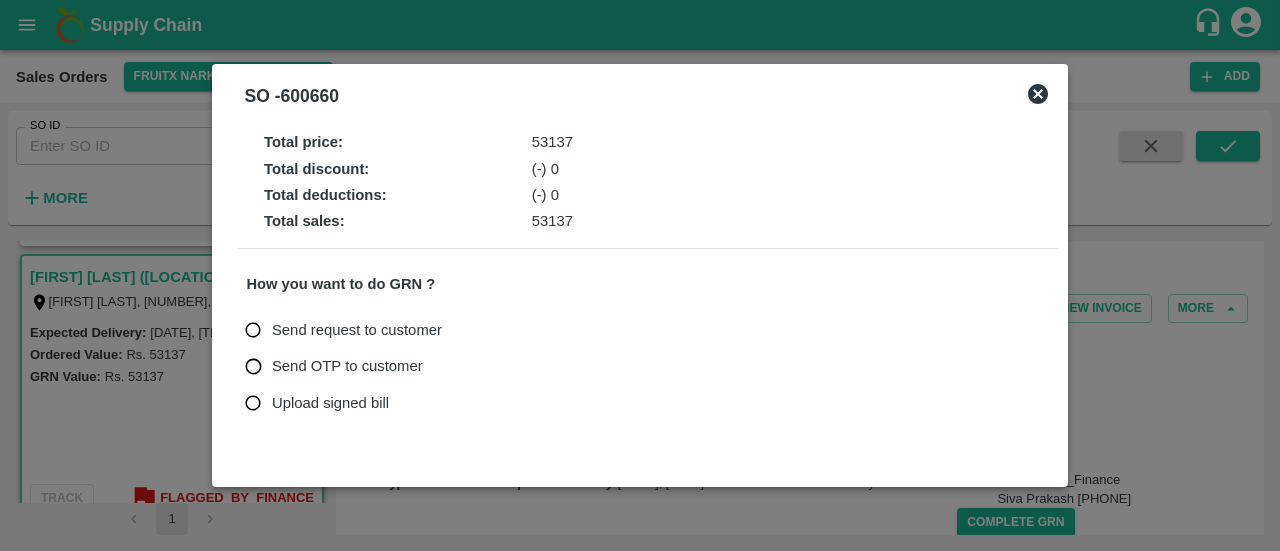 click on "Upload signed bill" at bounding box center (330, 403) 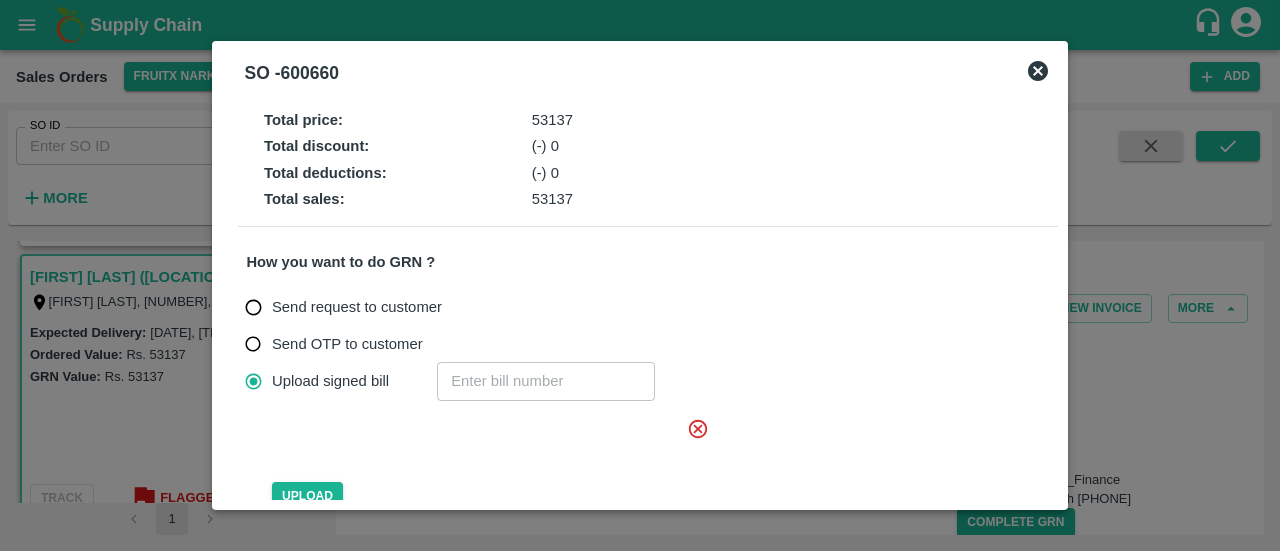 click 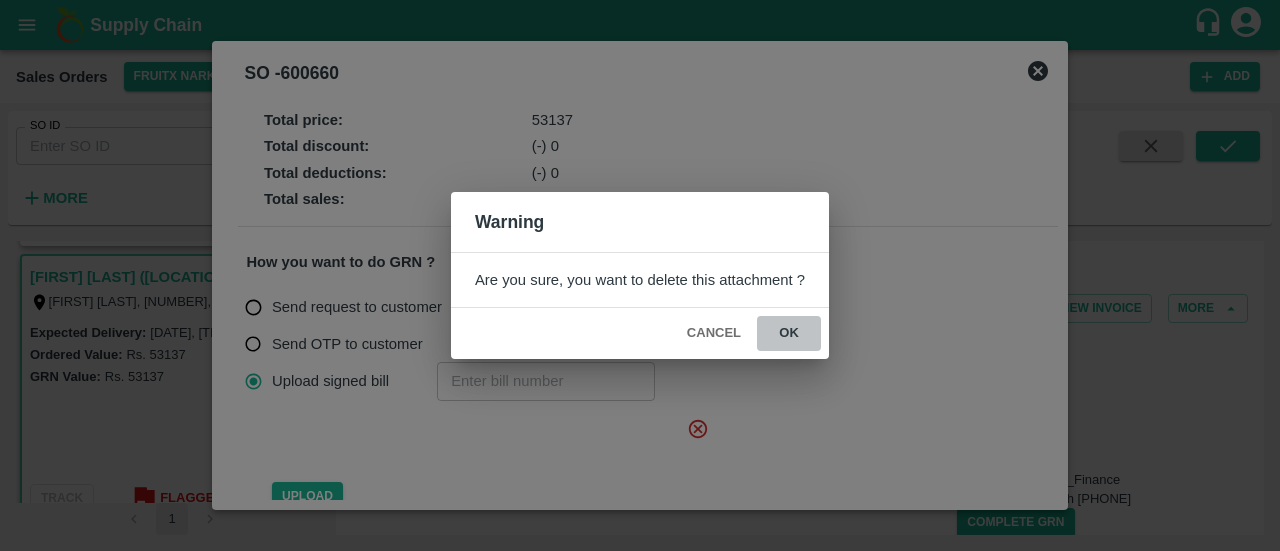 click on "ok" at bounding box center [789, 333] 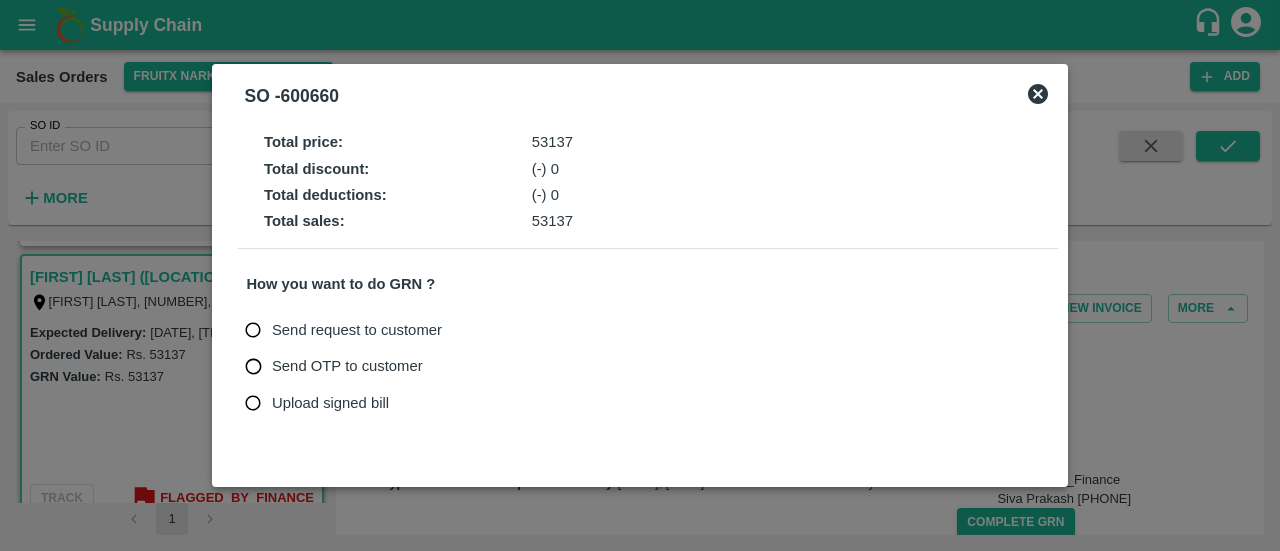 click on "Upload signed bill" at bounding box center [330, 403] 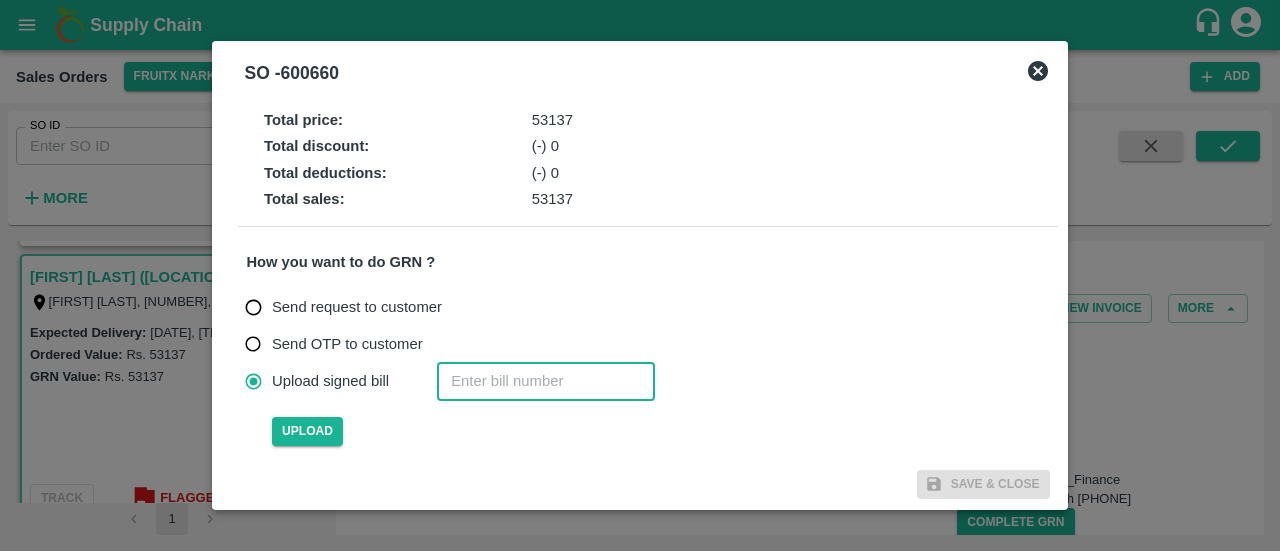 click at bounding box center (546, 381) 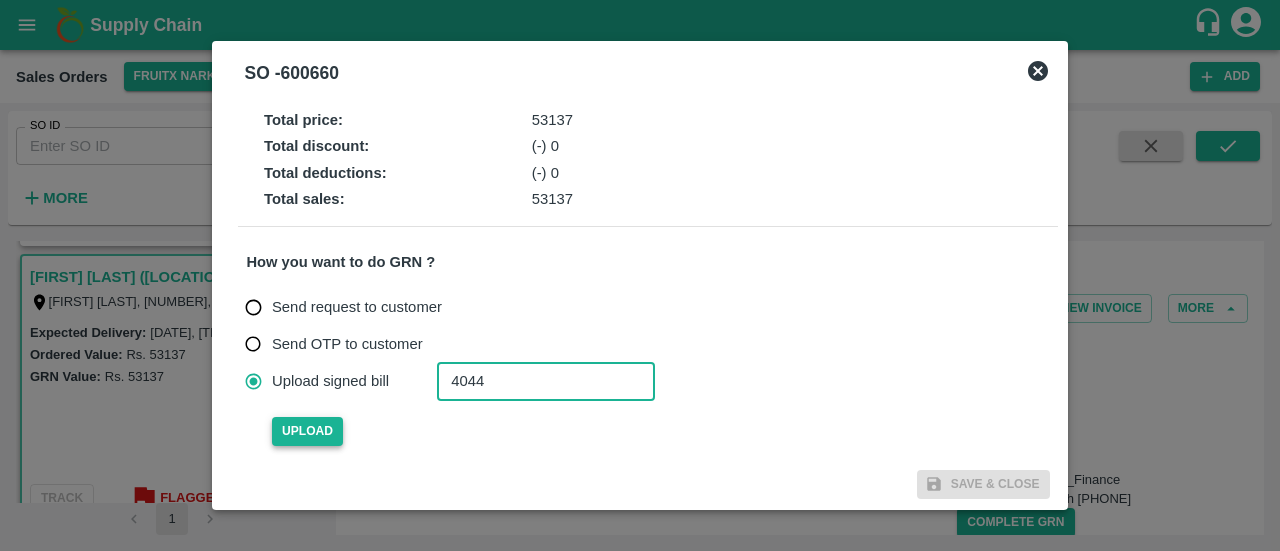 type on "4044" 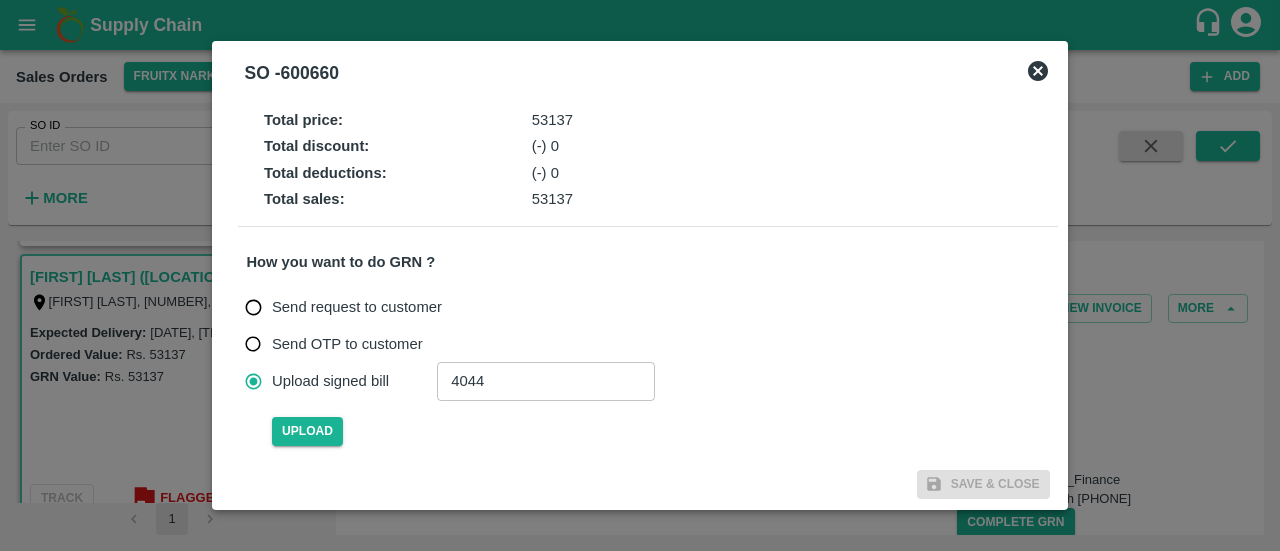 type 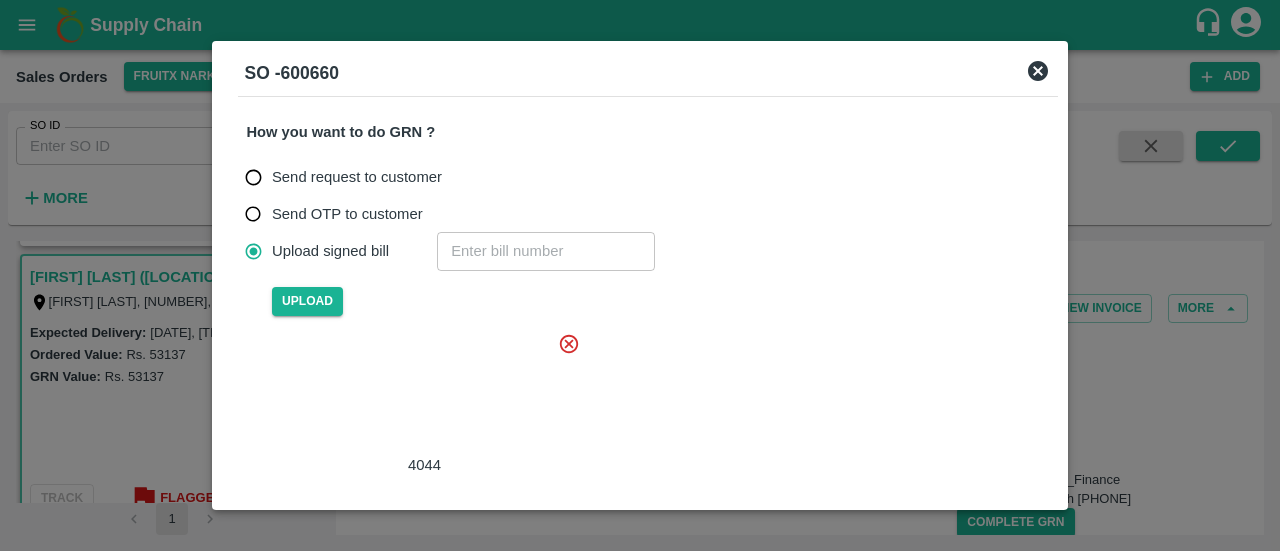 scroll, scrollTop: 179, scrollLeft: 0, axis: vertical 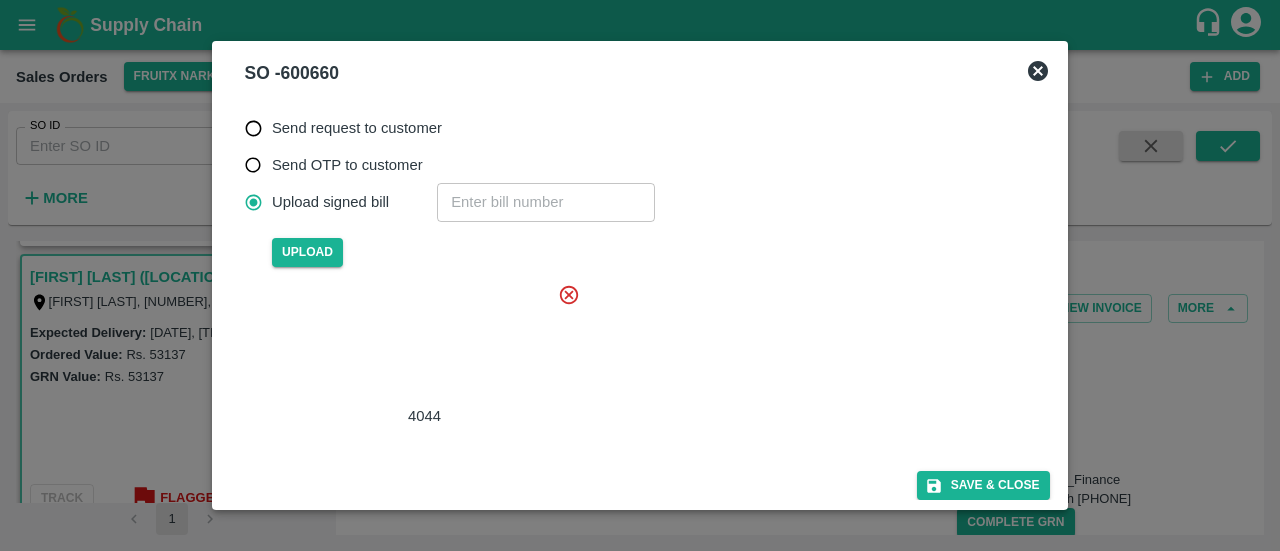 click at bounding box center [420, 344] 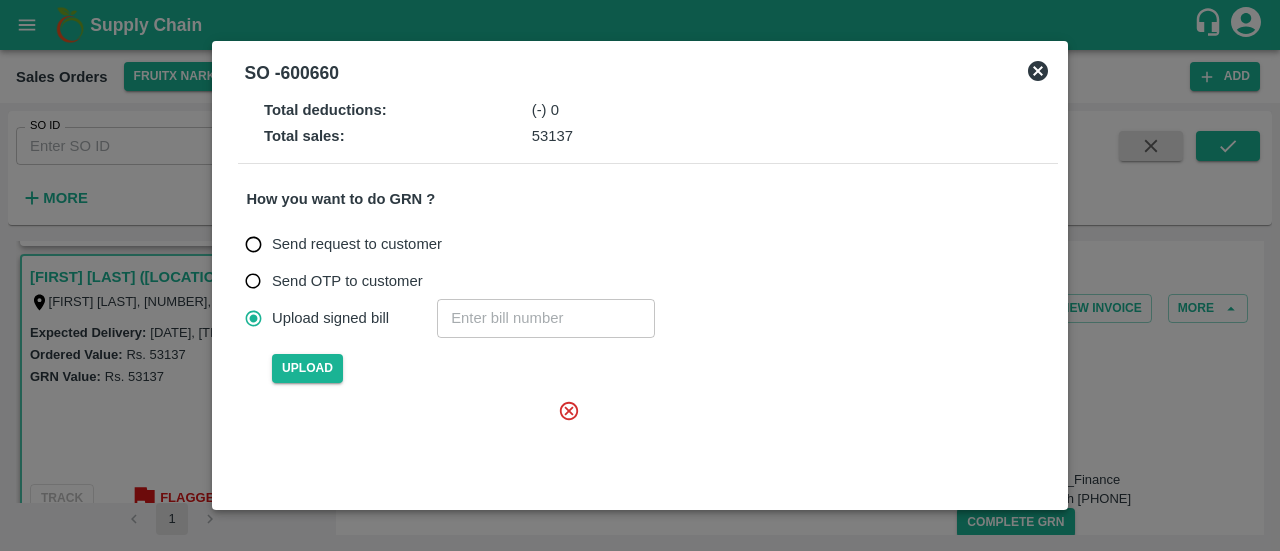 scroll, scrollTop: 179, scrollLeft: 0, axis: vertical 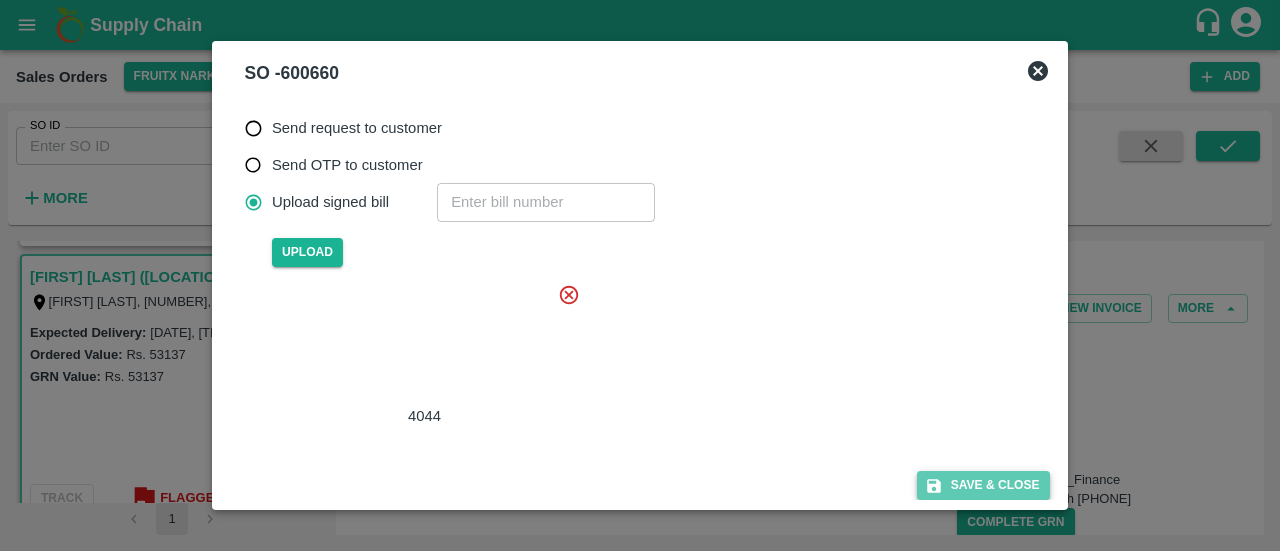click on "Save & Close" at bounding box center [983, 485] 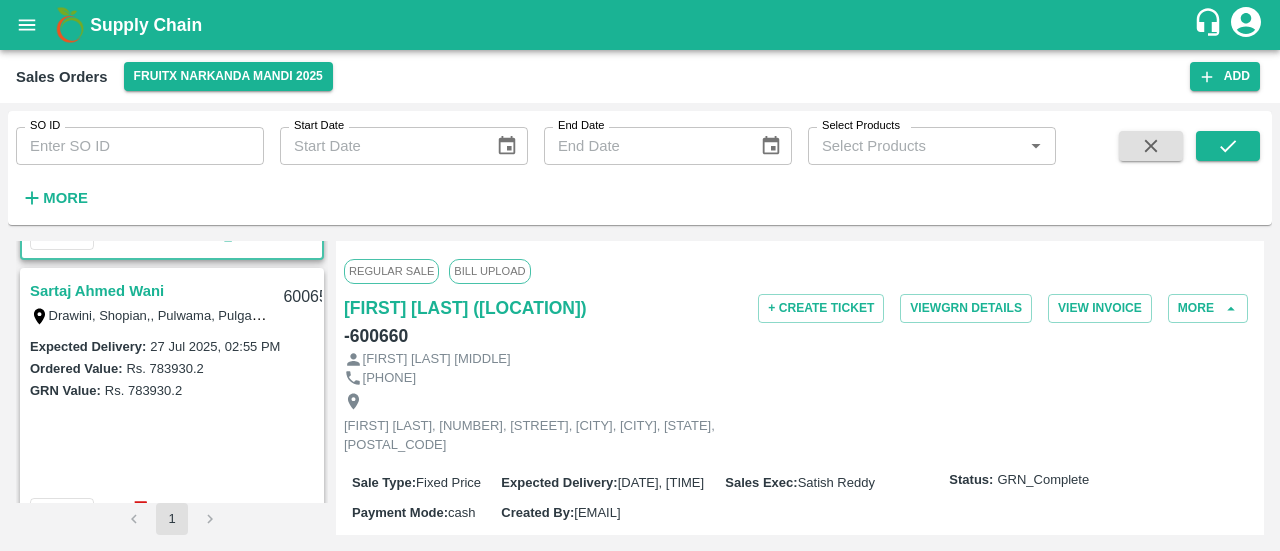 scroll, scrollTop: 1922, scrollLeft: 0, axis: vertical 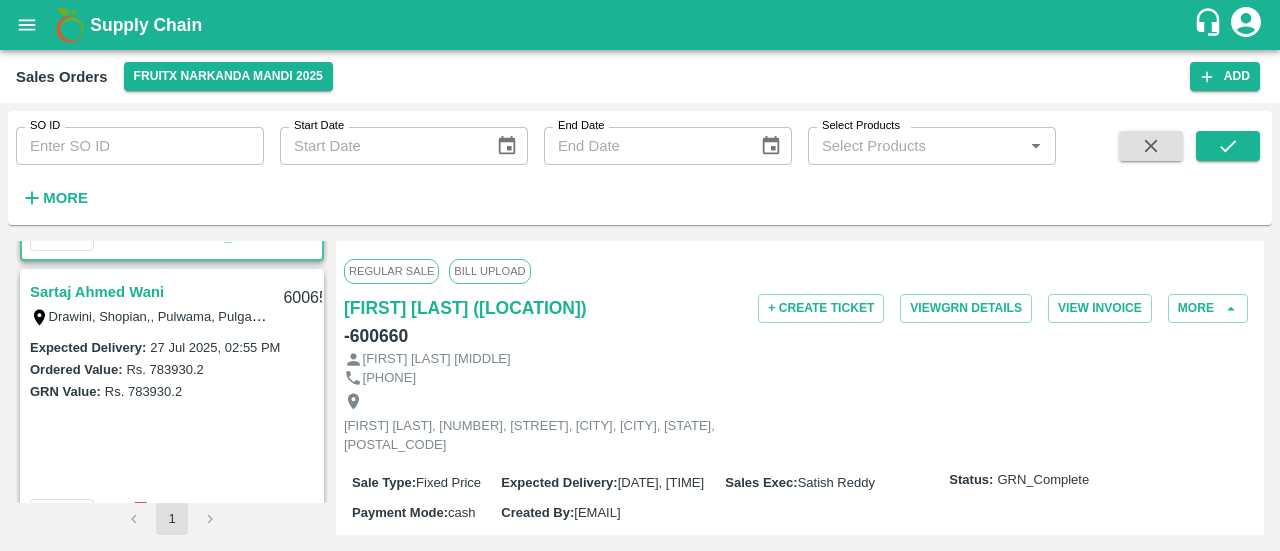 click on "Sartaj Ahmed Wani" at bounding box center [97, 292] 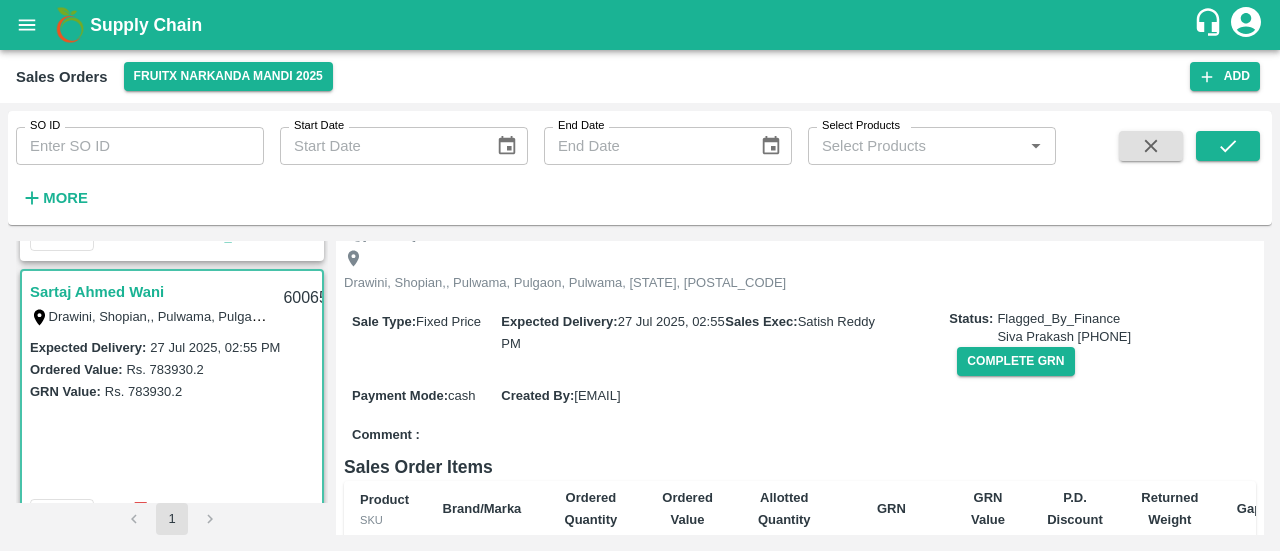 scroll, scrollTop: 119, scrollLeft: 0, axis: vertical 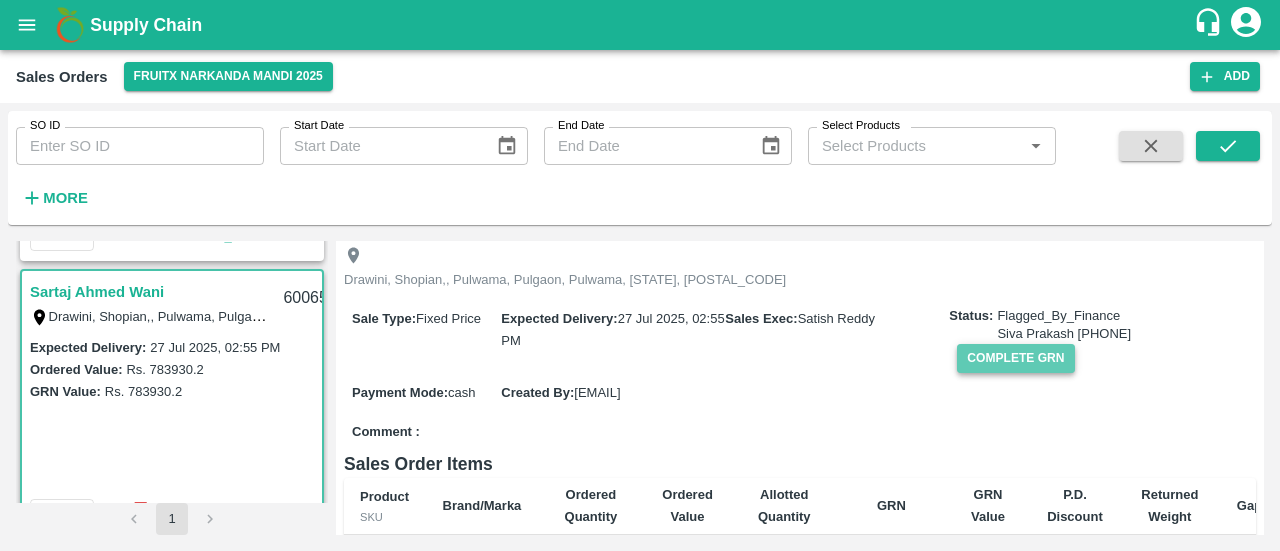 click on "Complete GRN" at bounding box center [1015, 358] 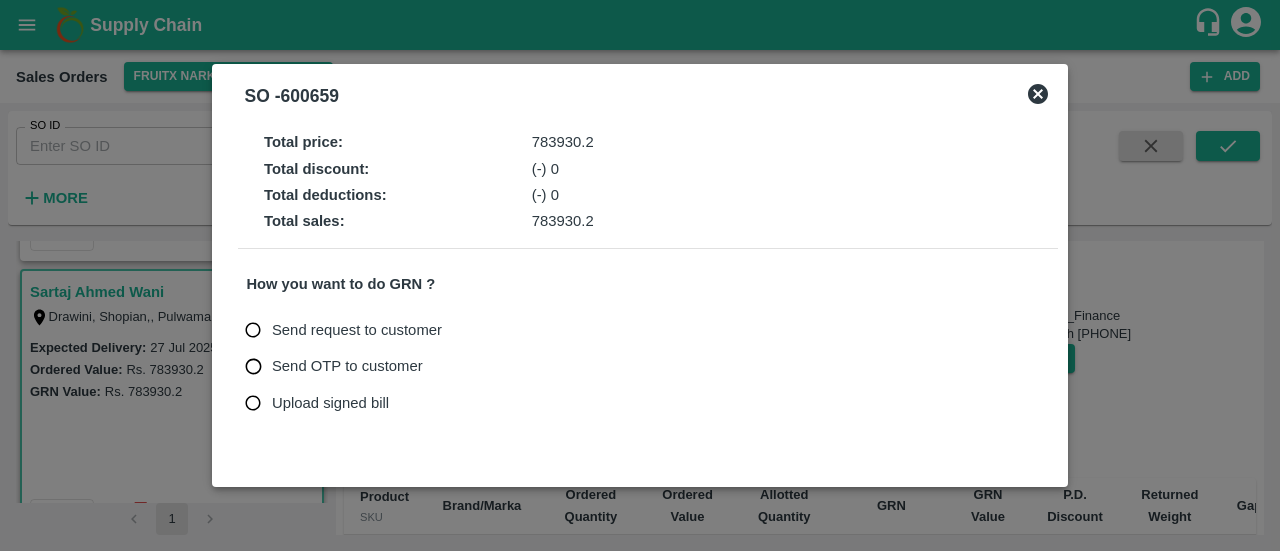 click on "Upload signed bill" at bounding box center (330, 403) 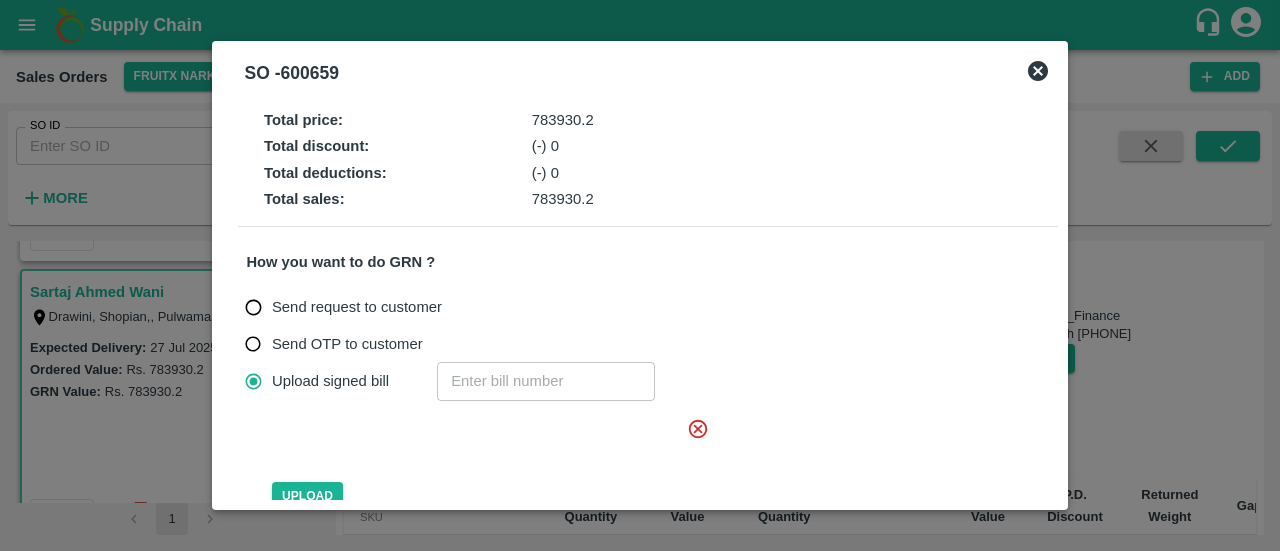 click 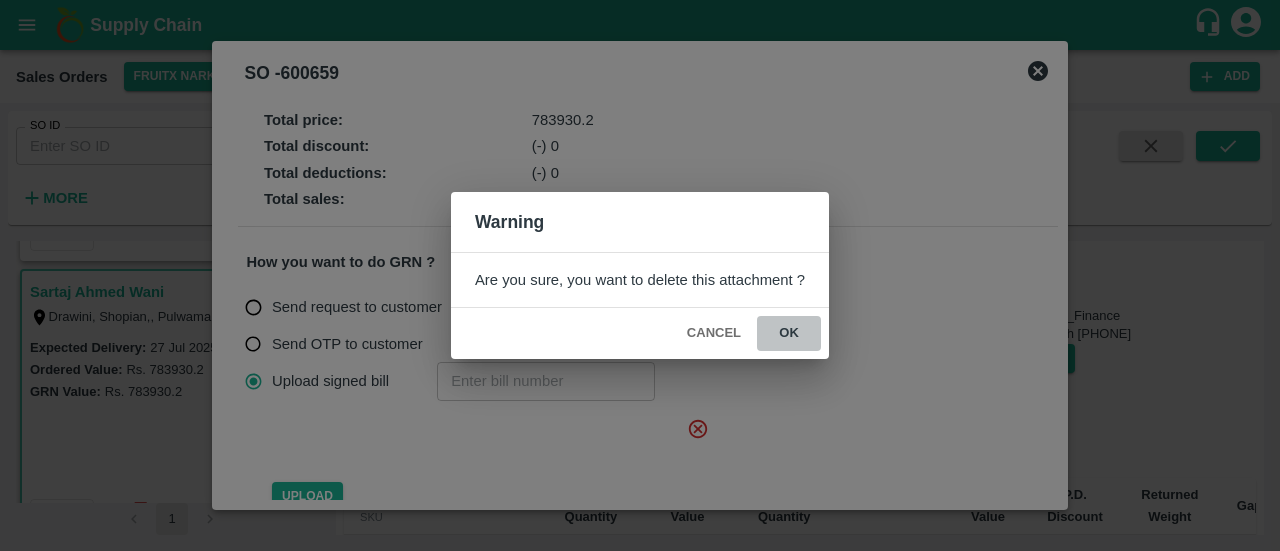 click on "ok" at bounding box center (789, 333) 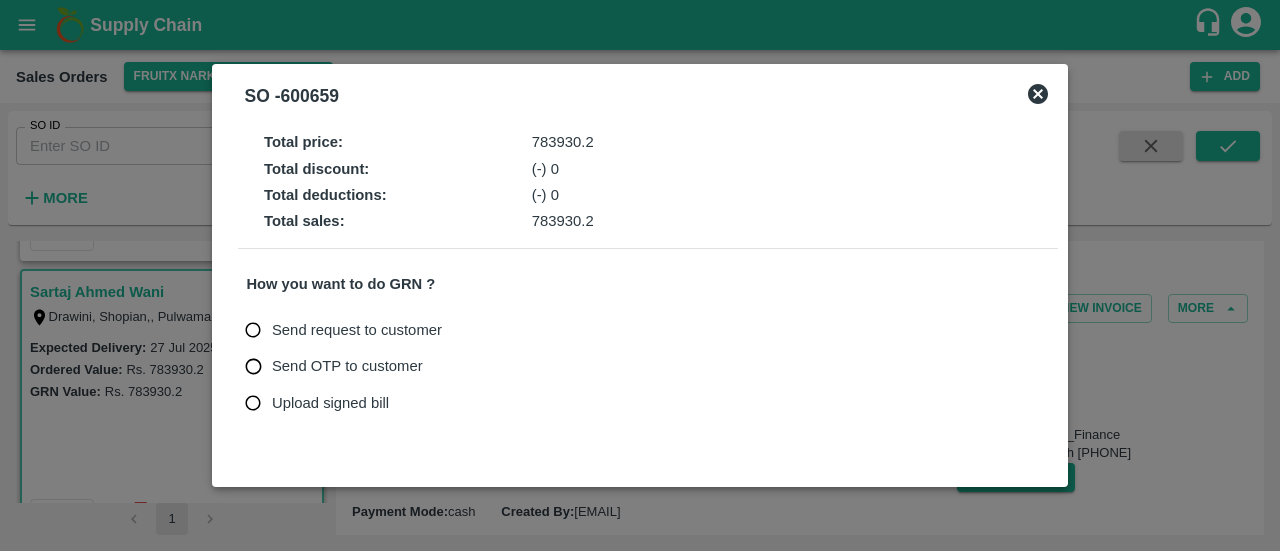 click on "Upload signed bill" at bounding box center (312, 403) 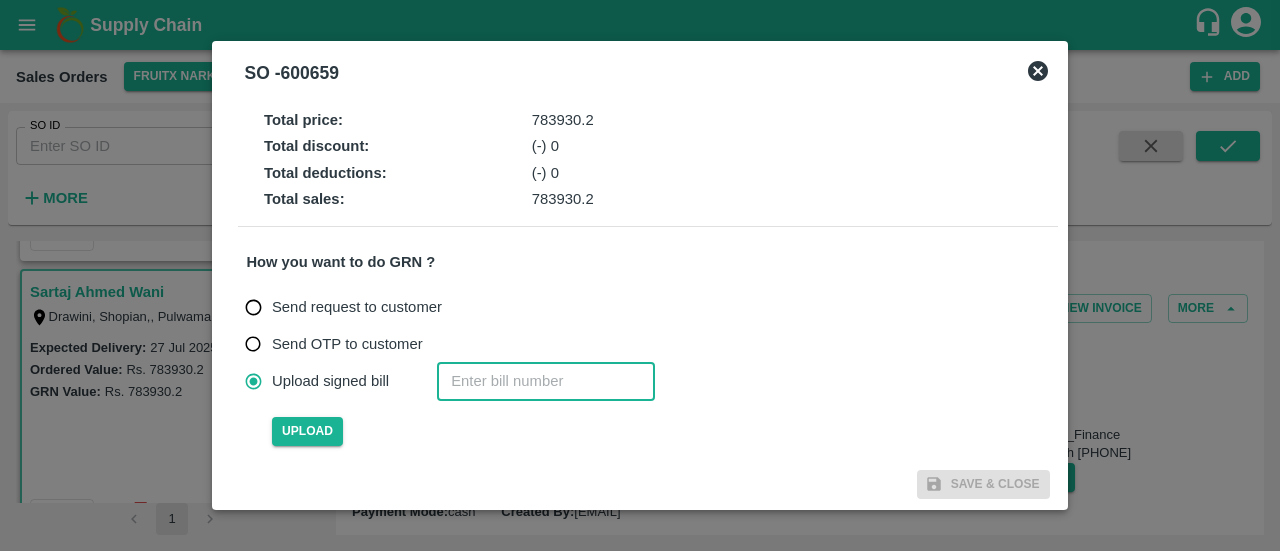 click at bounding box center [546, 381] 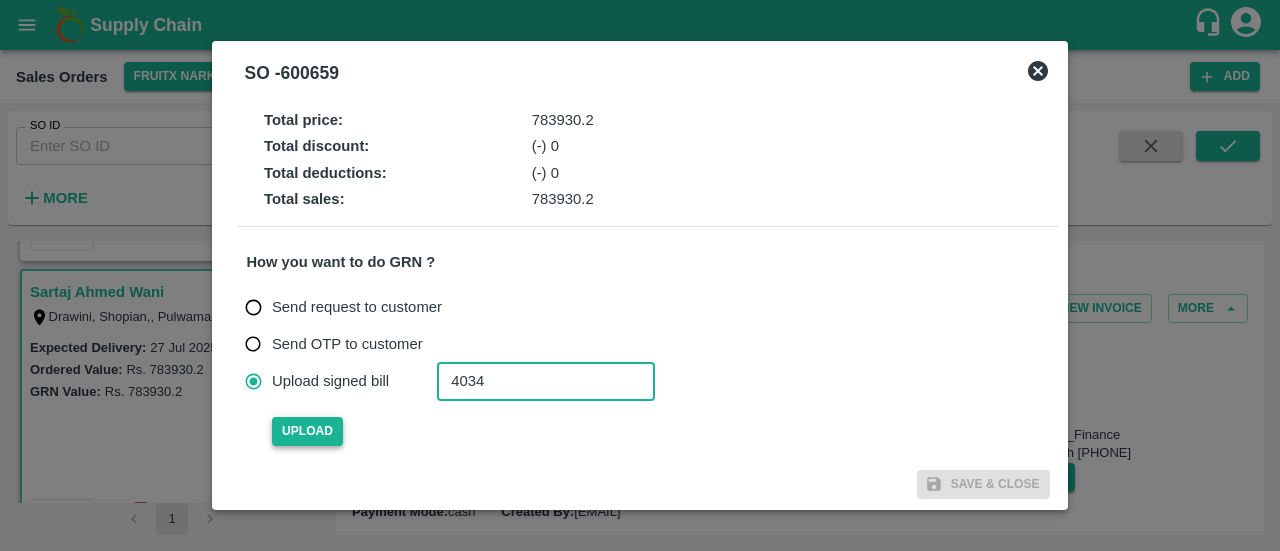 type on "4034" 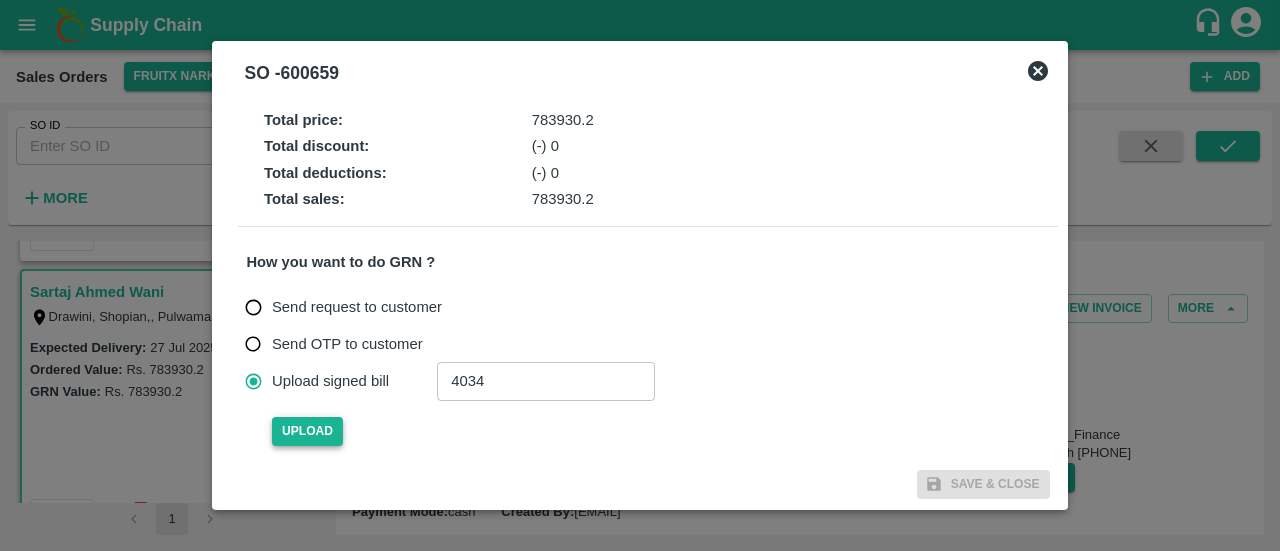 type 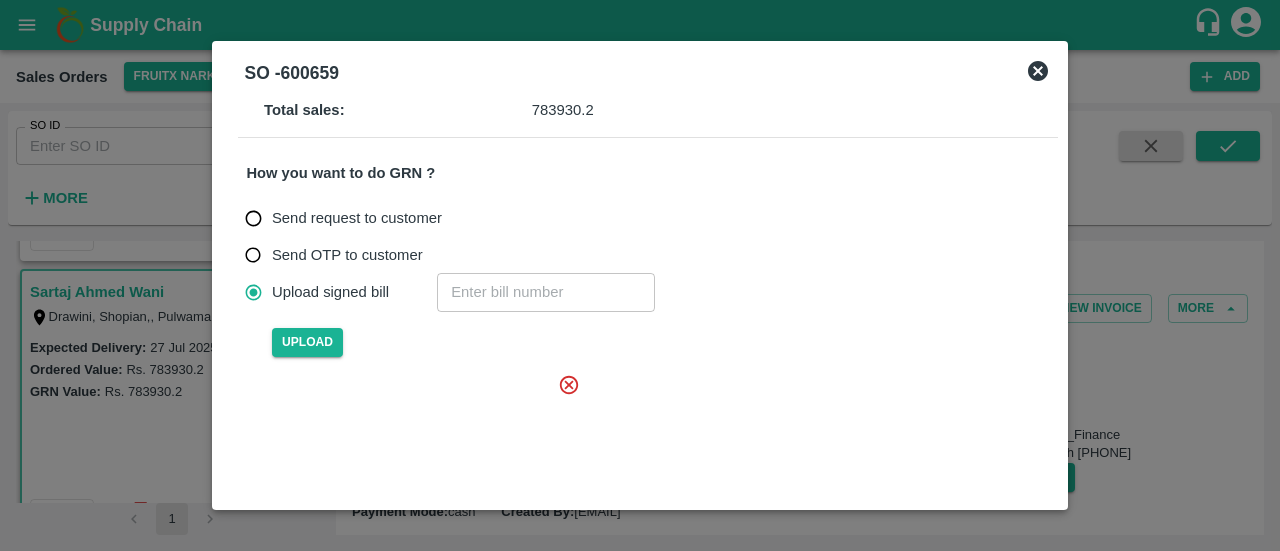 scroll, scrollTop: 77, scrollLeft: 0, axis: vertical 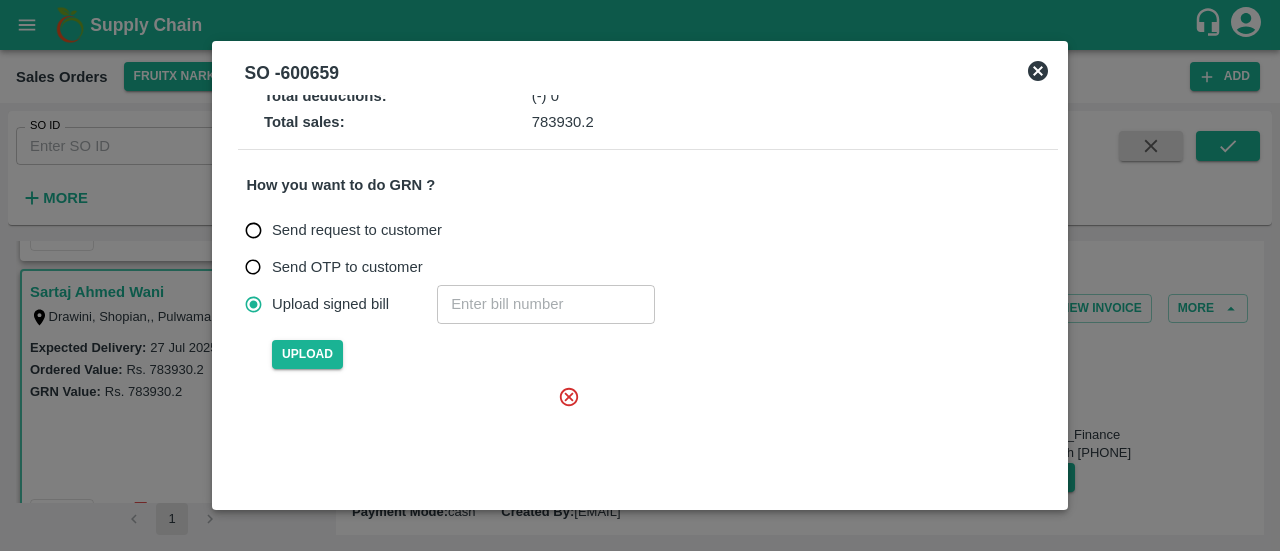click at bounding box center [420, 446] 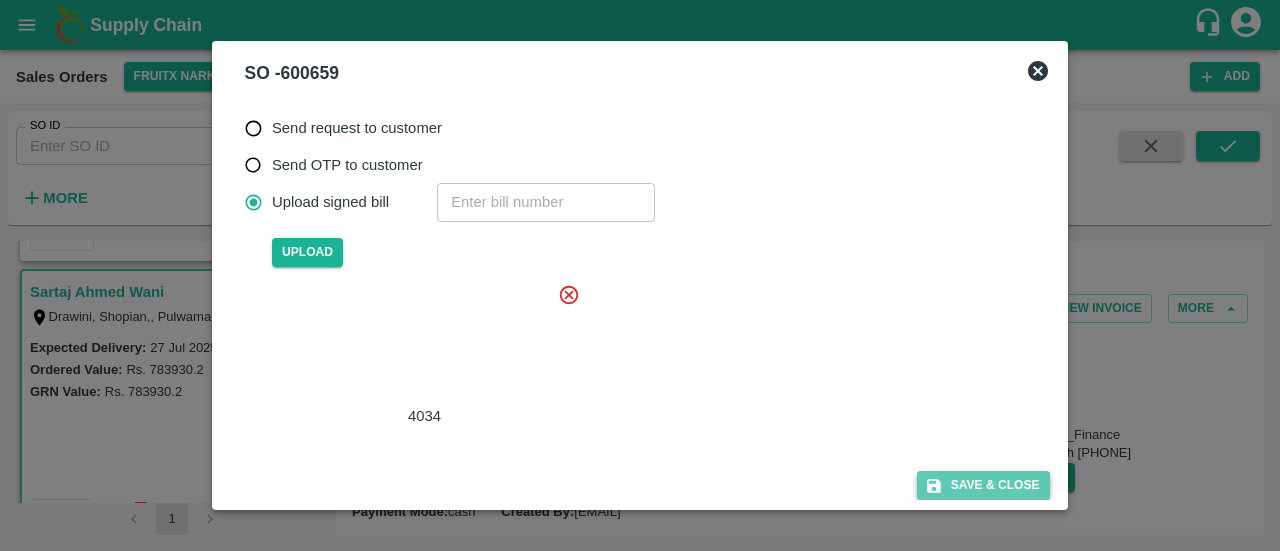 click on "Save & Close" at bounding box center (983, 485) 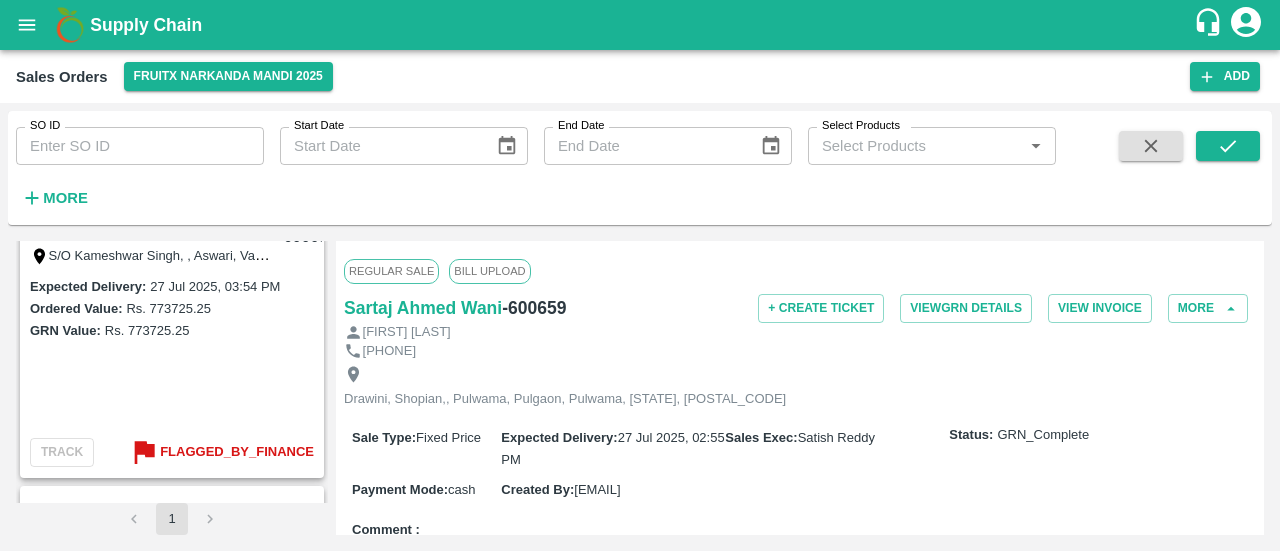 scroll, scrollTop: 2159, scrollLeft: 0, axis: vertical 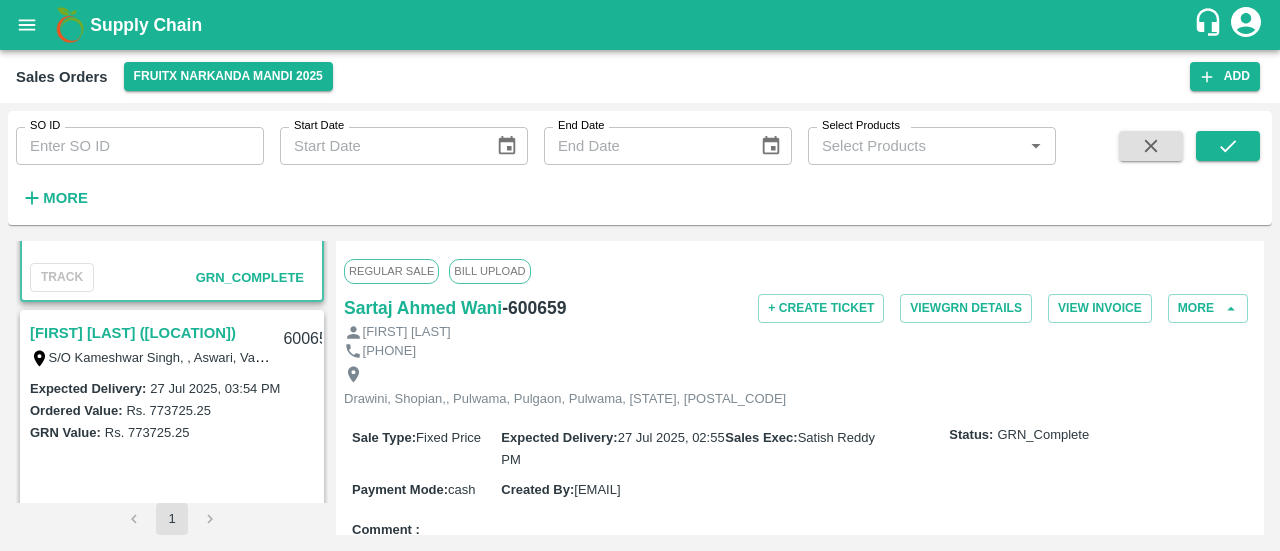 click on "[FIRST] [LAST] ([LOCATION])" at bounding box center (133, 333) 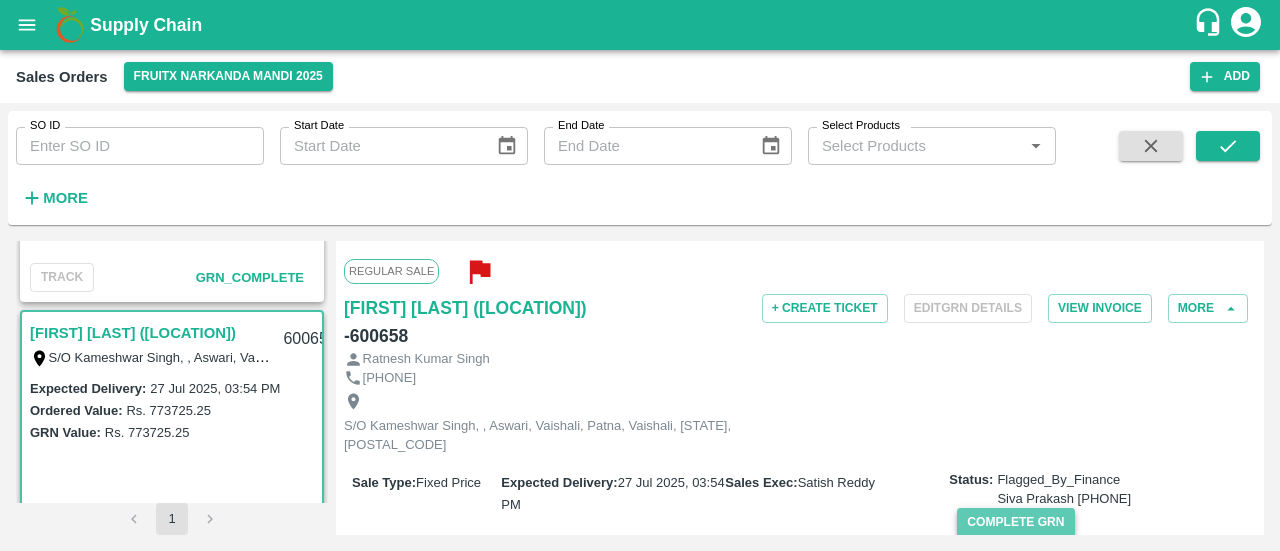 click on "Complete GRN" at bounding box center [1015, 522] 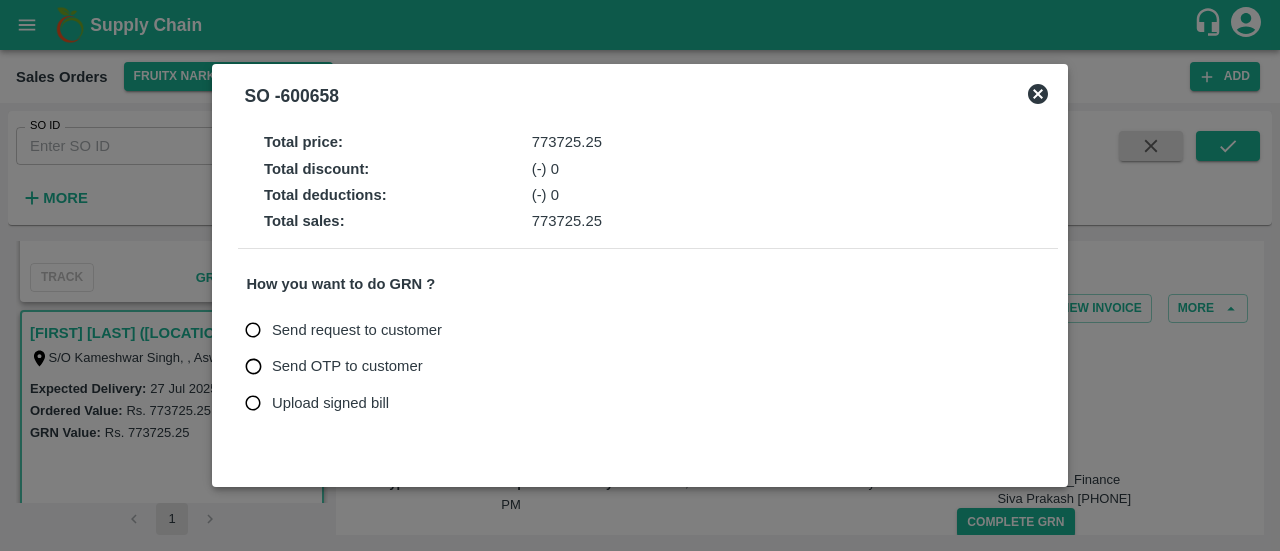 click on "Upload signed bill" at bounding box center [330, 403] 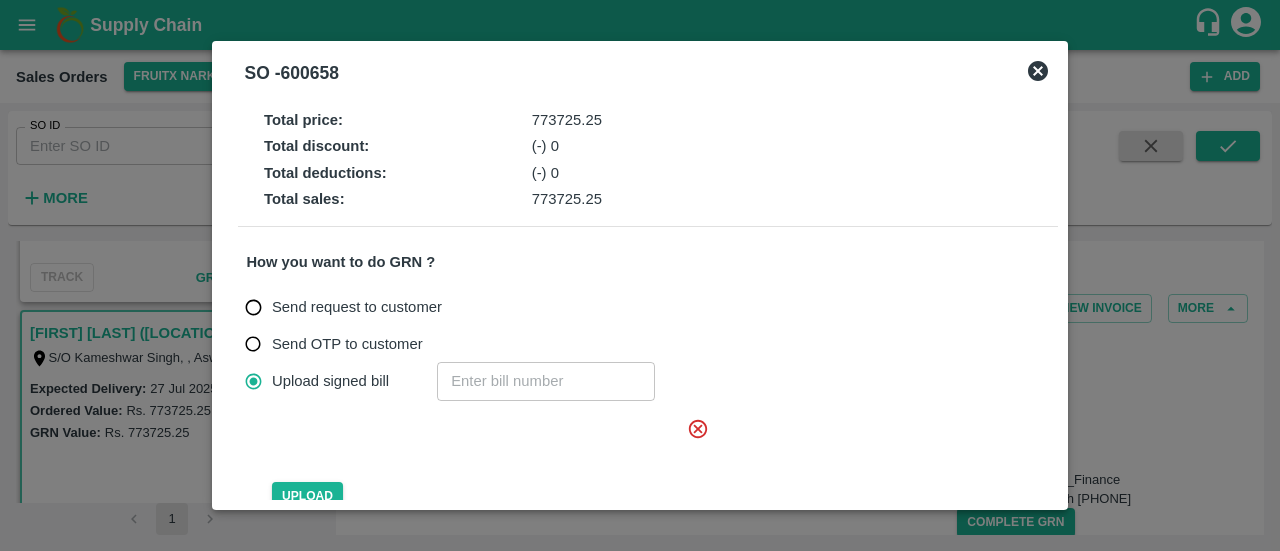 click 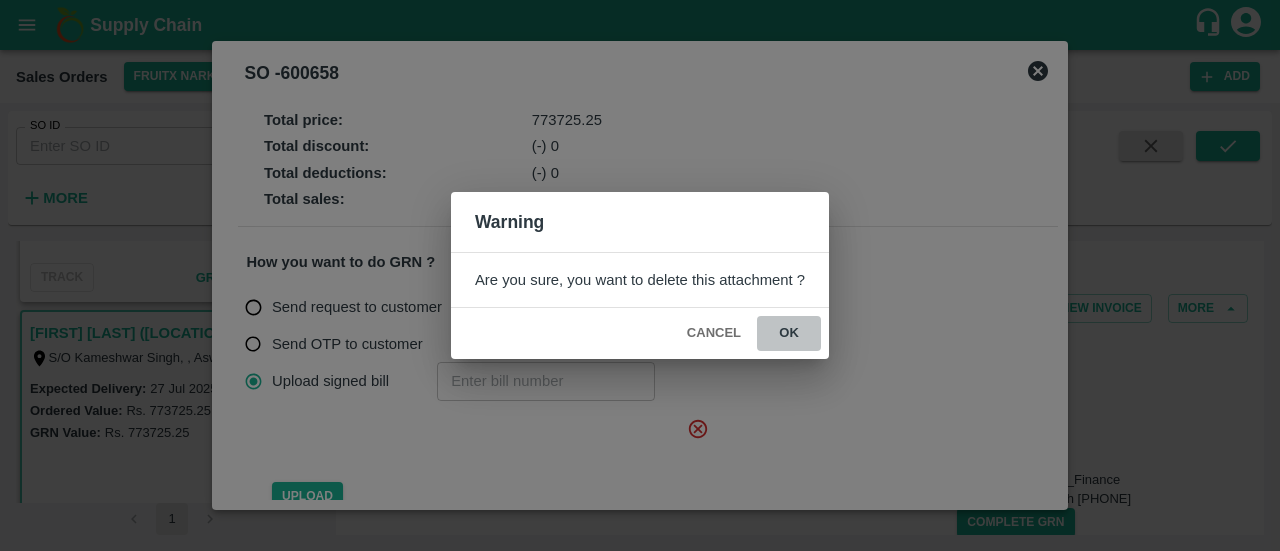 click on "ok" at bounding box center (789, 333) 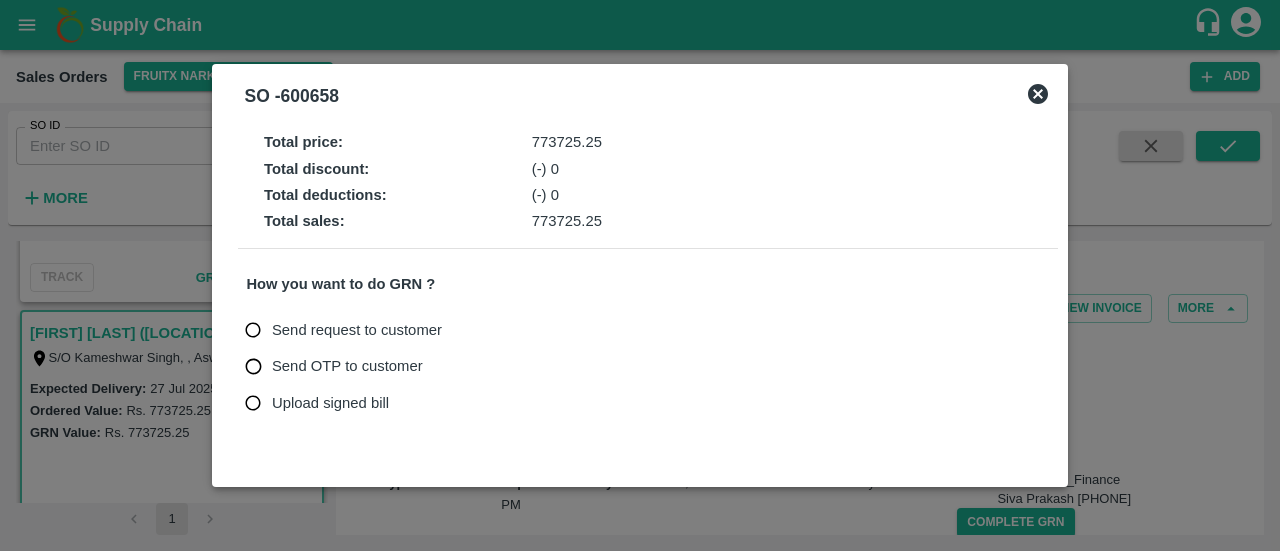 click on "Upload signed bill" at bounding box center (330, 403) 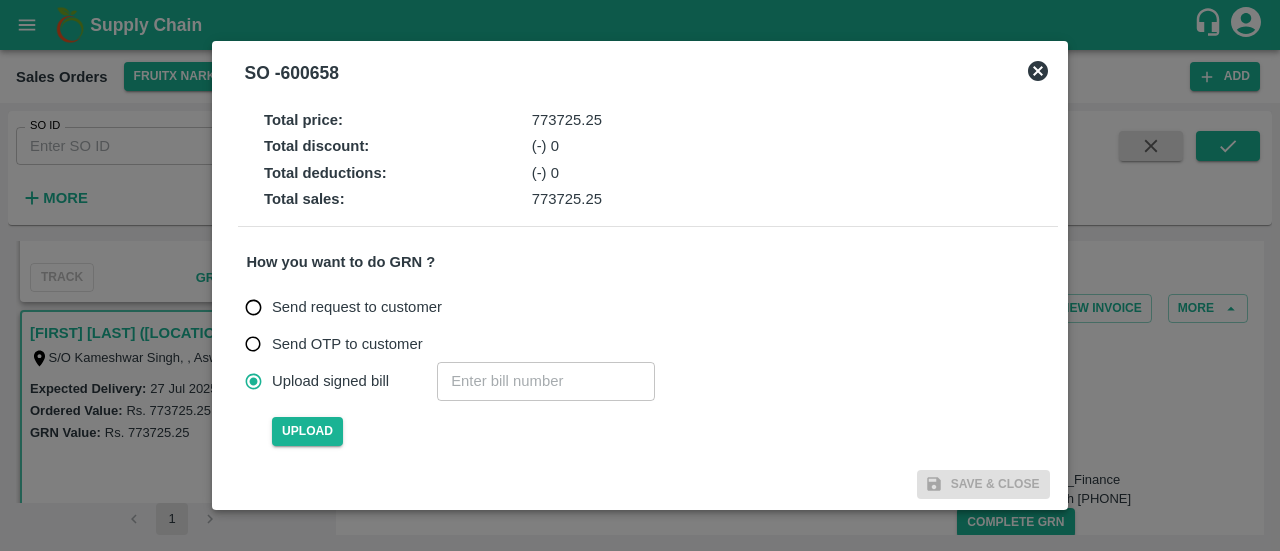click at bounding box center (546, 381) 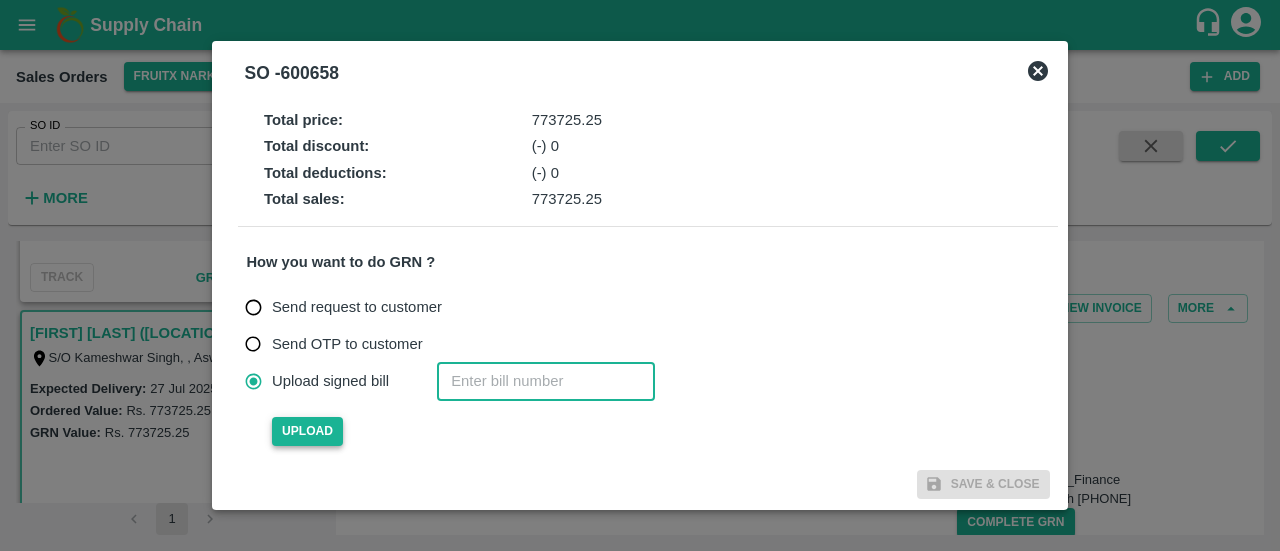 type on "[NUMBER]" 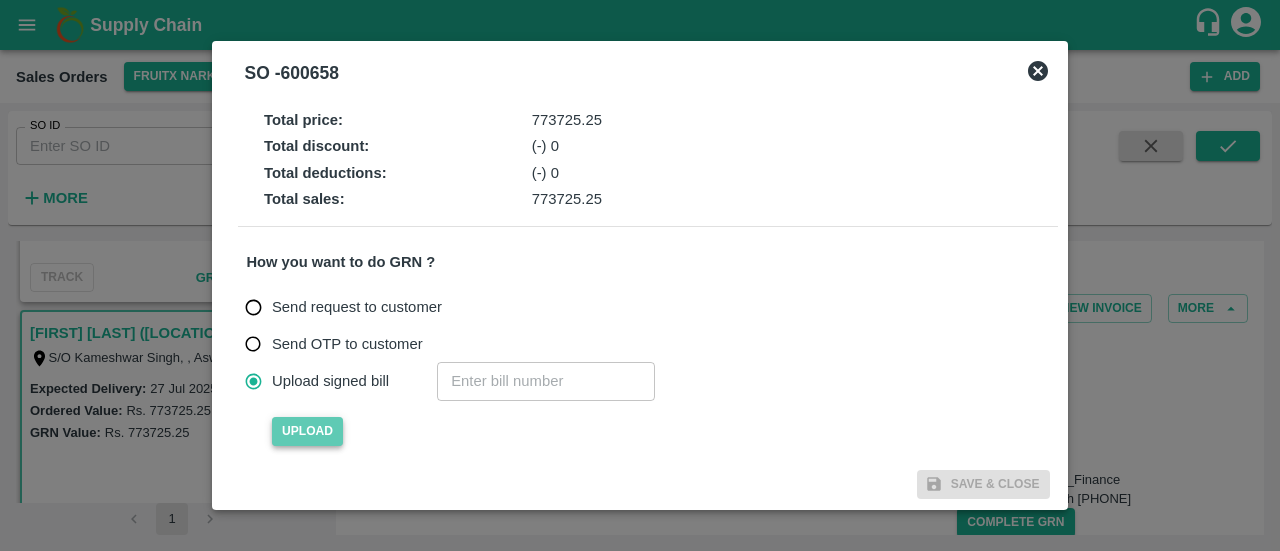 click on "Upload" at bounding box center [307, 431] 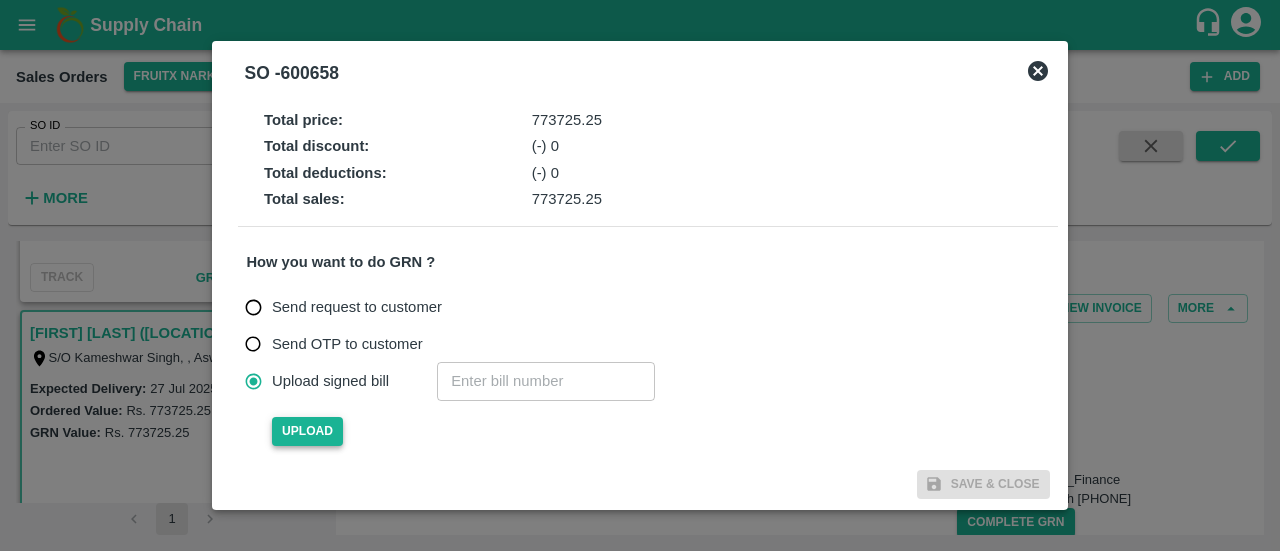 type 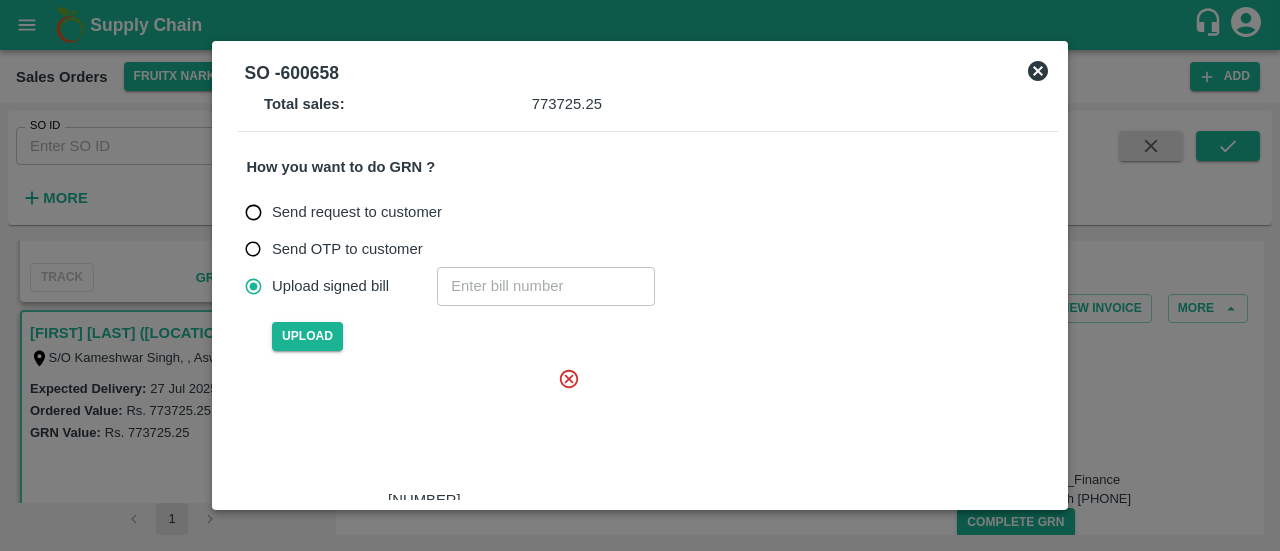 scroll, scrollTop: 90, scrollLeft: 0, axis: vertical 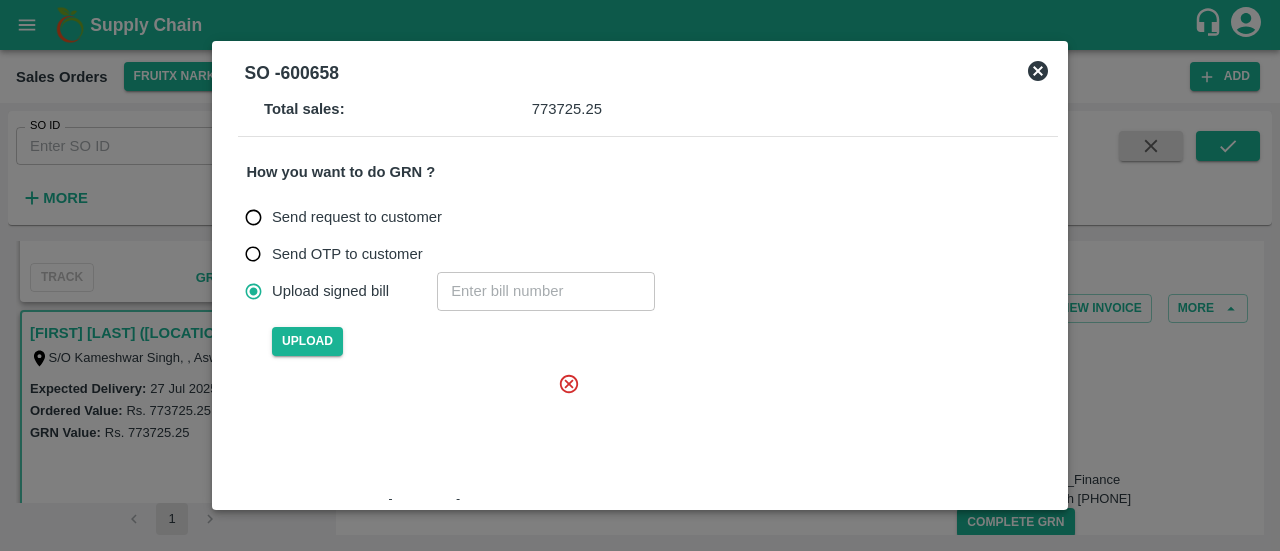 click at bounding box center [420, 433] 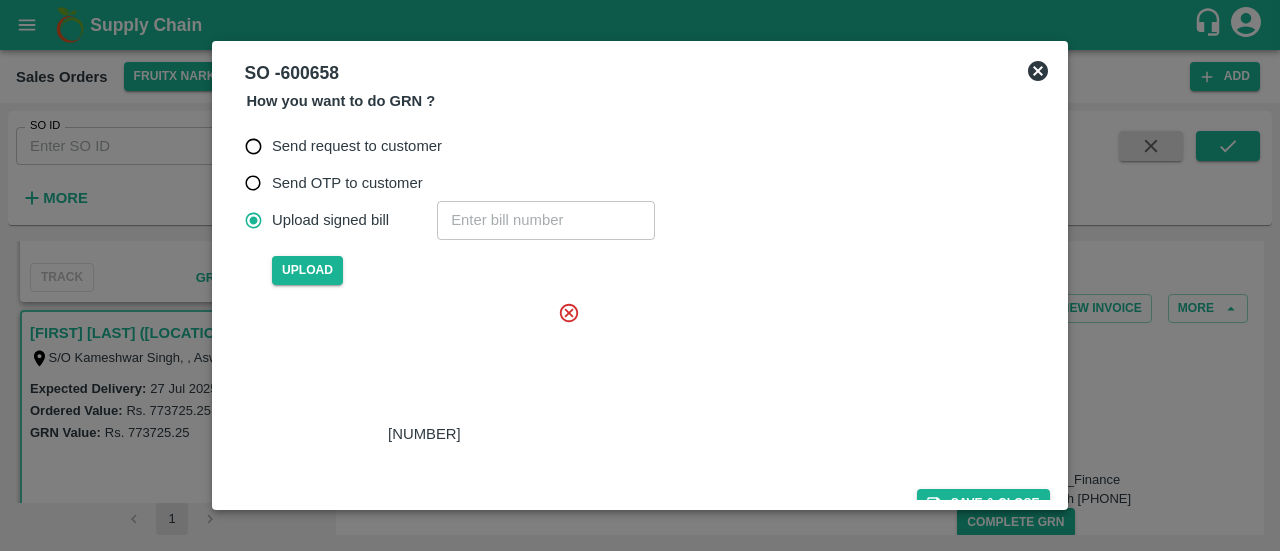 scroll, scrollTop: 179, scrollLeft: 0, axis: vertical 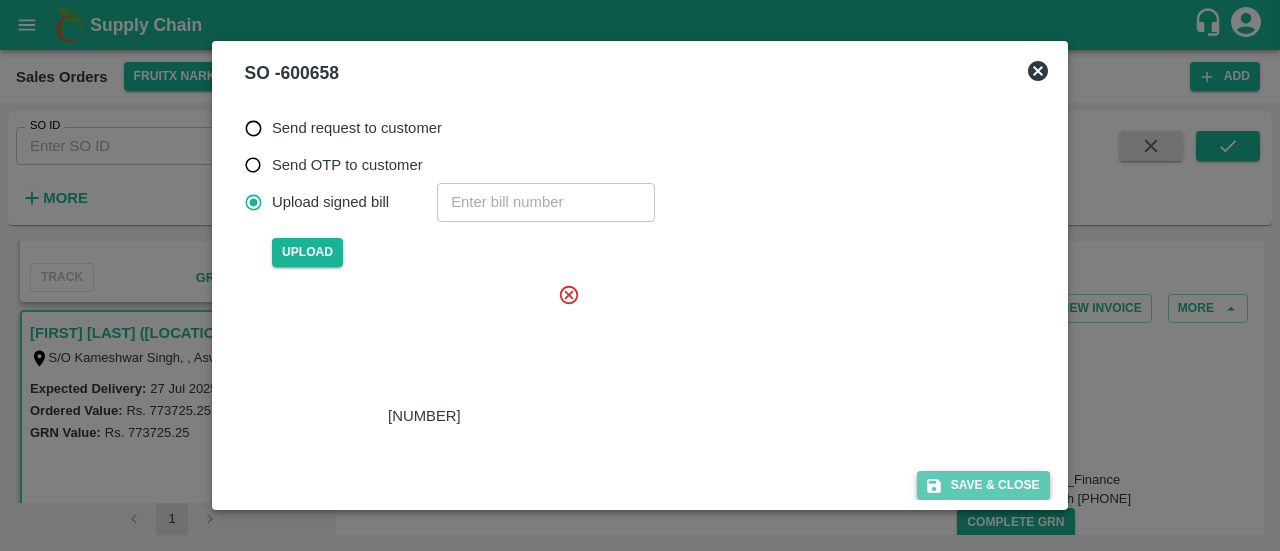 click on "Save & Close" at bounding box center (983, 485) 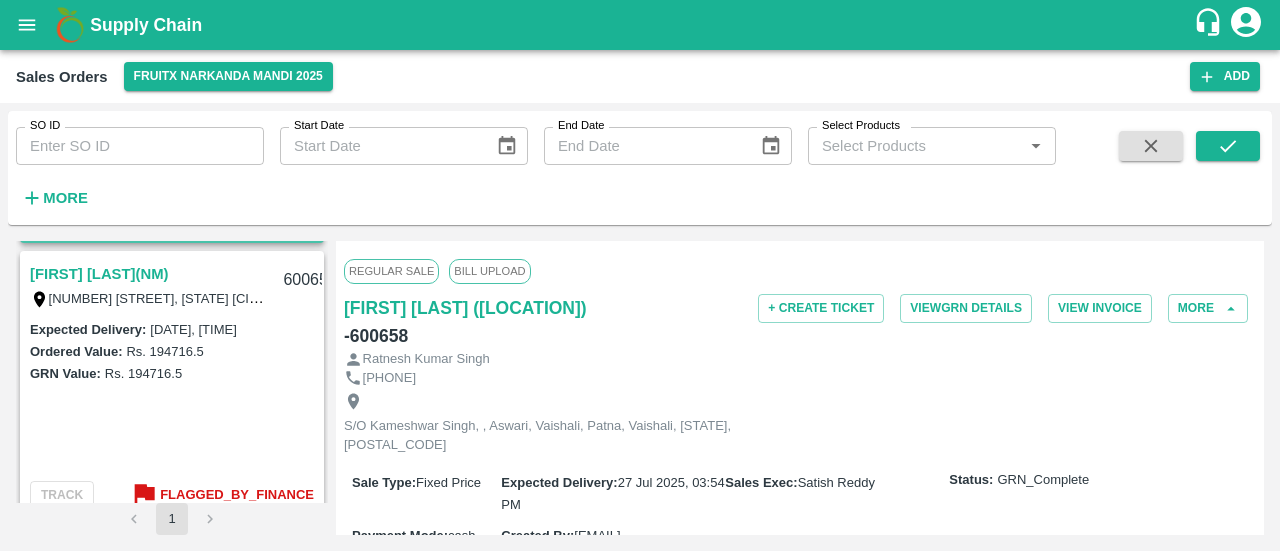 scroll, scrollTop: 2497, scrollLeft: 0, axis: vertical 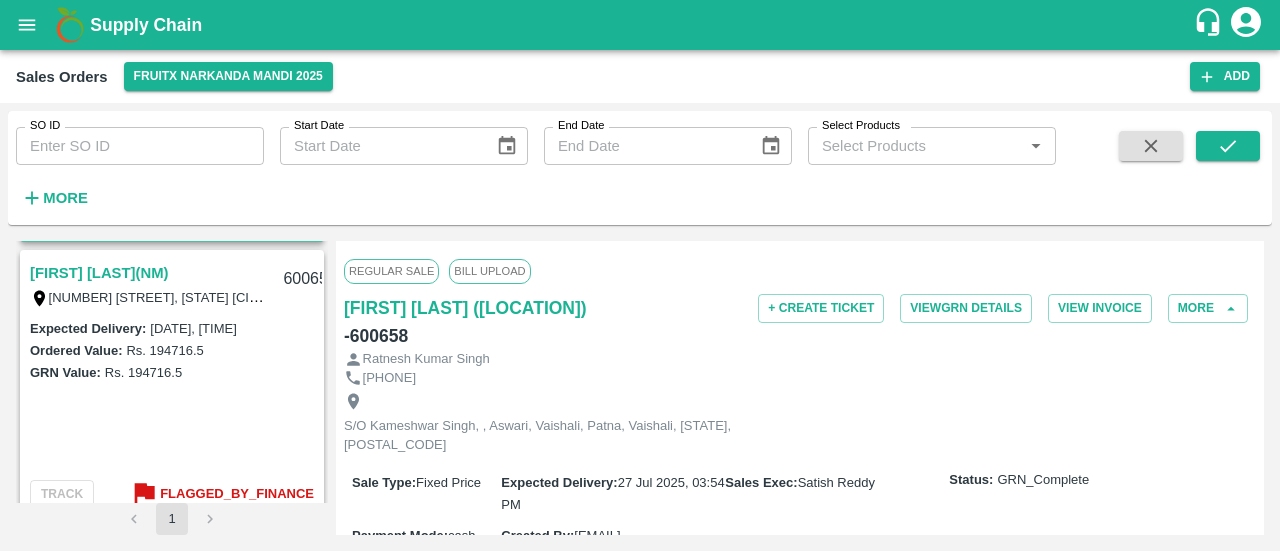 click on "[FIRST] [LAST](NM)" at bounding box center (99, 273) 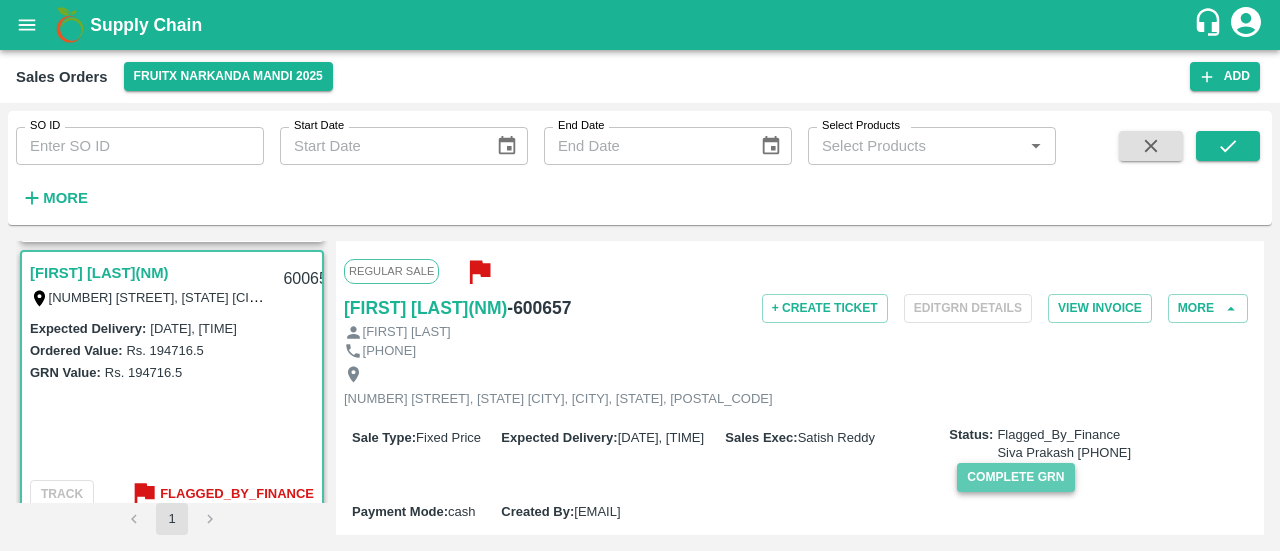 click on "Complete GRN" at bounding box center (1015, 477) 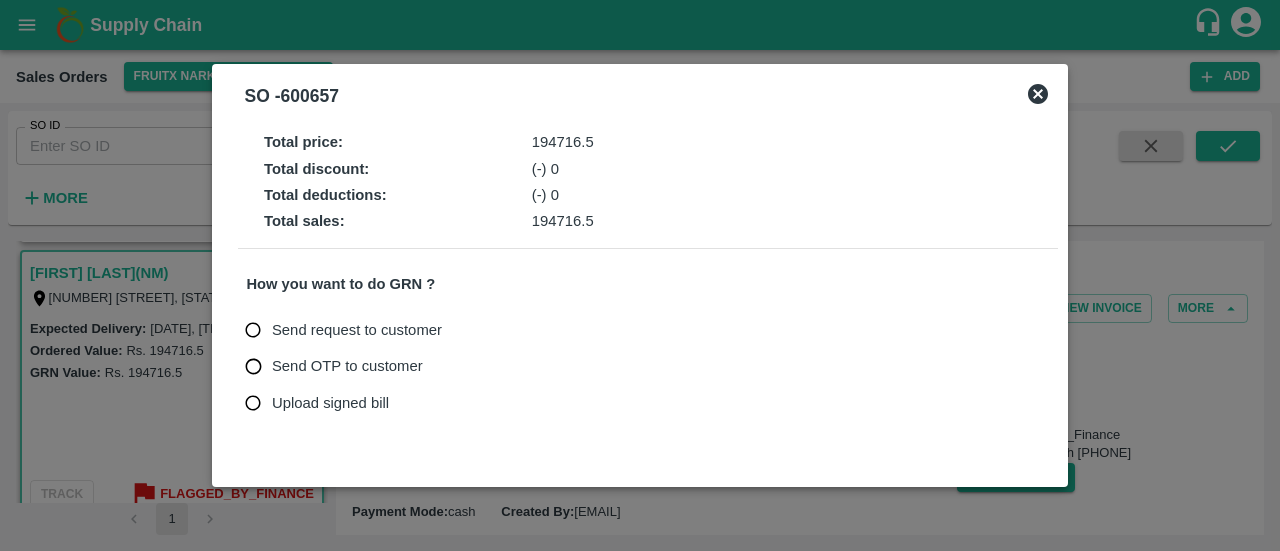 click on "Upload signed bill" at bounding box center [312, 403] 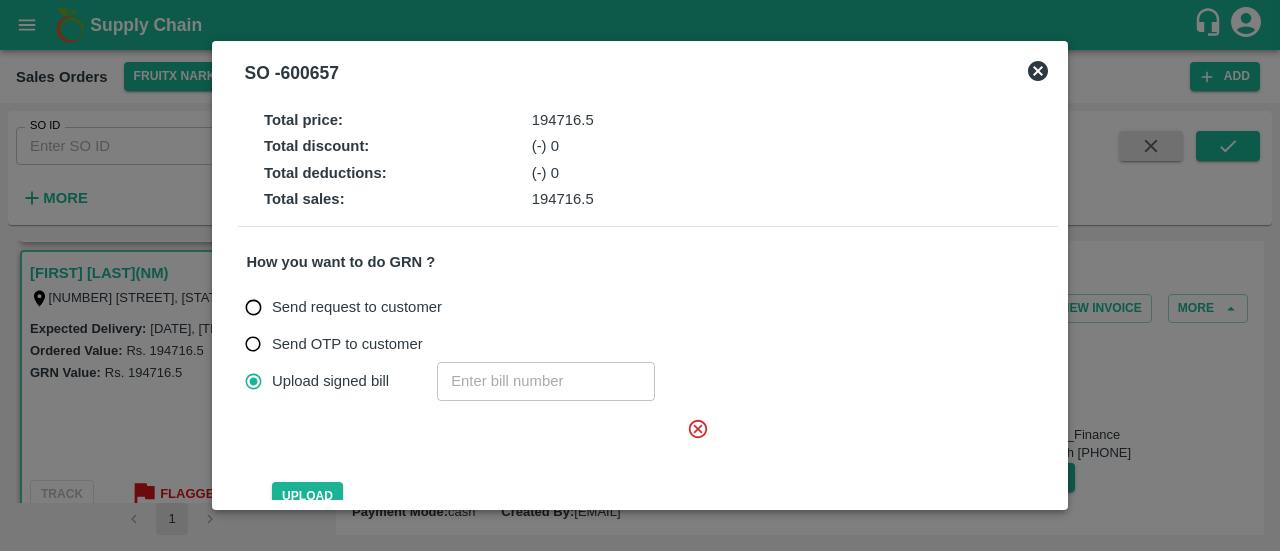 click 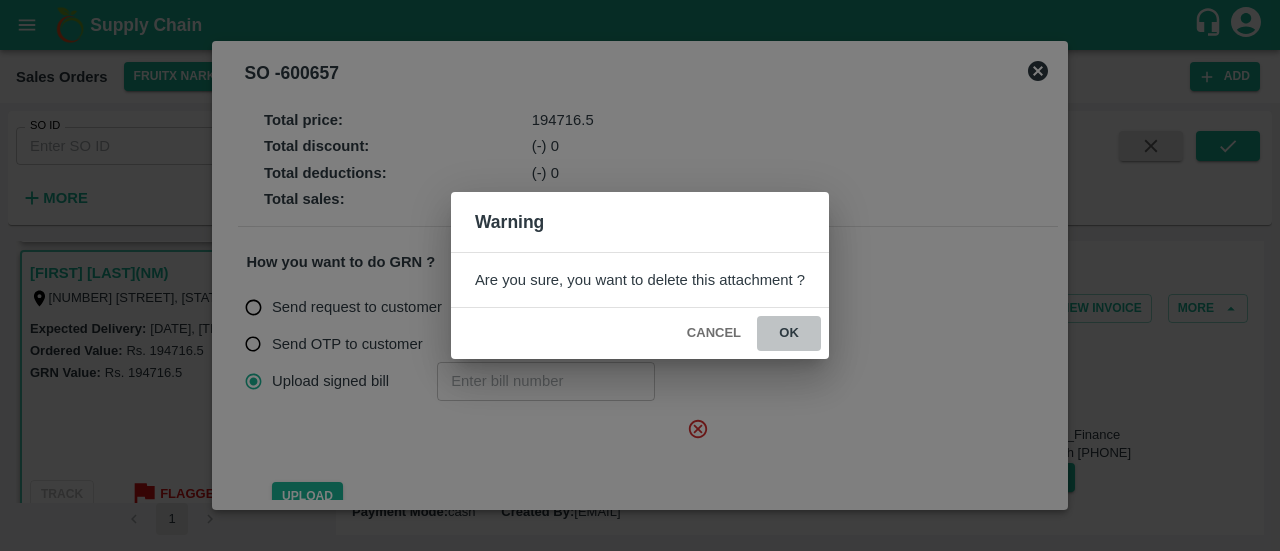 click on "ok" at bounding box center (789, 333) 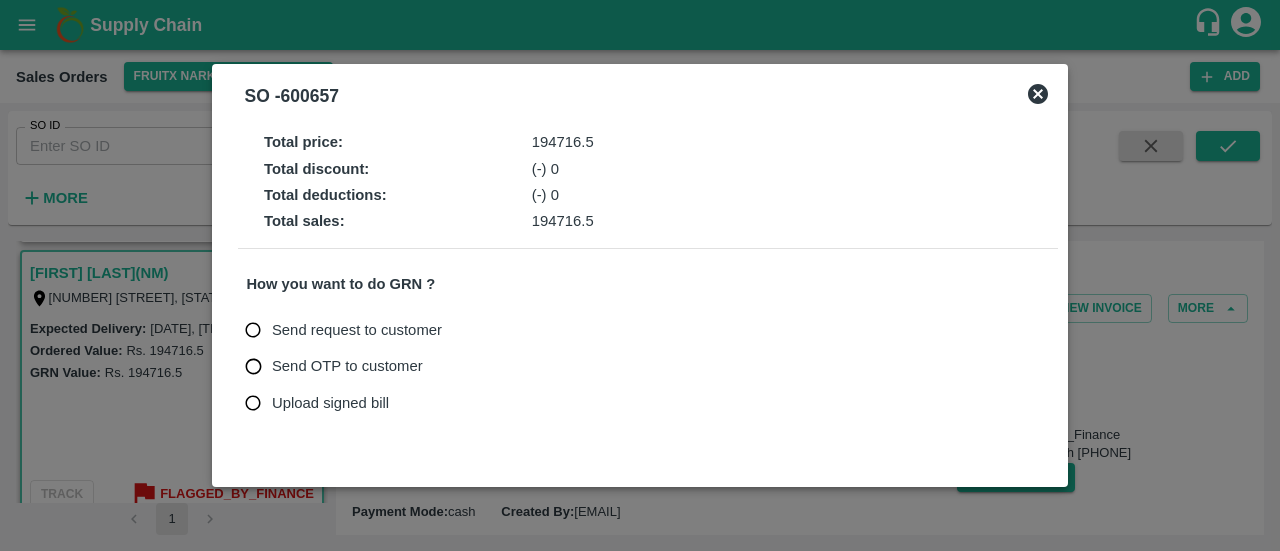 click on "Upload signed bill" at bounding box center (330, 403) 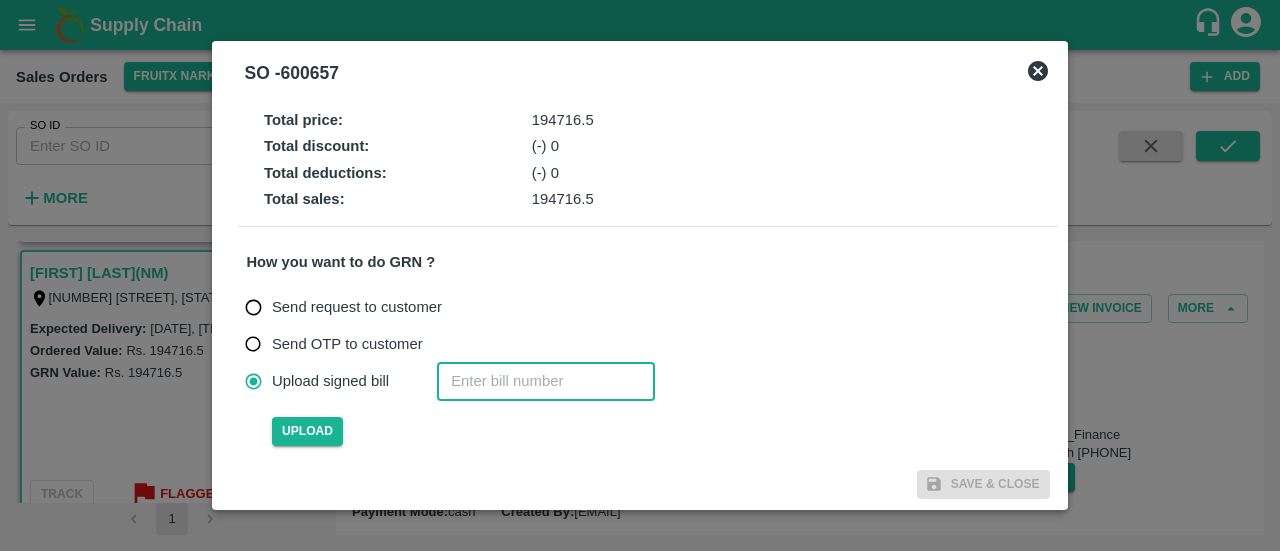 click at bounding box center [546, 381] 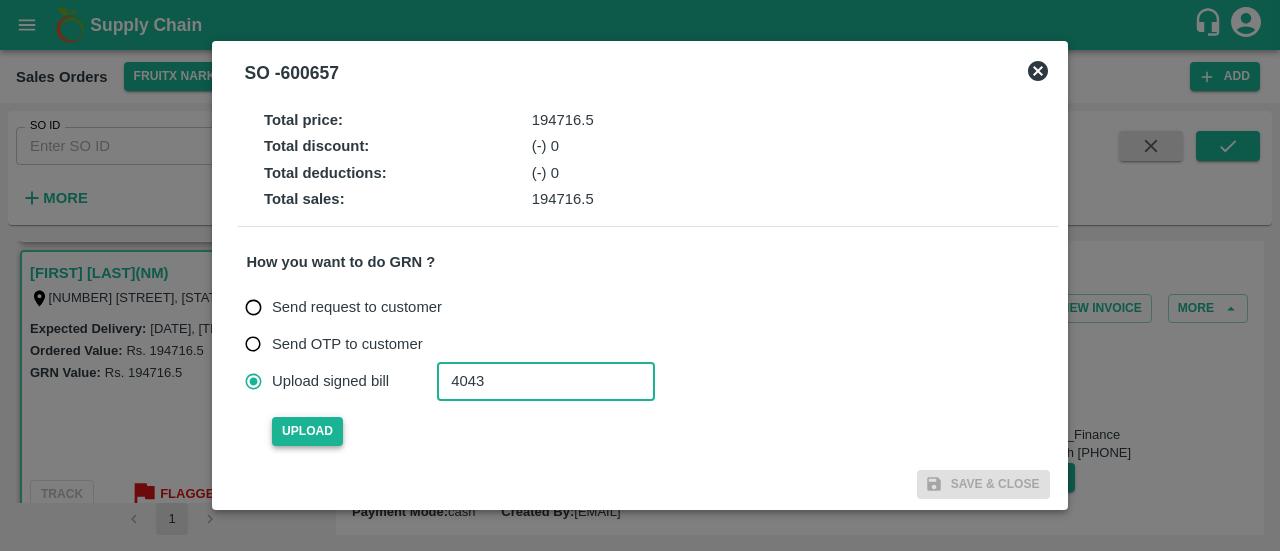 type on "4043" 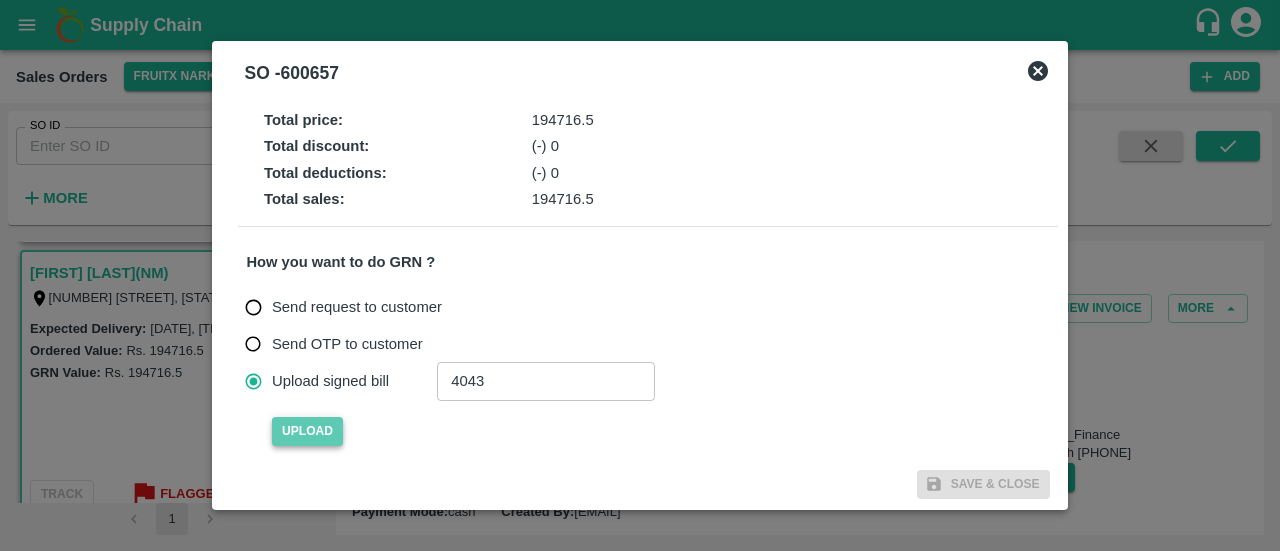 click on "Upload" at bounding box center (307, 431) 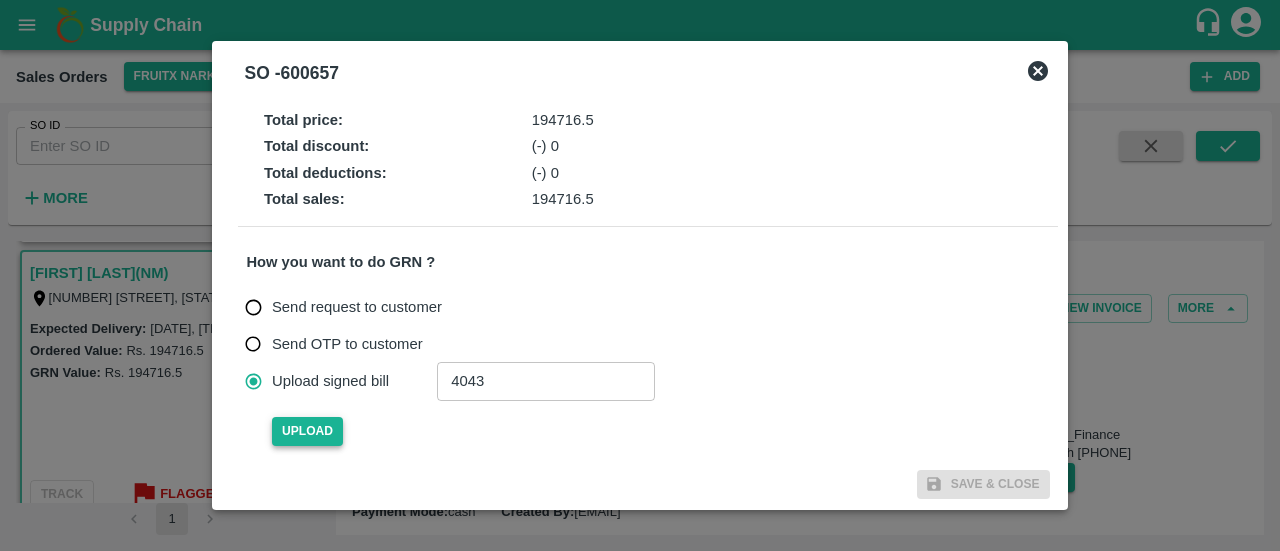 type 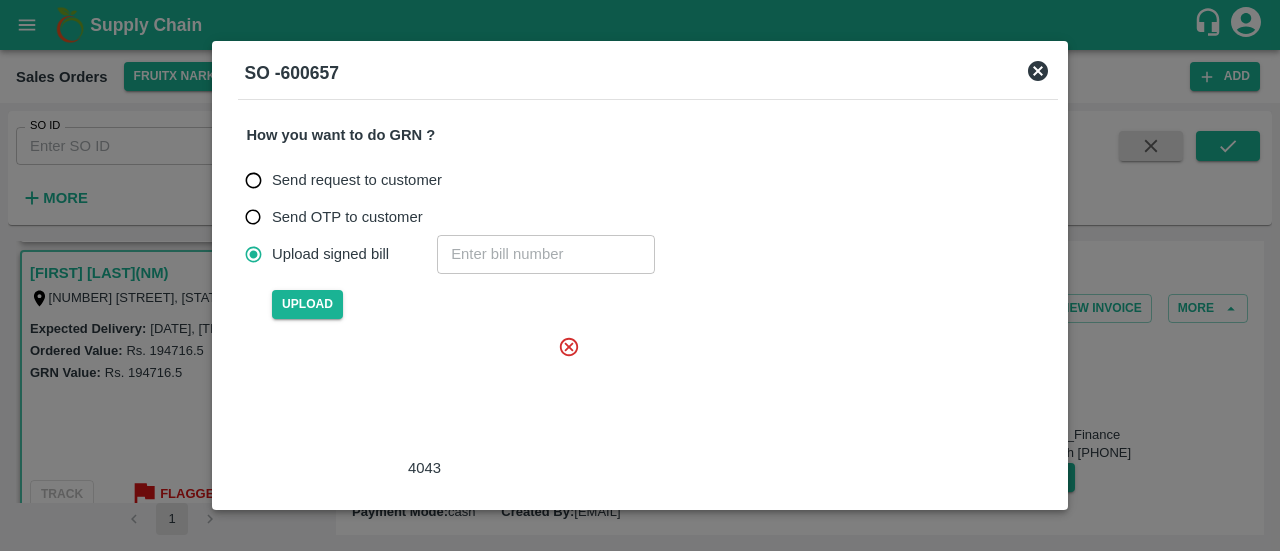 scroll, scrollTop: 90, scrollLeft: 0, axis: vertical 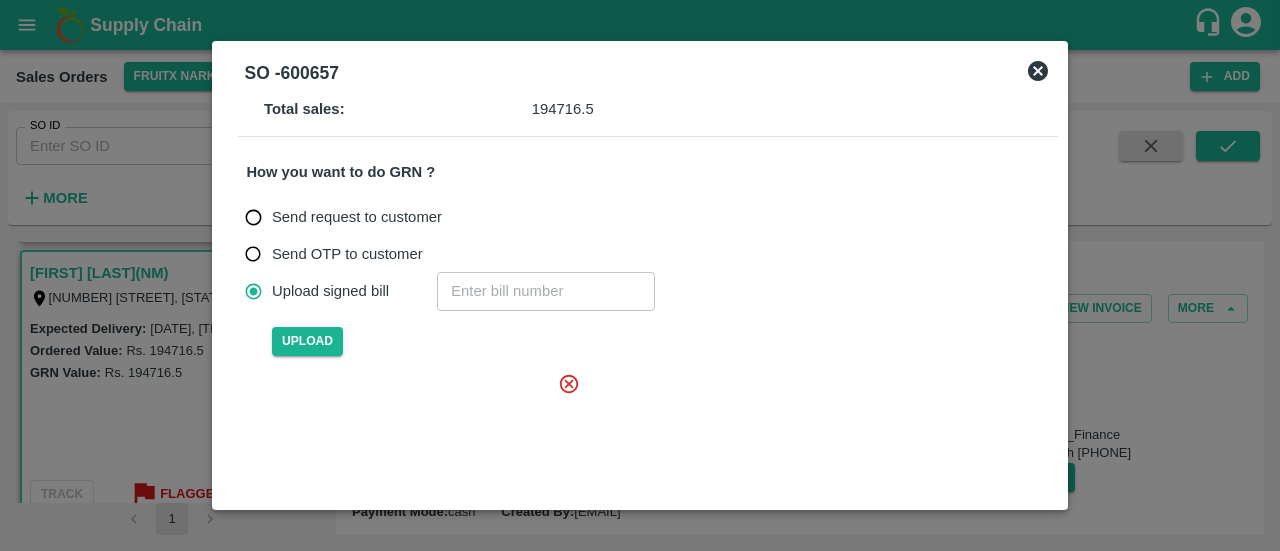 click at bounding box center (420, 433) 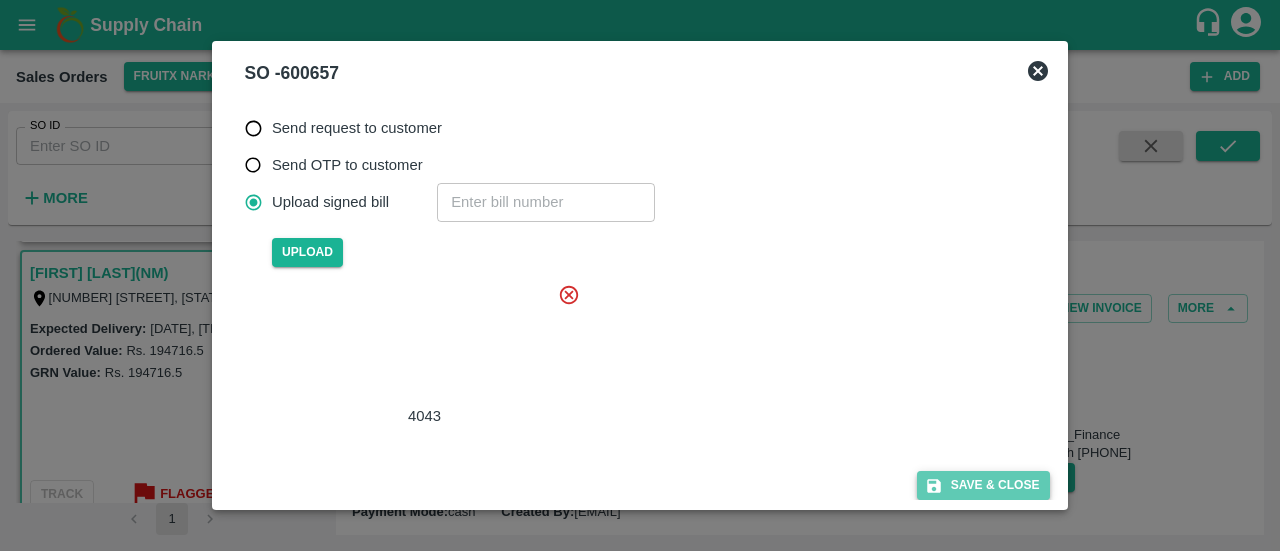 click on "Save & Close" at bounding box center (983, 485) 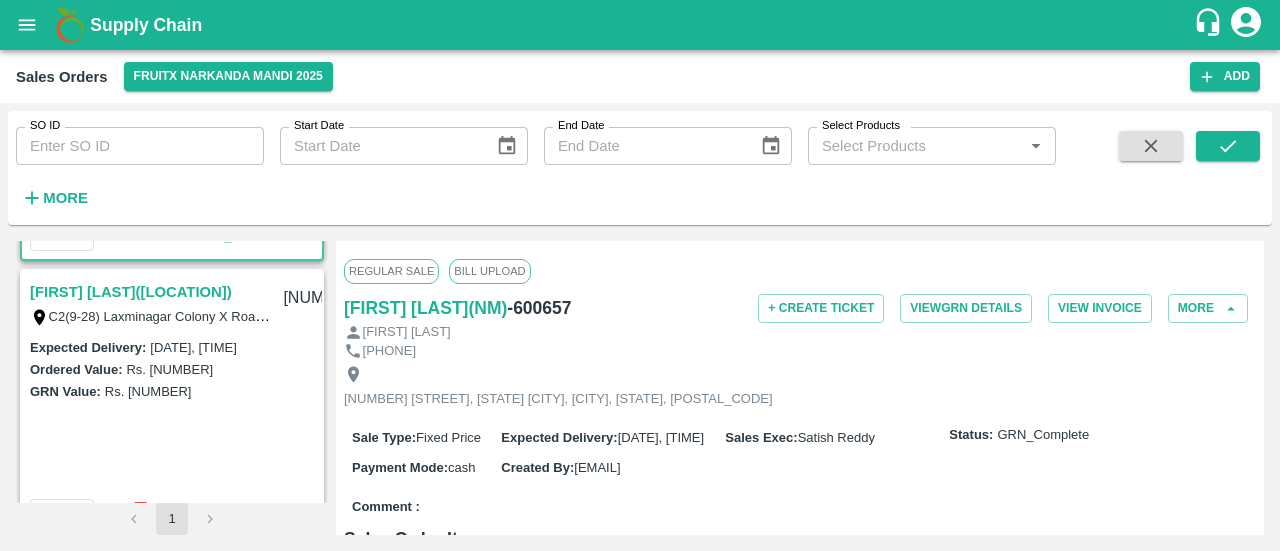 scroll, scrollTop: 2761, scrollLeft: 0, axis: vertical 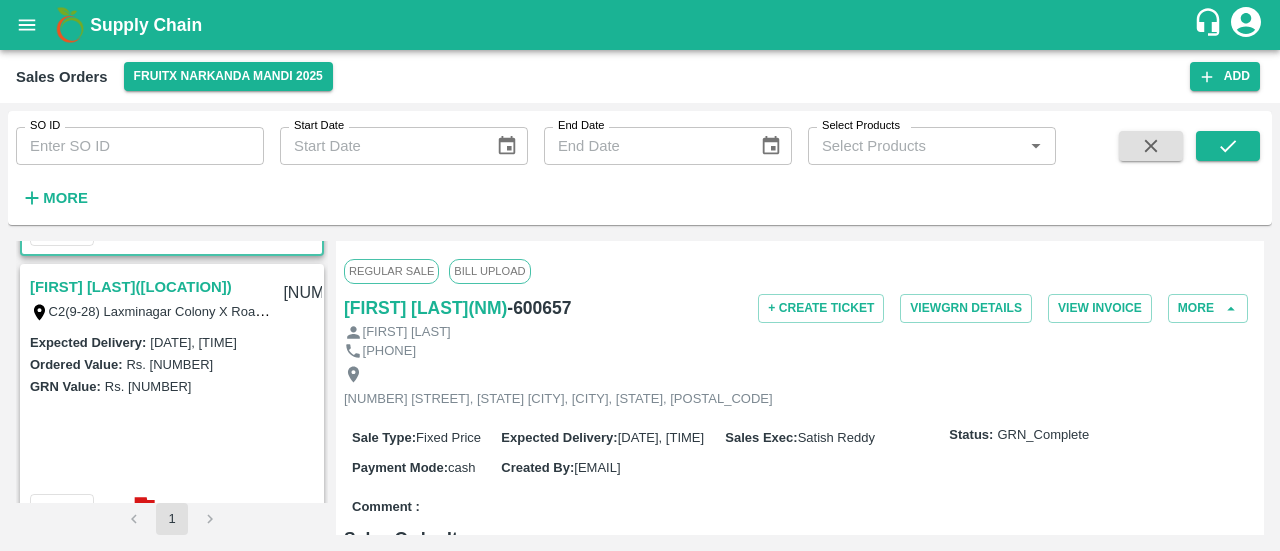click on "[FIRST] [LAST]([LOCATION])" at bounding box center [131, 287] 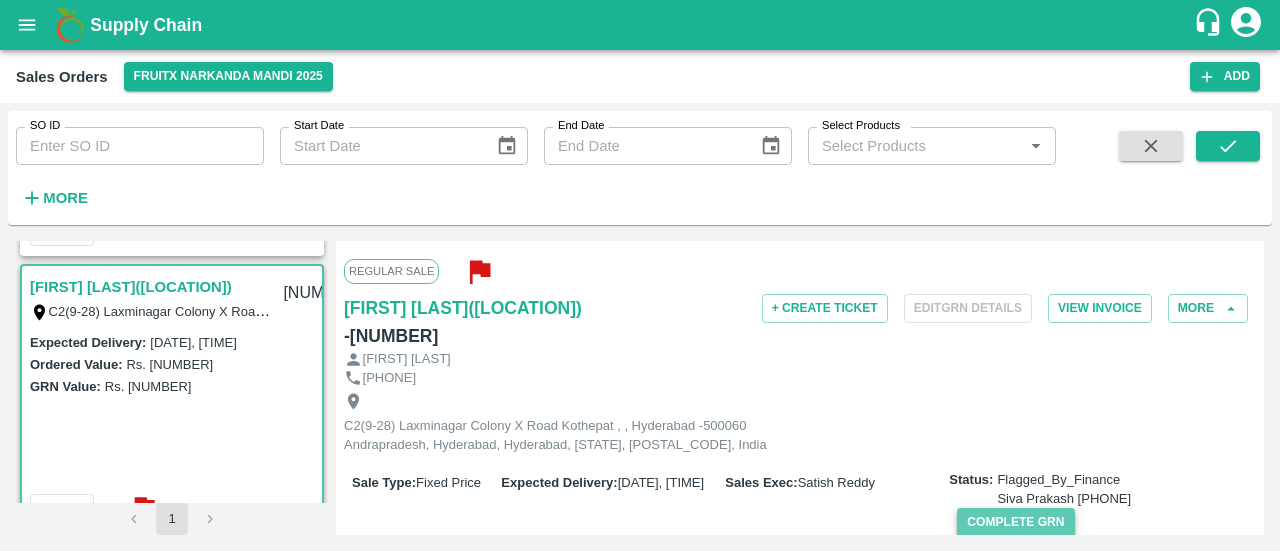 click on "Complete GRN" at bounding box center (1015, 522) 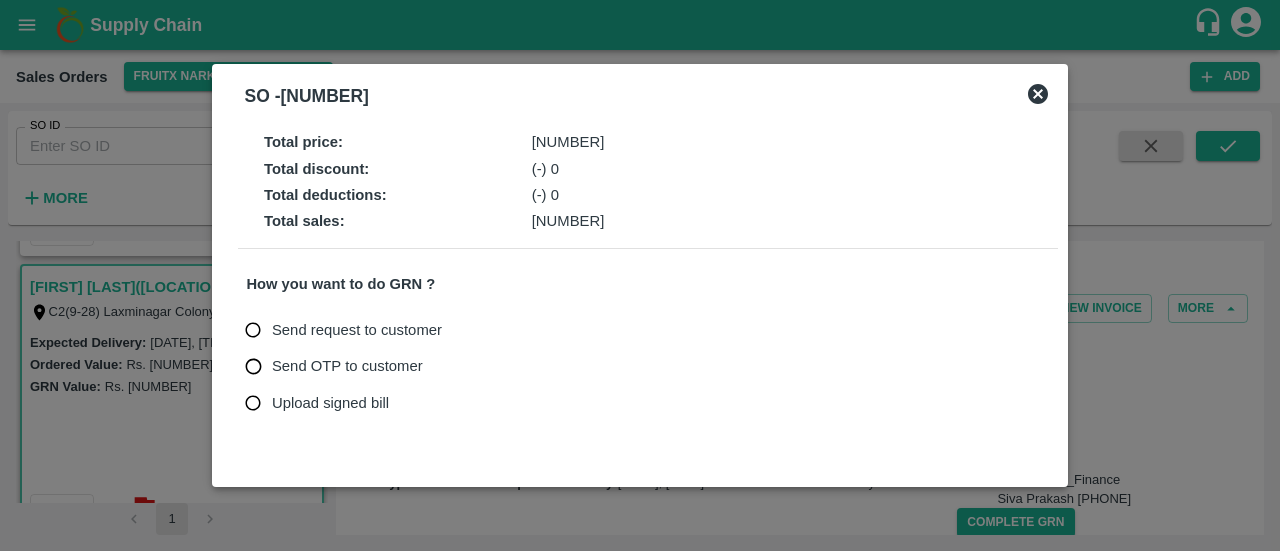 click on "Upload signed bill" at bounding box center [330, 403] 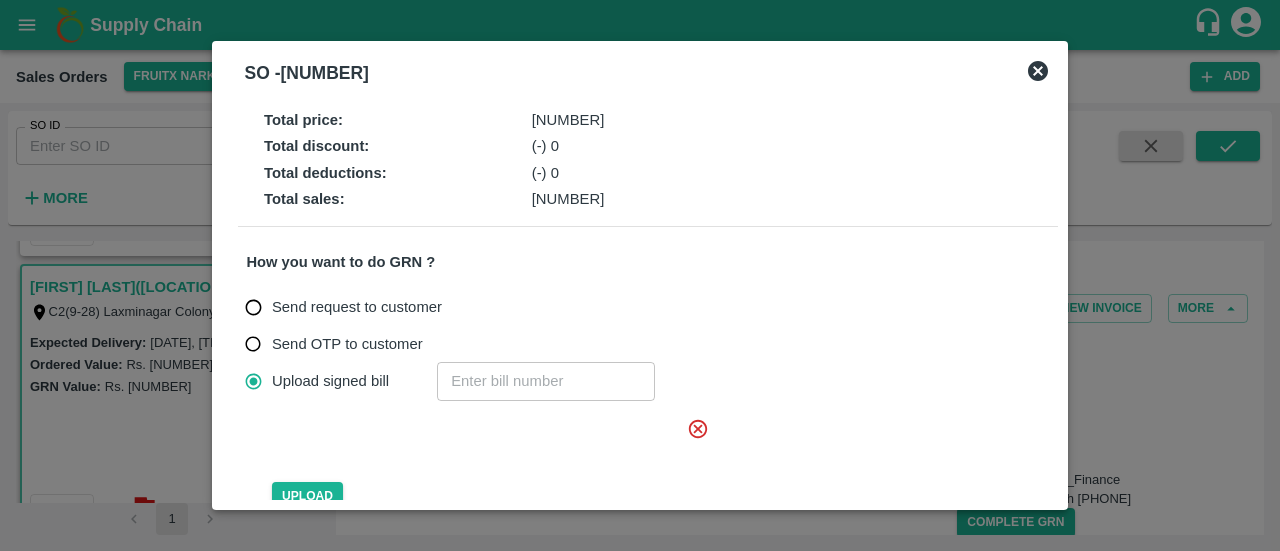 click 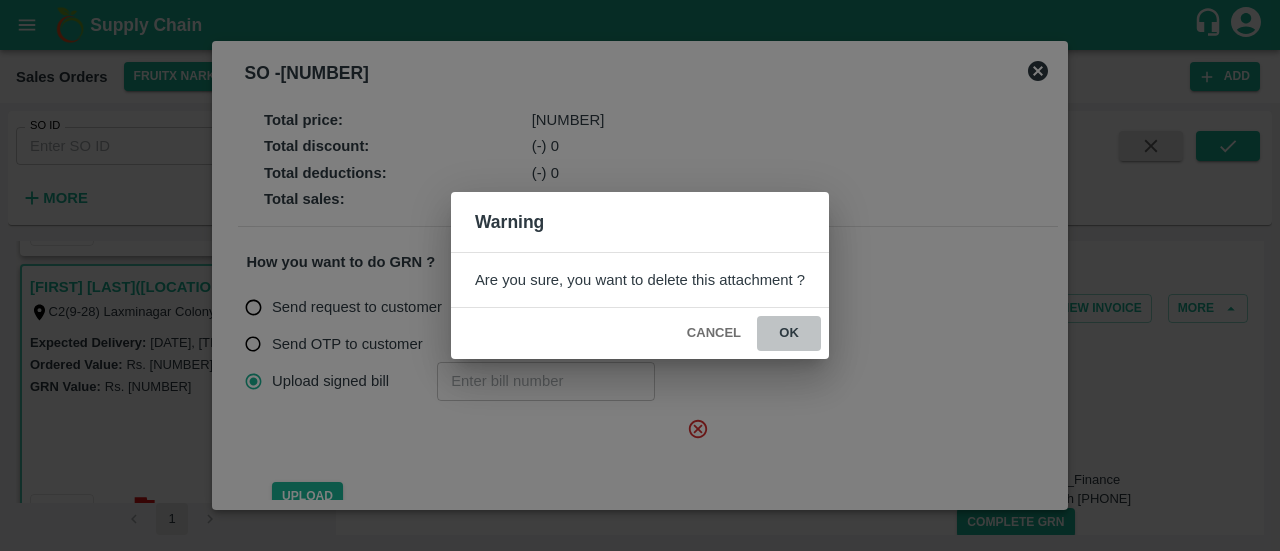 click on "ok" at bounding box center (789, 333) 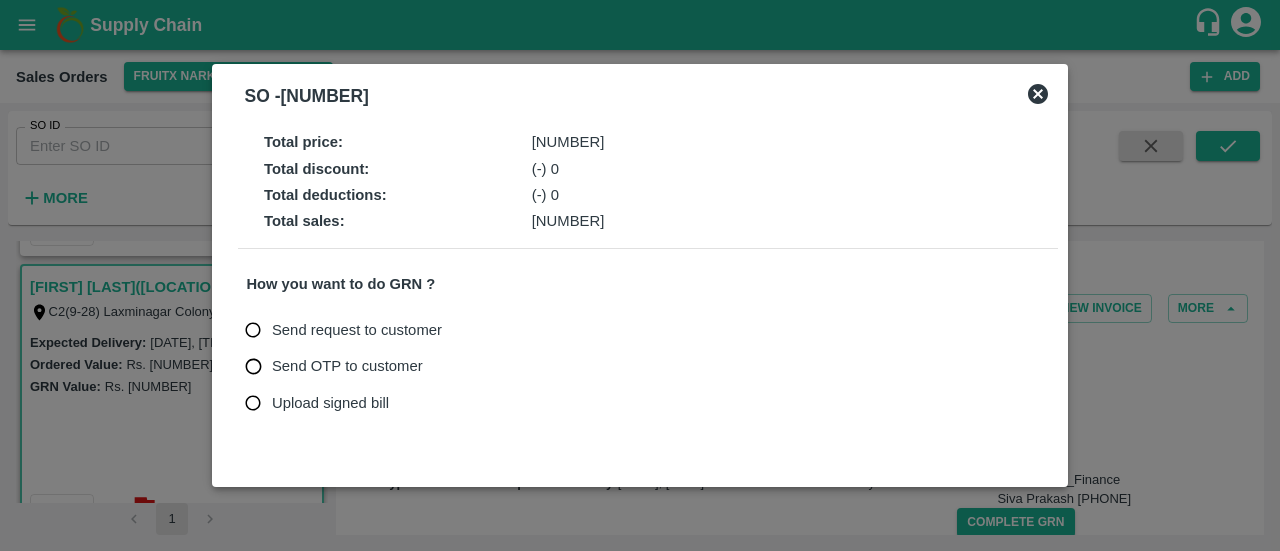 click on "Upload signed bill" at bounding box center [330, 403] 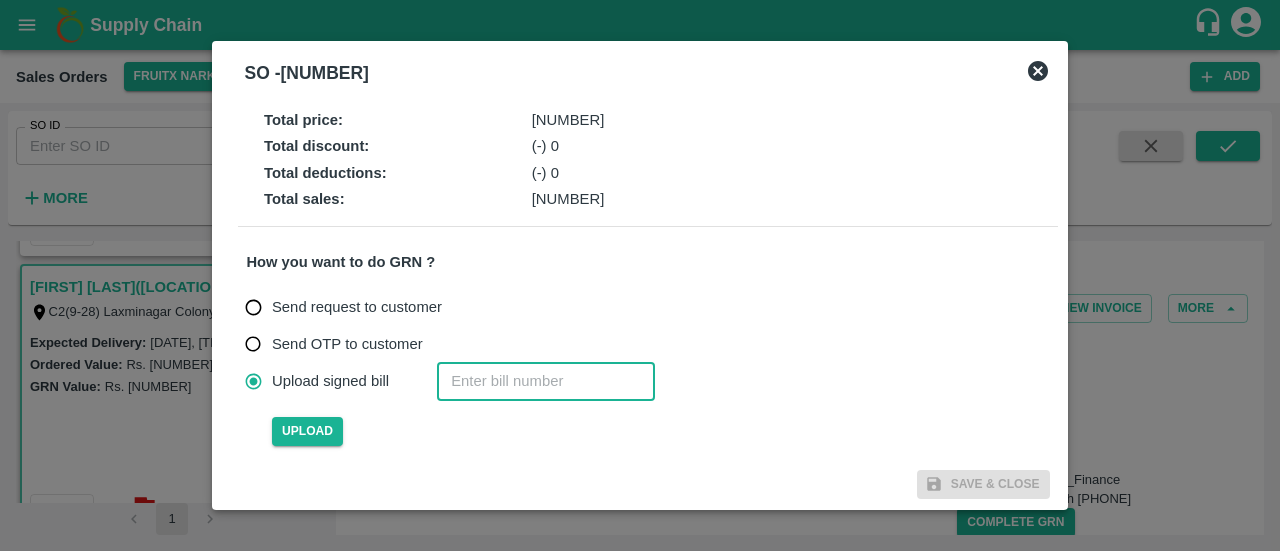 click at bounding box center (546, 381) 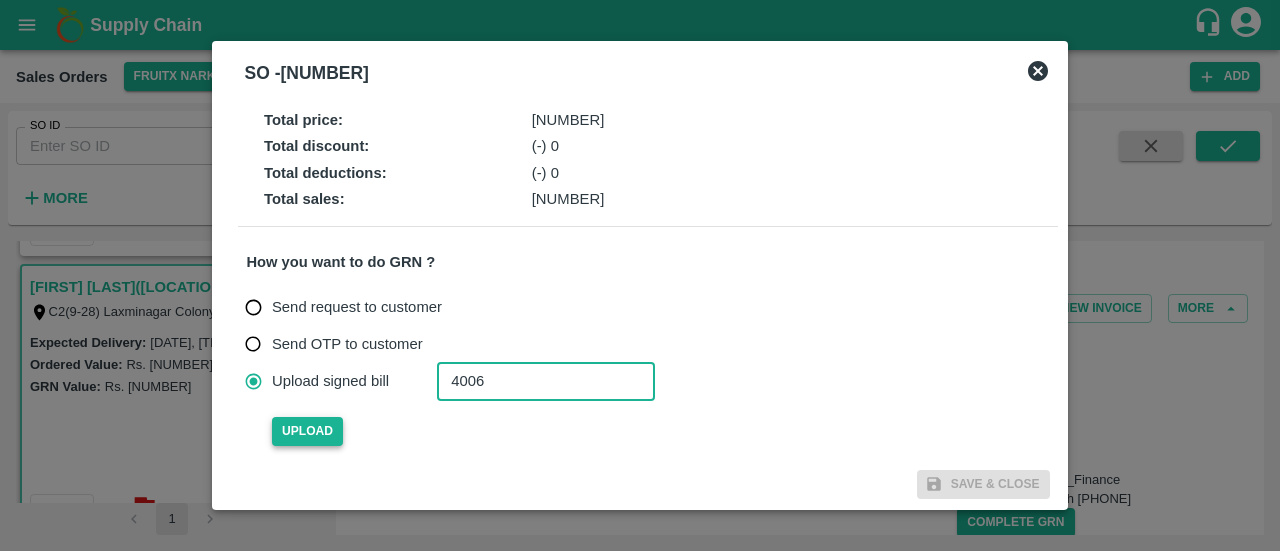 type on "4006" 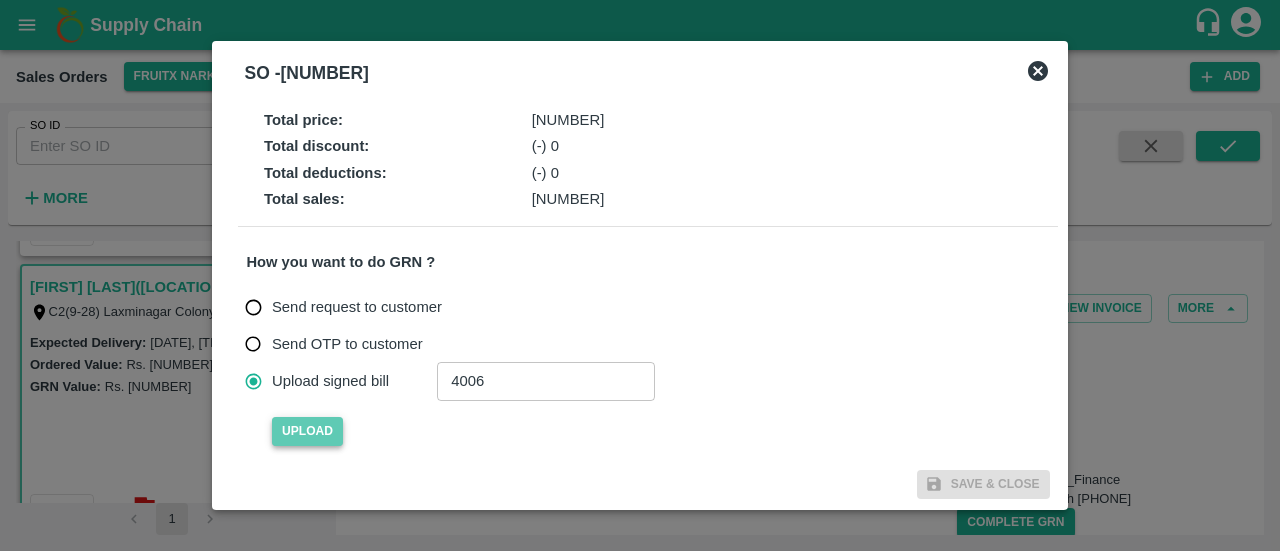 click on "Upload" at bounding box center (307, 431) 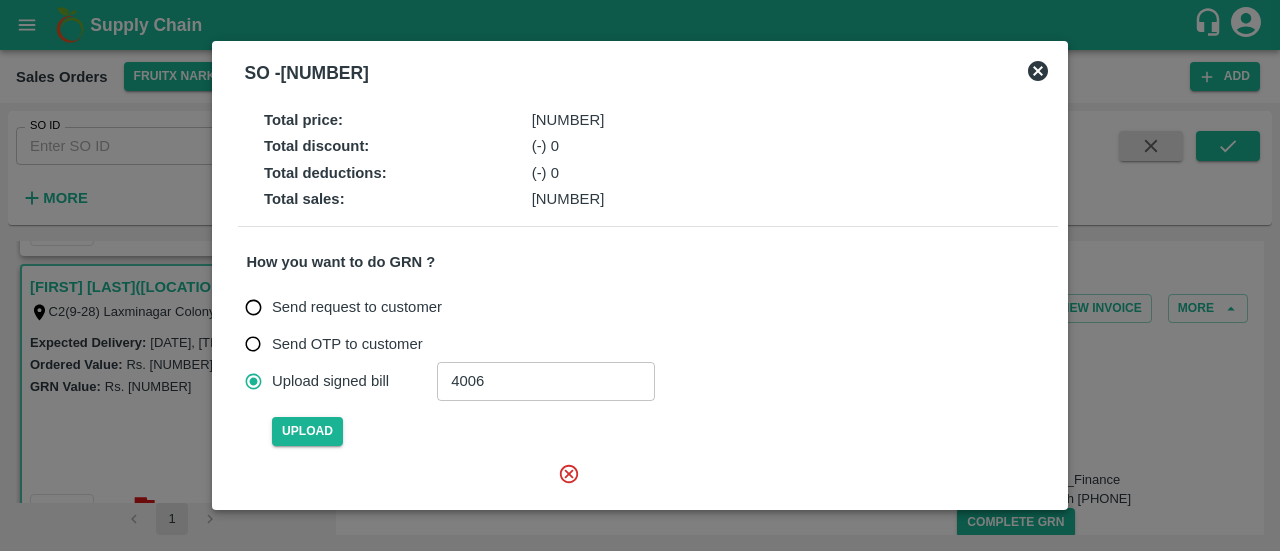 type 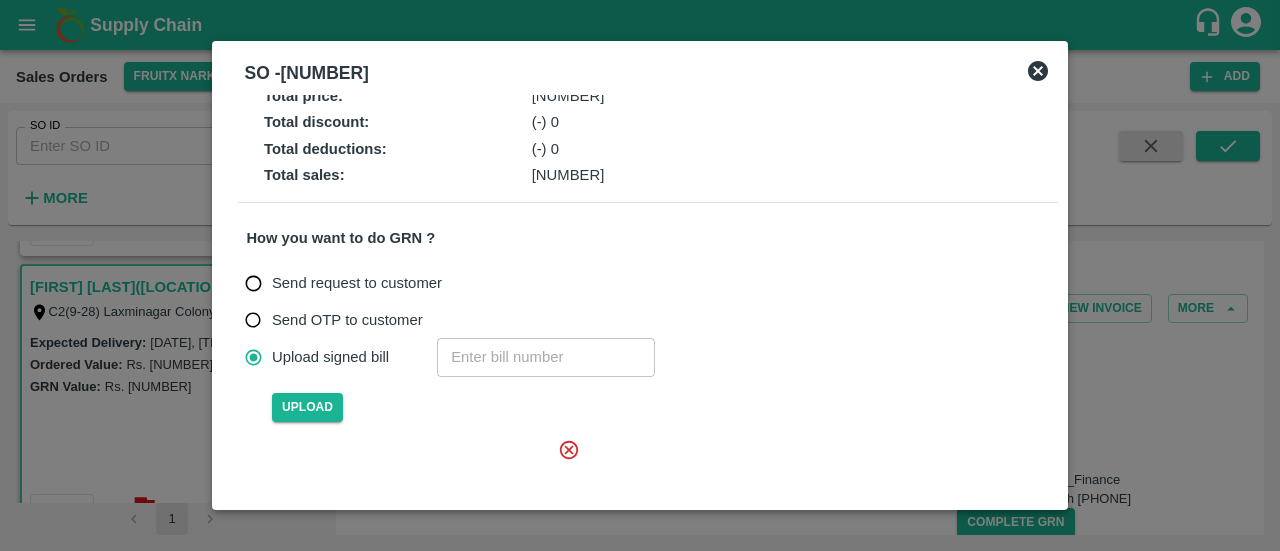 scroll, scrollTop: 134, scrollLeft: 0, axis: vertical 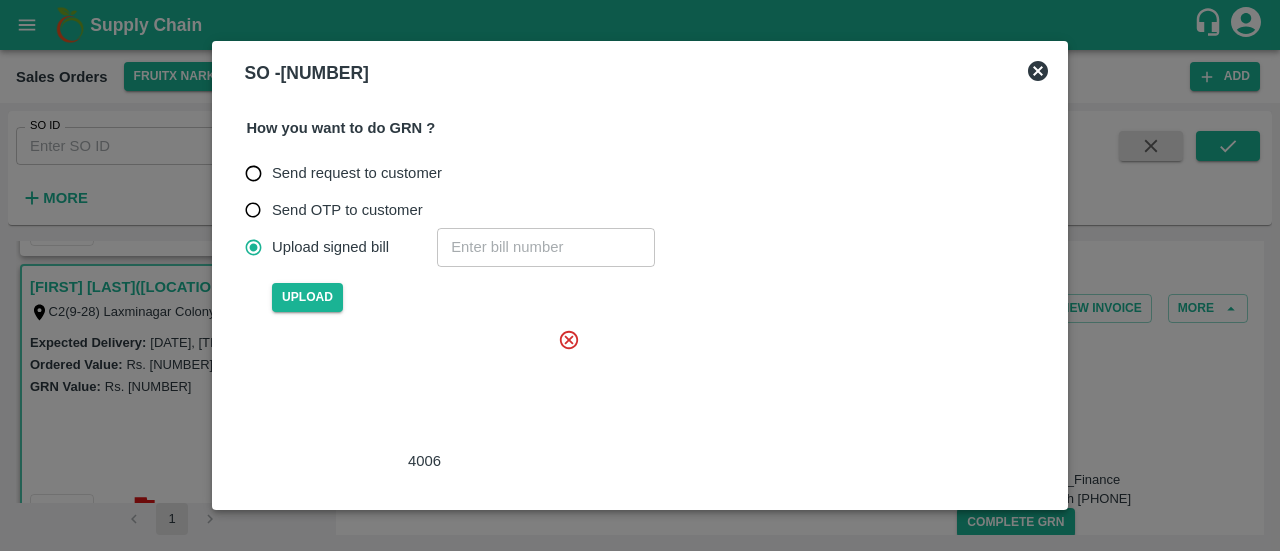 click at bounding box center [420, 389] 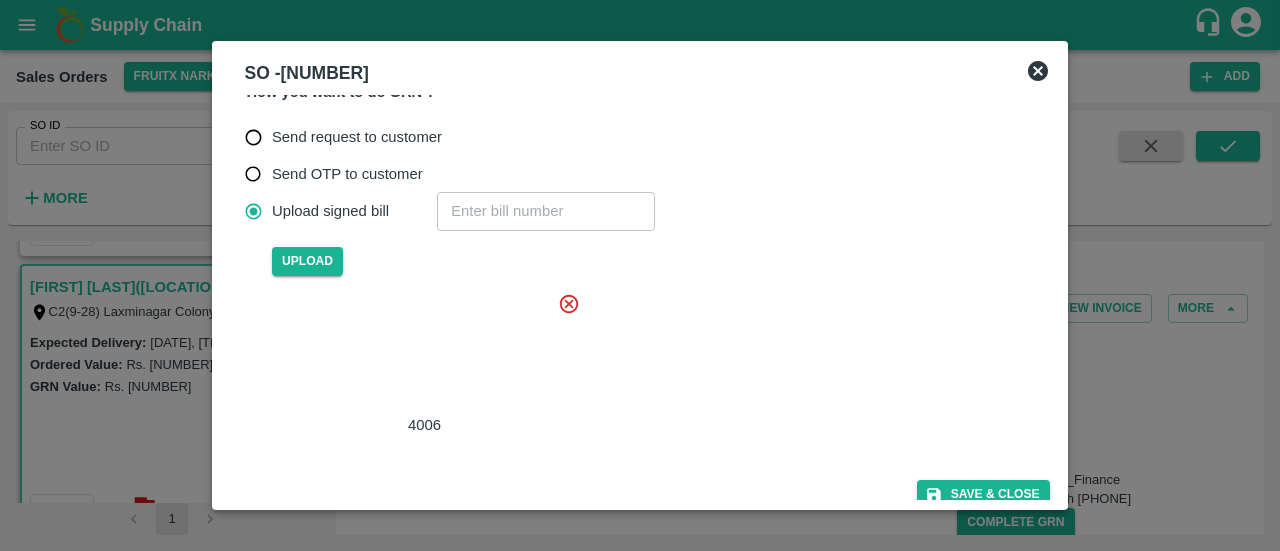 scroll, scrollTop: 171, scrollLeft: 0, axis: vertical 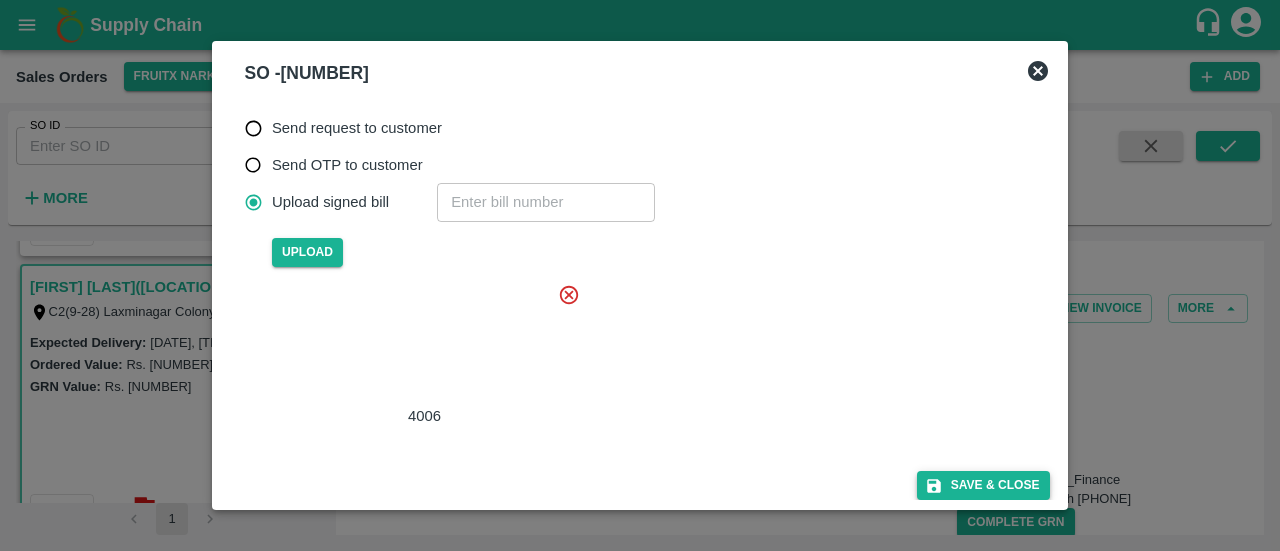 click on "Save & Close" at bounding box center (983, 485) 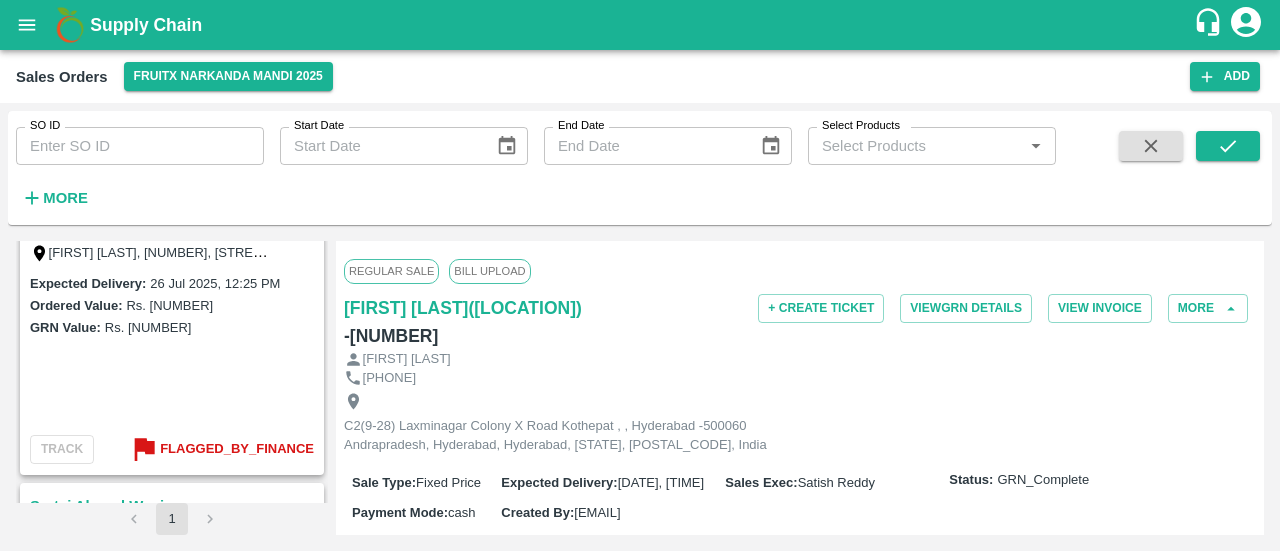 scroll, scrollTop: 3051, scrollLeft: 0, axis: vertical 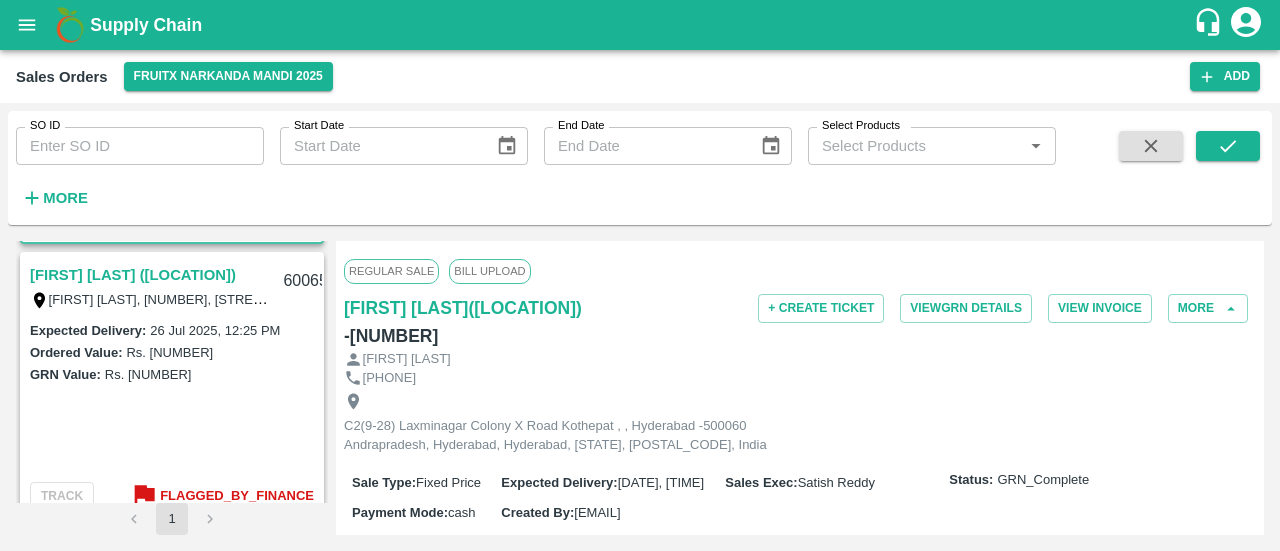 click on "[FIRST] [LAST] ([LOCATION])" at bounding box center (133, 275) 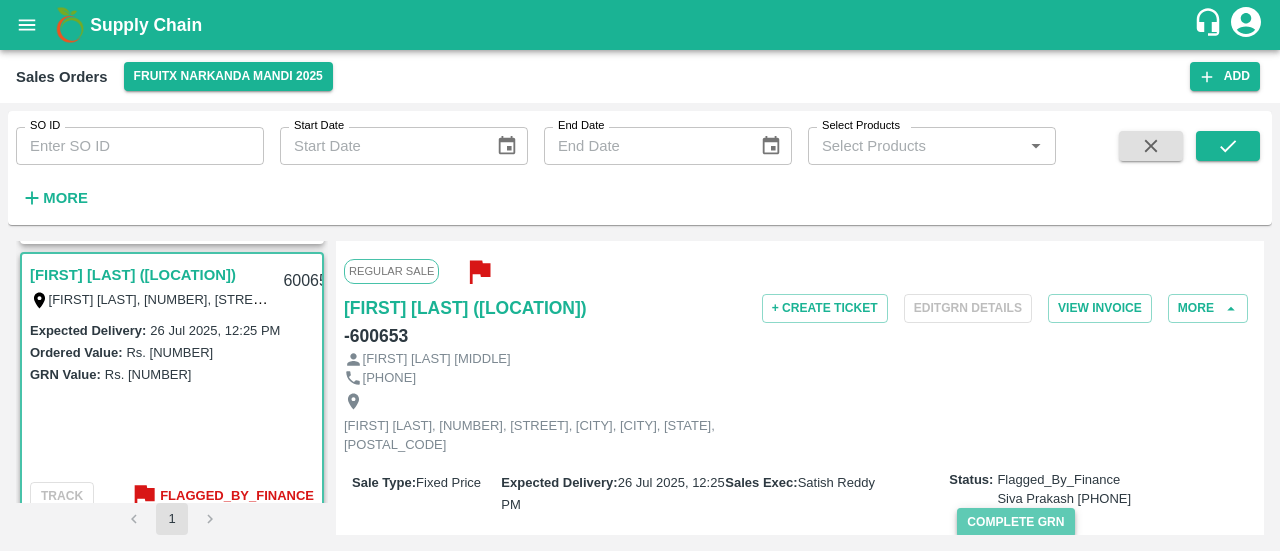 click on "Complete GRN" at bounding box center (1015, 522) 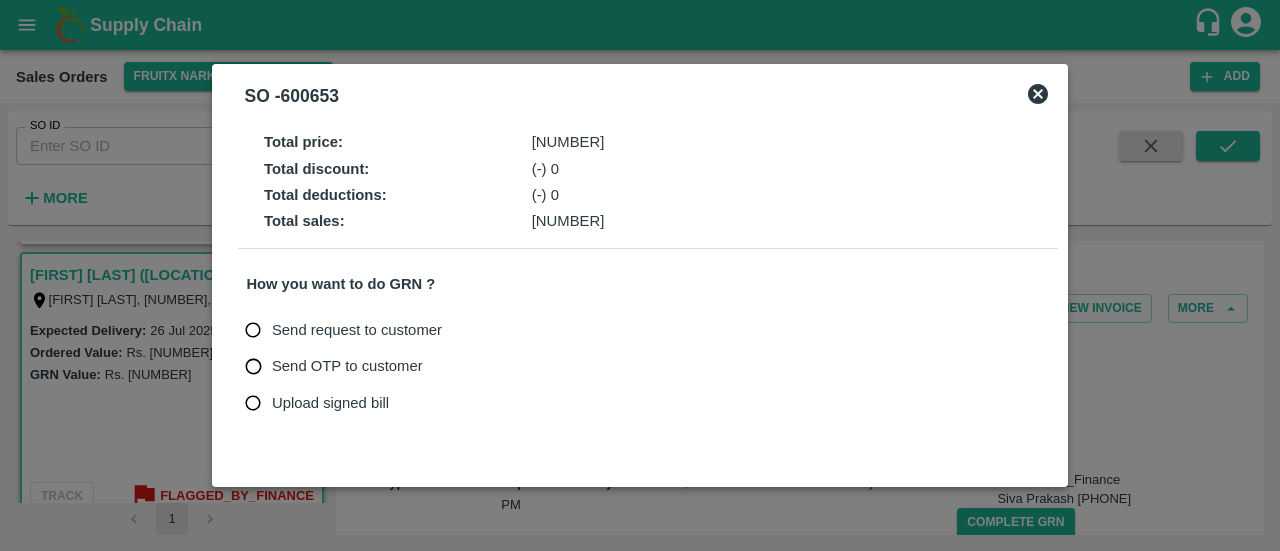 click on "Upload signed bill" at bounding box center (330, 403) 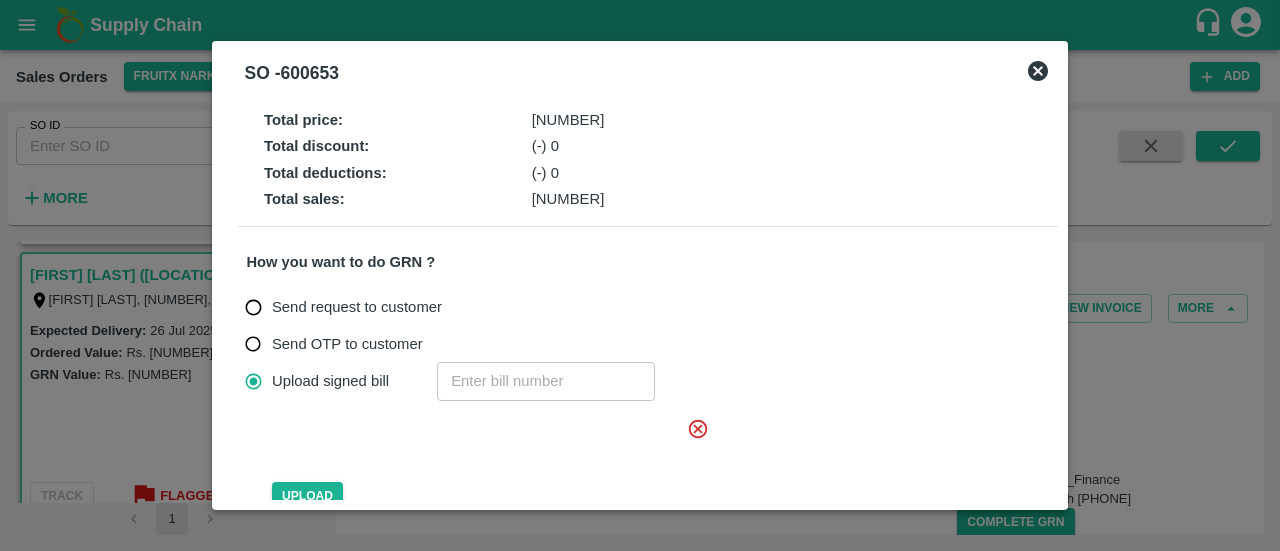click 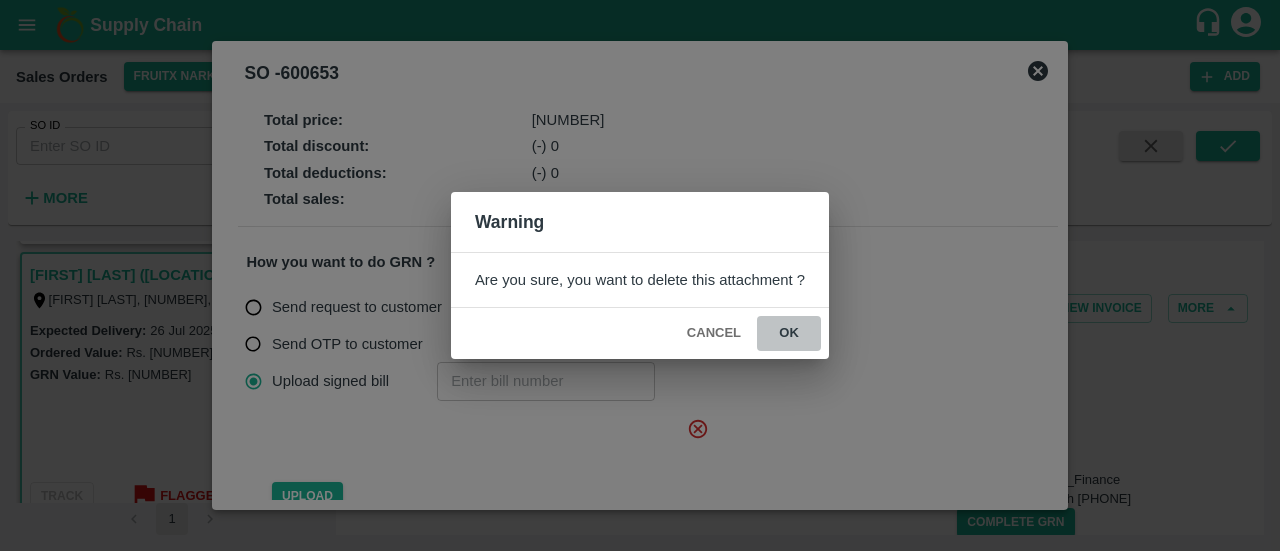 click on "ok" at bounding box center [789, 333] 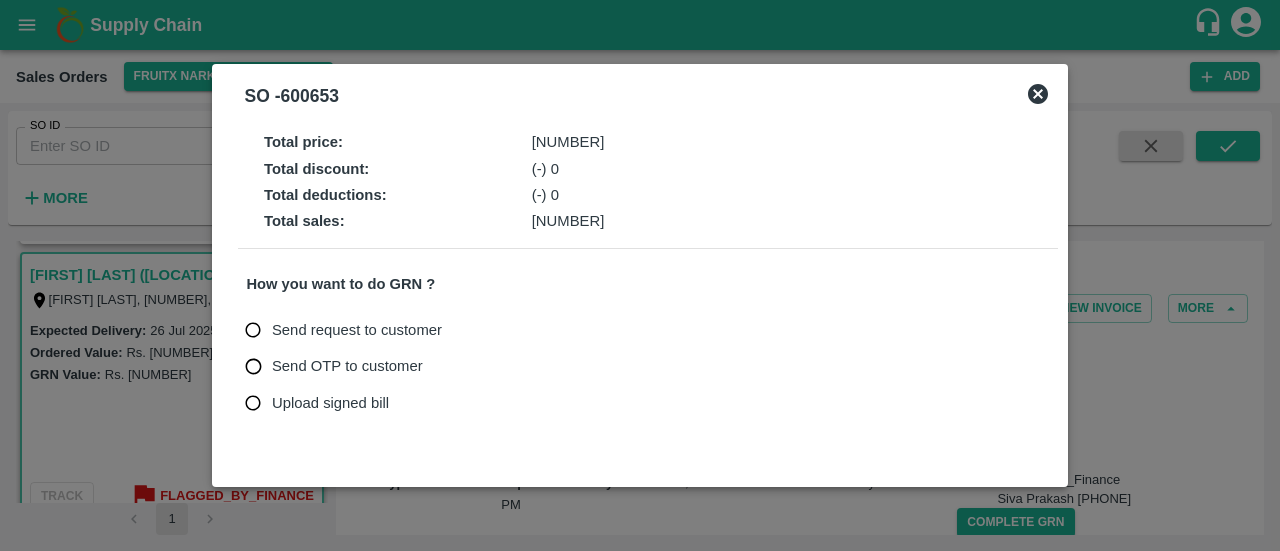 click on "Upload signed bill" at bounding box center (330, 403) 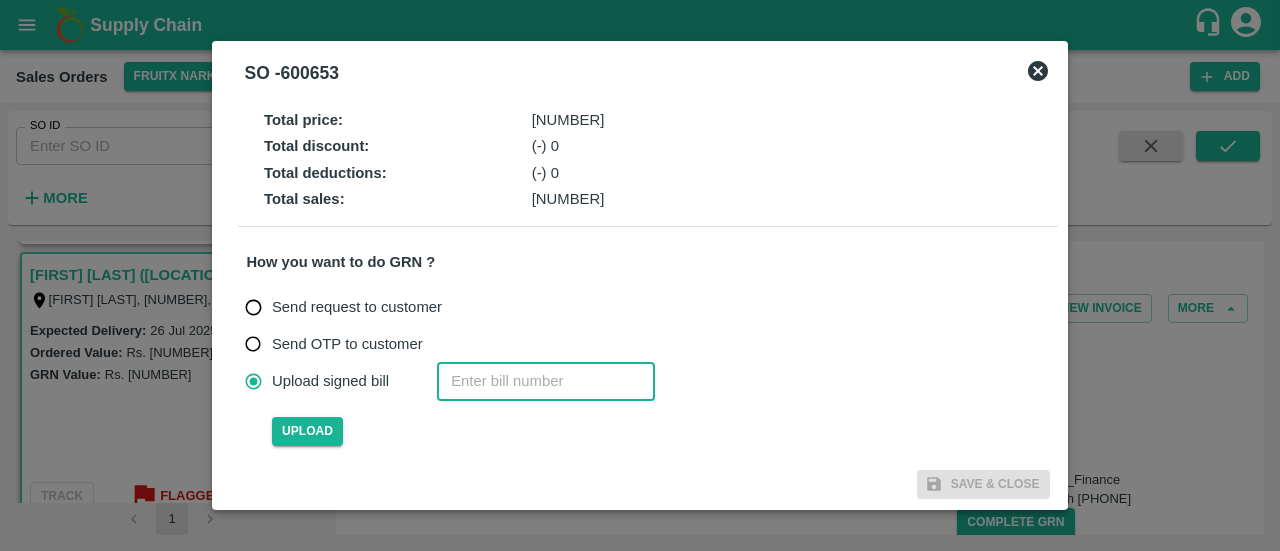 click at bounding box center (546, 381) 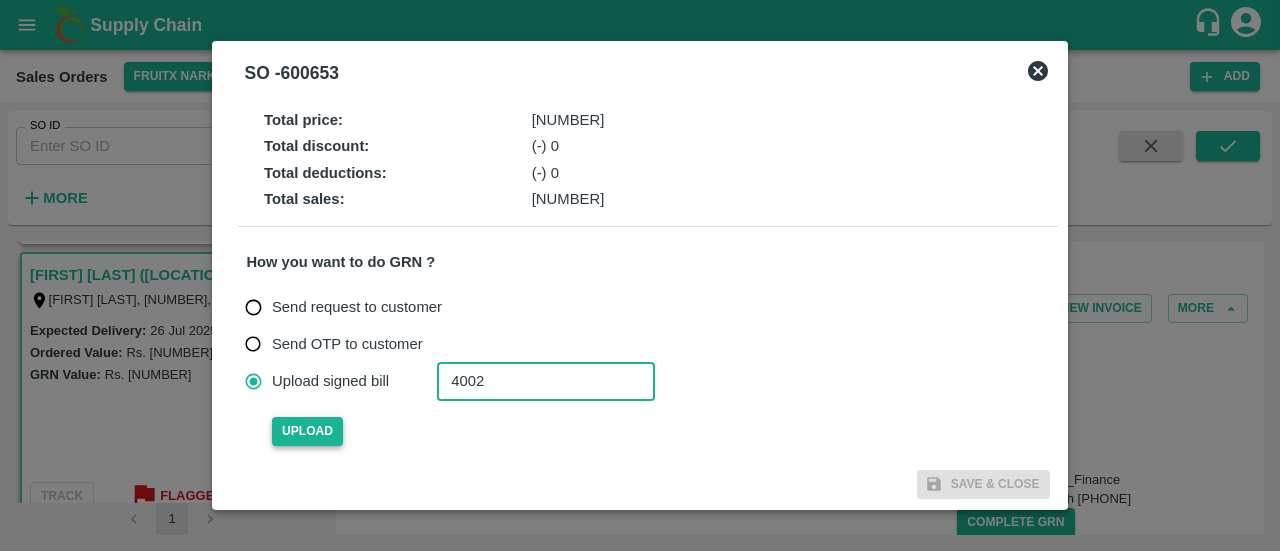 type on "4002" 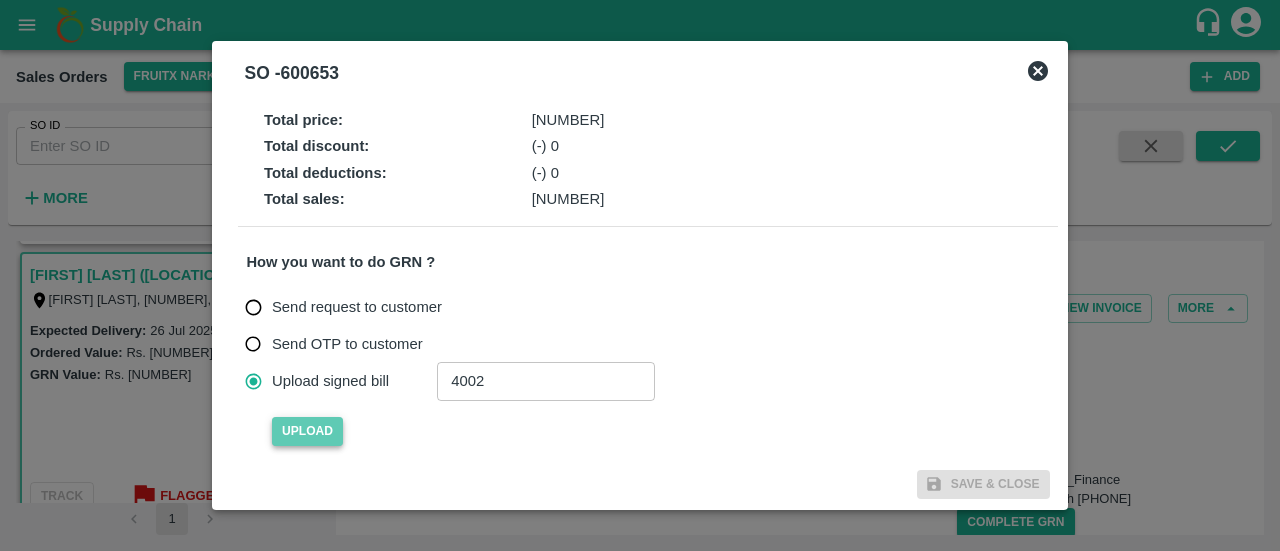 click on "Upload" at bounding box center (307, 431) 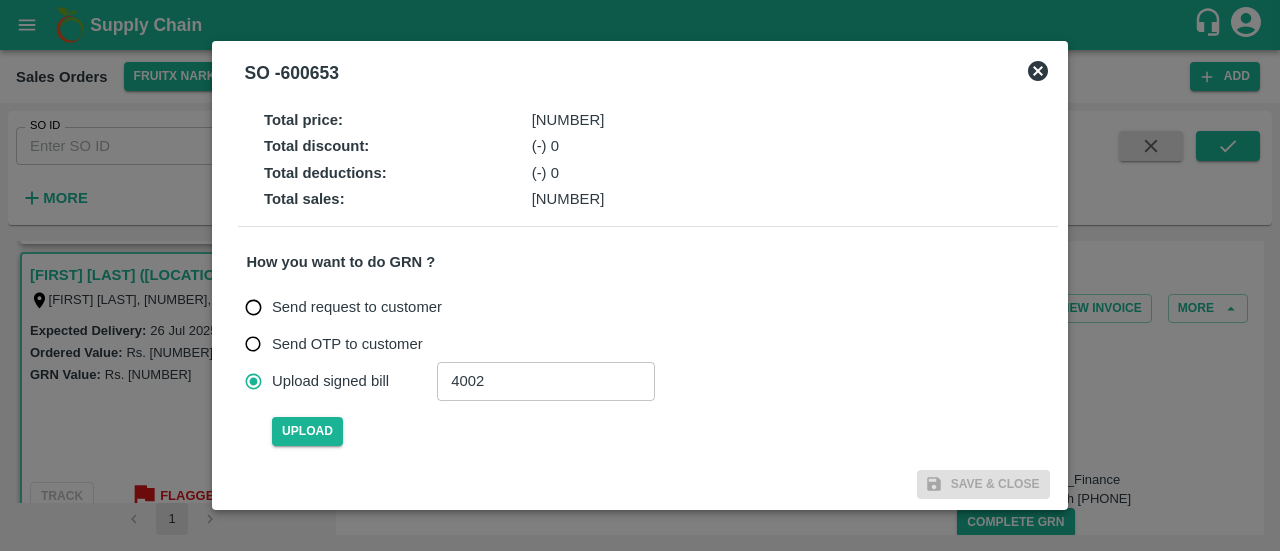 type 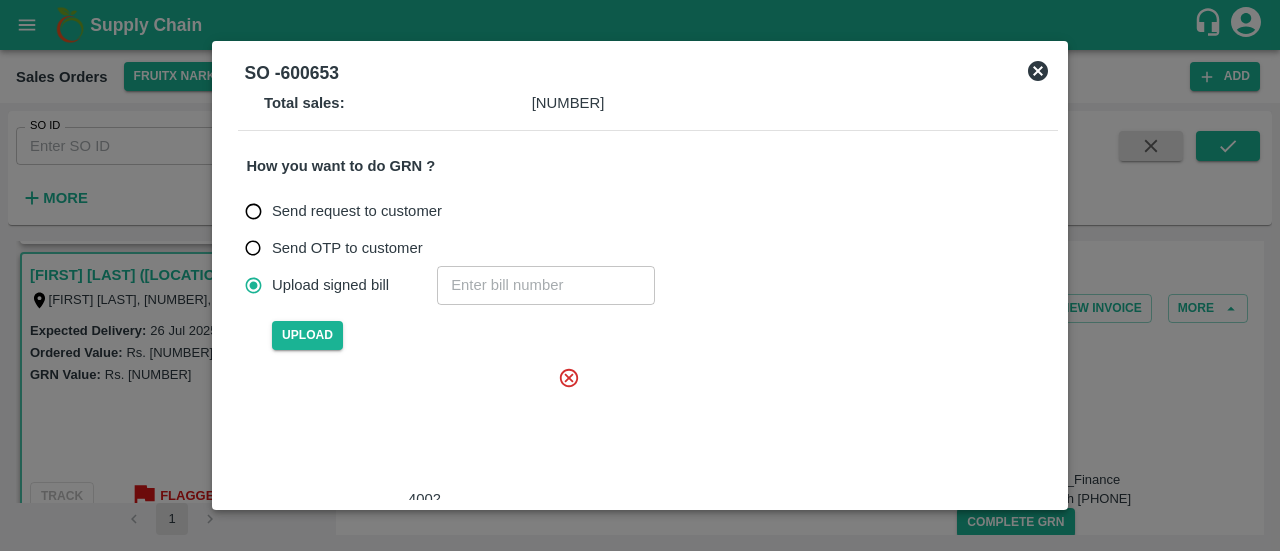scroll, scrollTop: 71, scrollLeft: 0, axis: vertical 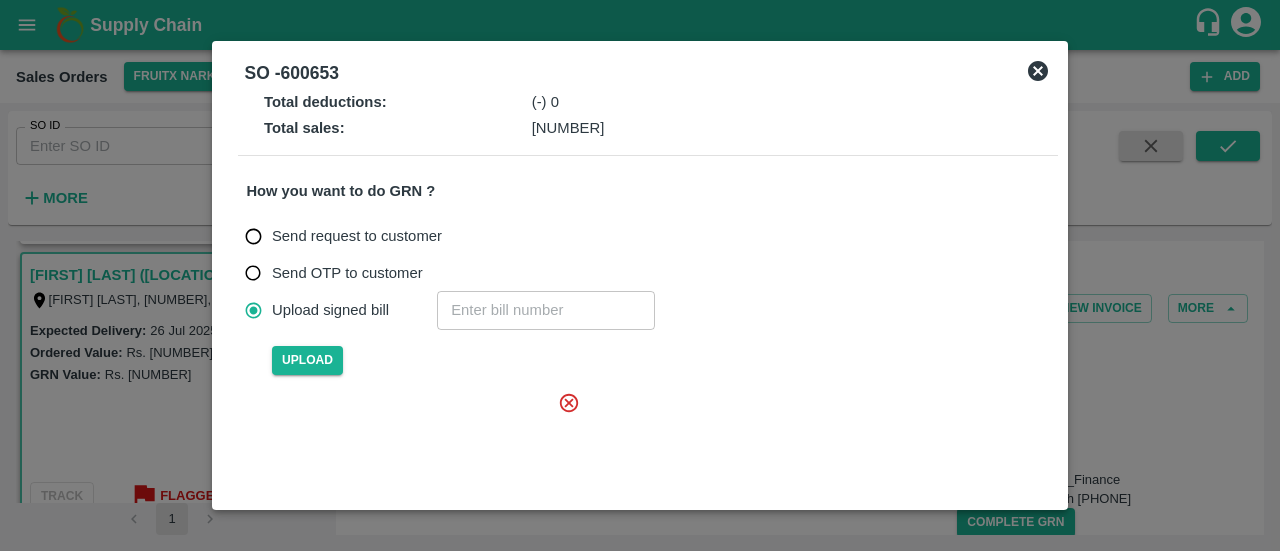 click at bounding box center [420, 452] 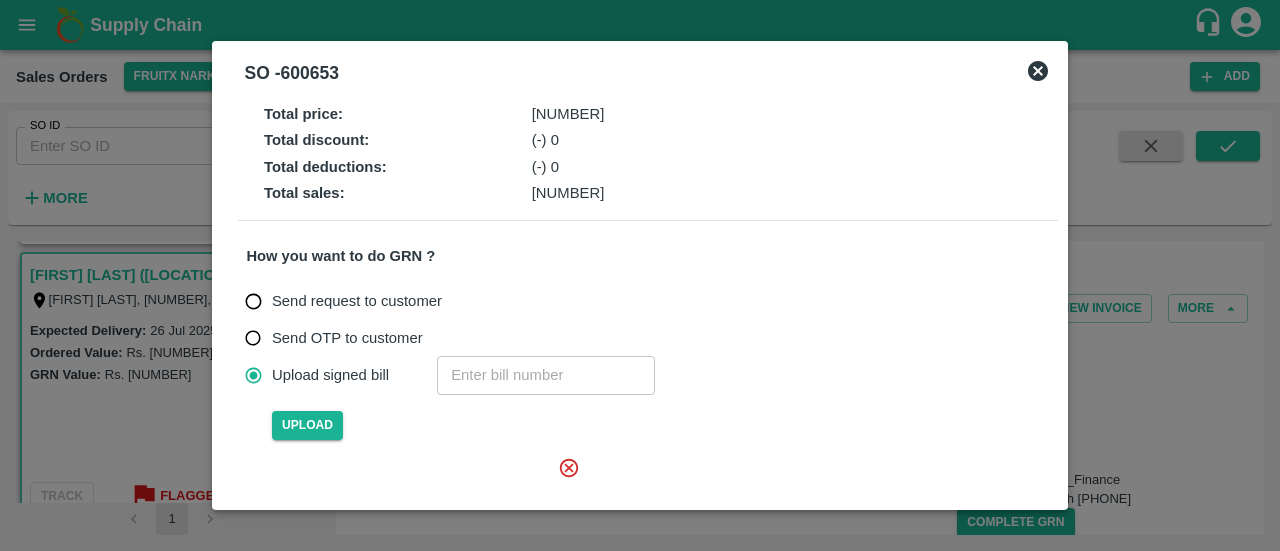 scroll, scrollTop: 179, scrollLeft: 0, axis: vertical 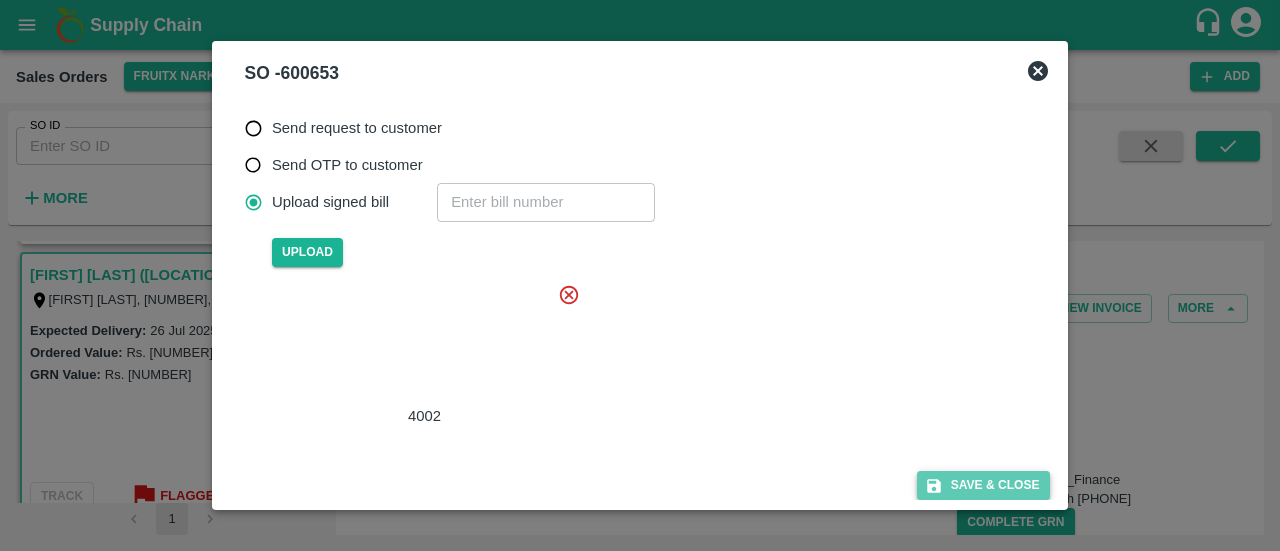 click on "Save & Close" at bounding box center (983, 485) 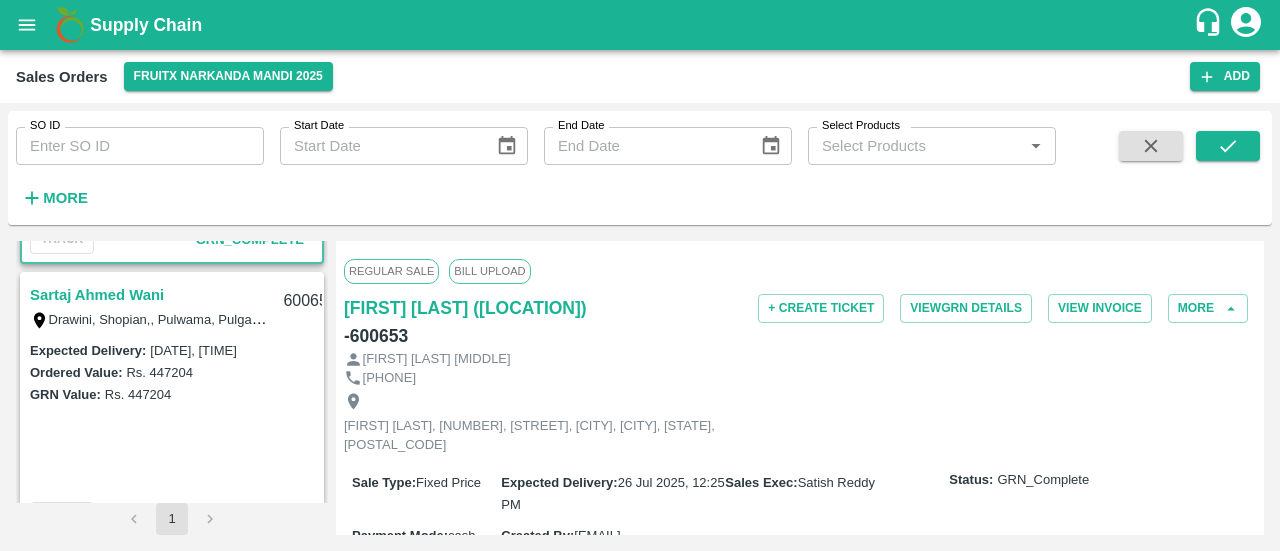 scroll, scrollTop: 3308, scrollLeft: 0, axis: vertical 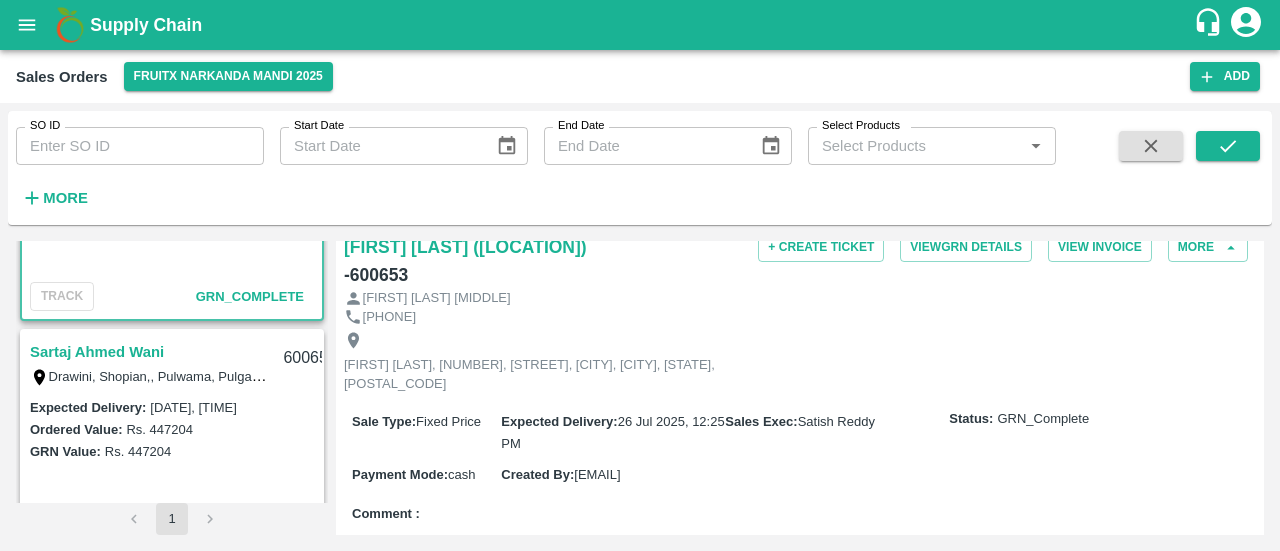 click on "Sartaj Ahmed Wani" at bounding box center [97, 352] 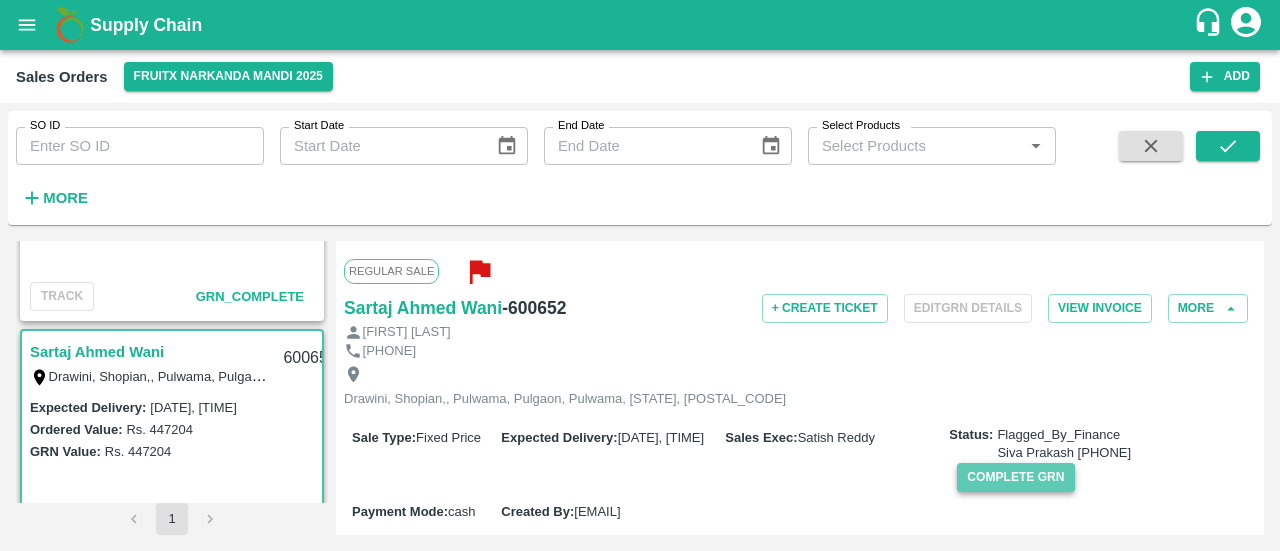 click on "Complete GRN" at bounding box center (1015, 477) 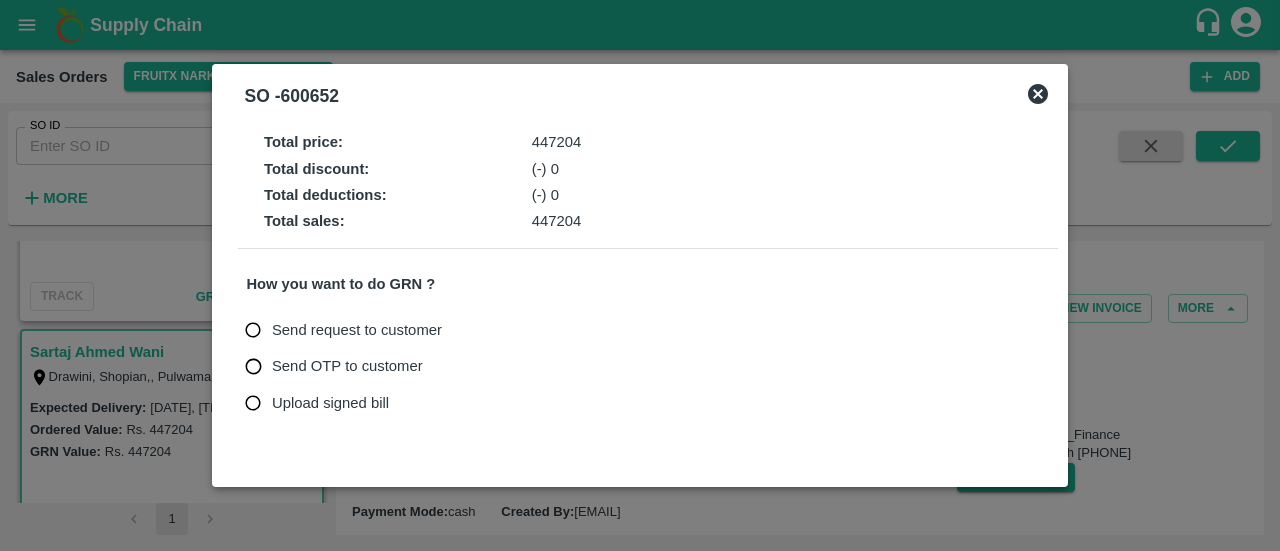 click on "Upload signed bill" at bounding box center [330, 403] 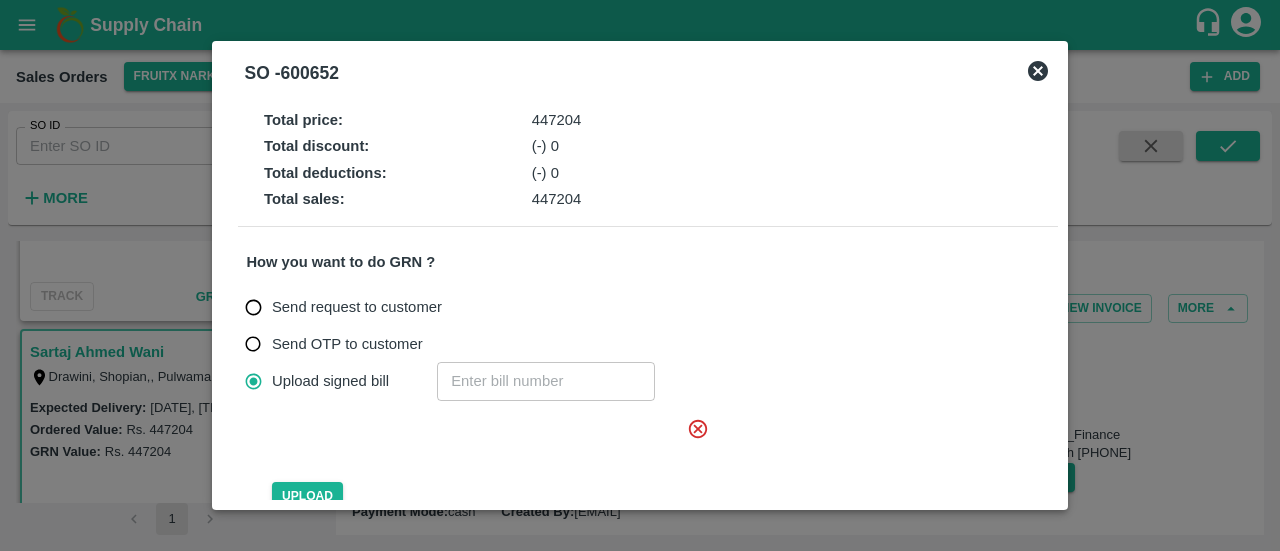 click 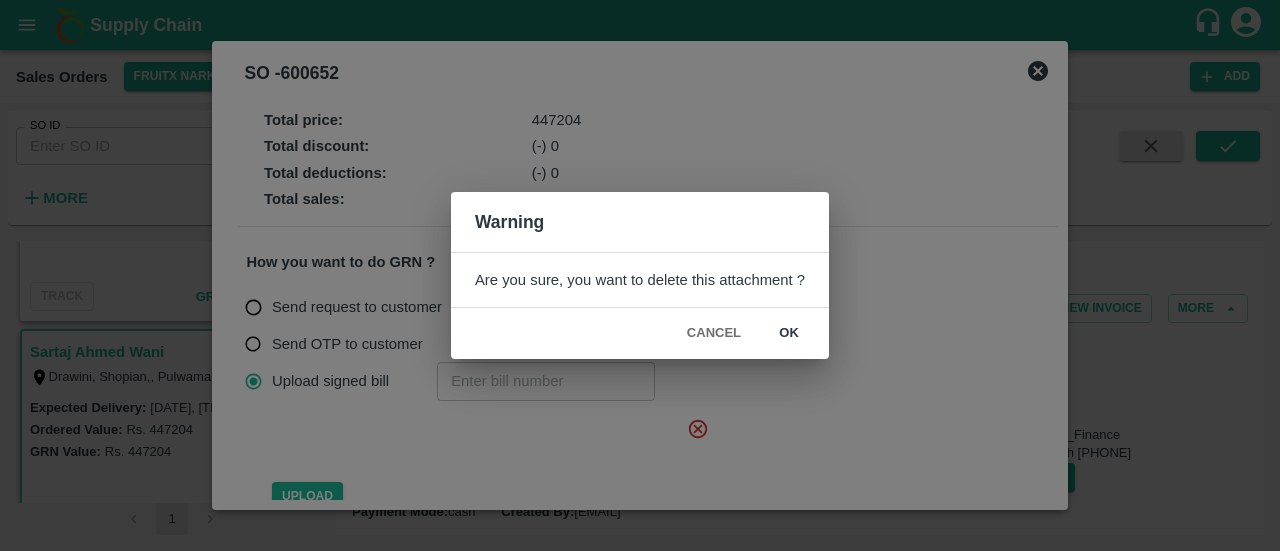 click on "ok" at bounding box center (789, 333) 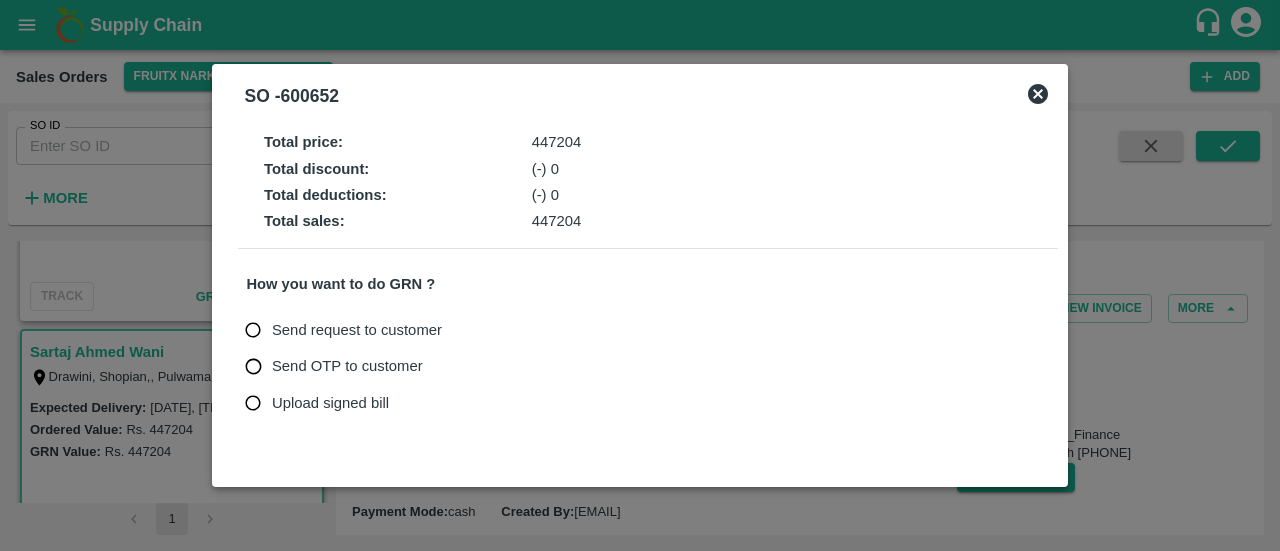 click on "Upload signed bill" at bounding box center (330, 403) 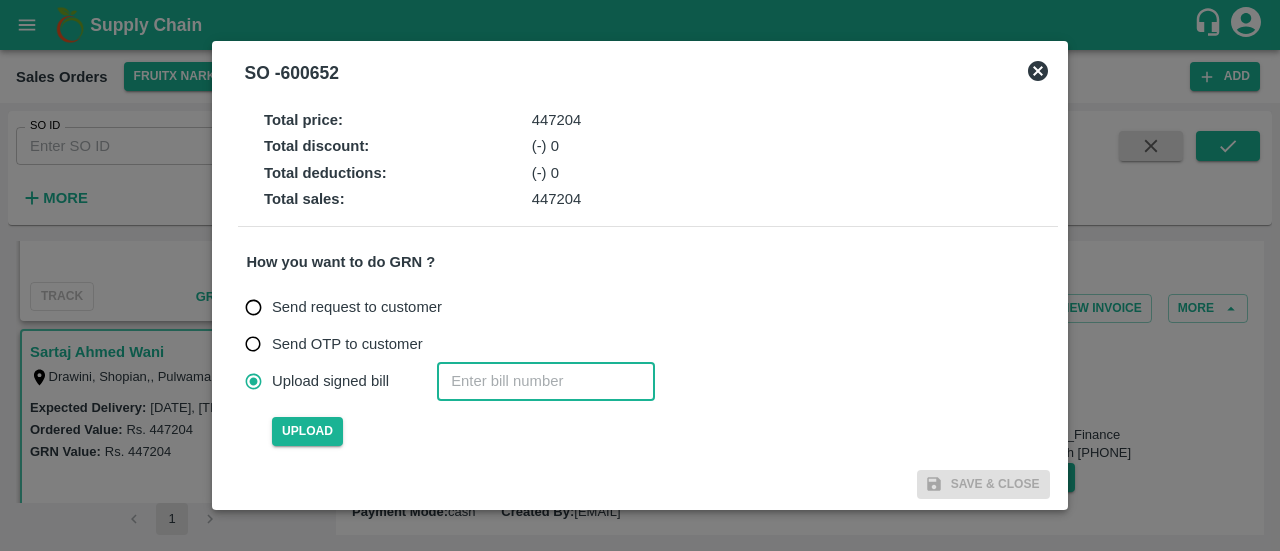 click at bounding box center [546, 381] 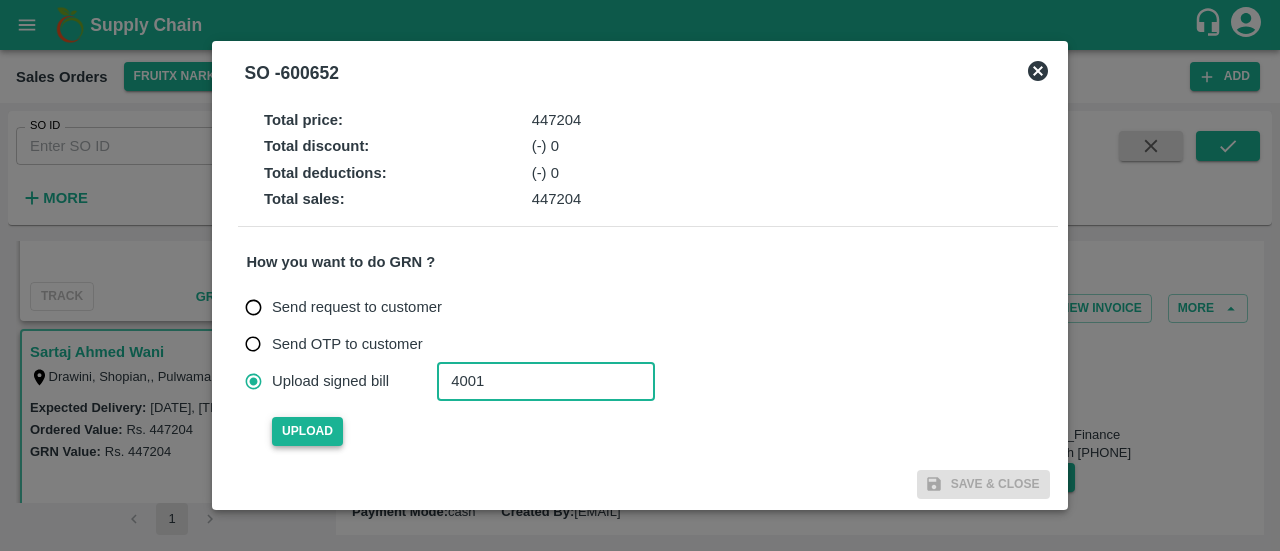 type on "4001" 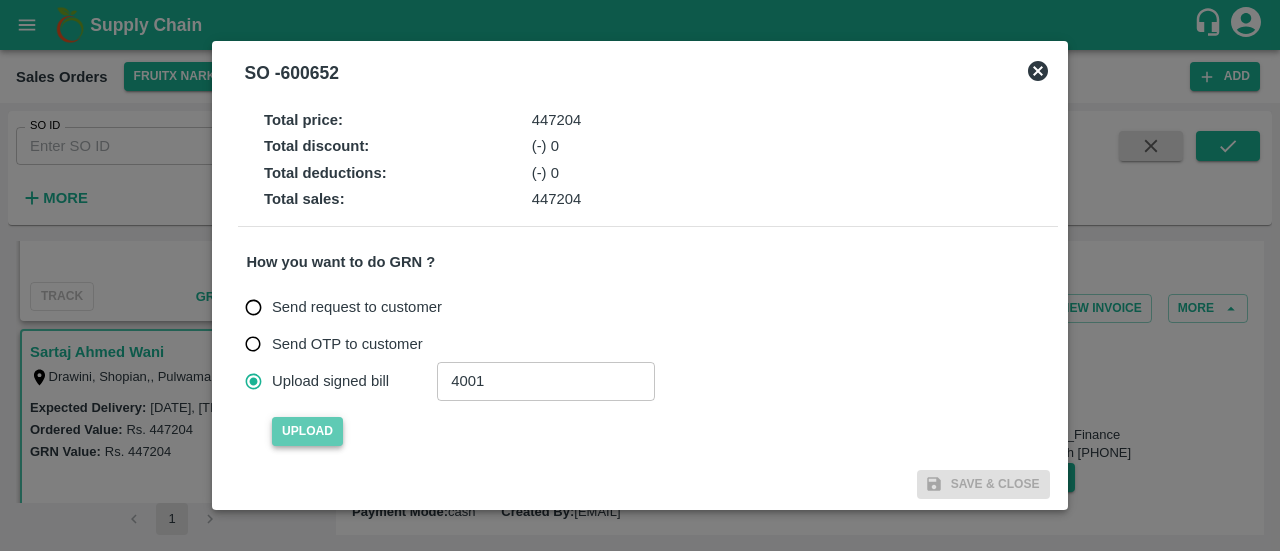 click on "Upload" at bounding box center [307, 431] 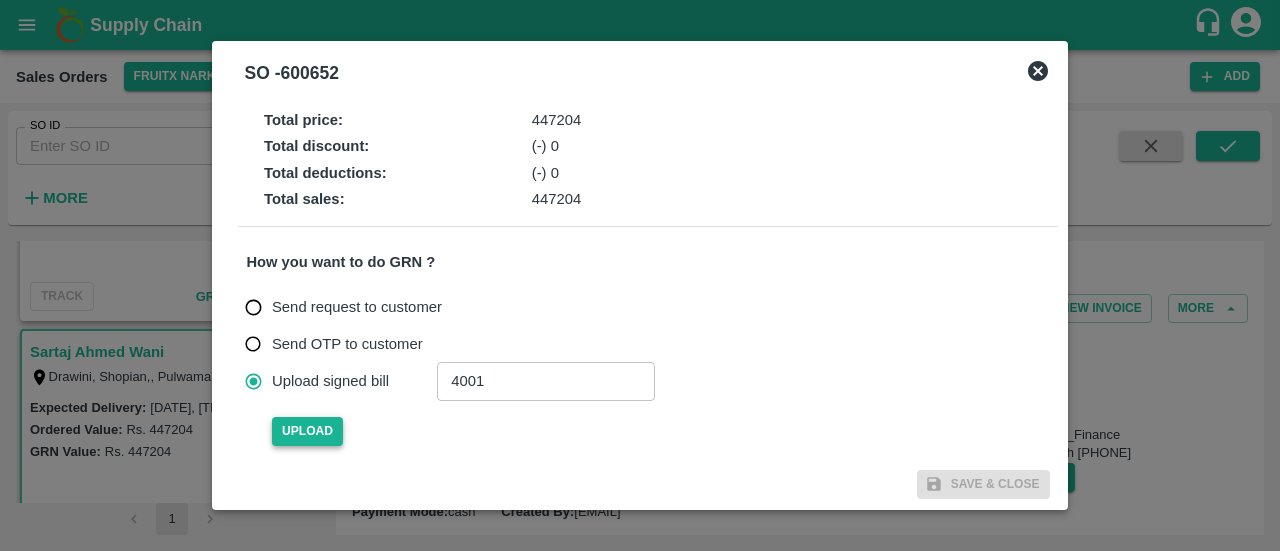 type 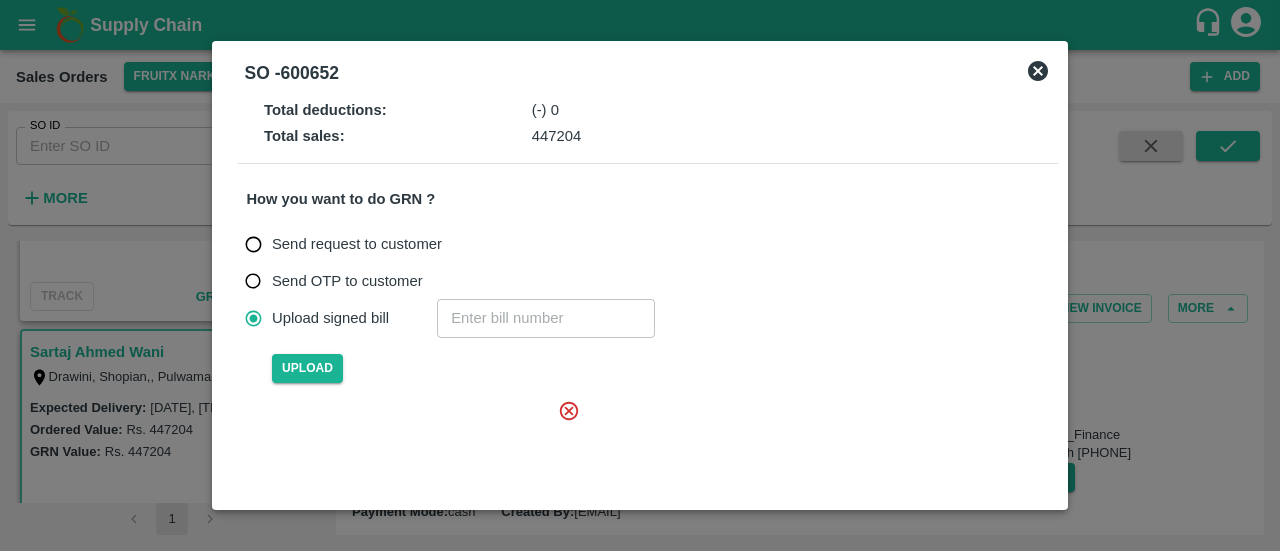 scroll, scrollTop: 62, scrollLeft: 0, axis: vertical 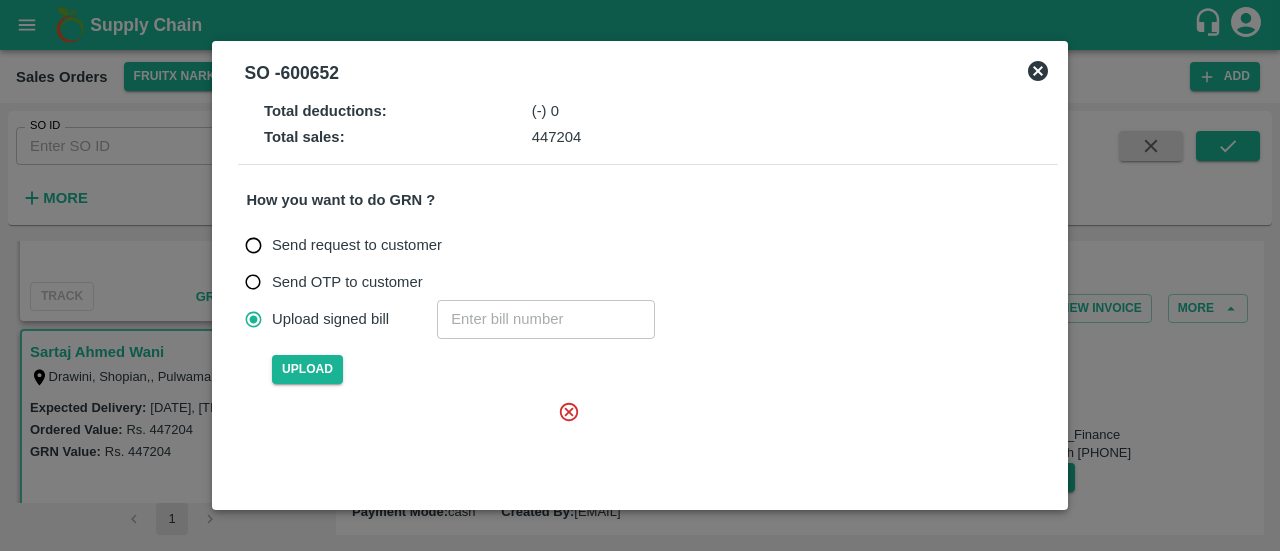 click at bounding box center [420, 461] 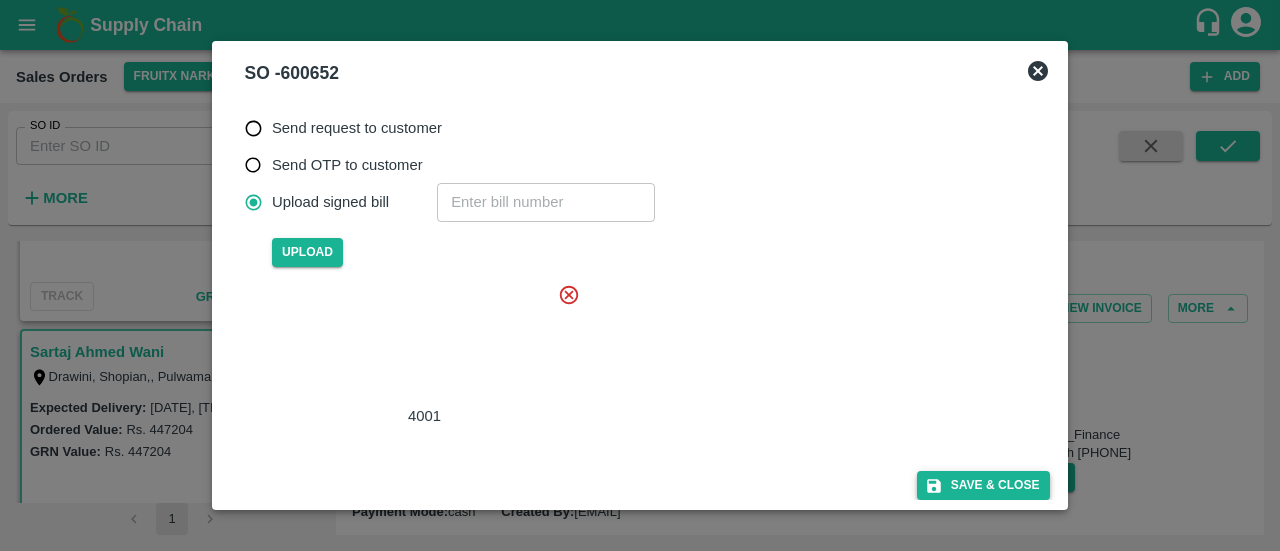 click on "Save & Close" at bounding box center [983, 485] 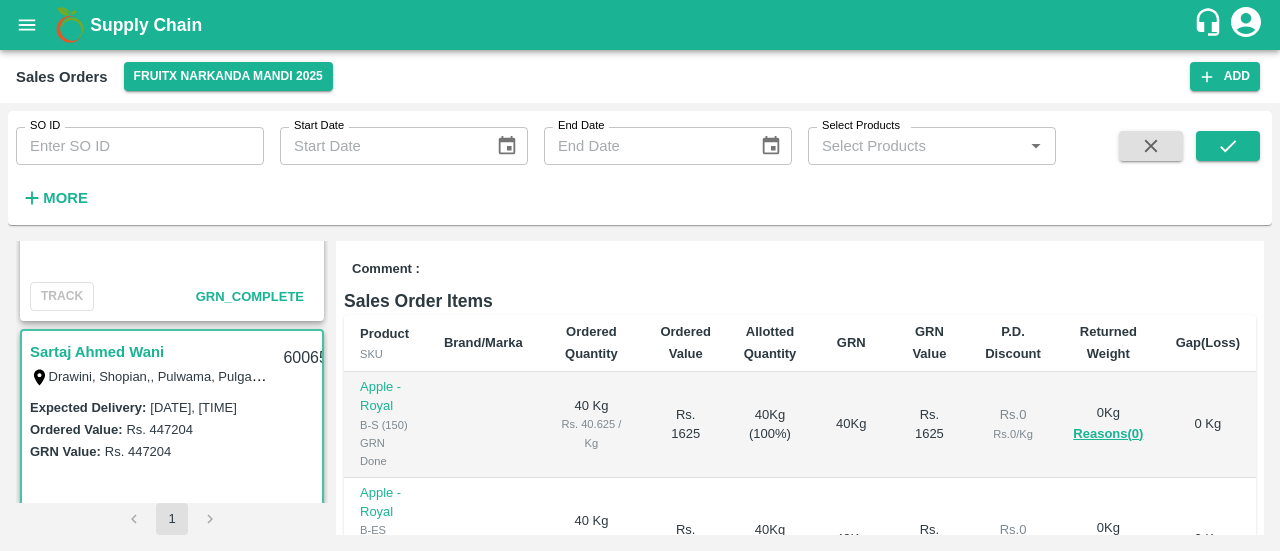 scroll, scrollTop: 243, scrollLeft: 0, axis: vertical 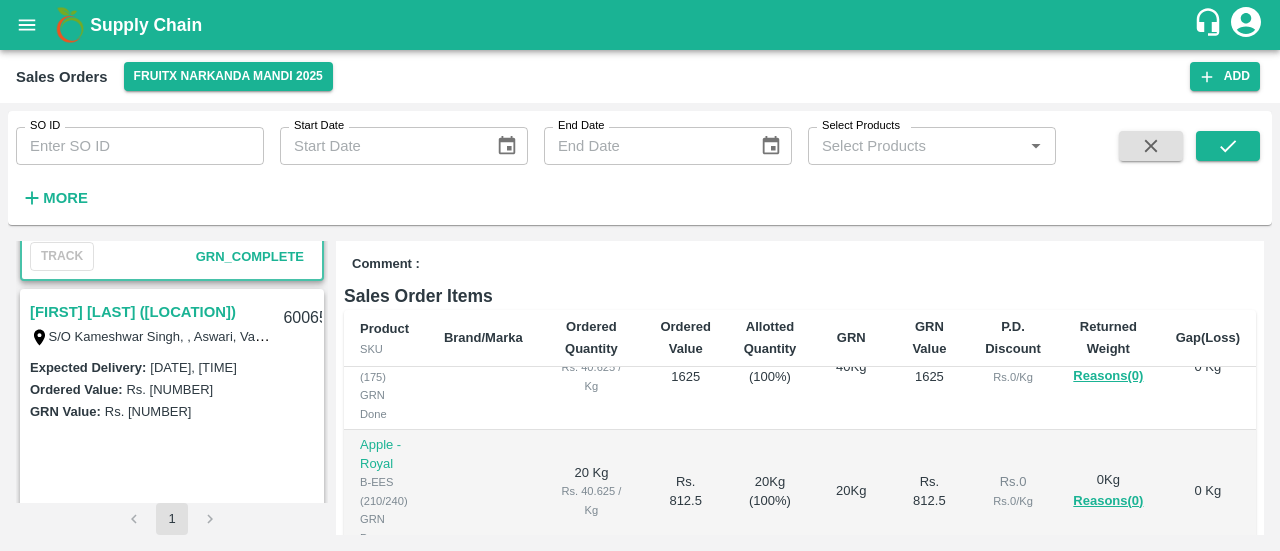 click on "[FIRST] [LAST] ([LOCATION])" at bounding box center [133, 312] 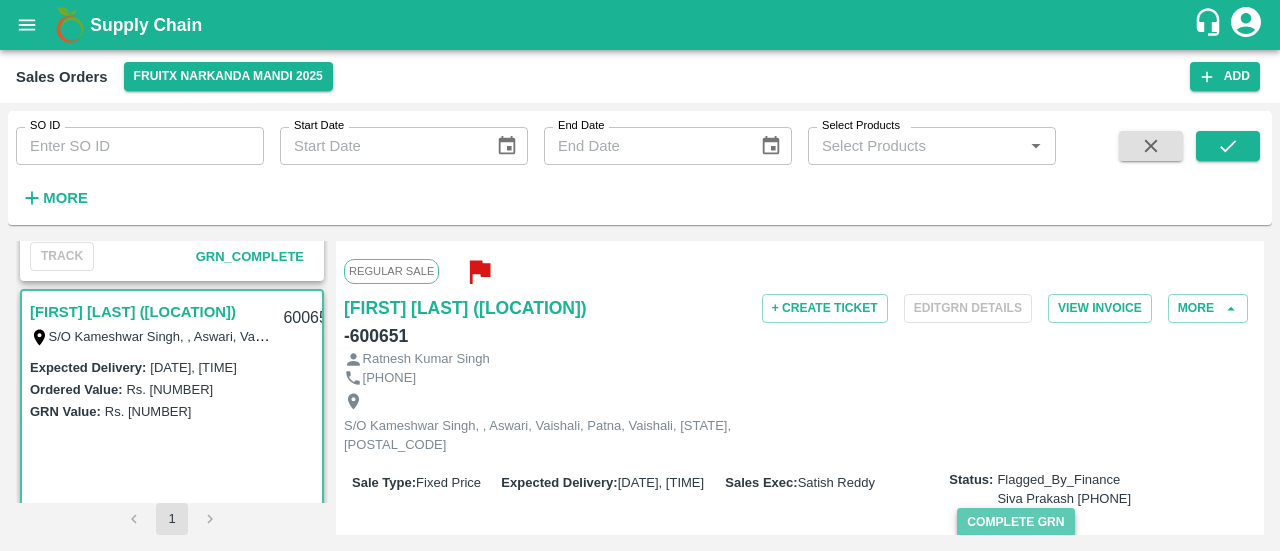 click on "Complete GRN" at bounding box center (1015, 522) 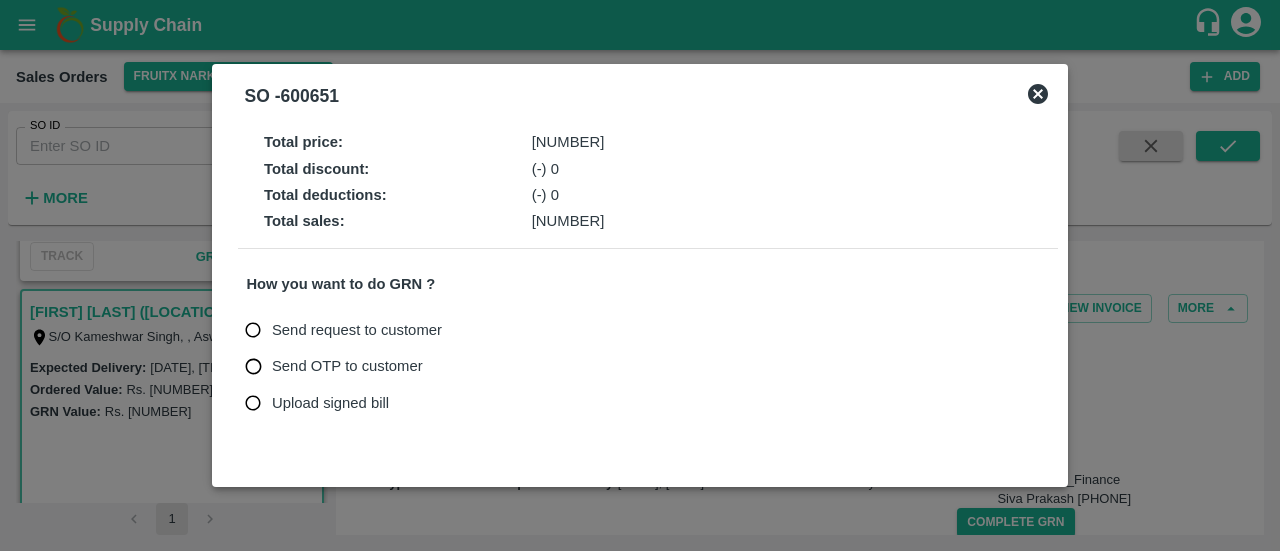 click on "Upload signed bill" at bounding box center (330, 403) 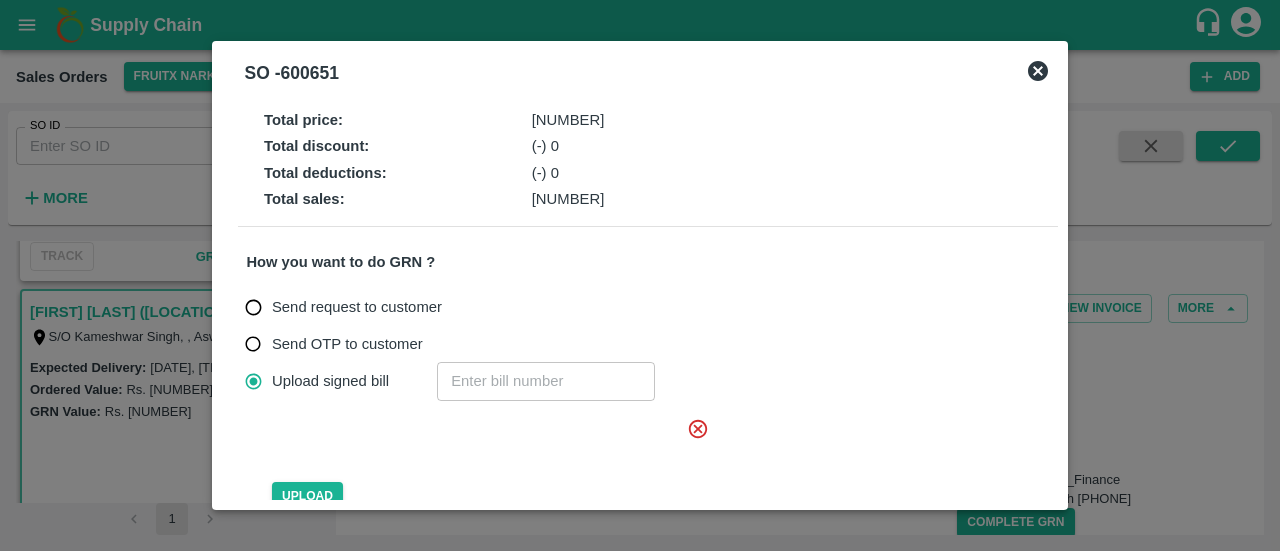 click 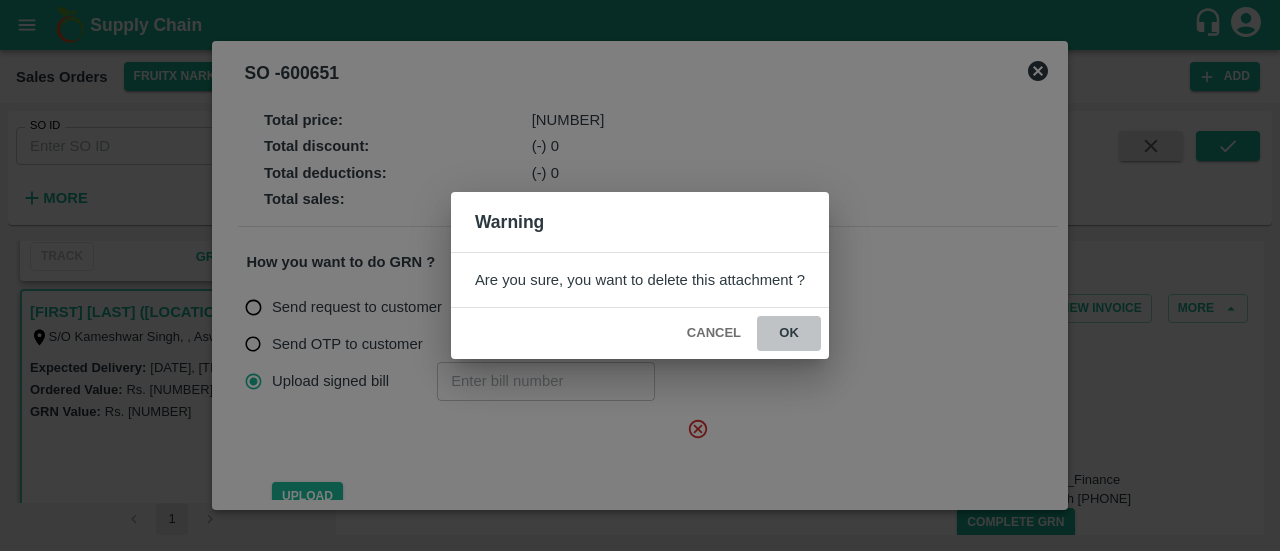 click on "ok" at bounding box center (789, 333) 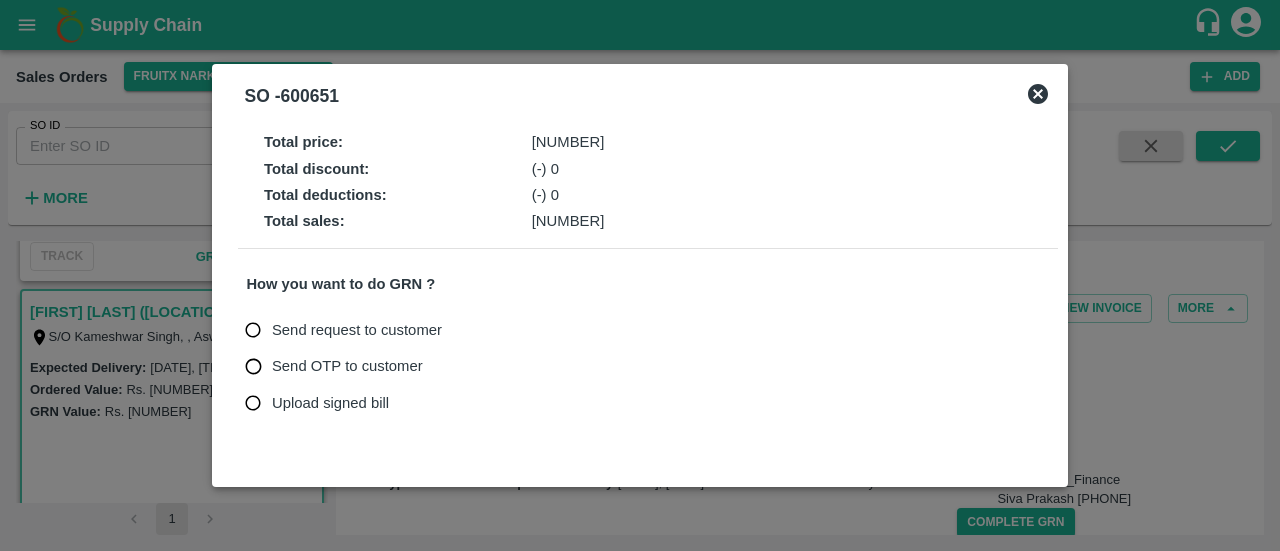 click on "Upload signed bill" at bounding box center (312, 403) 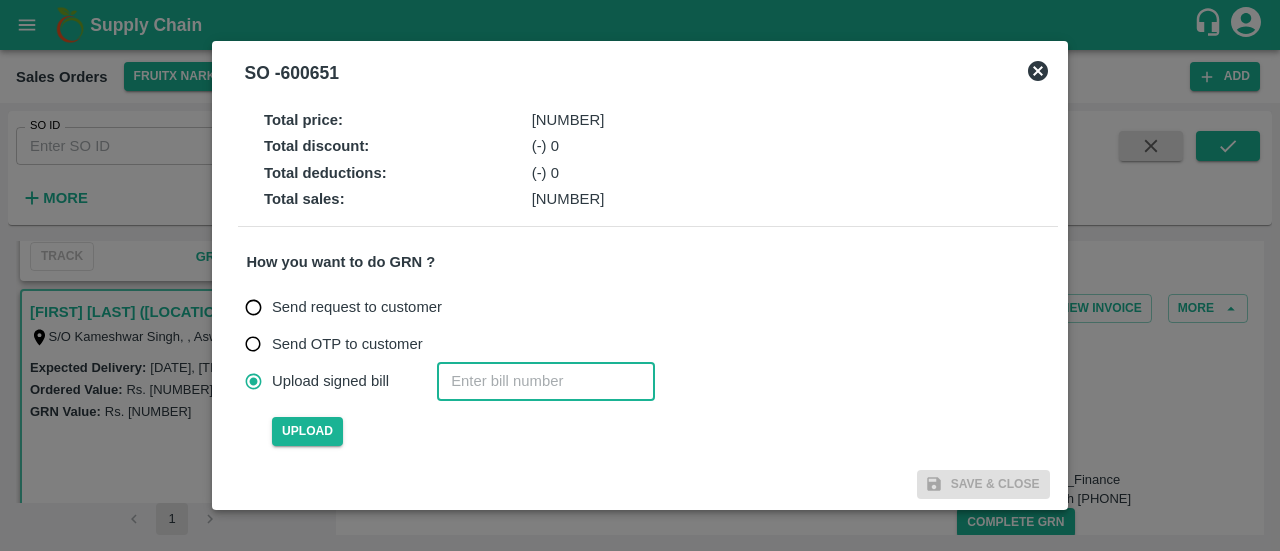 click at bounding box center (546, 381) 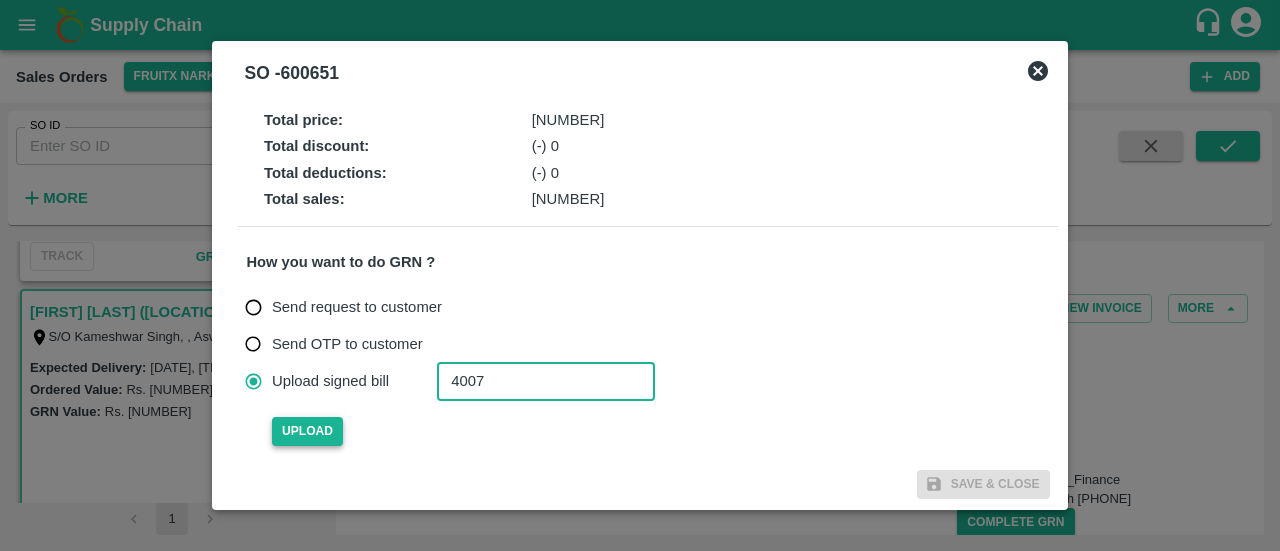 type on "4007" 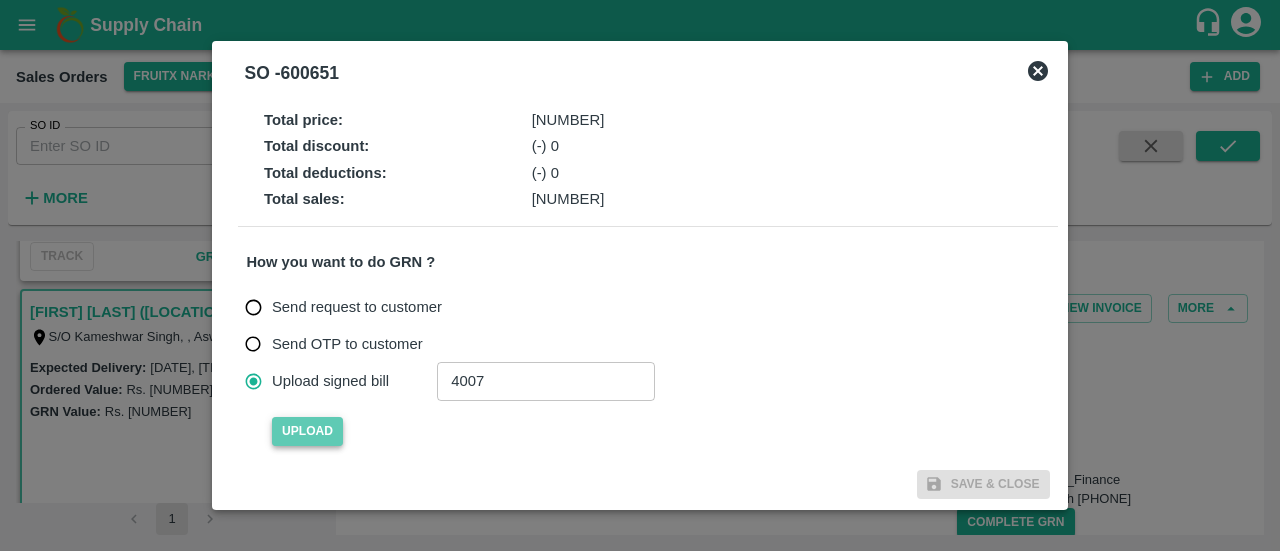 click on "Upload" at bounding box center (307, 431) 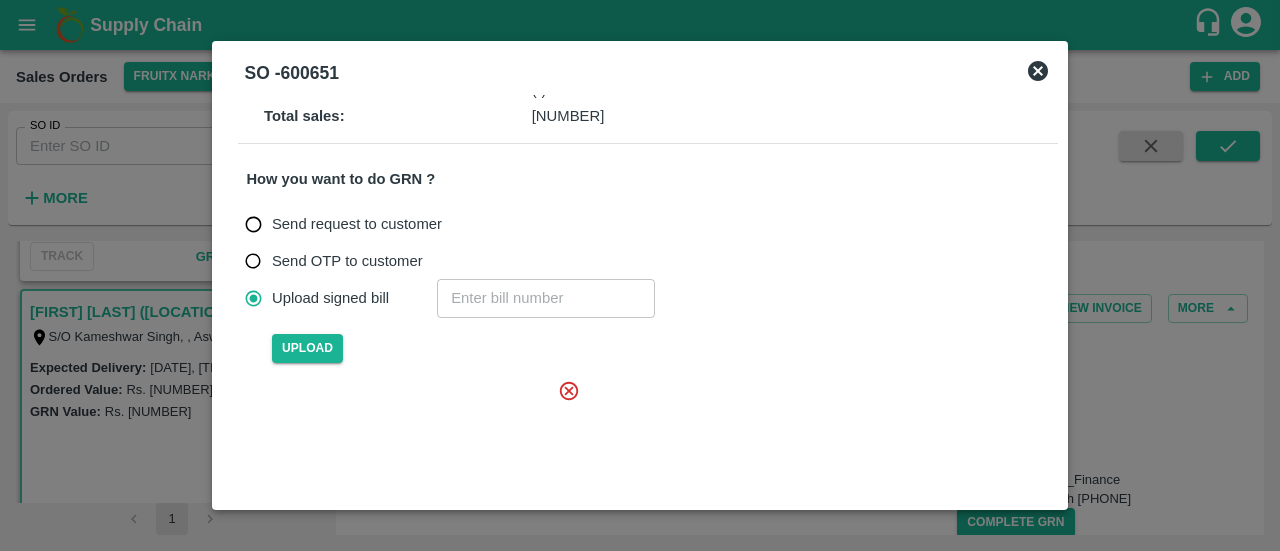 scroll, scrollTop: 84, scrollLeft: 0, axis: vertical 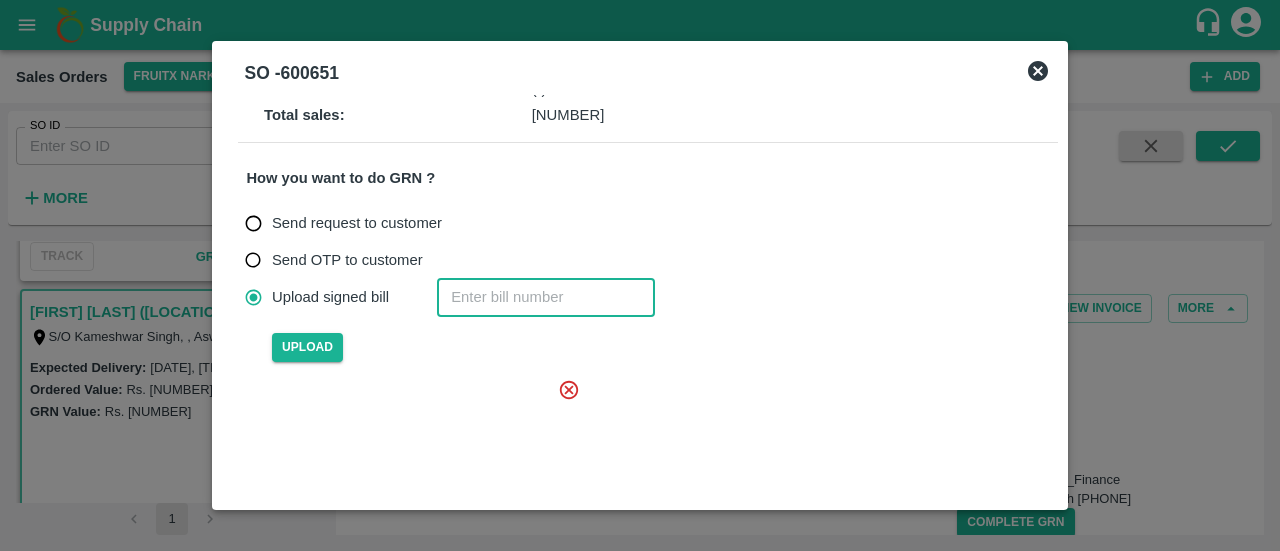 click at bounding box center [546, 297] 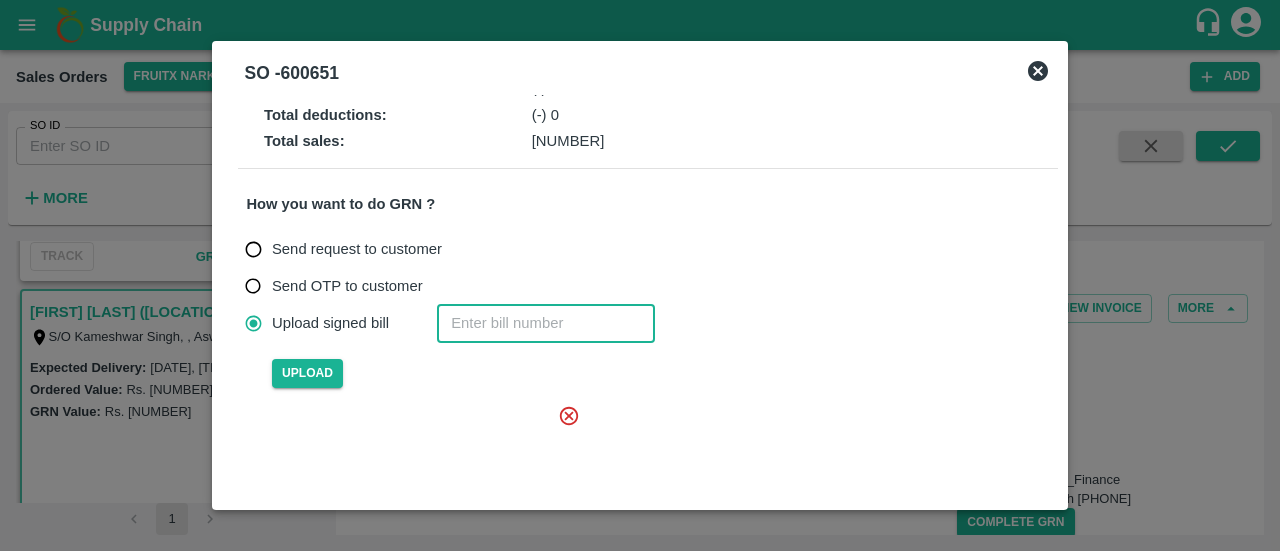 scroll, scrollTop: 52, scrollLeft: 0, axis: vertical 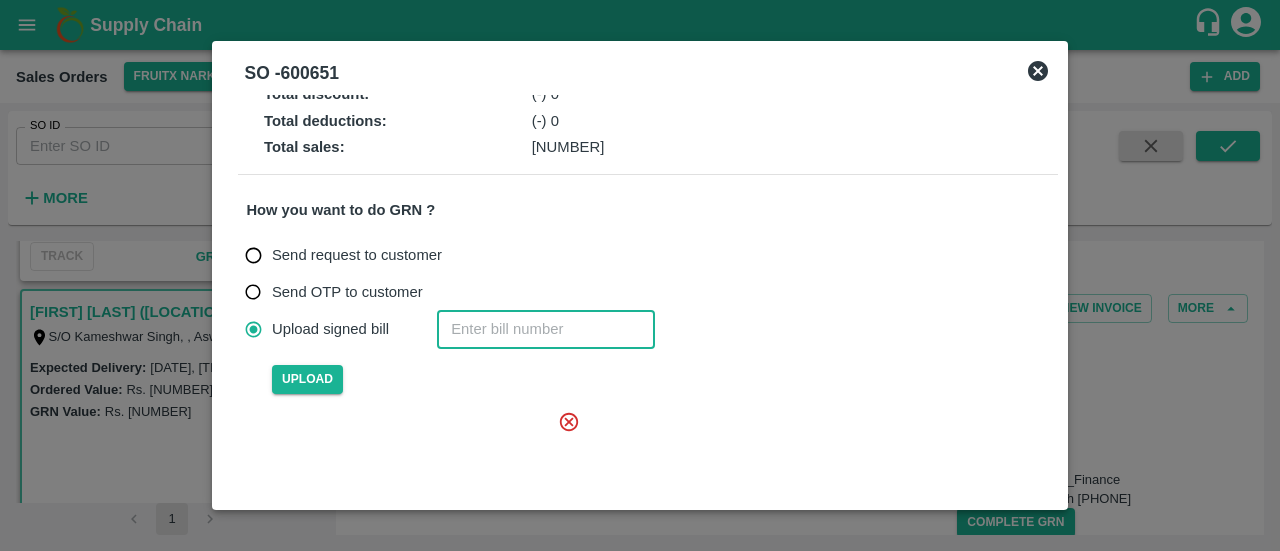 type 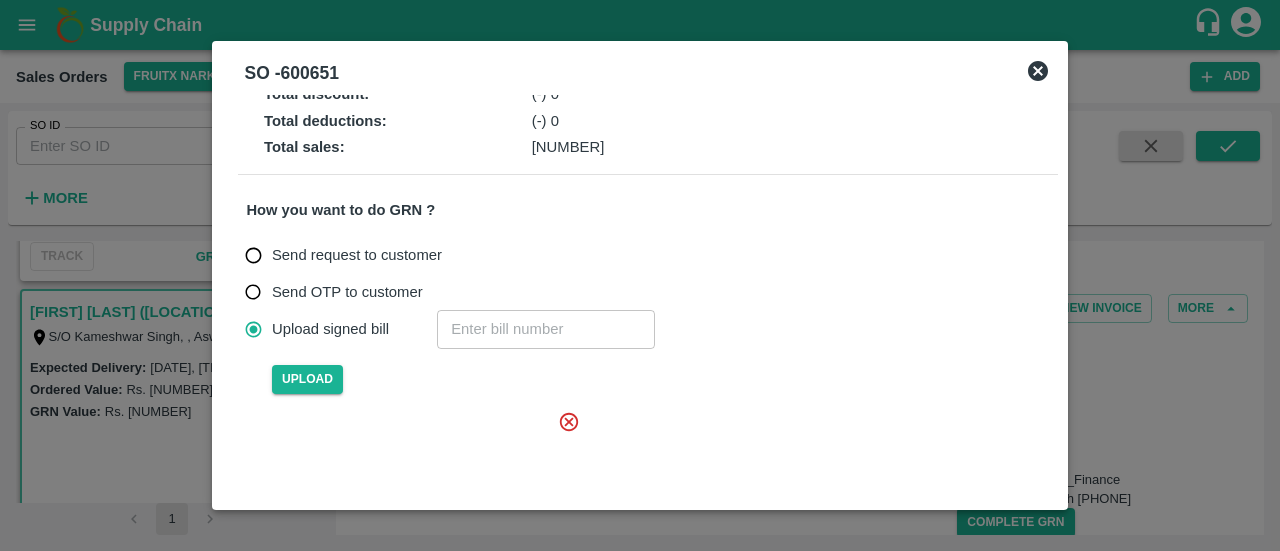 click at bounding box center [420, 471] 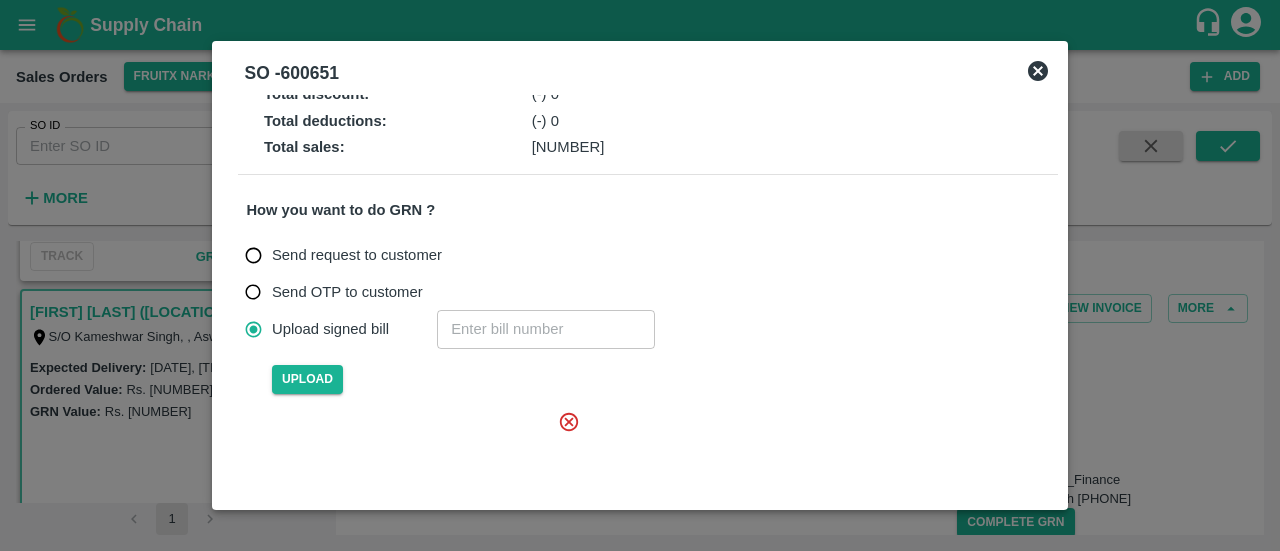 scroll, scrollTop: 179, scrollLeft: 0, axis: vertical 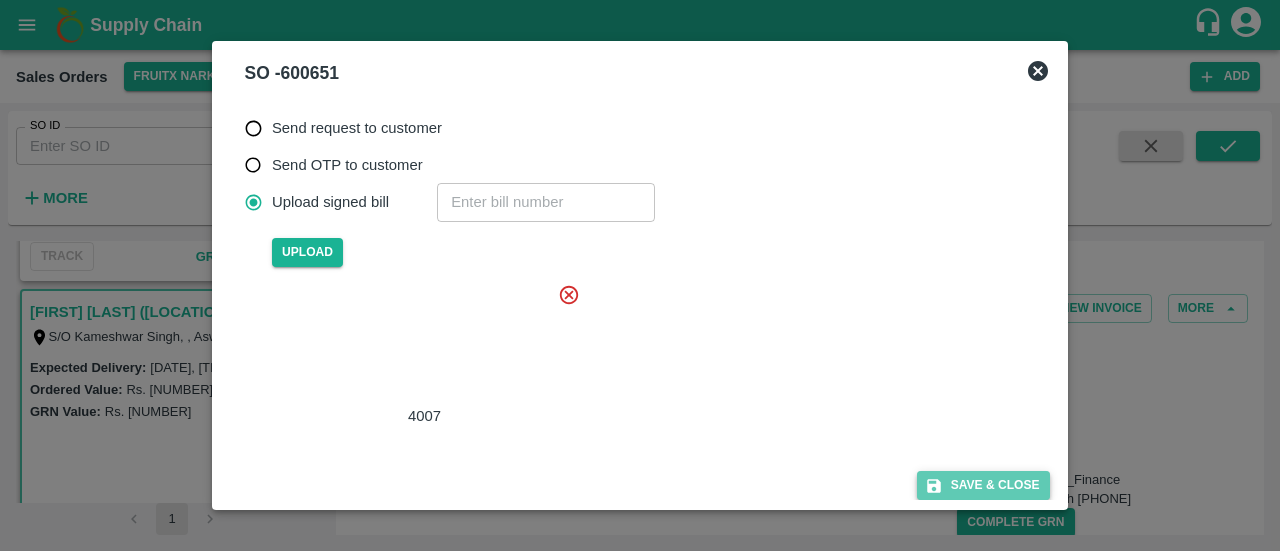 click on "Save & Close" at bounding box center [983, 485] 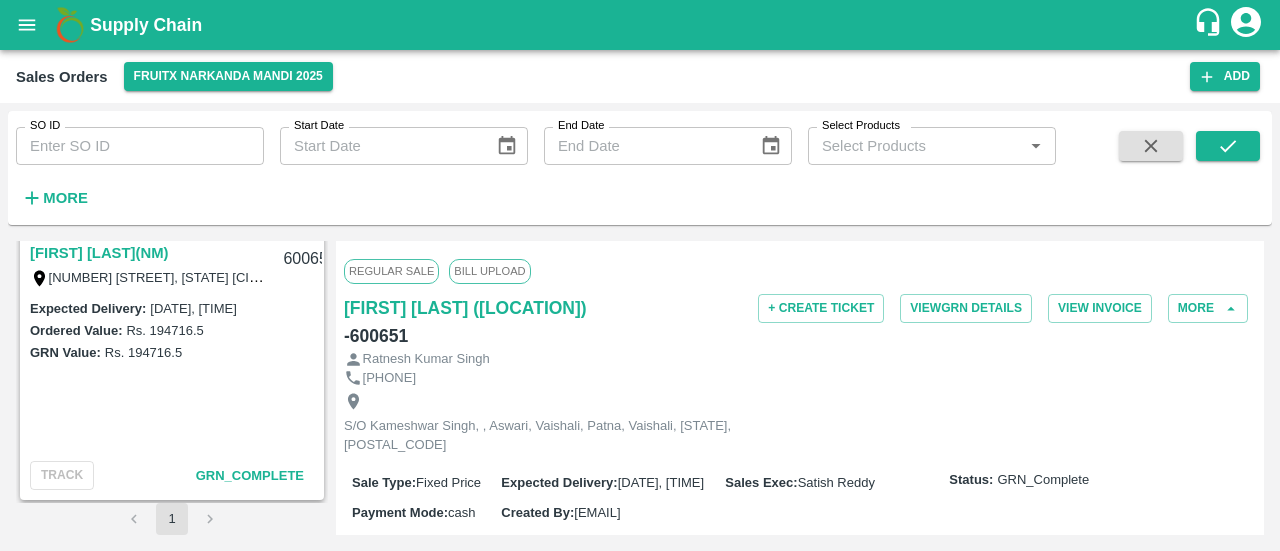 scroll, scrollTop: 2380, scrollLeft: 0, axis: vertical 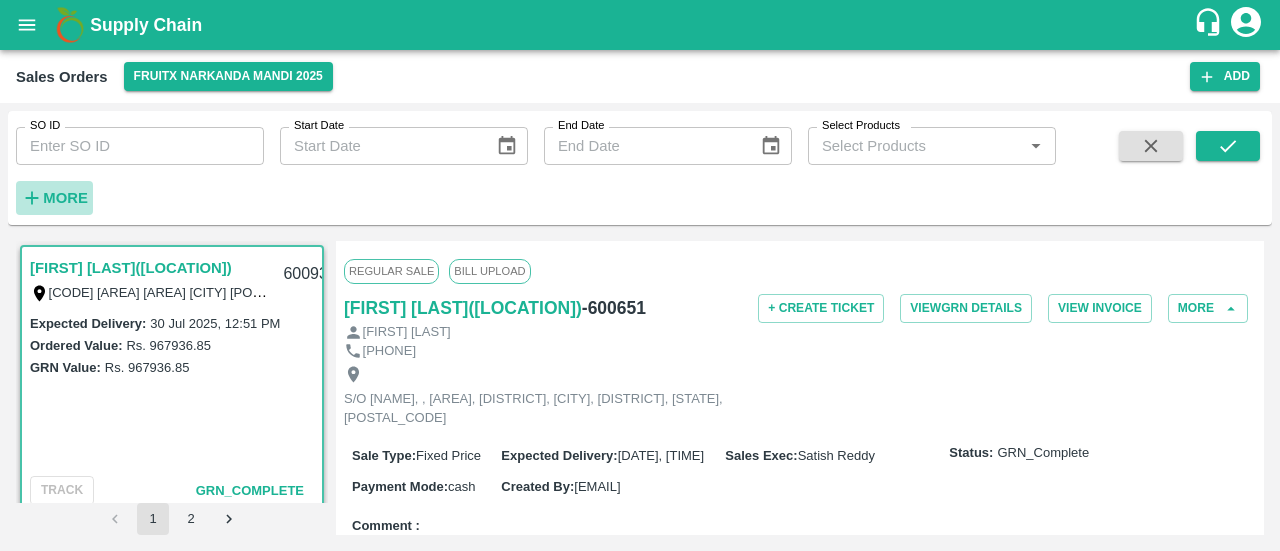click on "More" at bounding box center (65, 198) 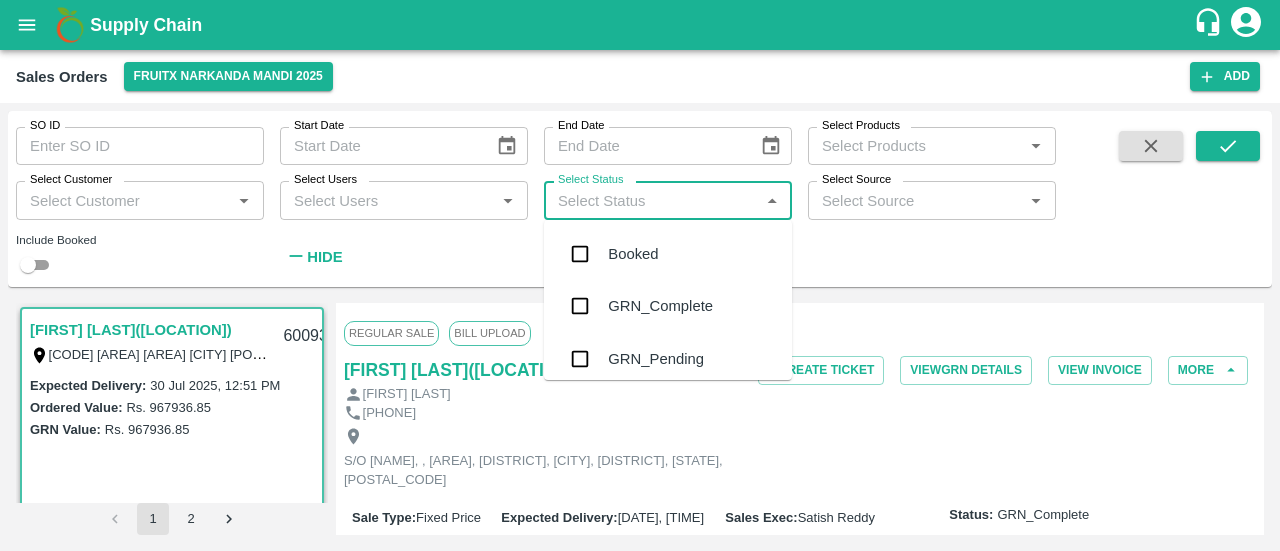 click on "Select Status" at bounding box center [651, 200] 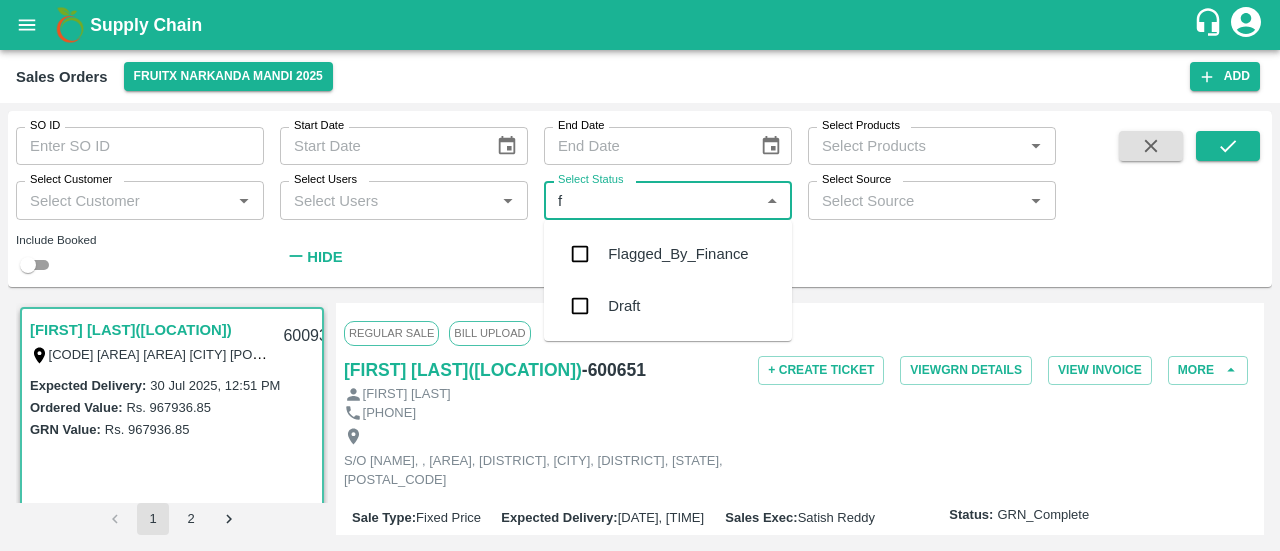 type on "fl" 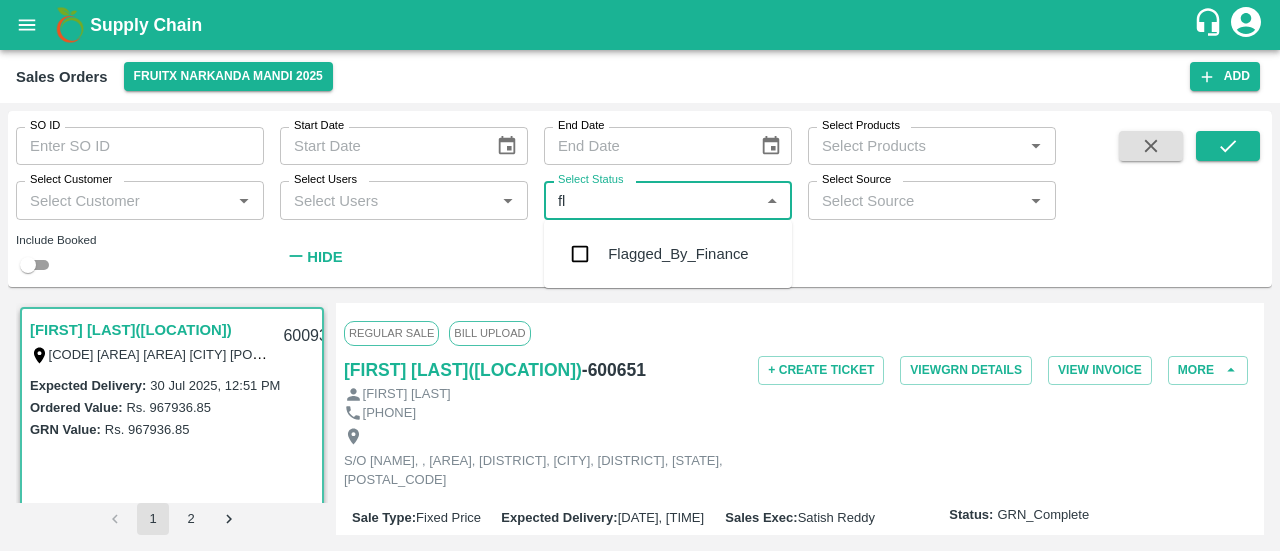 click on "Flagged_By_Finance" at bounding box center (668, 254) 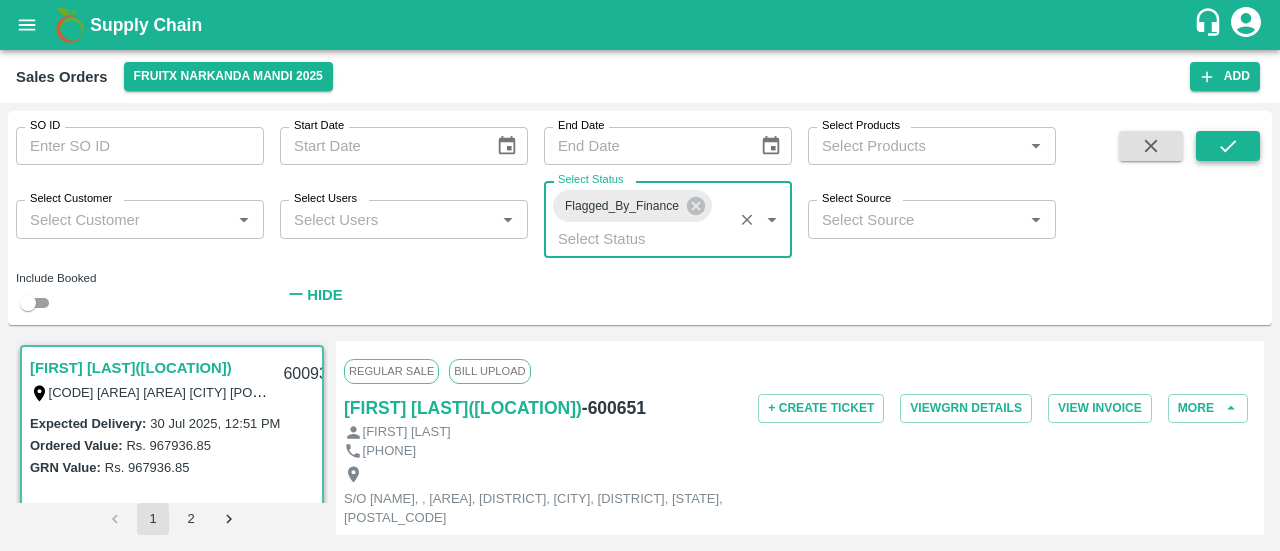 click 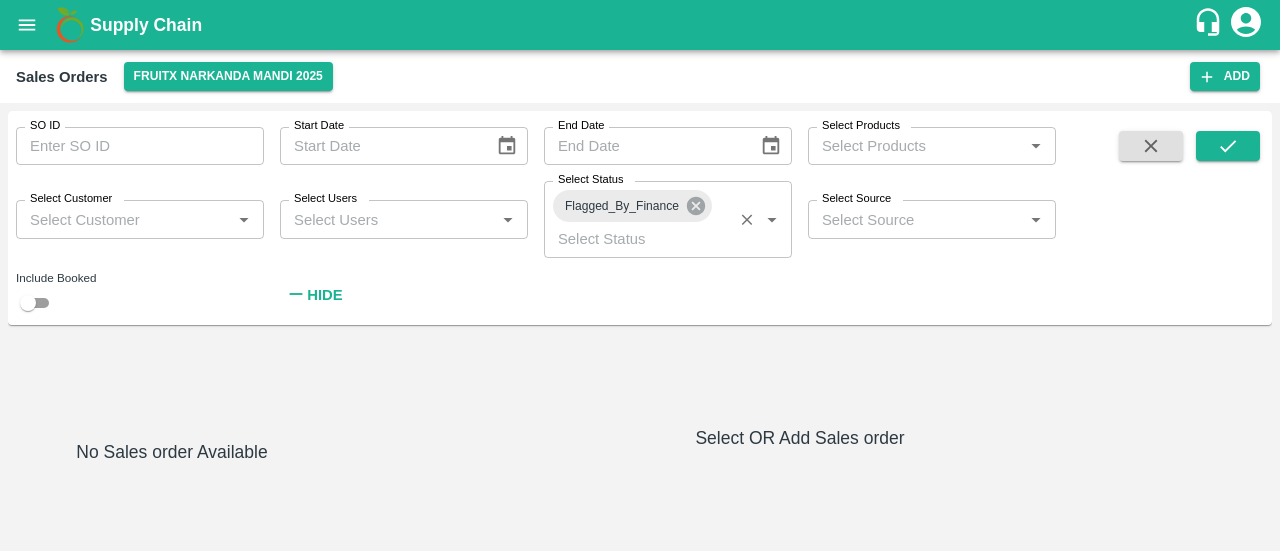 click 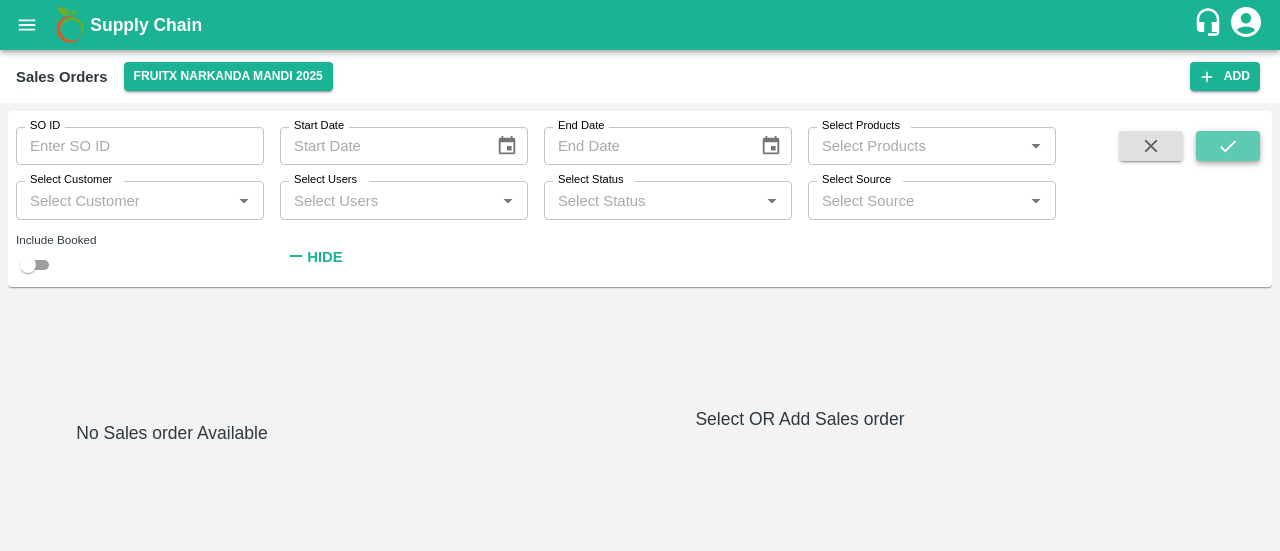 click 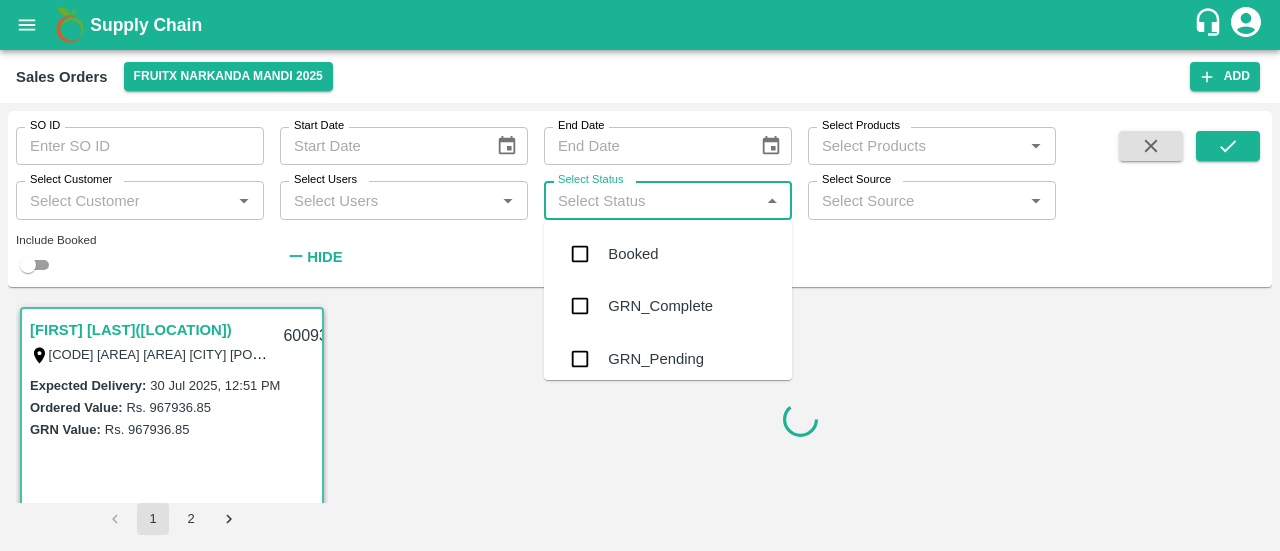 click on "Select Status" at bounding box center (651, 200) 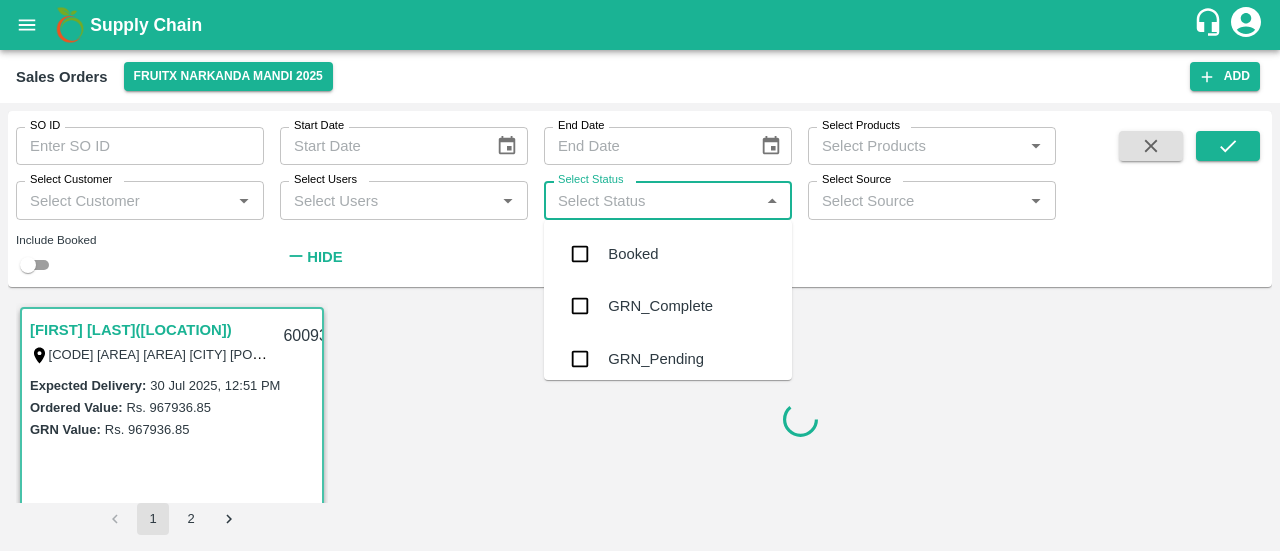 click at bounding box center (800, 419) 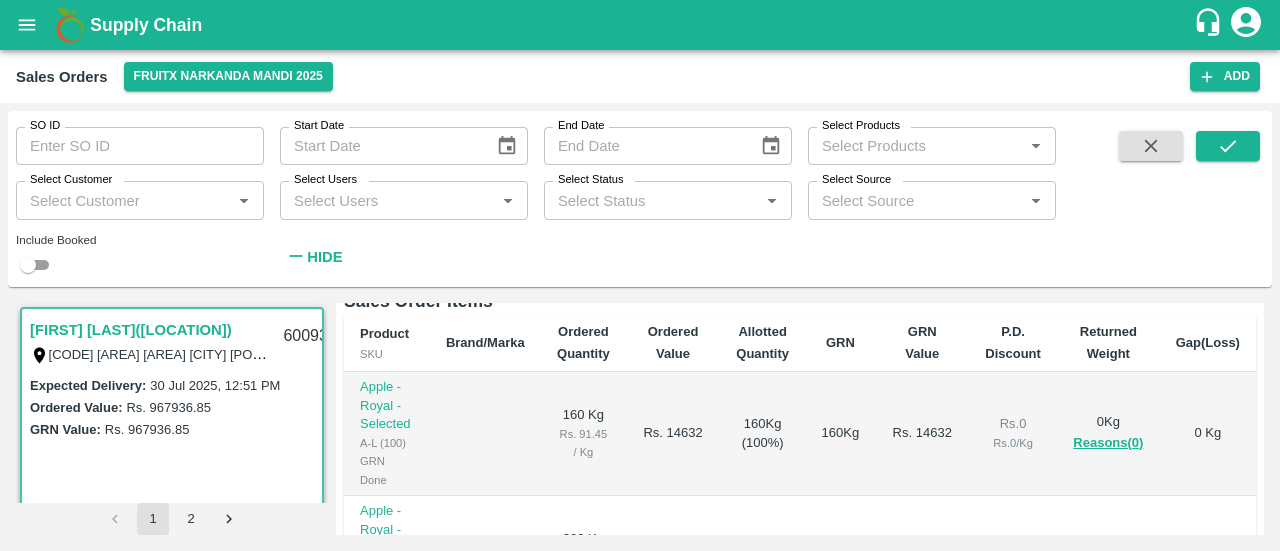 scroll, scrollTop: 323, scrollLeft: 0, axis: vertical 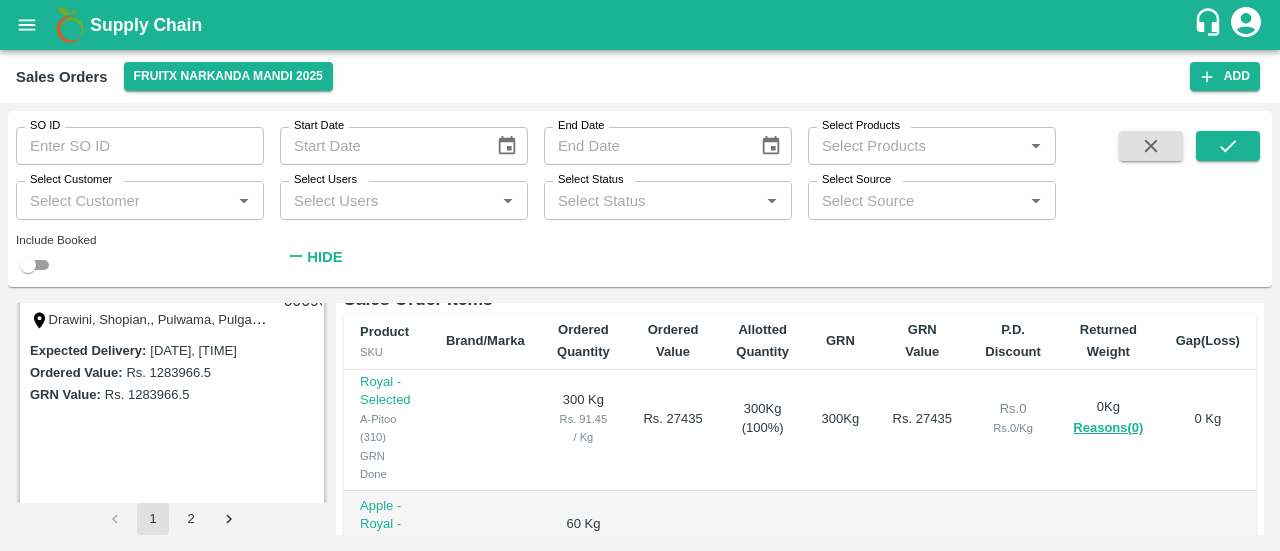 click on "Select Status" at bounding box center [651, 200] 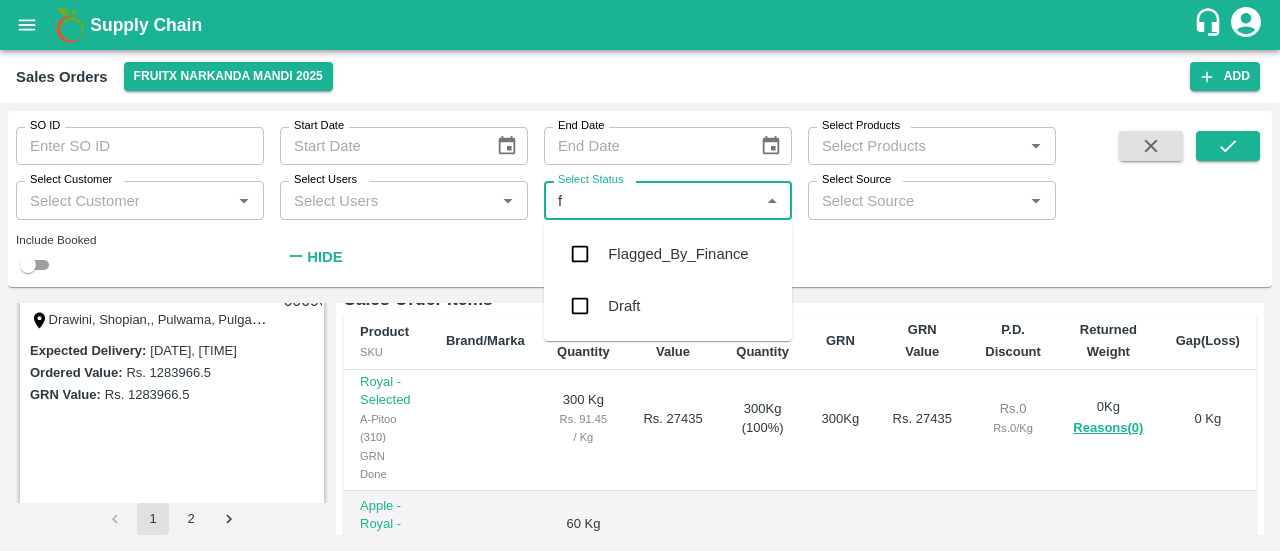 type on "fl" 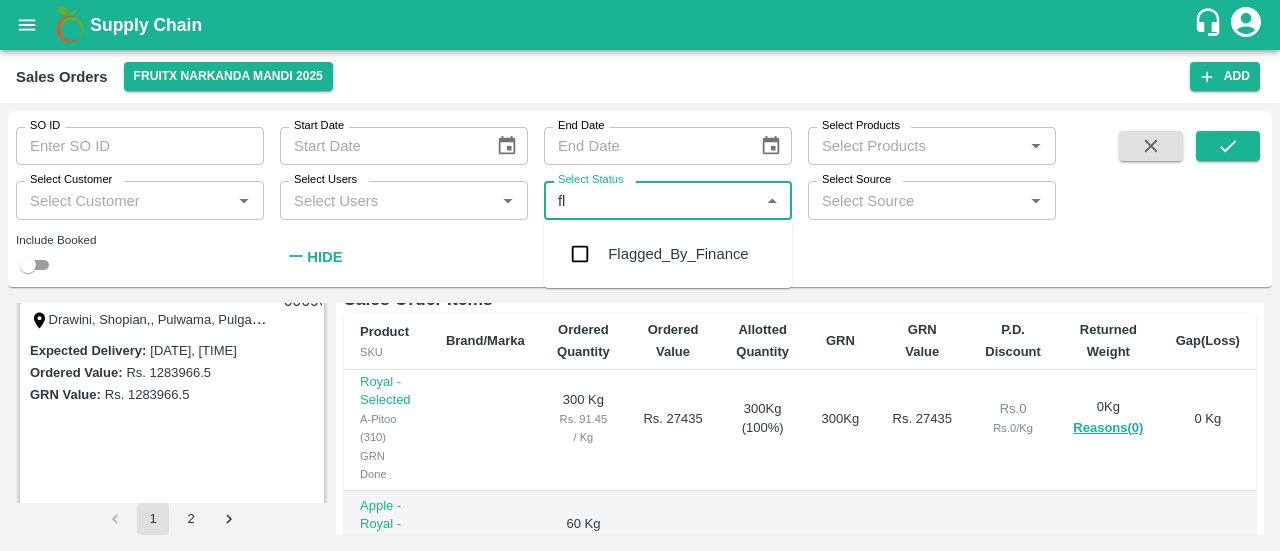click on "Flagged_By_Finance" at bounding box center [678, 254] 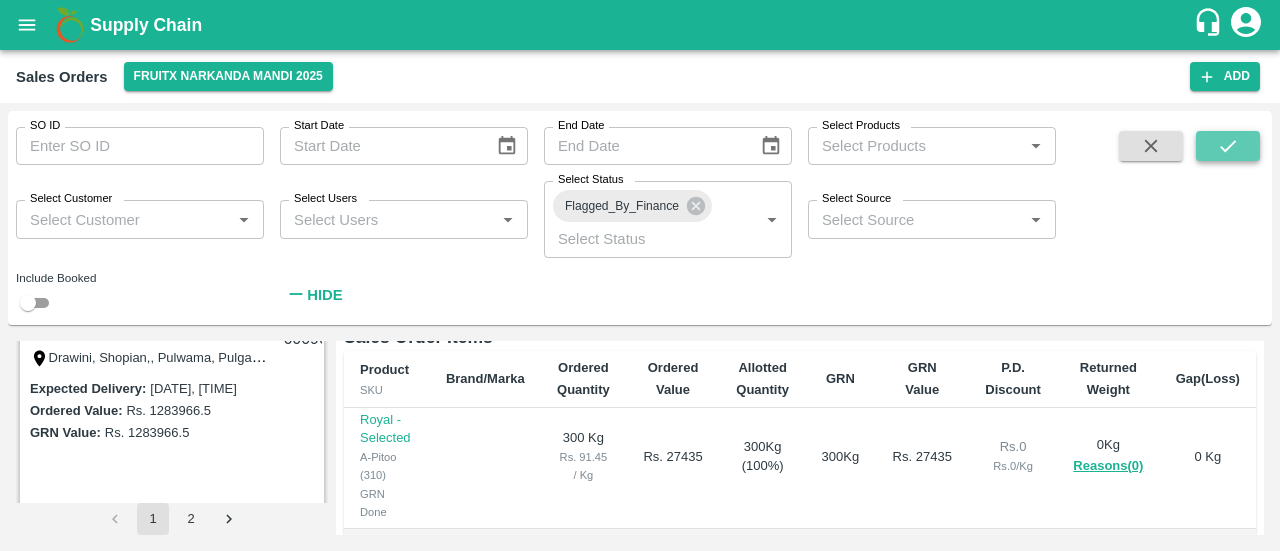 click 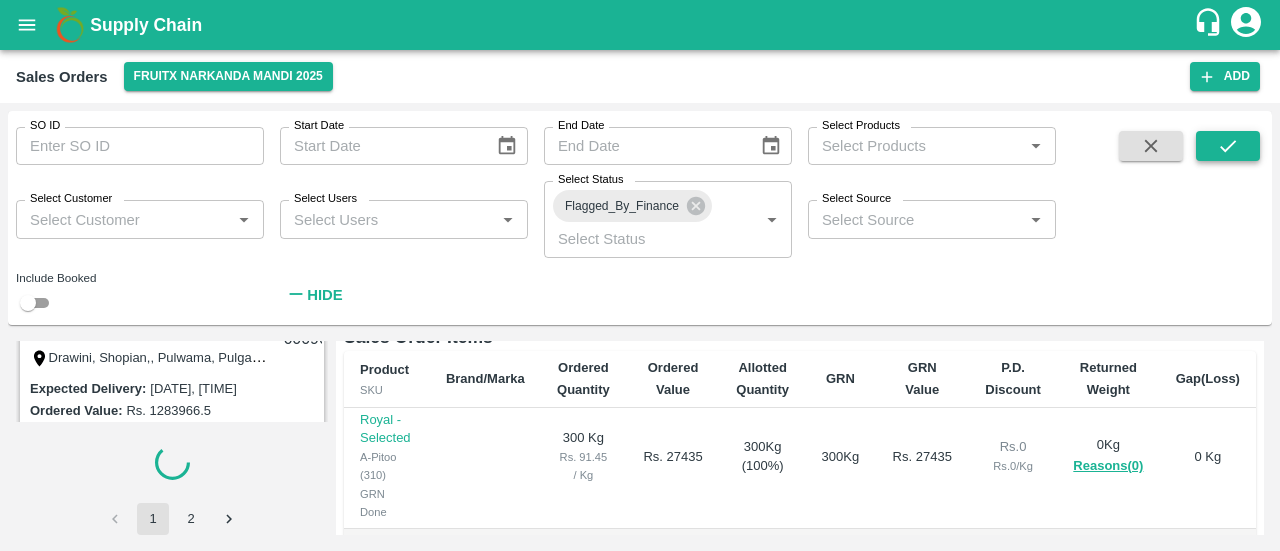 scroll, scrollTop: 0, scrollLeft: 0, axis: both 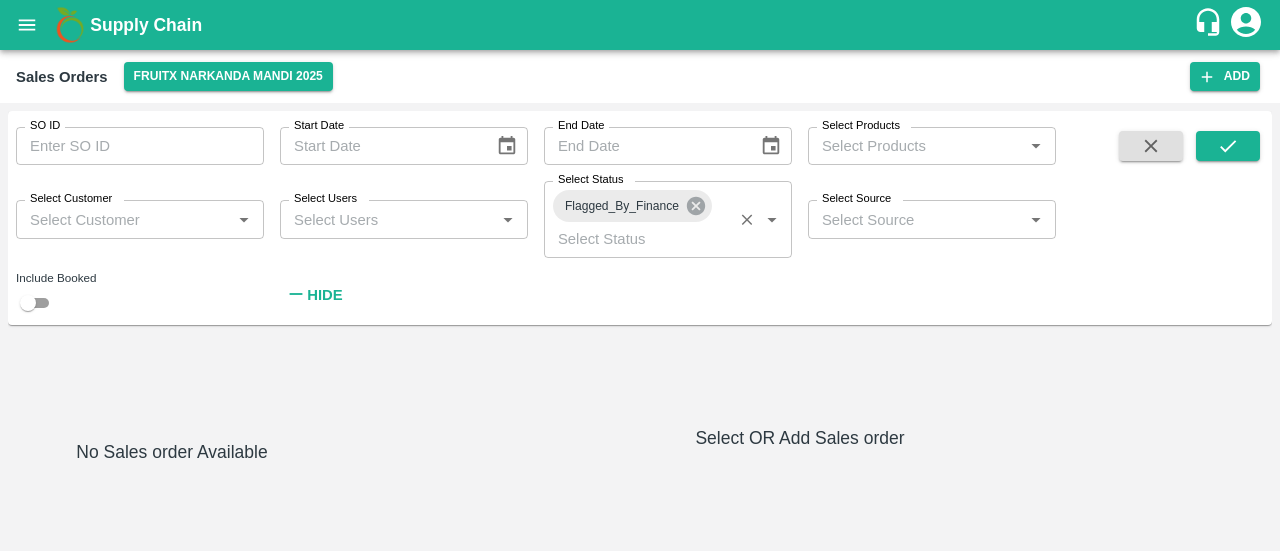 click 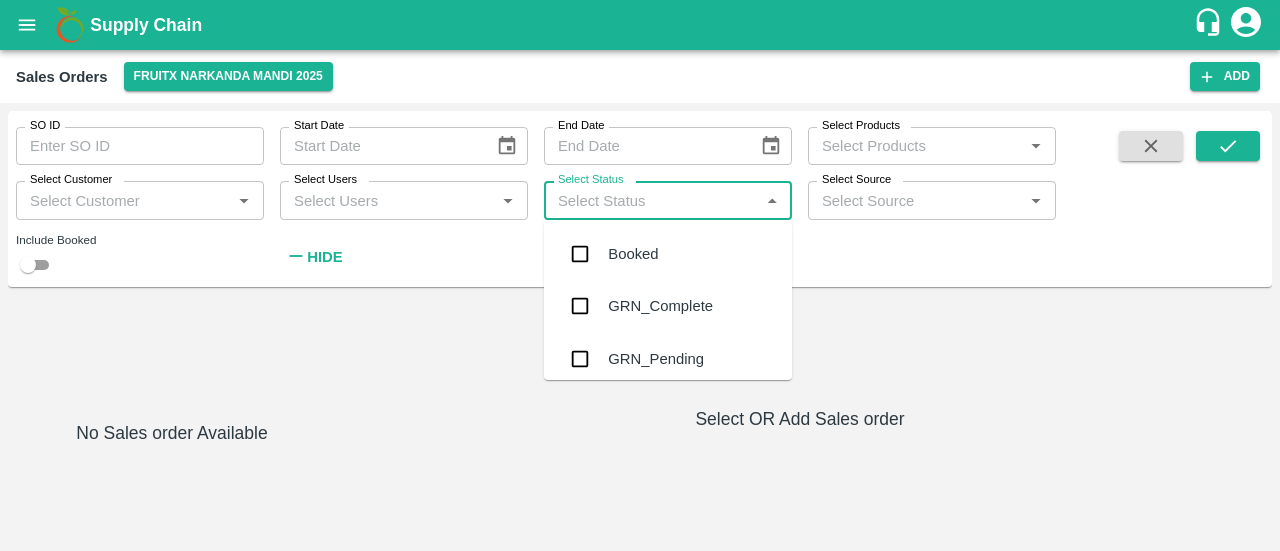 click on "Select Status" at bounding box center [651, 200] 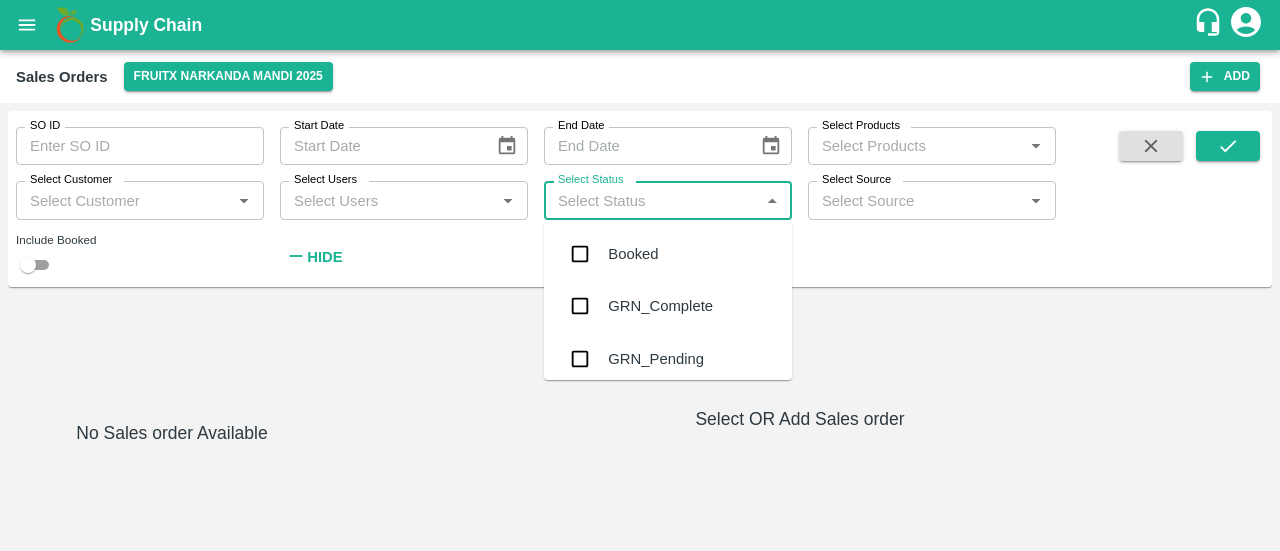 type on "f" 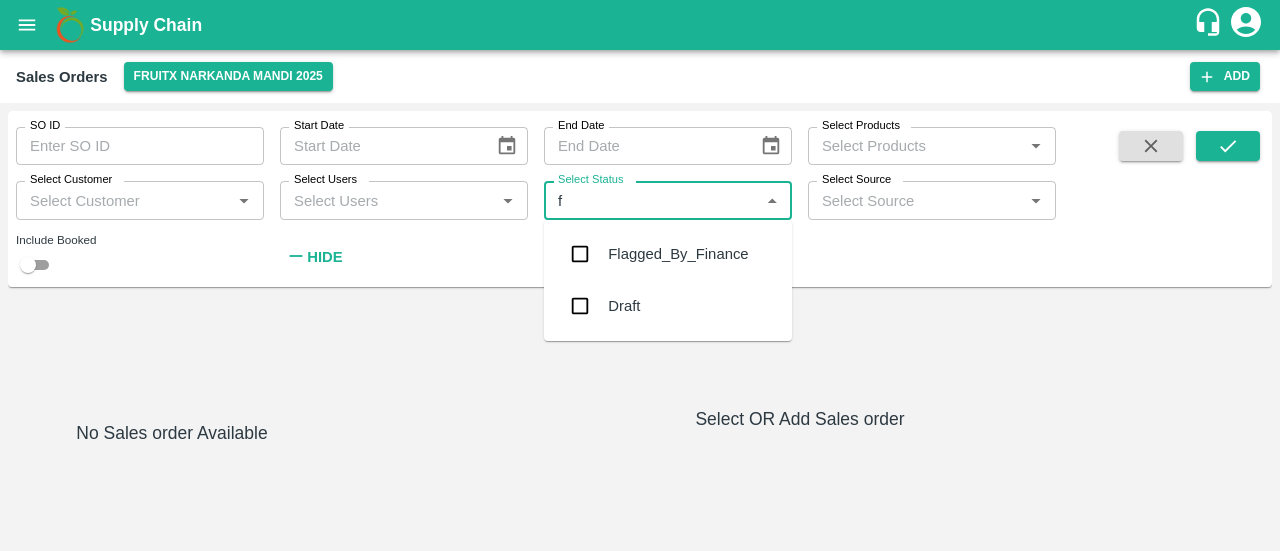 click on "Flagged_By_Finance" at bounding box center (668, 254) 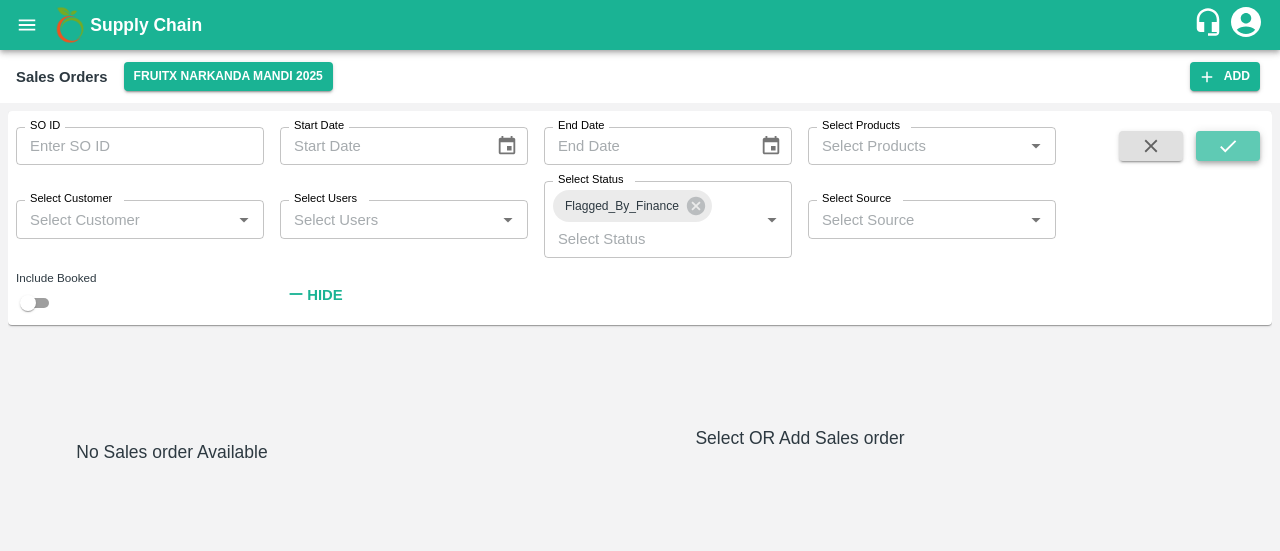 click 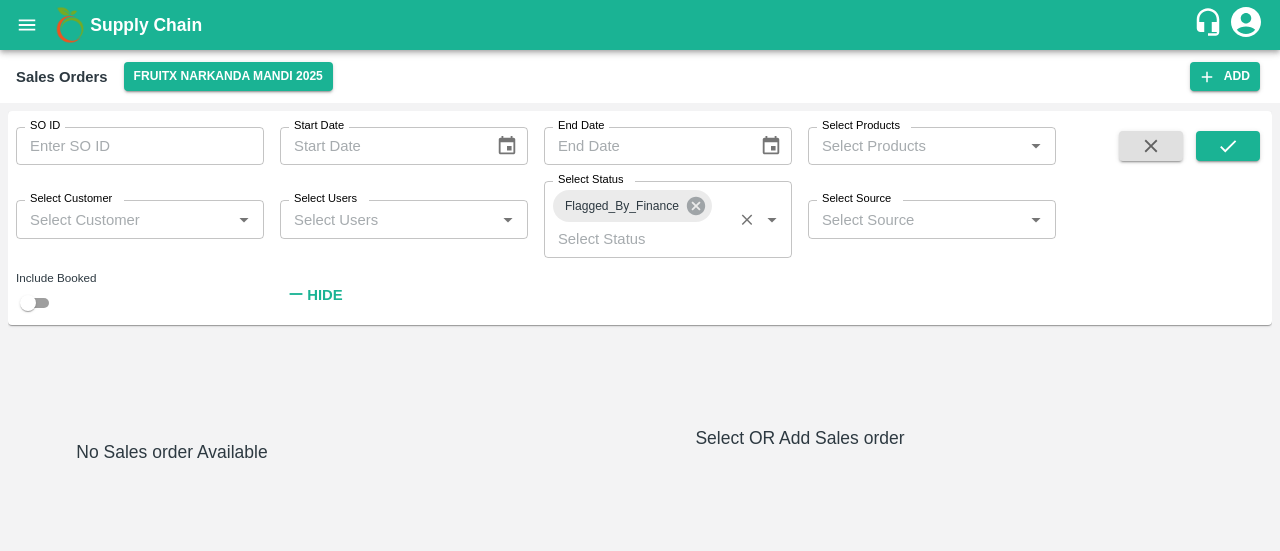 click 